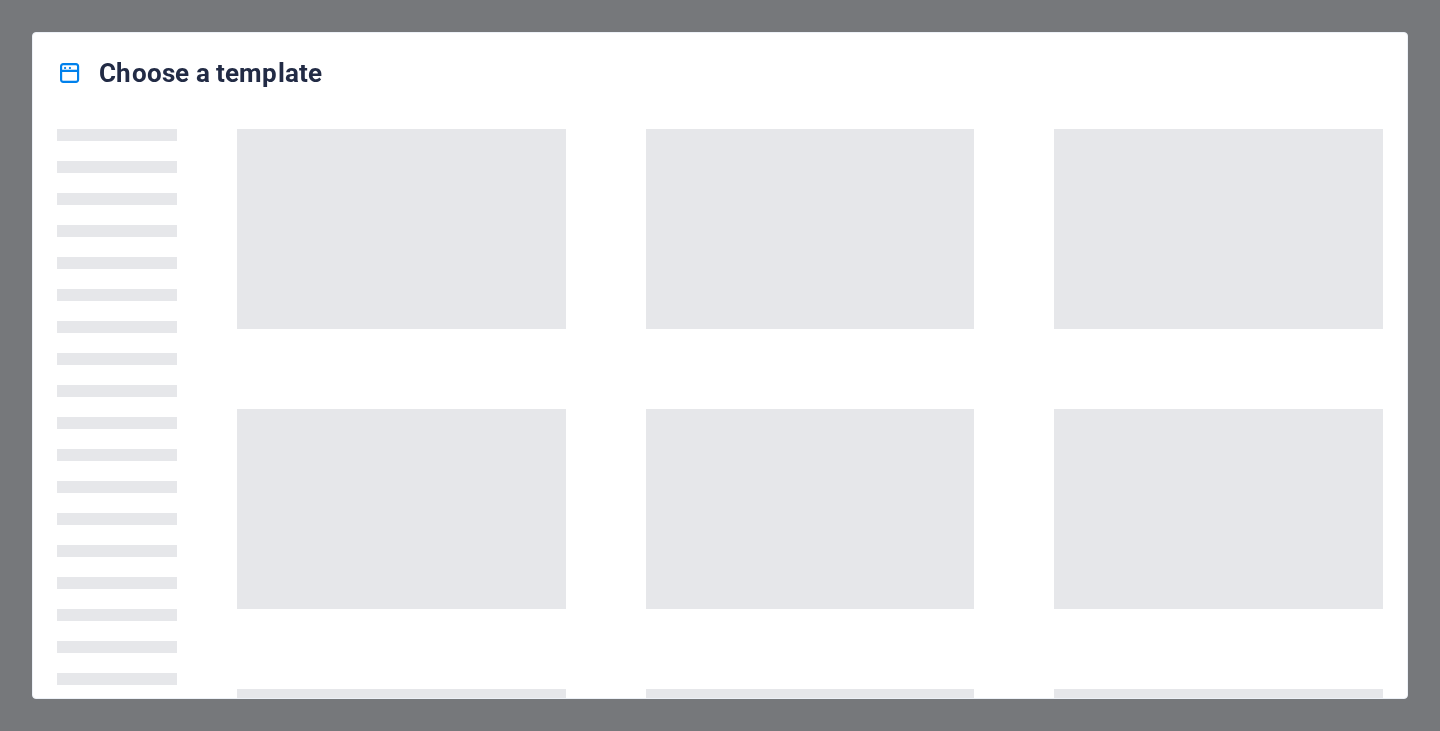 scroll, scrollTop: 0, scrollLeft: 0, axis: both 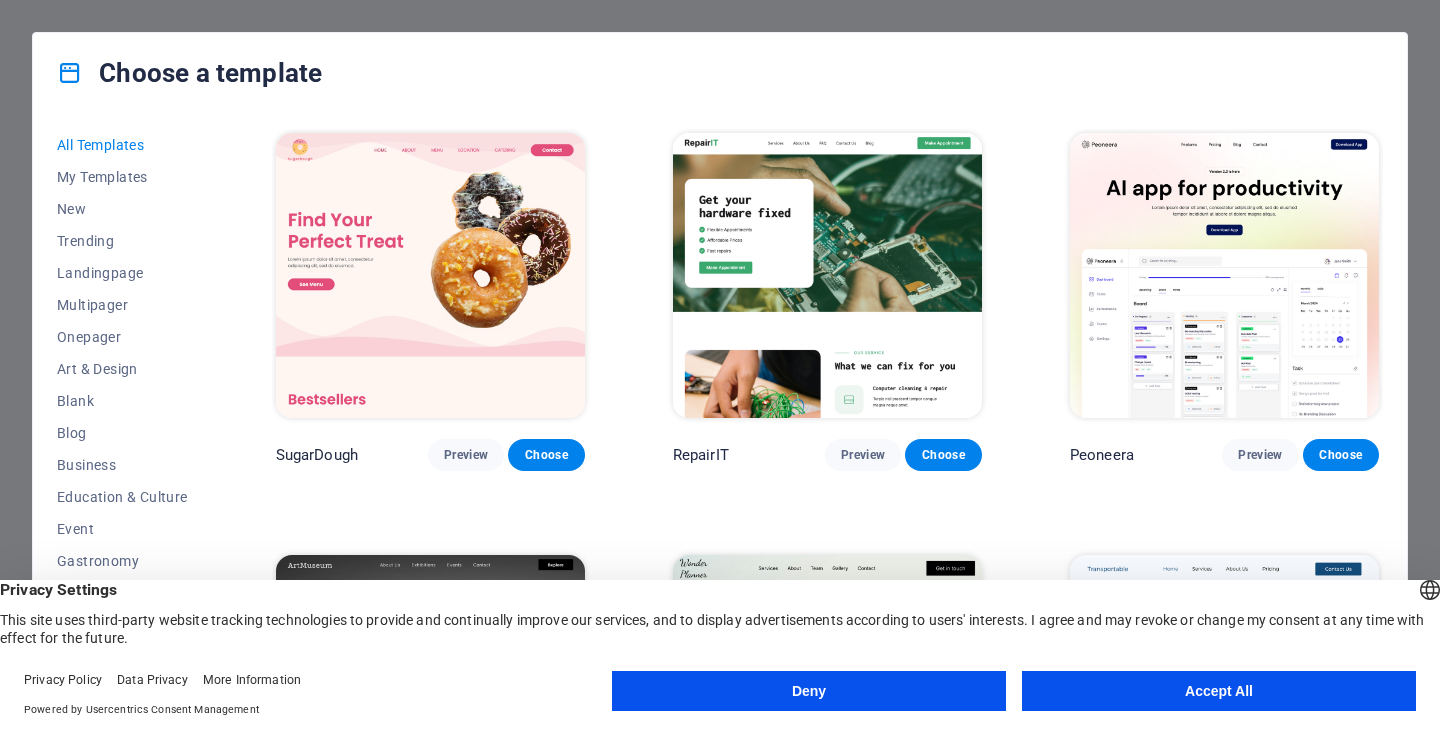 click on "Accept All" at bounding box center [1219, 691] 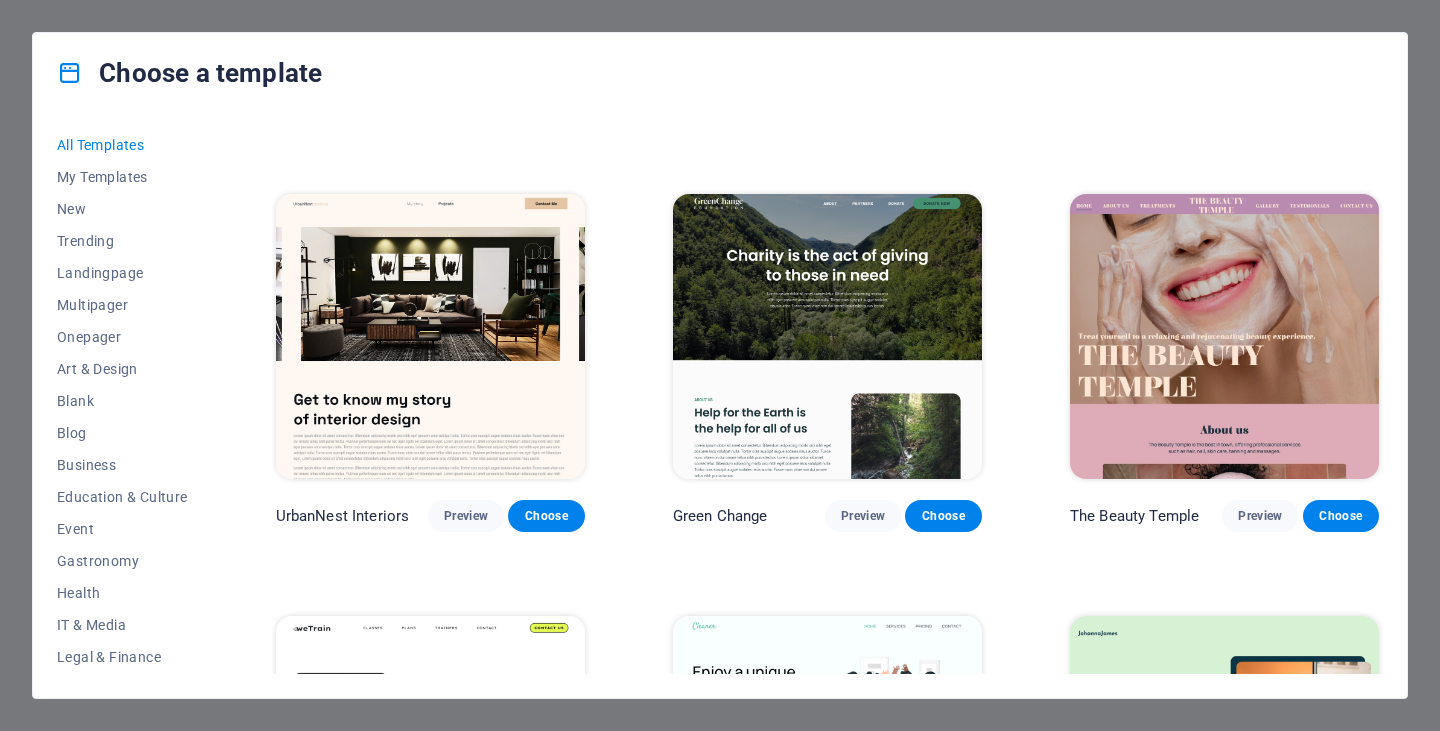 scroll, scrollTop: 2049, scrollLeft: 0, axis: vertical 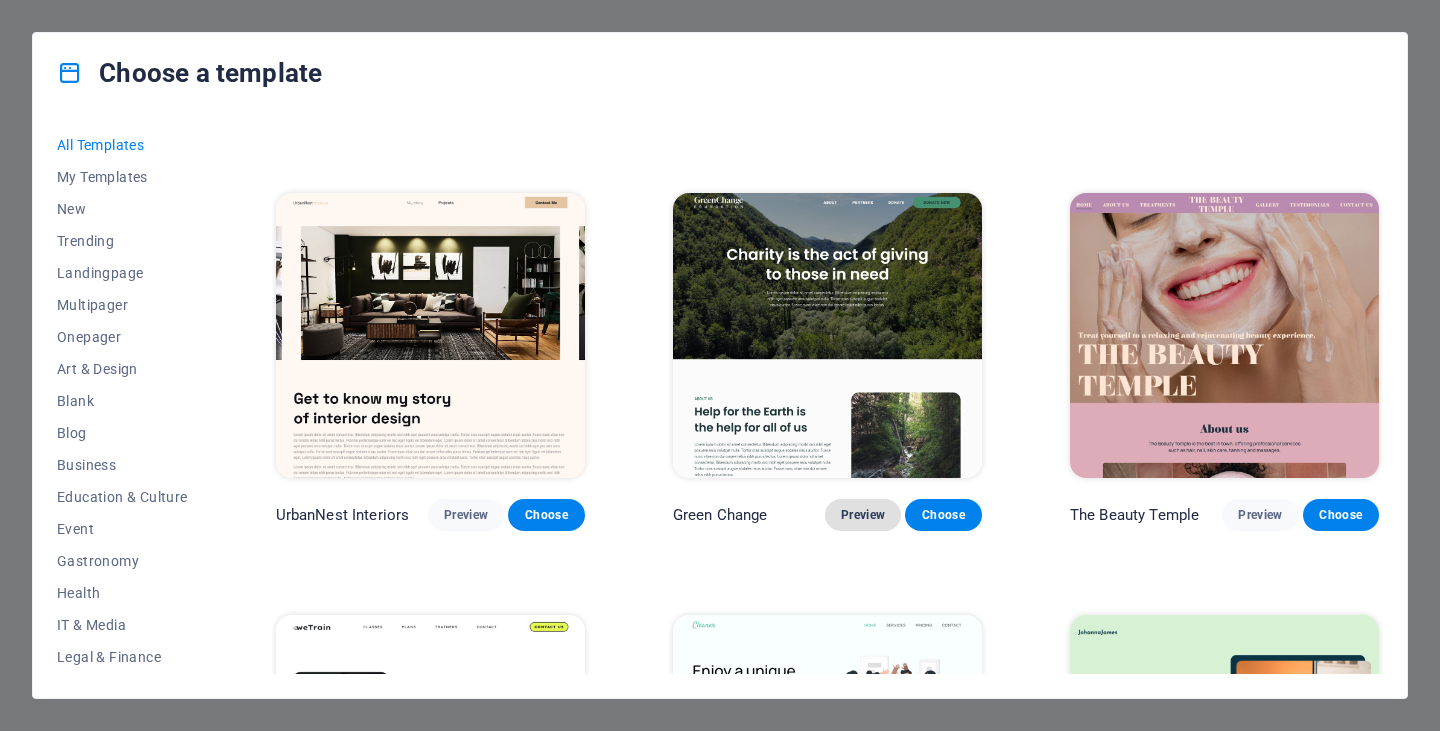 click on "Preview" at bounding box center [863, 515] 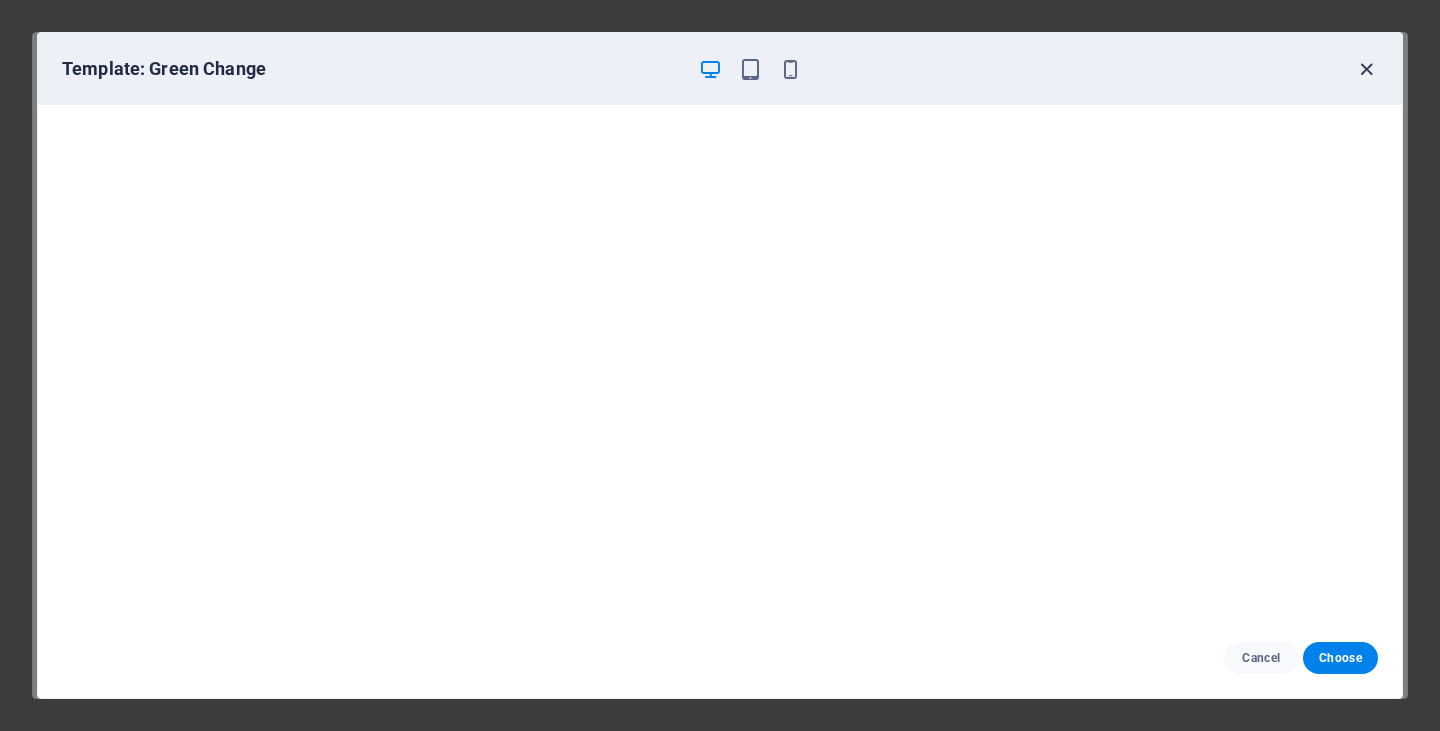 click at bounding box center (1366, 69) 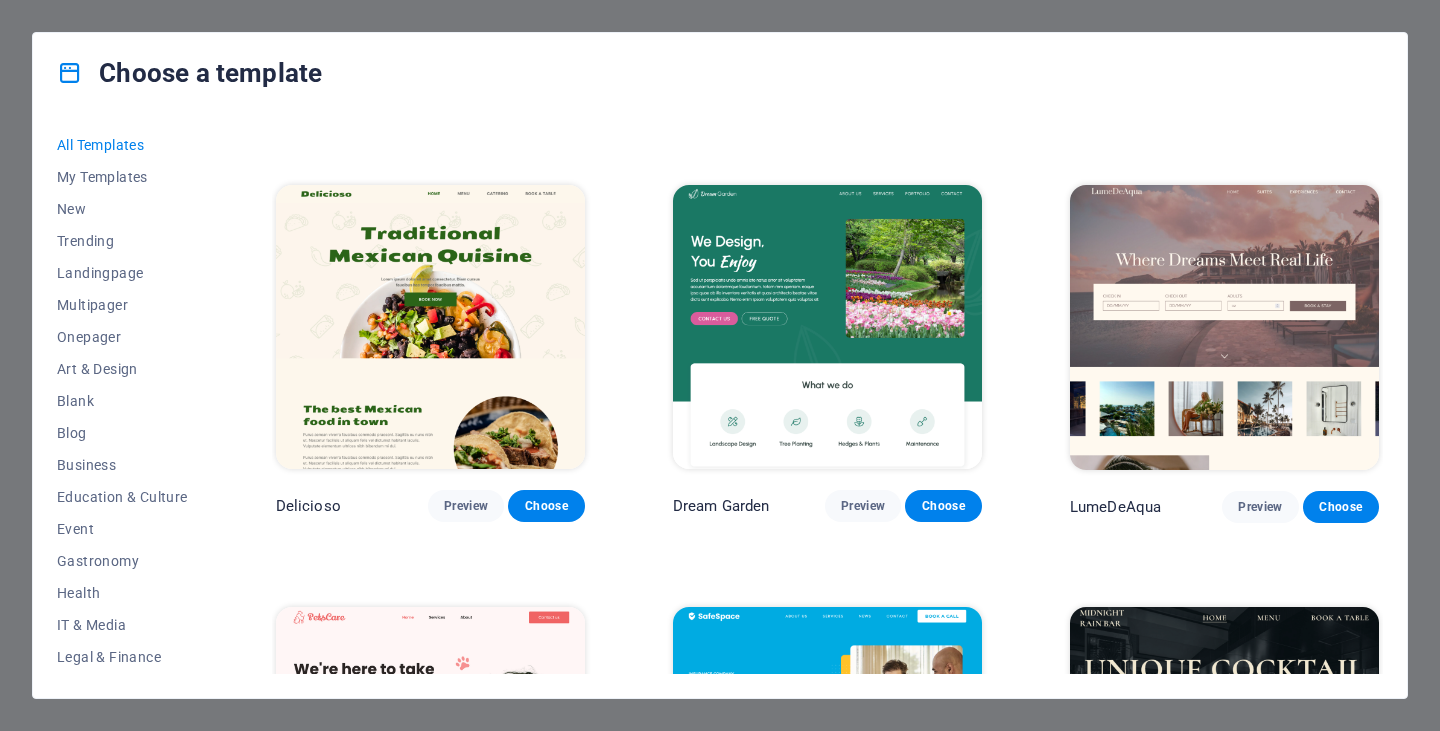 scroll, scrollTop: 2901, scrollLeft: 0, axis: vertical 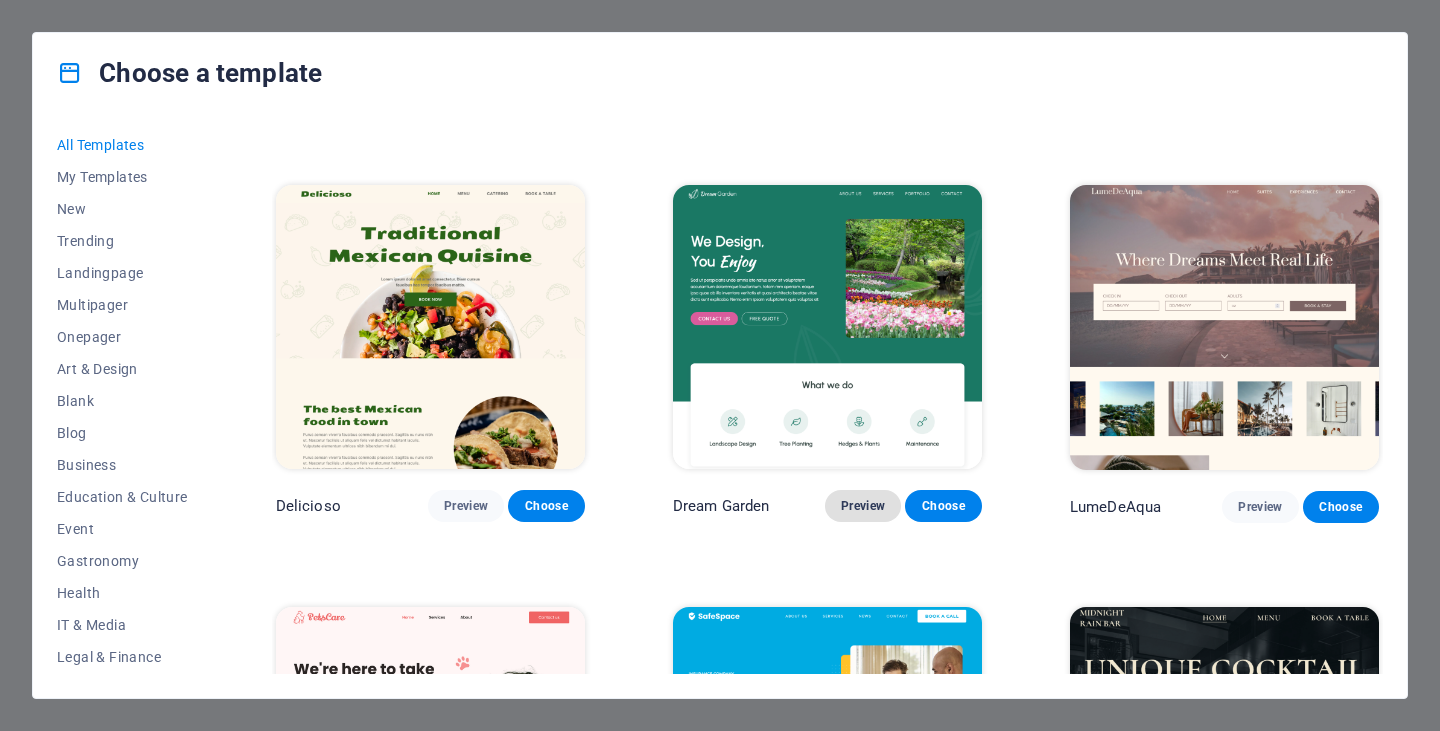click on "Preview" at bounding box center [863, 506] 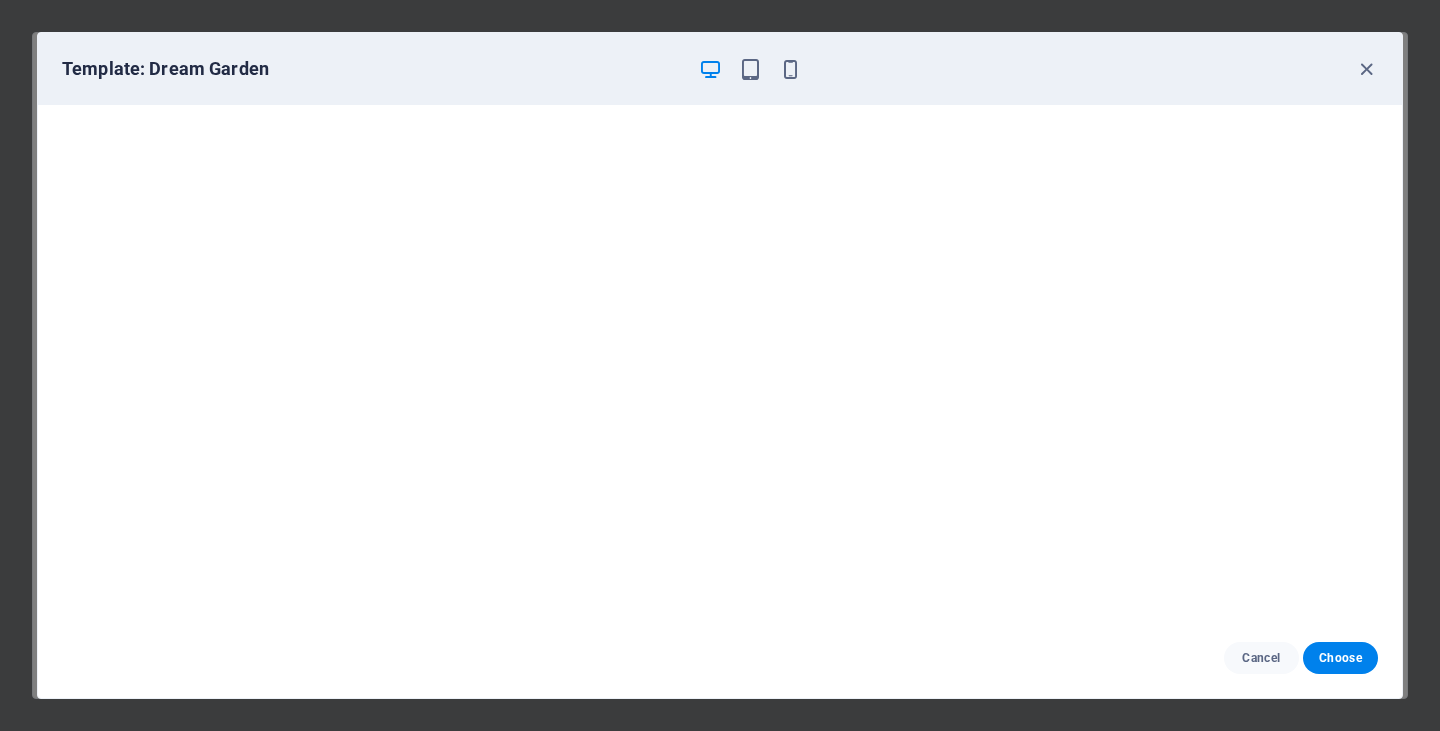 scroll, scrollTop: 4, scrollLeft: 0, axis: vertical 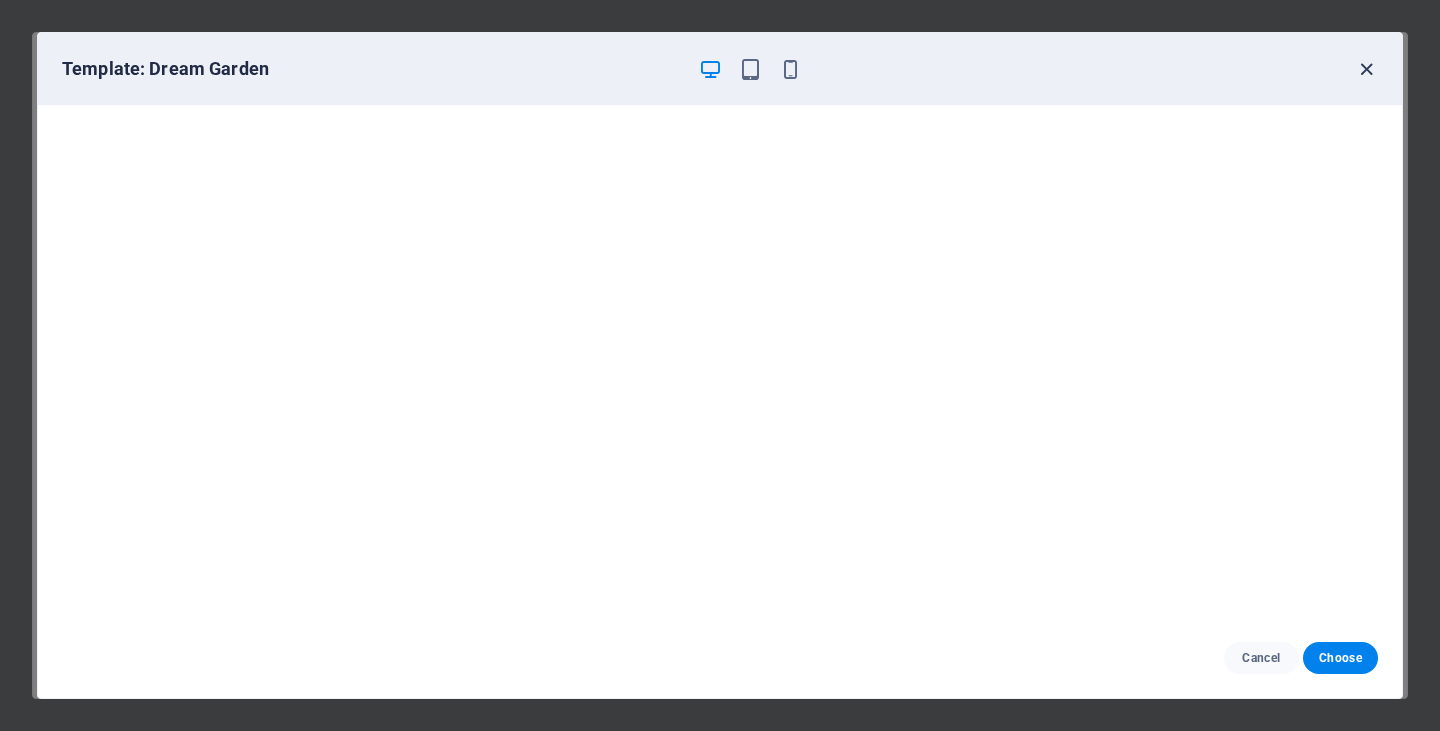 click at bounding box center (1366, 69) 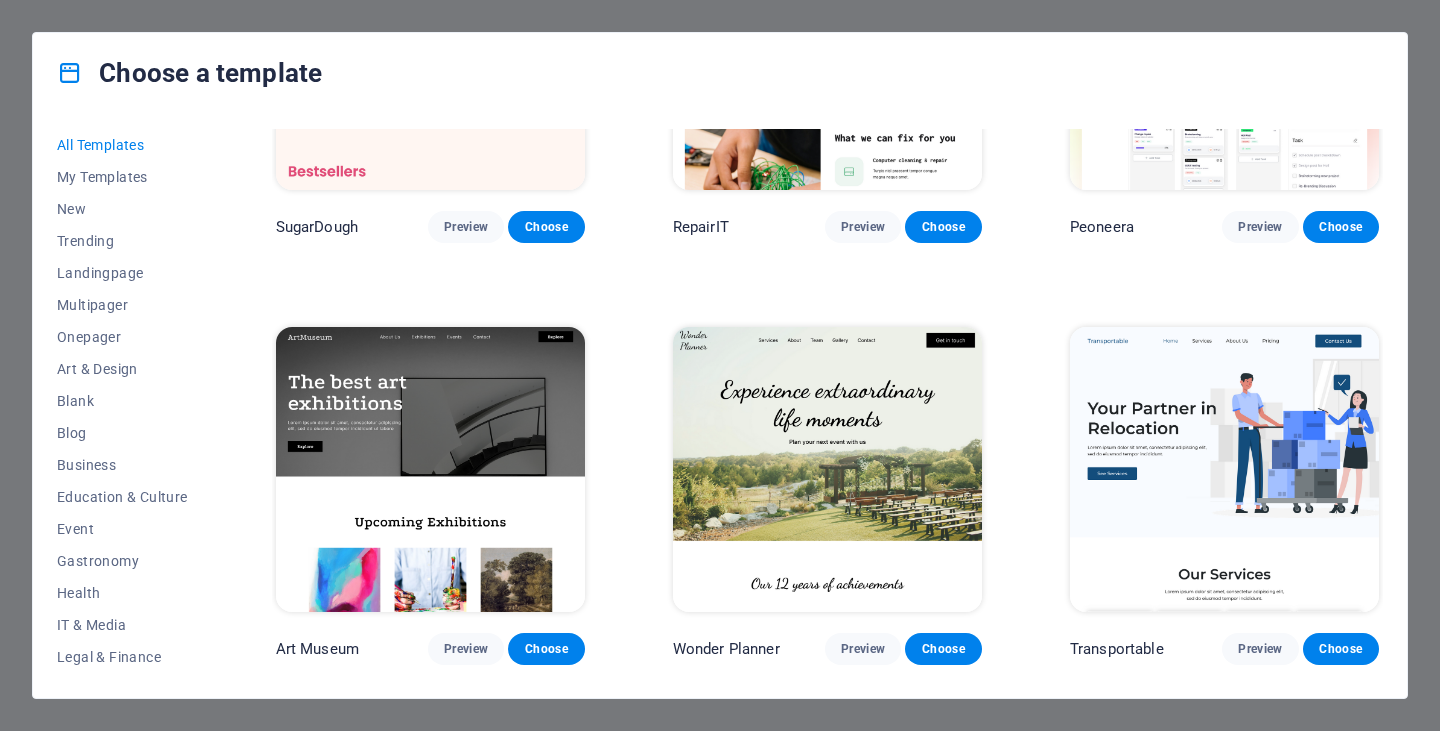 scroll, scrollTop: 244, scrollLeft: 0, axis: vertical 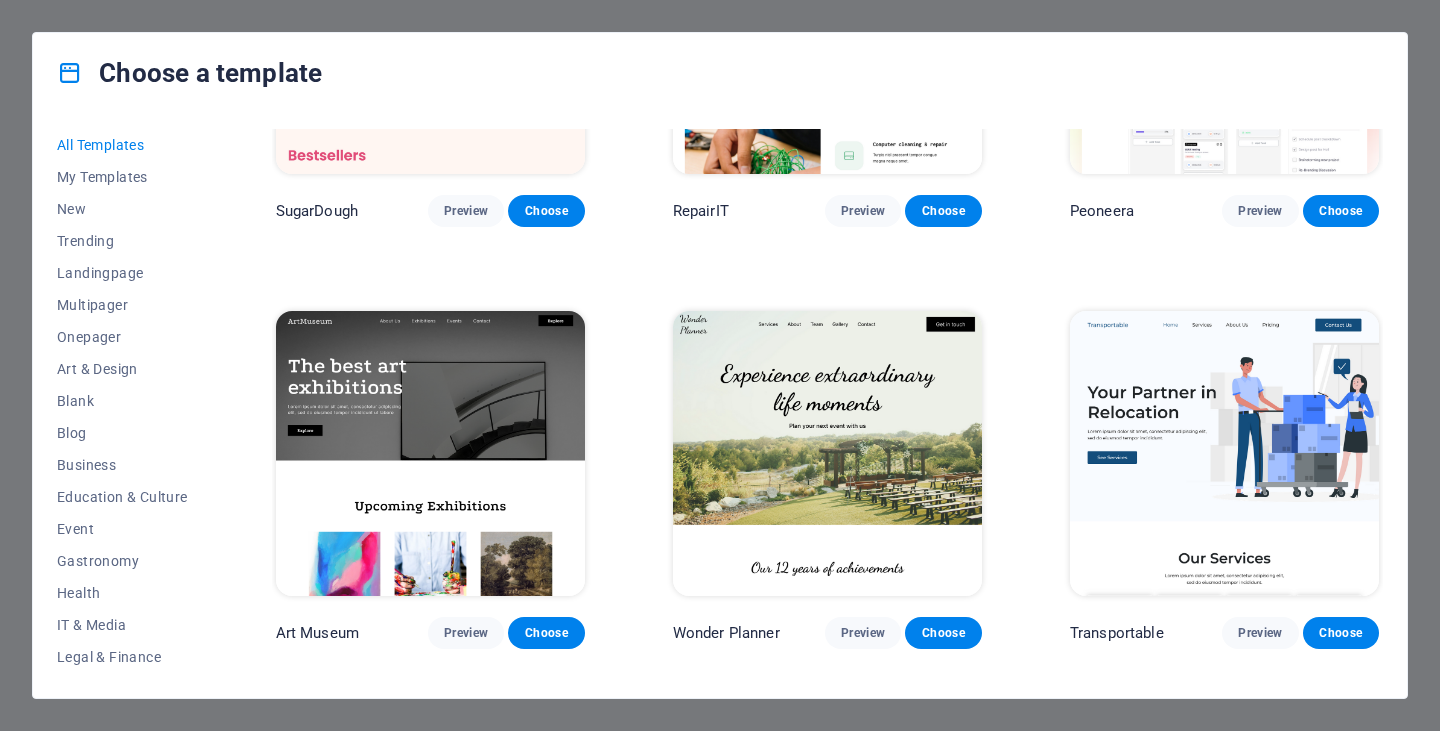 click at bounding box center [1224, 453] 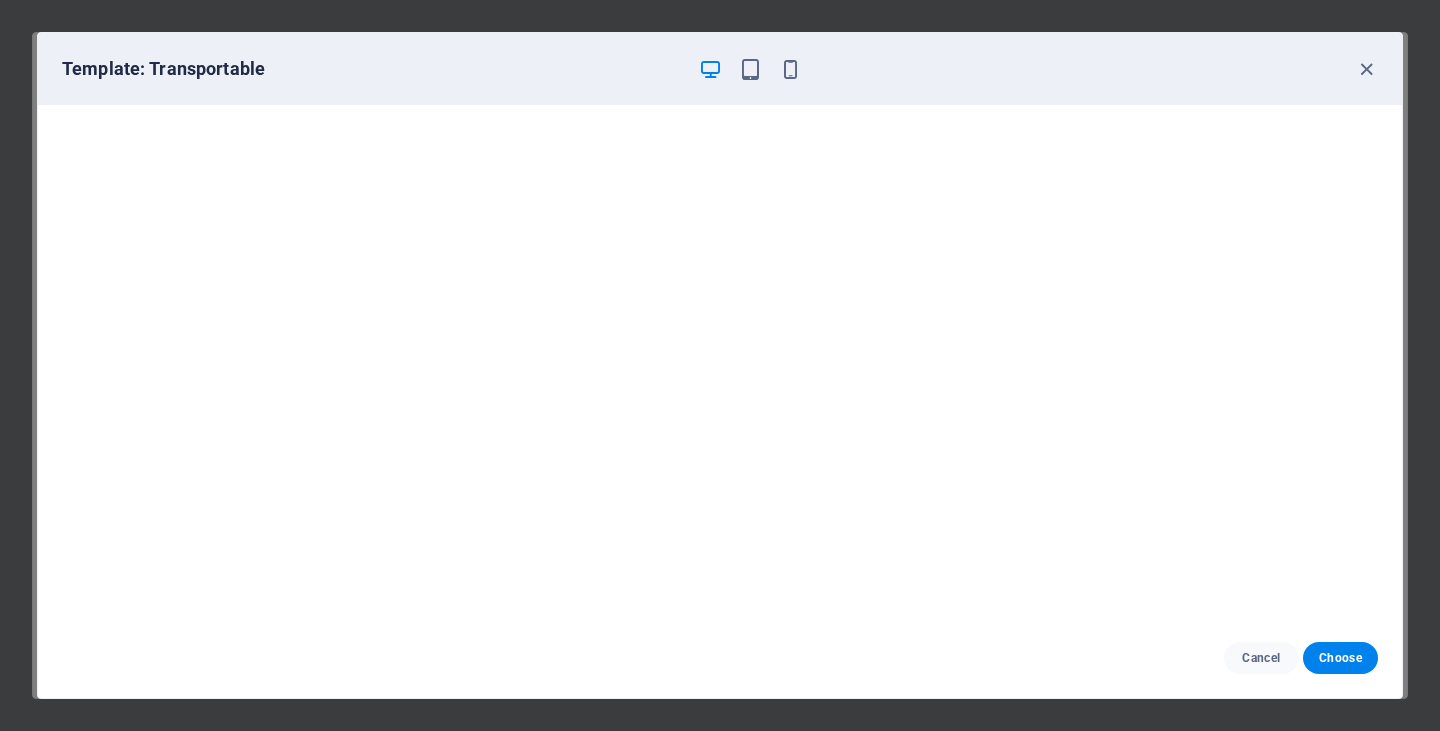 scroll, scrollTop: 4, scrollLeft: 0, axis: vertical 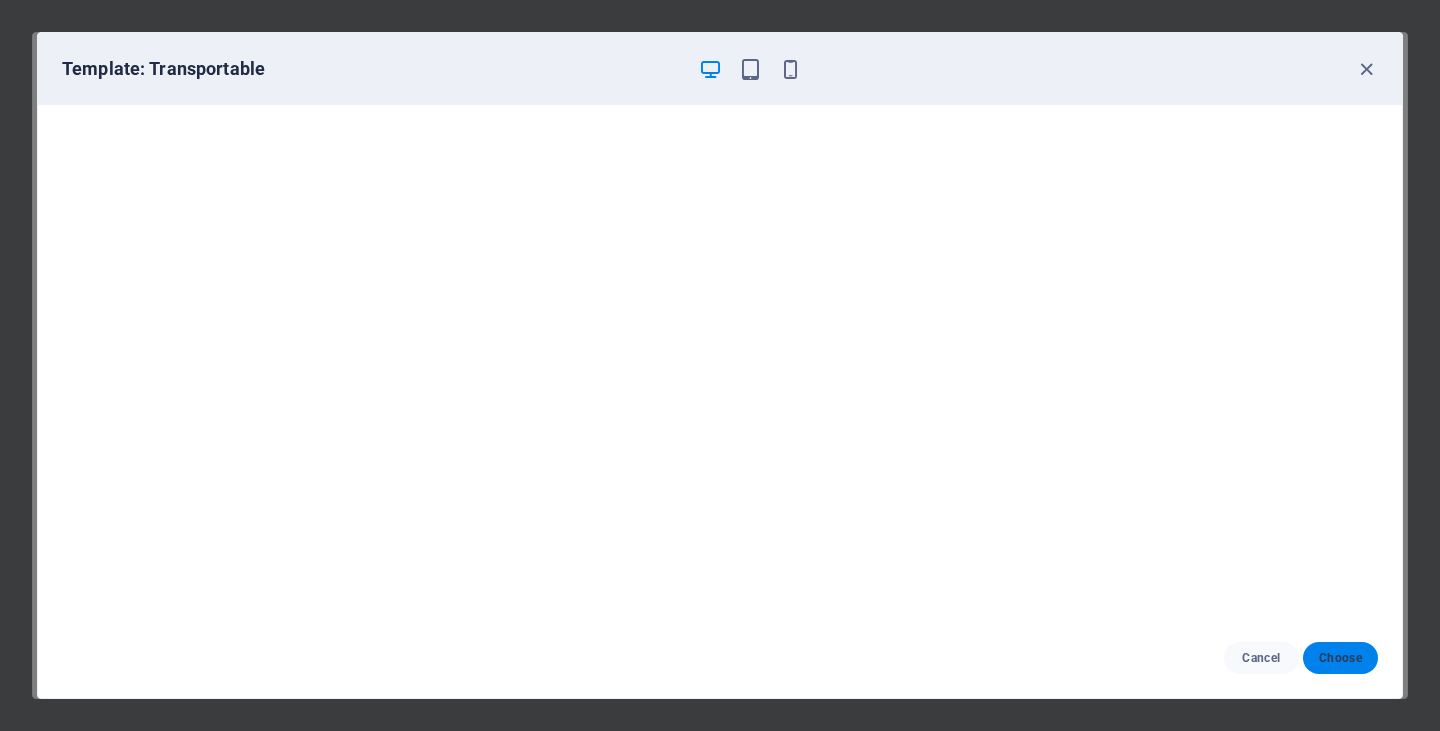 click on "Choose" at bounding box center (1340, 658) 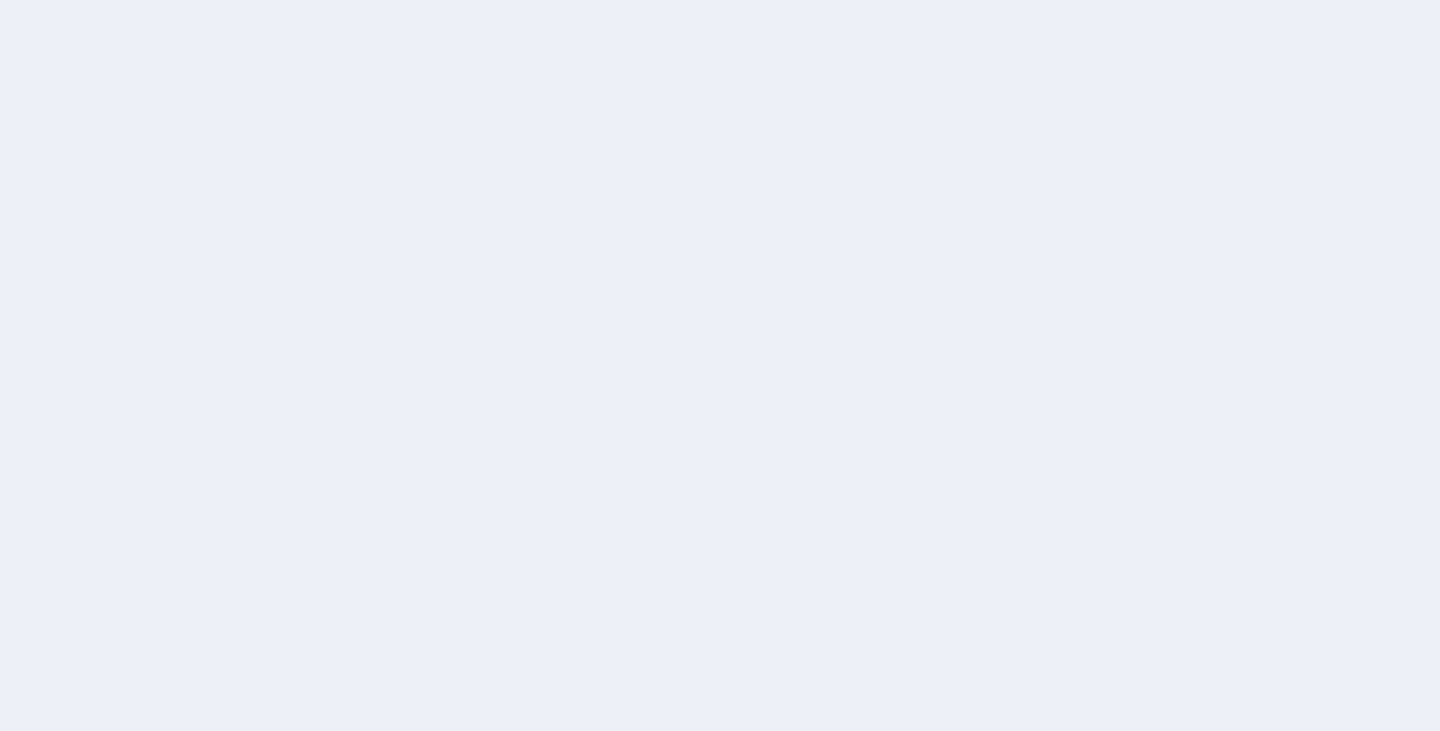 scroll, scrollTop: 0, scrollLeft: 0, axis: both 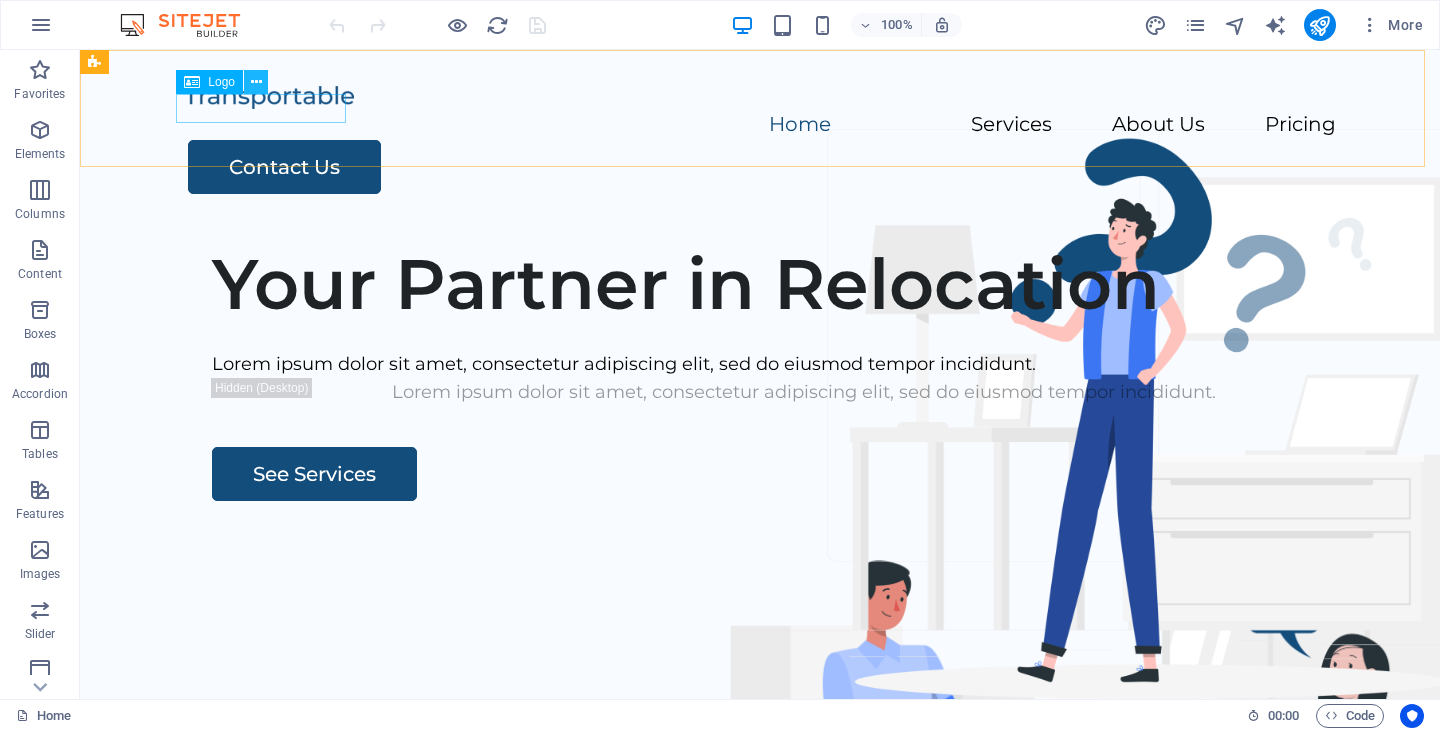 click at bounding box center [256, 82] 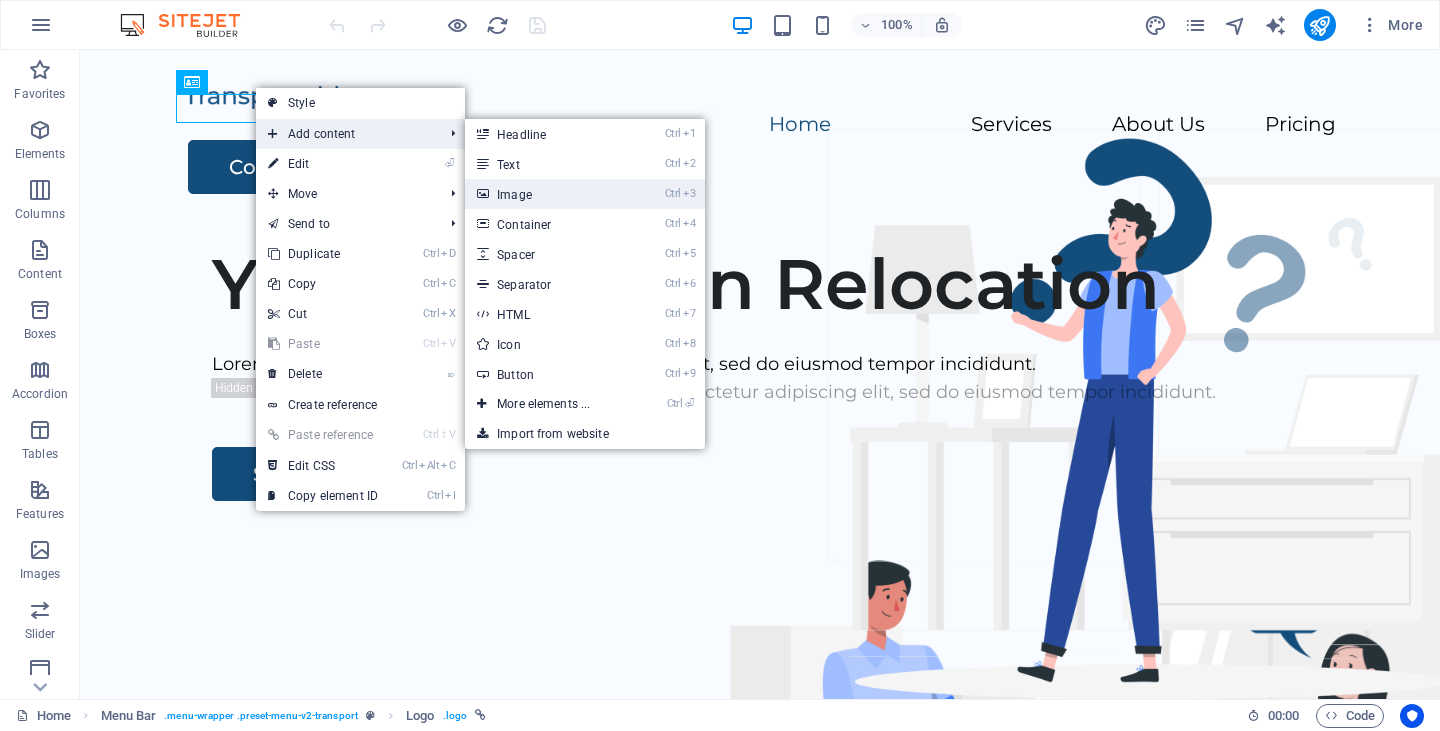 click on "Ctrl 3  Image" at bounding box center [547, 194] 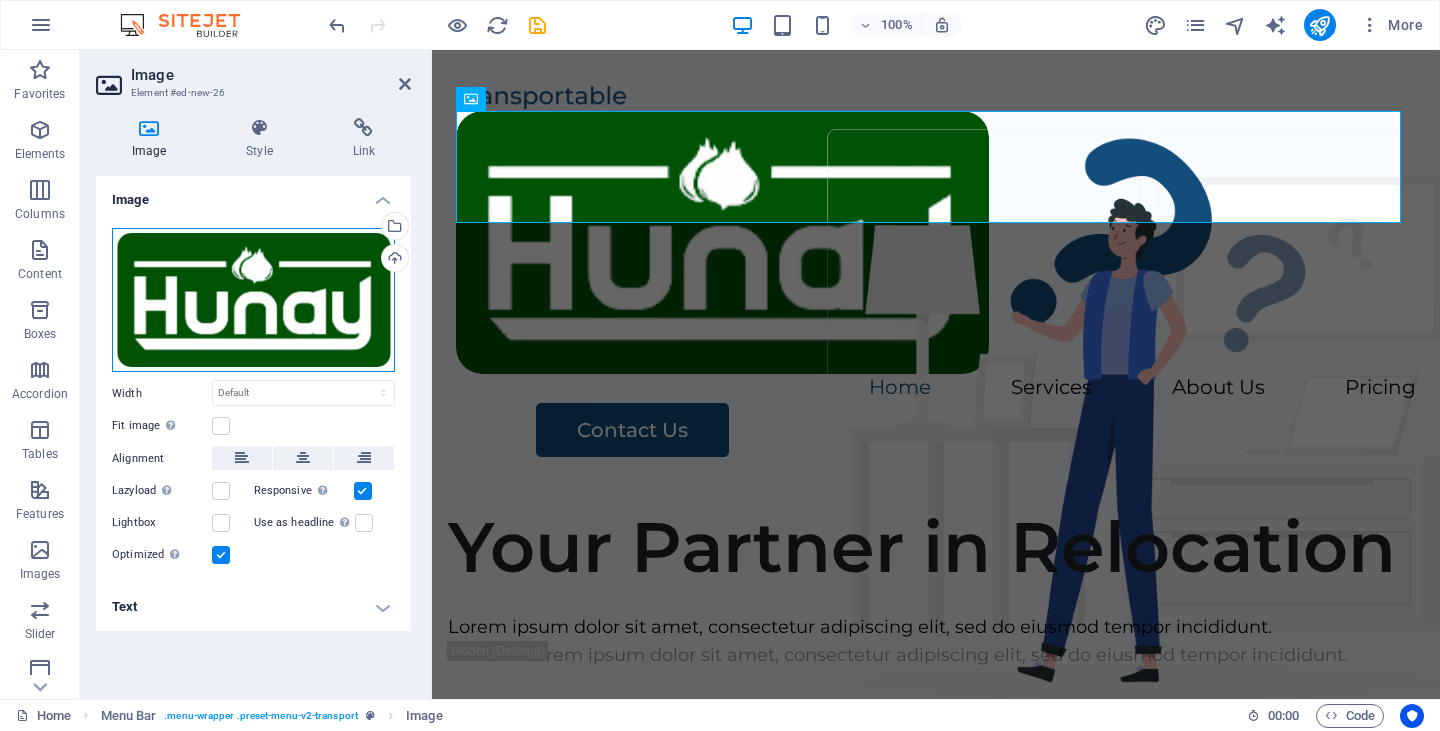 click on "Drag files here, click to choose files or select files from Files or our free stock photos & videos" at bounding box center (253, 300) 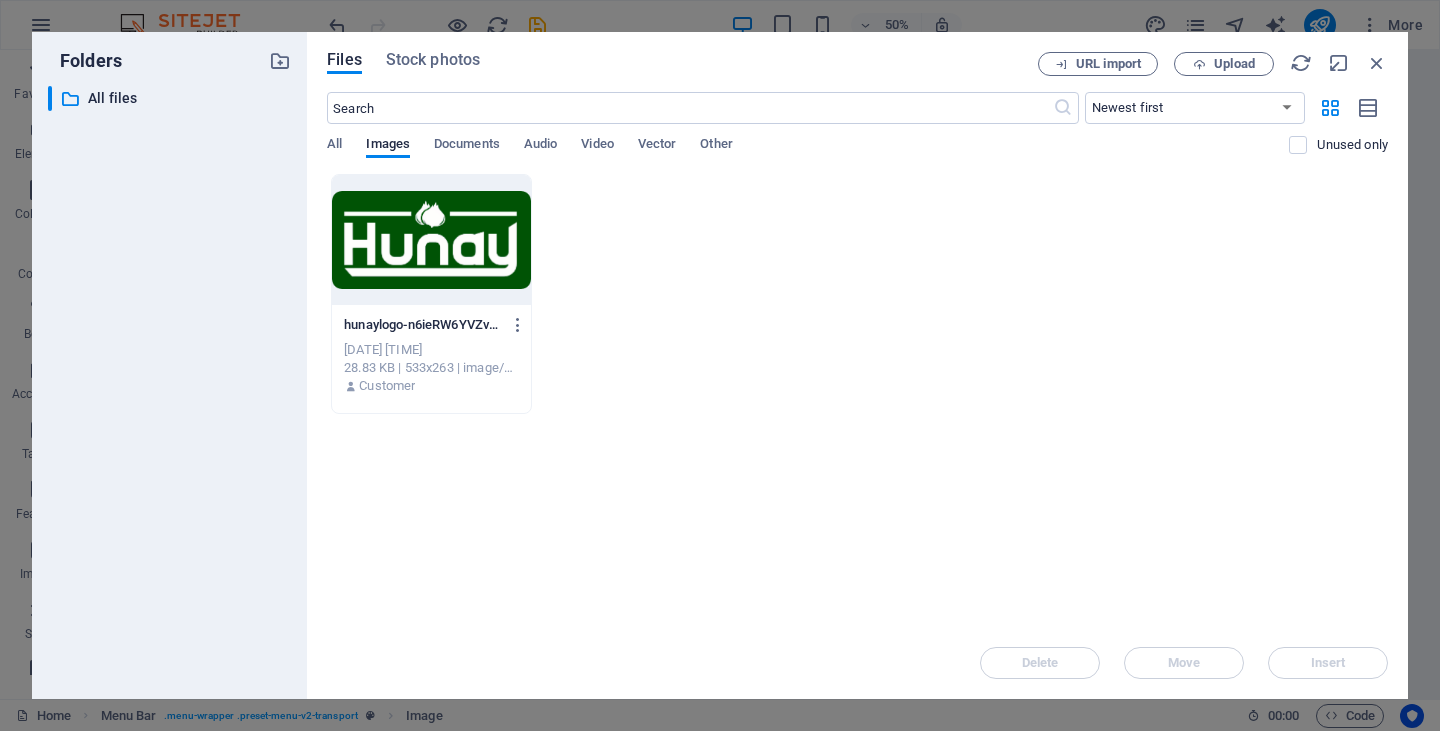 click at bounding box center (431, 240) 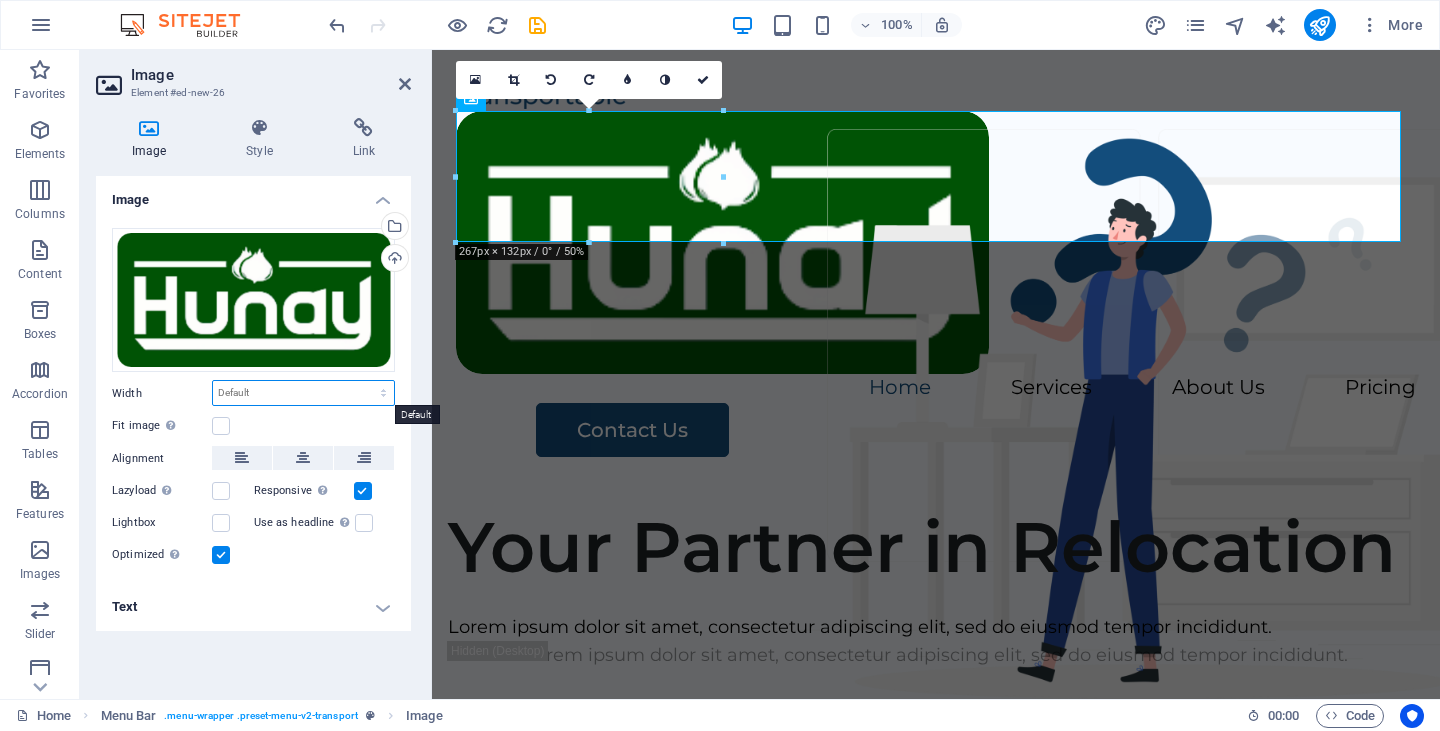click on "Default auto px rem % em vh vw" at bounding box center (303, 393) 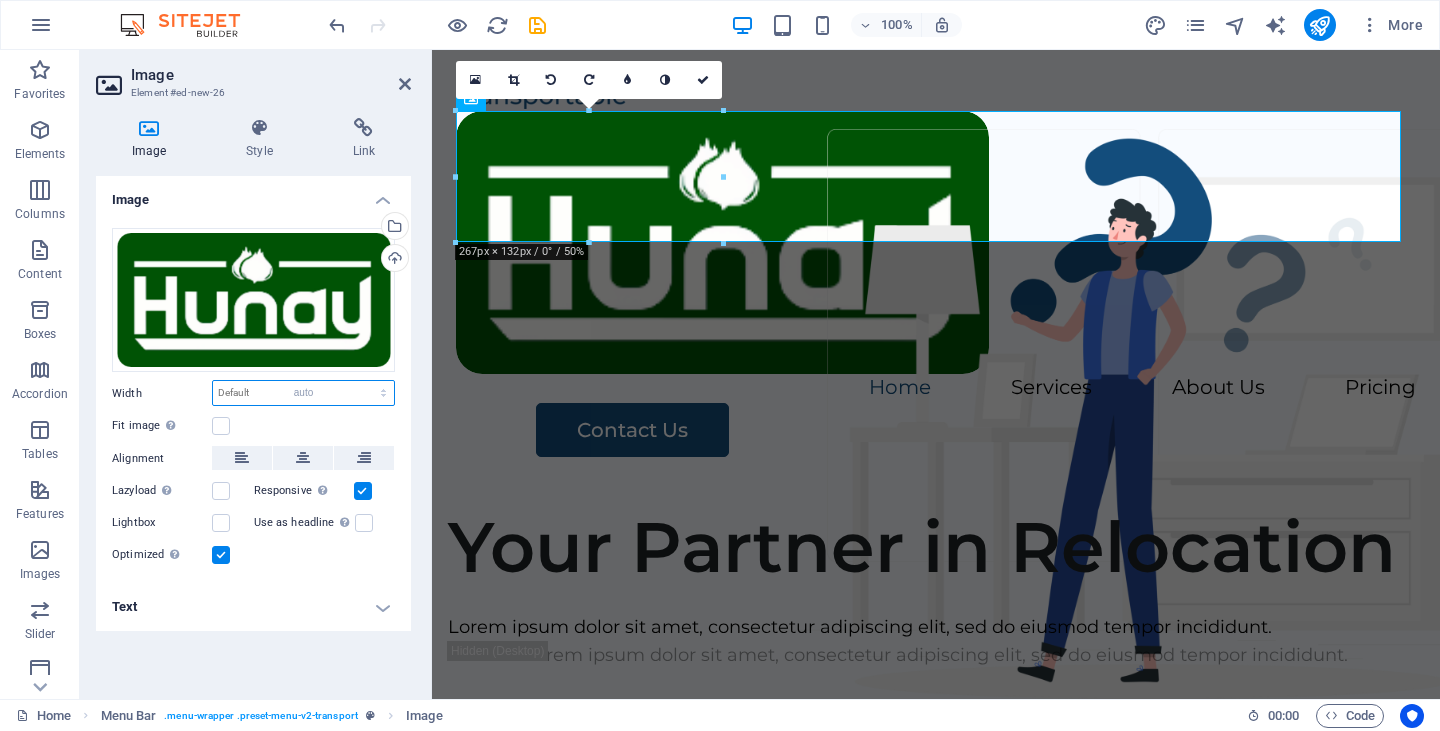 click on "Default auto px rem % em vh vw" at bounding box center [303, 393] 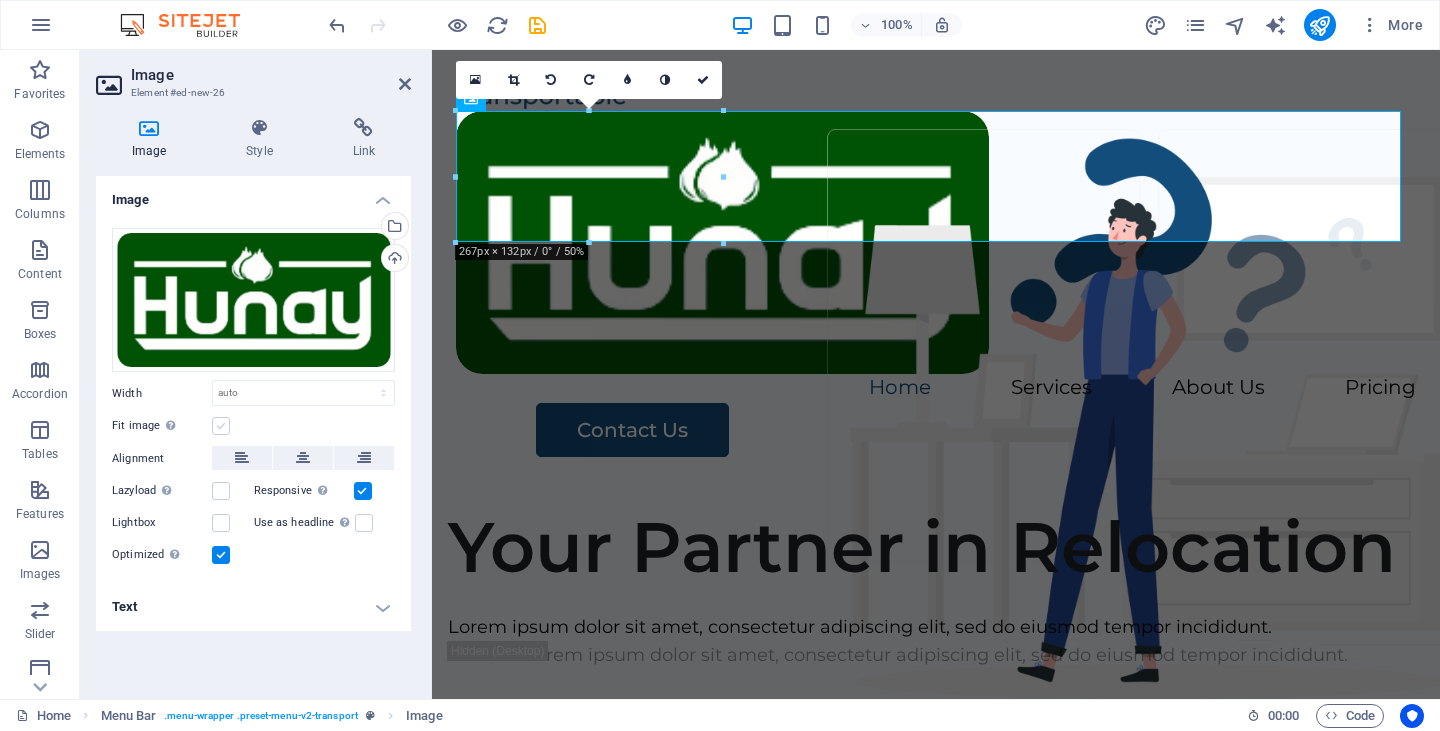 click at bounding box center (221, 426) 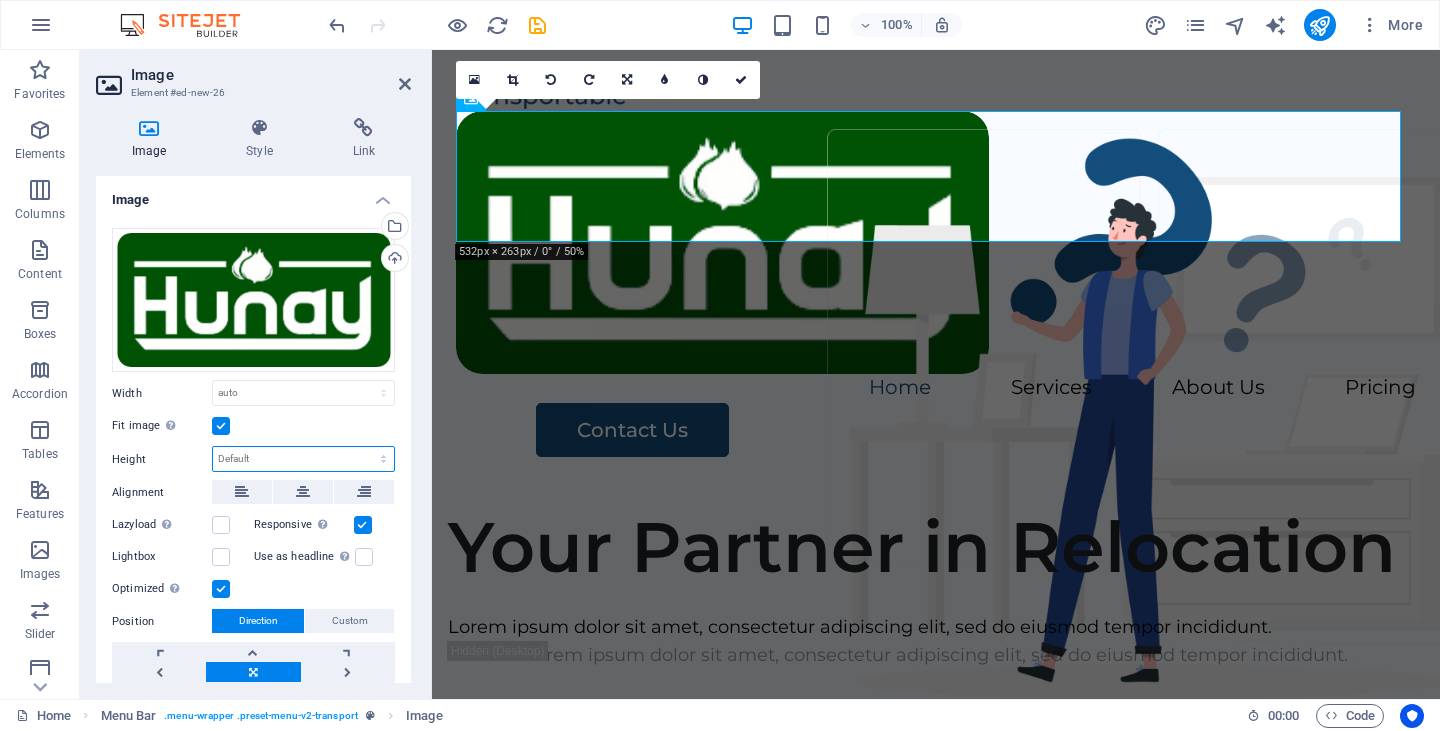 click on "Default auto px" at bounding box center (303, 459) 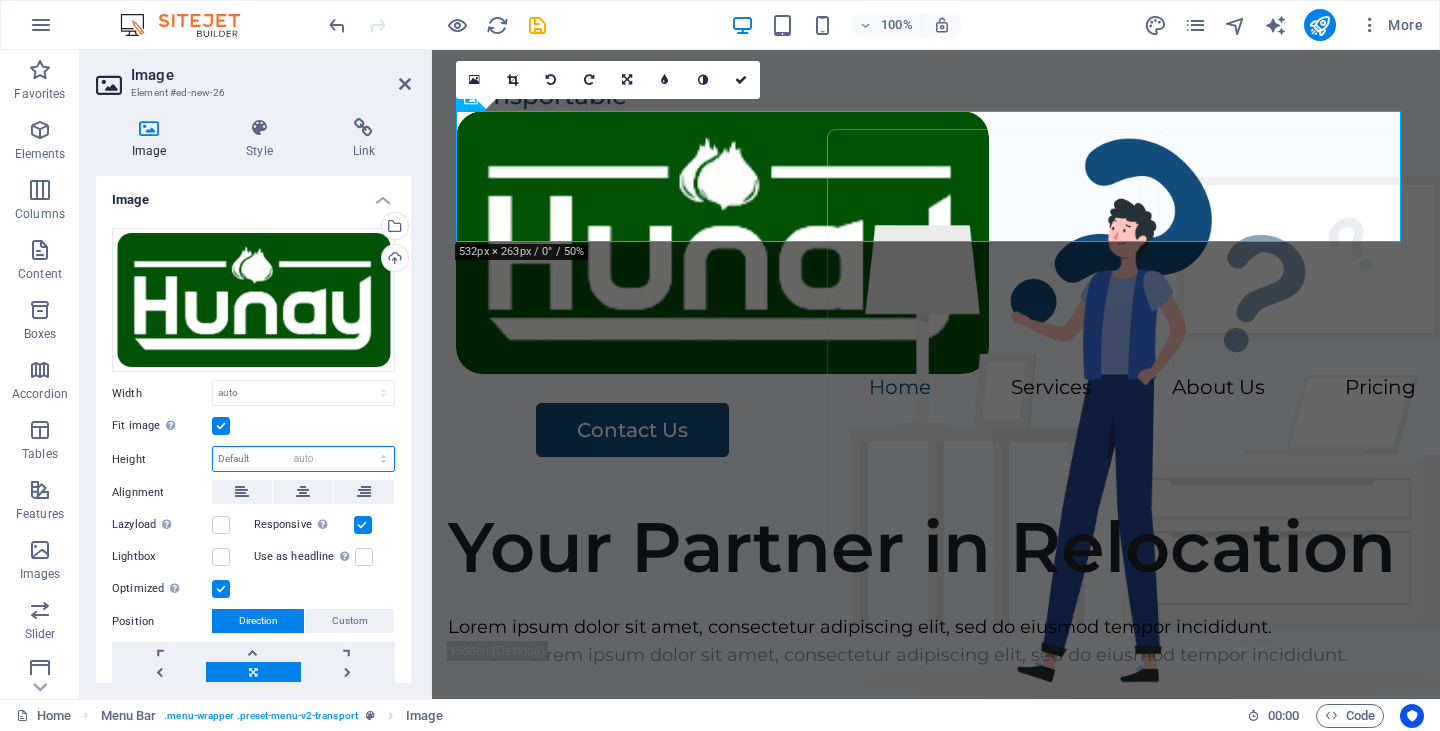 click on "Default auto px" at bounding box center (303, 459) 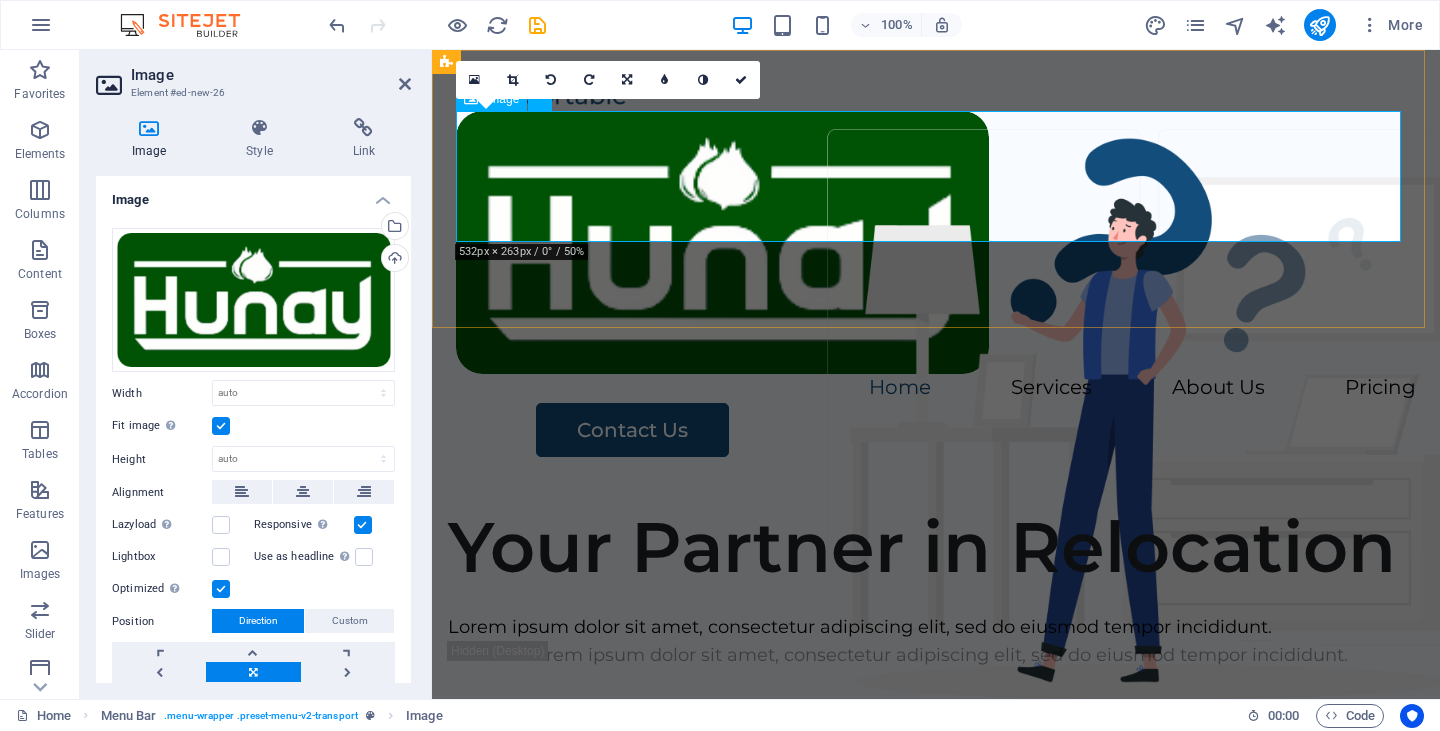click at bounding box center [936, 242] 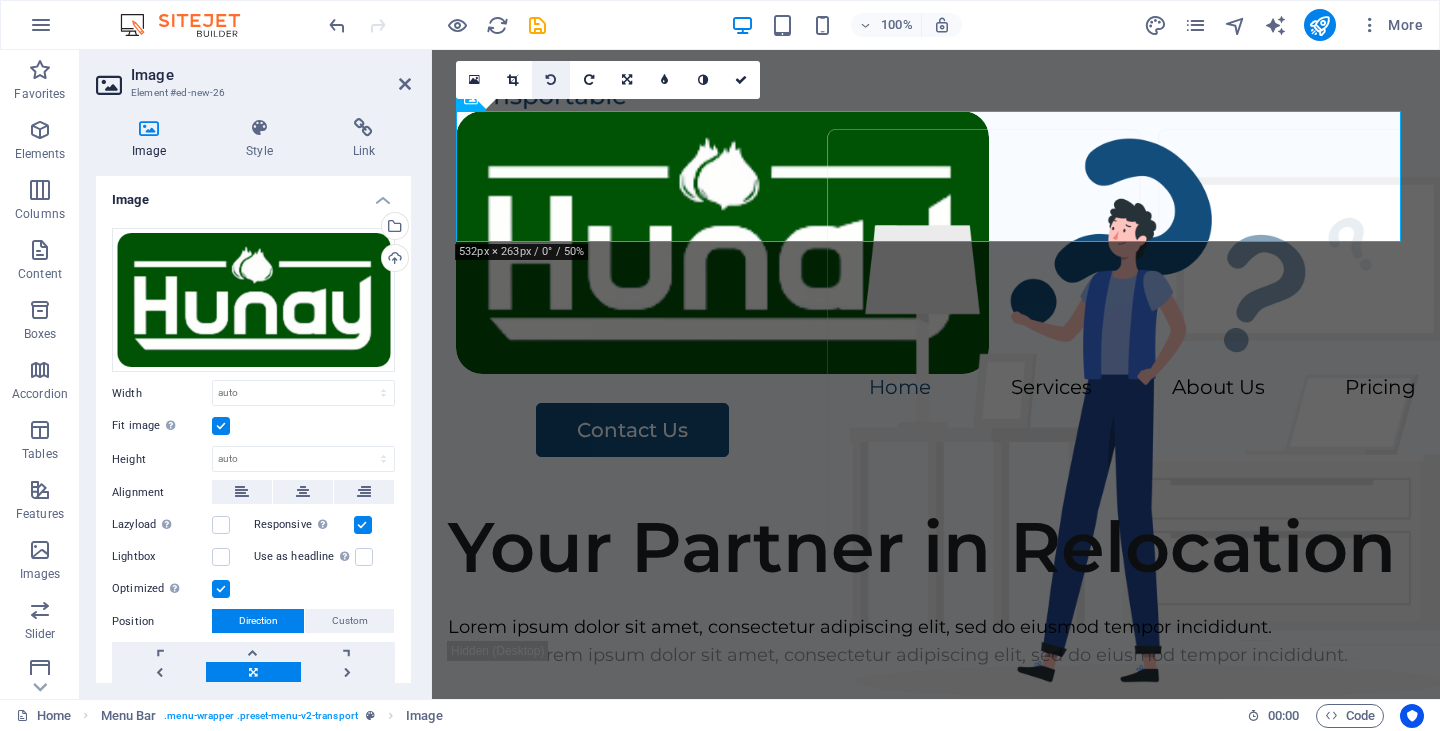 click at bounding box center [551, 80] 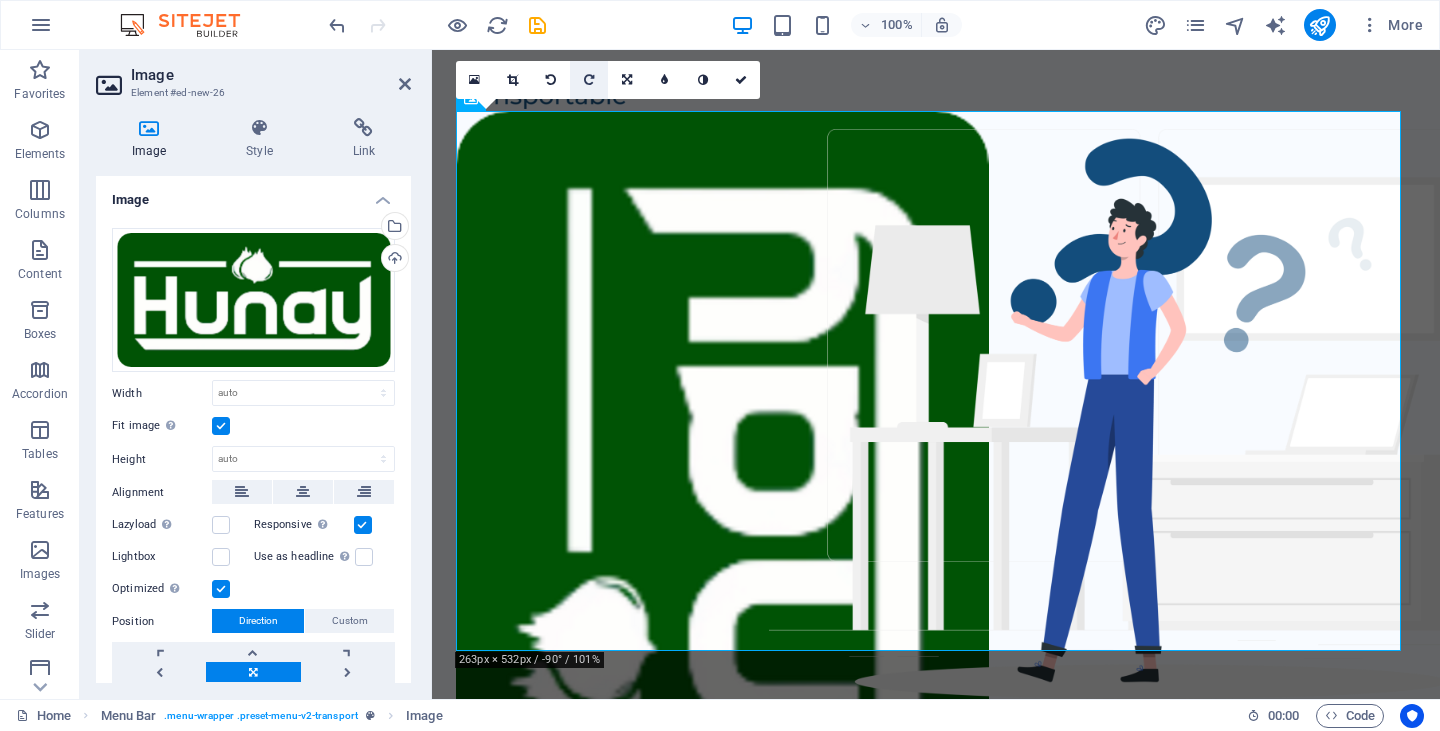 click at bounding box center [589, 80] 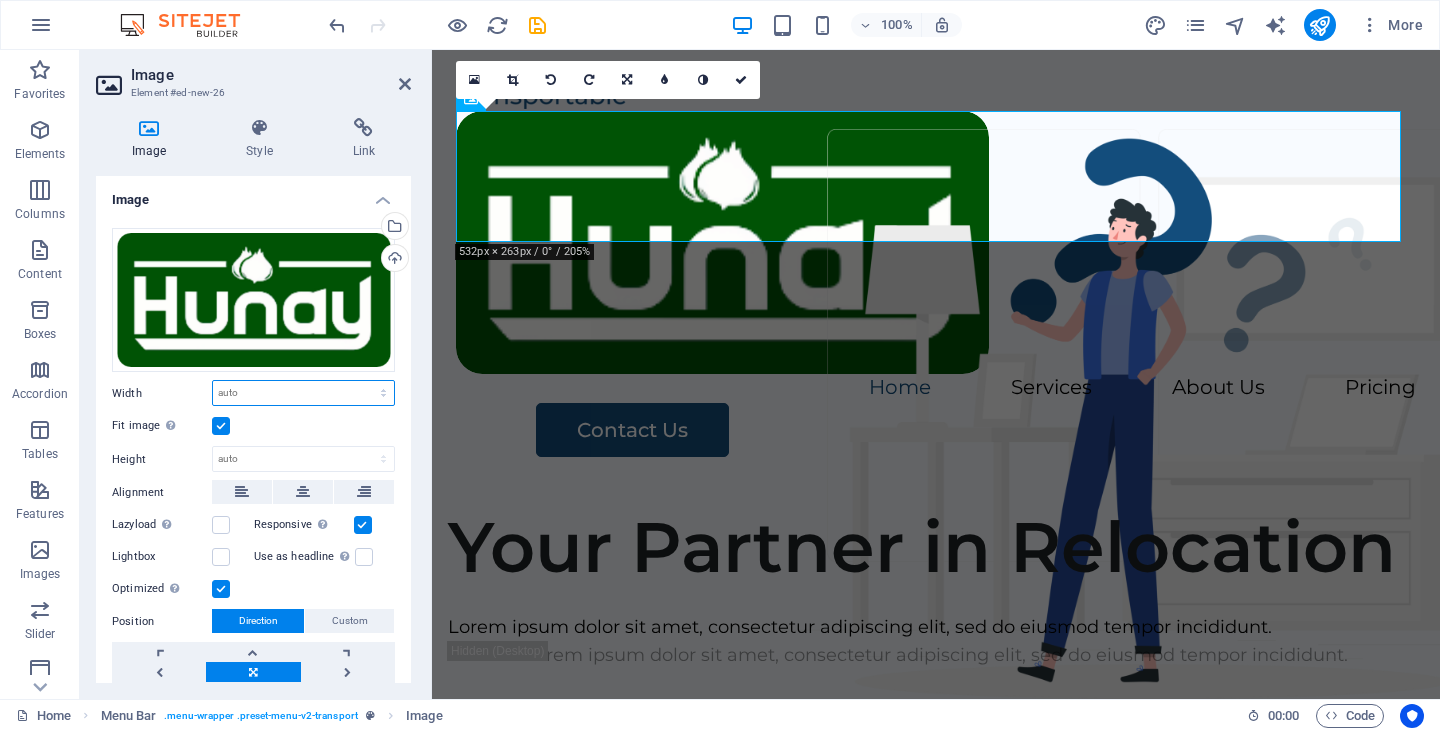 click on "Default auto px rem % em vh vw" at bounding box center (303, 393) 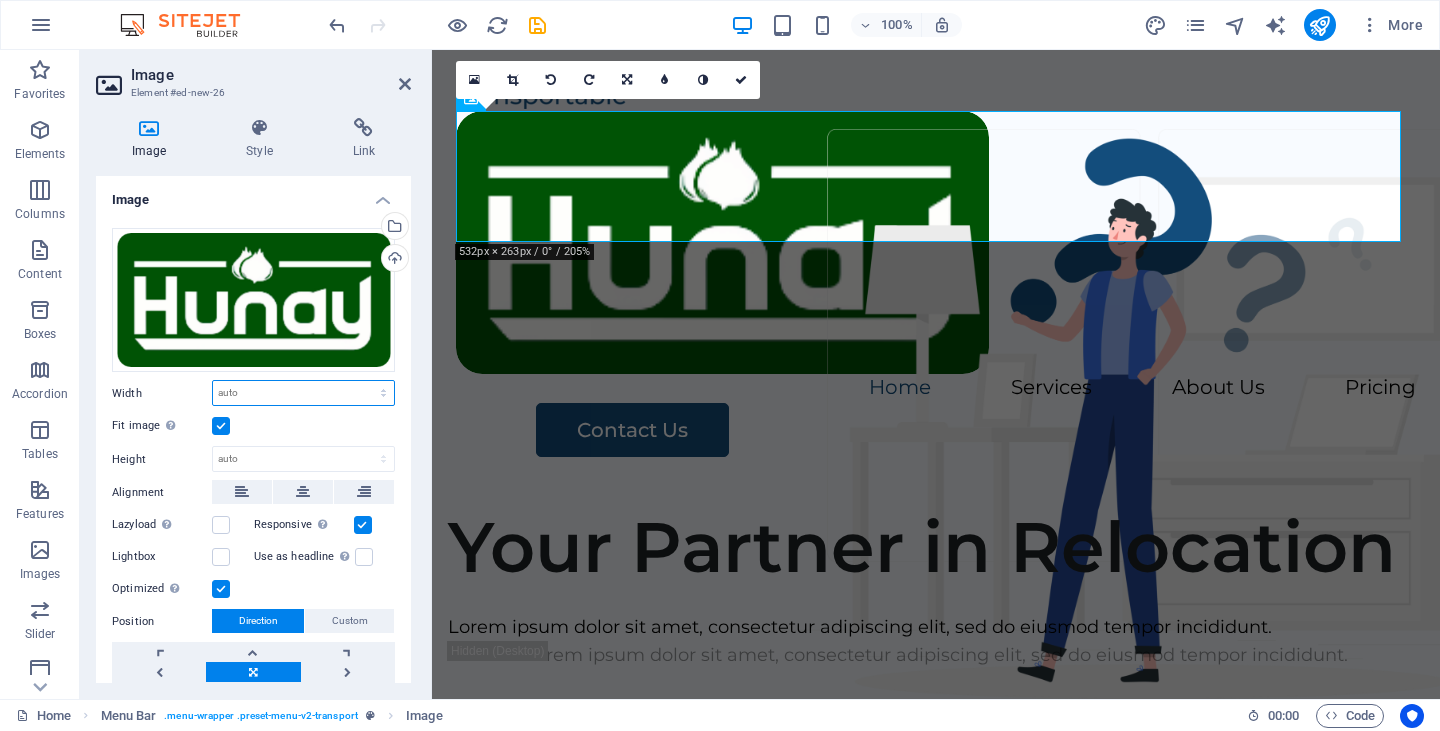 select on "px" 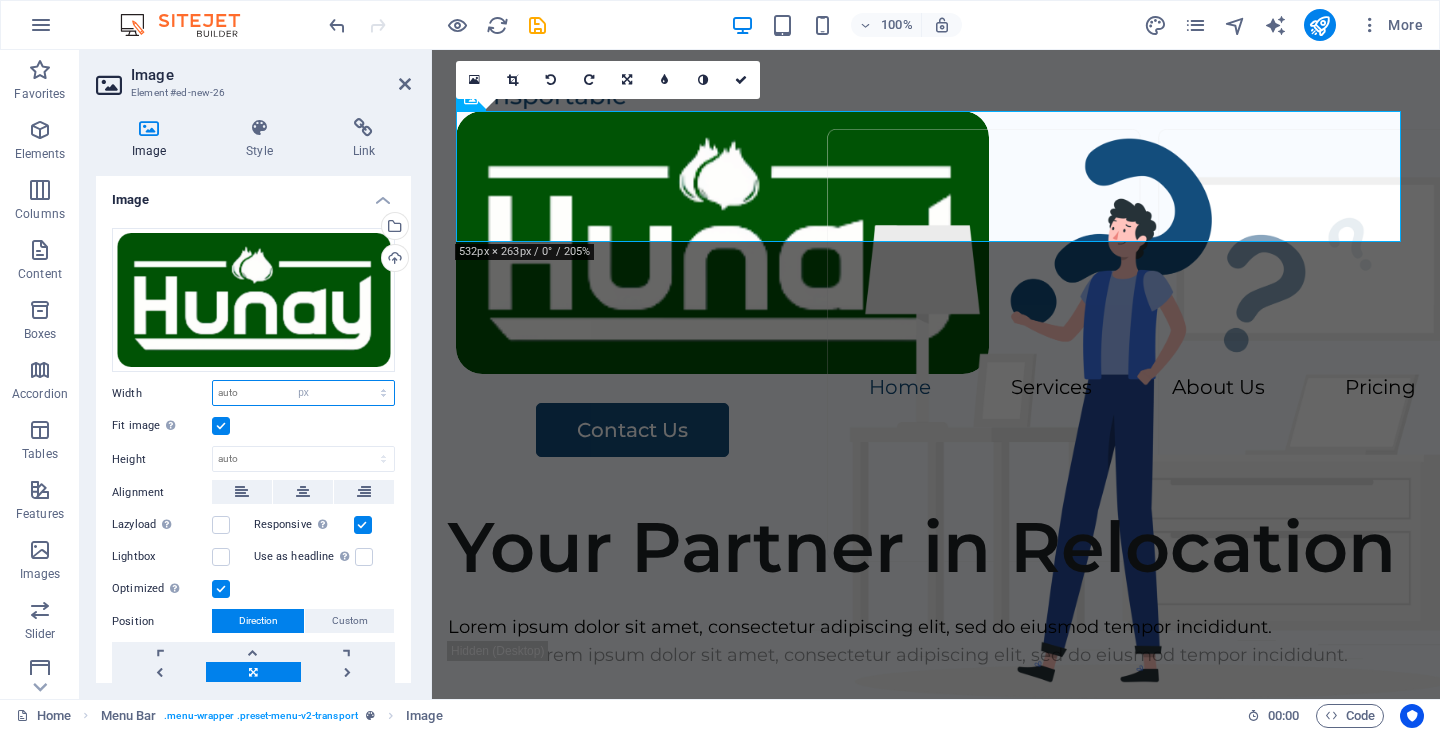 click on "Default auto px rem % em vh vw" at bounding box center [303, 393] 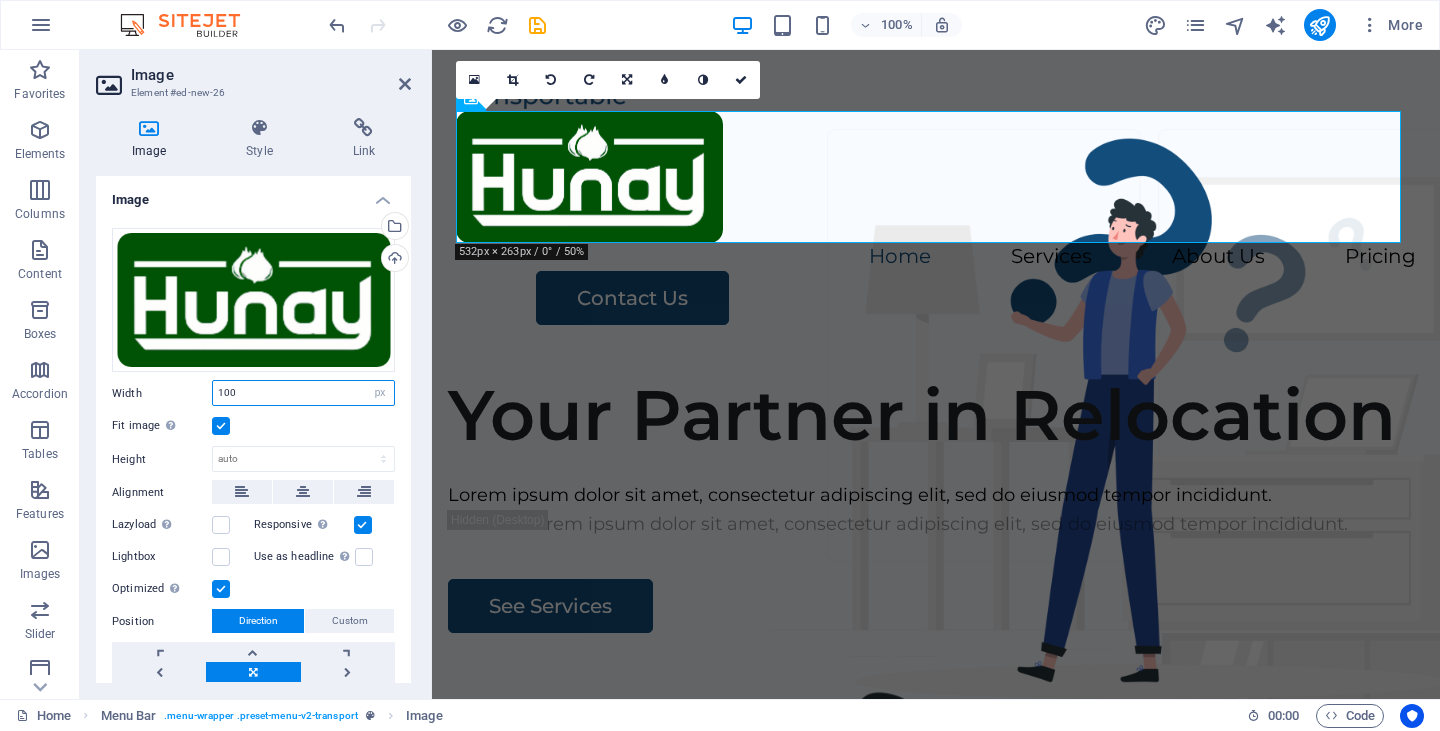 type on "100" 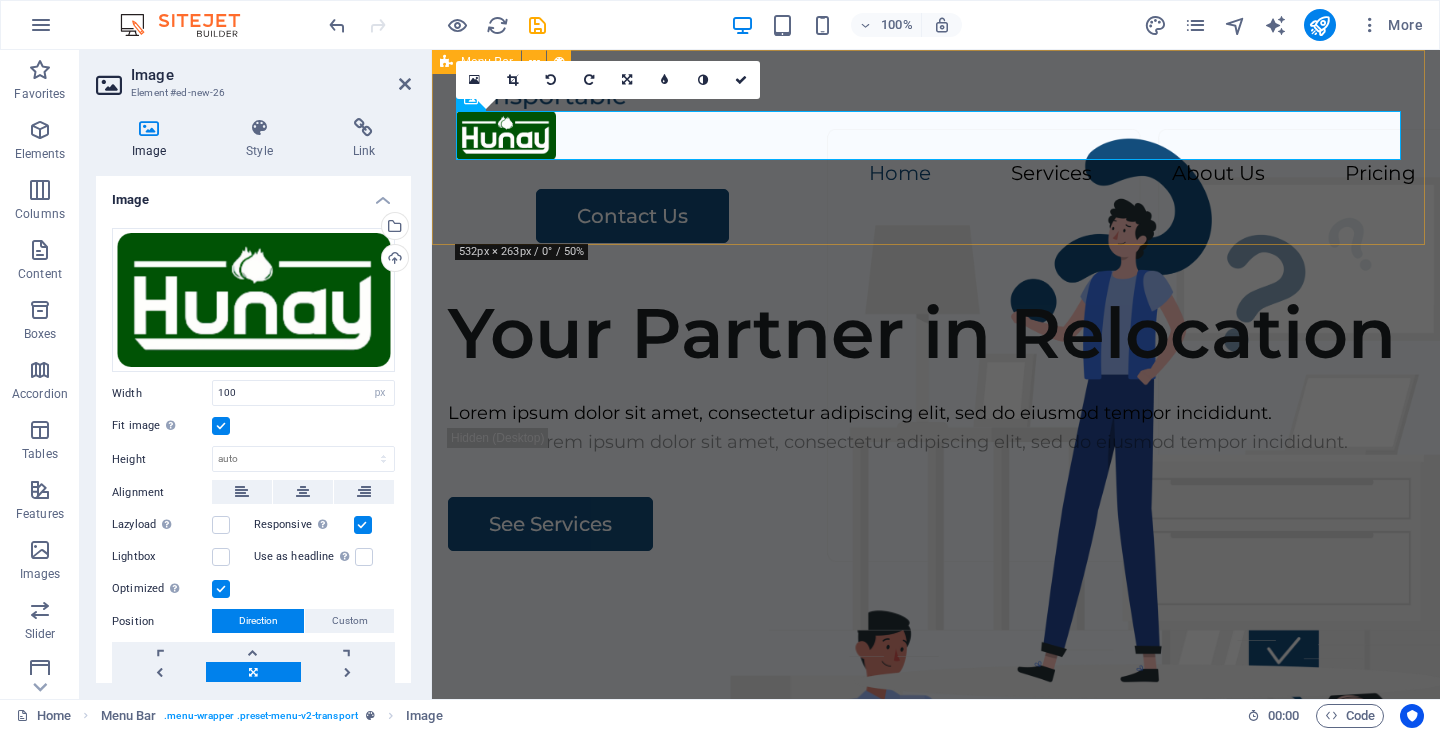 click on "Home Services About Us Pricing Contact Us" at bounding box center (936, 162) 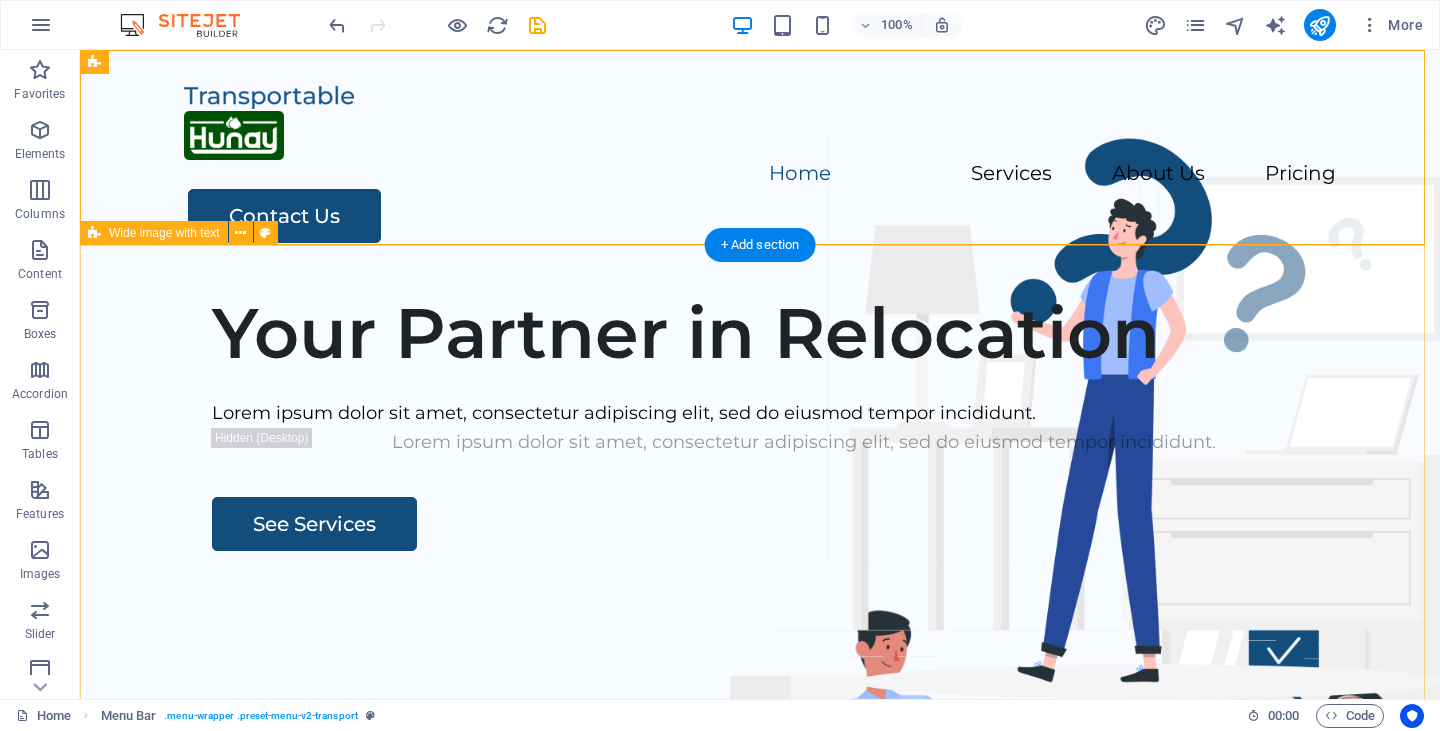 click on "Your Partner in Relocation Lorem ipsum dolor sit amet, consectetur adipiscing elit, sed do eiusmod tempor incididunt.  Lorem ipsum dolor sit amet, consectetur adipiscing elit, sed do eiusmod tempor incididunt.  See Services" at bounding box center [760, 658] 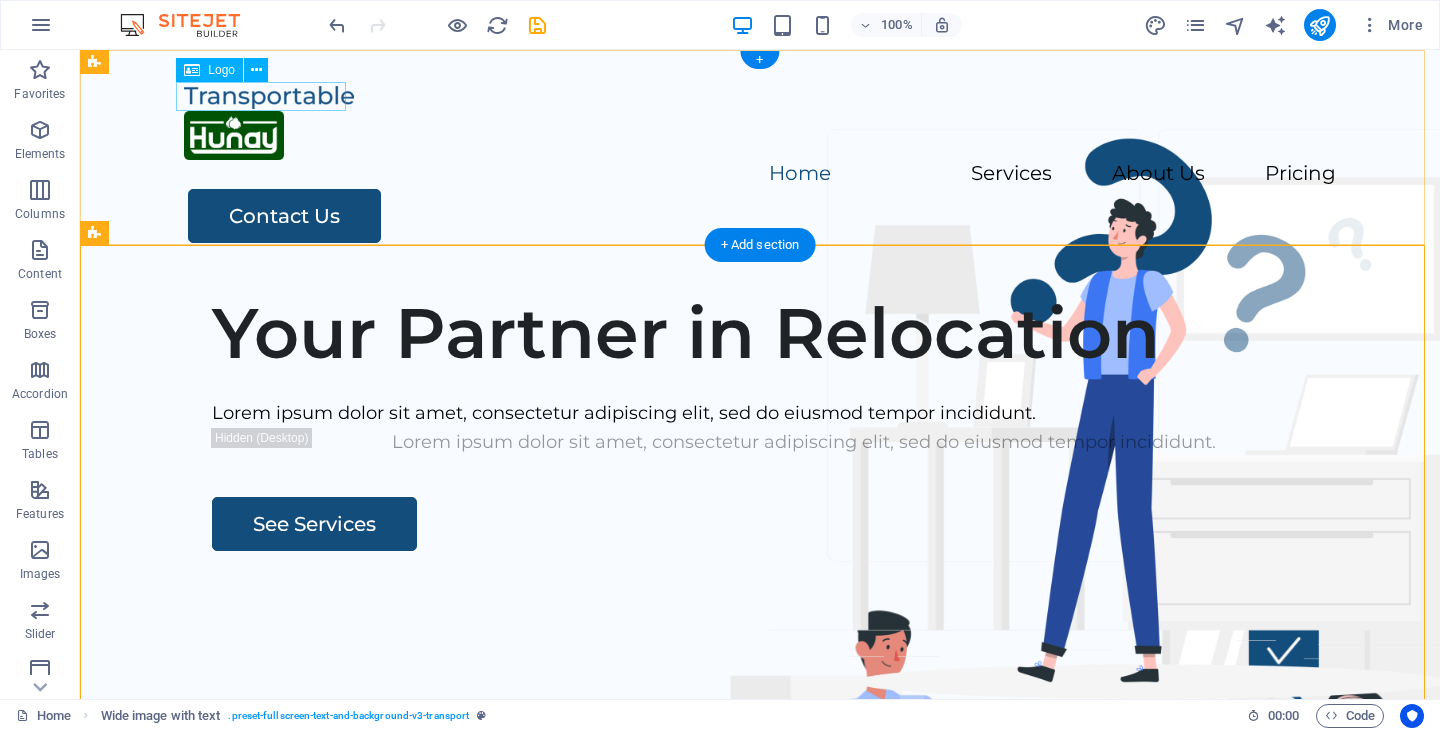 click at bounding box center [760, 96] 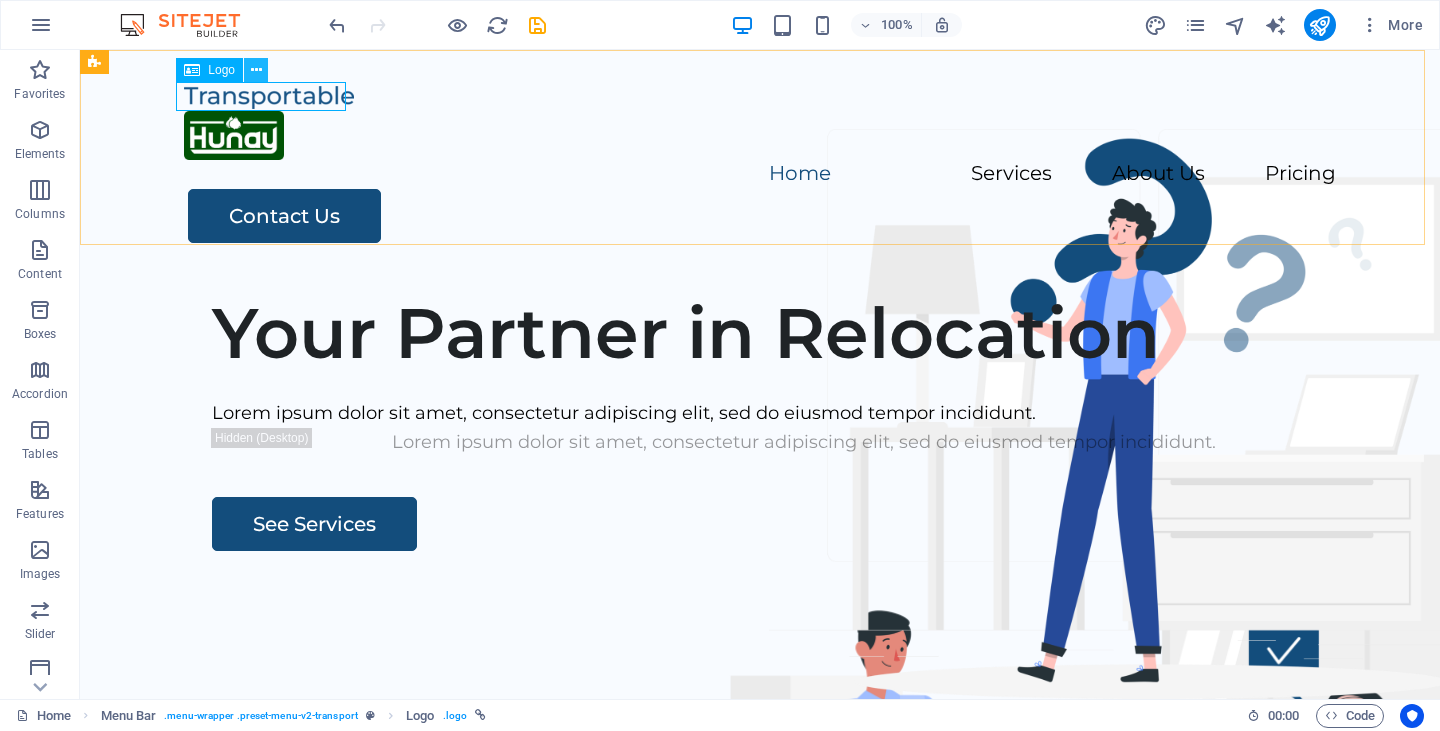 click at bounding box center [256, 70] 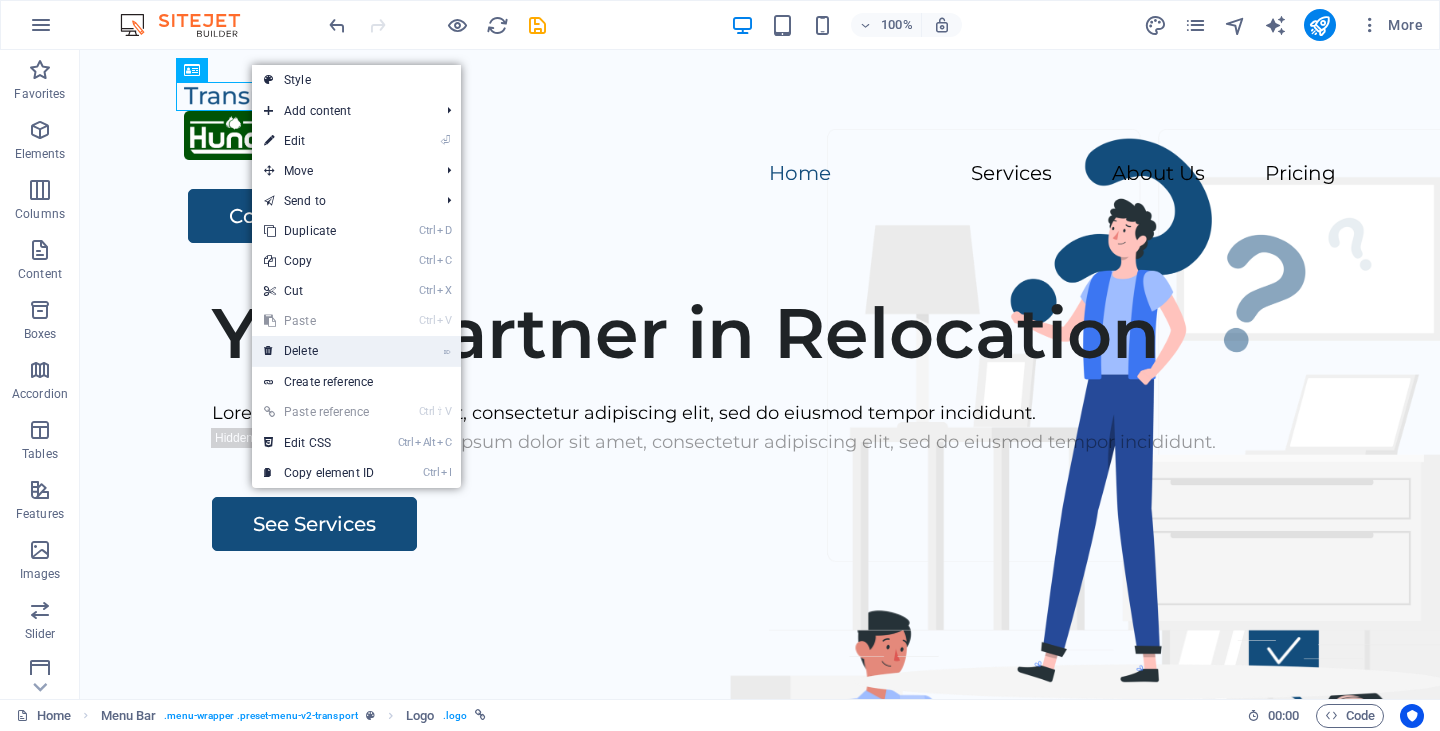 click on "⌦  Delete" at bounding box center (319, 351) 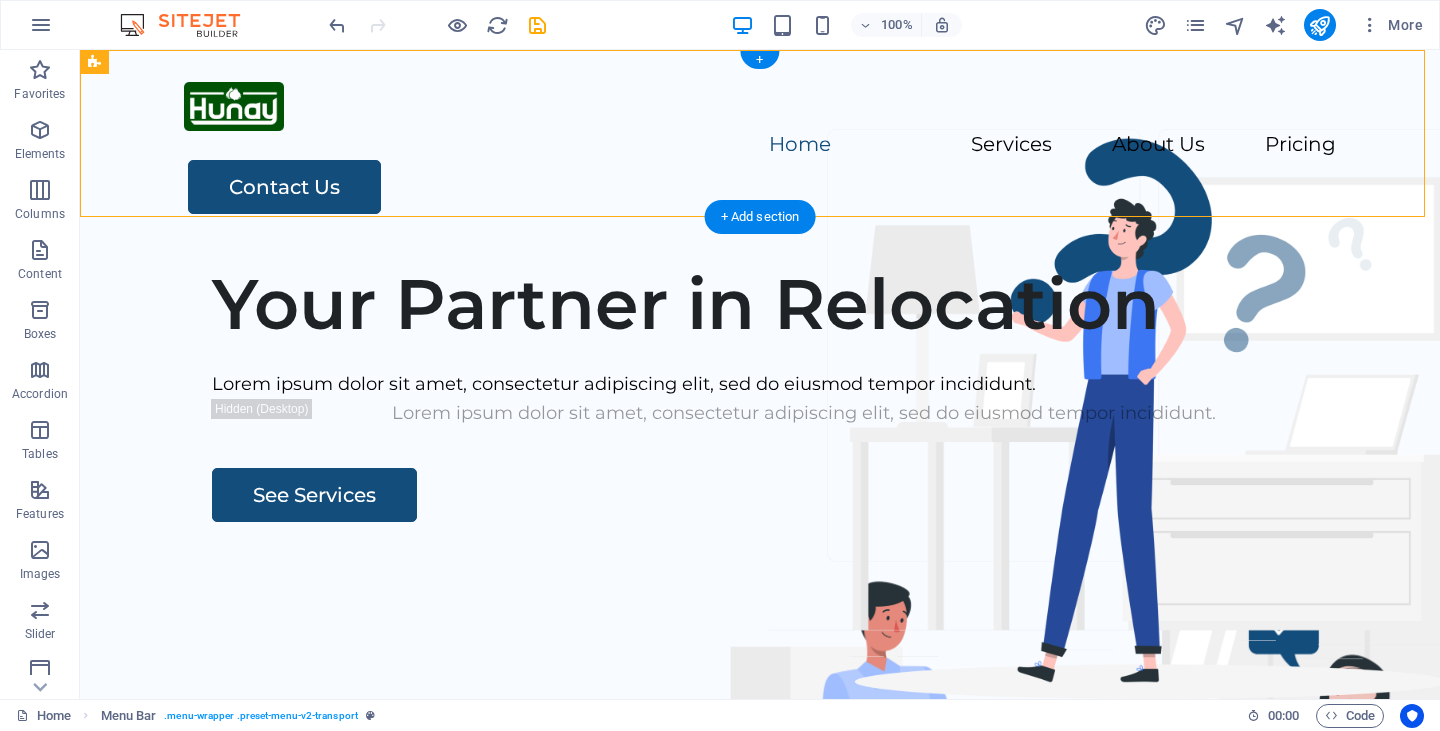 drag, startPoint x: 230, startPoint y: 169, endPoint x: 337, endPoint y: 159, distance: 107.46627 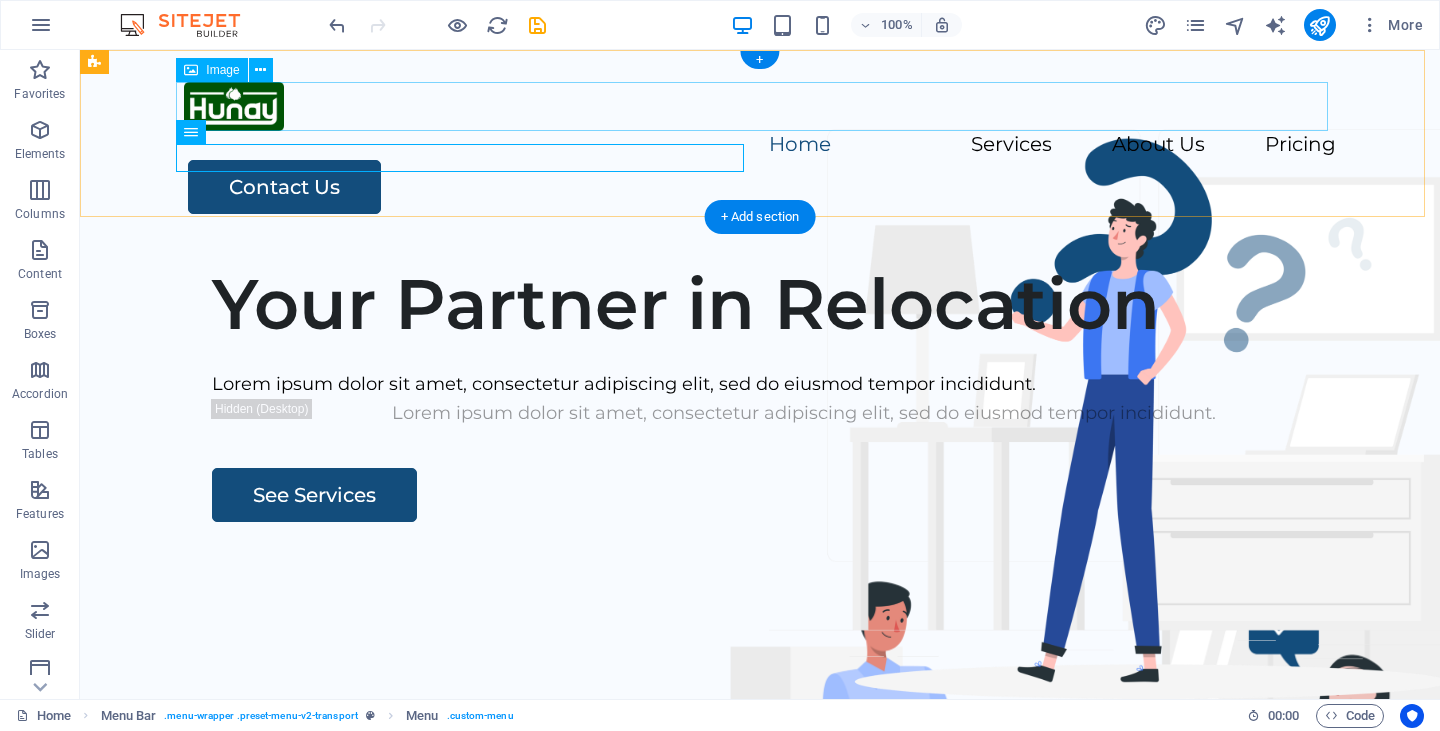 click at bounding box center [760, 106] 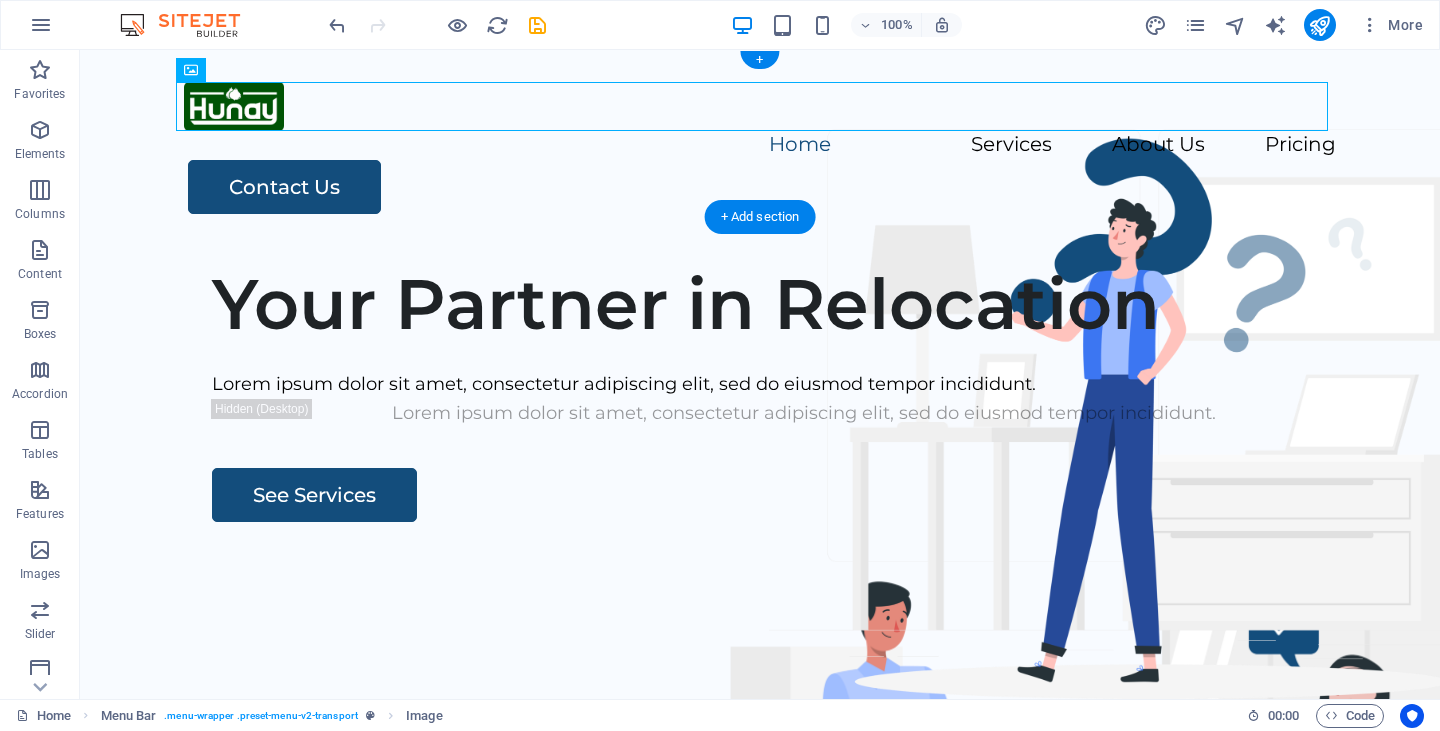 drag, startPoint x: 216, startPoint y: 95, endPoint x: 215, endPoint y: 111, distance: 16.03122 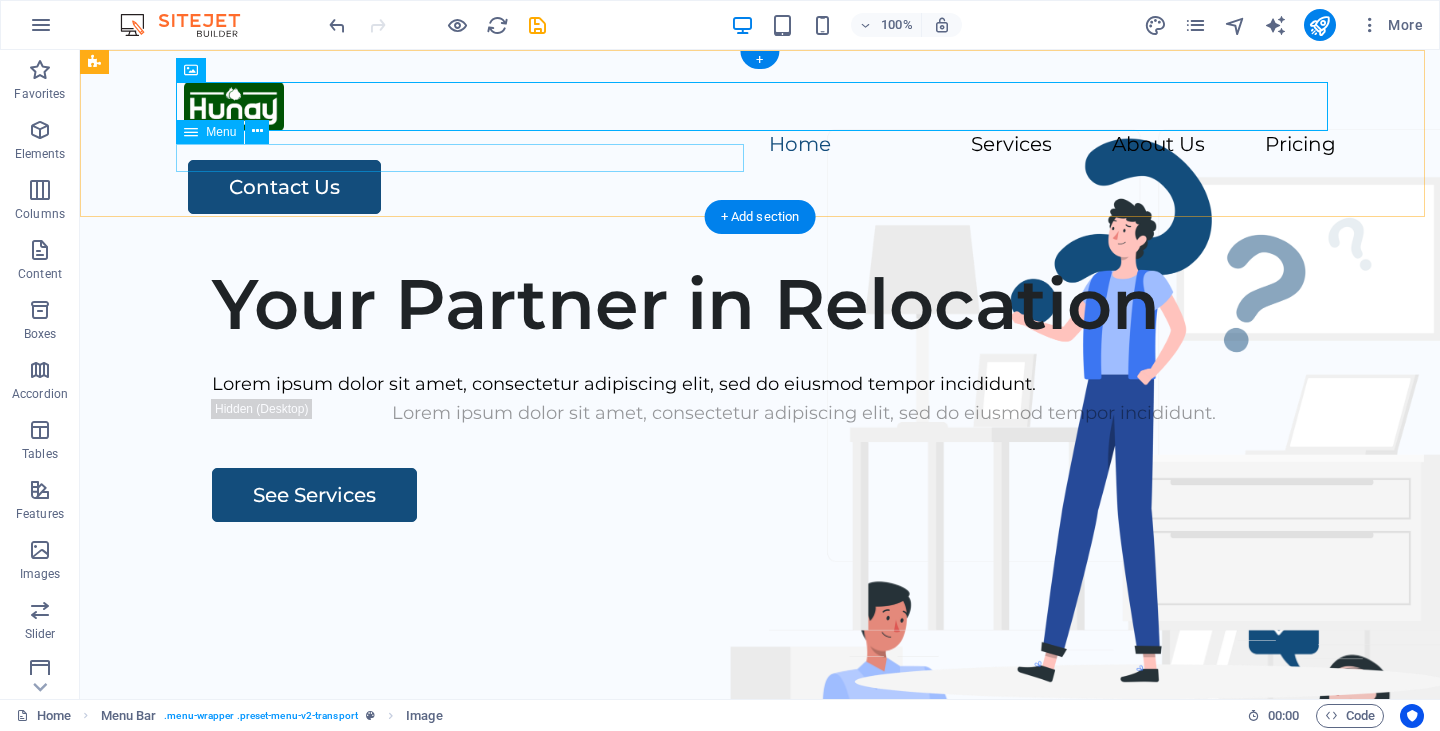 click on "Home Services About Us Pricing" at bounding box center (760, 145) 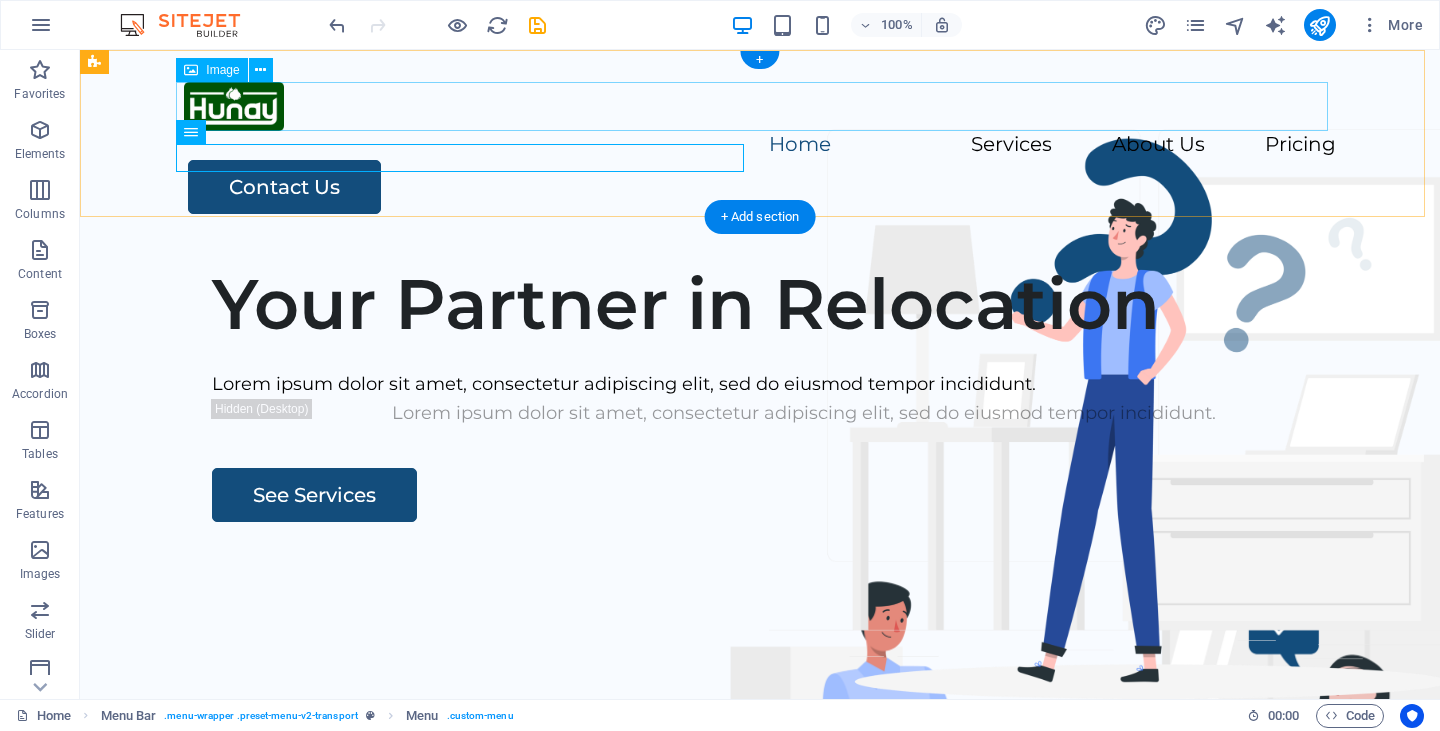 click at bounding box center [760, 106] 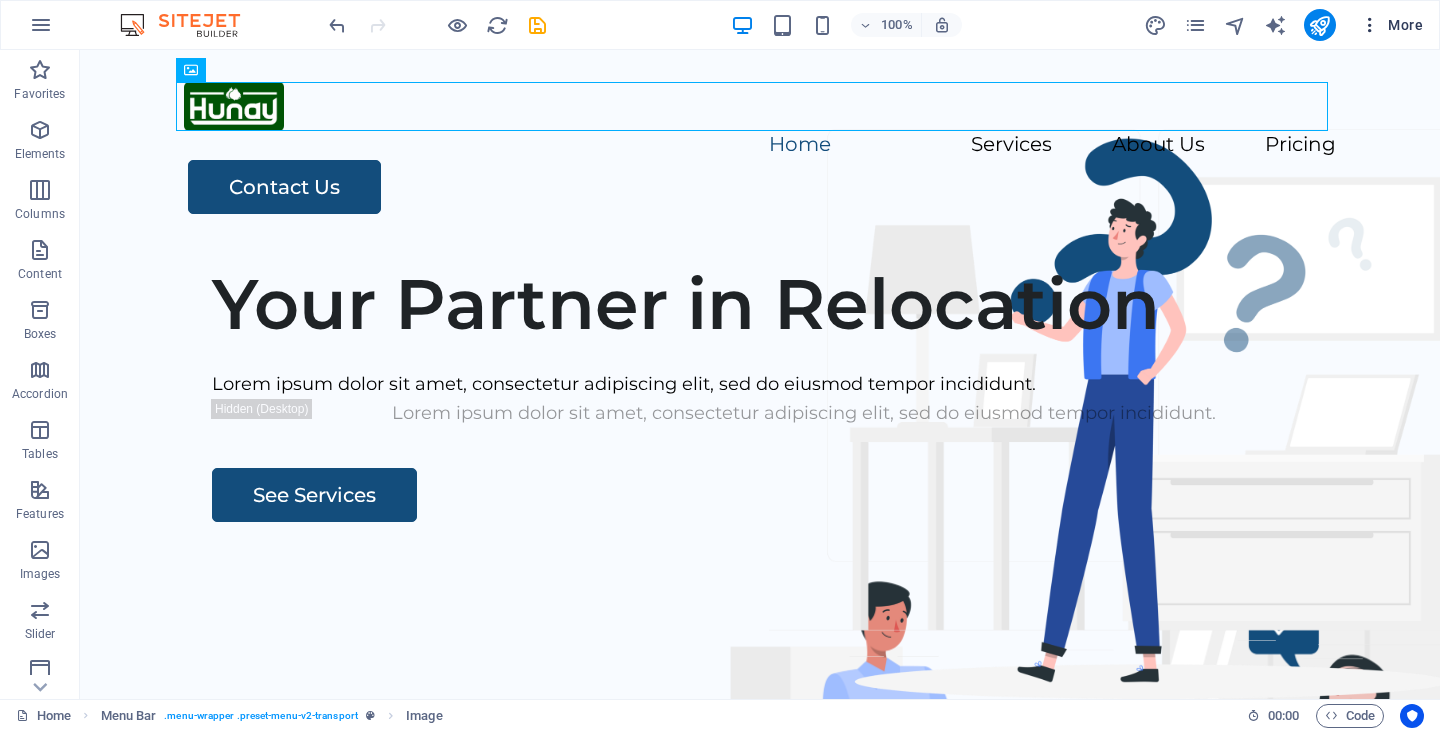 click on "More" at bounding box center [1391, 25] 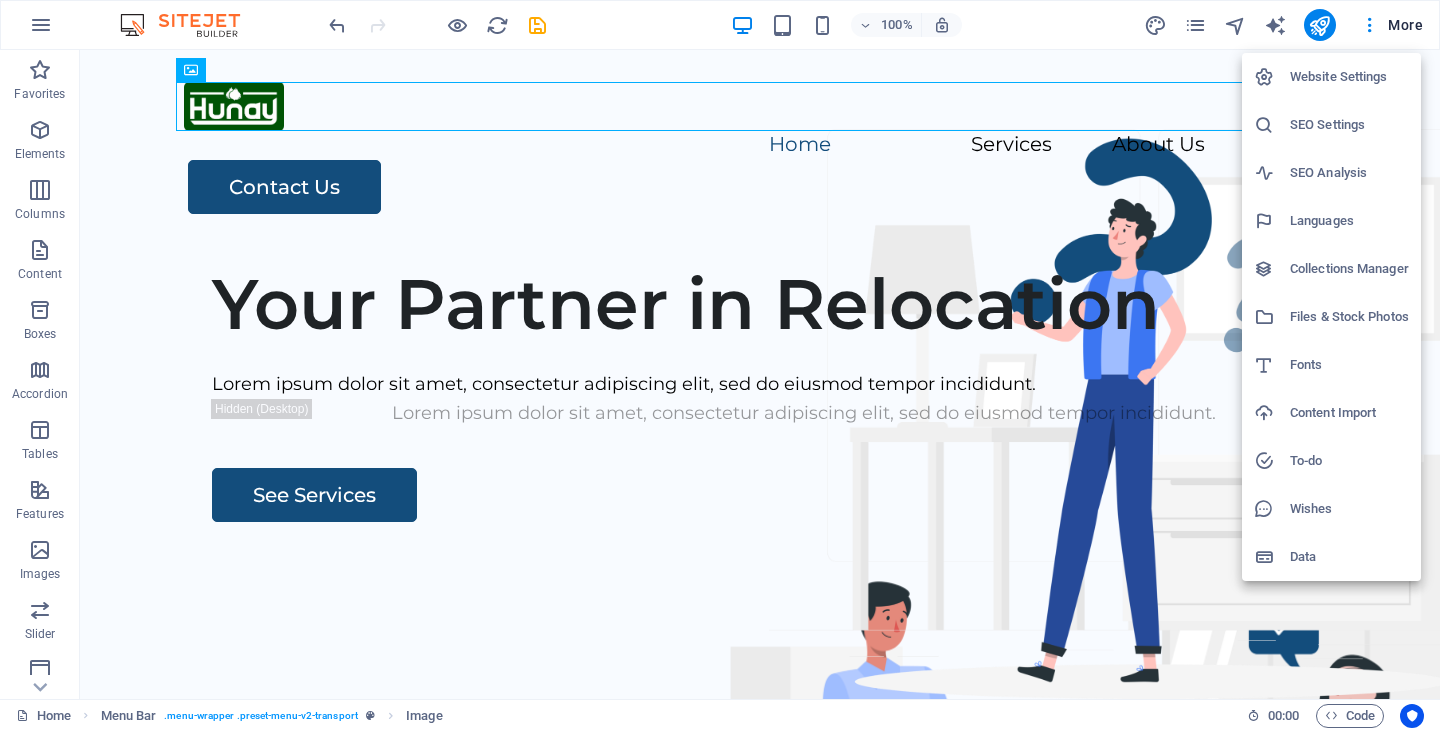 click at bounding box center [720, 365] 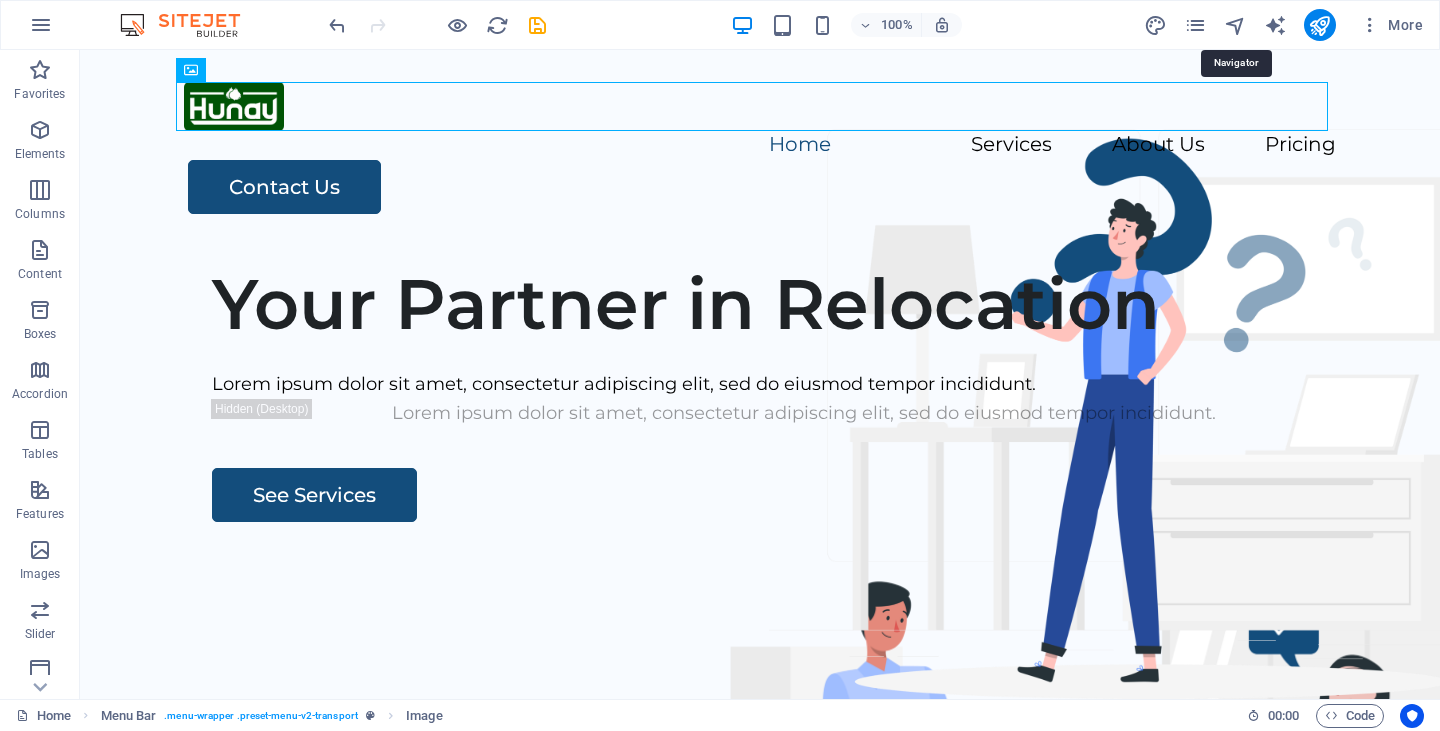 click at bounding box center [1235, 25] 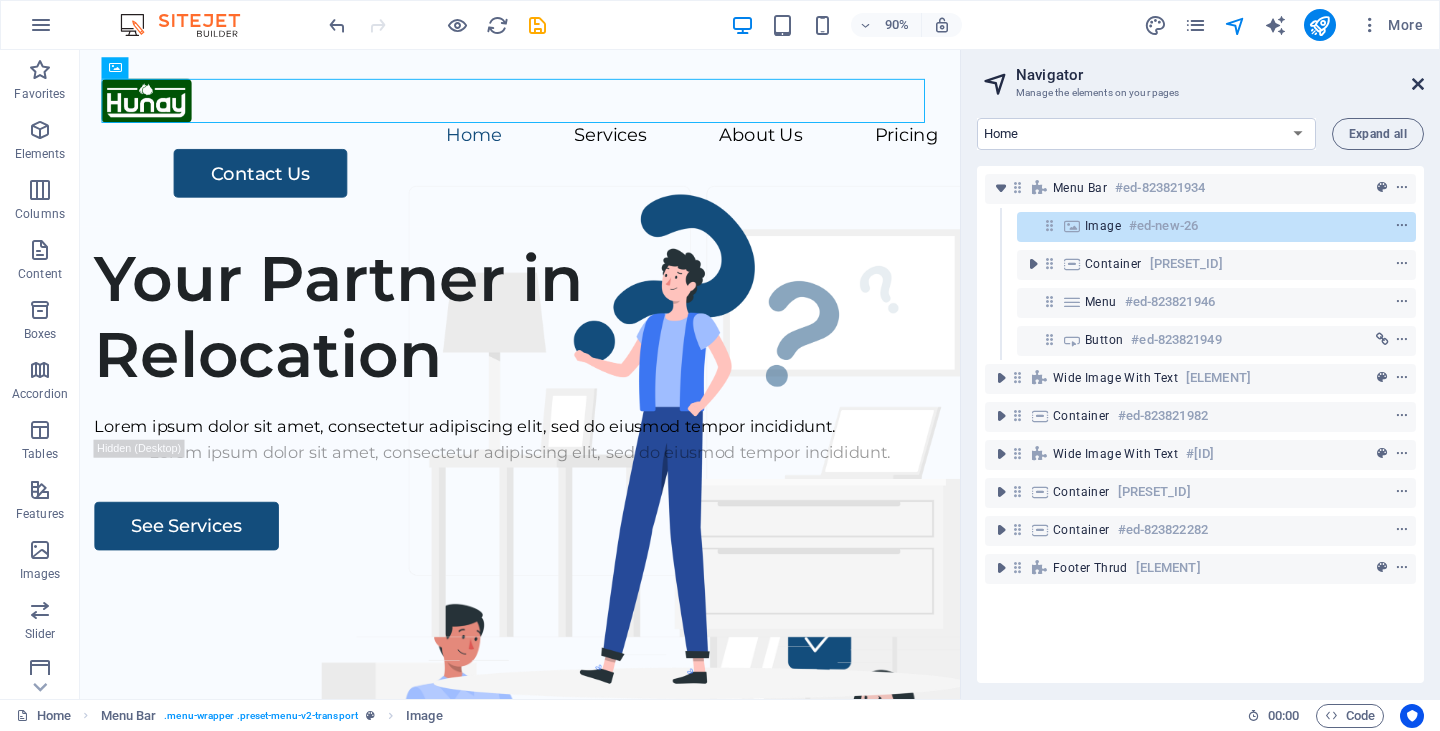 click at bounding box center (1418, 84) 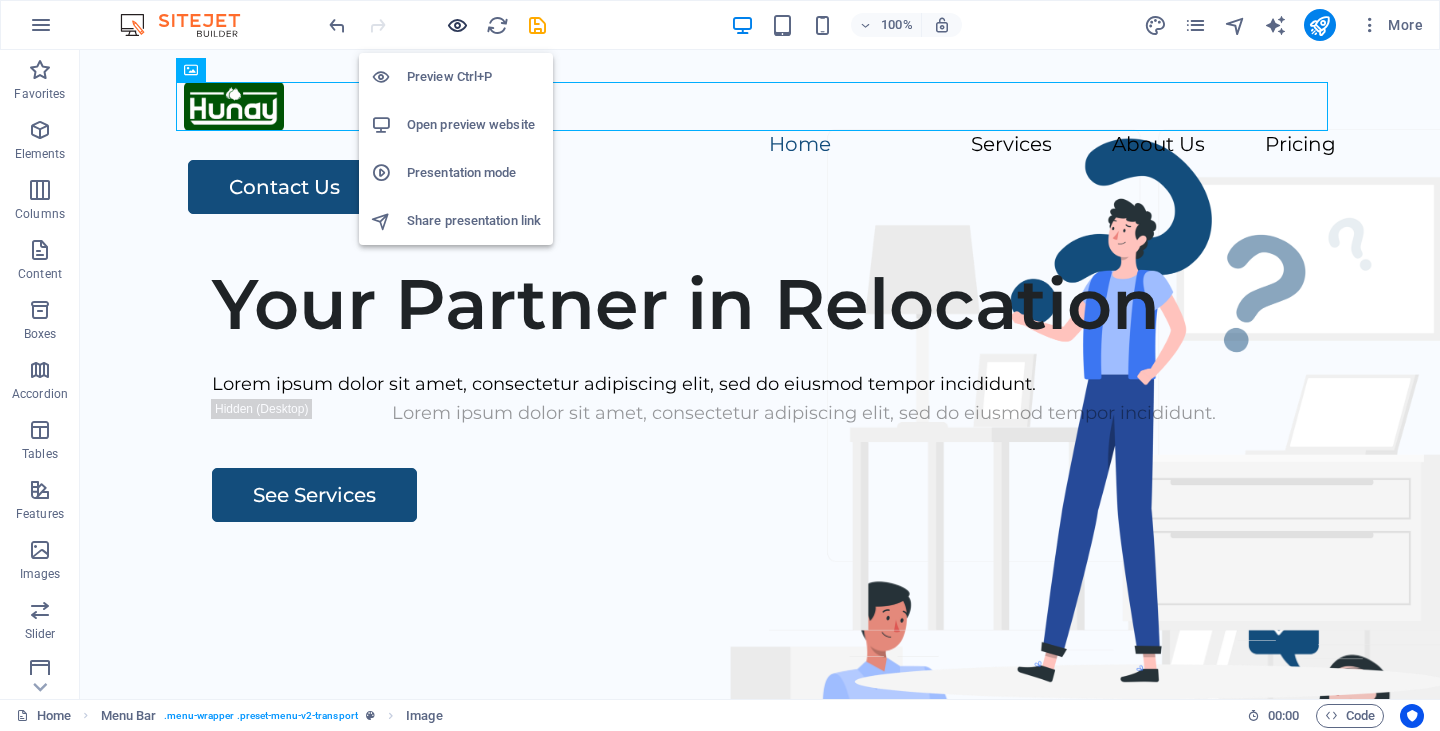 click at bounding box center [457, 25] 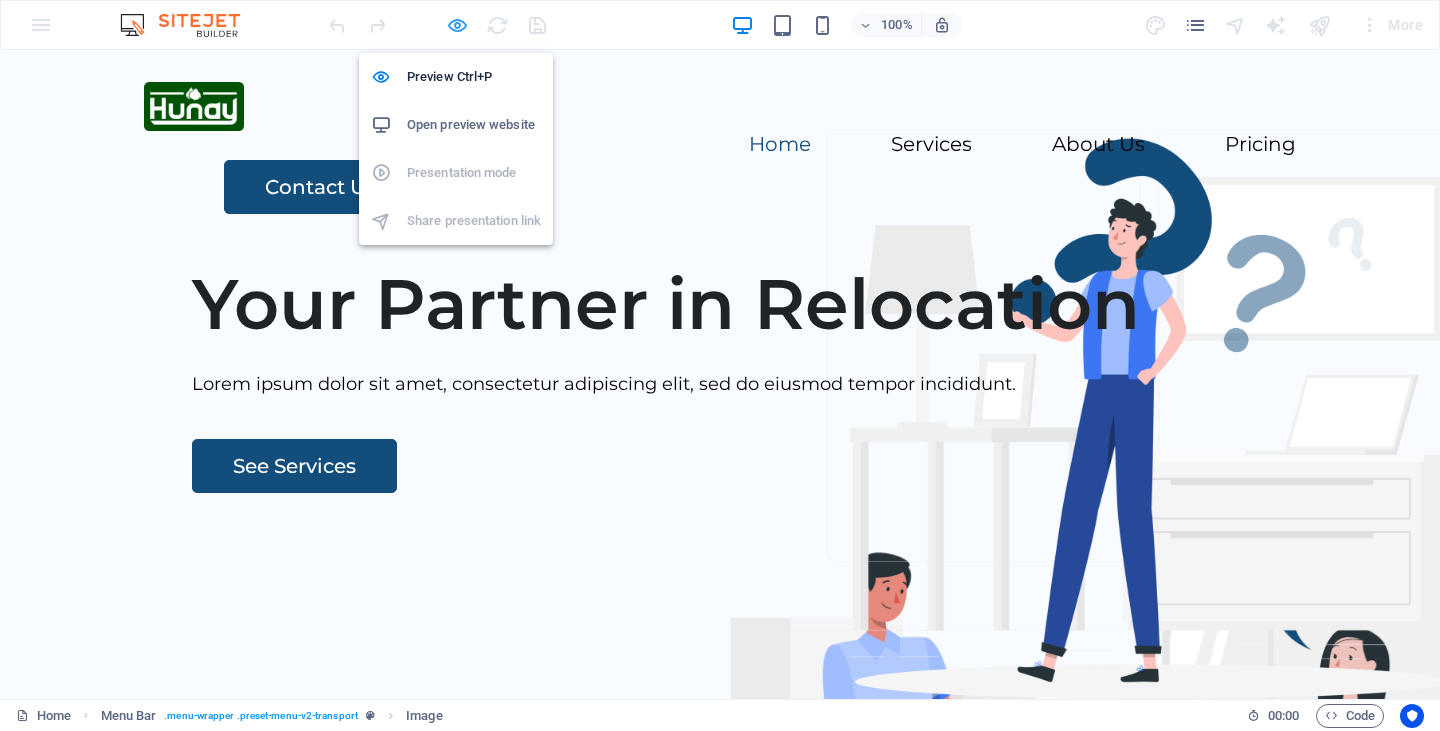 click at bounding box center (457, 25) 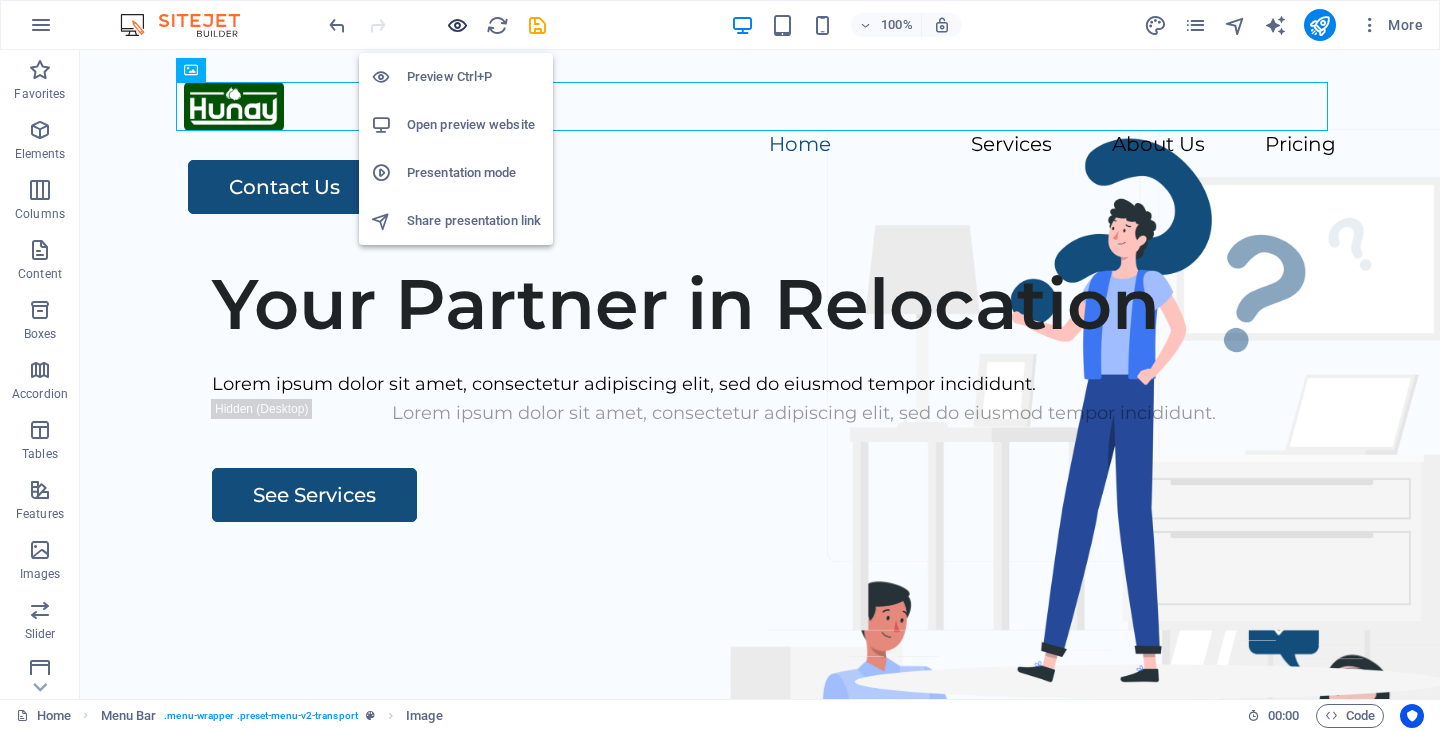 click at bounding box center [457, 25] 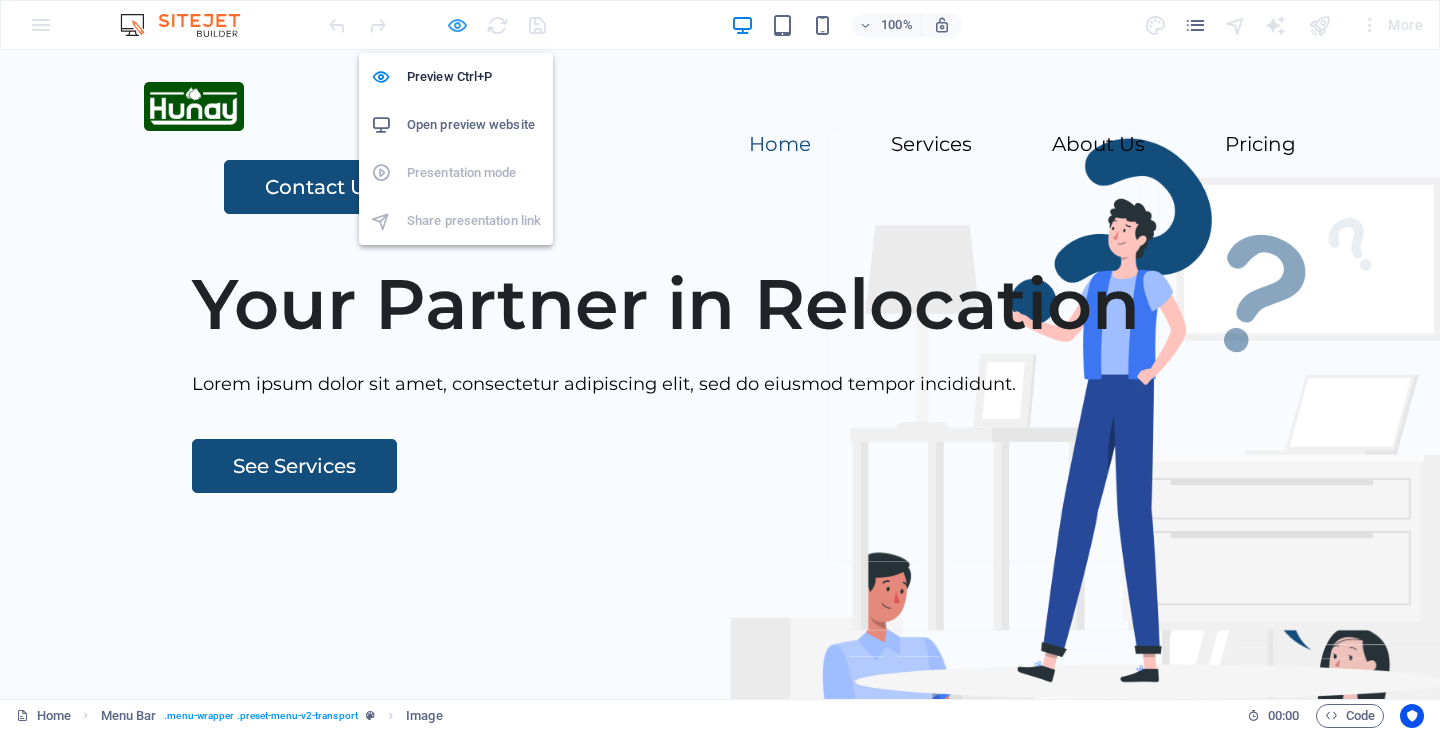 click at bounding box center (457, 25) 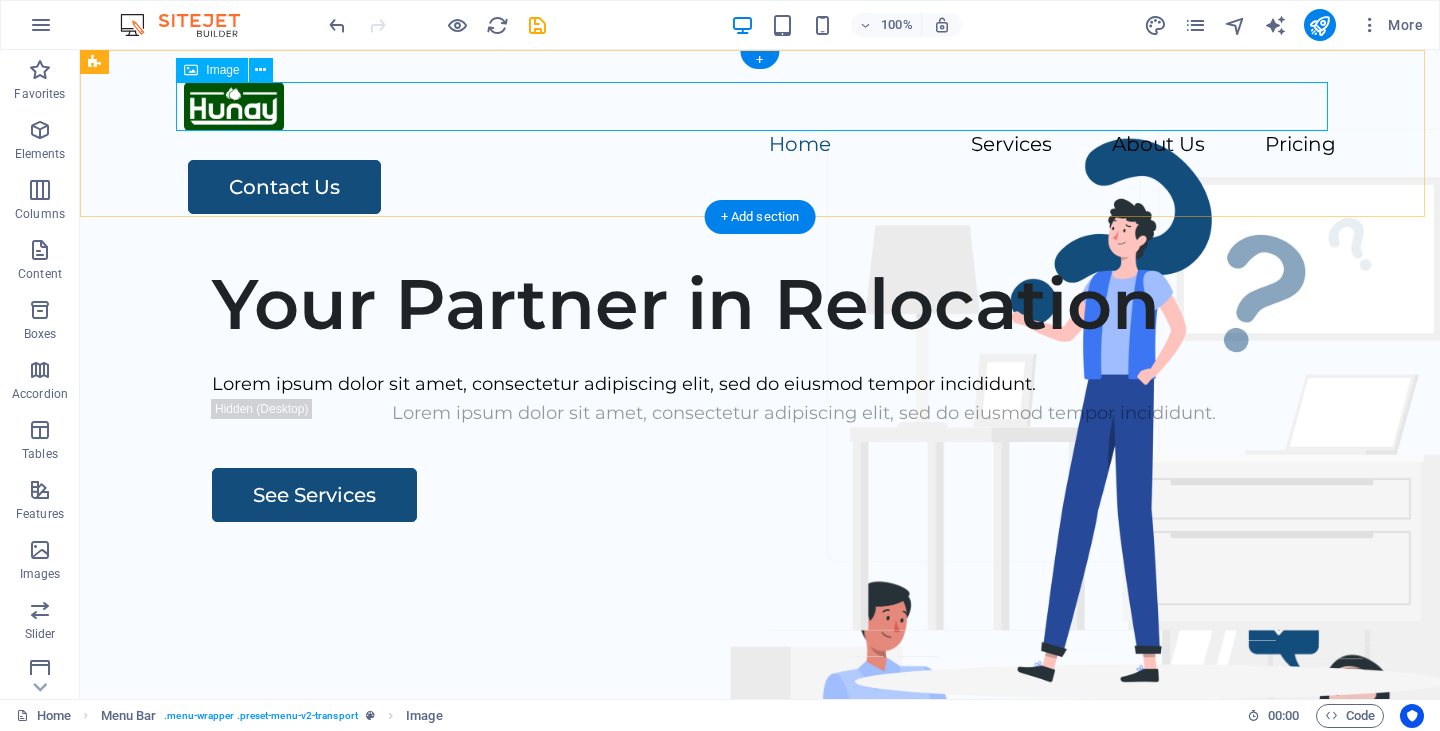 click at bounding box center [760, 106] 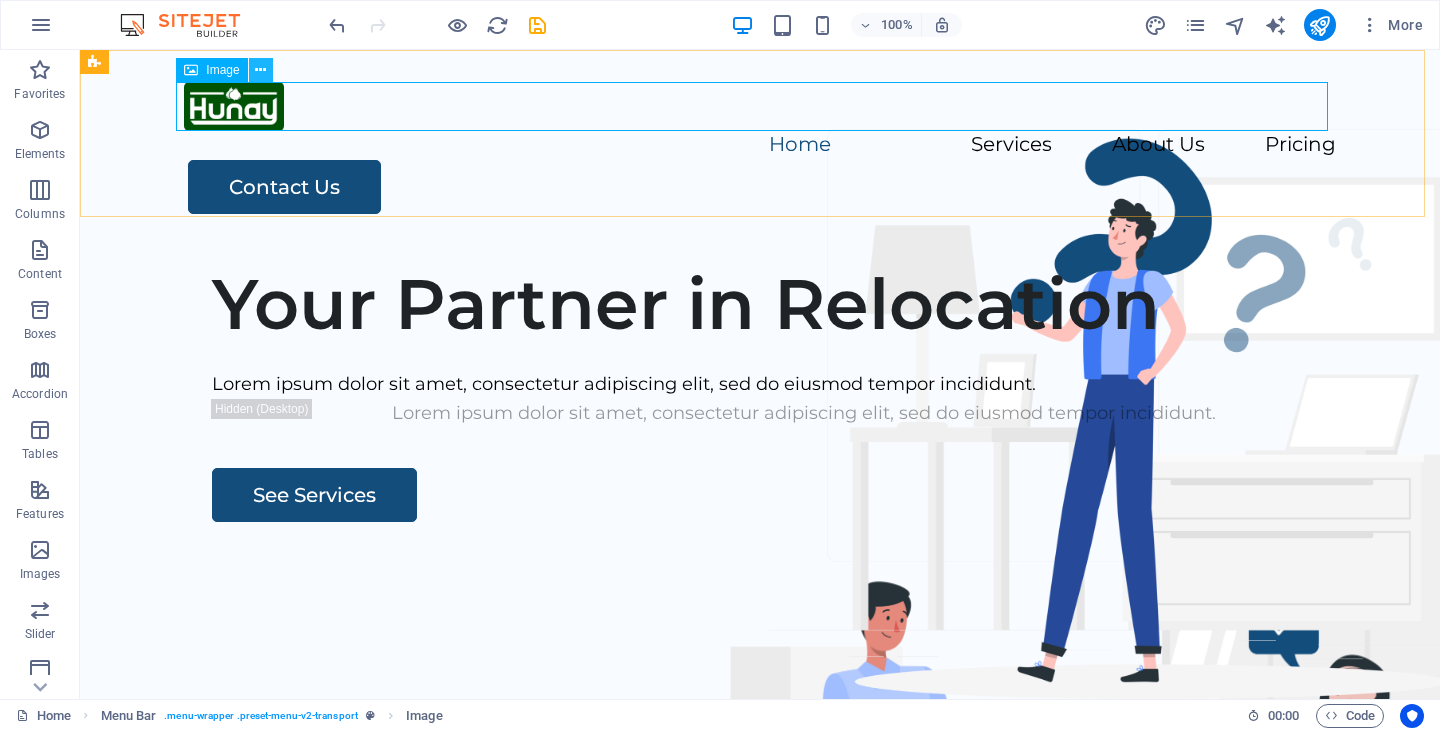 click at bounding box center [260, 70] 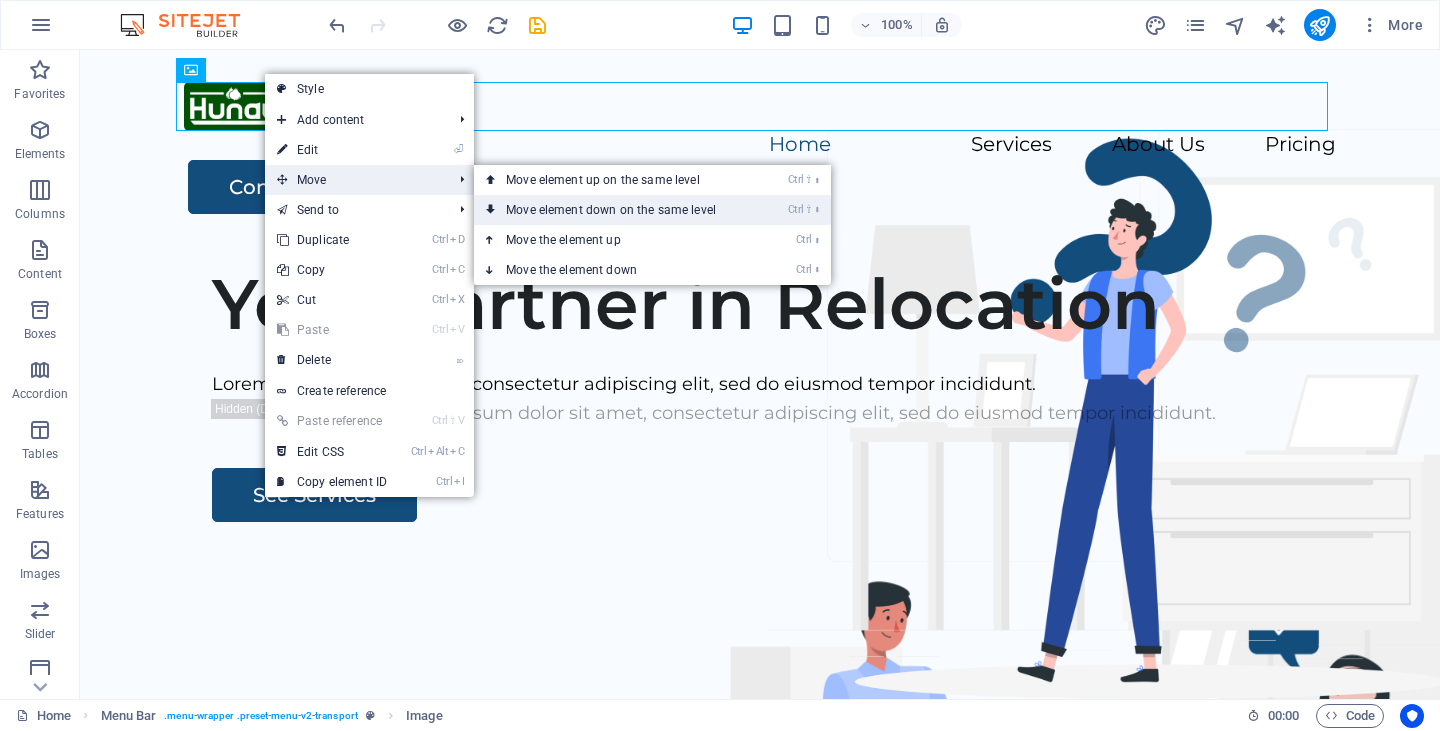click on "Ctrl ⇧ ⬇  Move element down on the same level" at bounding box center [615, 210] 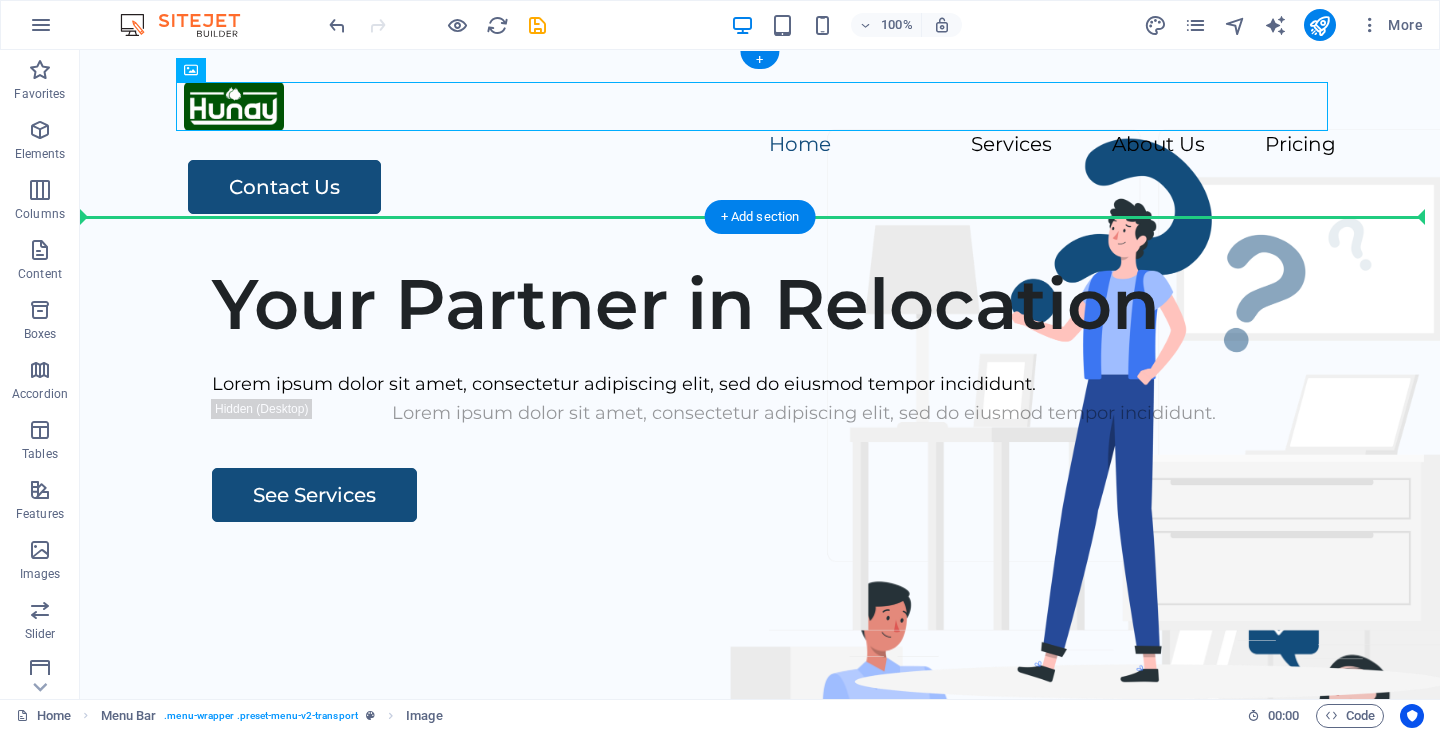 drag, startPoint x: 262, startPoint y: 123, endPoint x: 111, endPoint y: 161, distance: 155.70805 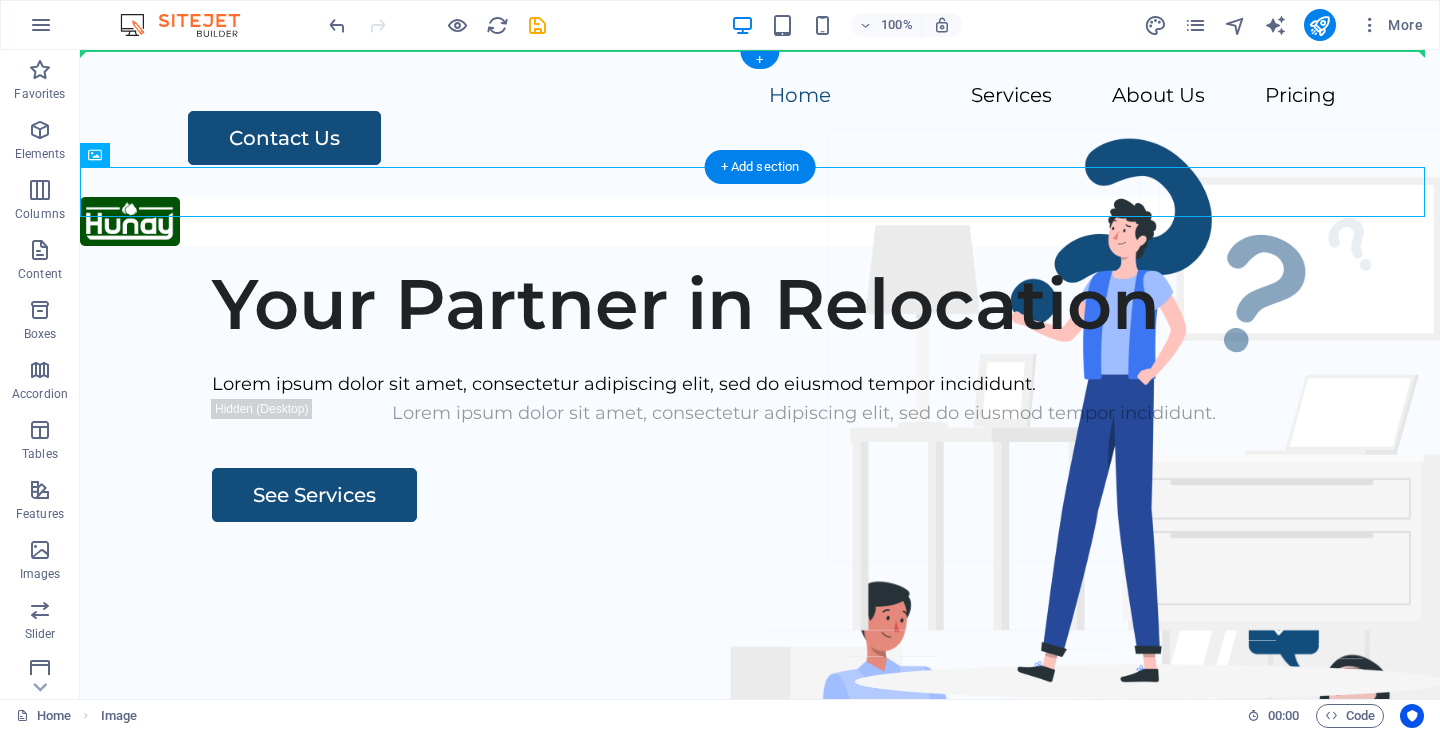 drag, startPoint x: 121, startPoint y: 186, endPoint x: 138, endPoint y: 90, distance: 97.49359 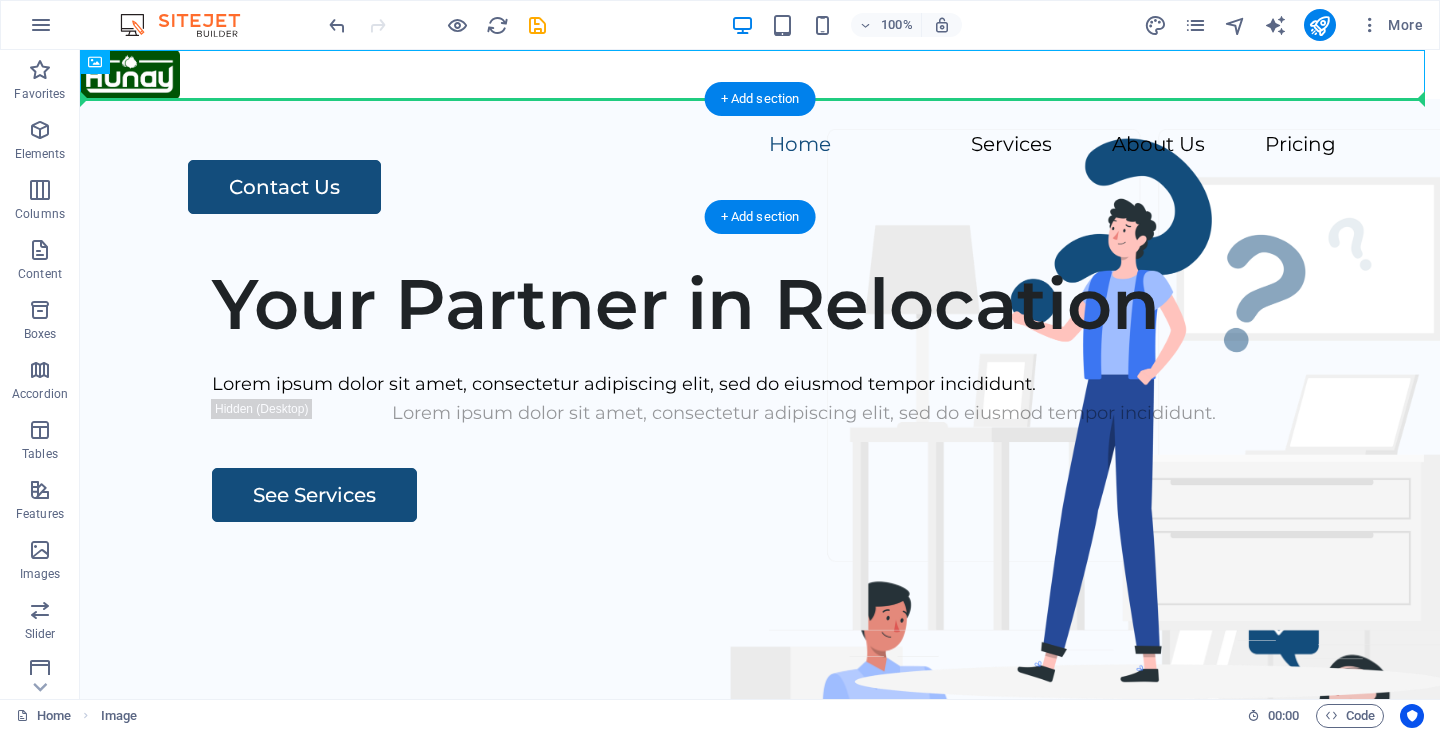 drag, startPoint x: 160, startPoint y: 83, endPoint x: 232, endPoint y: 136, distance: 89.40358 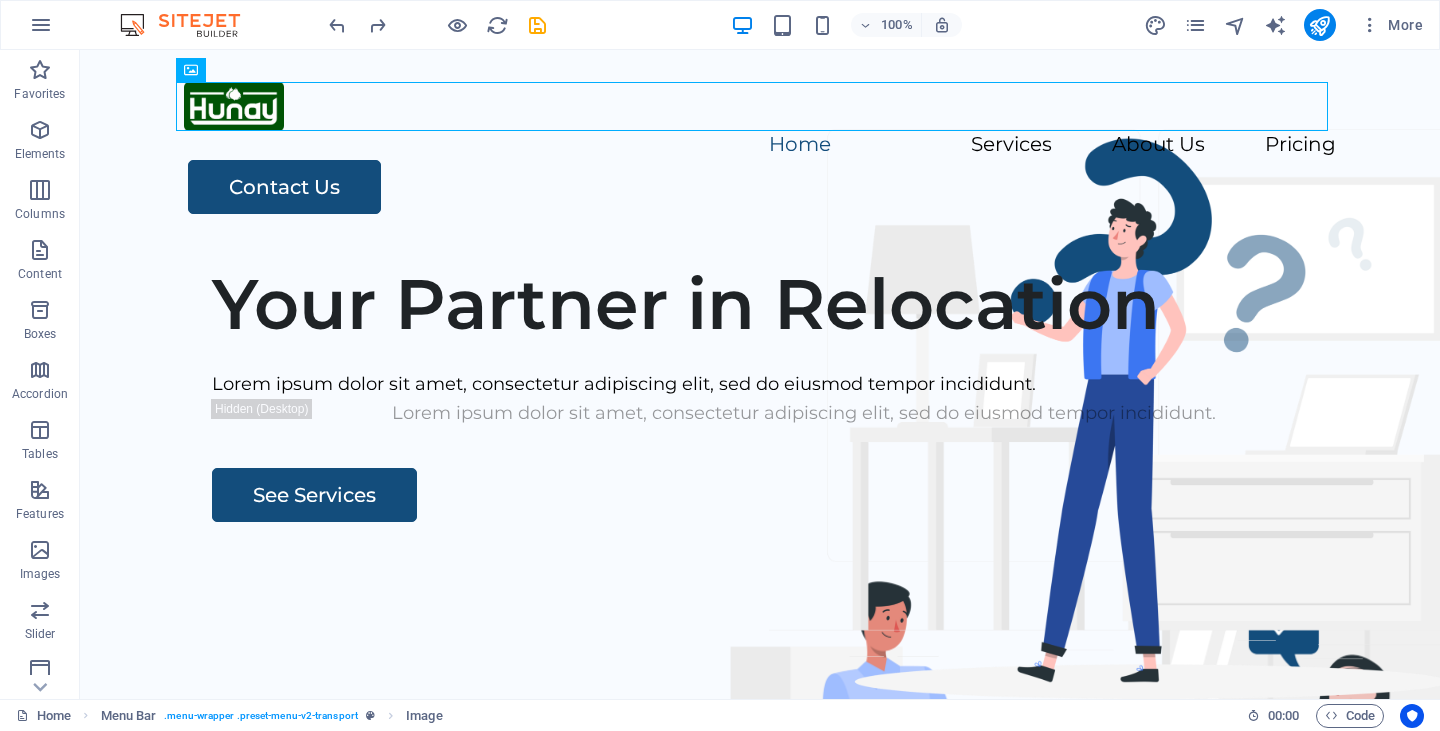 click at bounding box center (437, 25) 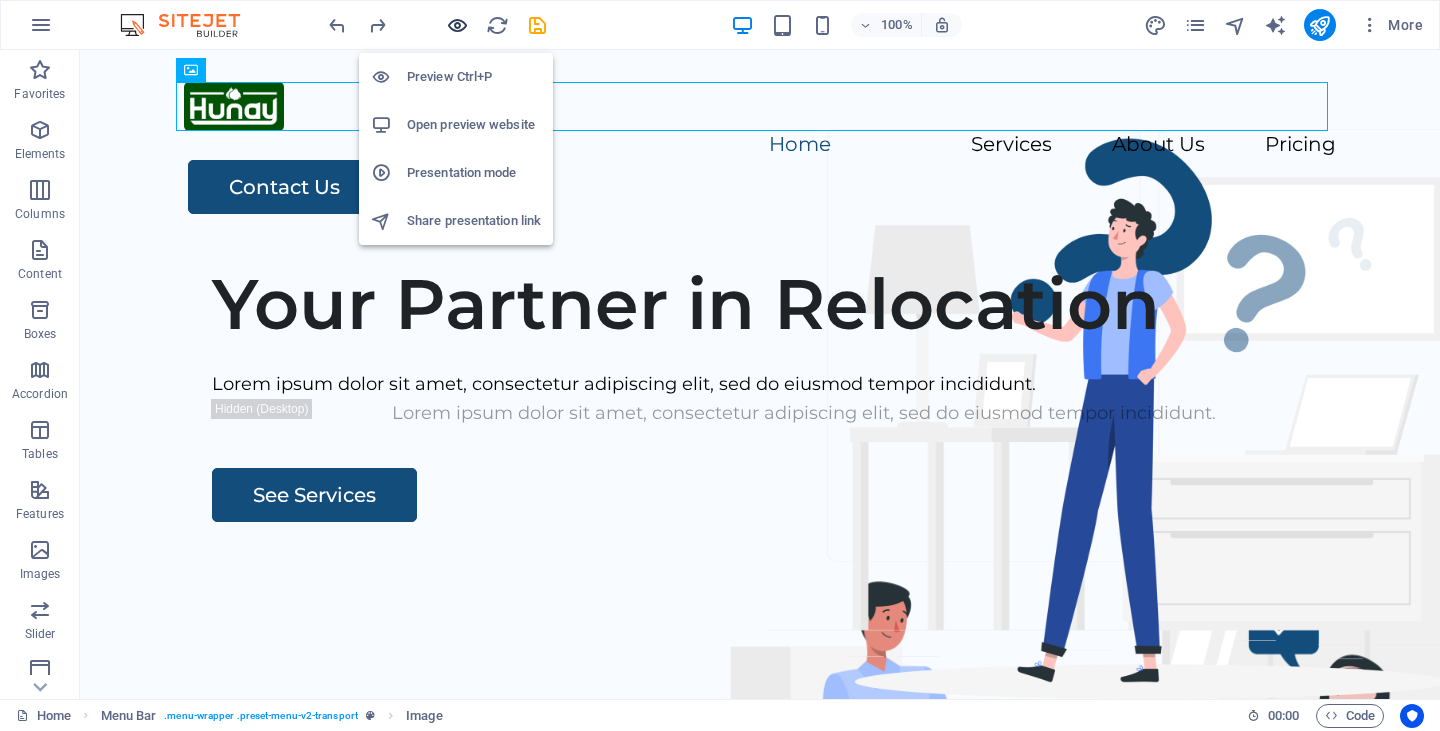 click at bounding box center [457, 25] 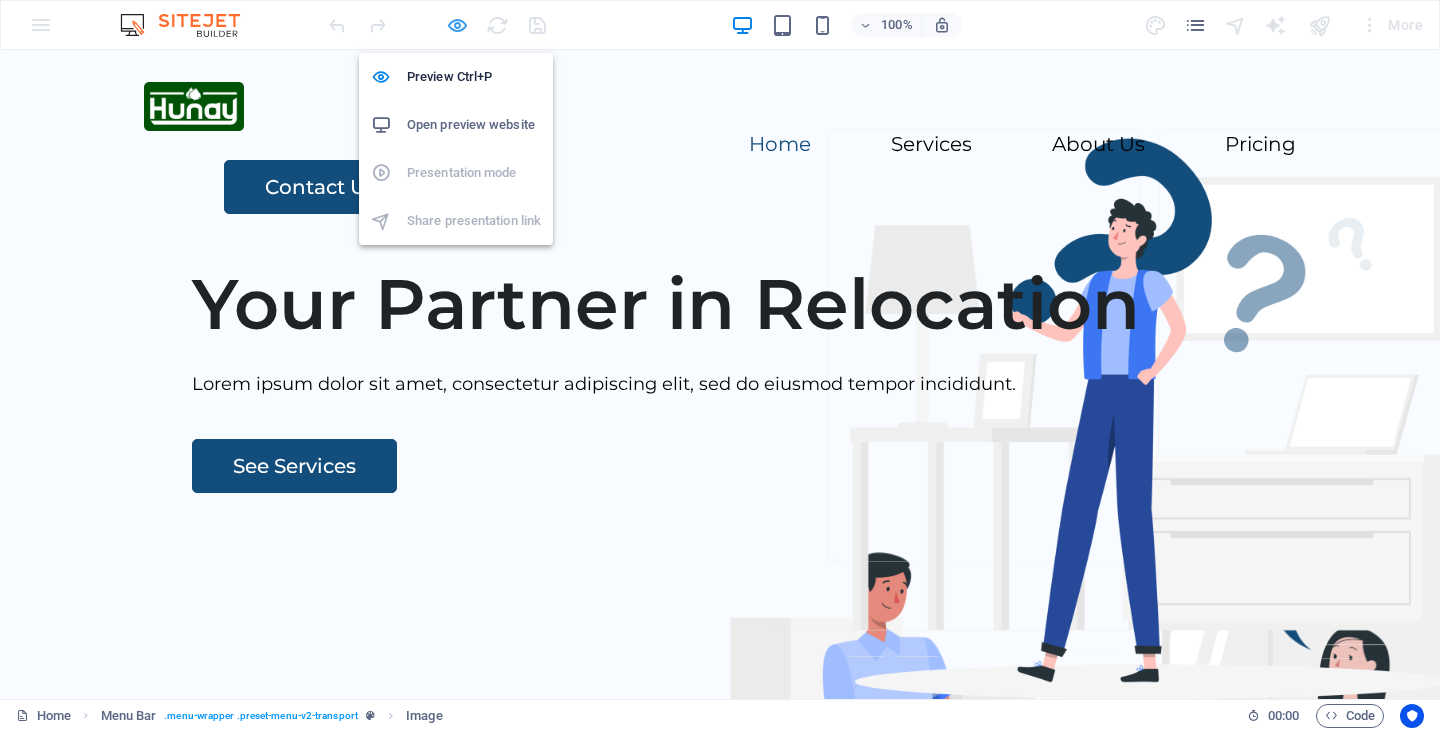 click at bounding box center (457, 25) 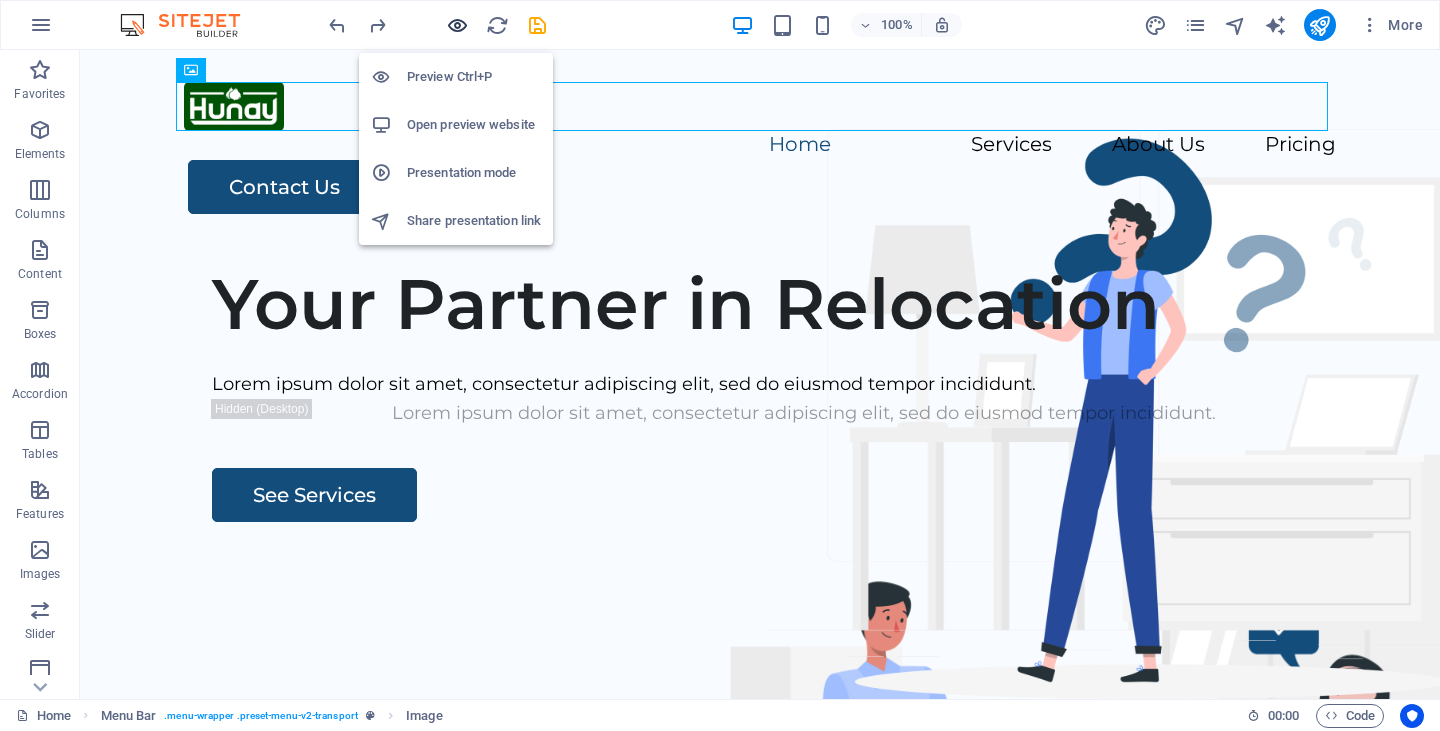 click at bounding box center [457, 25] 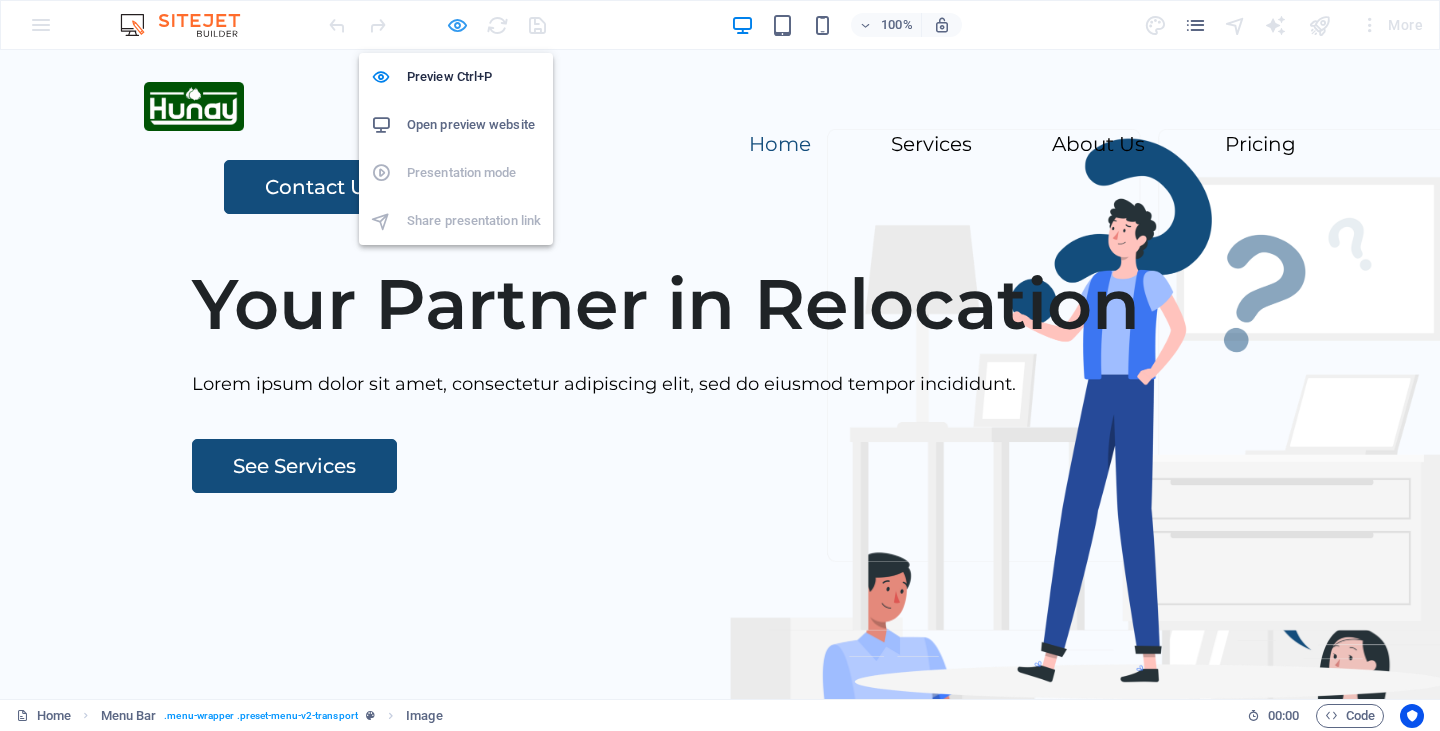 click at bounding box center (457, 25) 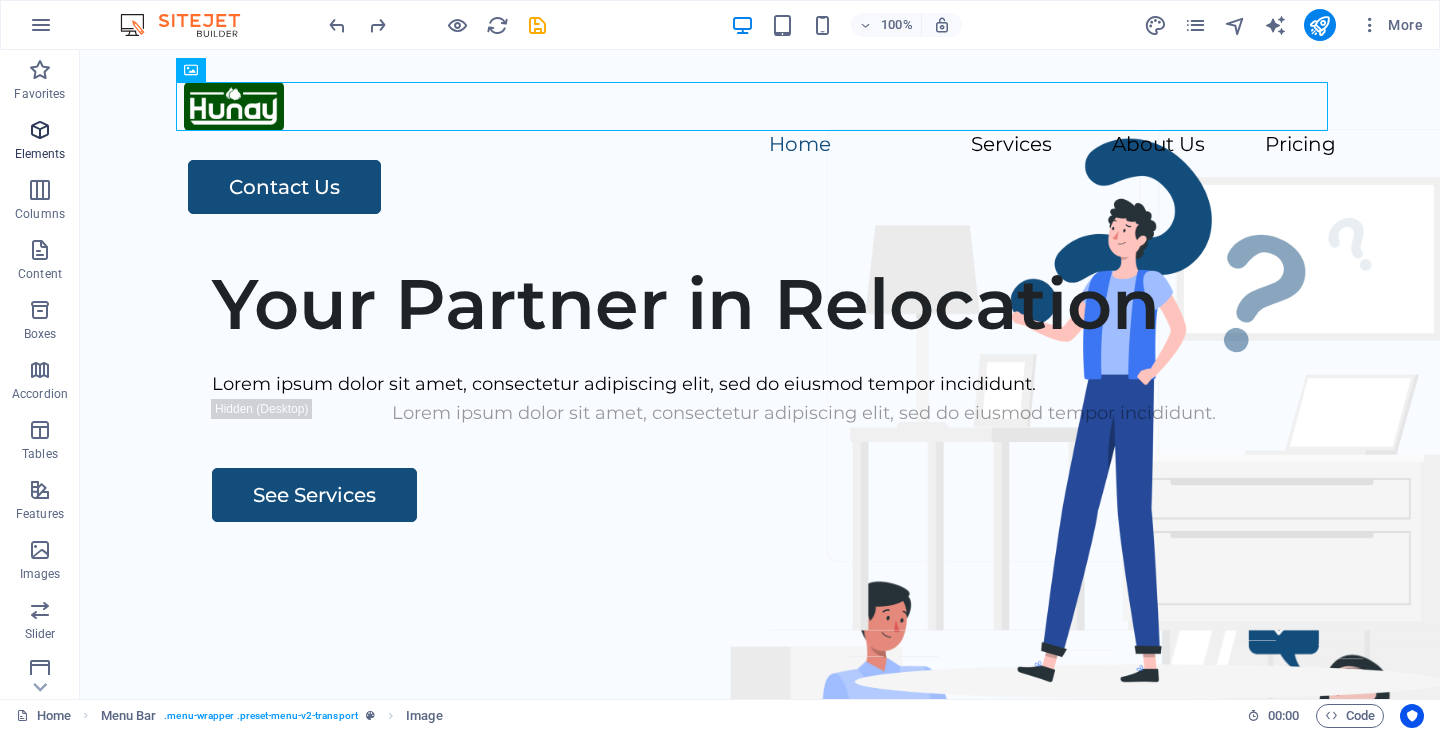 click at bounding box center [40, 130] 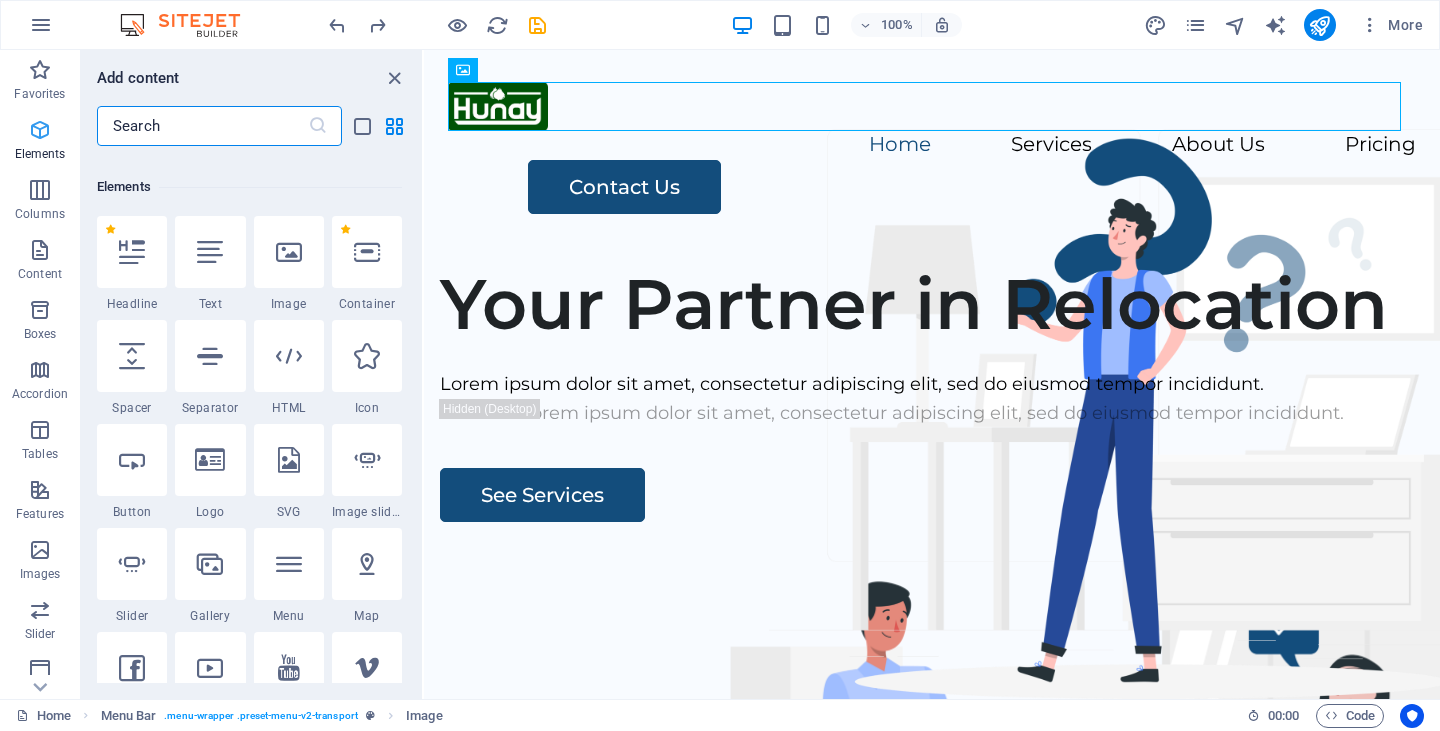 scroll, scrollTop: 213, scrollLeft: 0, axis: vertical 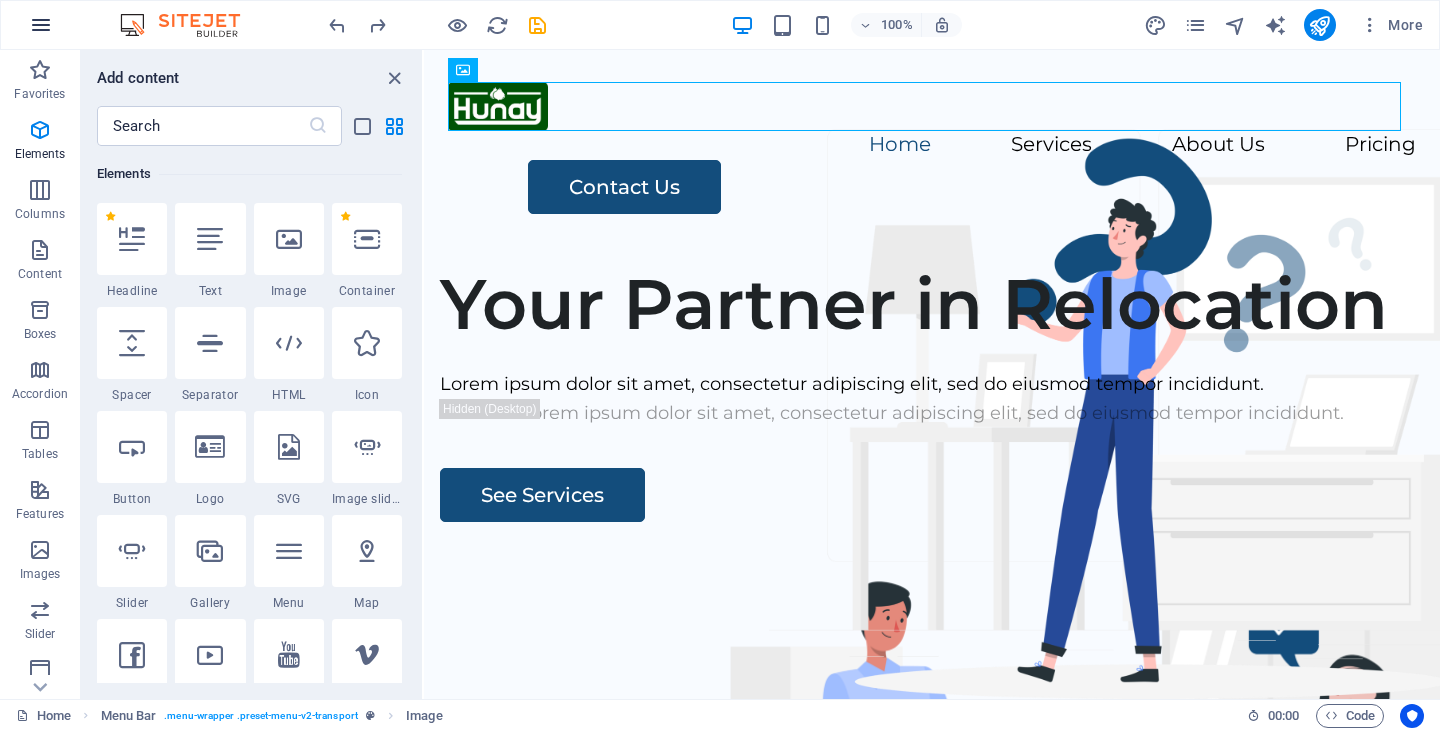 click at bounding box center [41, 25] 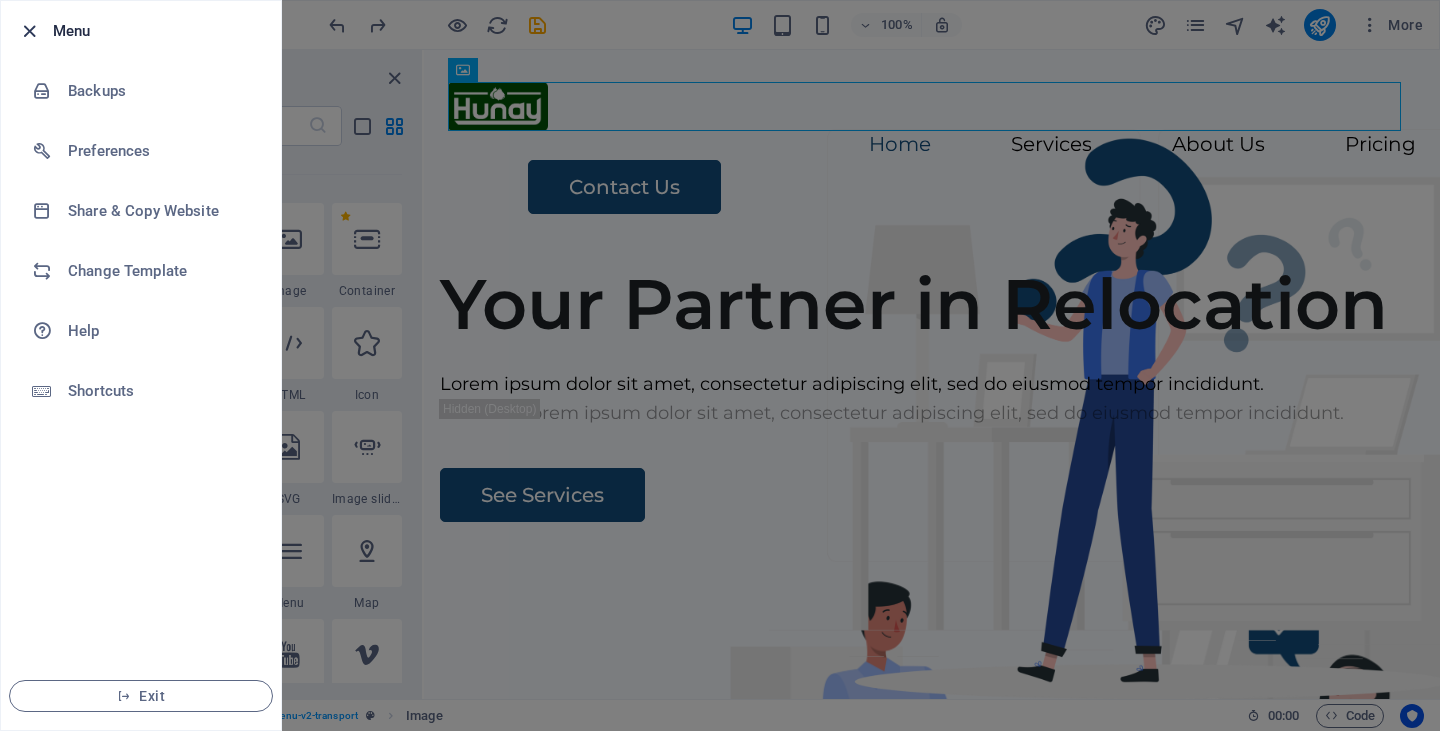 click at bounding box center [29, 31] 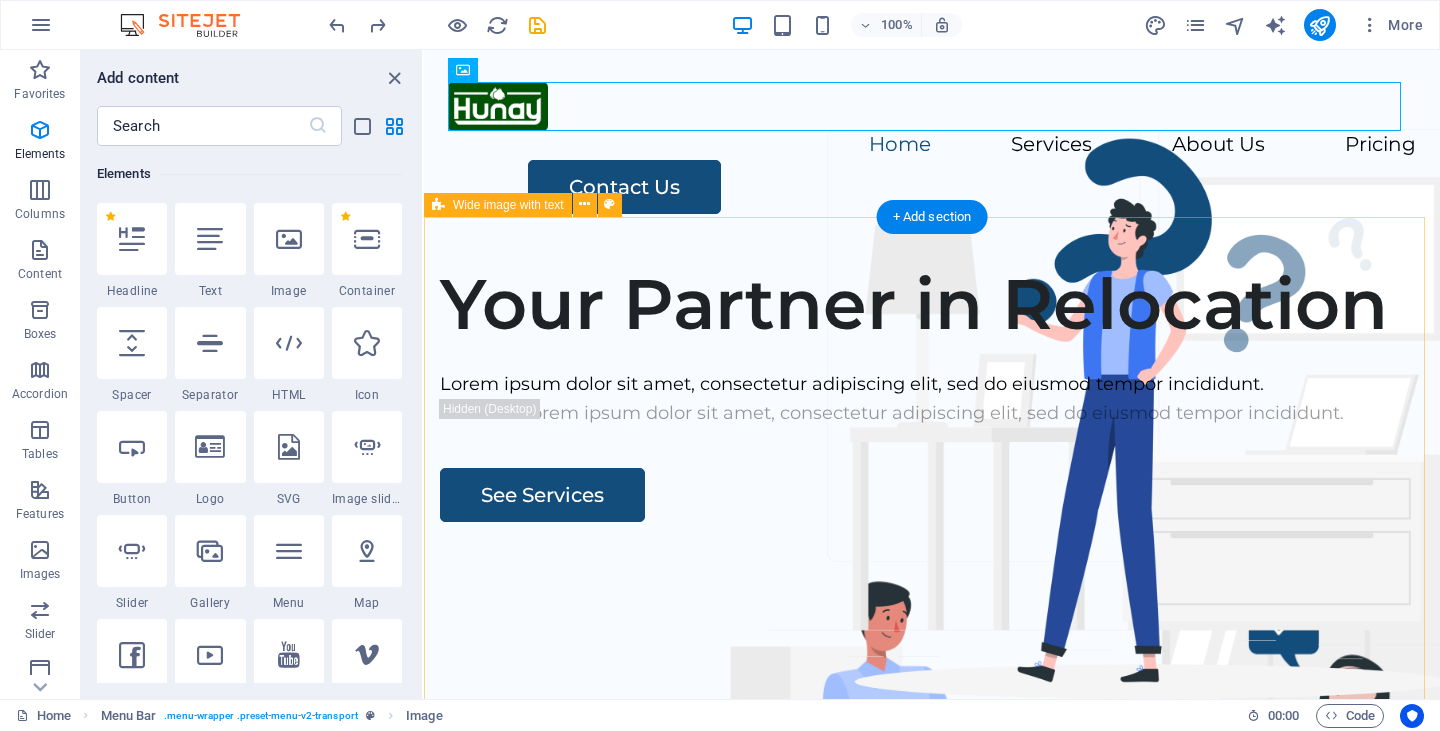 click on "Your Partner in Relocation Lorem ipsum dolor sit amet, consectetur adipiscing elit, sed do eiusmod tempor incididunt.  Lorem ipsum dolor sit amet, consectetur adipiscing elit, sed do eiusmod tempor incididunt.  See Services" at bounding box center [932, 629] 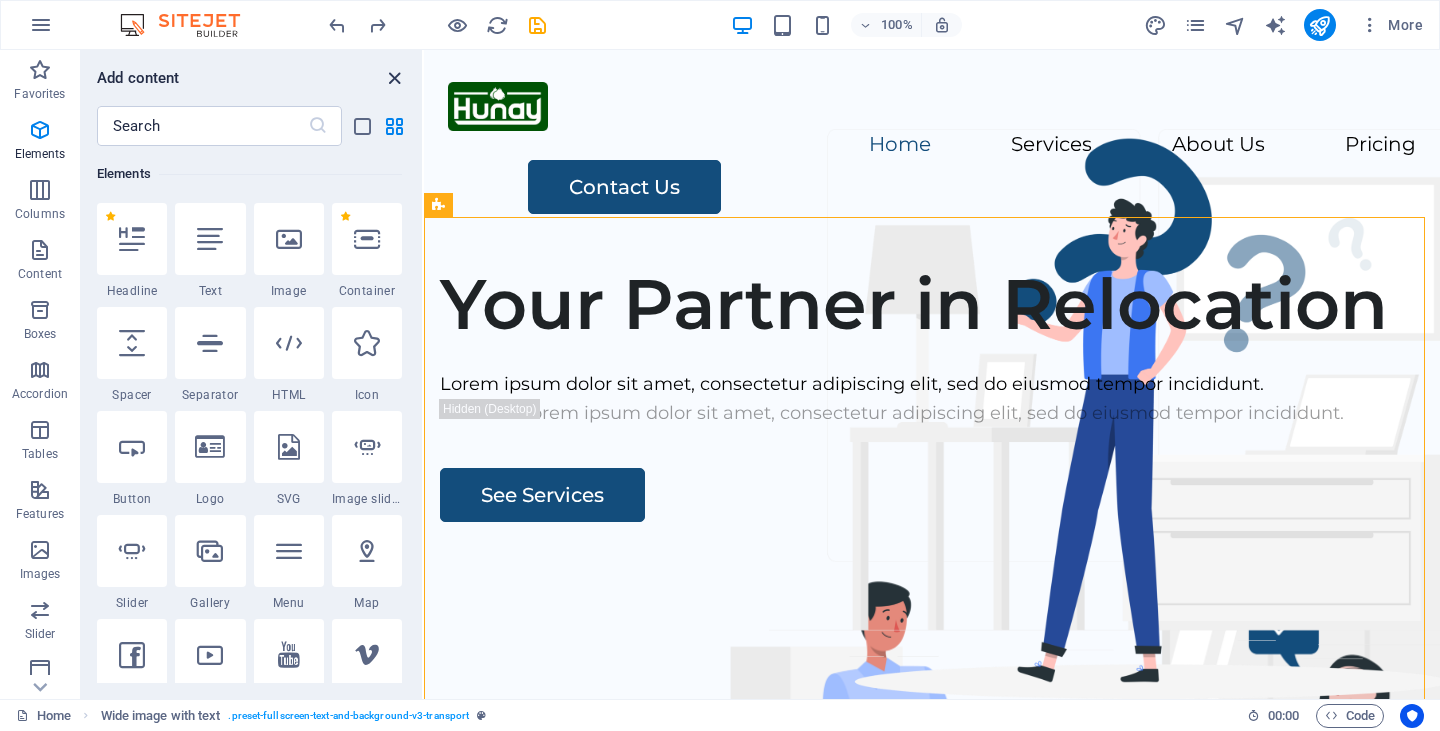 click at bounding box center (394, 78) 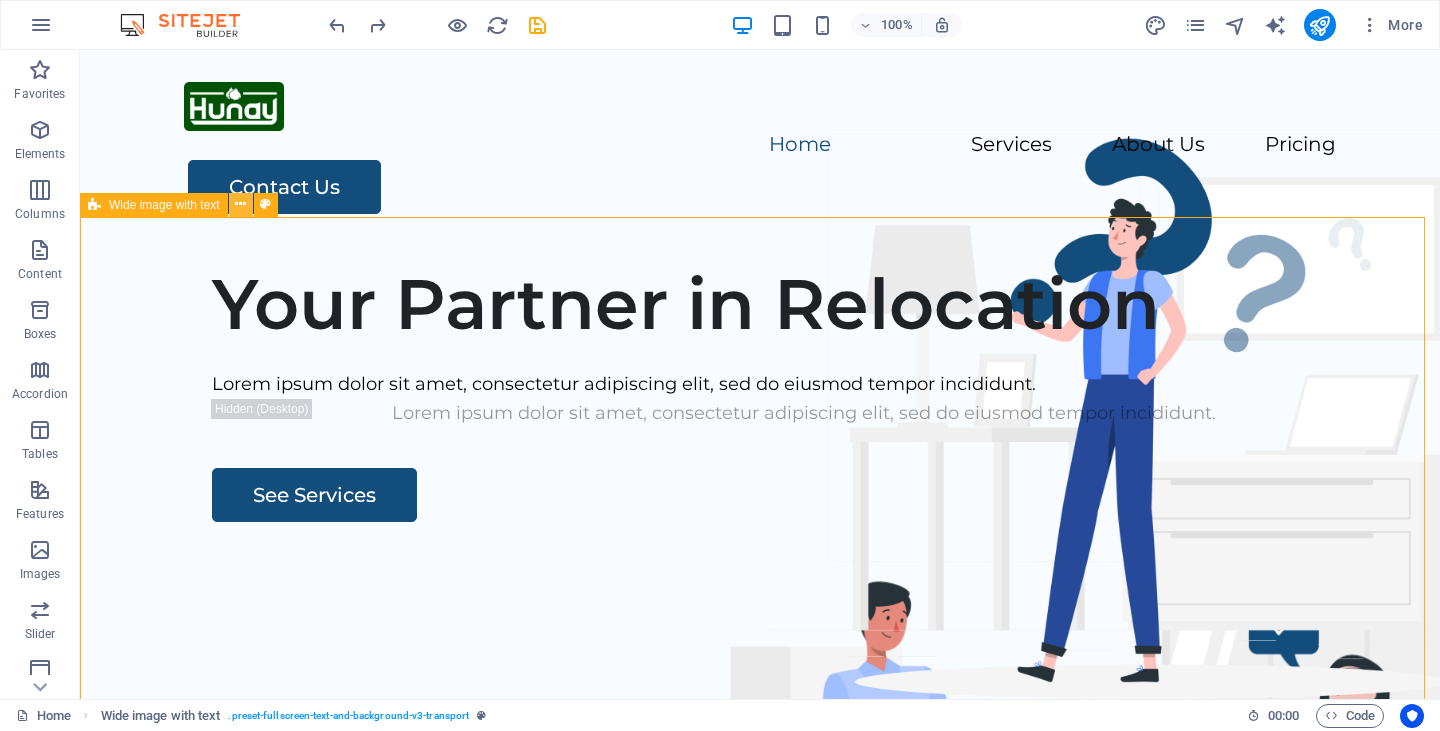 click at bounding box center [240, 204] 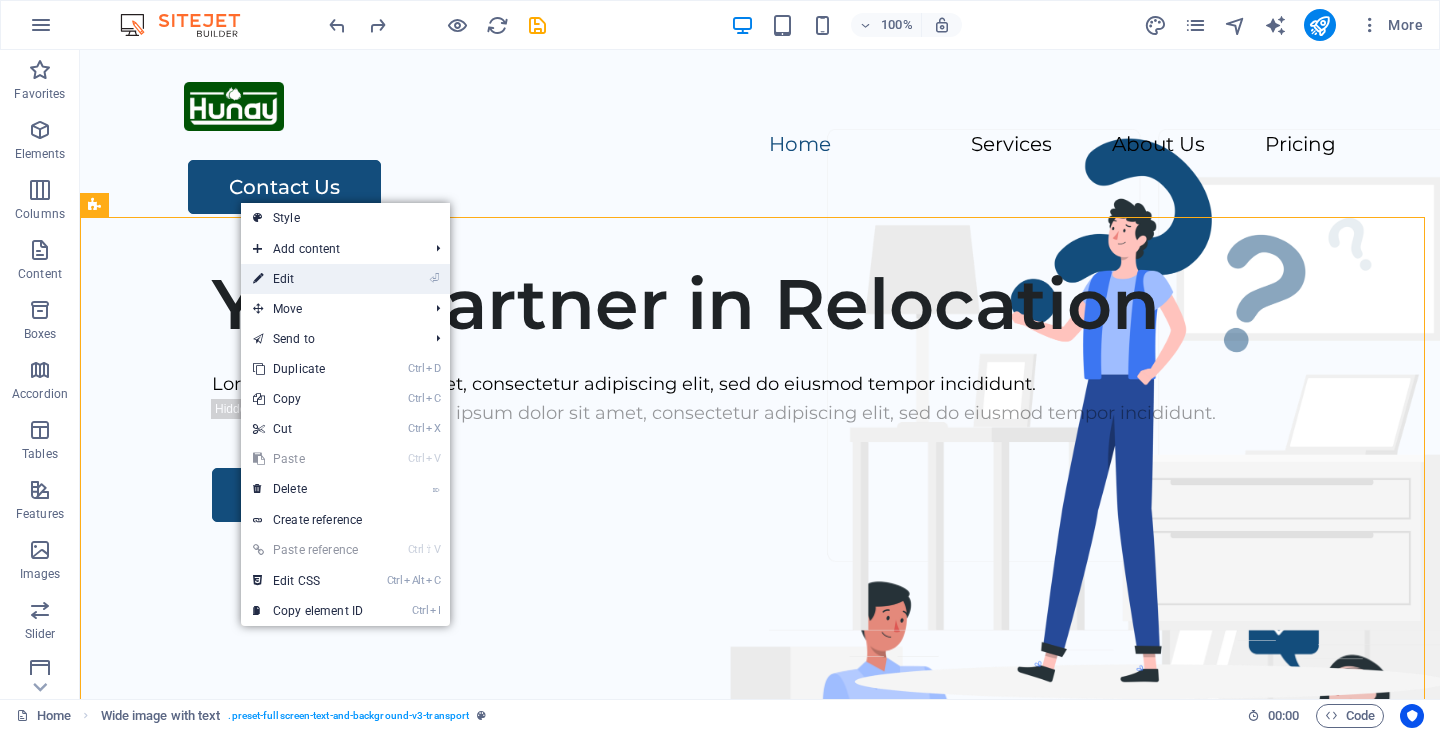 click on "⏎  Edit" at bounding box center (345, 279) 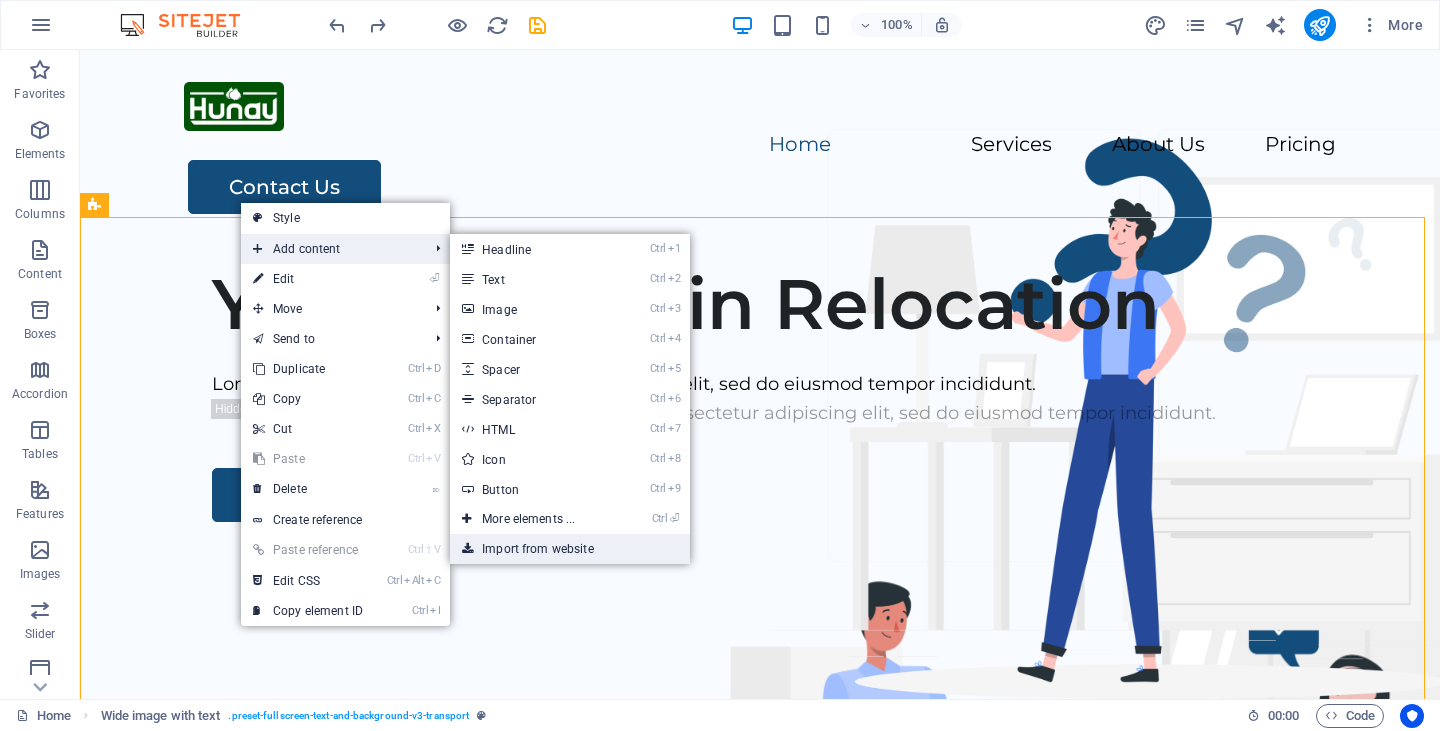 click on "Import from website" at bounding box center (570, 549) 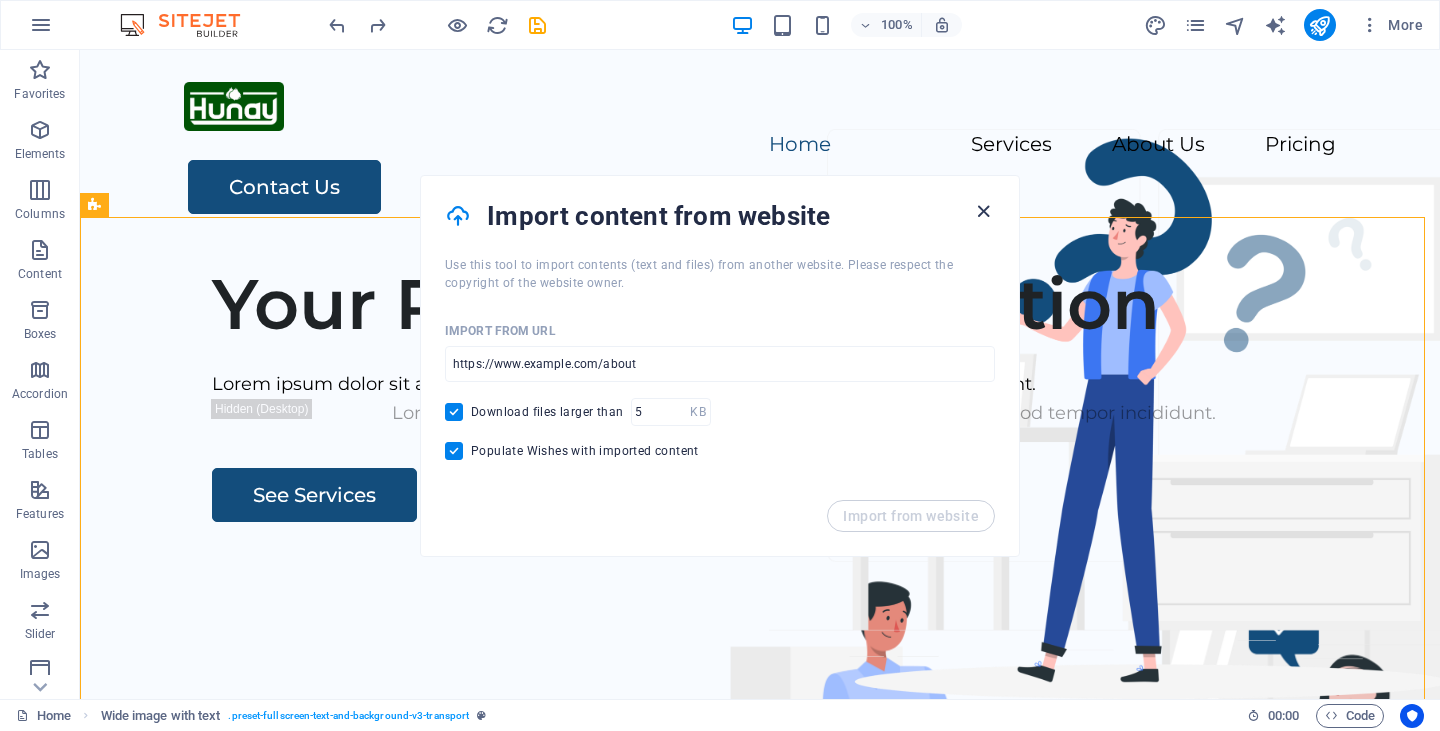 click at bounding box center (983, 211) 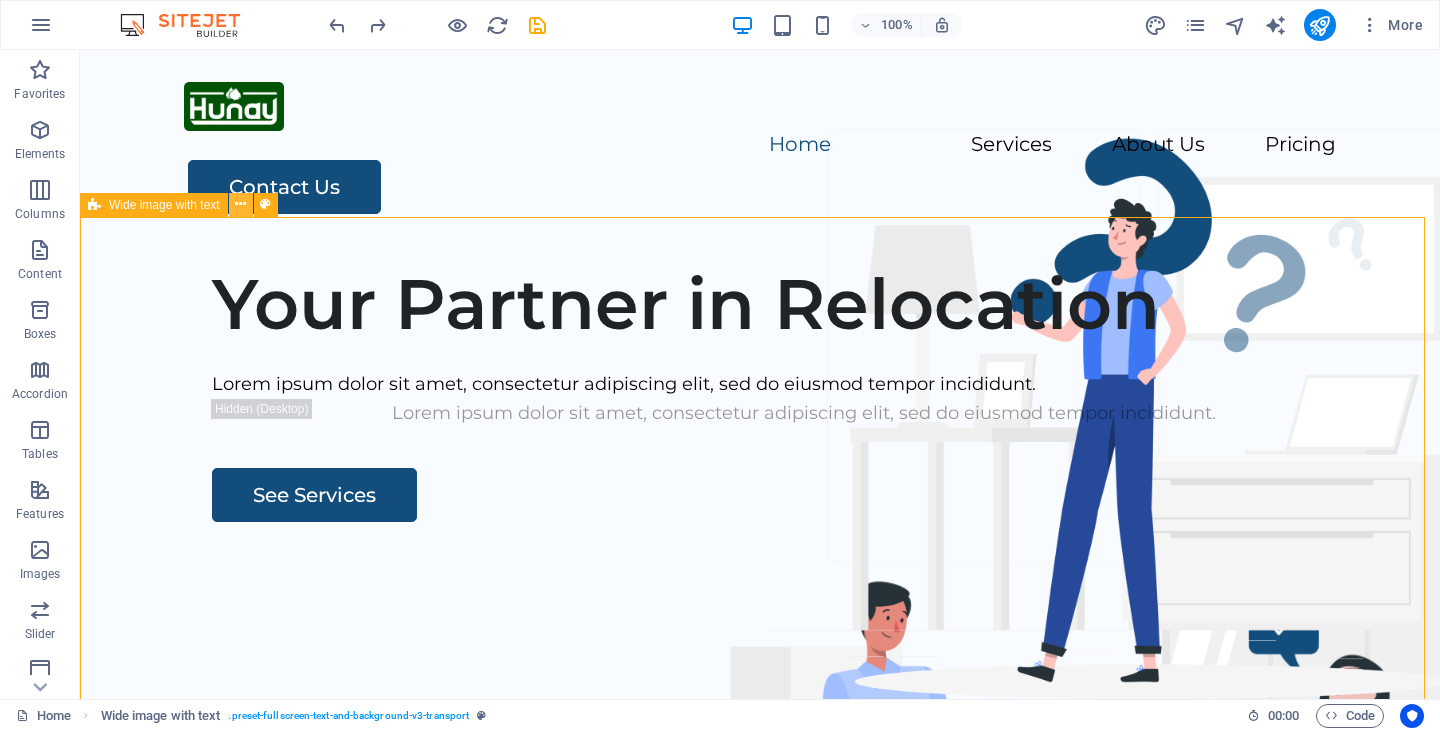 click at bounding box center (240, 204) 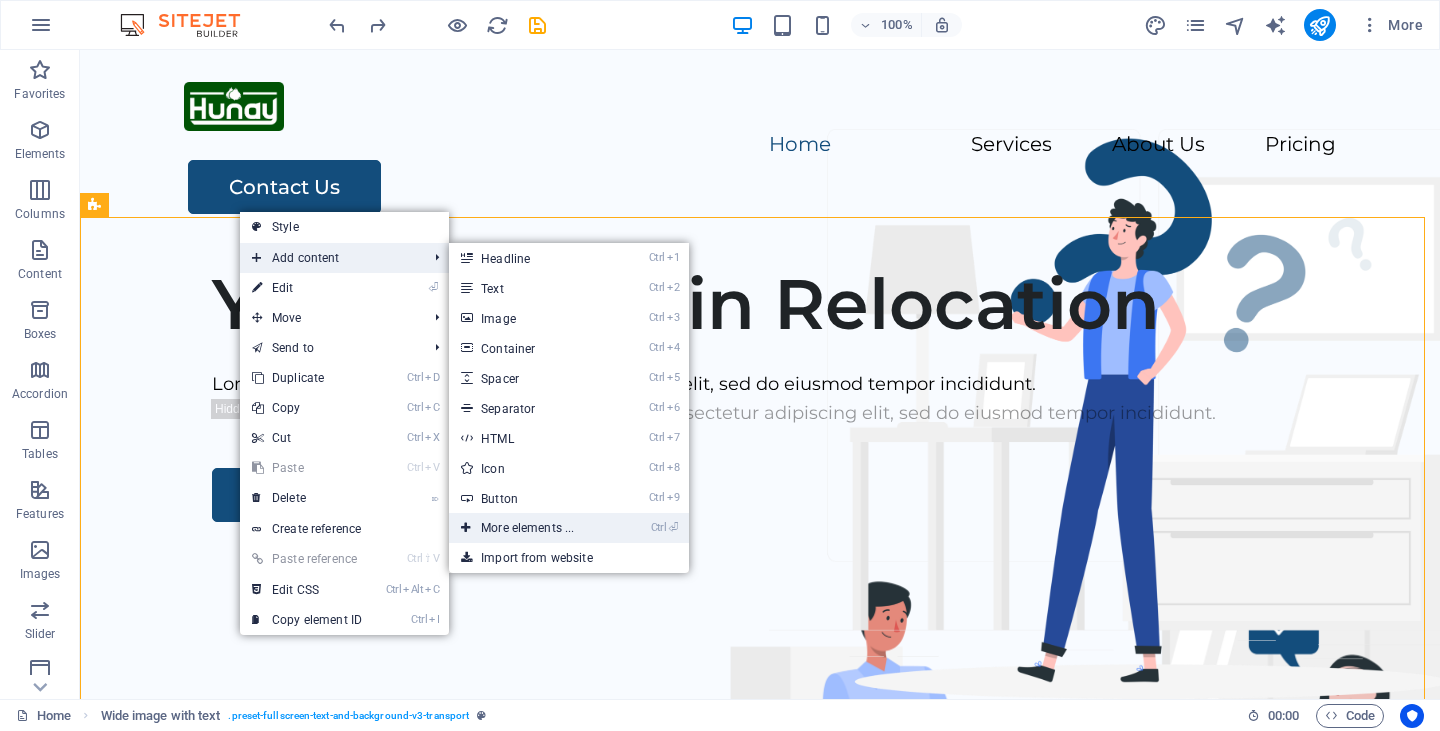 click on "Ctrl ⏎  More elements ..." at bounding box center (531, 528) 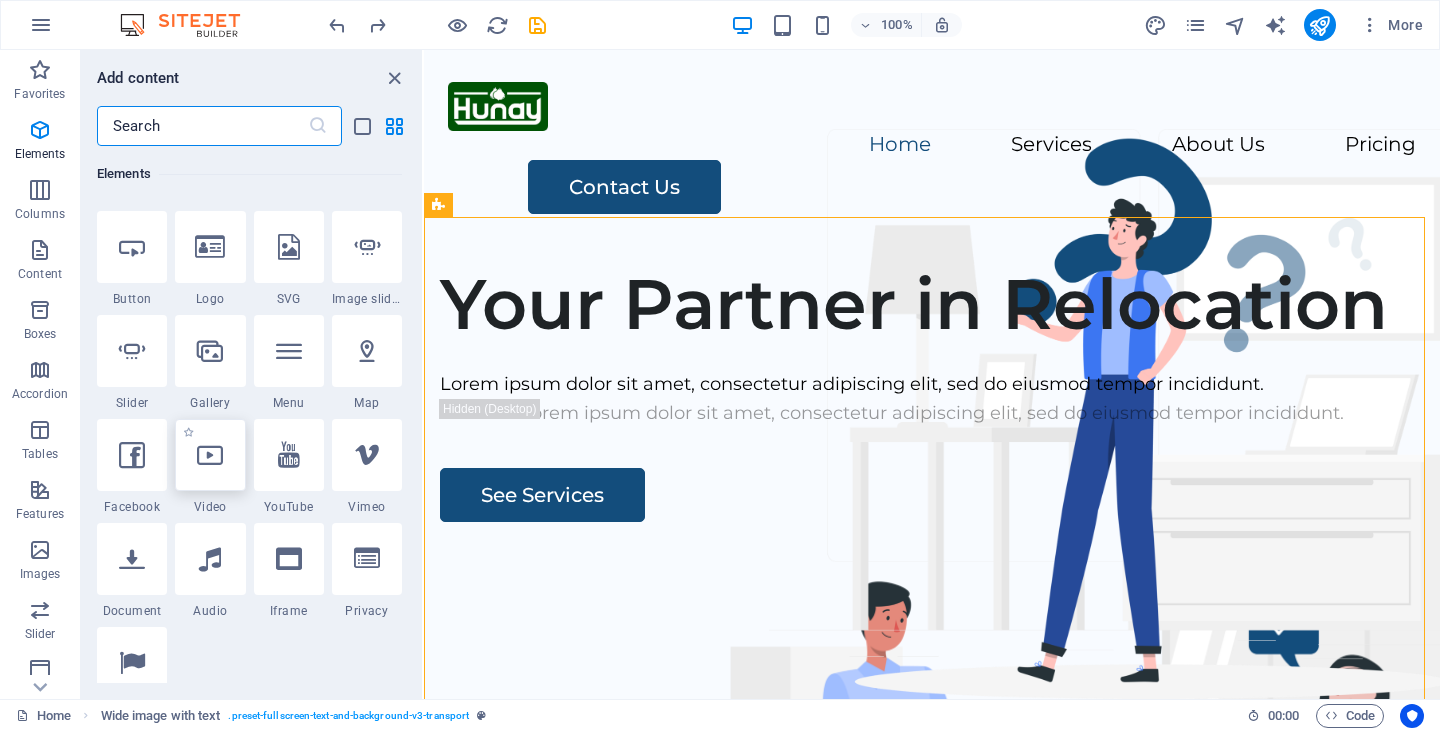 scroll, scrollTop: 414, scrollLeft: 0, axis: vertical 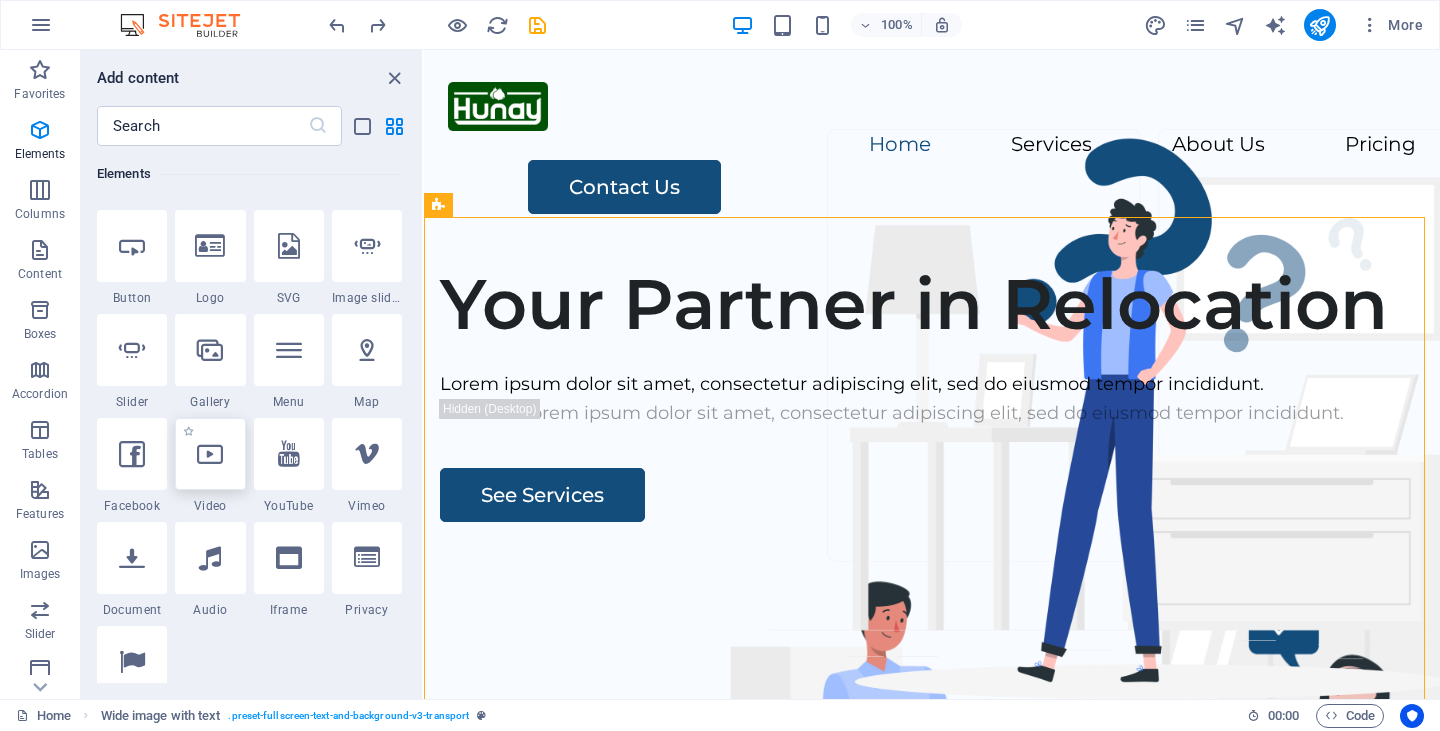 click at bounding box center (210, 454) 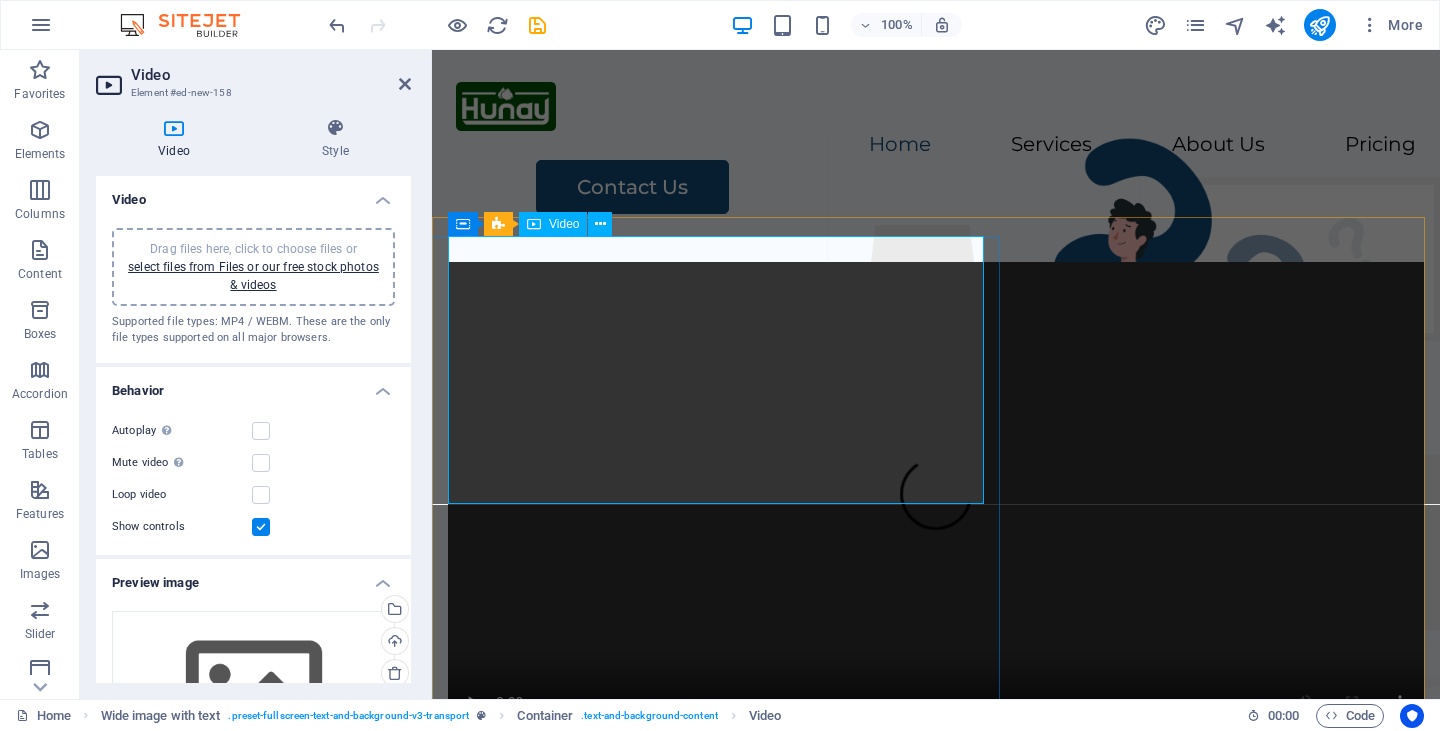 click at bounding box center [936, 506] 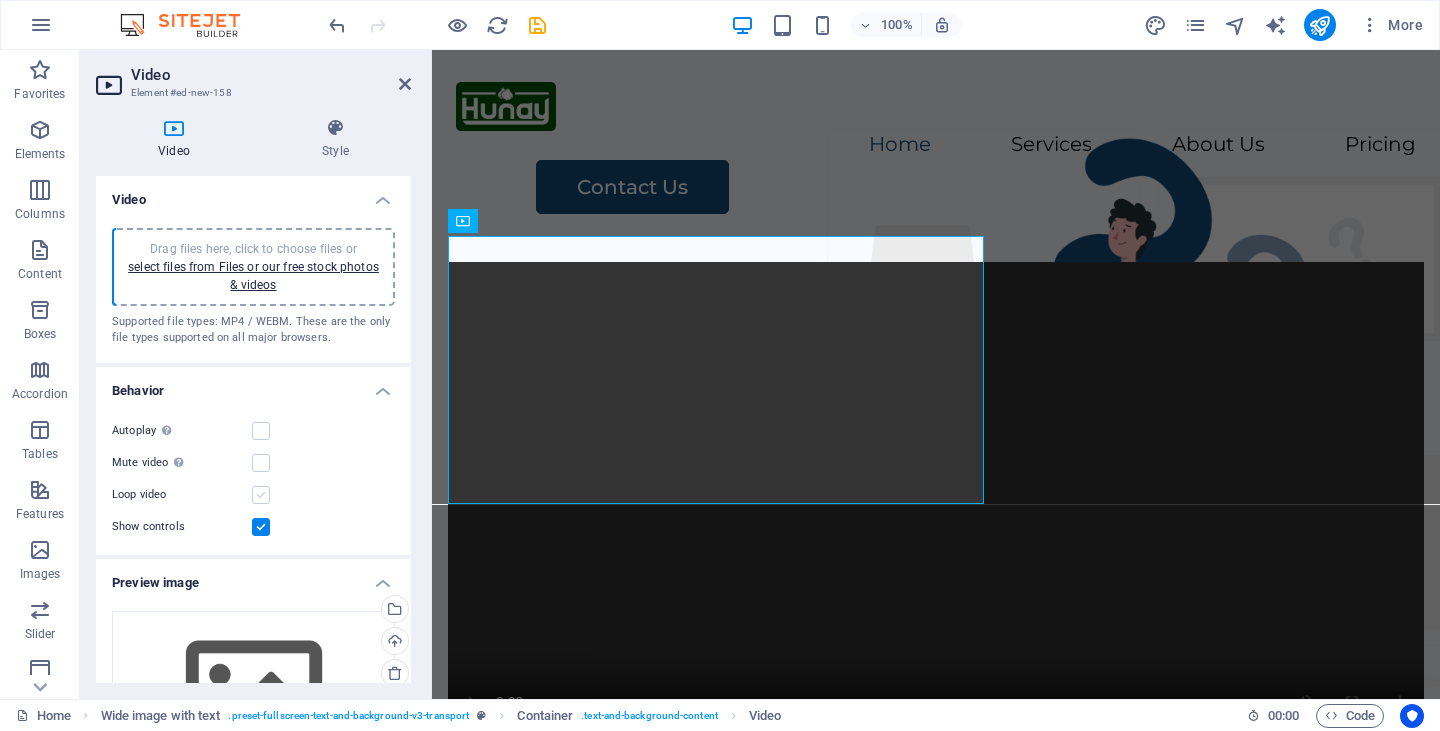 click at bounding box center (261, 495) 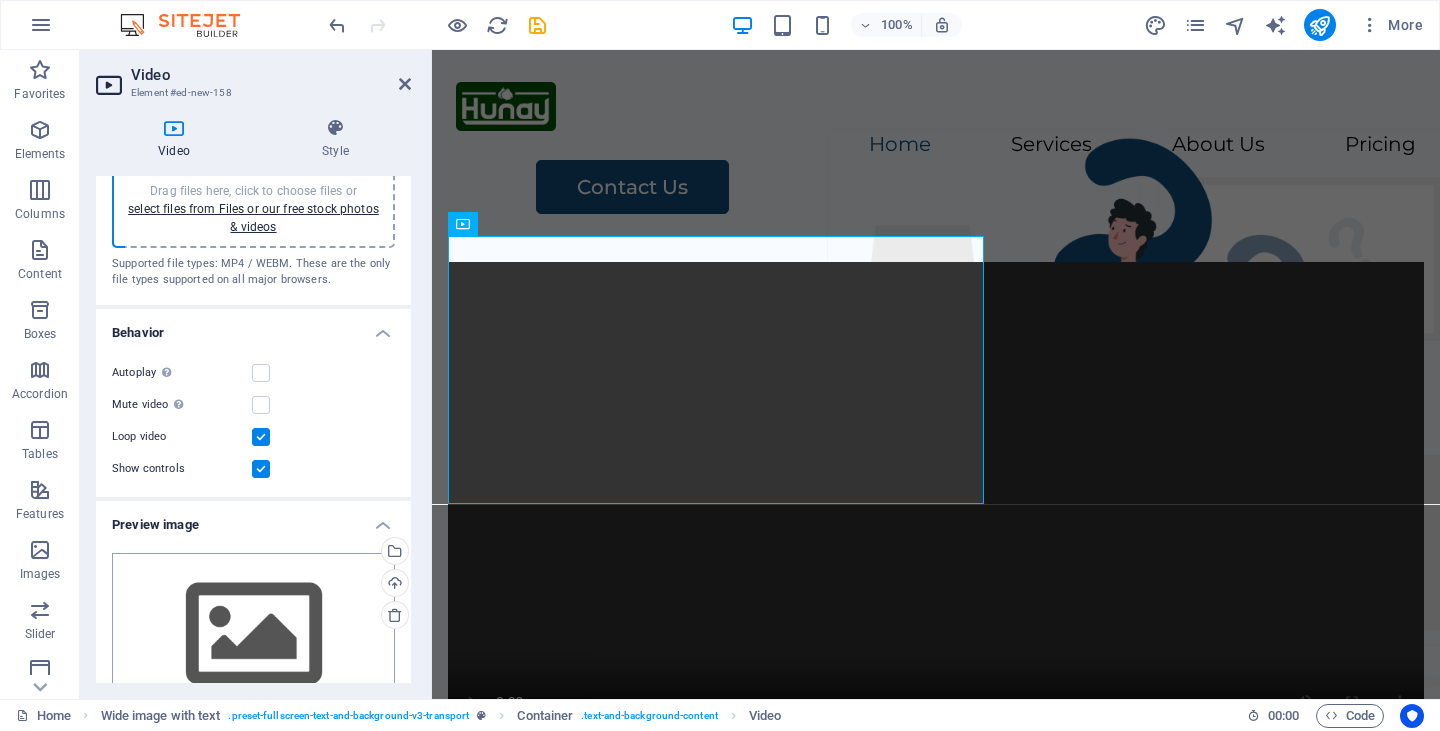 scroll, scrollTop: 0, scrollLeft: 0, axis: both 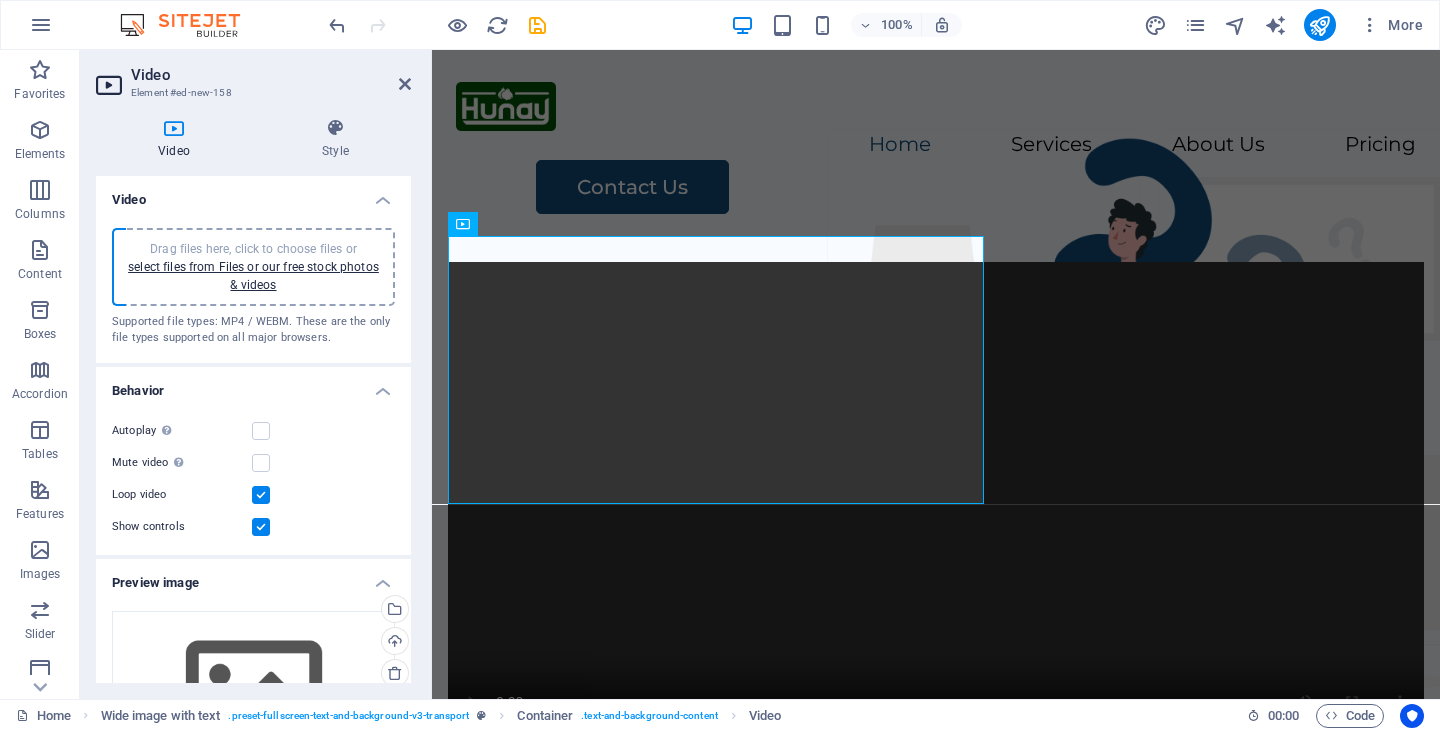 click on "Drag files here, click to choose files or select files from Files or our free stock photos & videos" at bounding box center (253, 267) 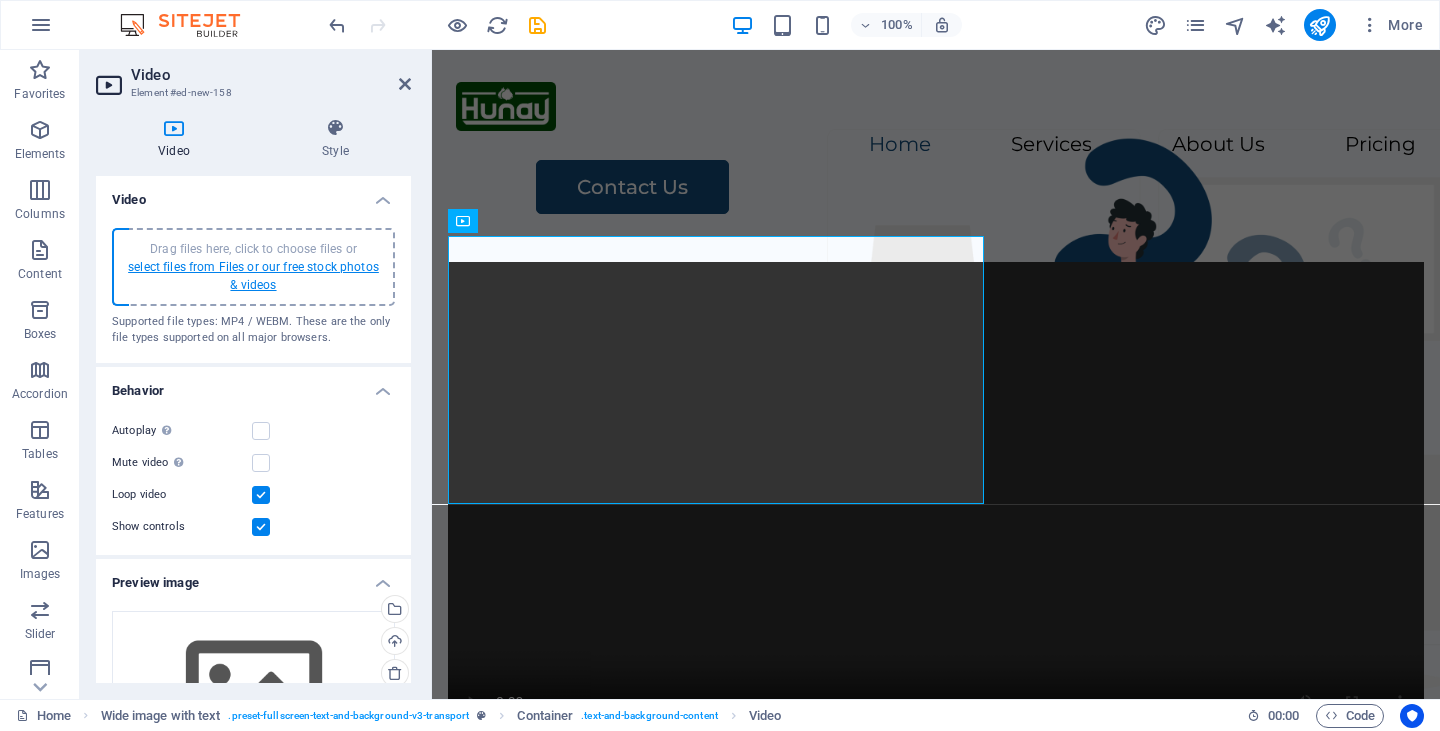 click on "select files from Files or our free stock photos & videos" at bounding box center (253, 276) 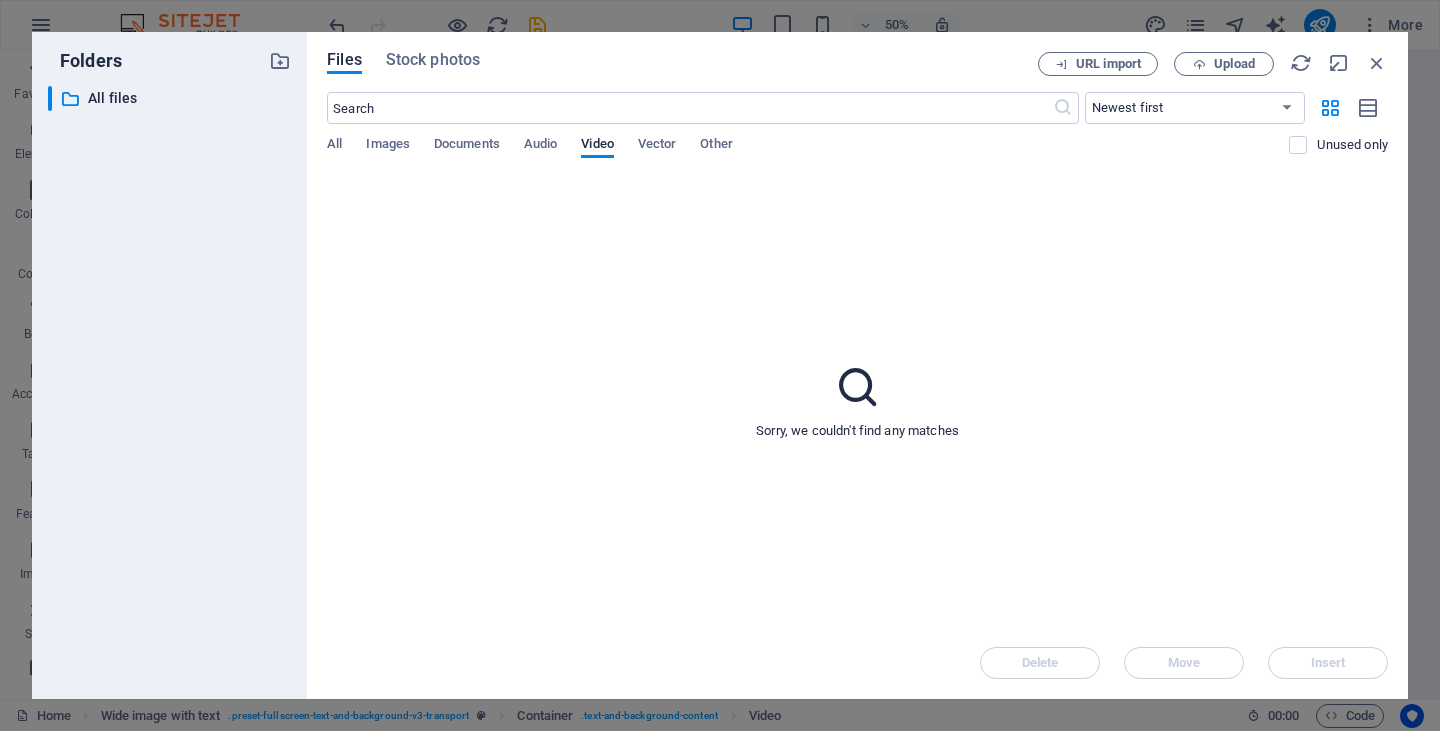 drag, startPoint x: 359, startPoint y: 164, endPoint x: 780, endPoint y: 367, distance: 467.38635 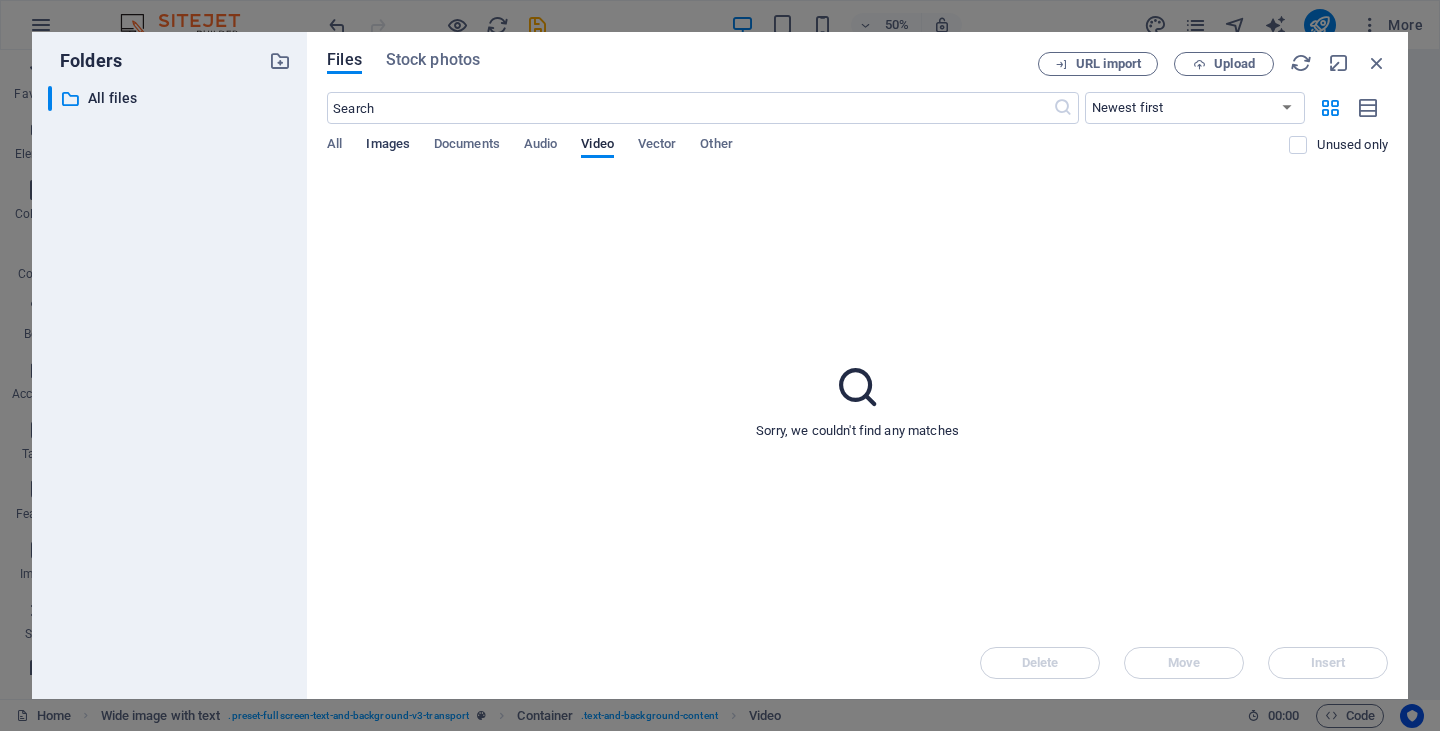 click on "Images" at bounding box center (388, 146) 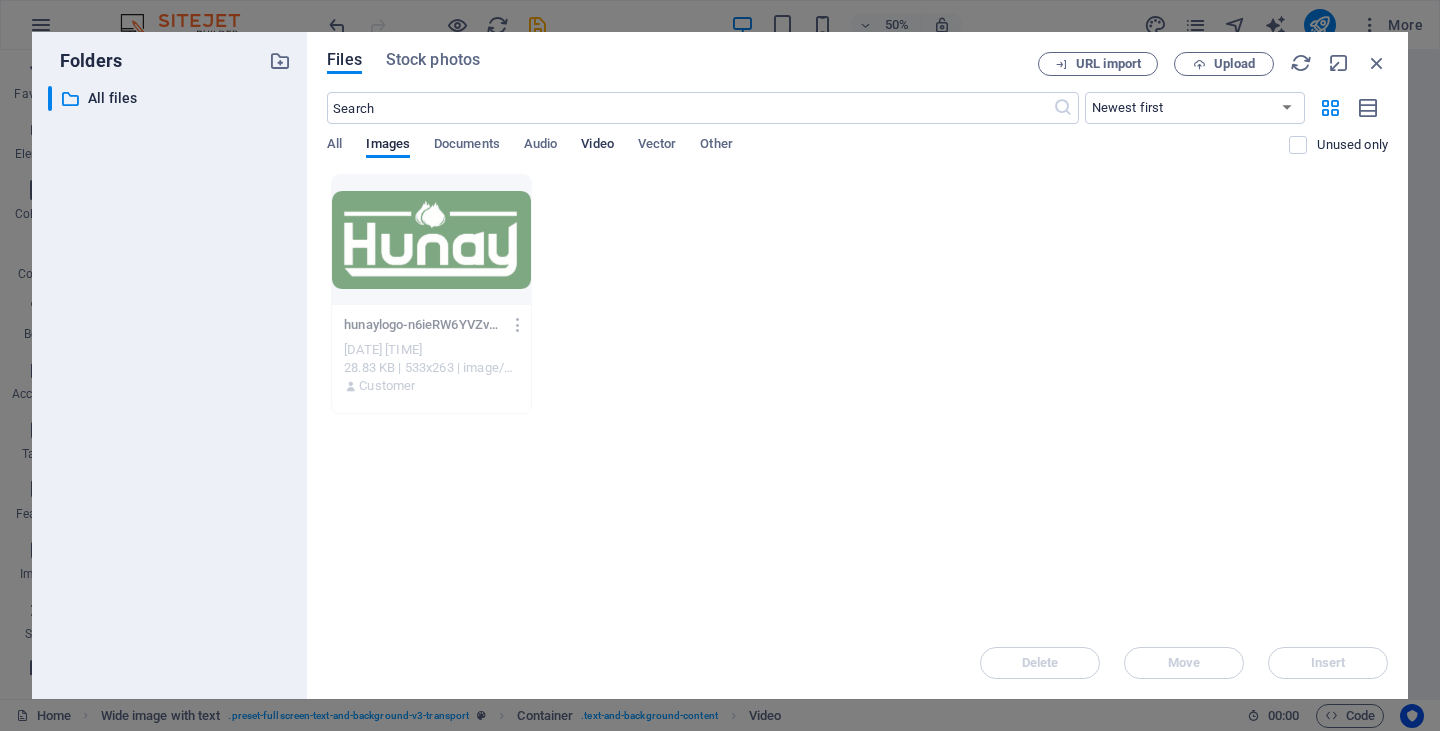 click on "Video" at bounding box center [597, 146] 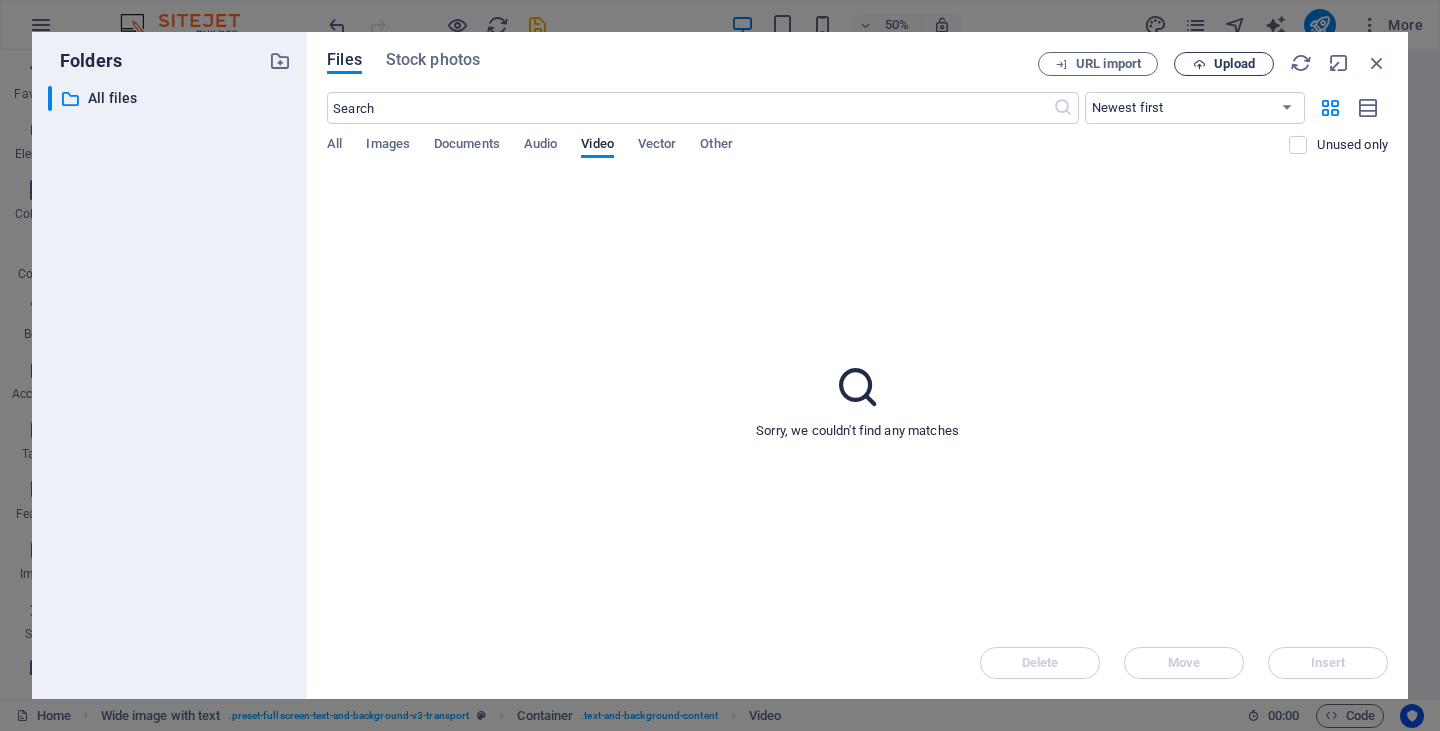 click on "Upload" at bounding box center [1234, 64] 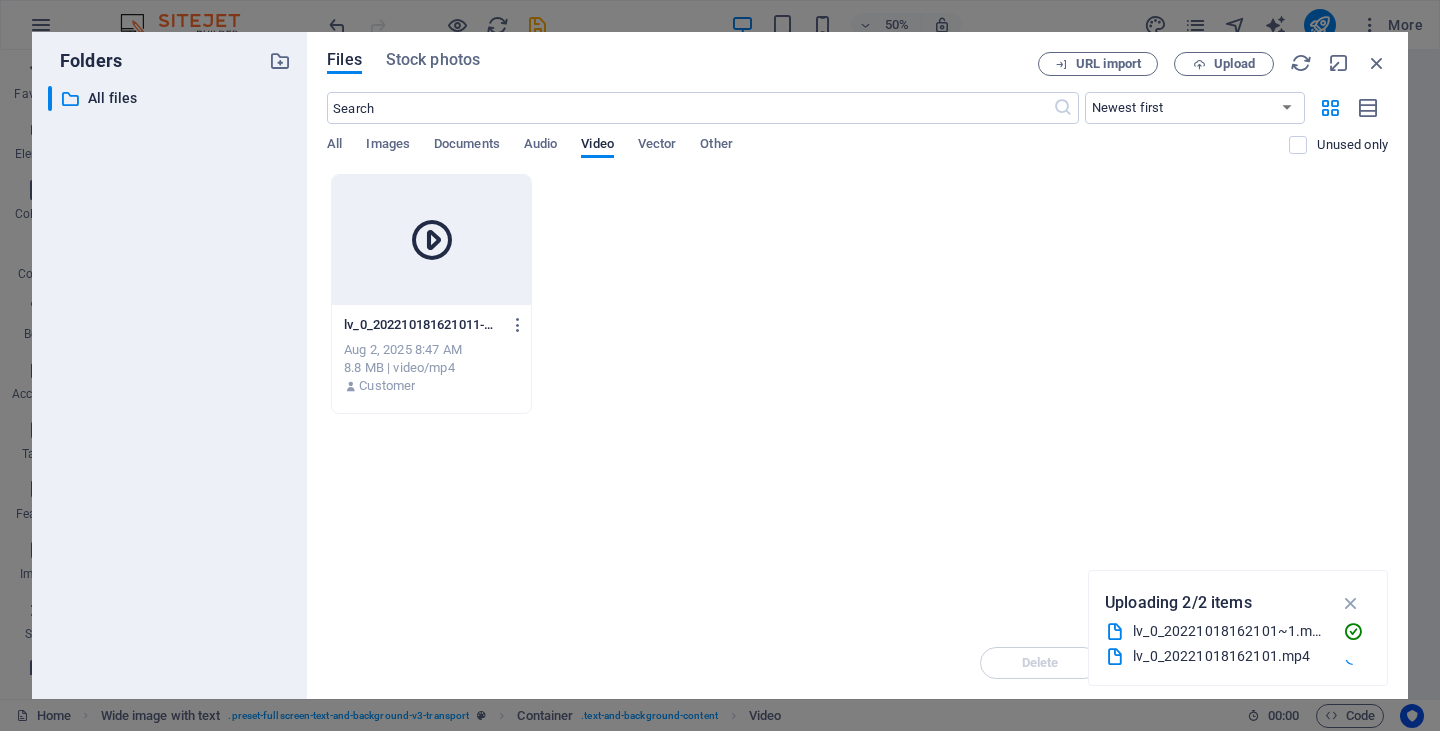 click at bounding box center (432, 240) 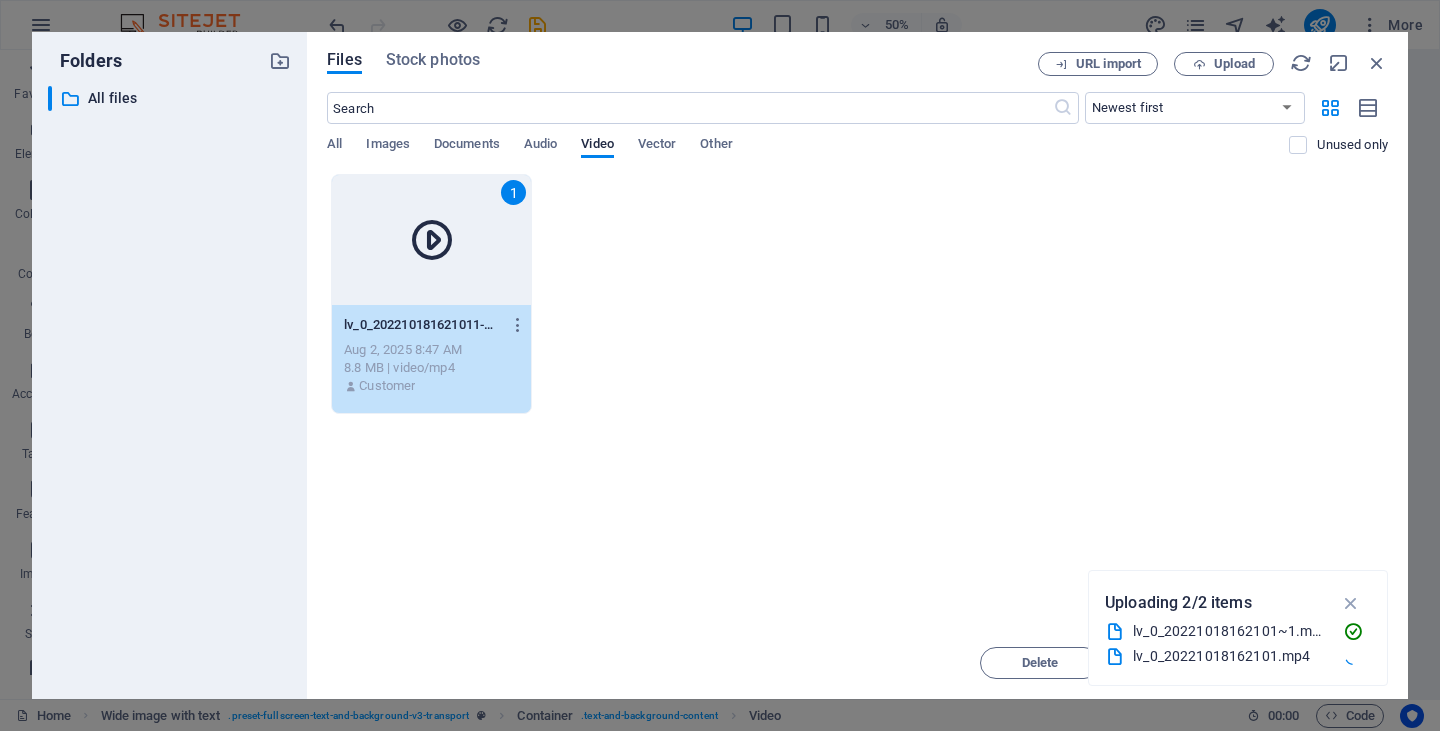click at bounding box center [432, 240] 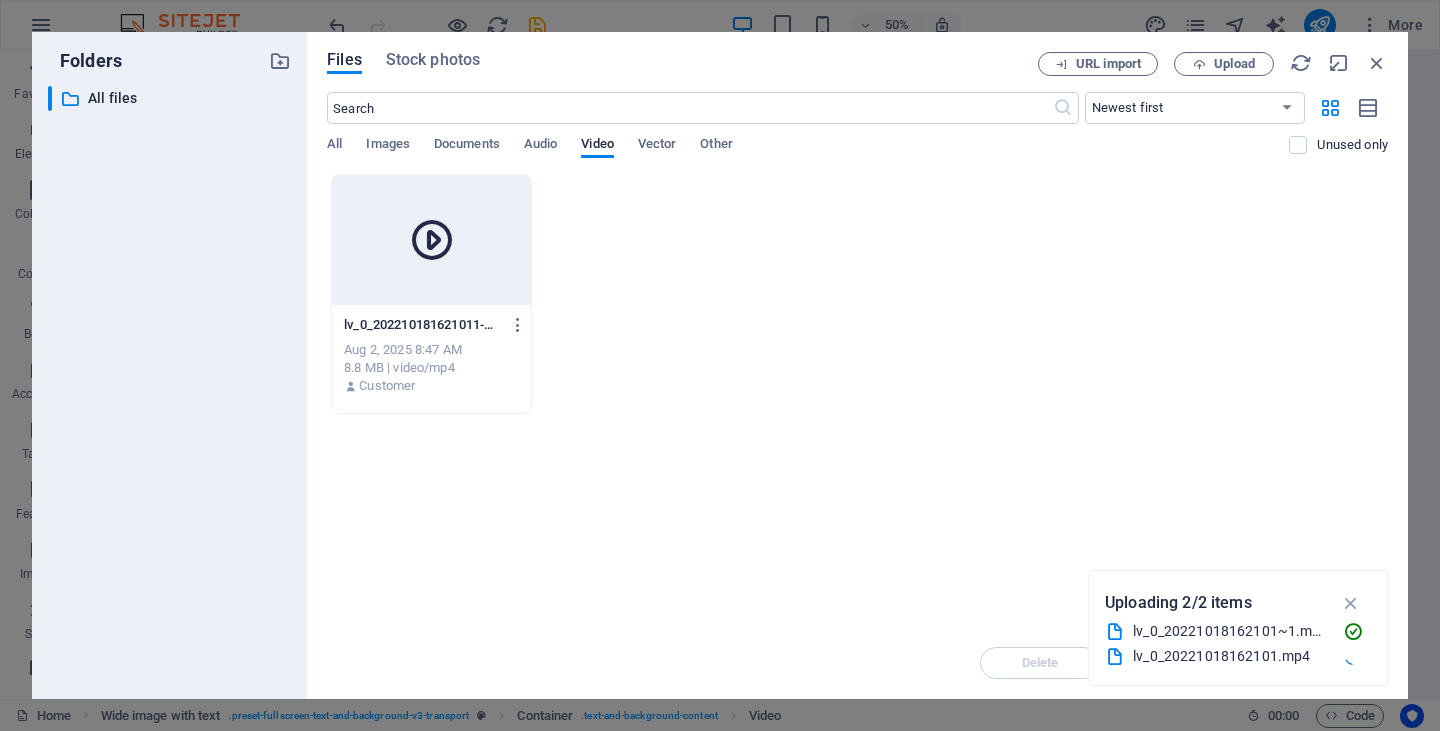 click at bounding box center (432, 240) 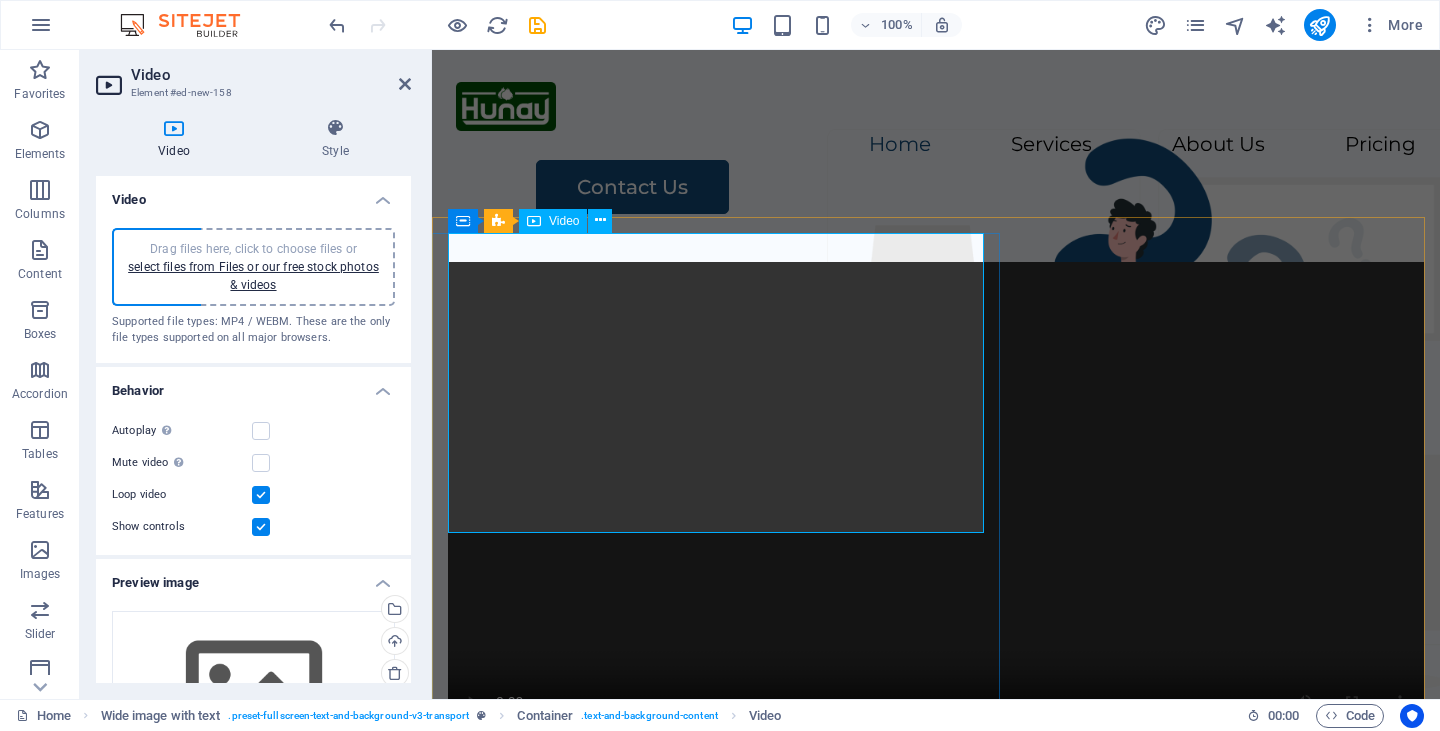 click at bounding box center [936, 506] 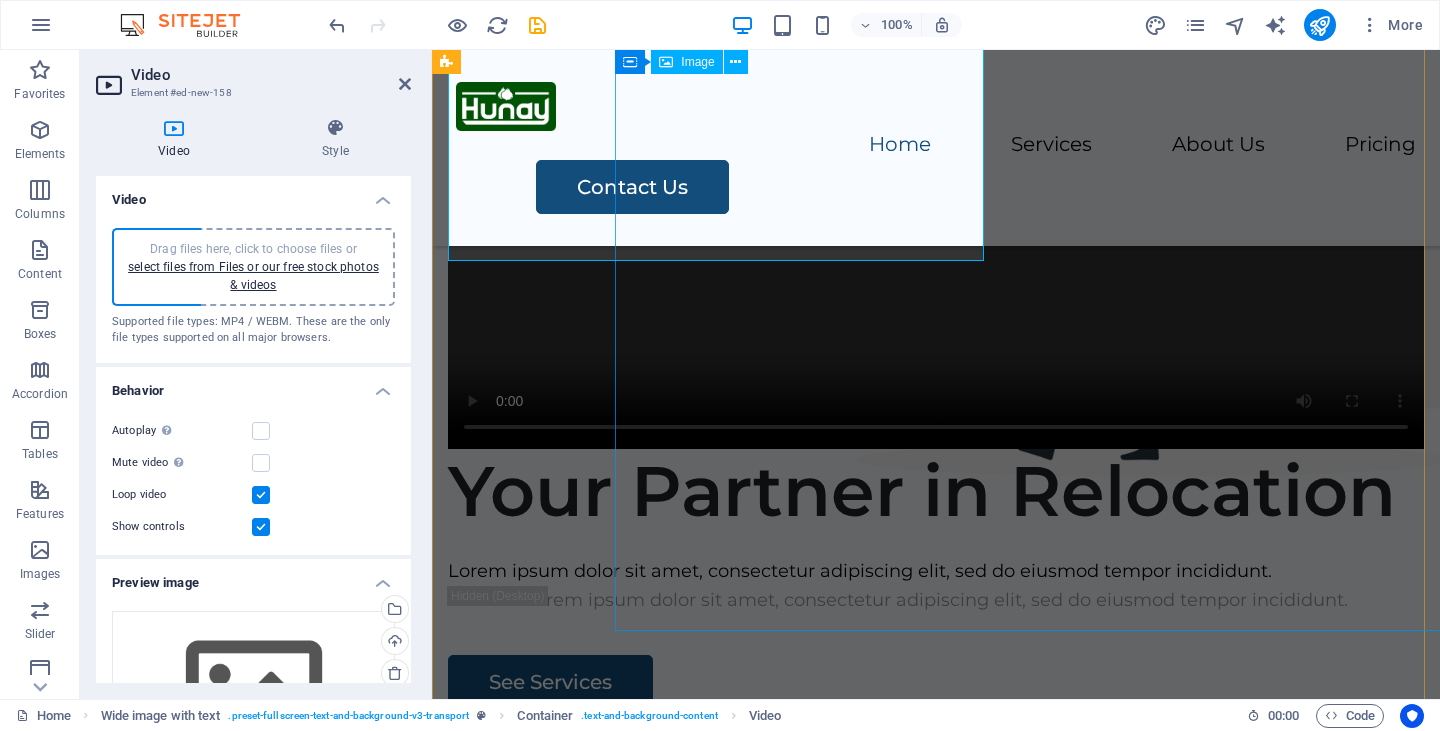 scroll, scrollTop: 0, scrollLeft: 0, axis: both 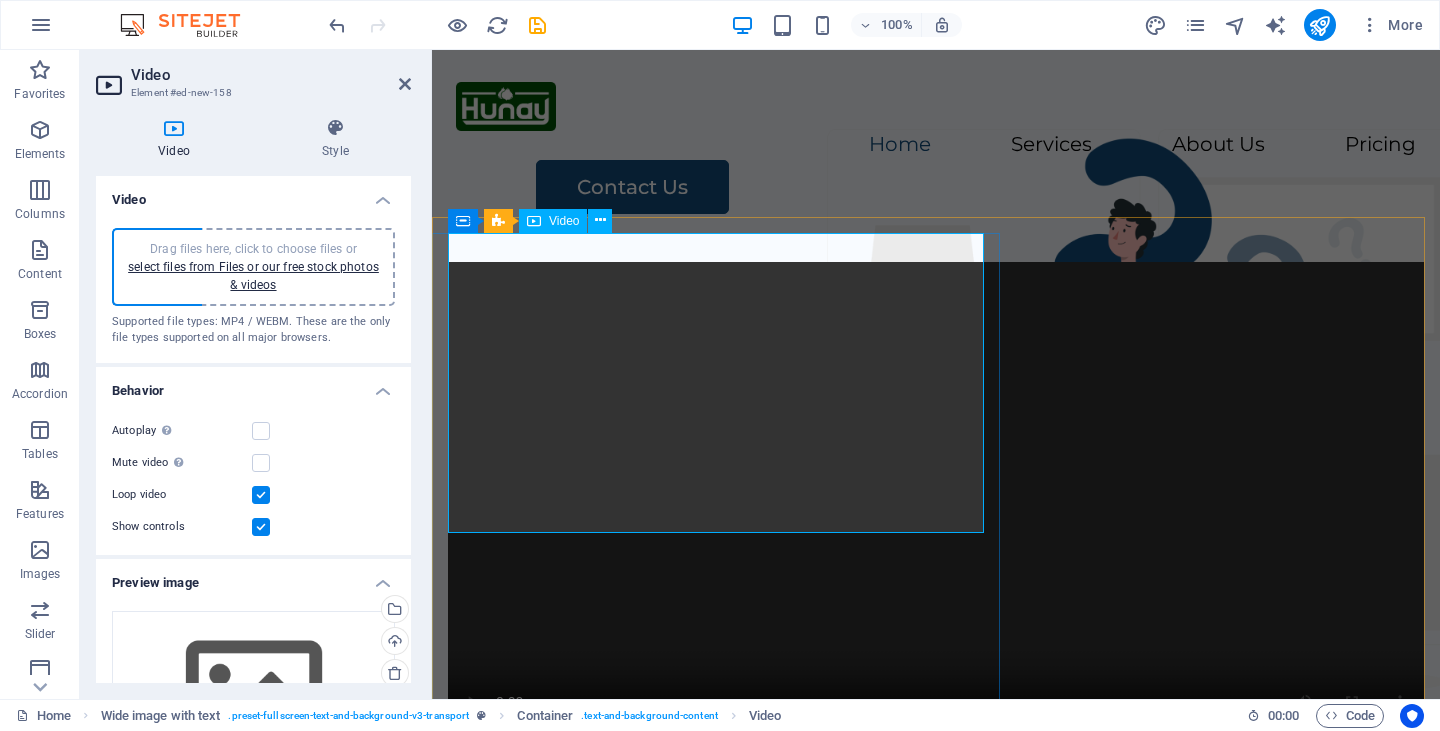 click at bounding box center [936, 506] 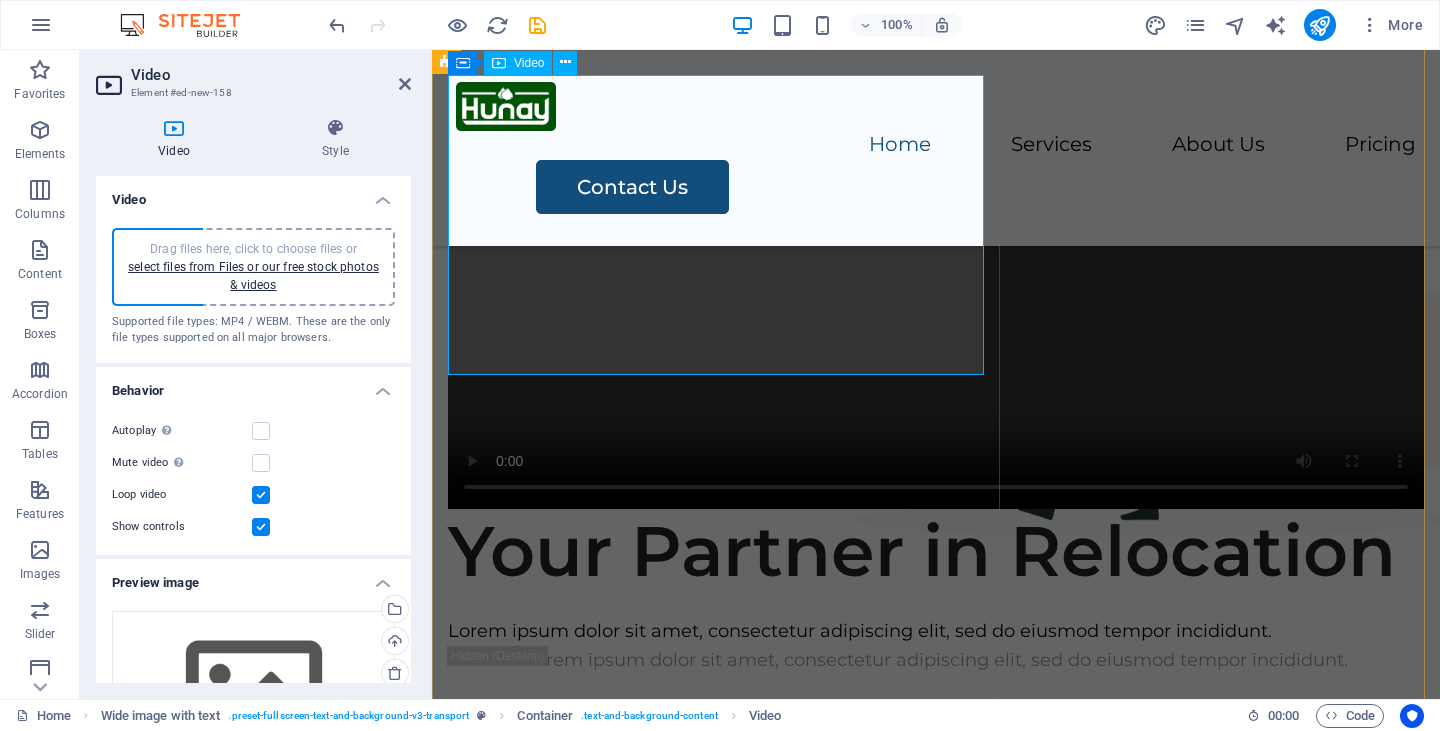 scroll, scrollTop: 0, scrollLeft: 0, axis: both 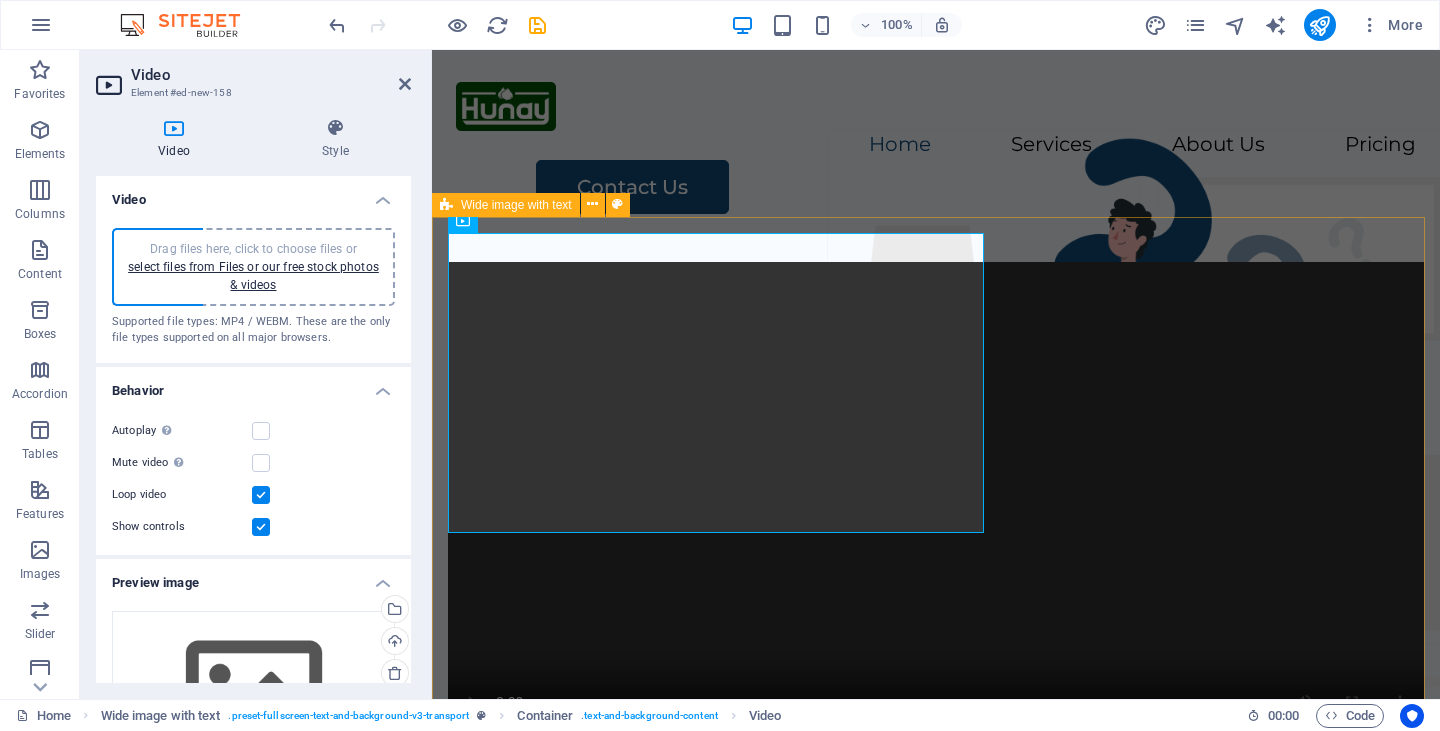 click on "Your Partner in Relocation Lorem ipsum dolor sit amet, consectetur adipiscing elit, sed do eiusmod tempor incididunt.  Lorem ipsum dolor sit amet, consectetur adipiscing elit, sed do eiusmod tempor incididunt.  See Services" at bounding box center (936, 665) 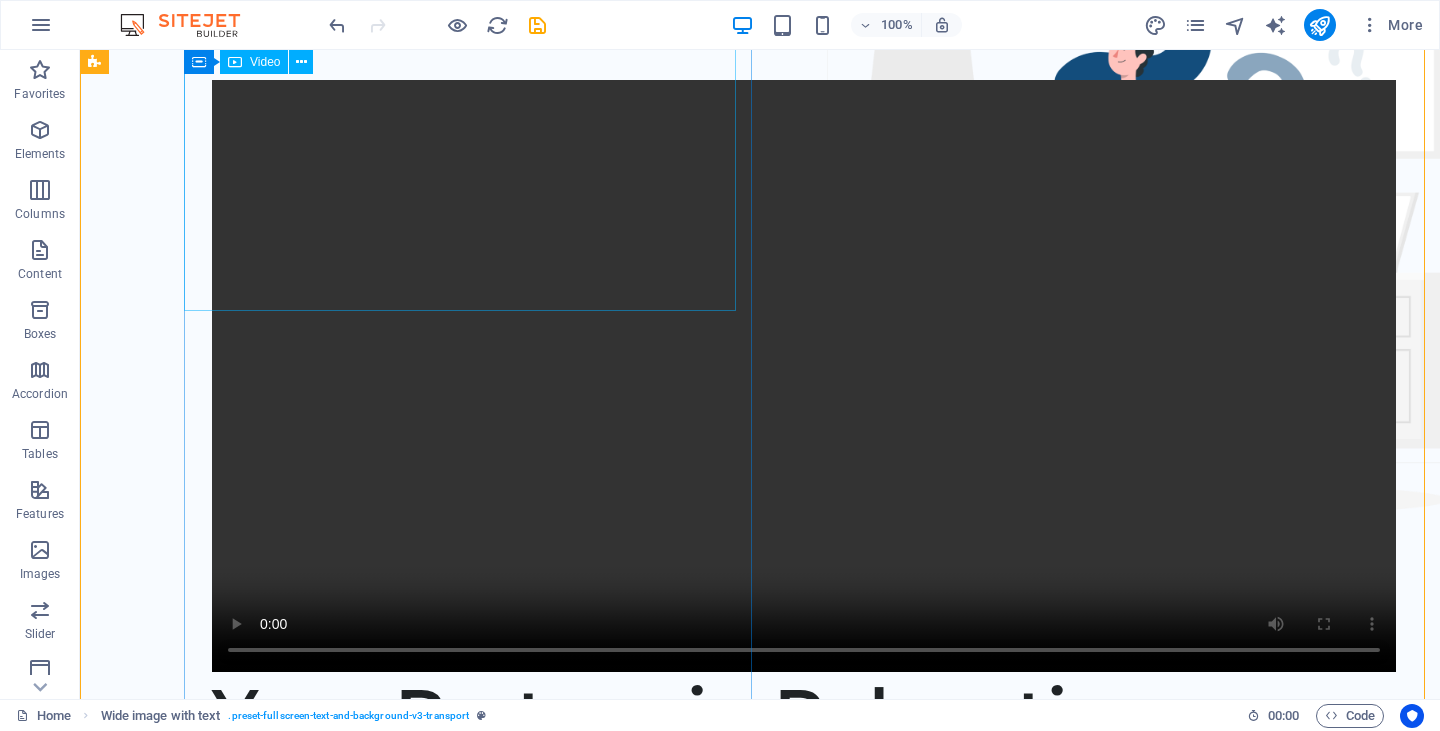 scroll, scrollTop: 0, scrollLeft: 0, axis: both 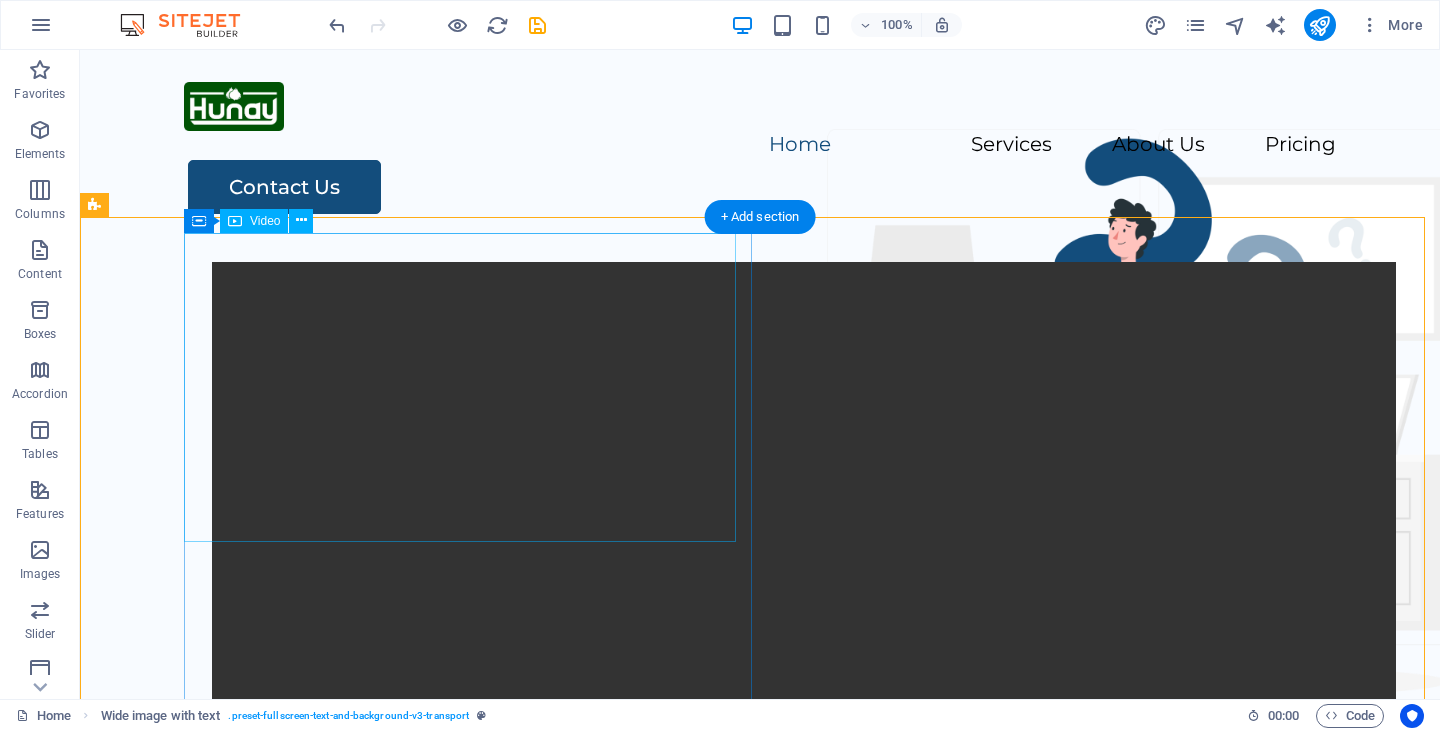 click at bounding box center [804, 558] 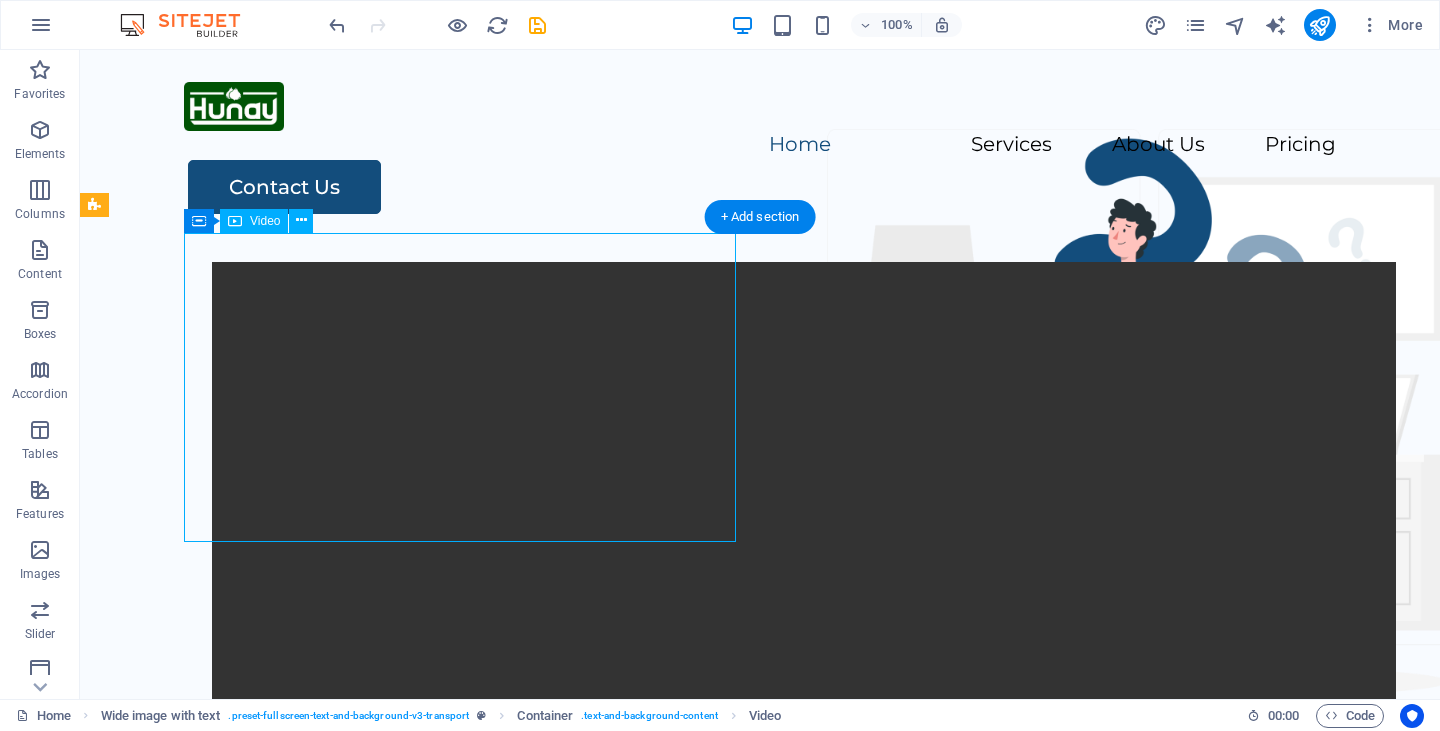 click at bounding box center (804, 558) 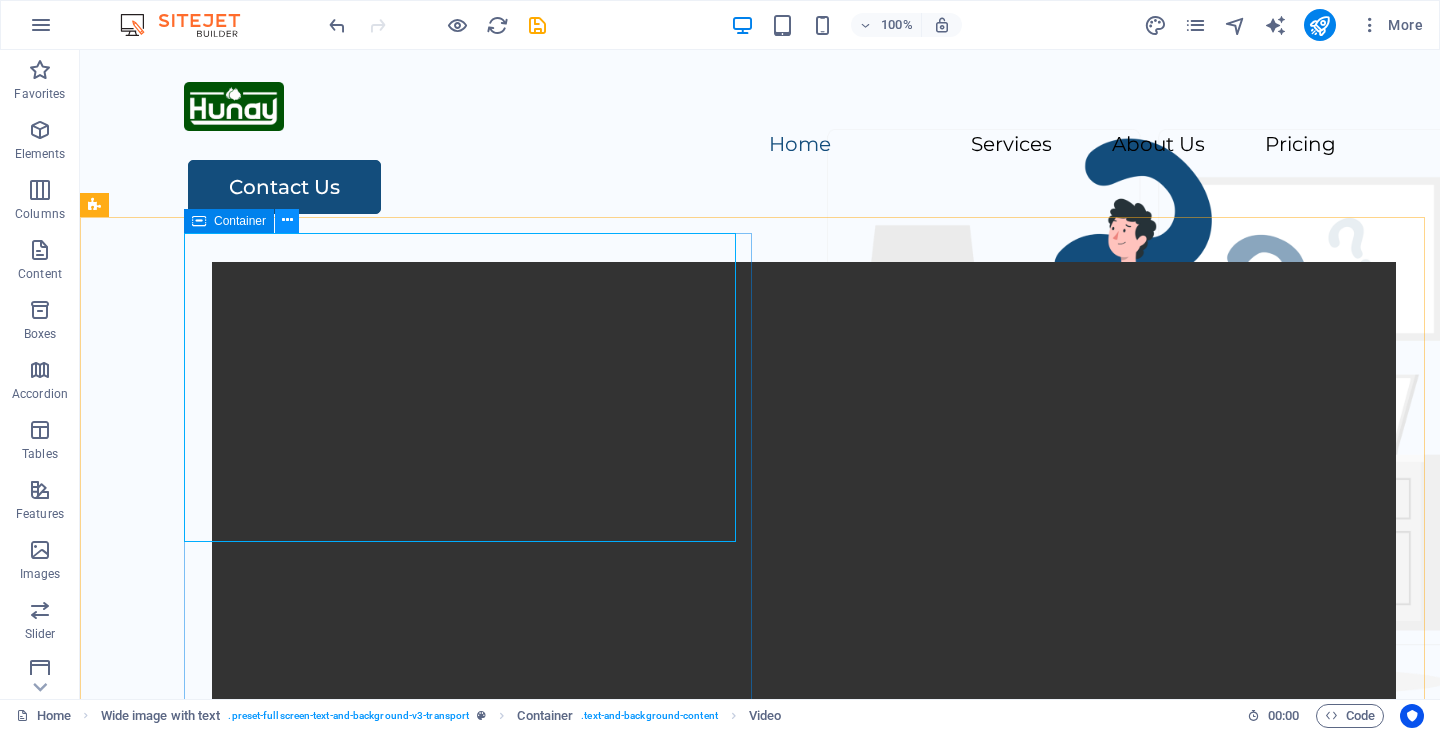 click at bounding box center [287, 221] 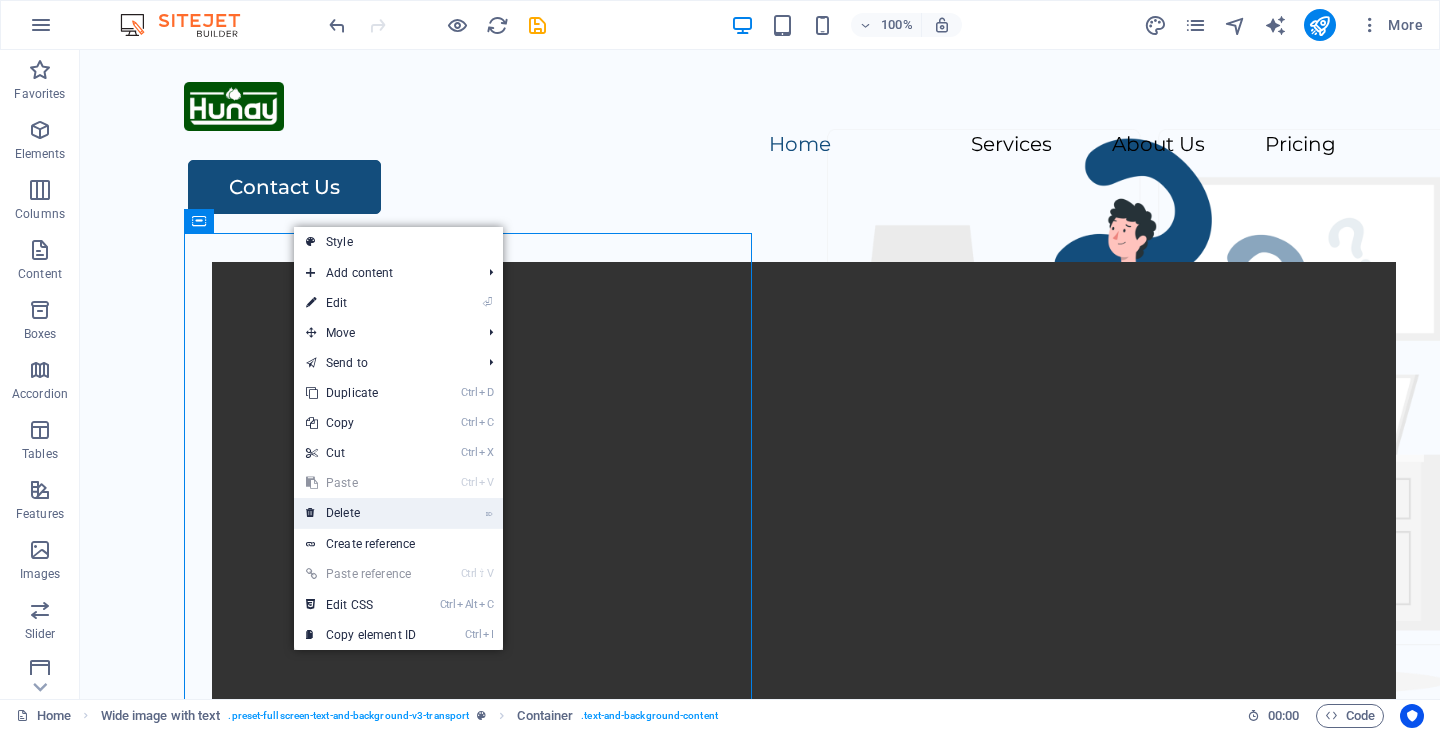click on "⌦  Delete" at bounding box center [361, 513] 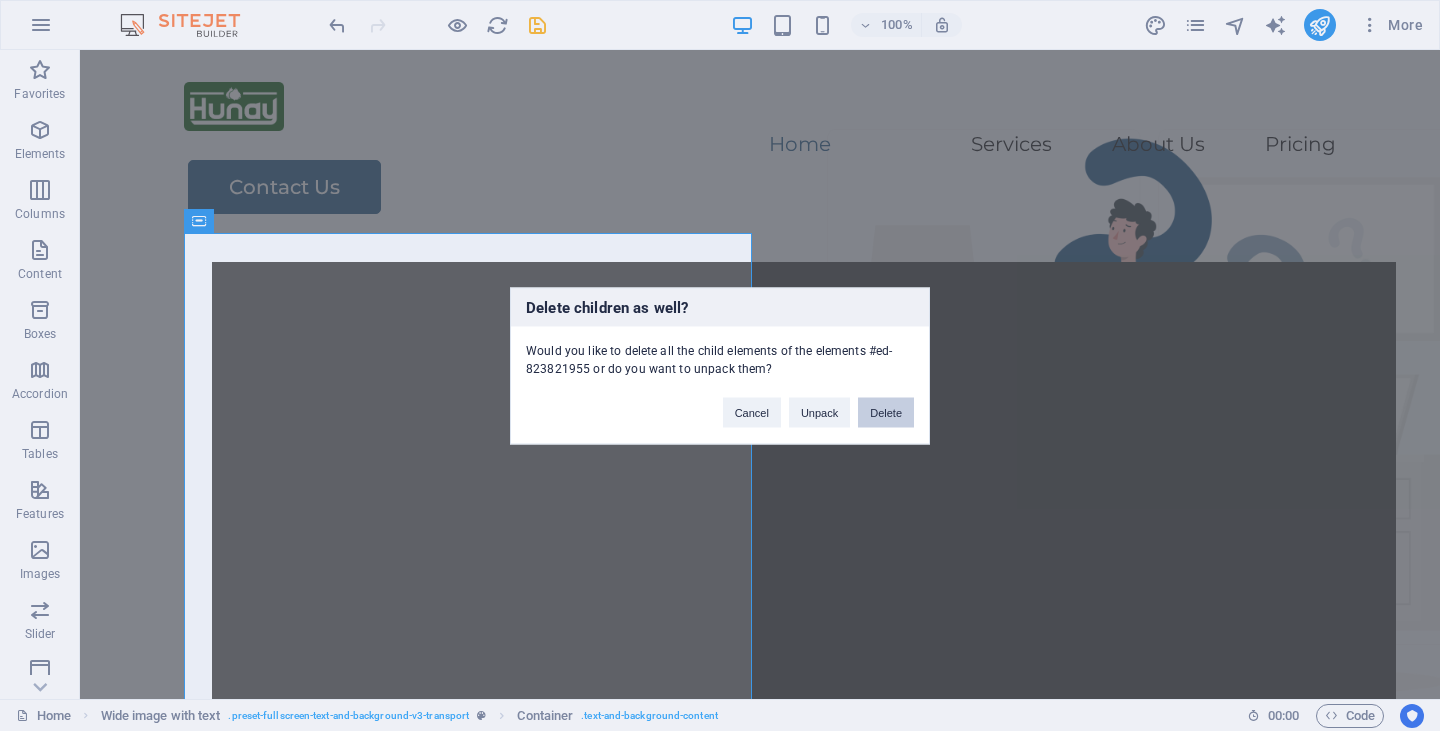 click on "Delete" at bounding box center [886, 412] 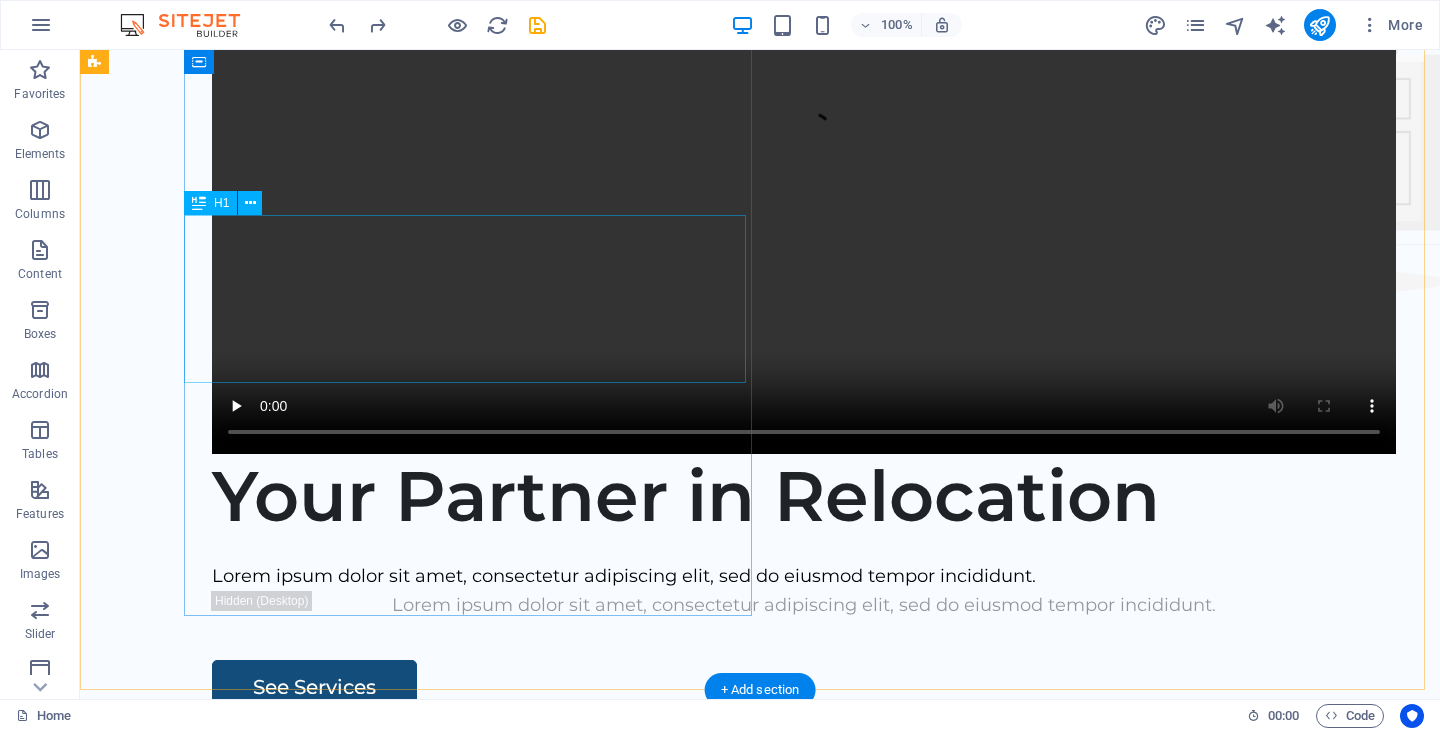 scroll, scrollTop: 0, scrollLeft: 0, axis: both 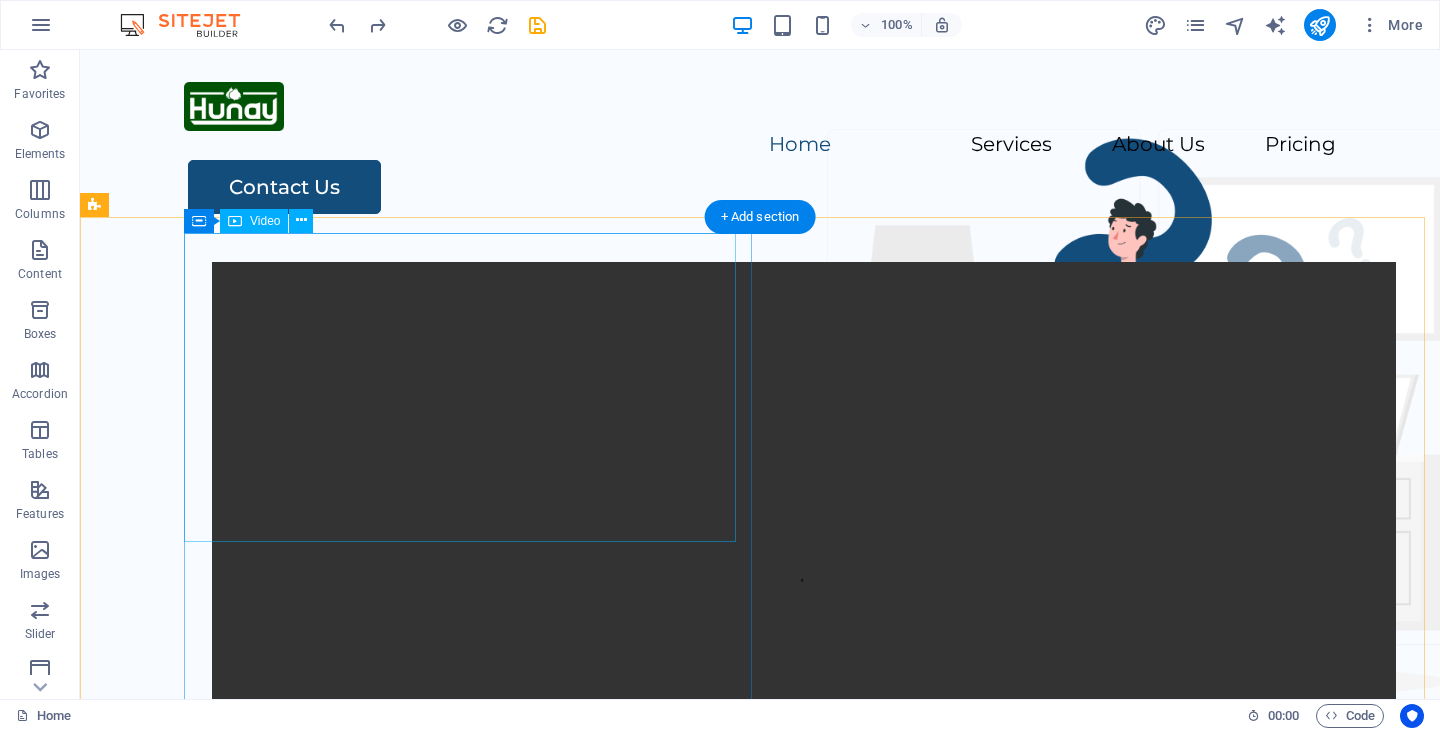 click at bounding box center (804, 558) 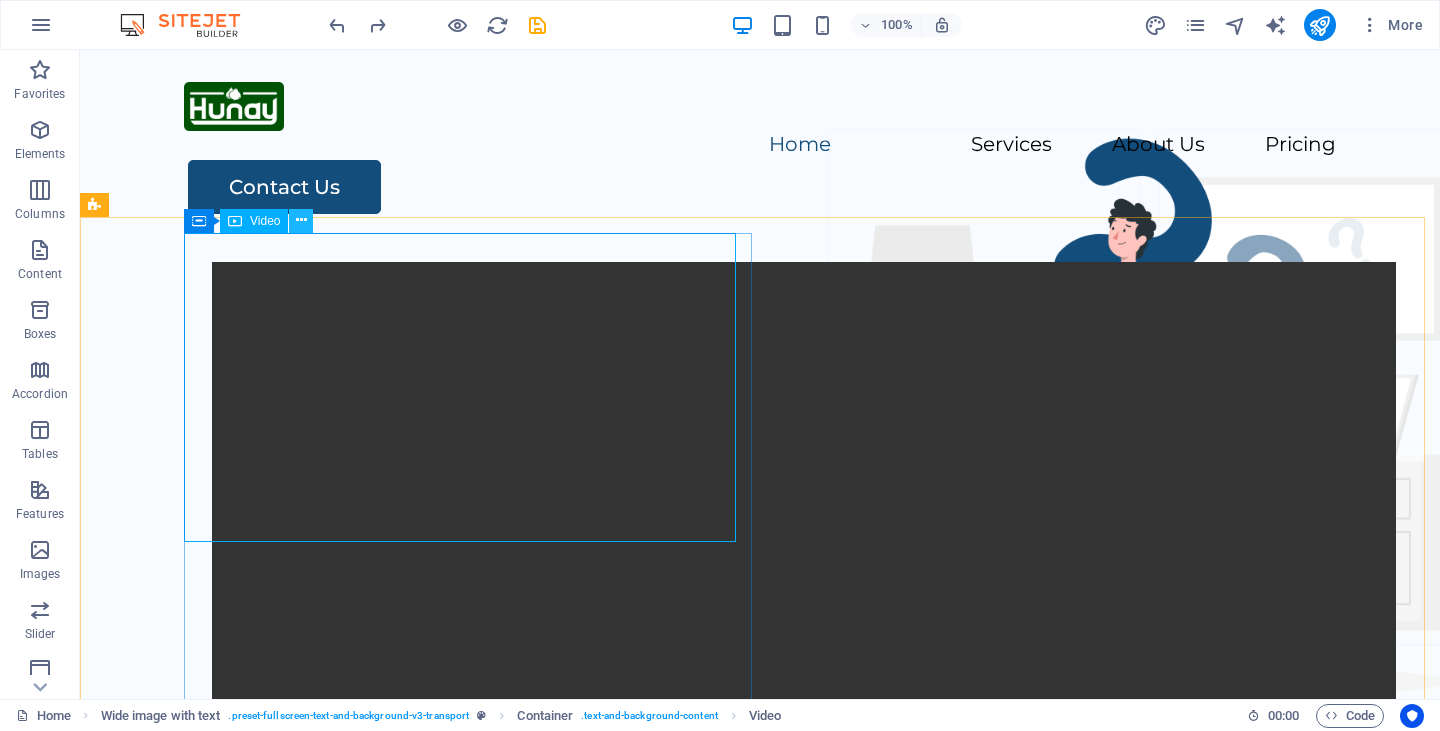 click at bounding box center (301, 220) 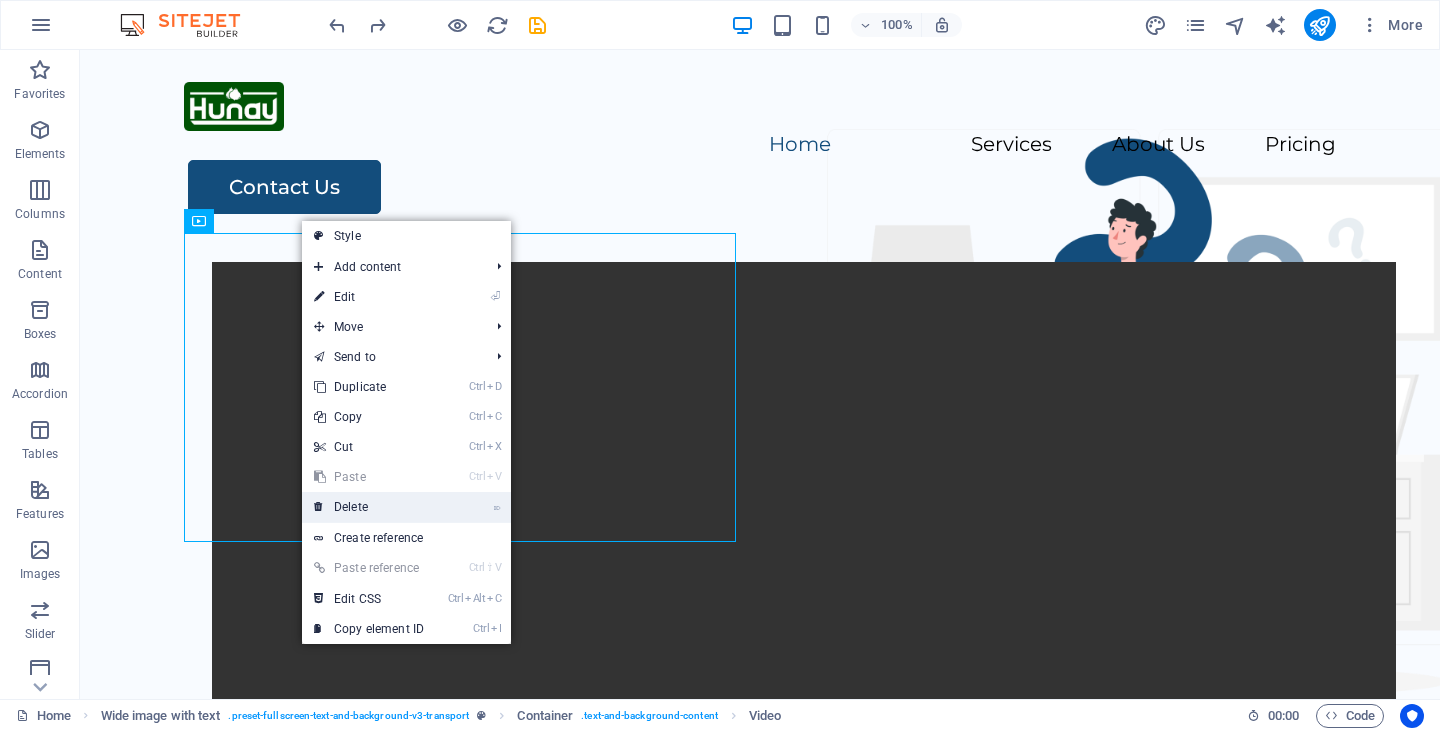 click on "⌦  Delete" at bounding box center (369, 507) 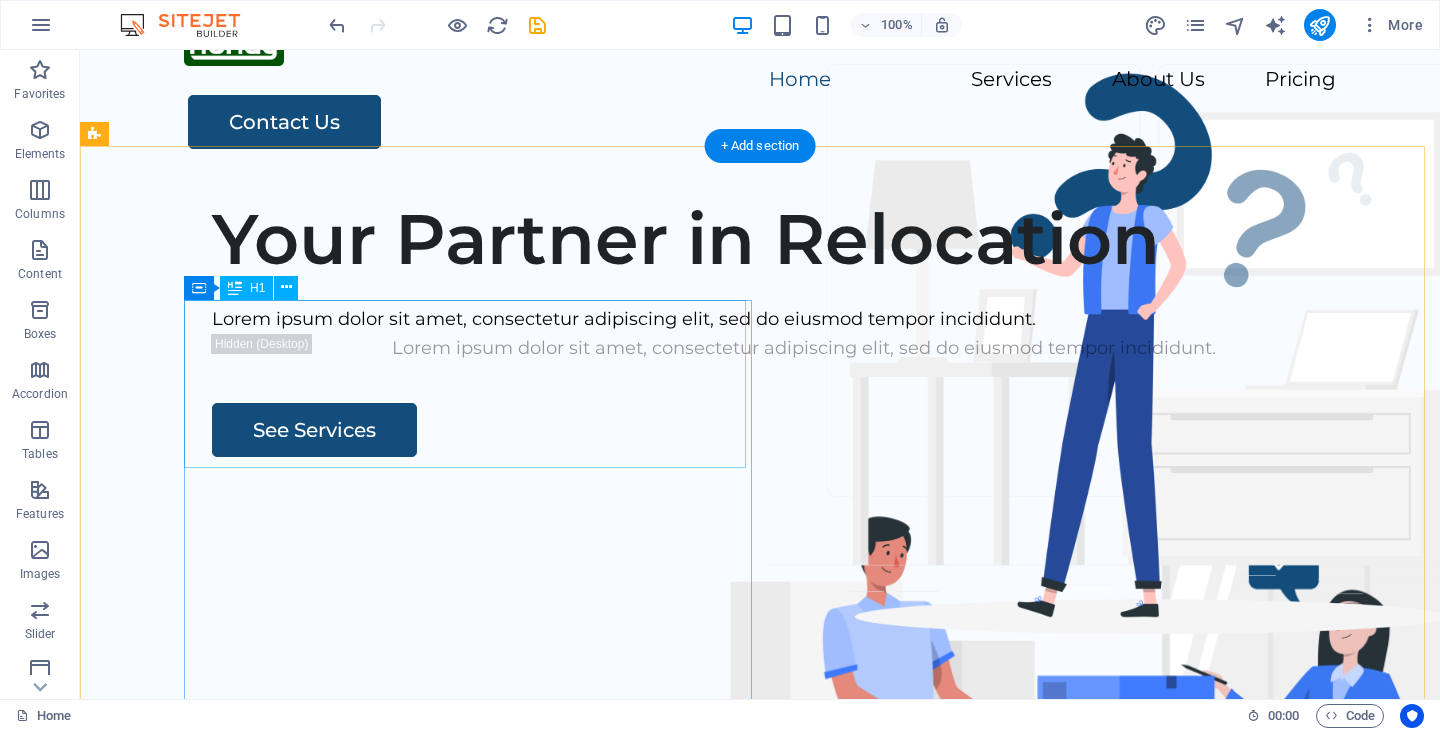 scroll, scrollTop: 0, scrollLeft: 0, axis: both 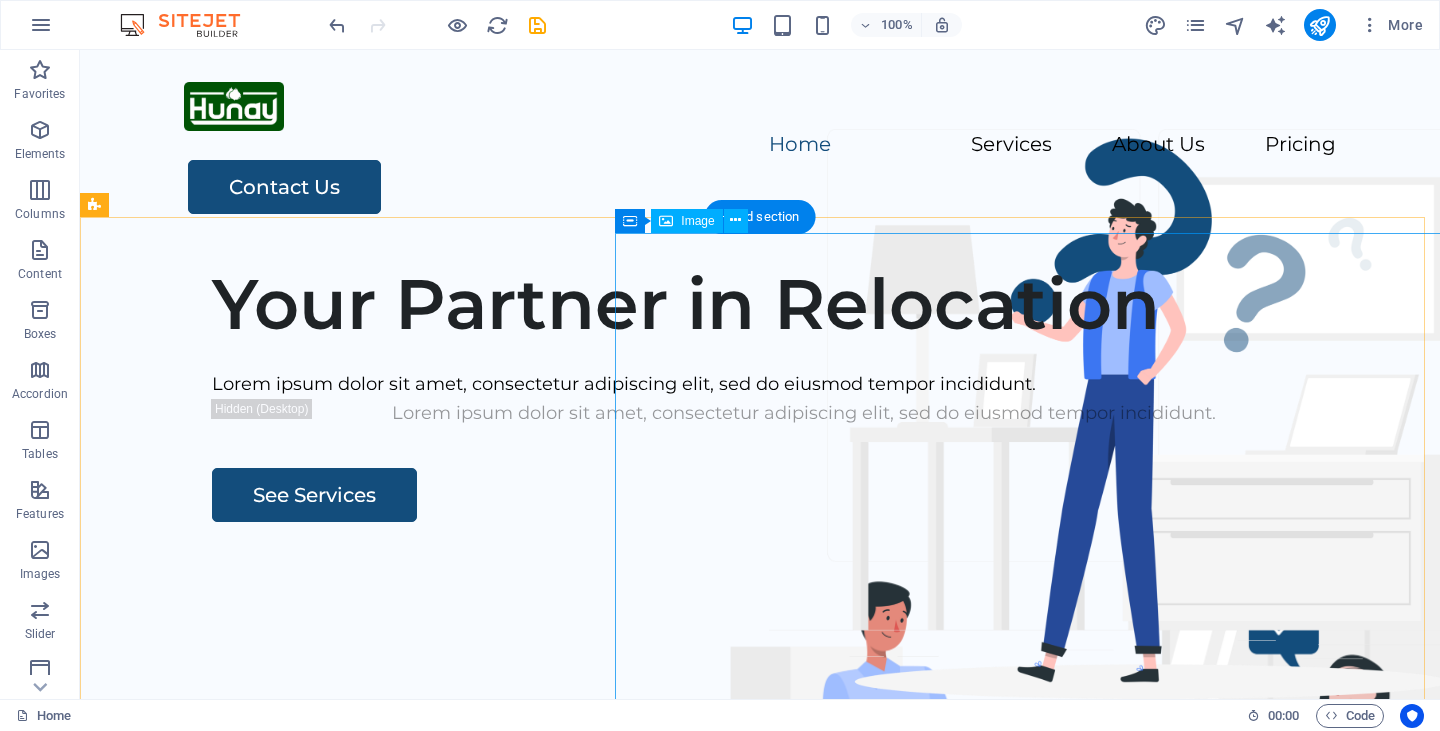 click at bounding box center (1105, 857) 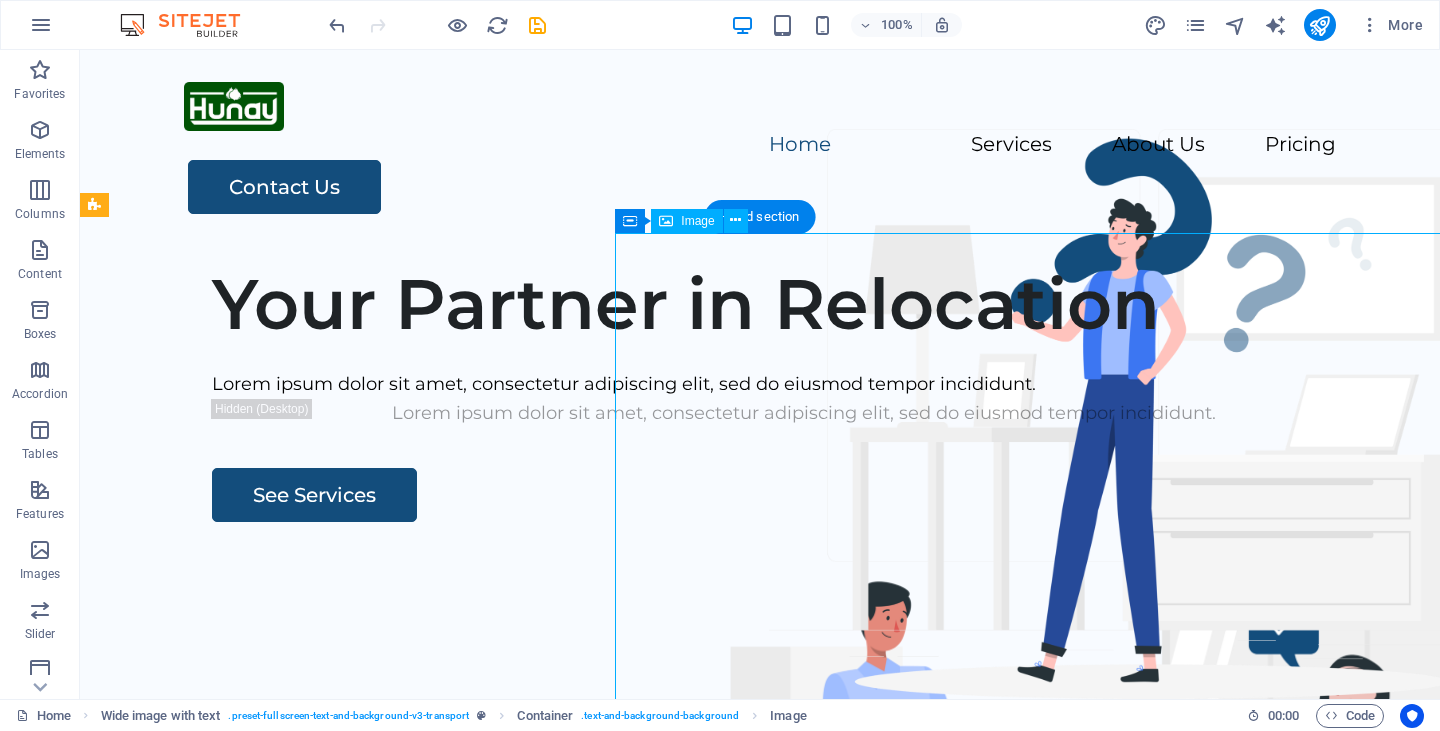 click at bounding box center (1105, 857) 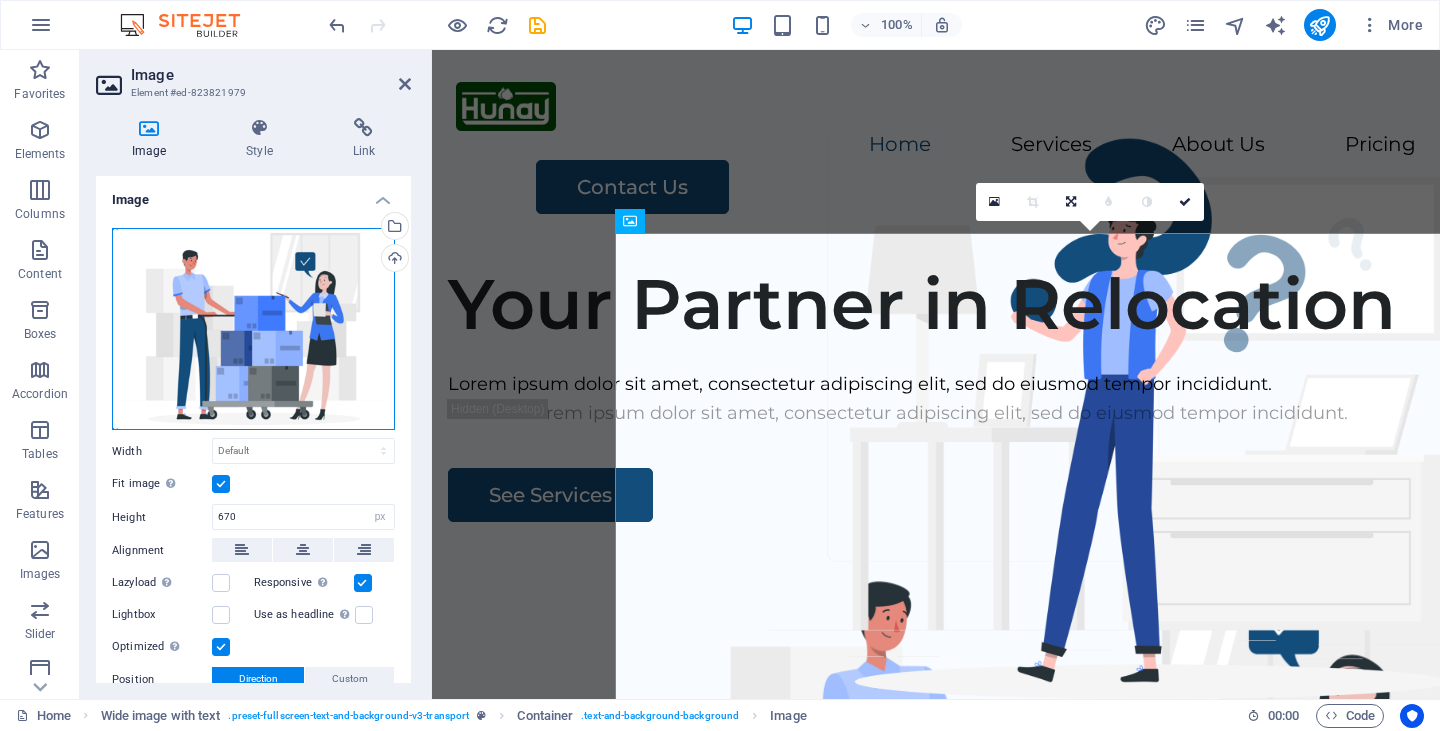 click on "Drag files here, click to choose files or select files from Files or our free stock photos & videos" at bounding box center (253, 329) 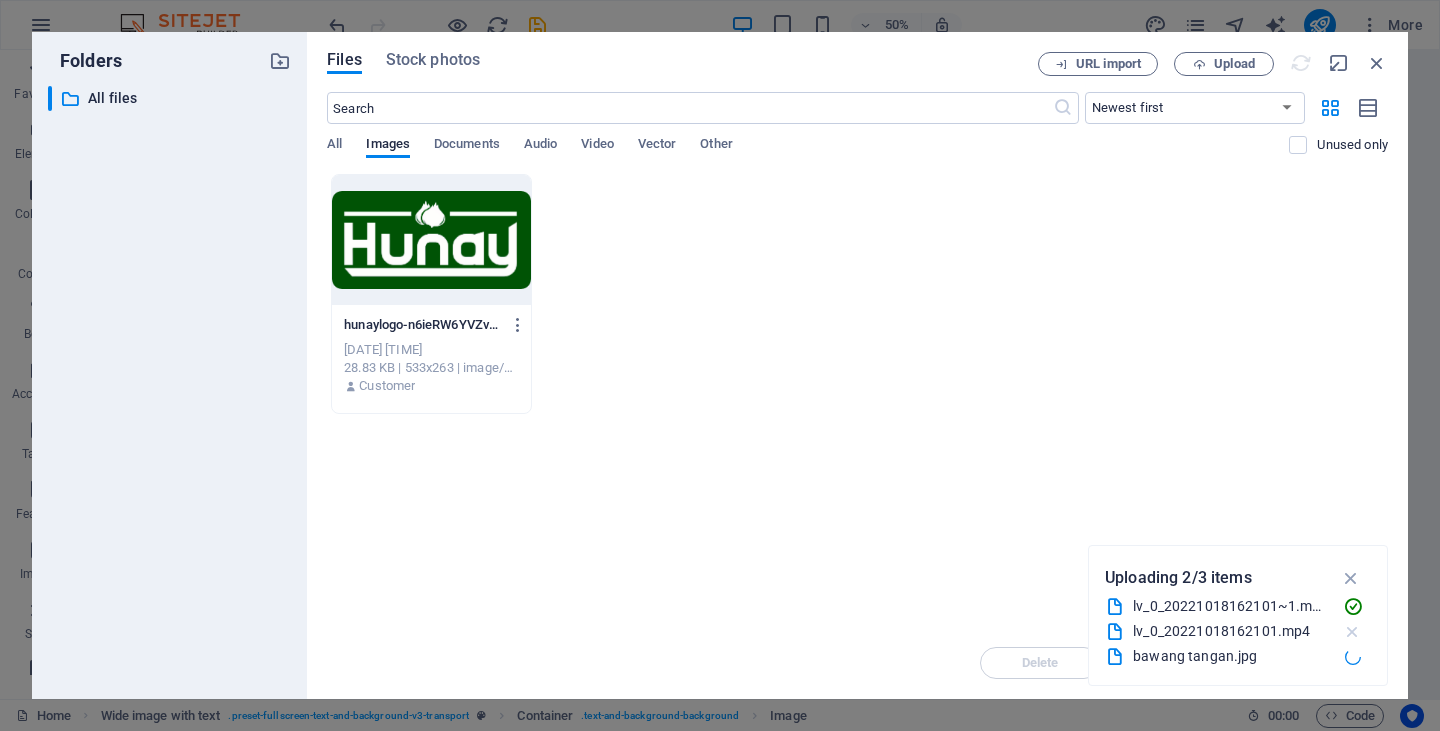 click at bounding box center (1352, 632) 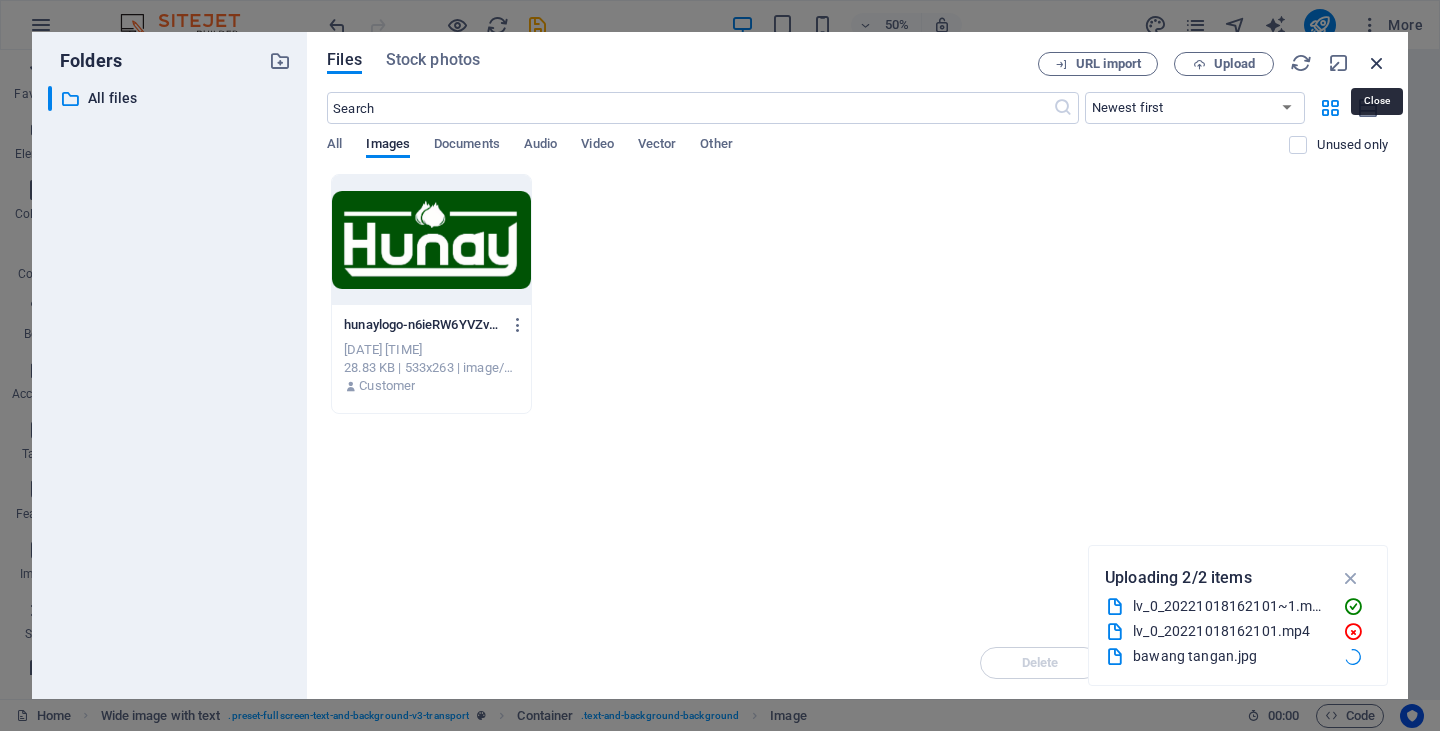 click at bounding box center (1377, 63) 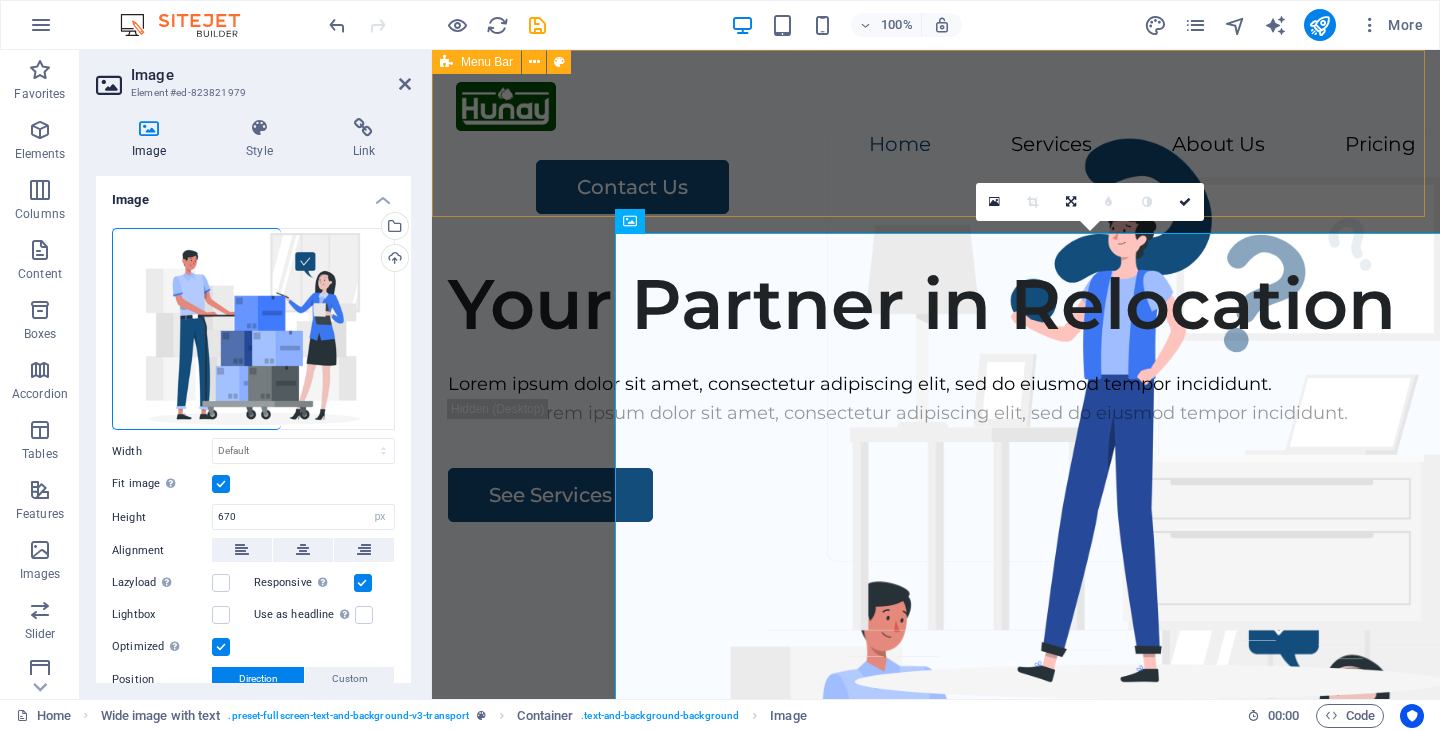 click on "Home Services About Us Pricing Contact Us" at bounding box center (936, 148) 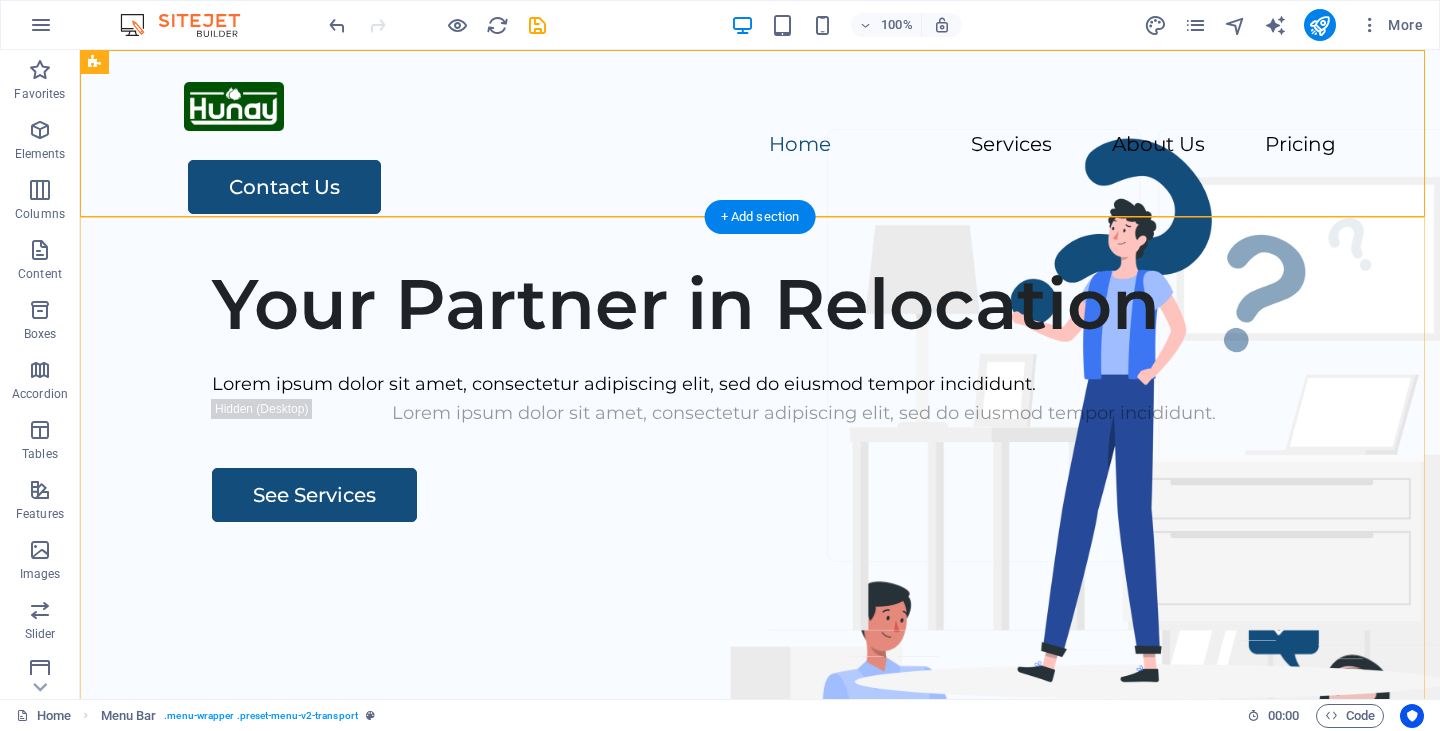 click on "+ Add section" at bounding box center (760, 217) 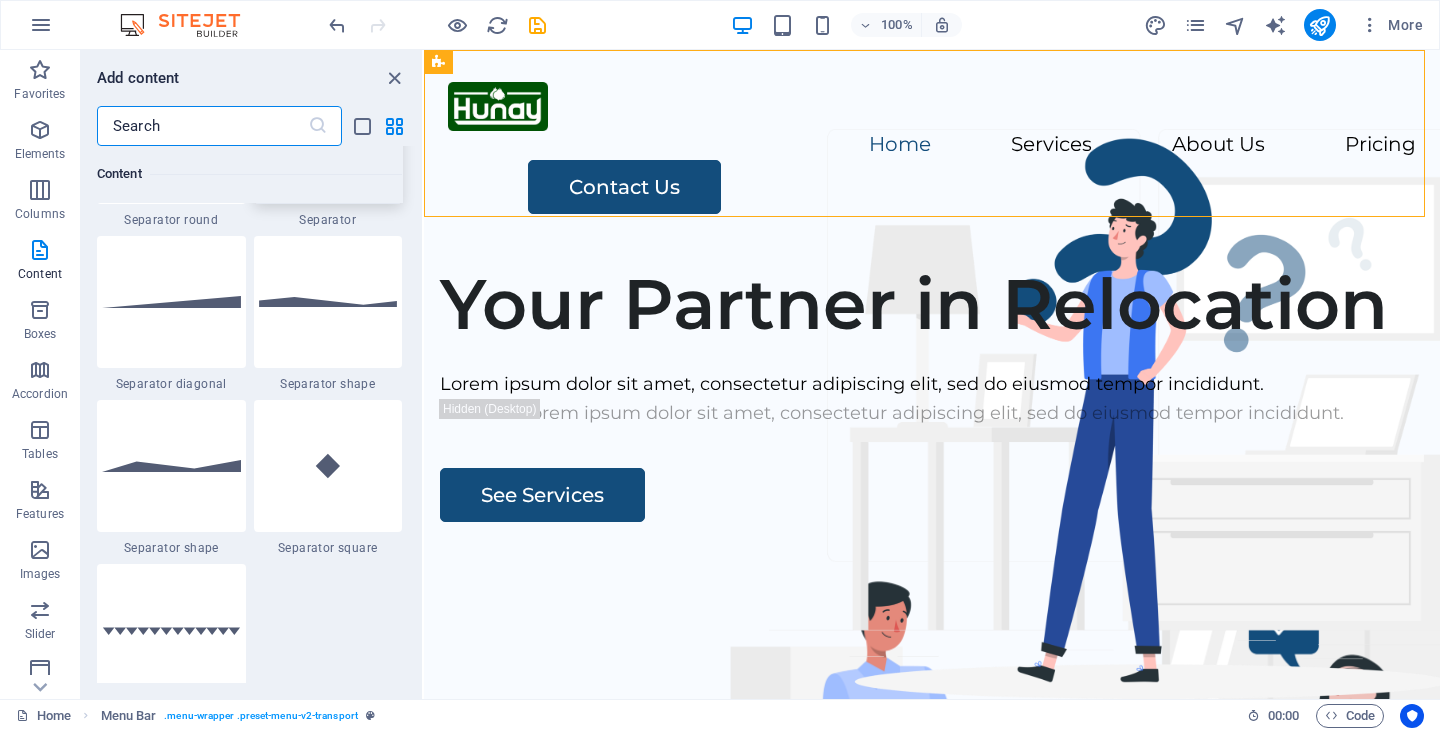 scroll, scrollTop: 4931, scrollLeft: 0, axis: vertical 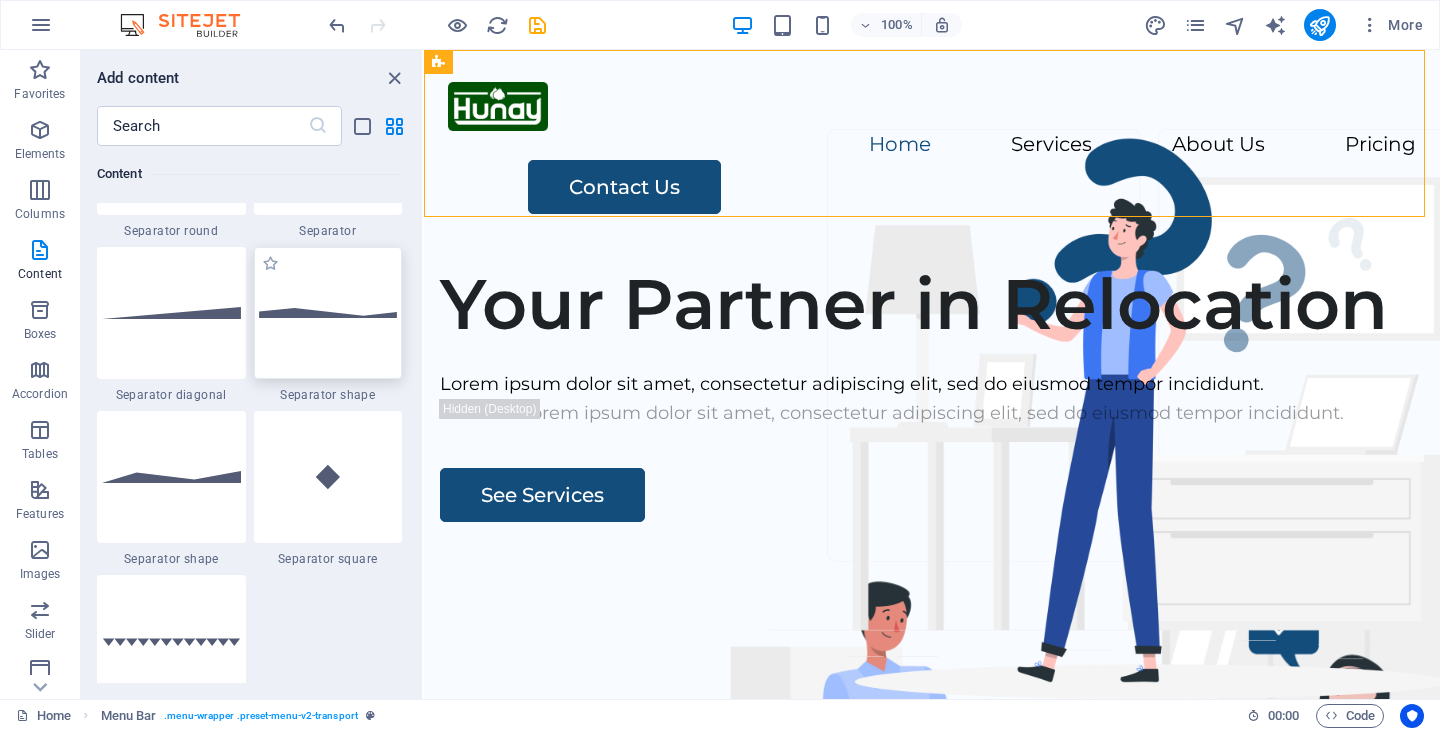 click at bounding box center [328, 313] 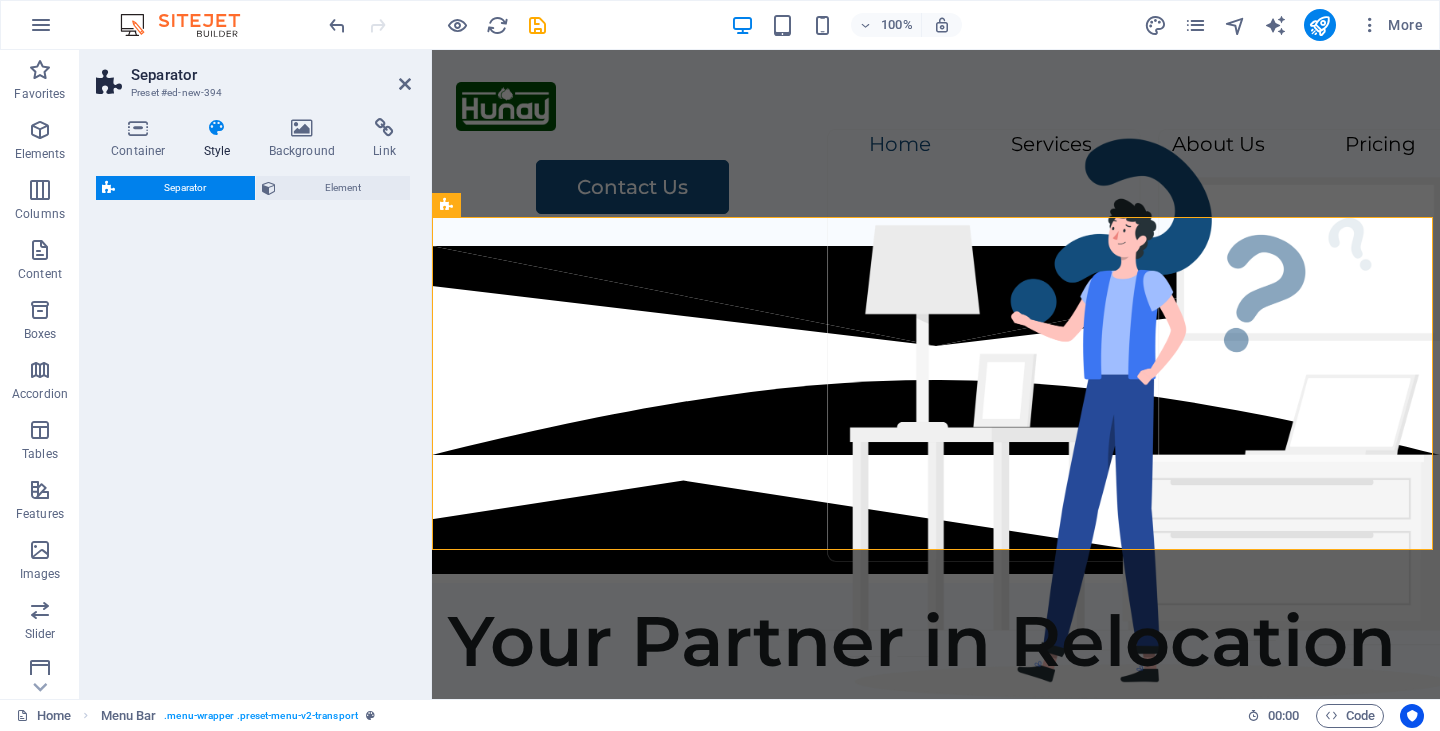select on "polygon1" 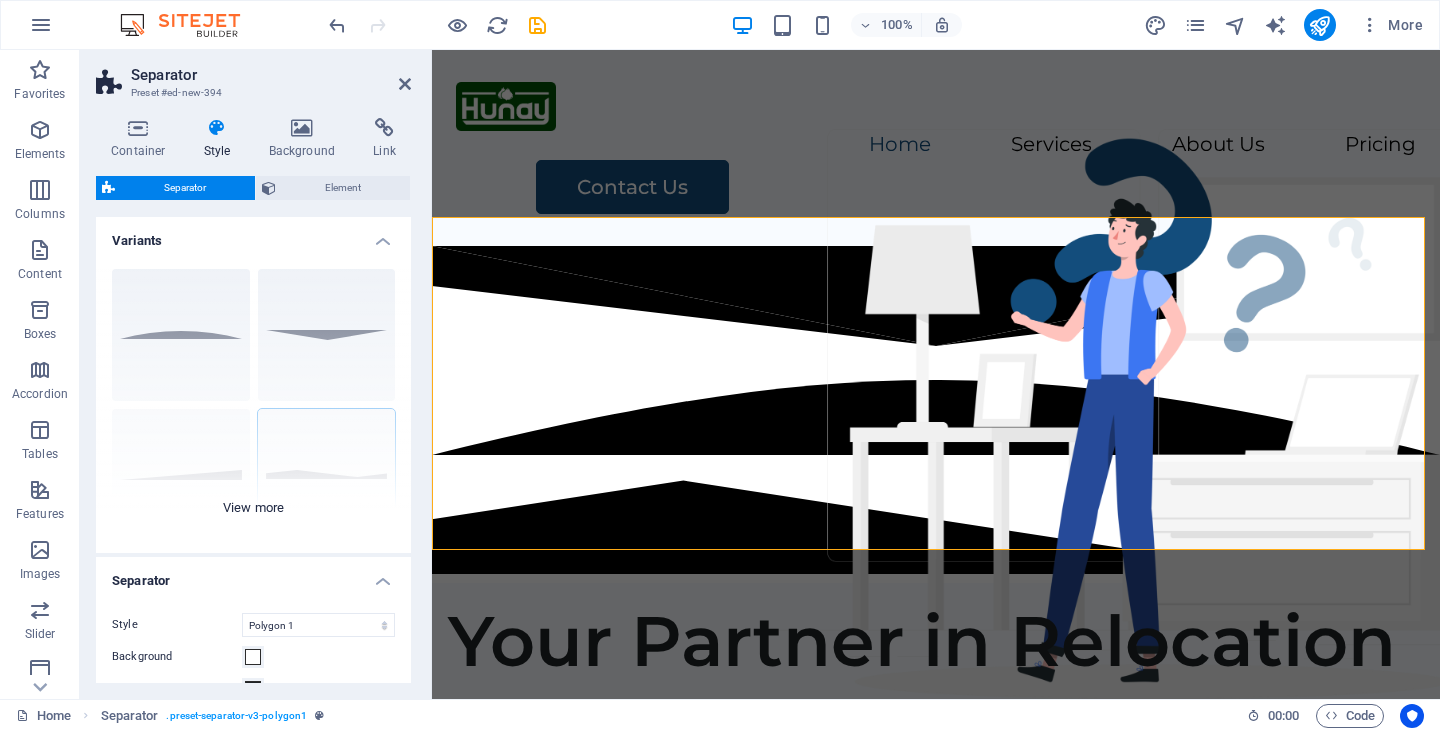 click on "Circle Default Diagonal Polygon 1 Polygon 2 Square Zigzag" at bounding box center (253, 403) 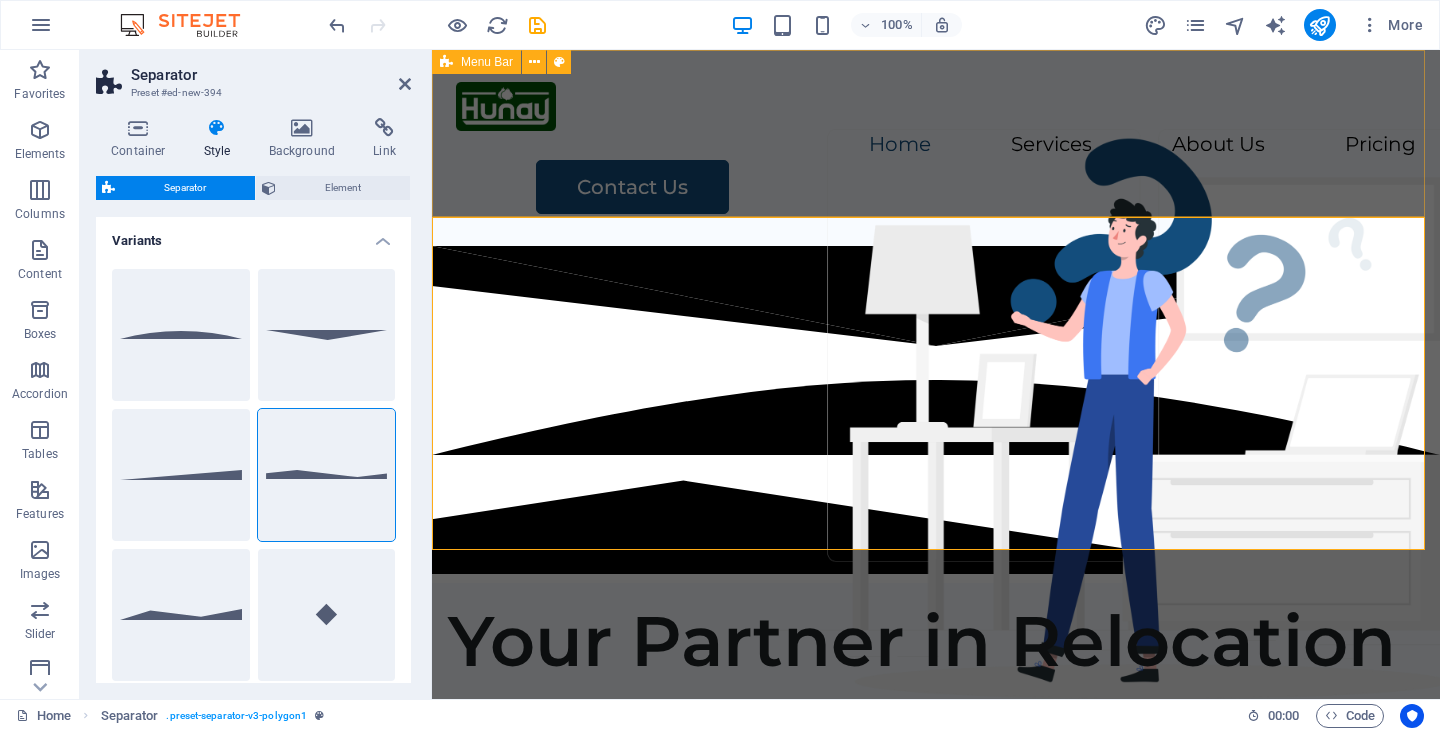 click on "Home Services About Us Pricing Contact Us" at bounding box center [936, 148] 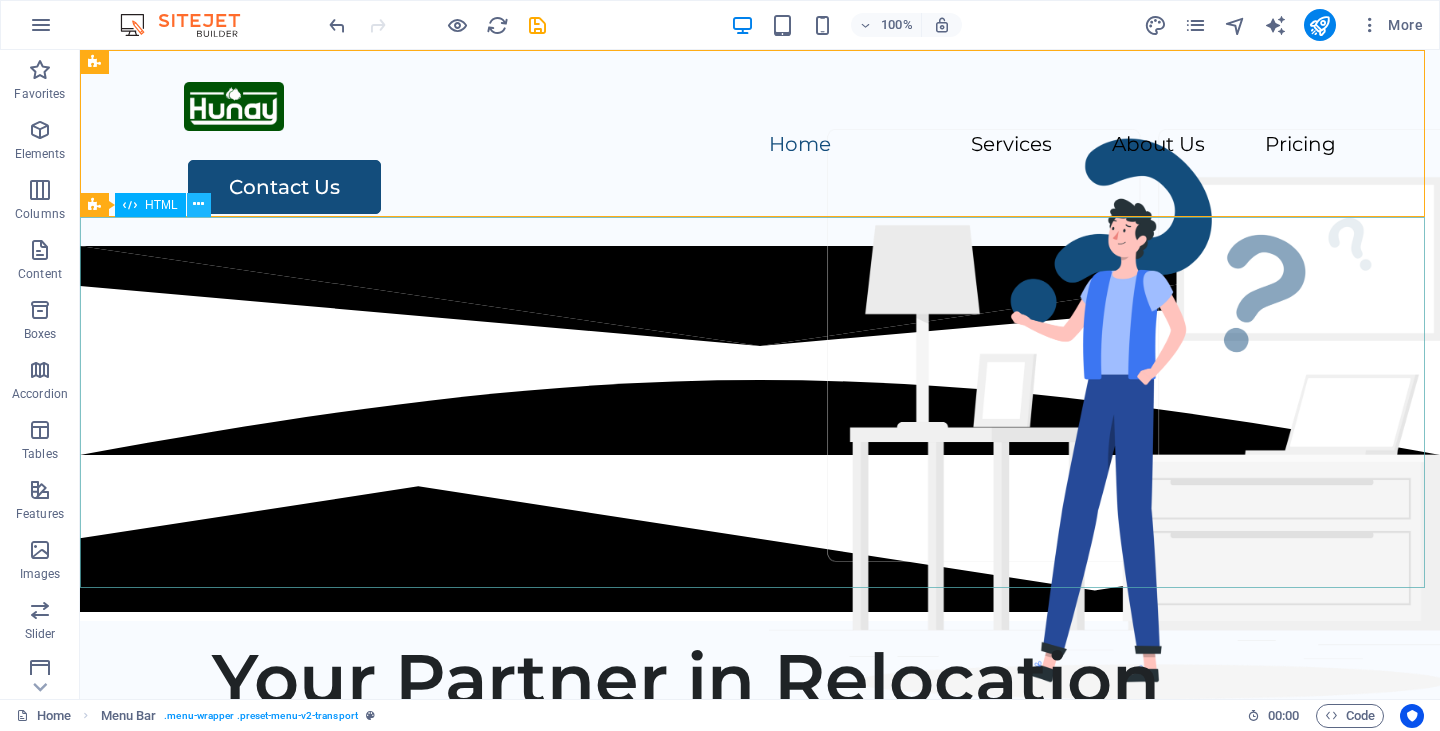 click at bounding box center [198, 204] 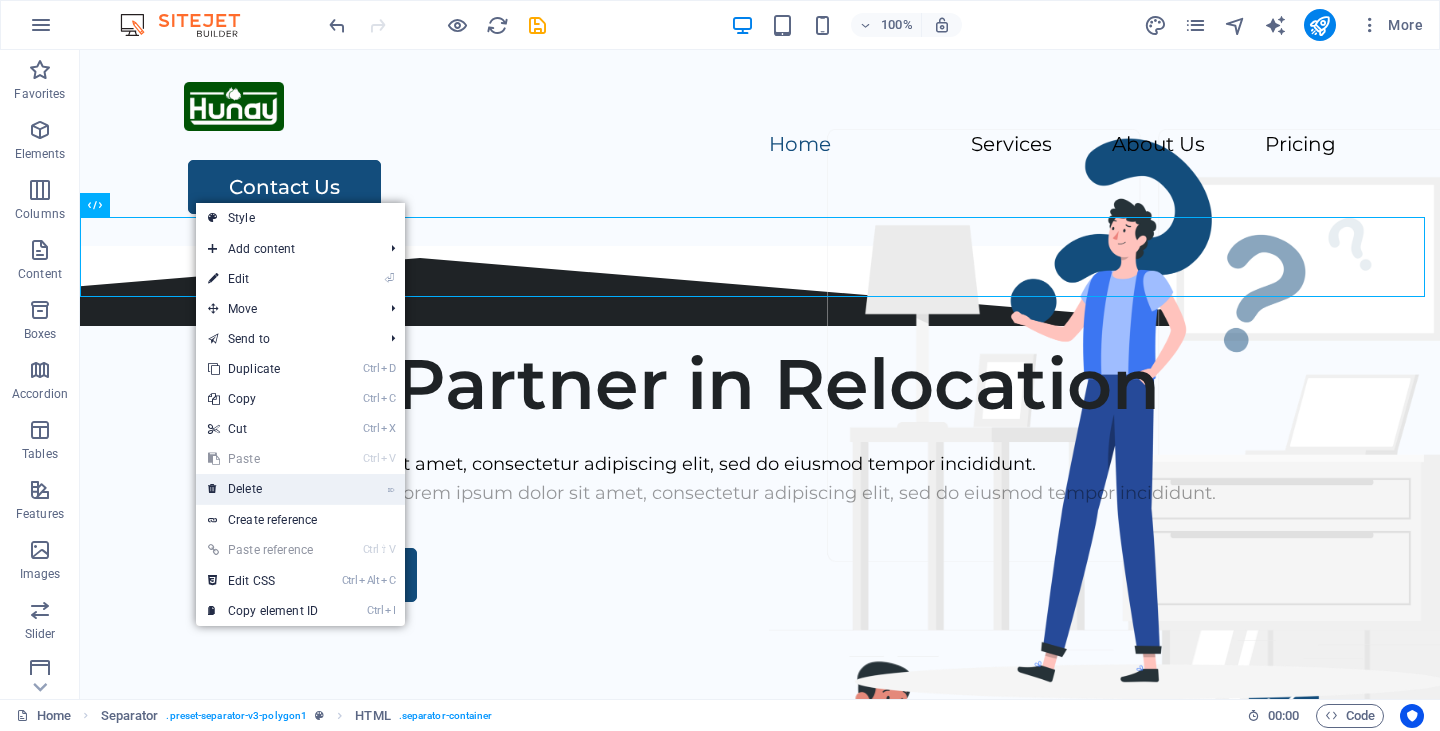 click on "⌦  Delete" at bounding box center (263, 489) 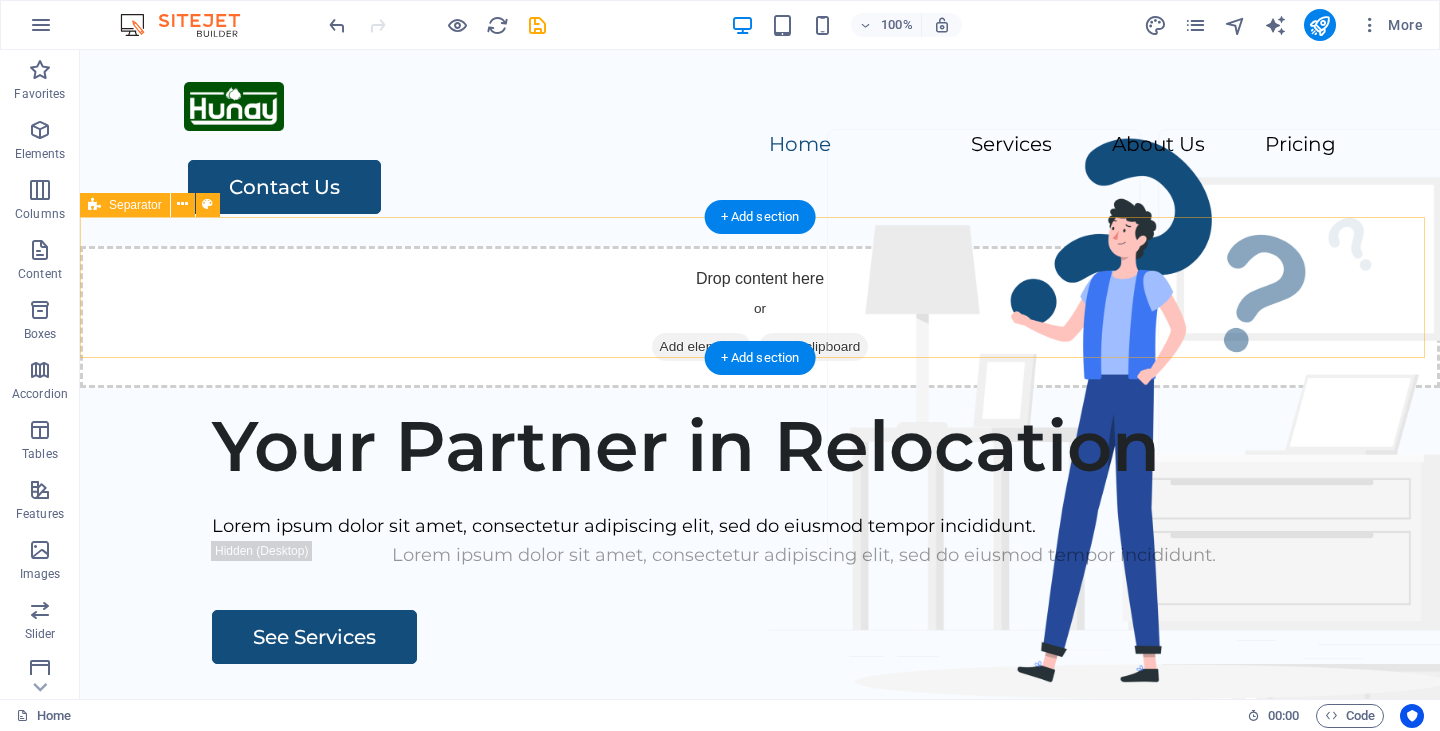 click on "Drop content here or  Add elements  Paste clipboard" at bounding box center (760, 317) 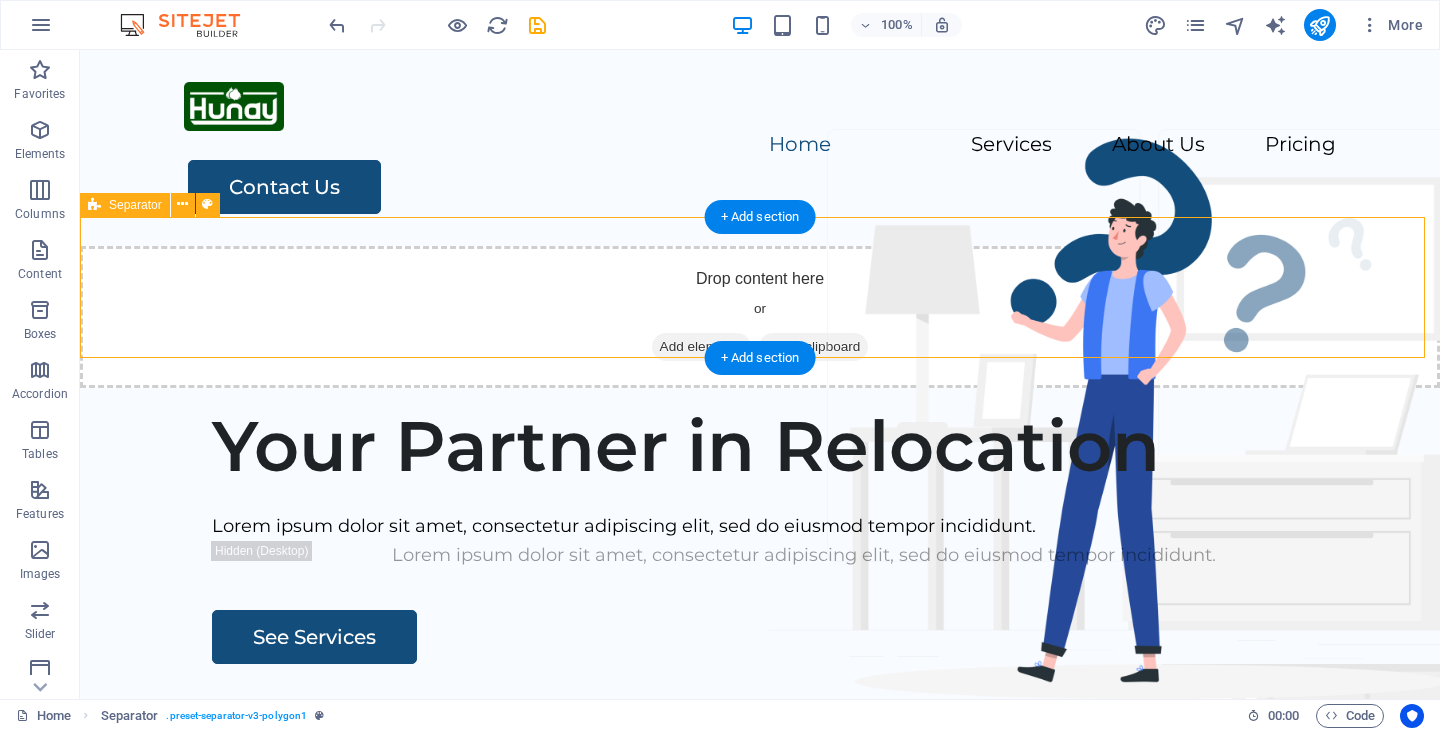 click on "Add elements" at bounding box center (701, 347) 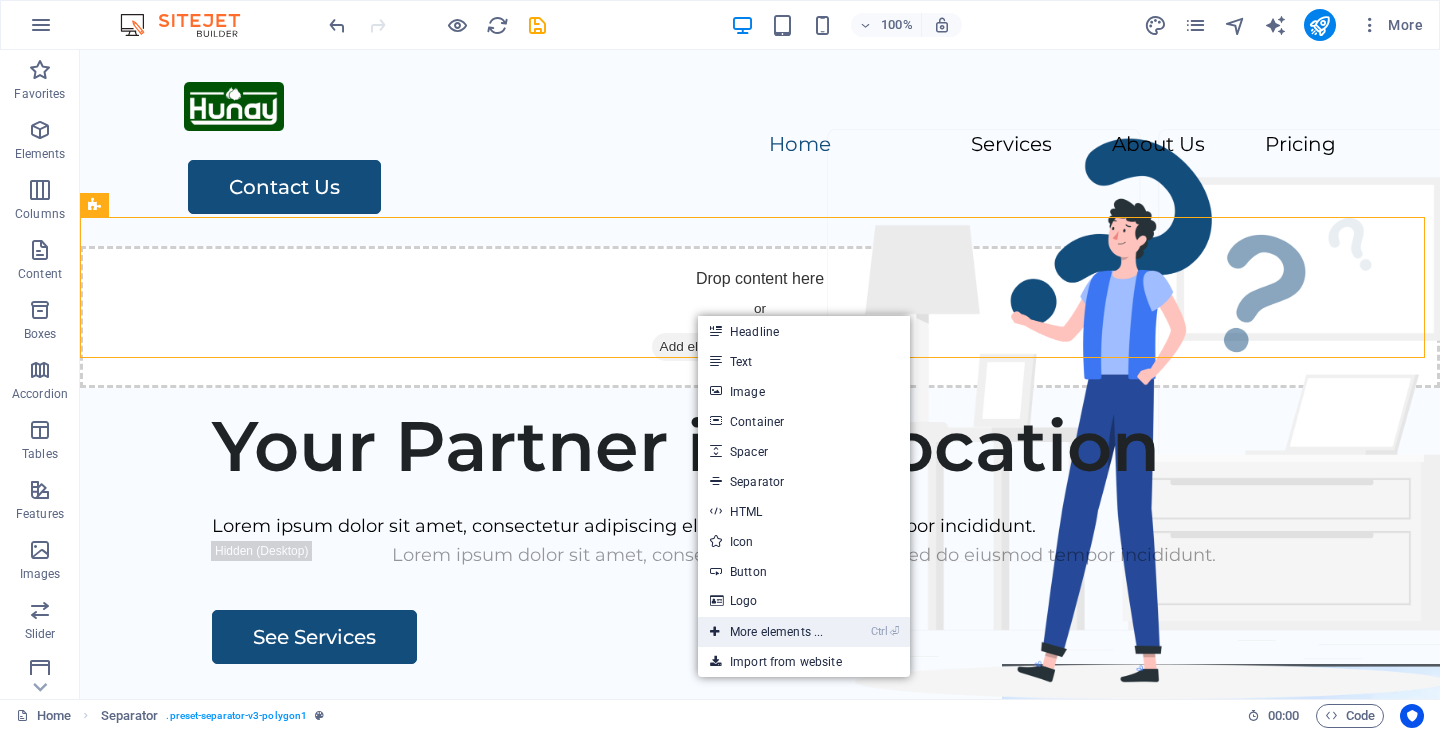 drag, startPoint x: 782, startPoint y: 627, endPoint x: 226, endPoint y: 499, distance: 570.5436 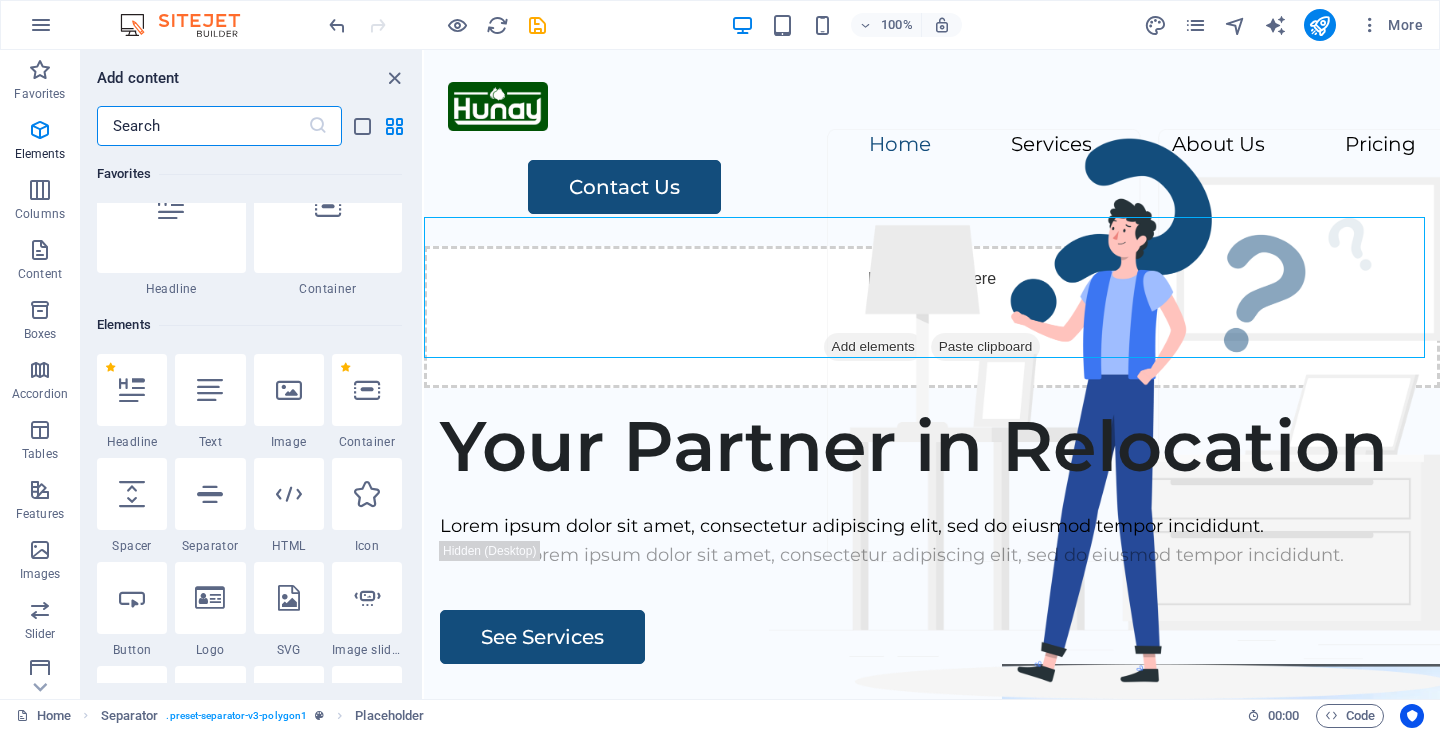 scroll, scrollTop: 213, scrollLeft: 0, axis: vertical 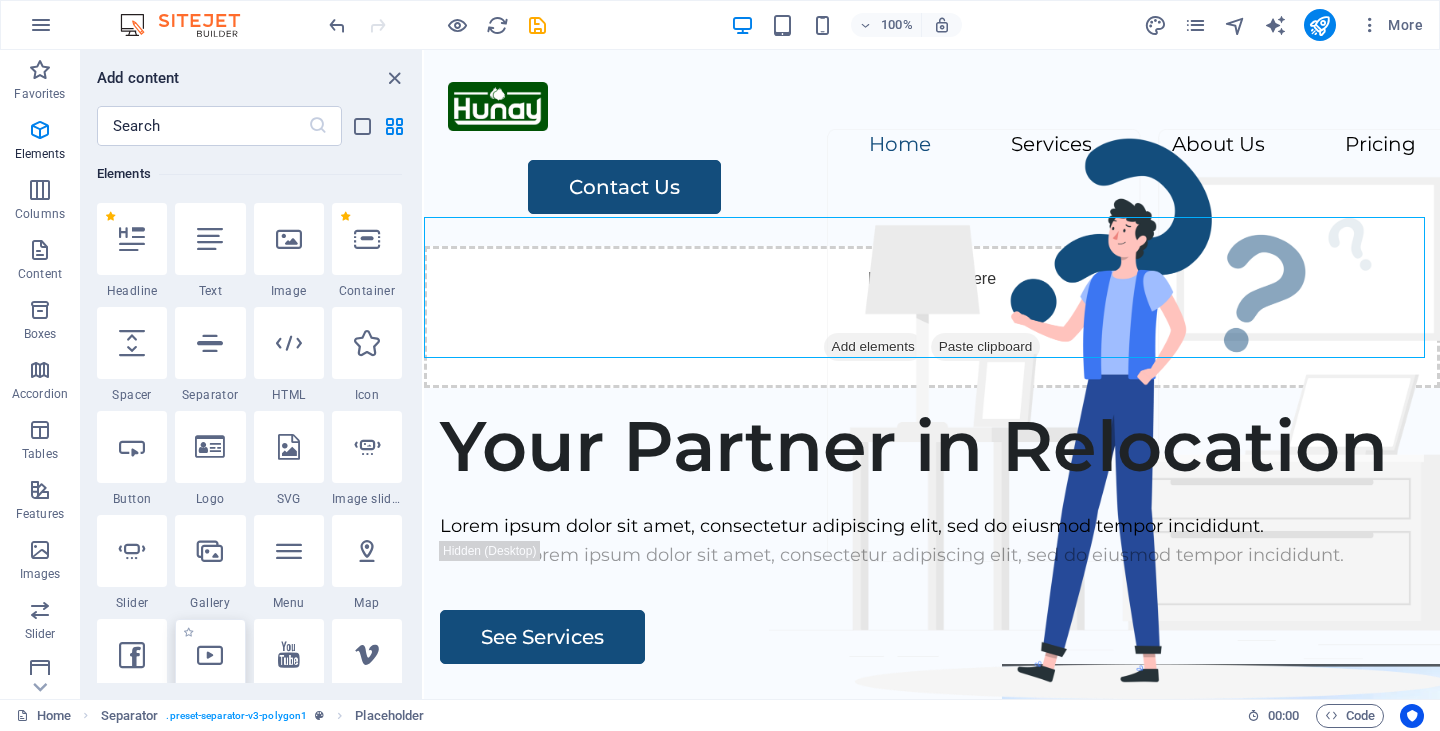click at bounding box center [210, 655] 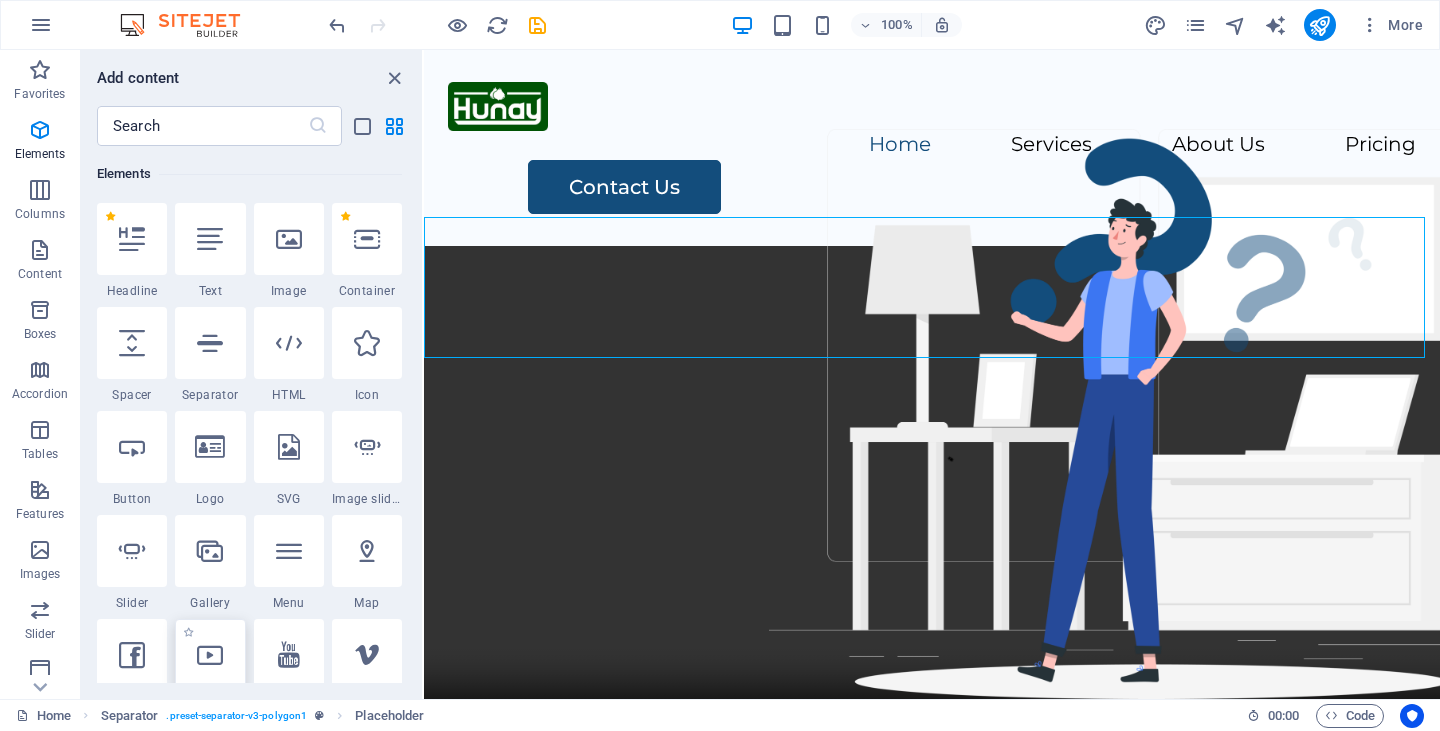 select on "%" 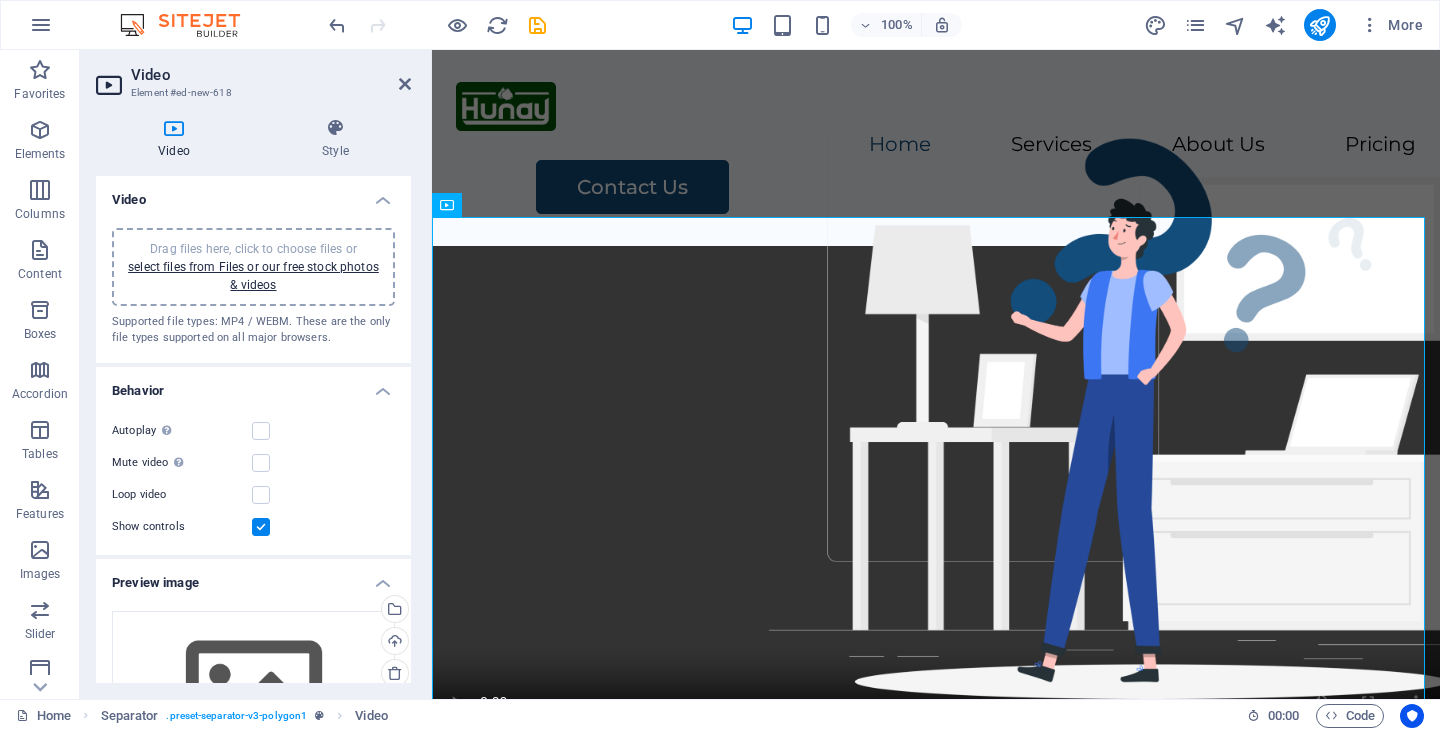 scroll, scrollTop: 20, scrollLeft: 0, axis: vertical 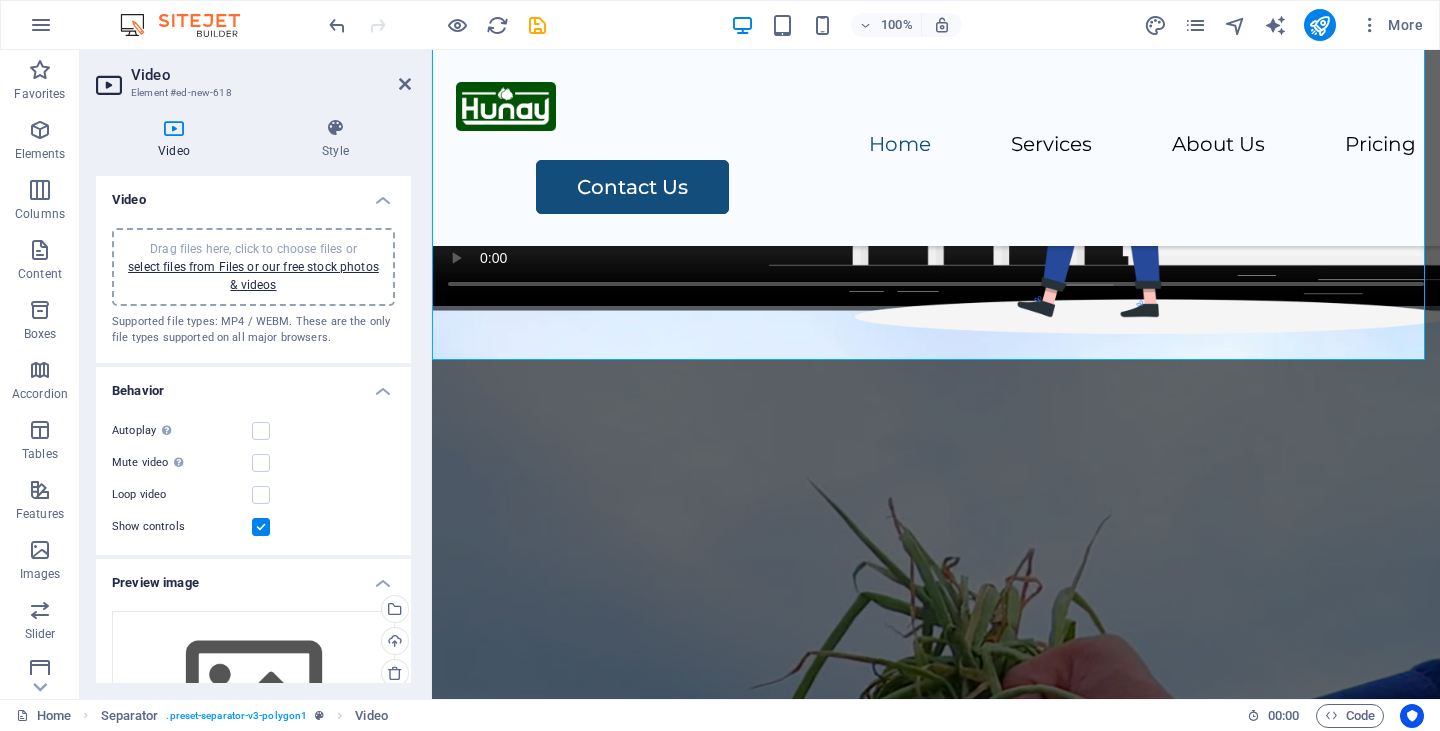 click on "Drag files here, click to choose files or select files from Files or our free stock photos & videos" at bounding box center [253, 267] 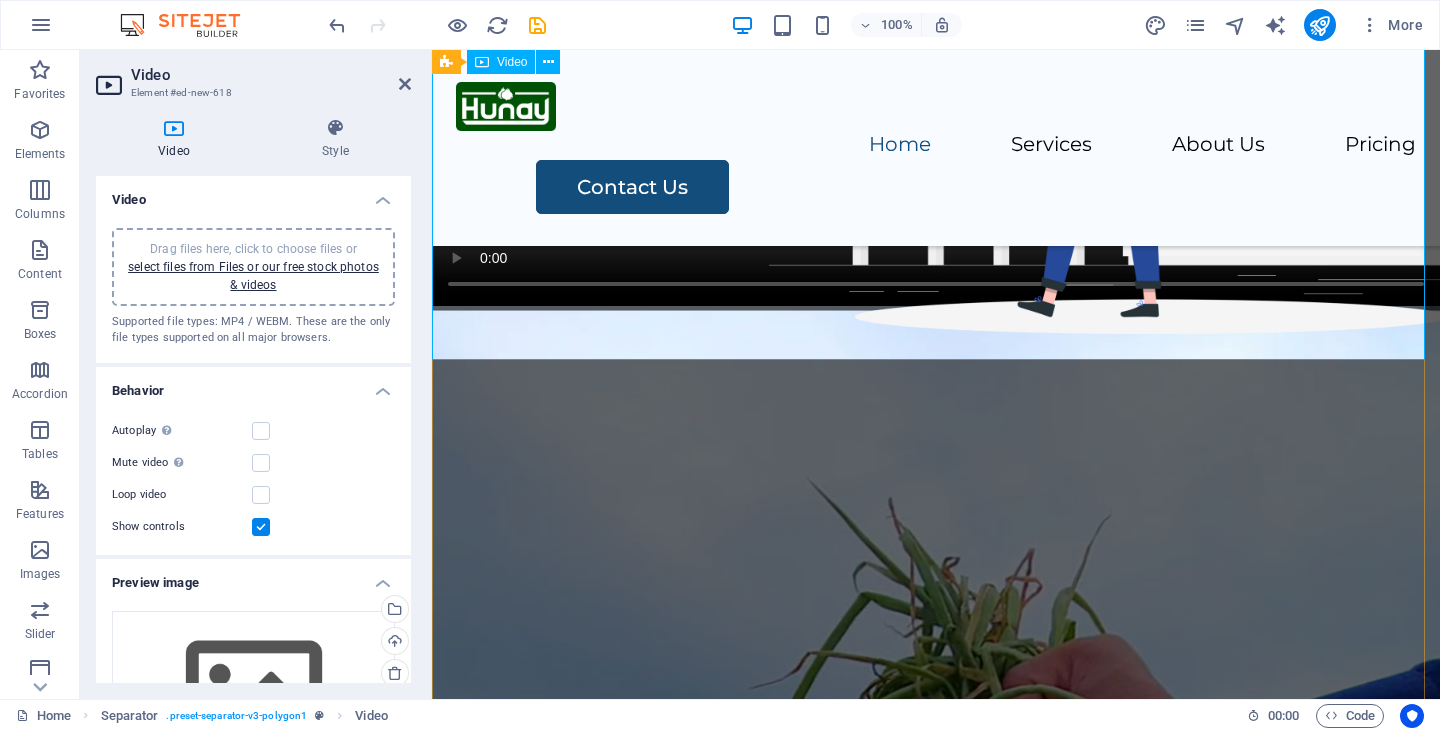 scroll, scrollTop: 0, scrollLeft: 0, axis: both 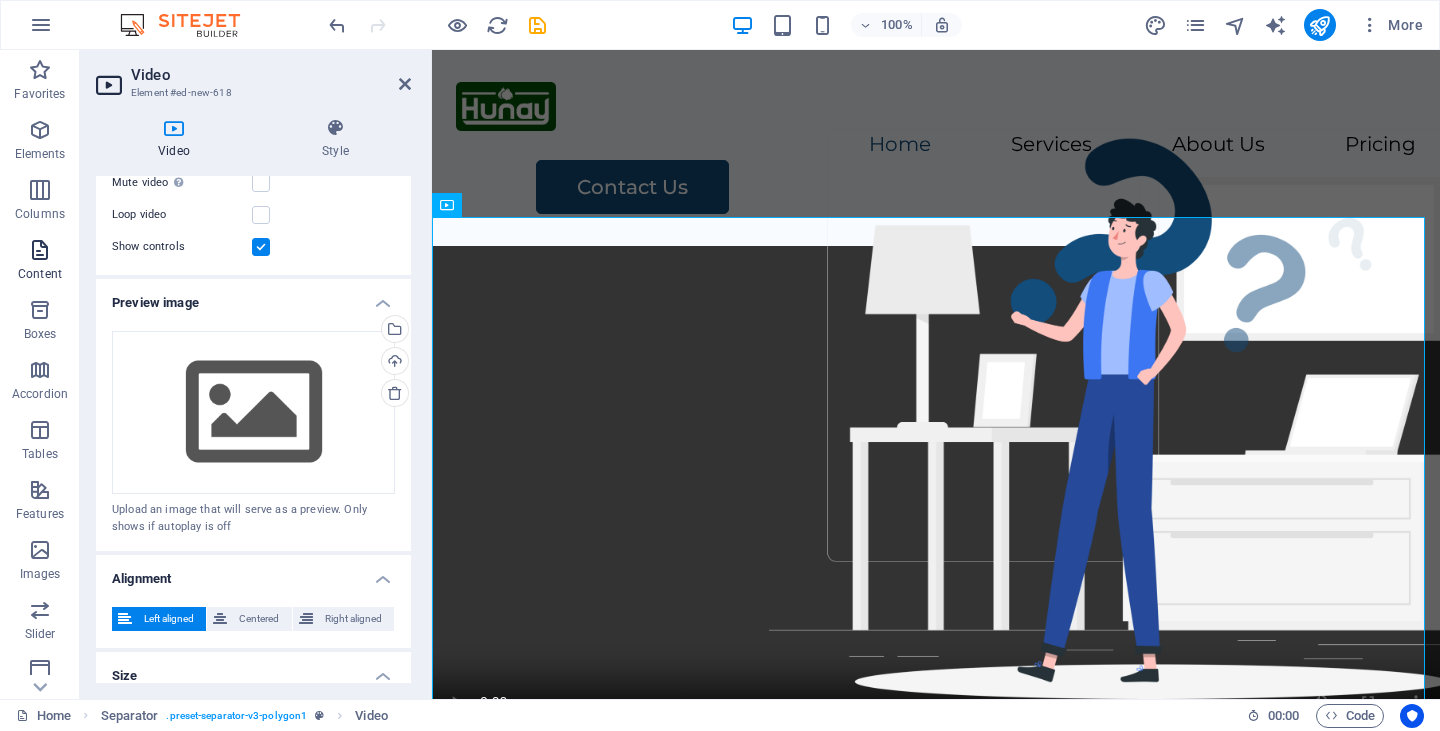 click at bounding box center (40, 250) 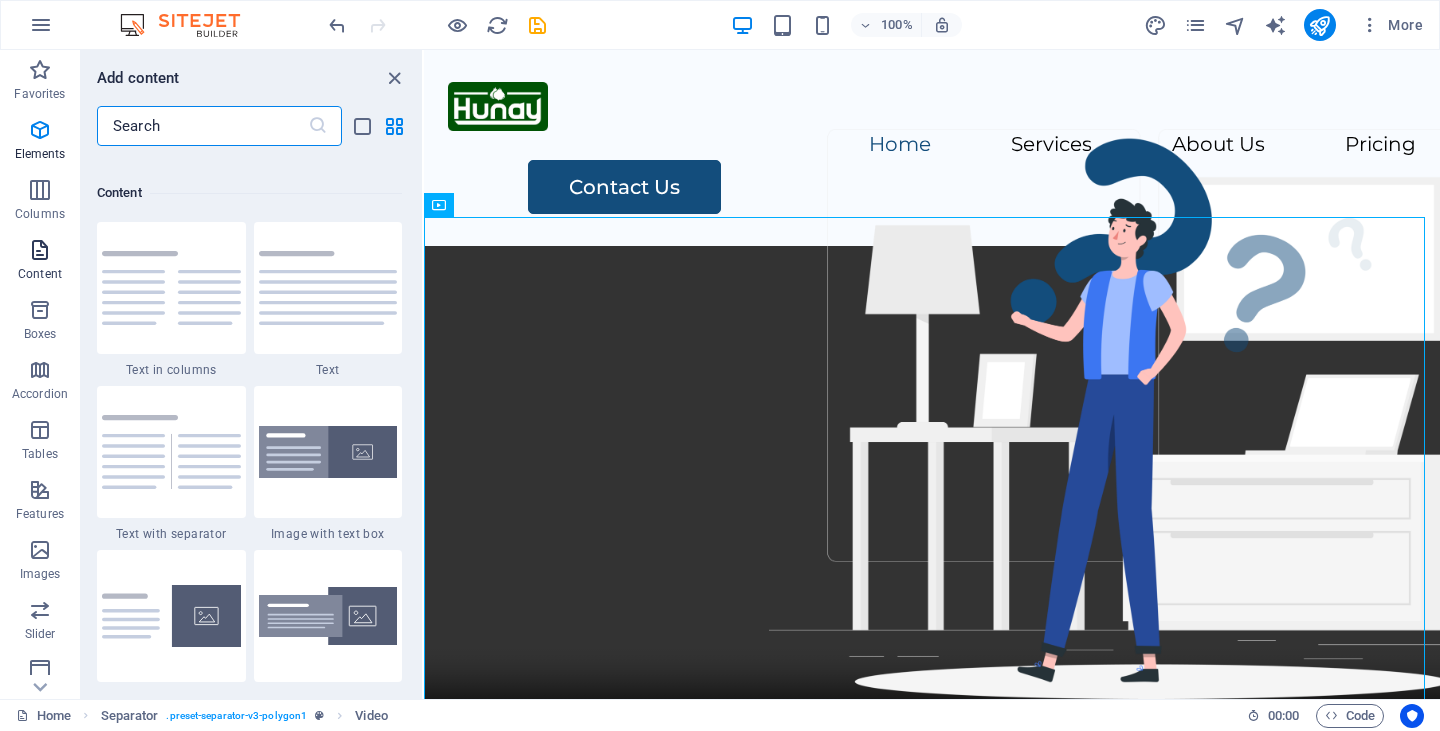 scroll, scrollTop: 3499, scrollLeft: 0, axis: vertical 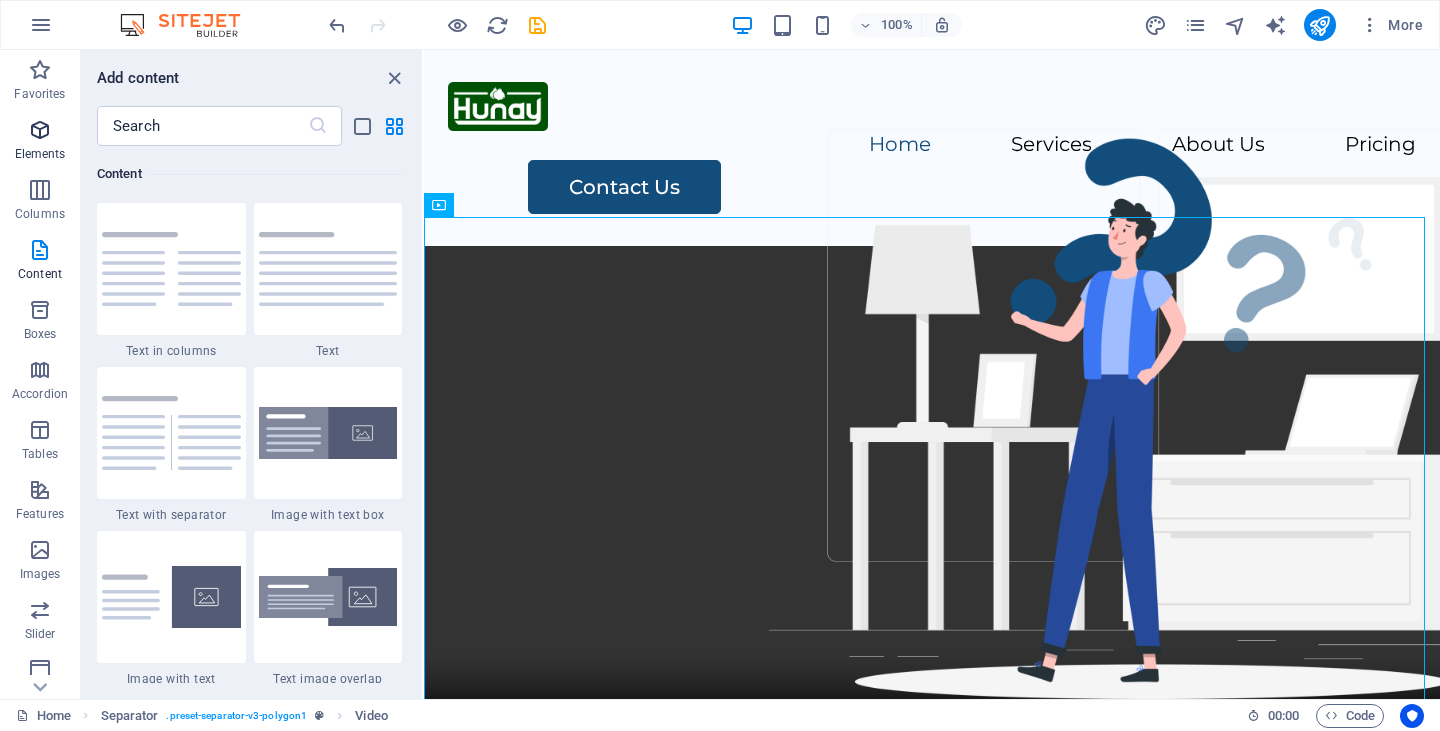 click at bounding box center [40, 130] 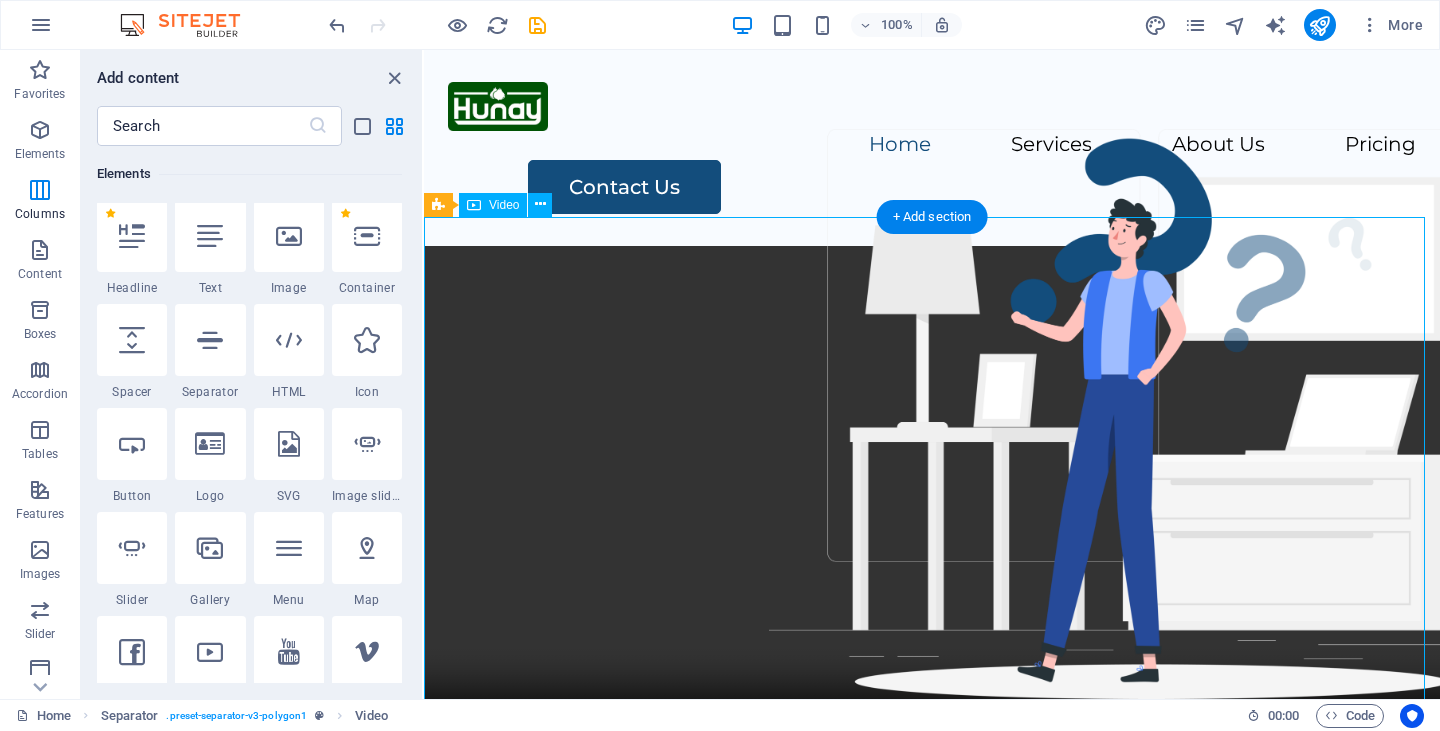 scroll, scrollTop: 213, scrollLeft: 0, axis: vertical 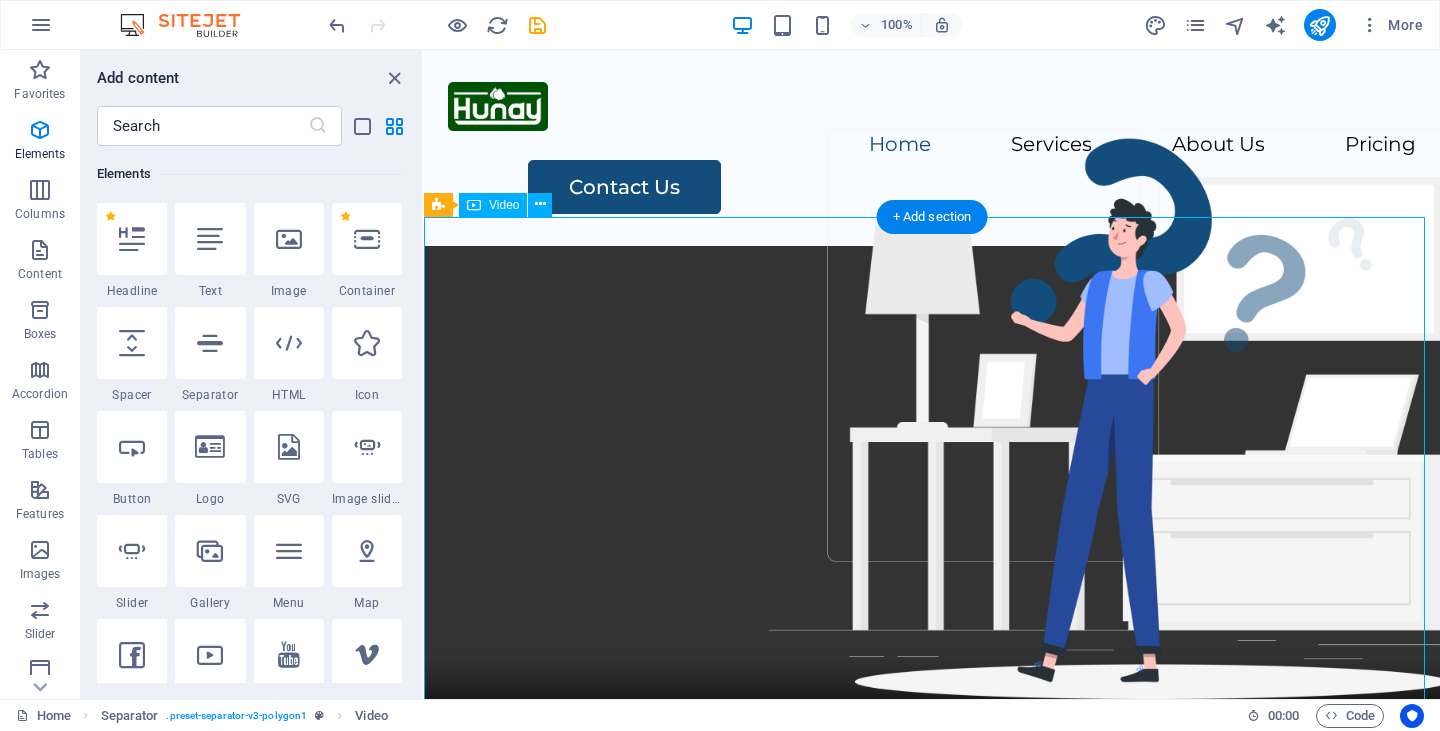 click at bounding box center (932, 500) 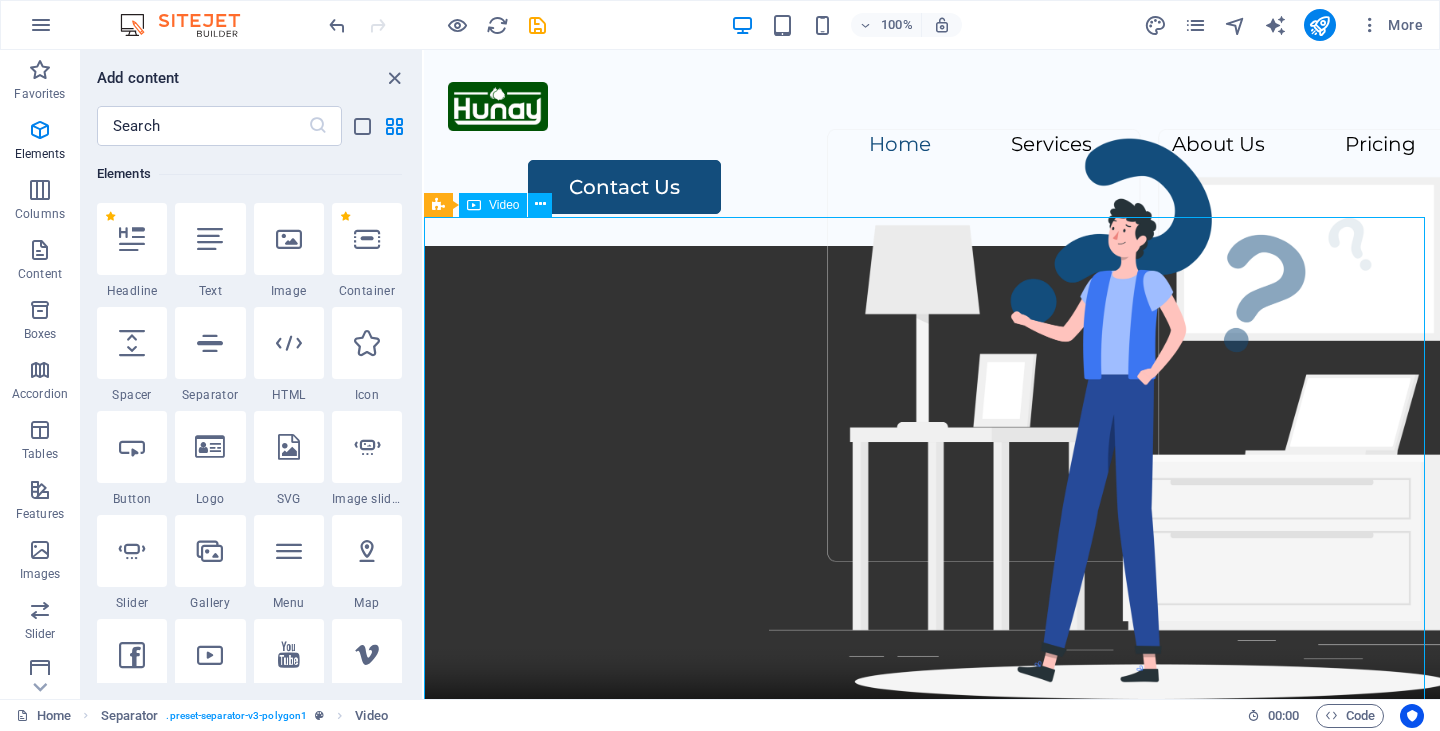 click on "Video" at bounding box center (504, 205) 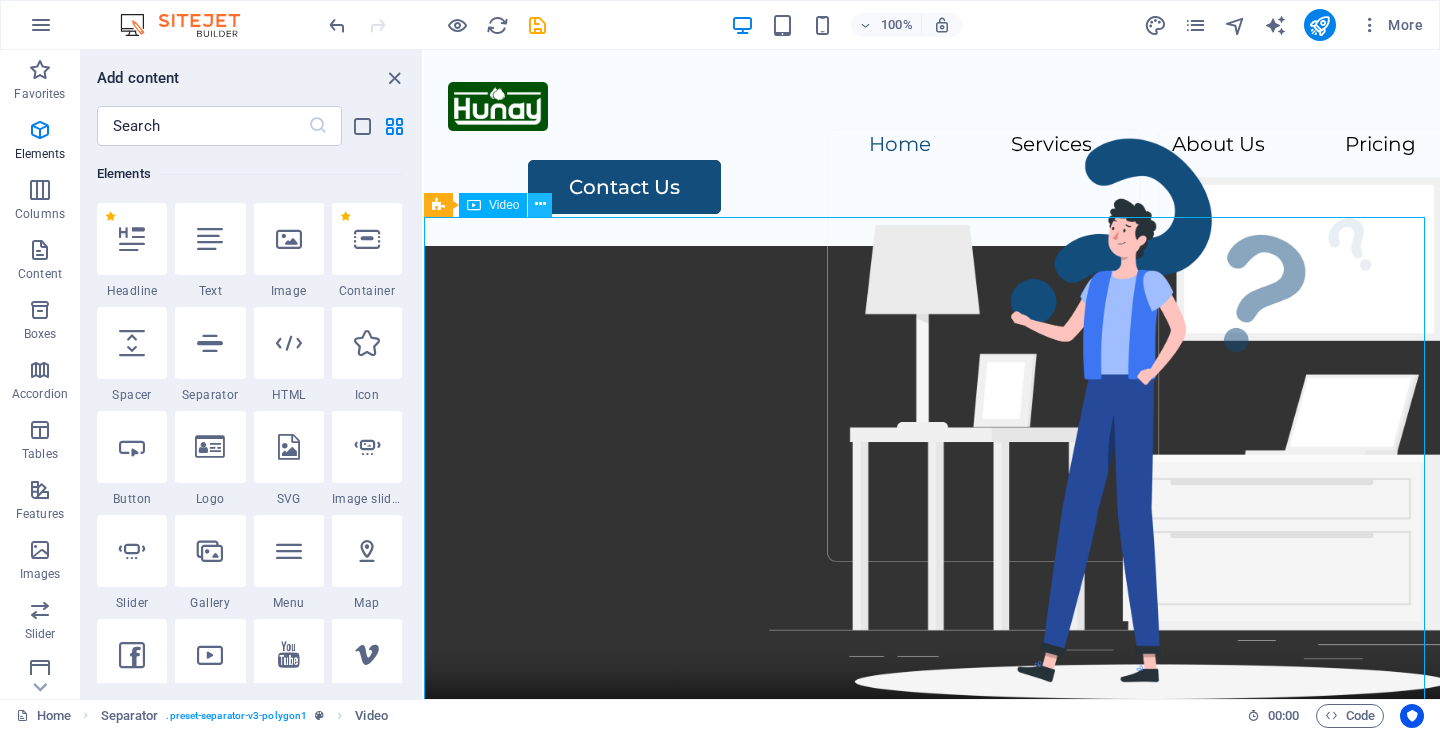 click at bounding box center (540, 204) 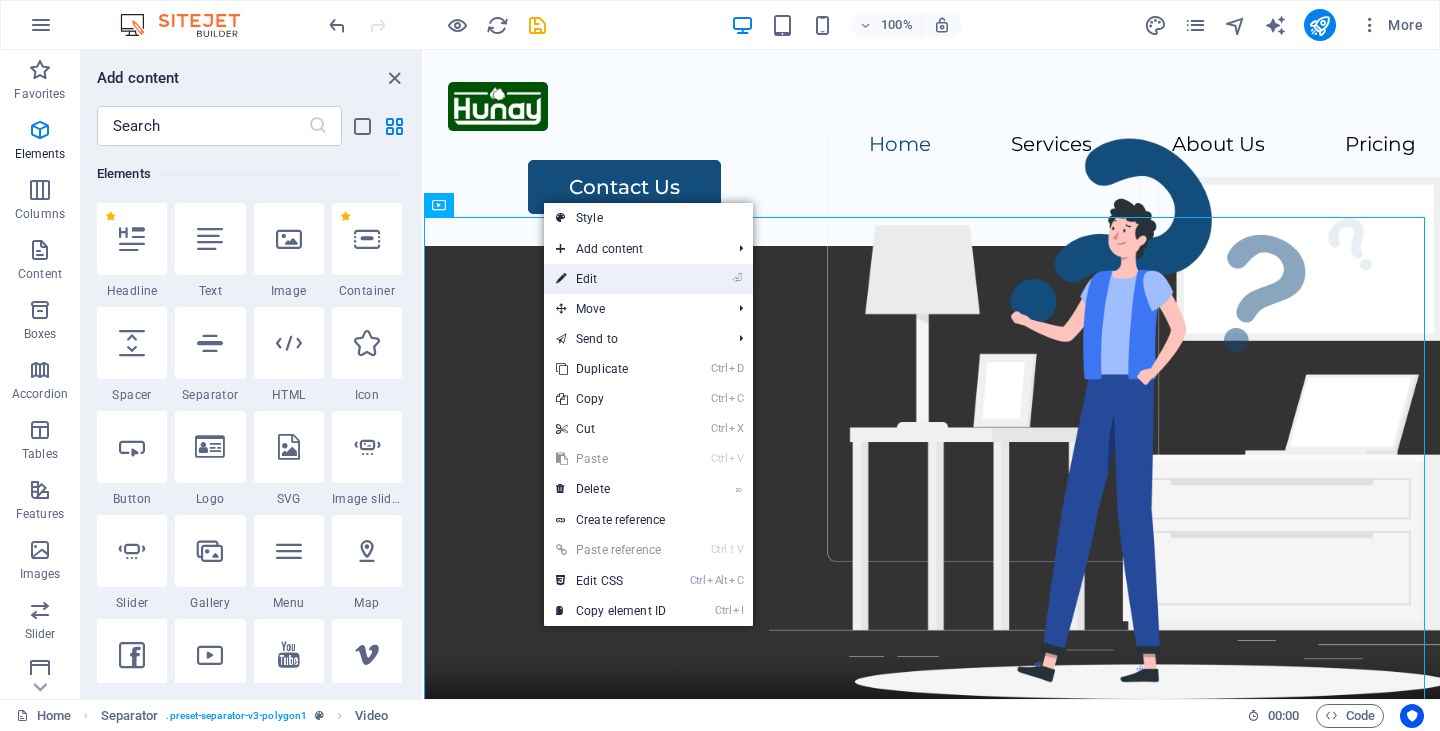 click on "⏎  Edit" at bounding box center [648, 279] 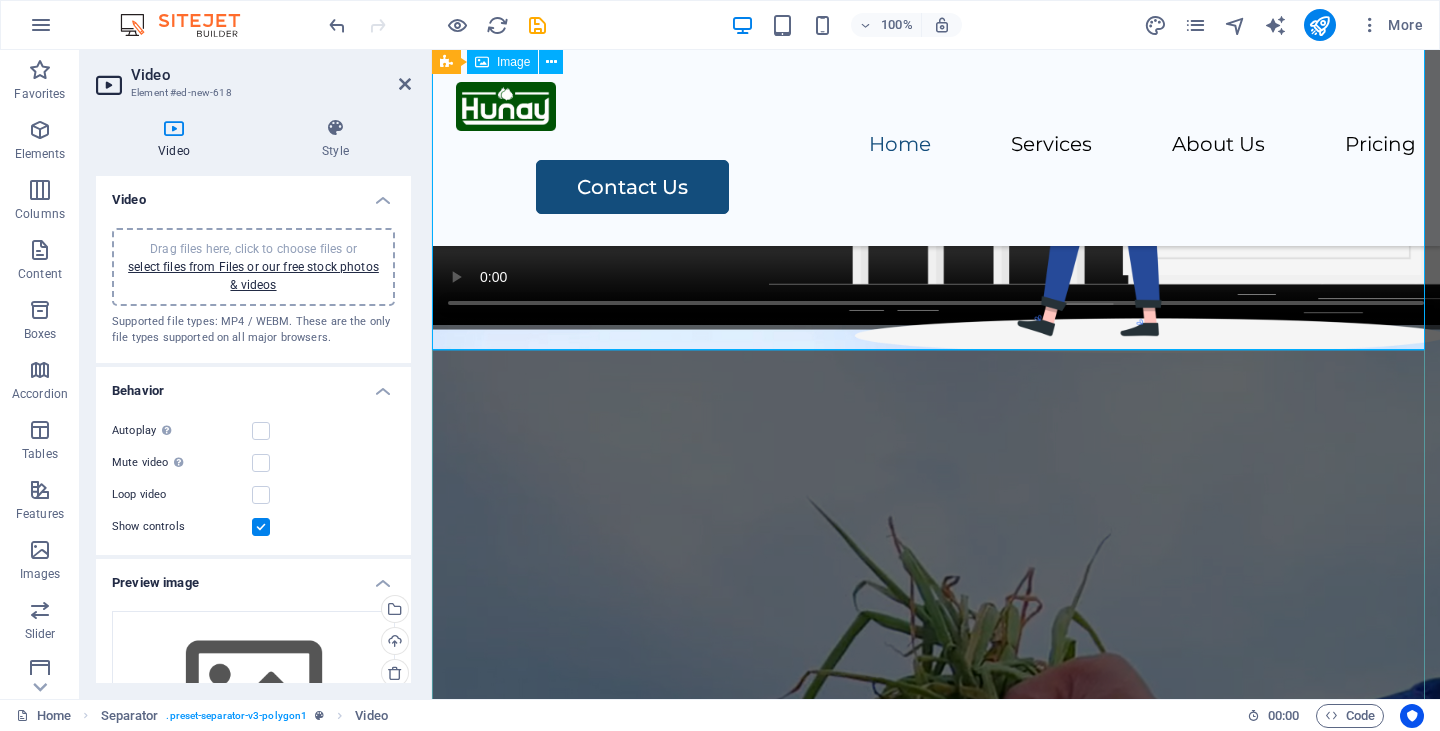 scroll, scrollTop: 342, scrollLeft: 0, axis: vertical 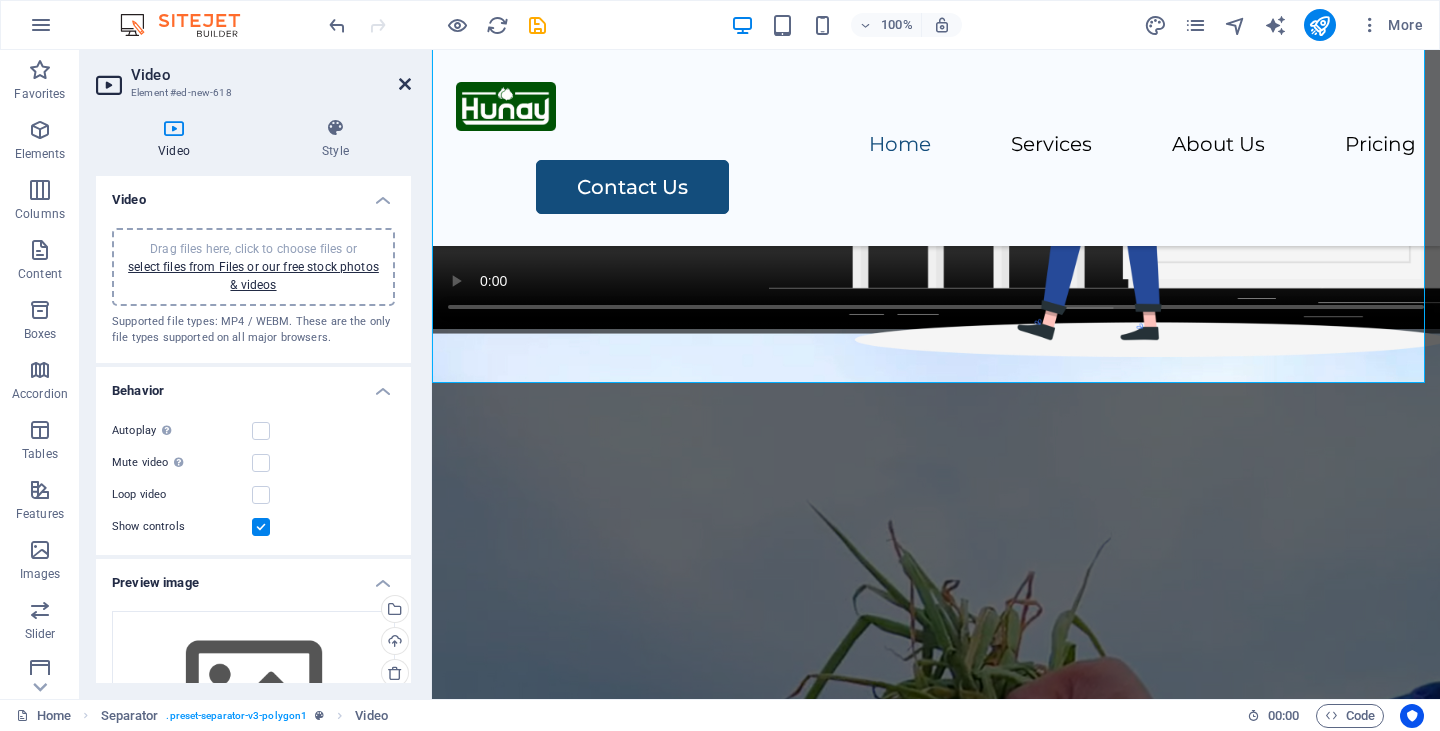 click at bounding box center [405, 84] 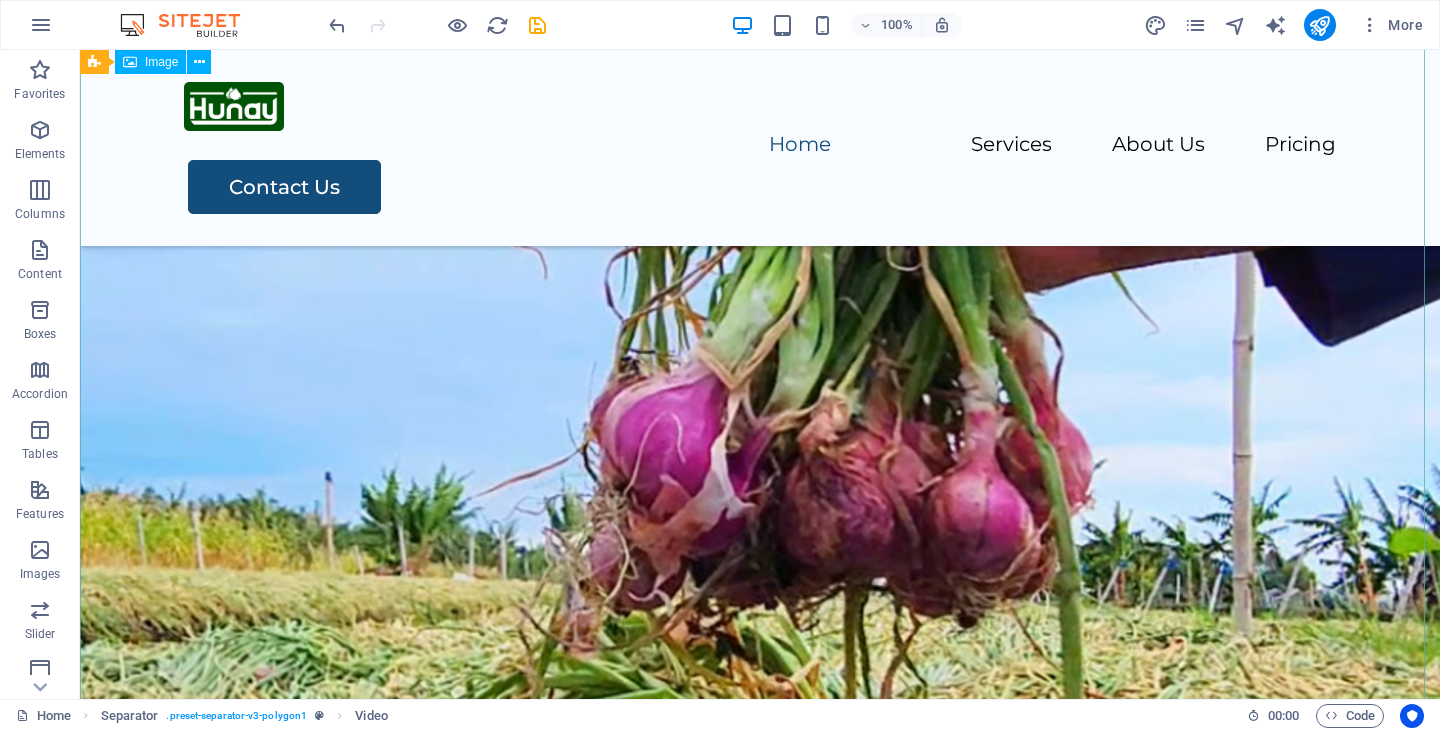 scroll, scrollTop: 1450, scrollLeft: 0, axis: vertical 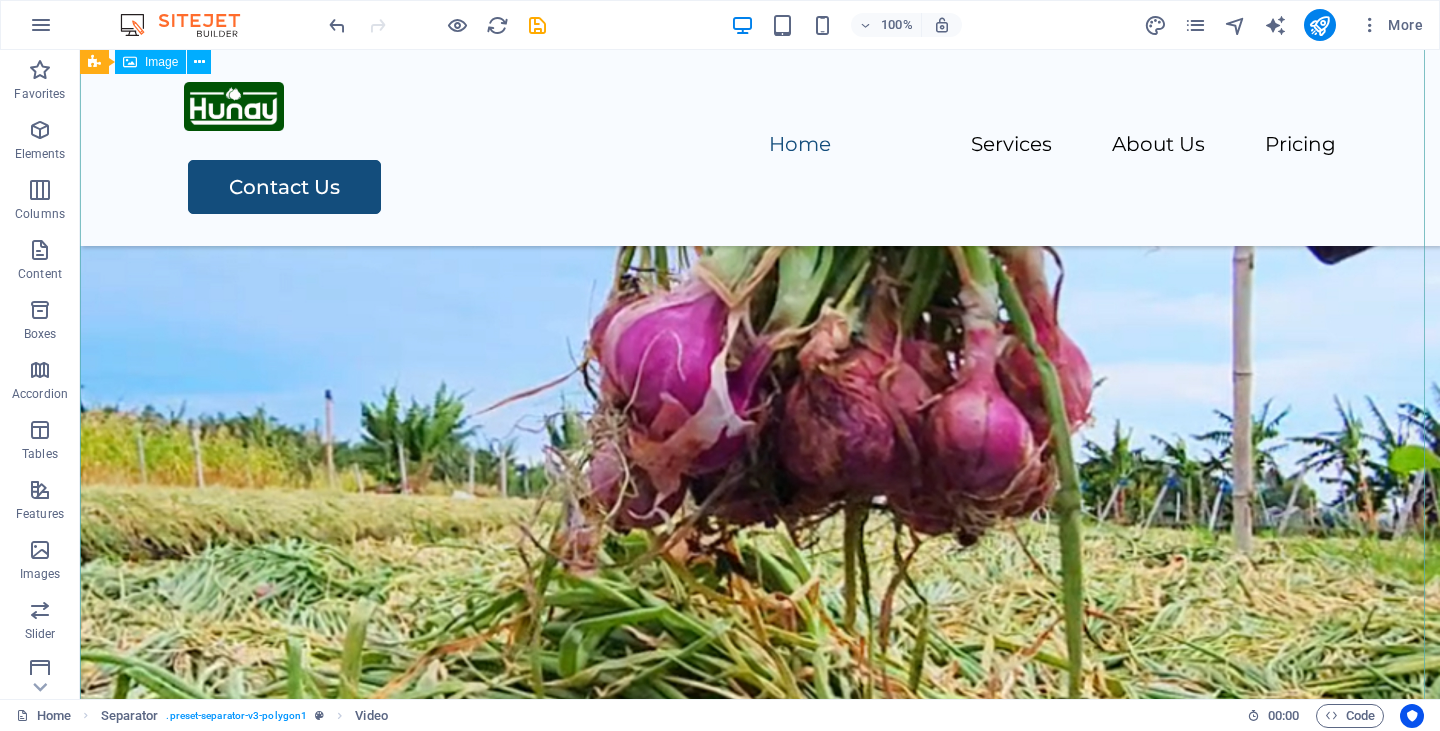 click at bounding box center (760, 185) 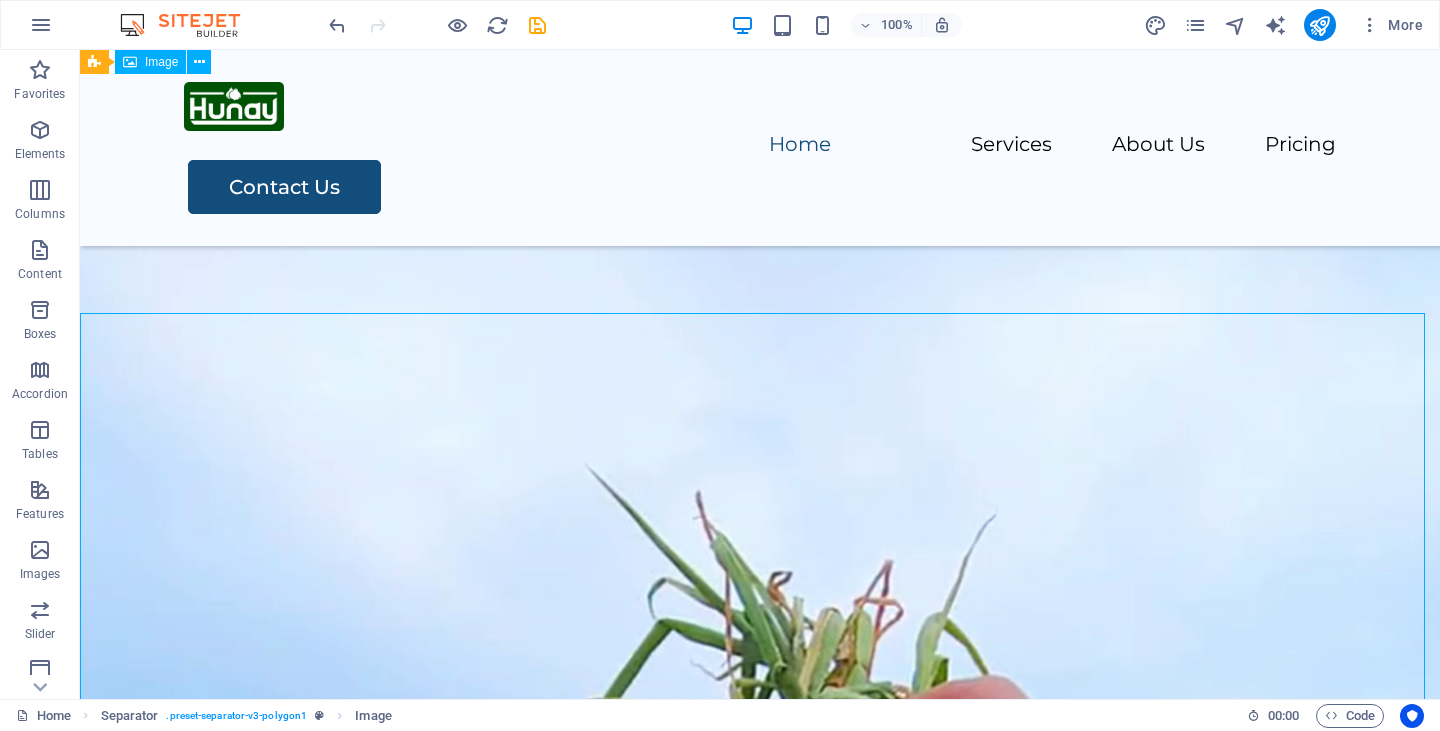 scroll, scrollTop: 604, scrollLeft: 0, axis: vertical 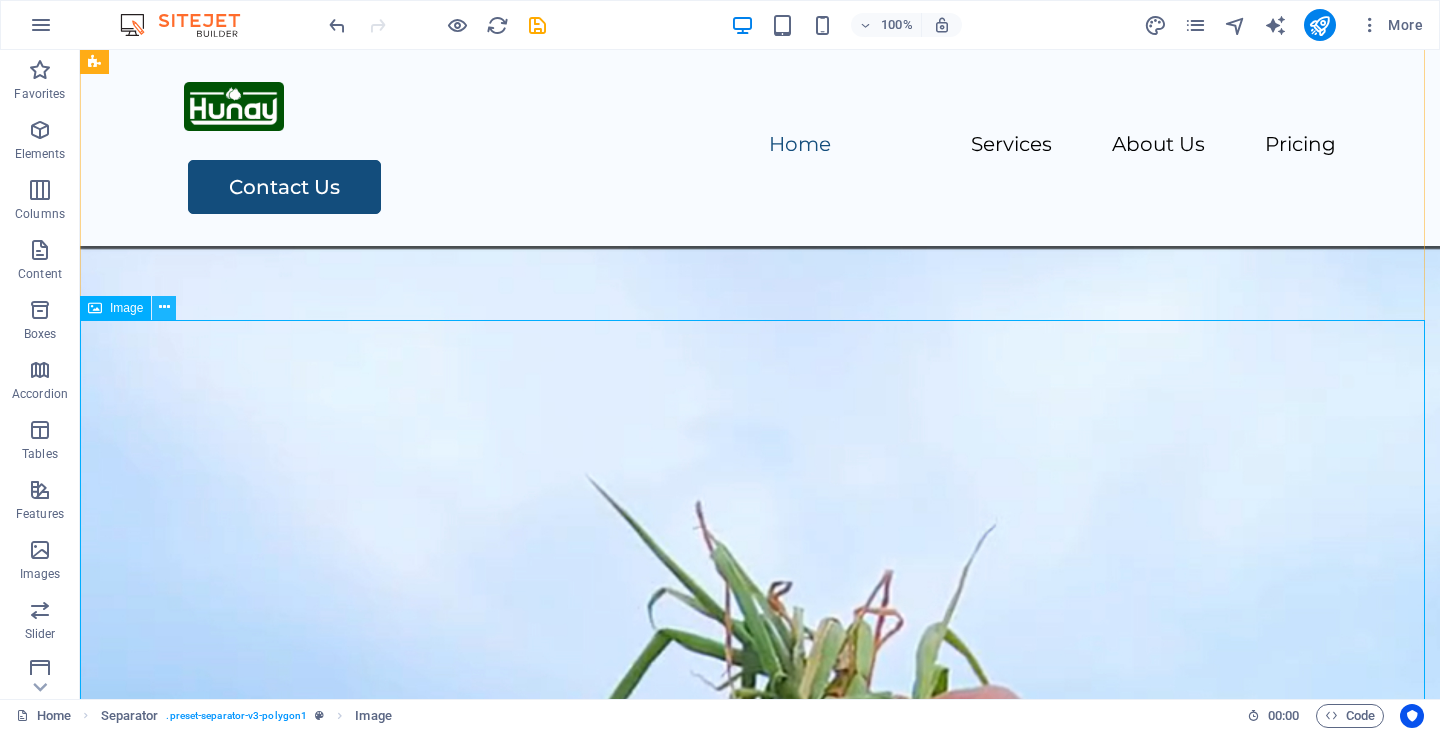 click at bounding box center [164, 307] 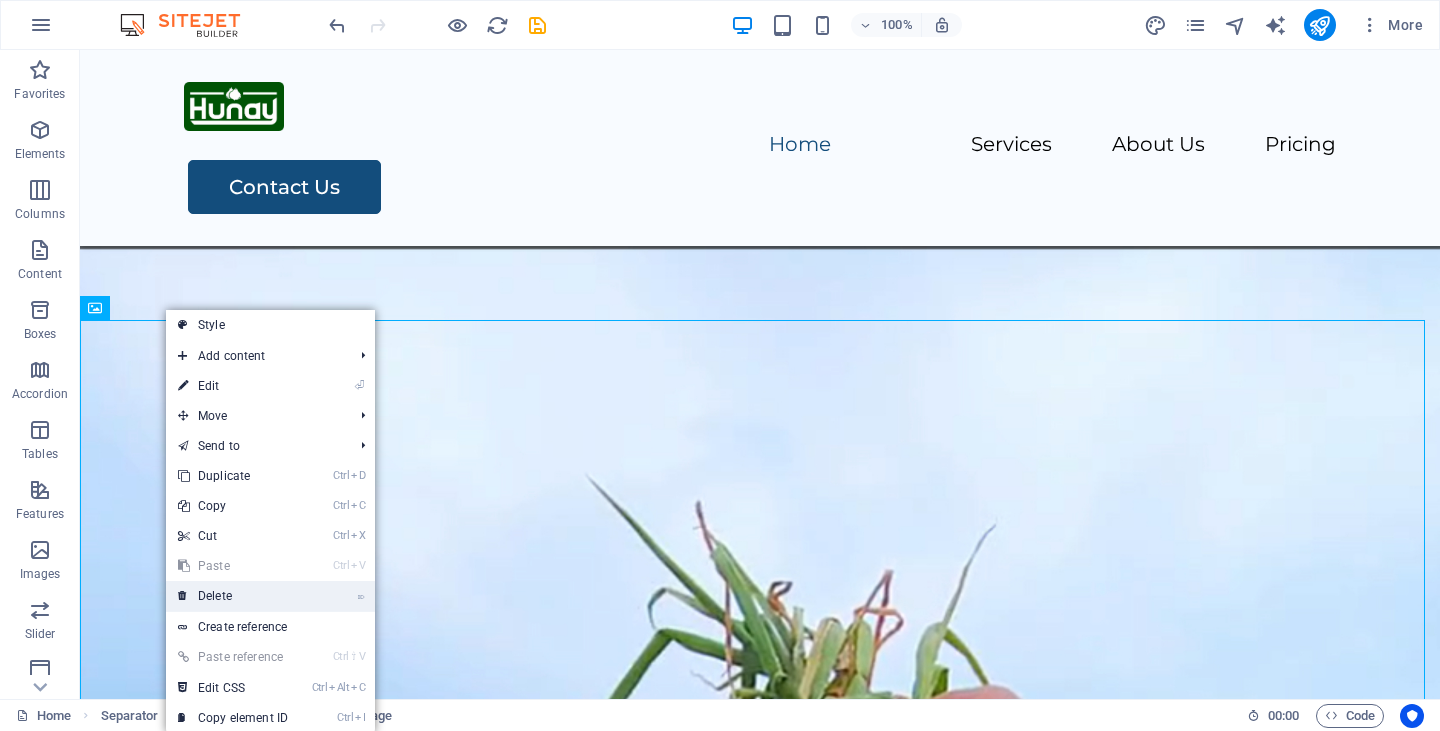 click on "⌦  Delete" at bounding box center (233, 596) 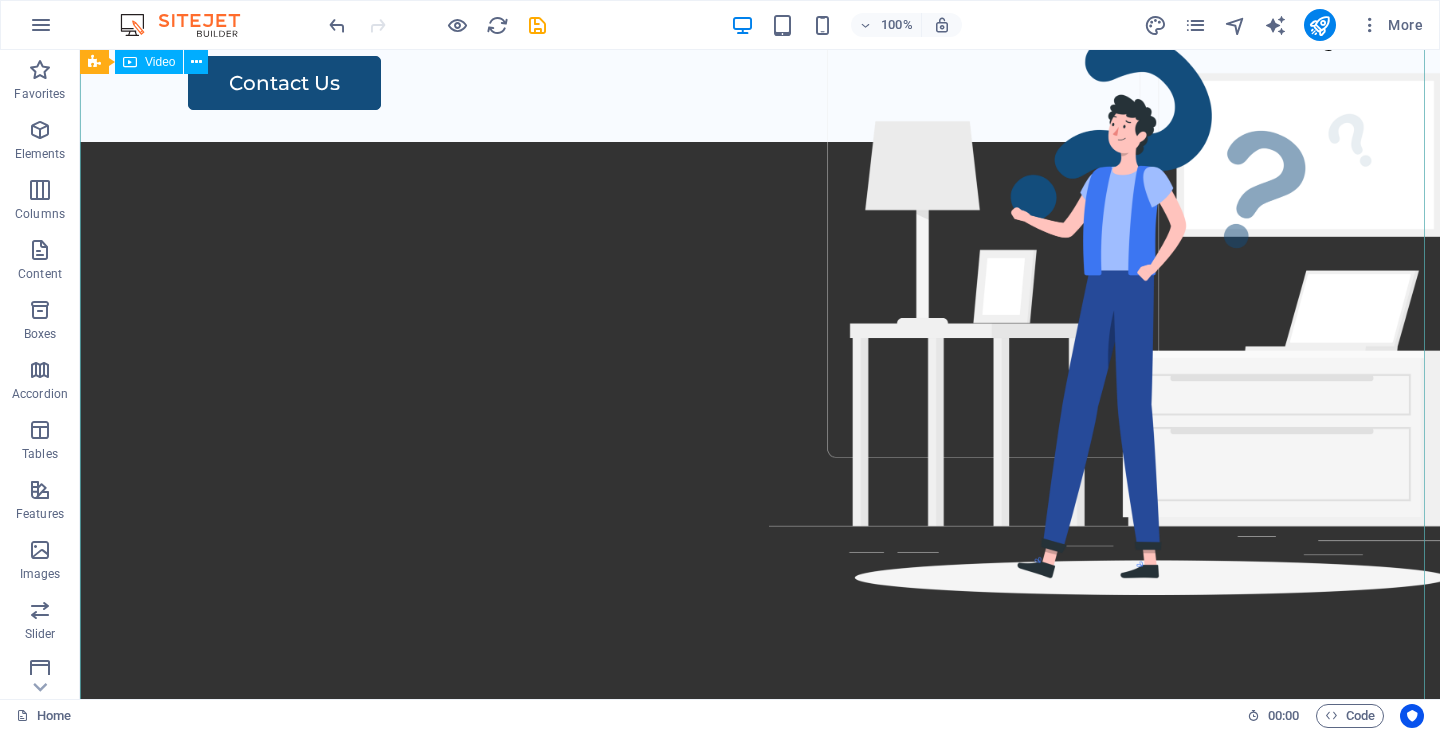 scroll, scrollTop: 0, scrollLeft: 0, axis: both 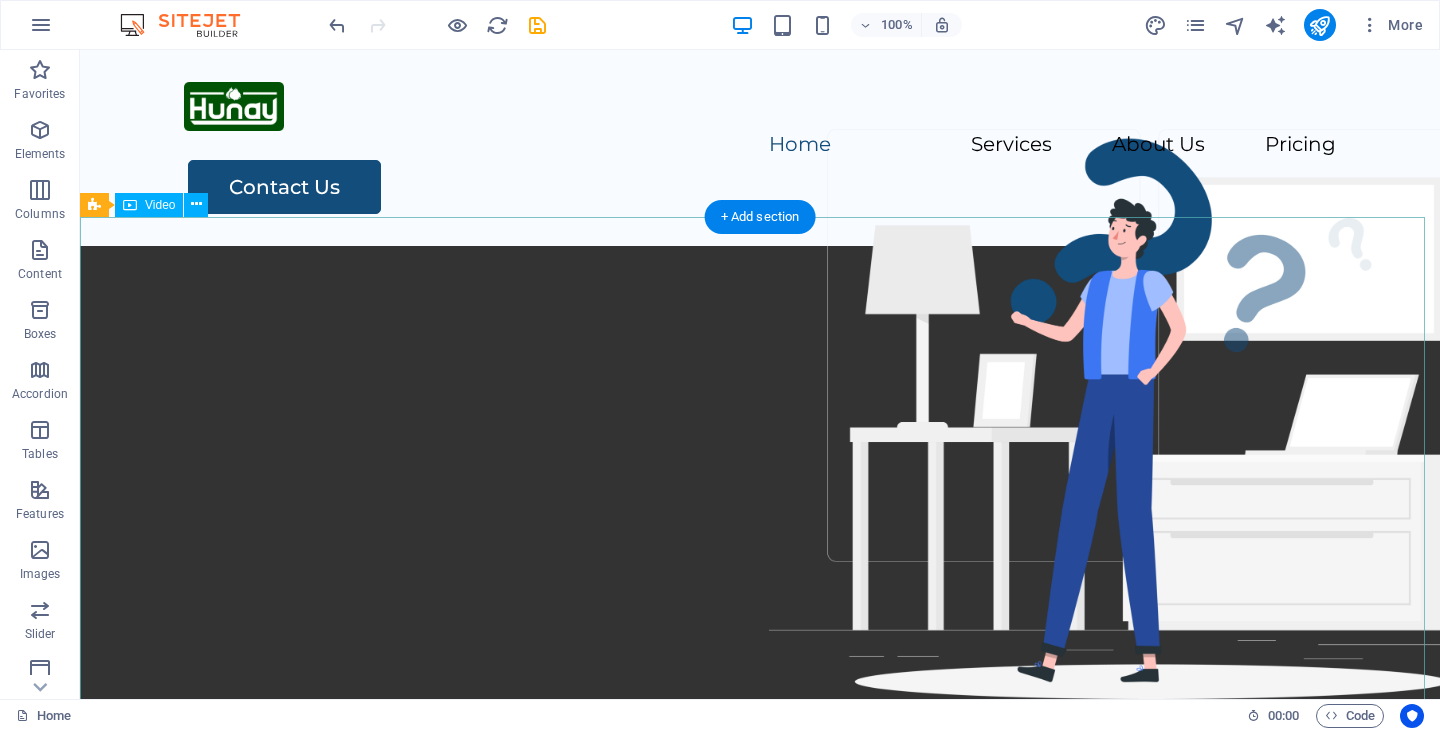 click at bounding box center [760, 586] 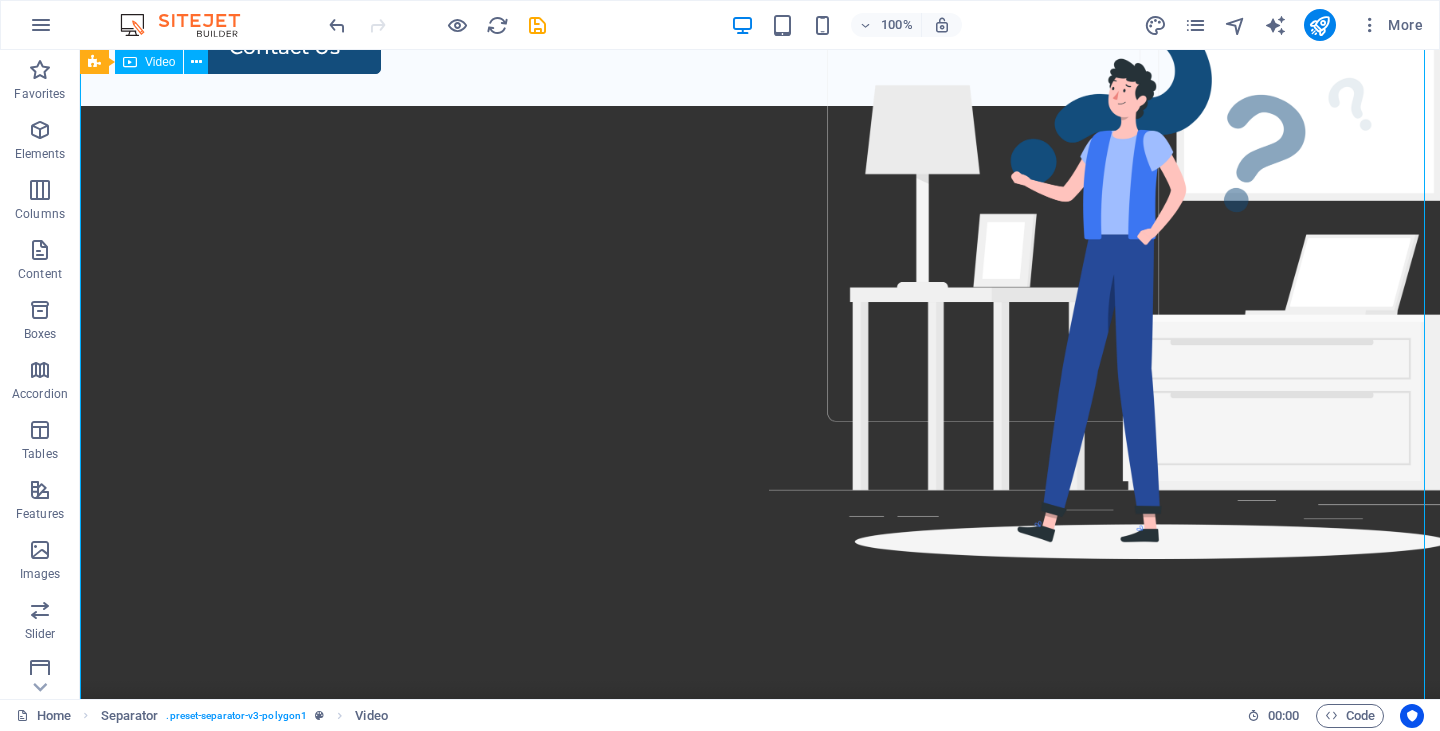 scroll, scrollTop: 0, scrollLeft: 0, axis: both 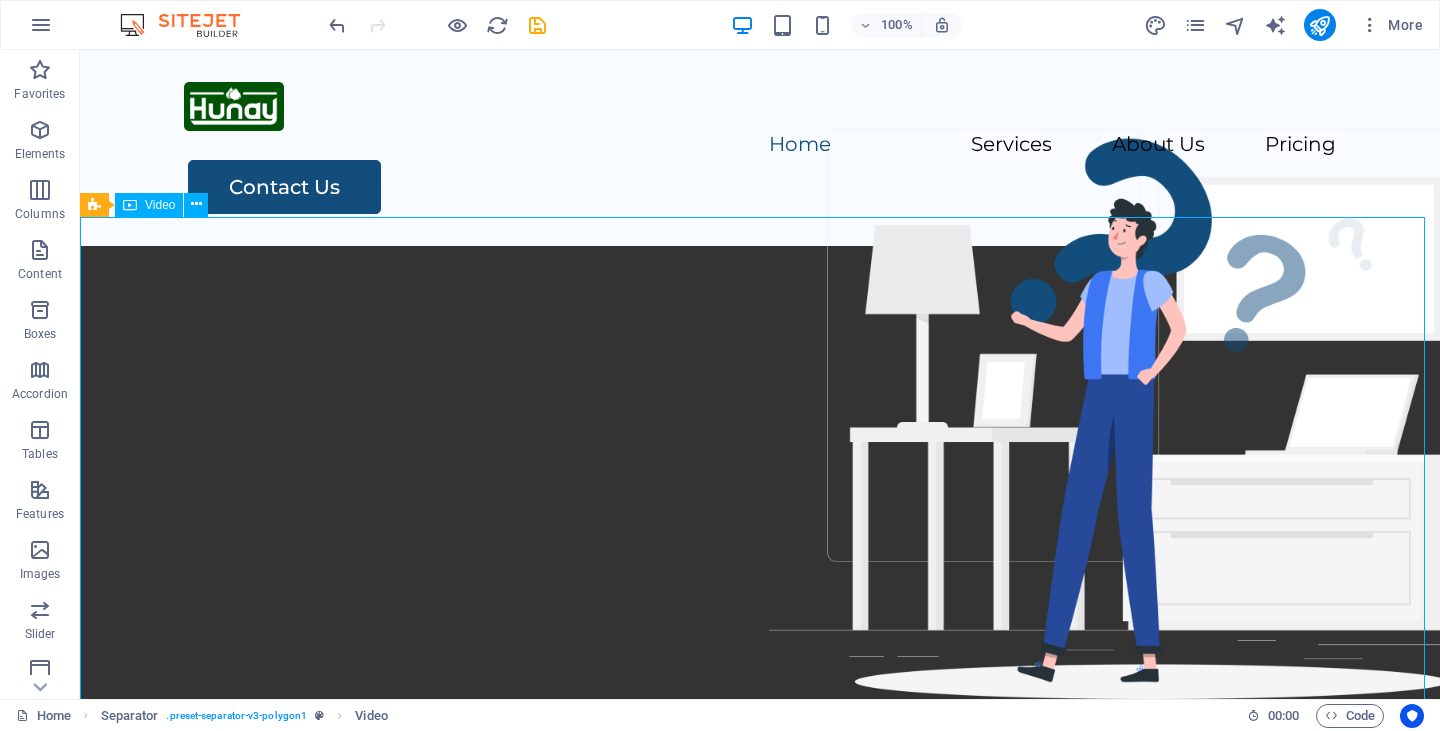 click on "Video" at bounding box center [160, 205] 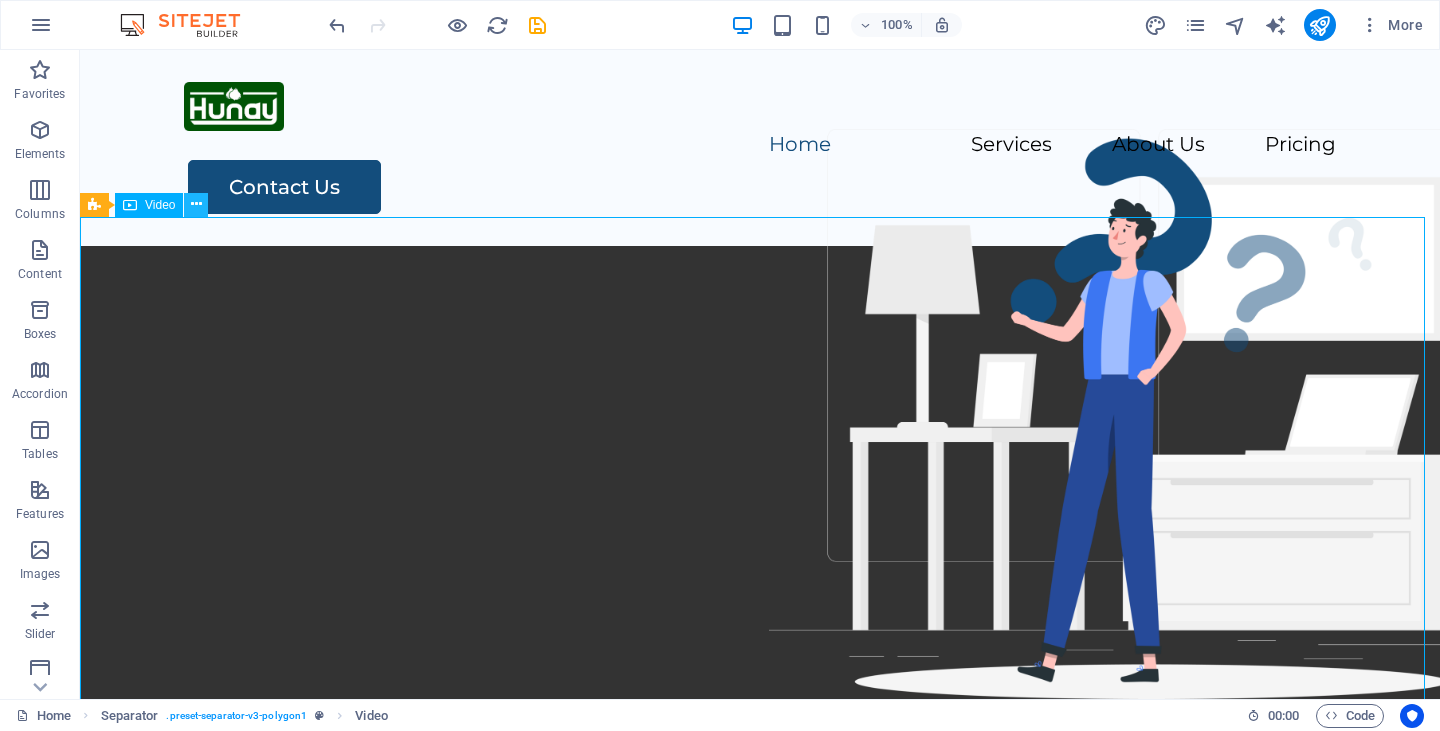 click at bounding box center [196, 205] 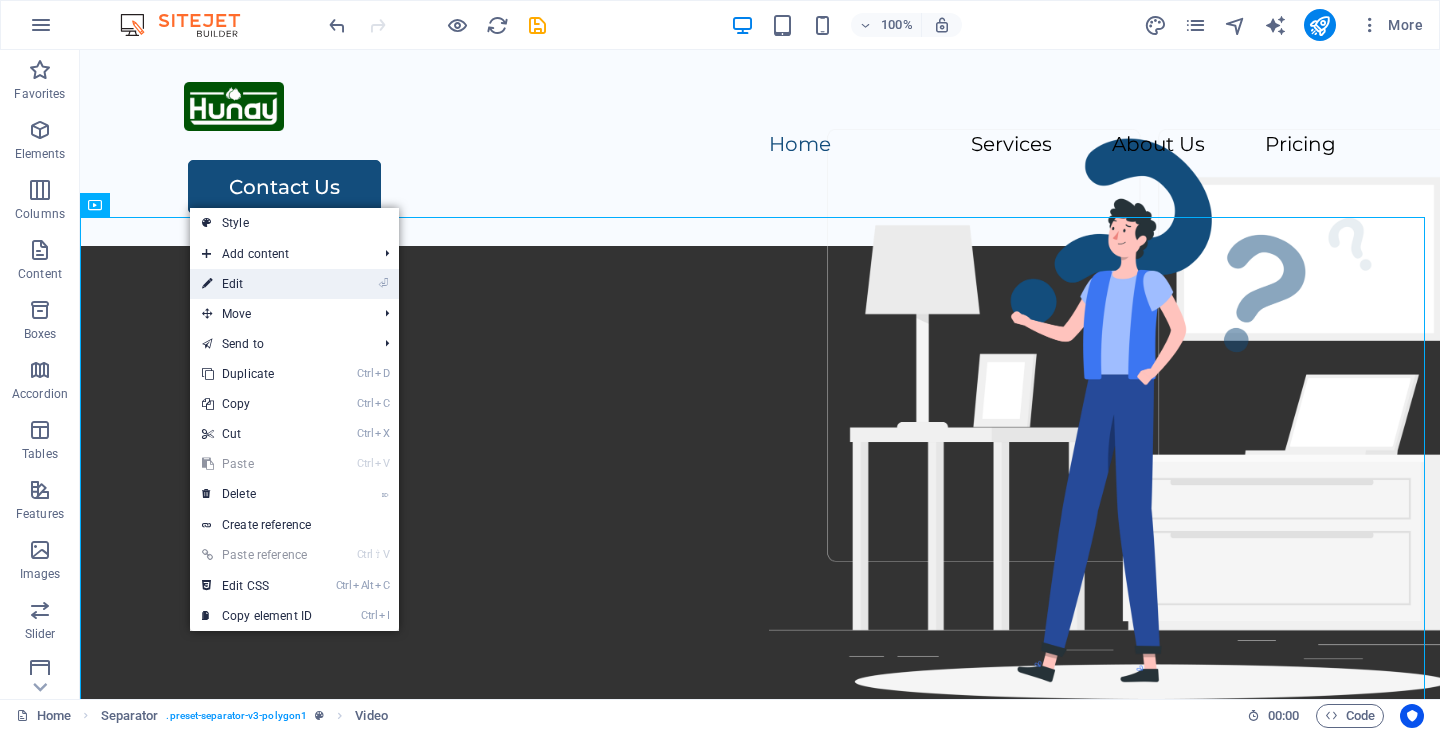click on "⏎  Edit" at bounding box center (257, 284) 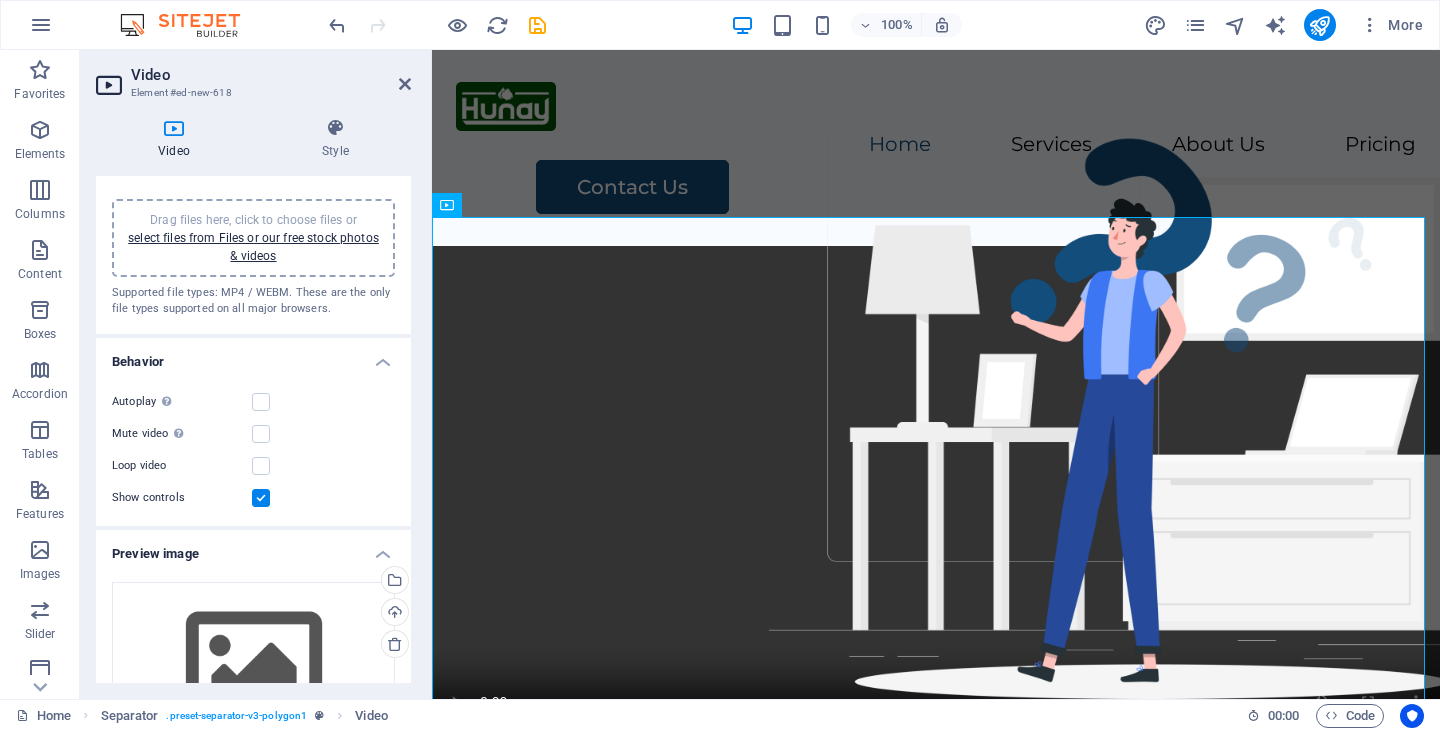 scroll, scrollTop: 0, scrollLeft: 0, axis: both 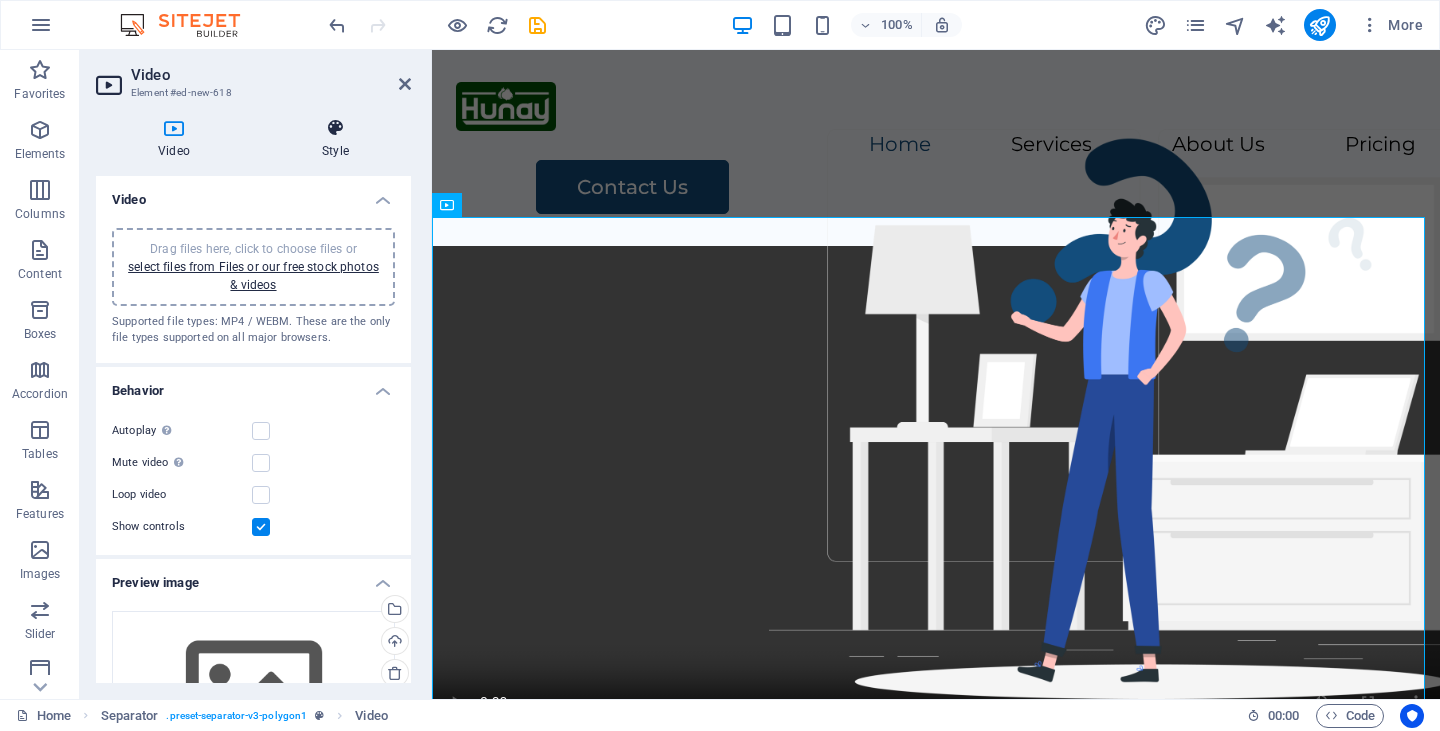 click on "Style" at bounding box center [335, 139] 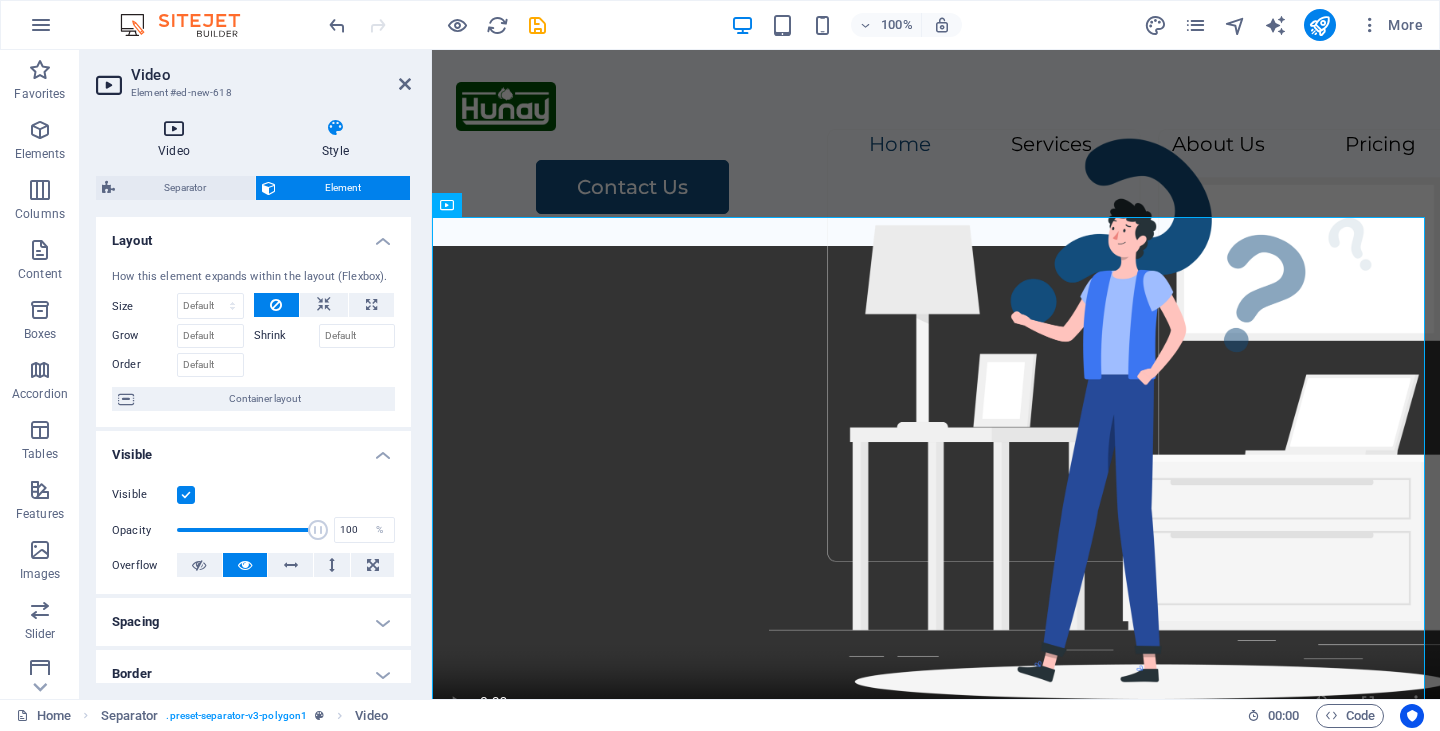 click at bounding box center [174, 128] 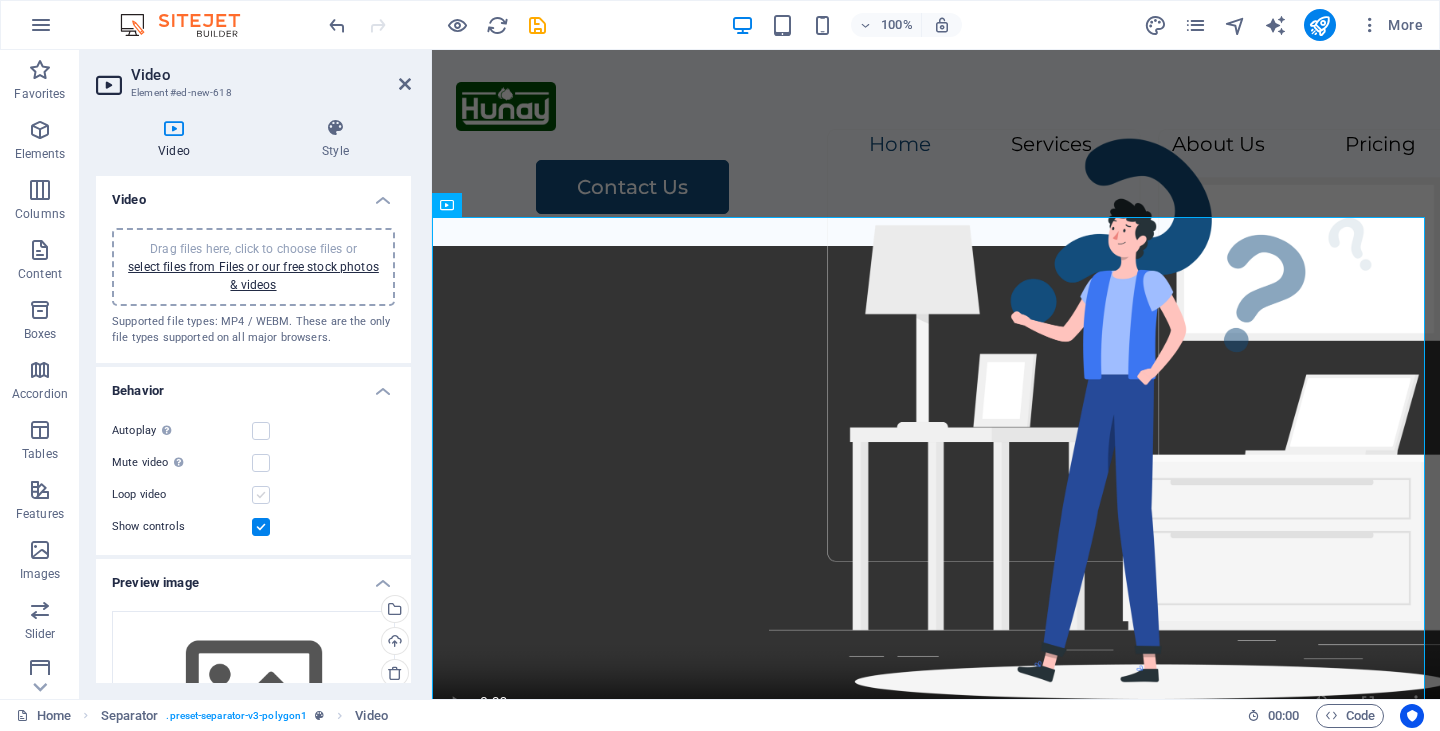 click at bounding box center [261, 495] 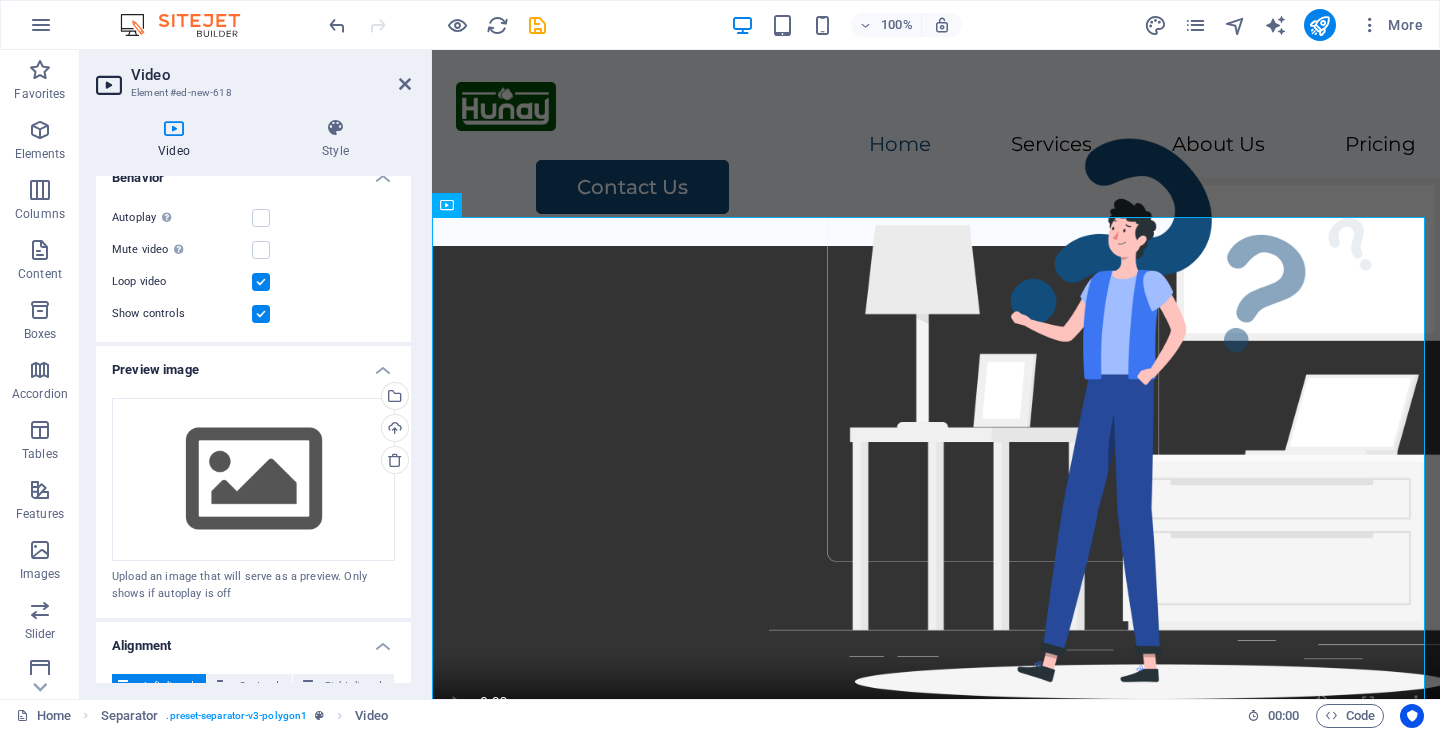 scroll, scrollTop: 425, scrollLeft: 0, axis: vertical 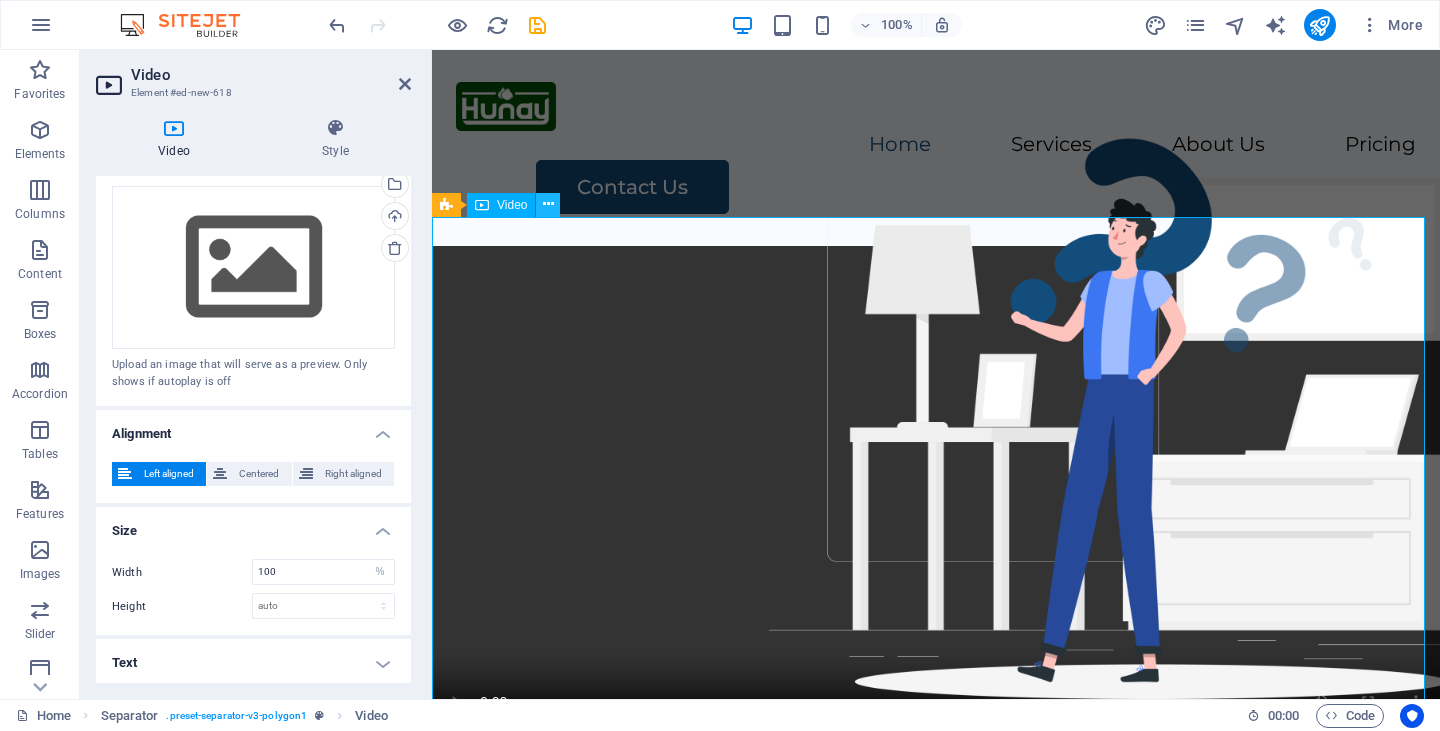 click at bounding box center [548, 204] 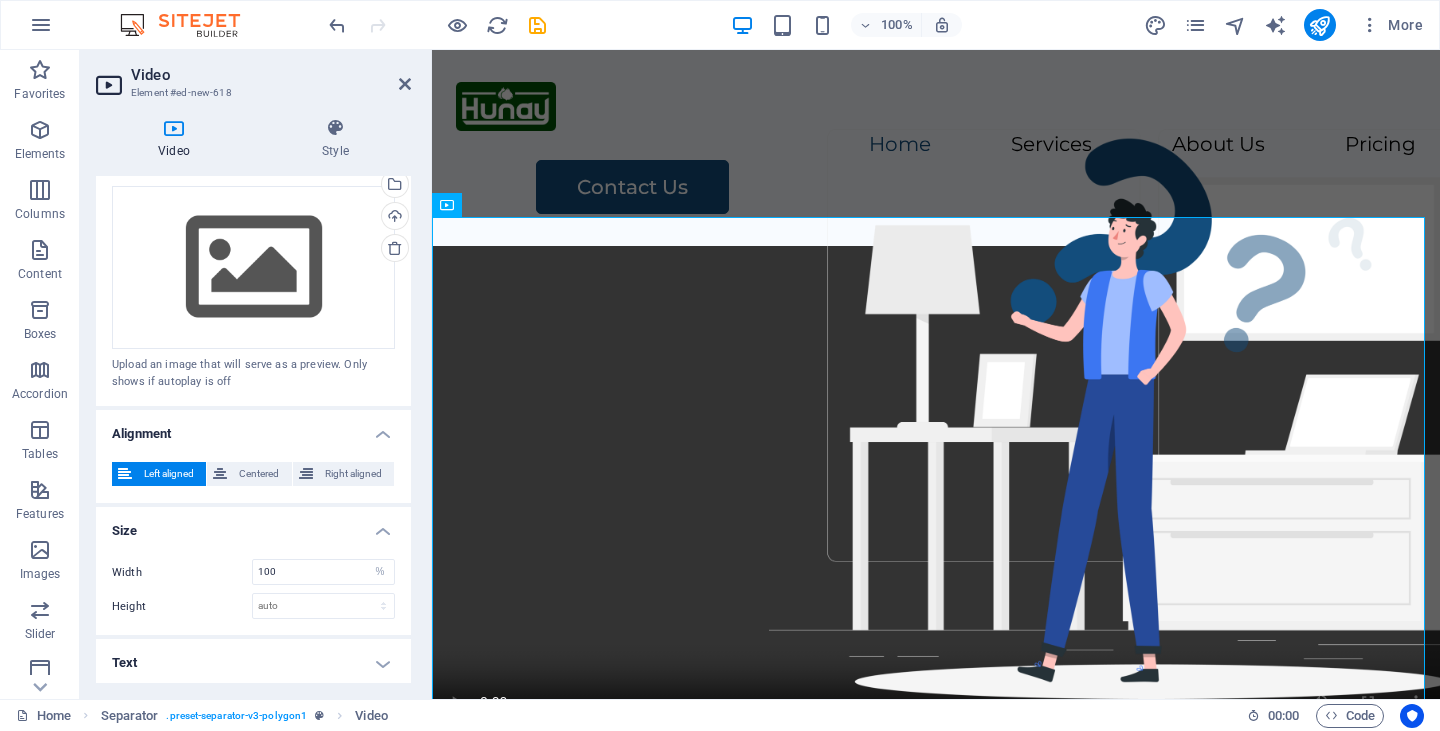 scroll, scrollTop: 0, scrollLeft: 0, axis: both 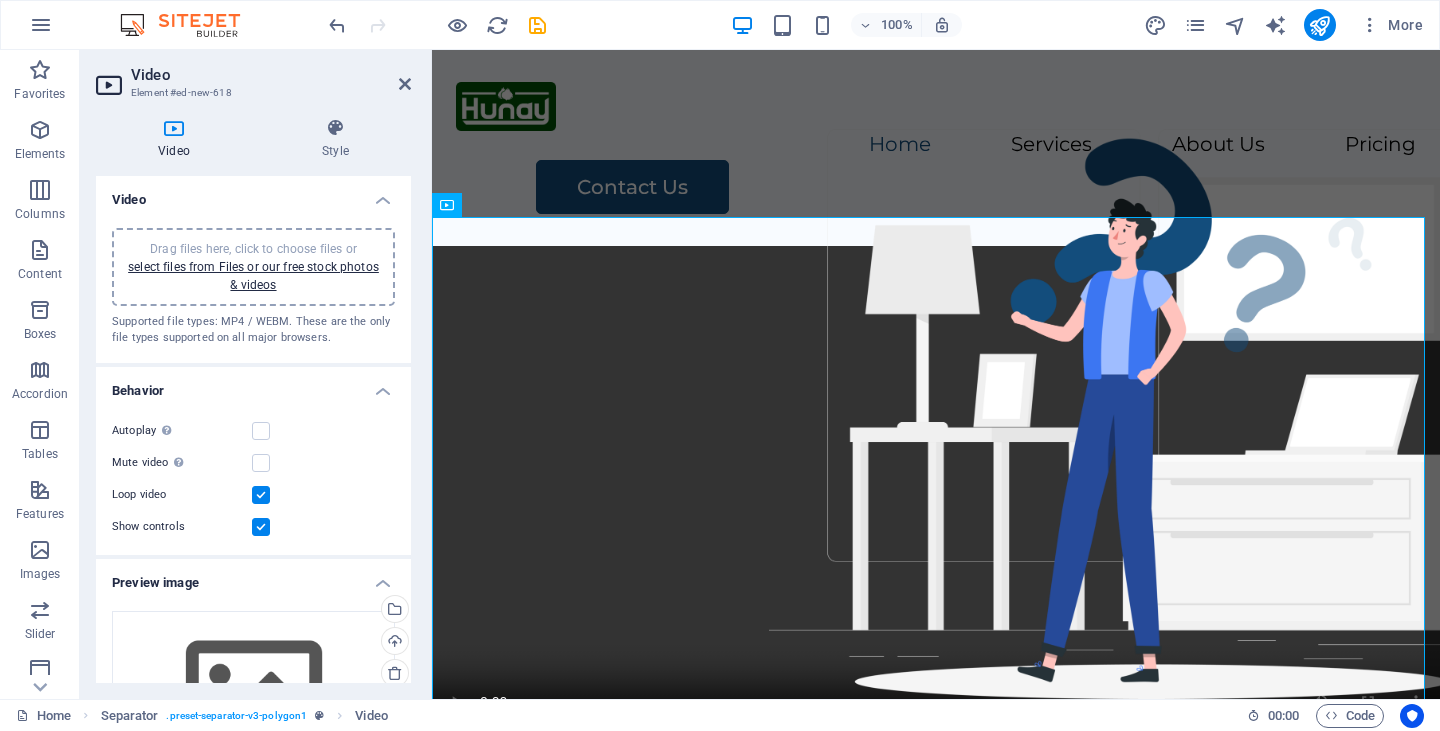 click on "Drag files here, click to choose files or select files from Files or our free stock photos & videos" at bounding box center [253, 267] 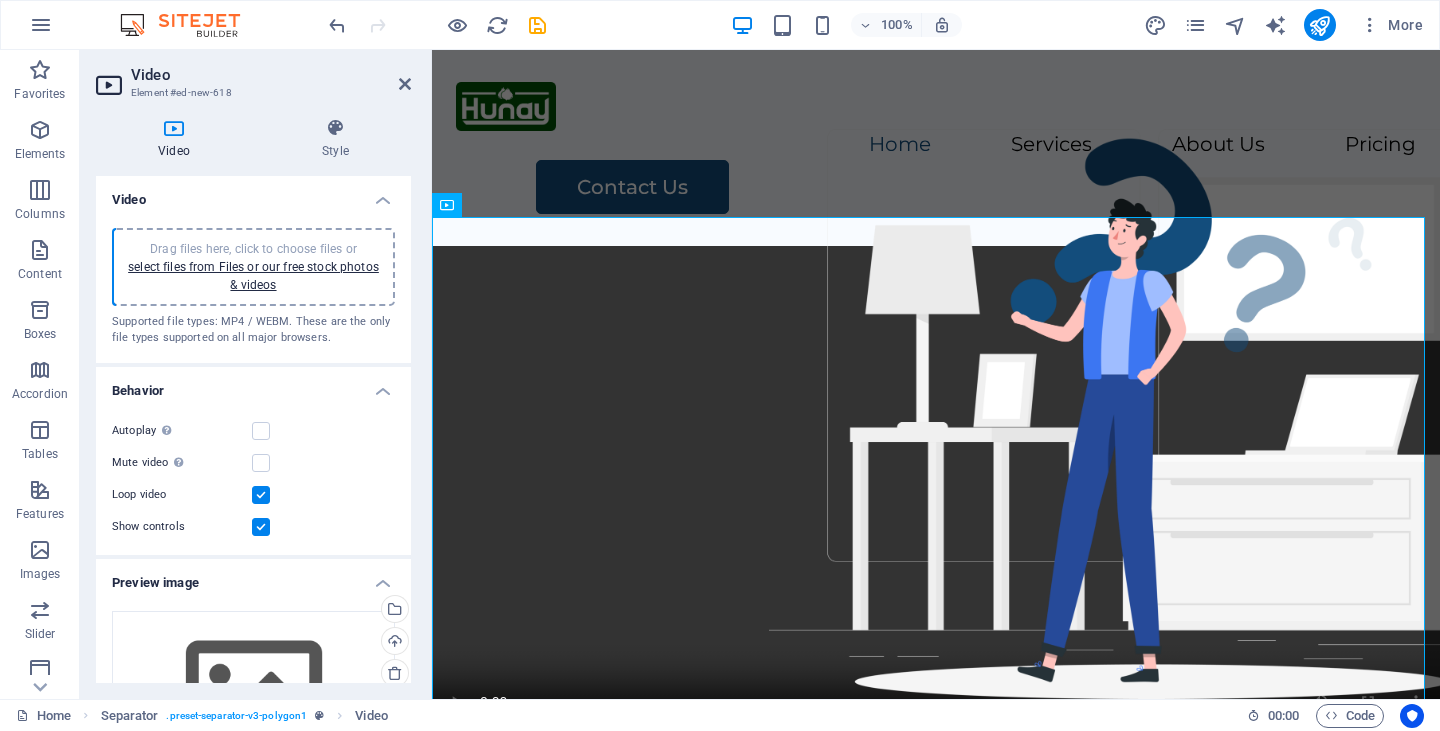 click on "Video" at bounding box center (271, 75) 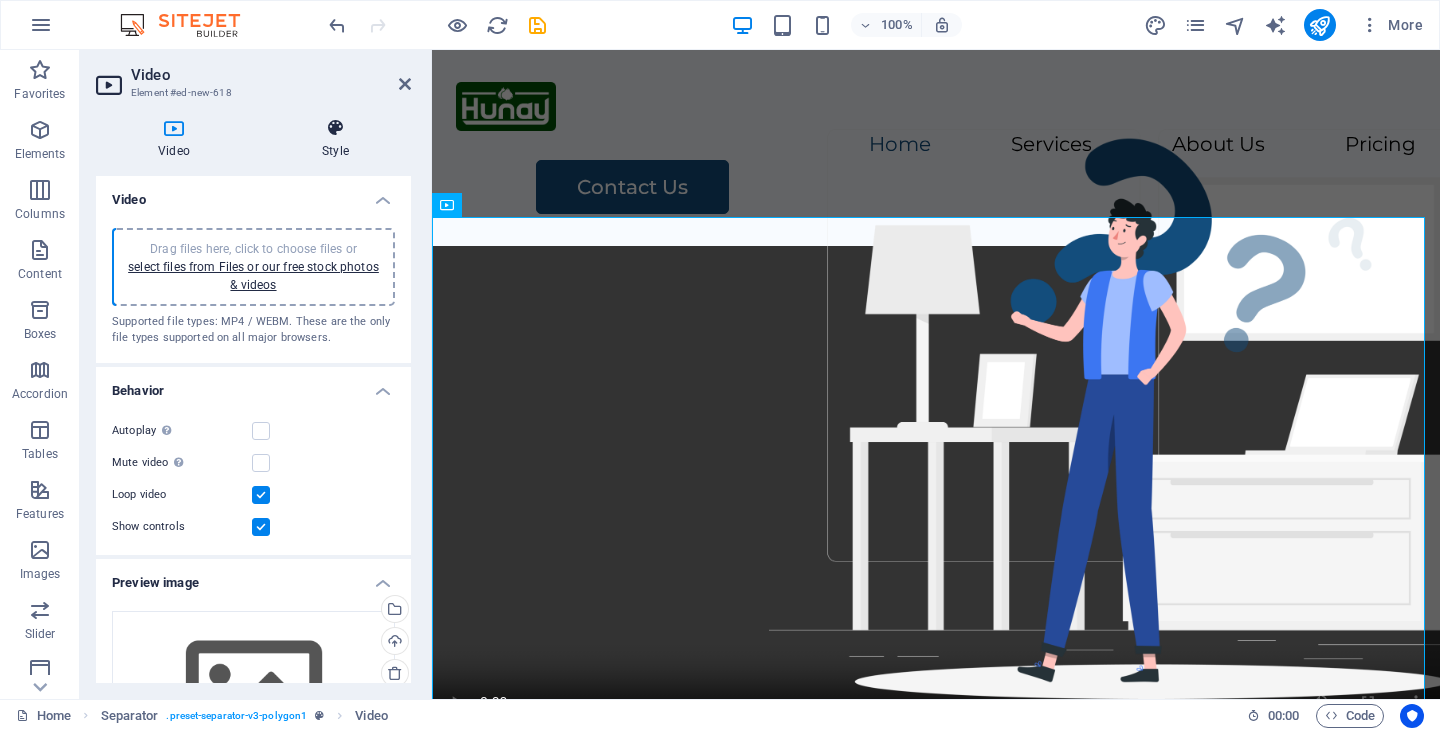 drag, startPoint x: 364, startPoint y: 165, endPoint x: 340, endPoint y: 145, distance: 31.241 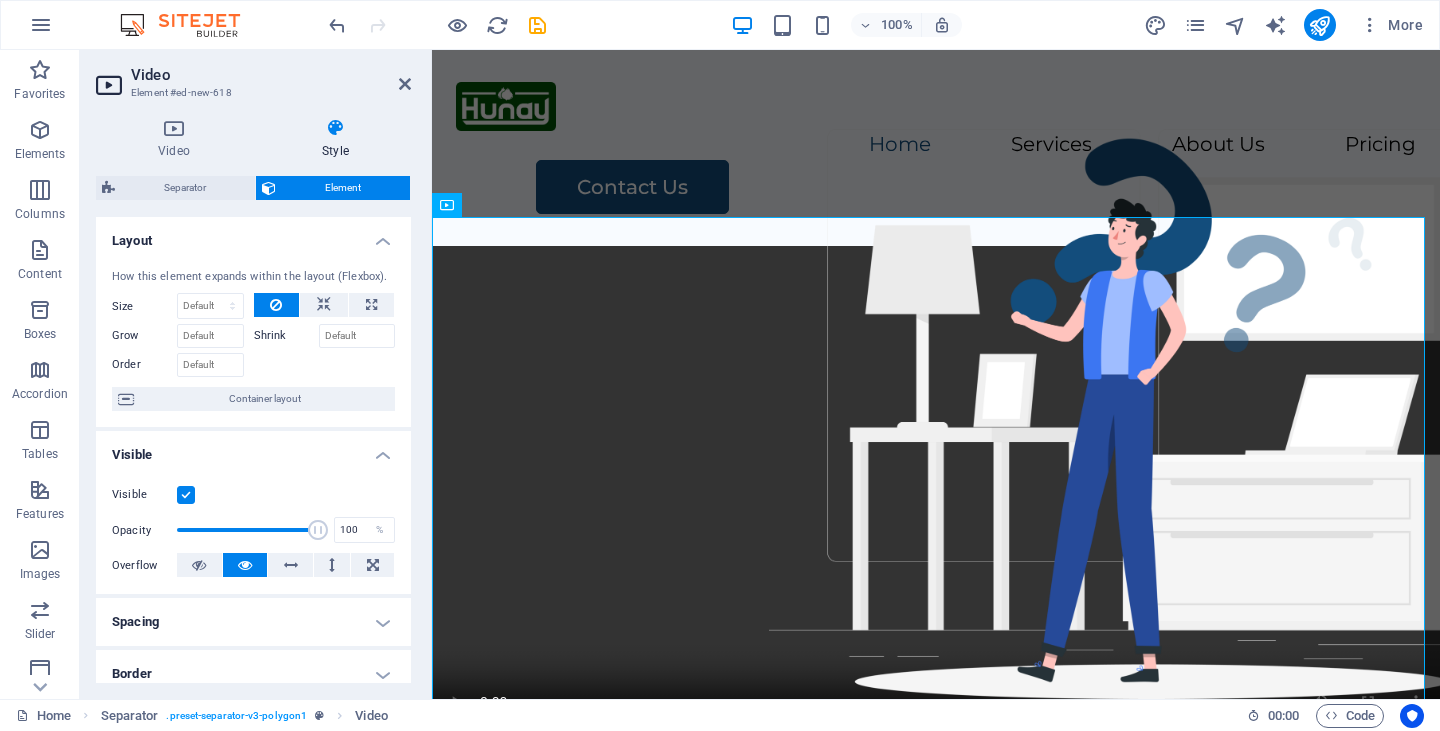 click on "Style" at bounding box center (335, 139) 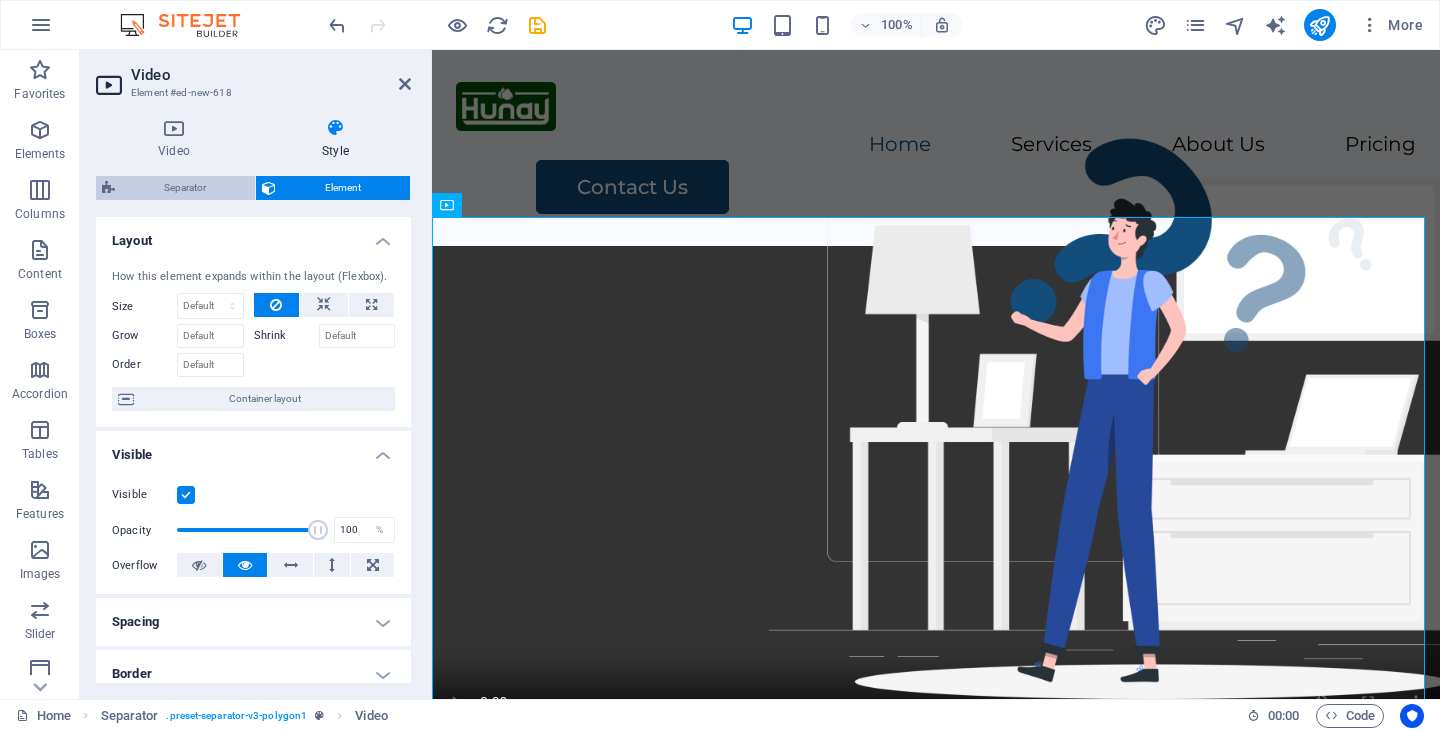 click on "Separator" at bounding box center (185, 188) 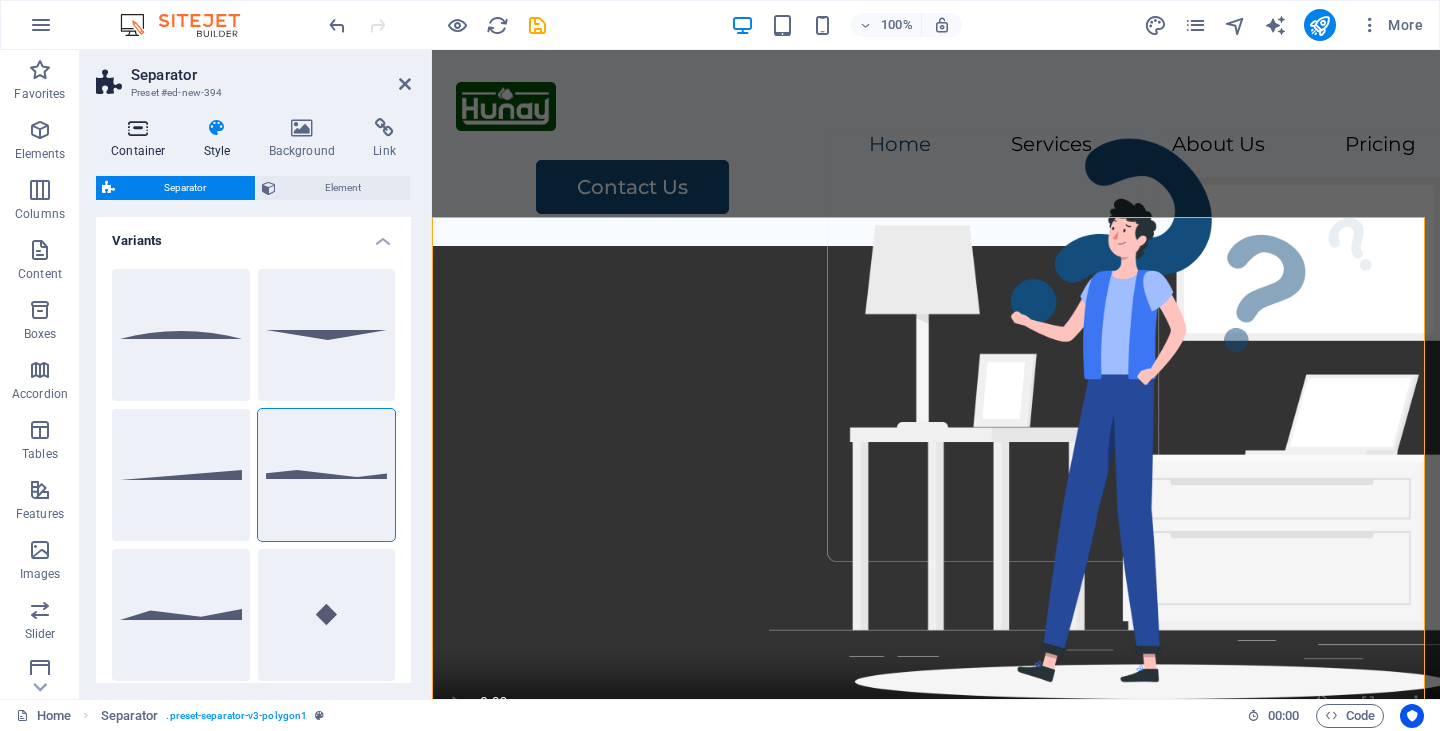 click on "Container" at bounding box center [142, 139] 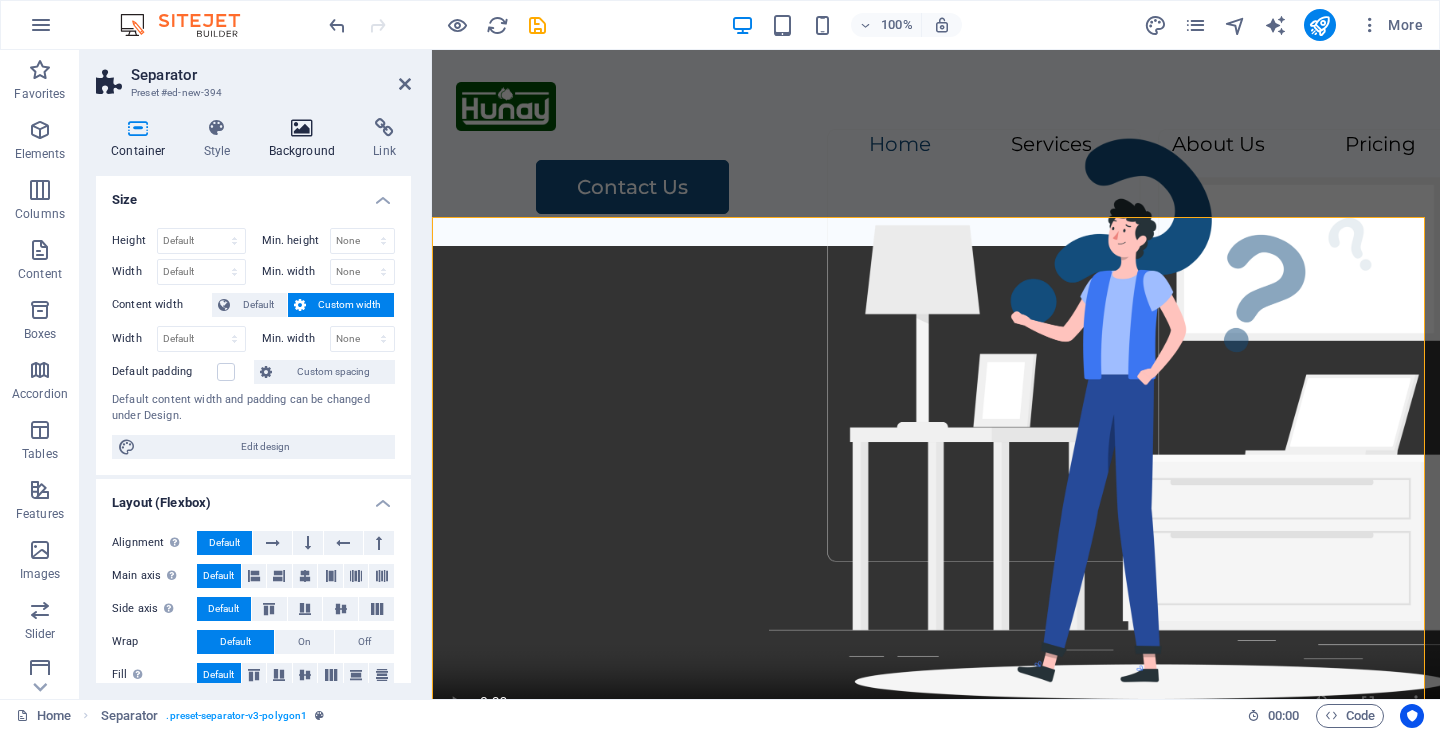 click at bounding box center [302, 128] 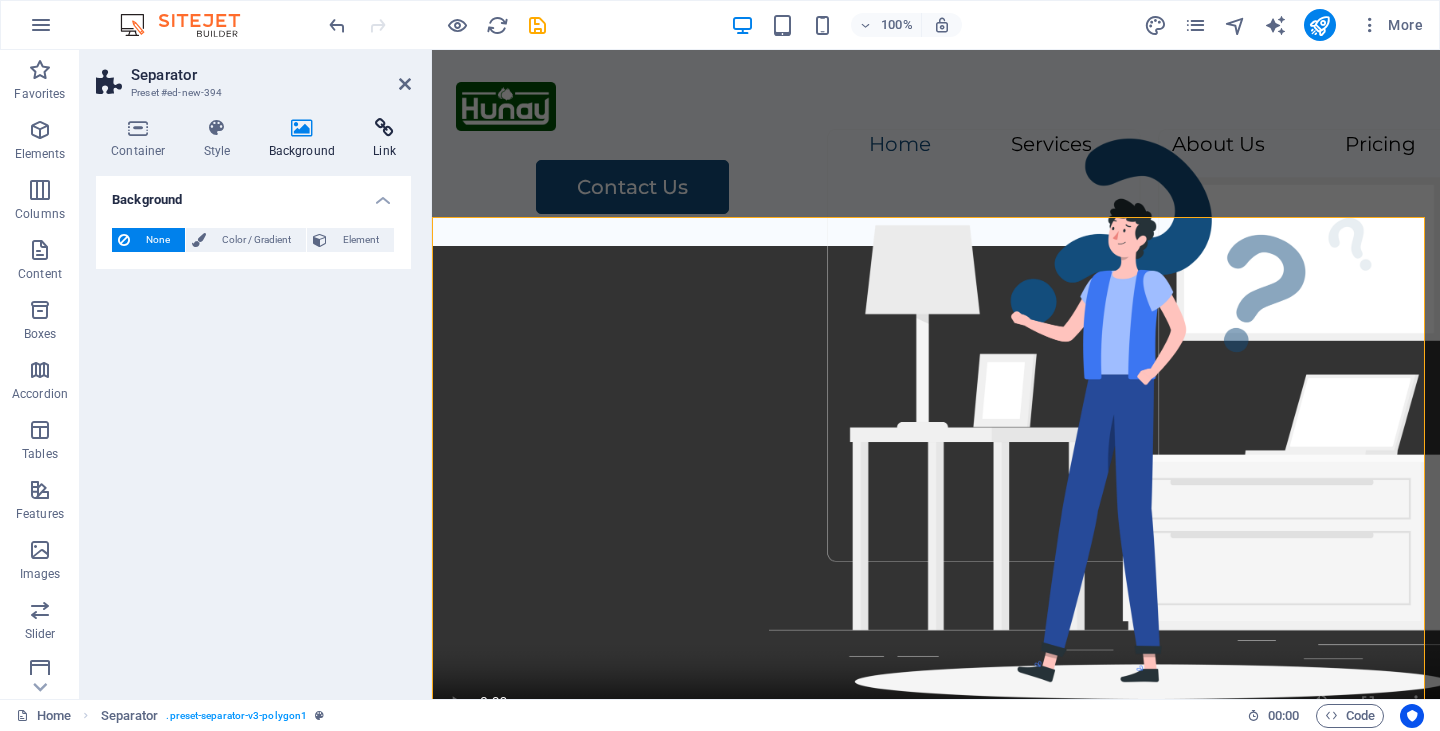 click at bounding box center [384, 128] 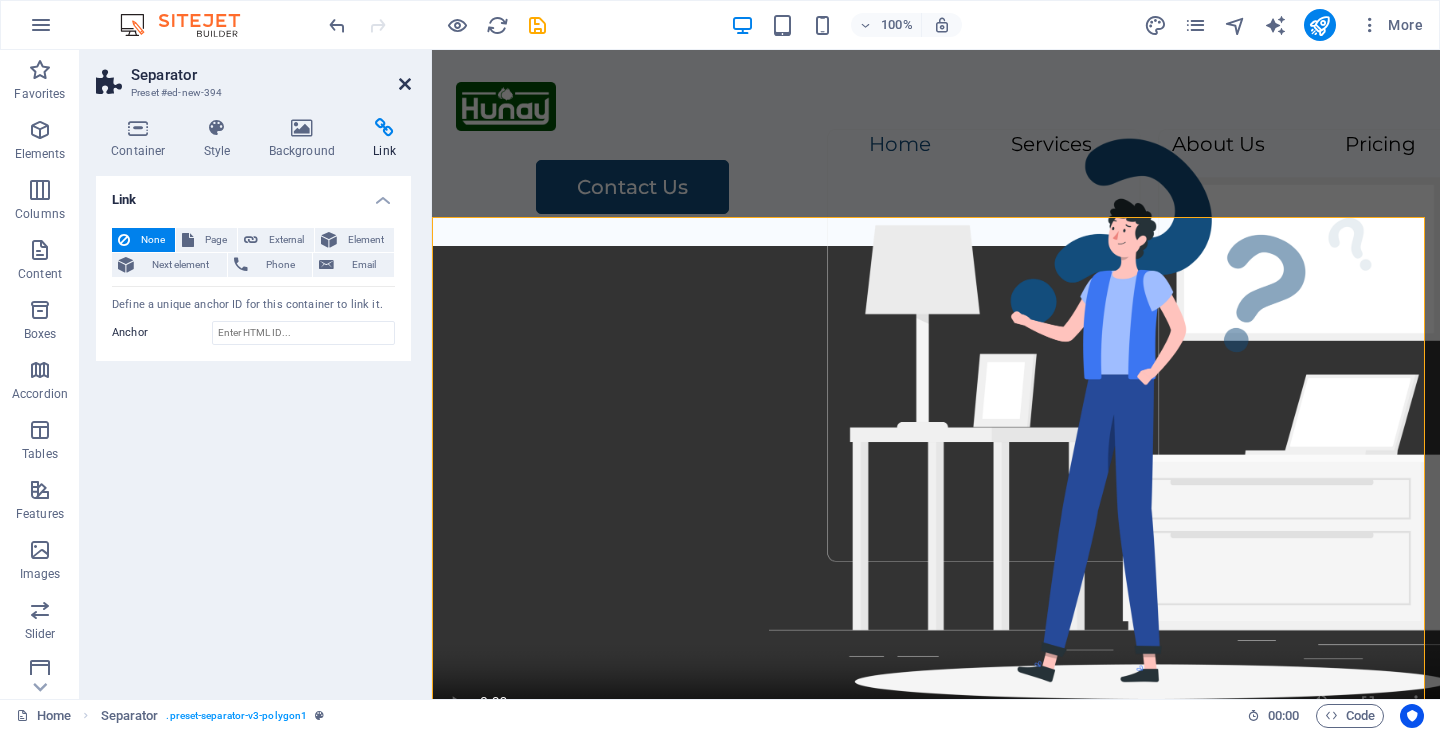 click at bounding box center [405, 84] 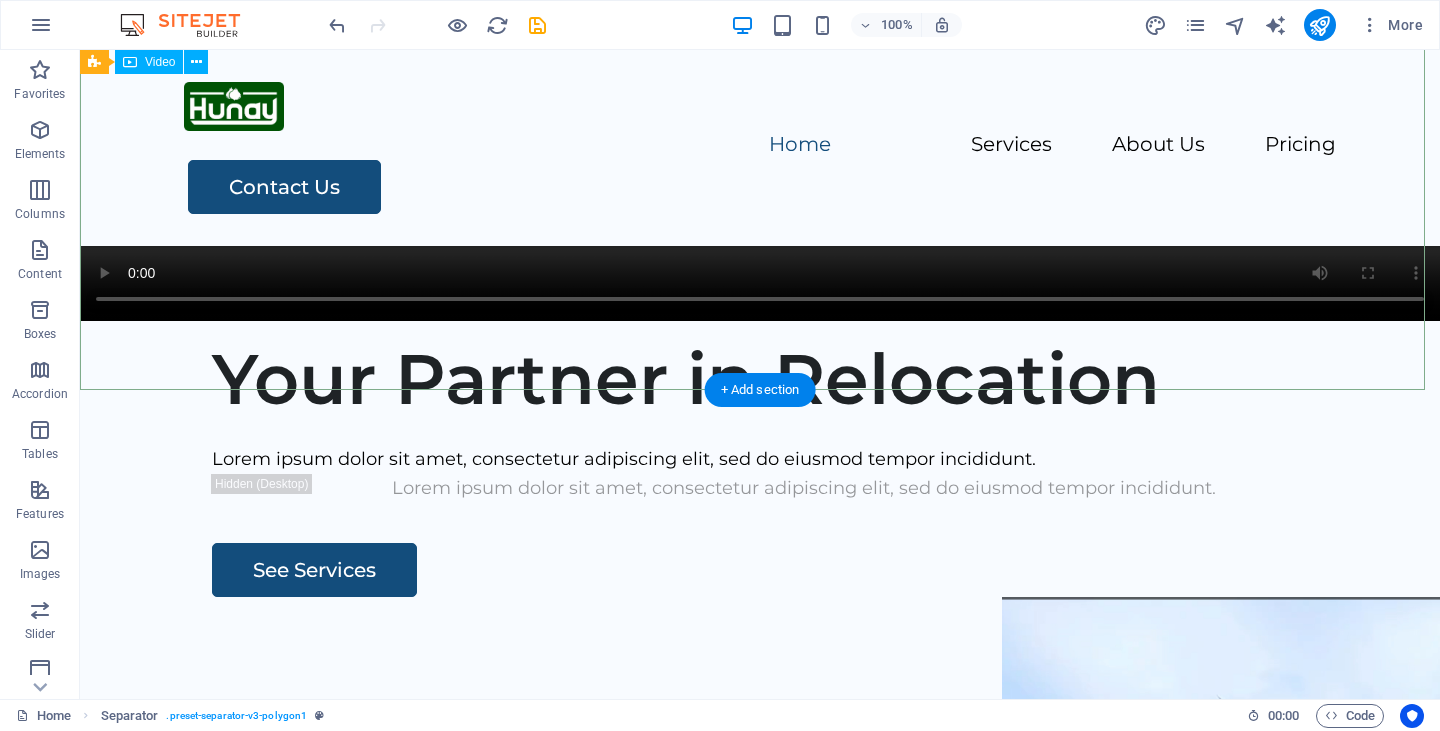 scroll, scrollTop: 534, scrollLeft: 0, axis: vertical 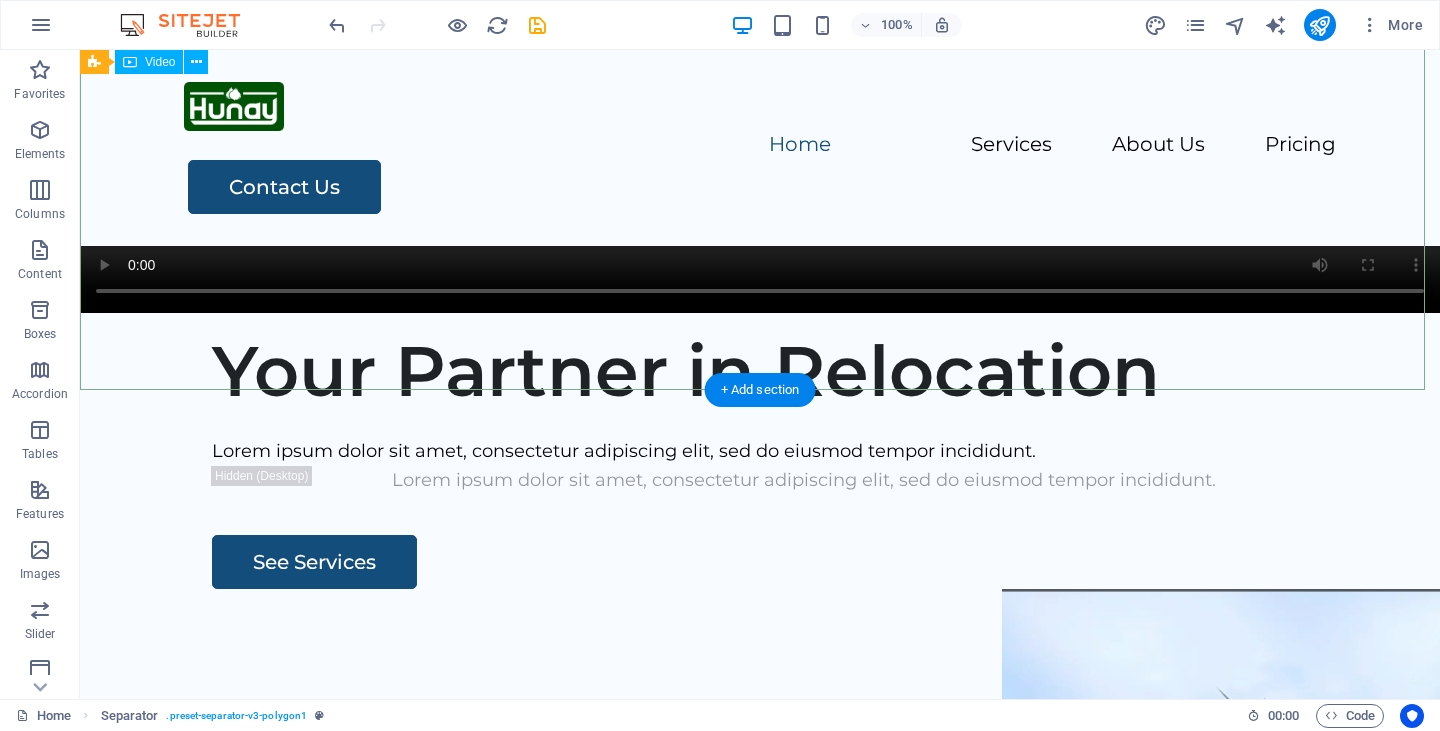 click at bounding box center (760, -27) 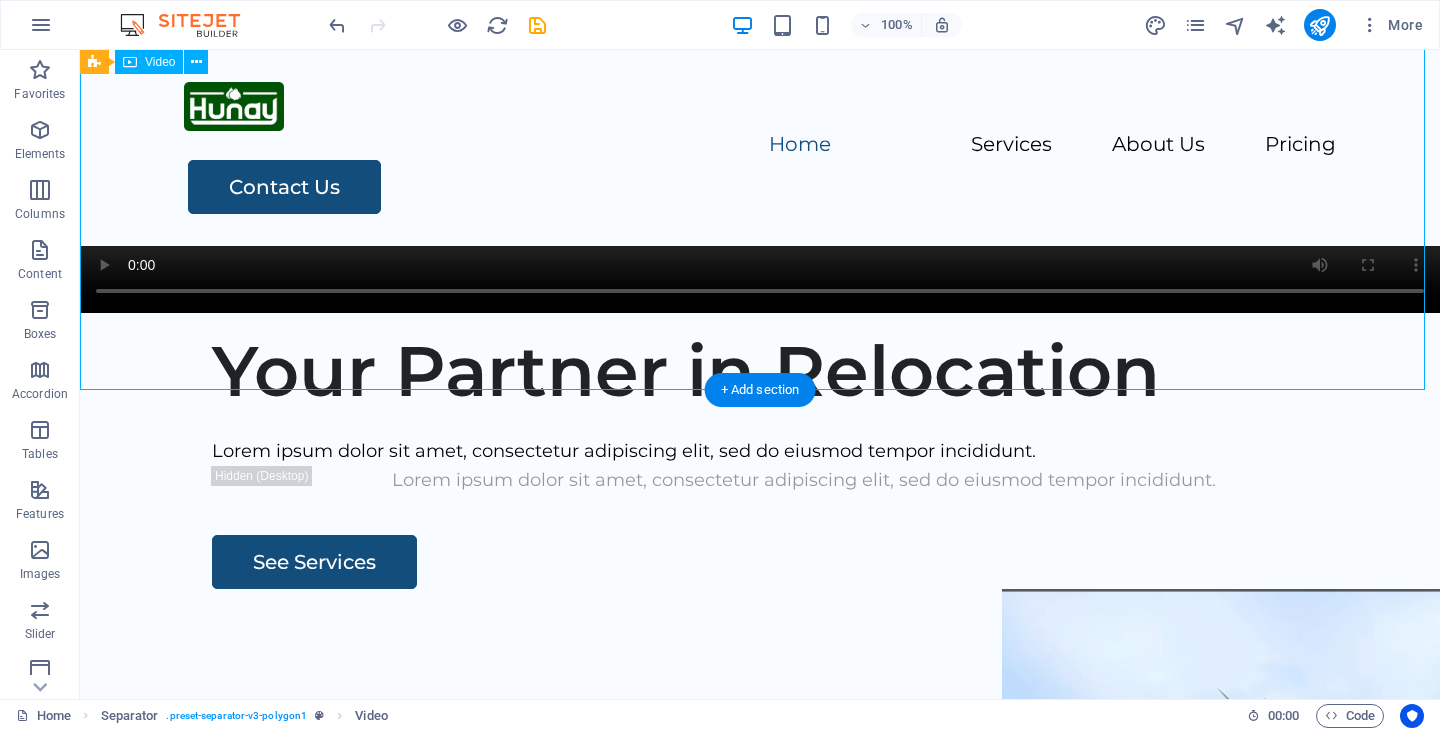 click at bounding box center [760, -27] 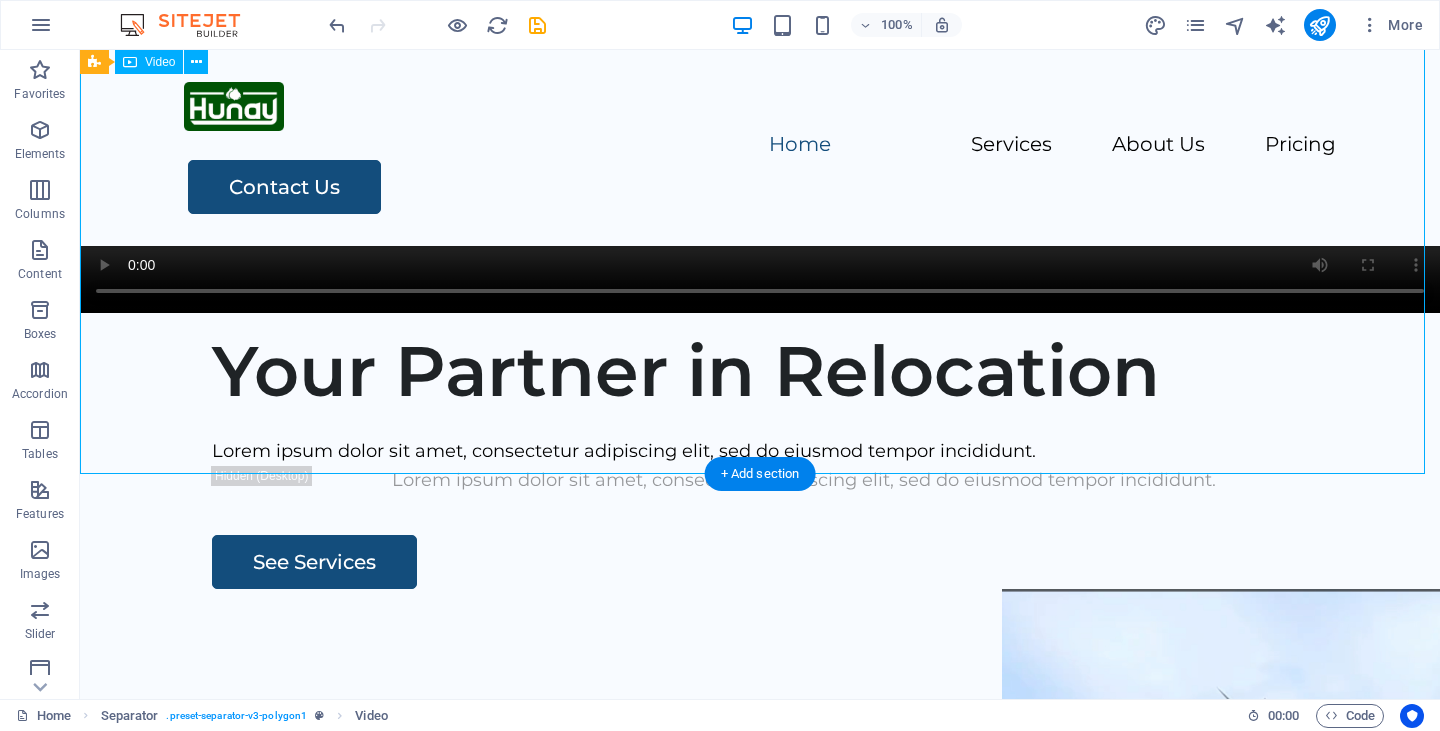 scroll, scrollTop: 0, scrollLeft: 0, axis: both 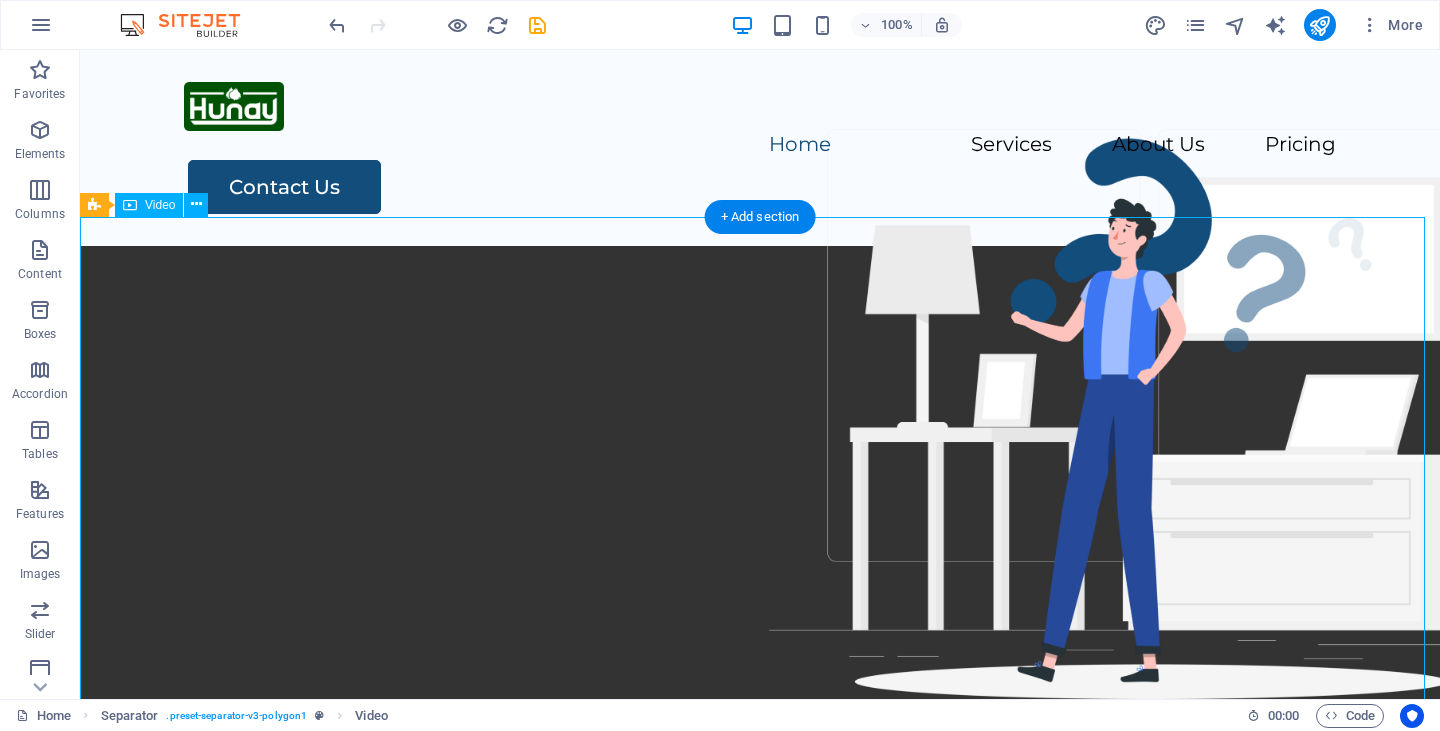 click at bounding box center (760, 586) 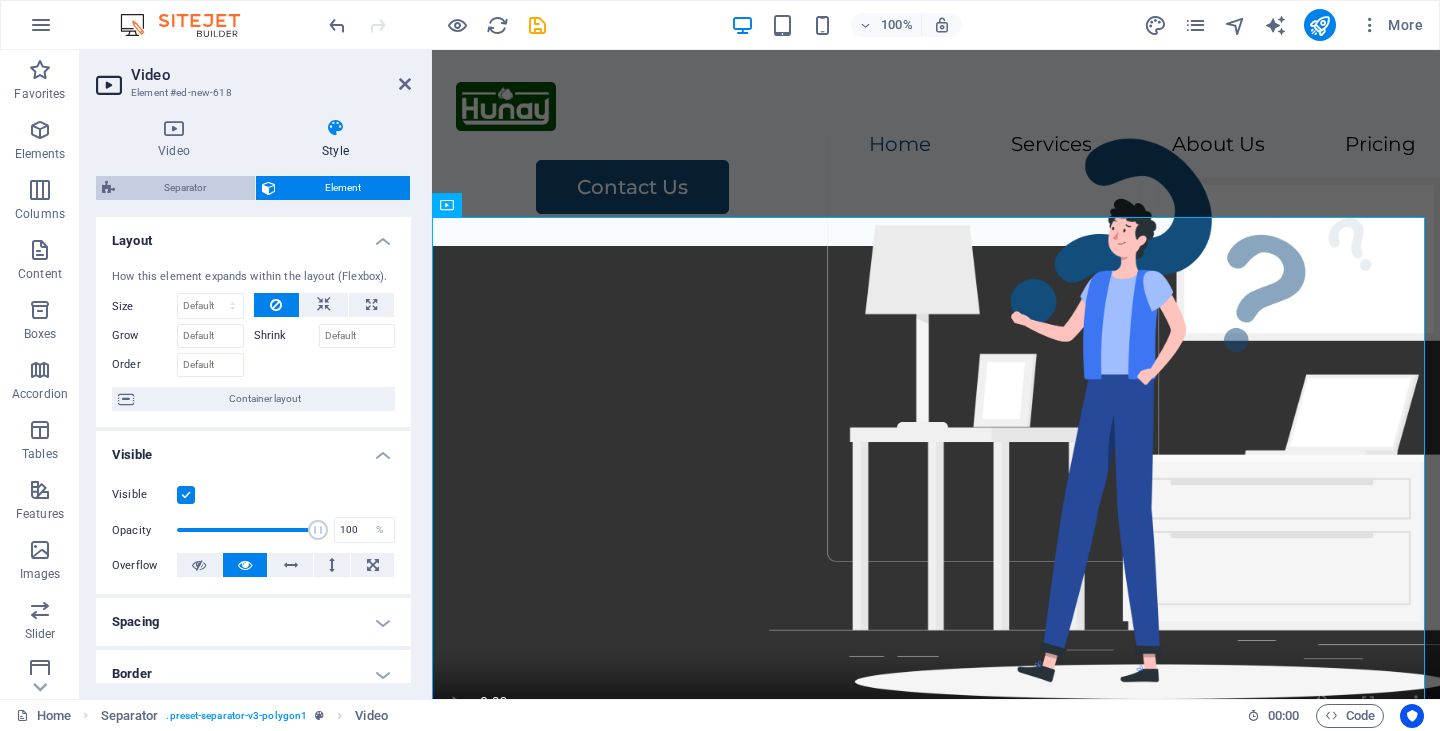 click on "Separator" at bounding box center [185, 188] 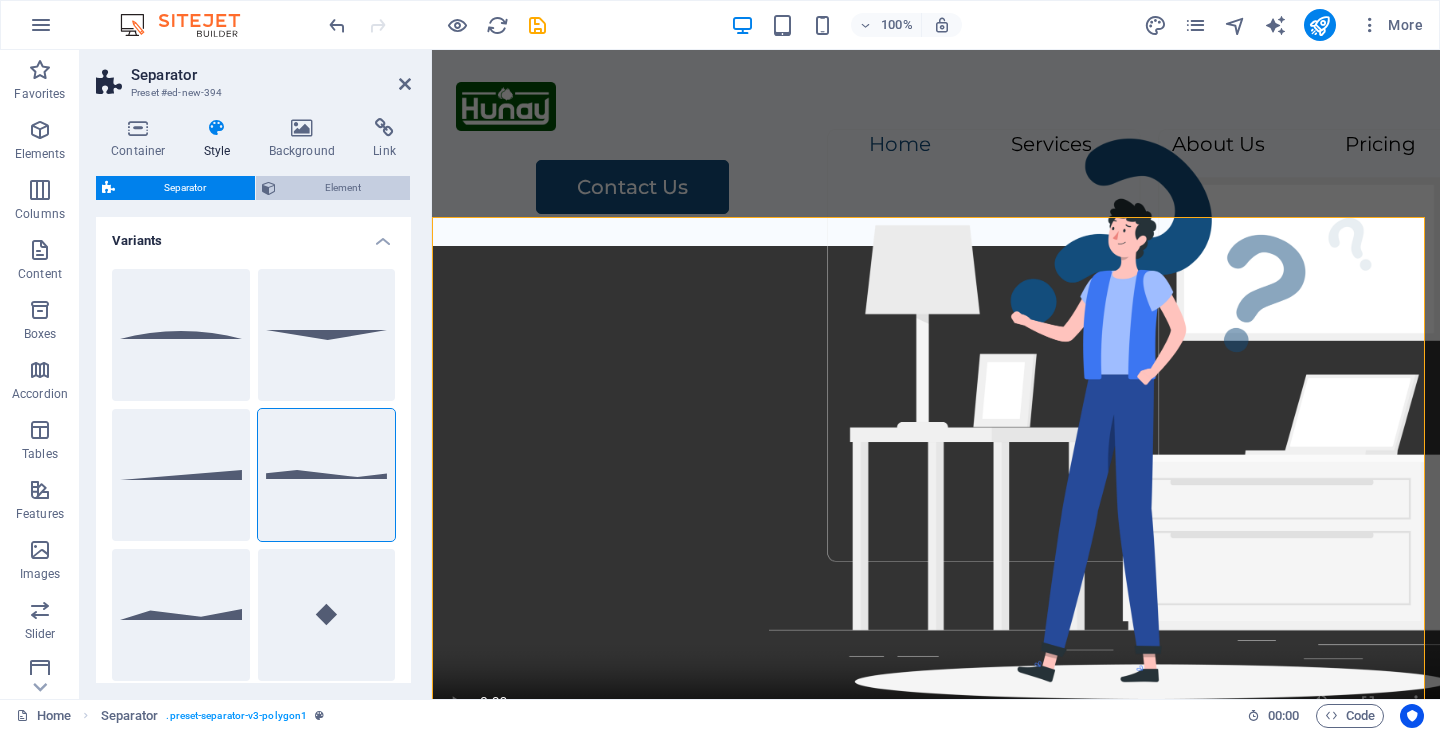 click on "Element" at bounding box center [343, 188] 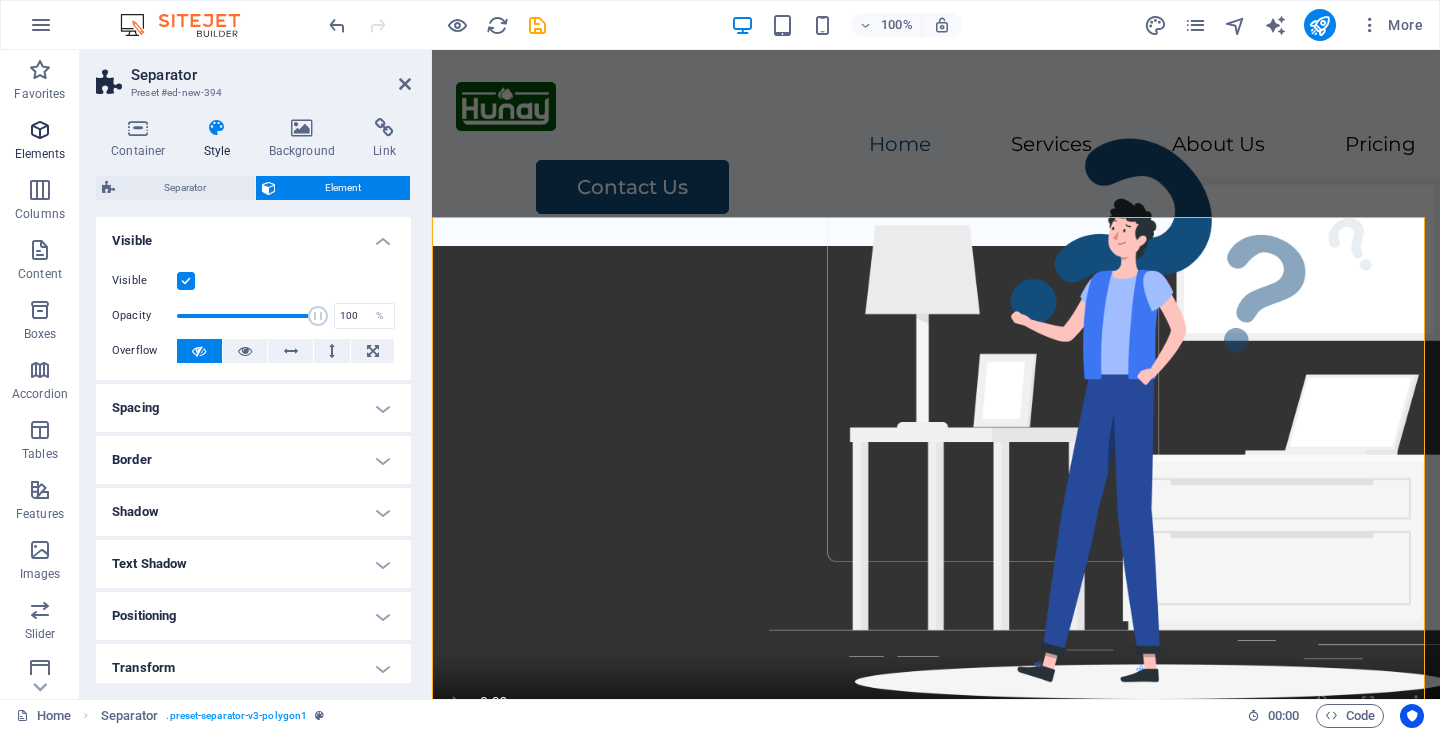click at bounding box center (40, 130) 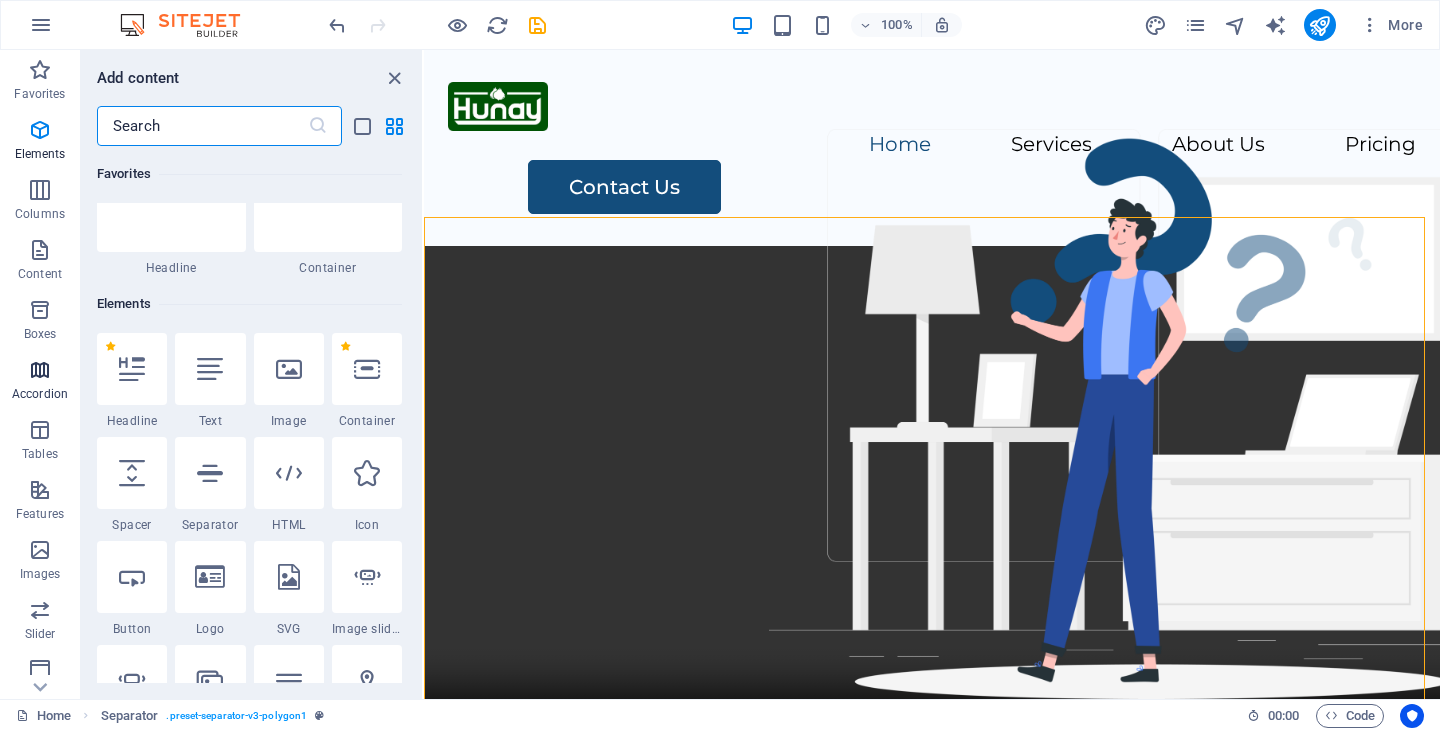 scroll, scrollTop: 213, scrollLeft: 0, axis: vertical 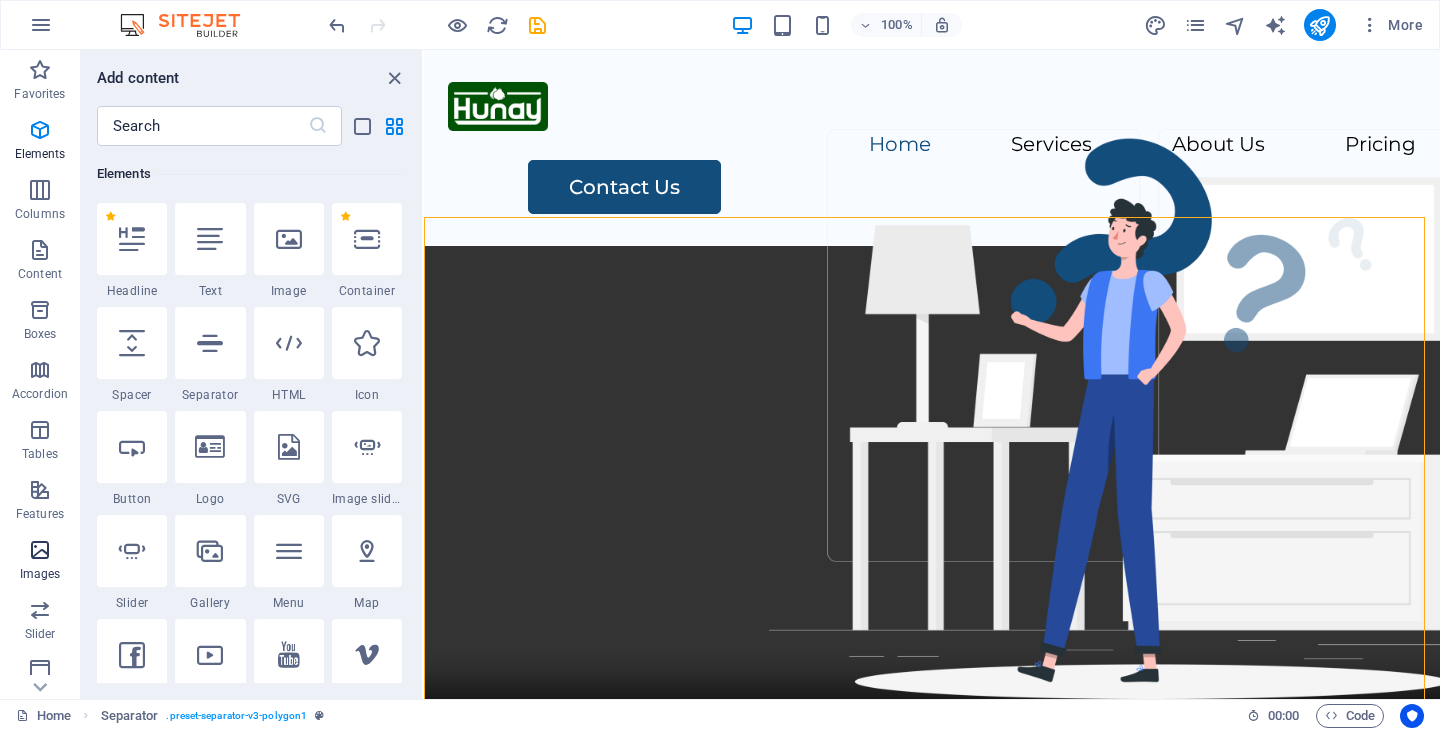 click on "Images" at bounding box center (40, 574) 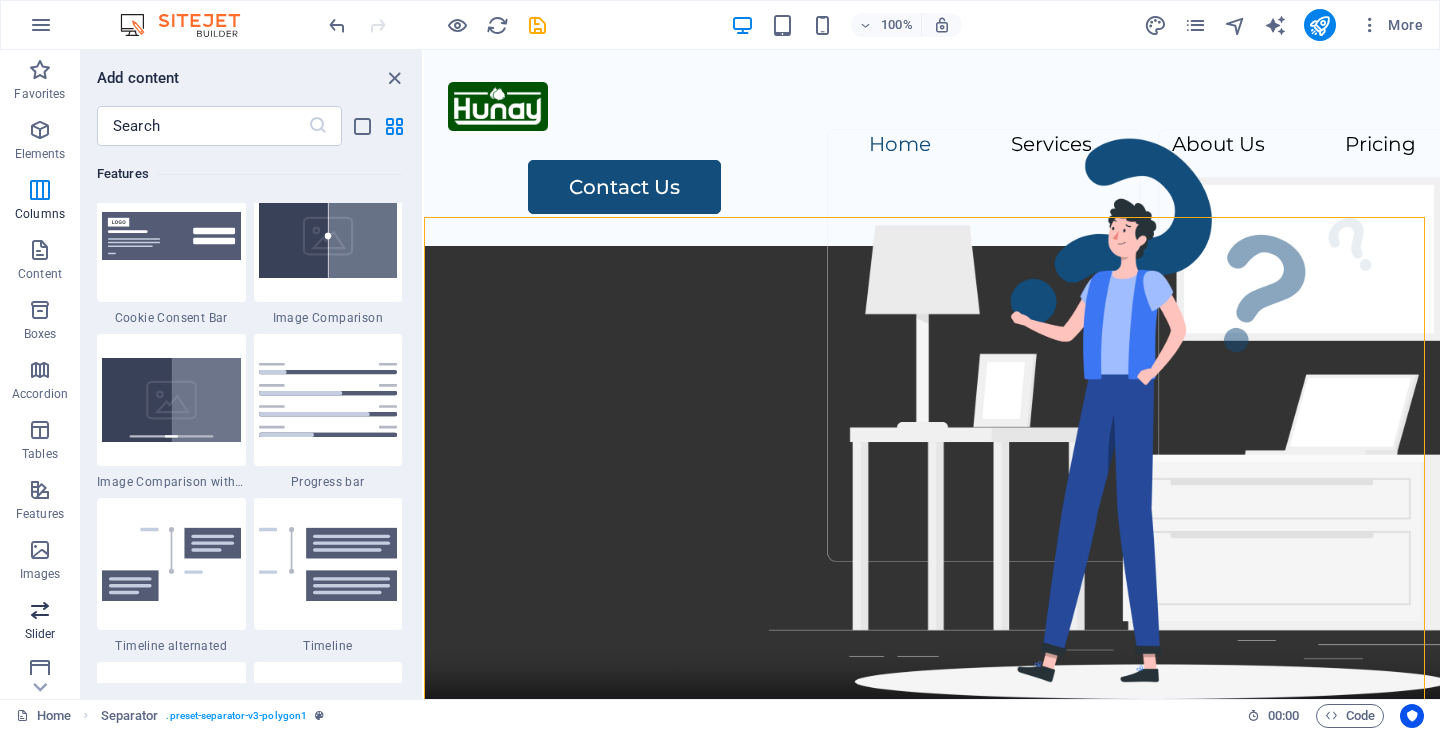 scroll, scrollTop: 10140, scrollLeft: 0, axis: vertical 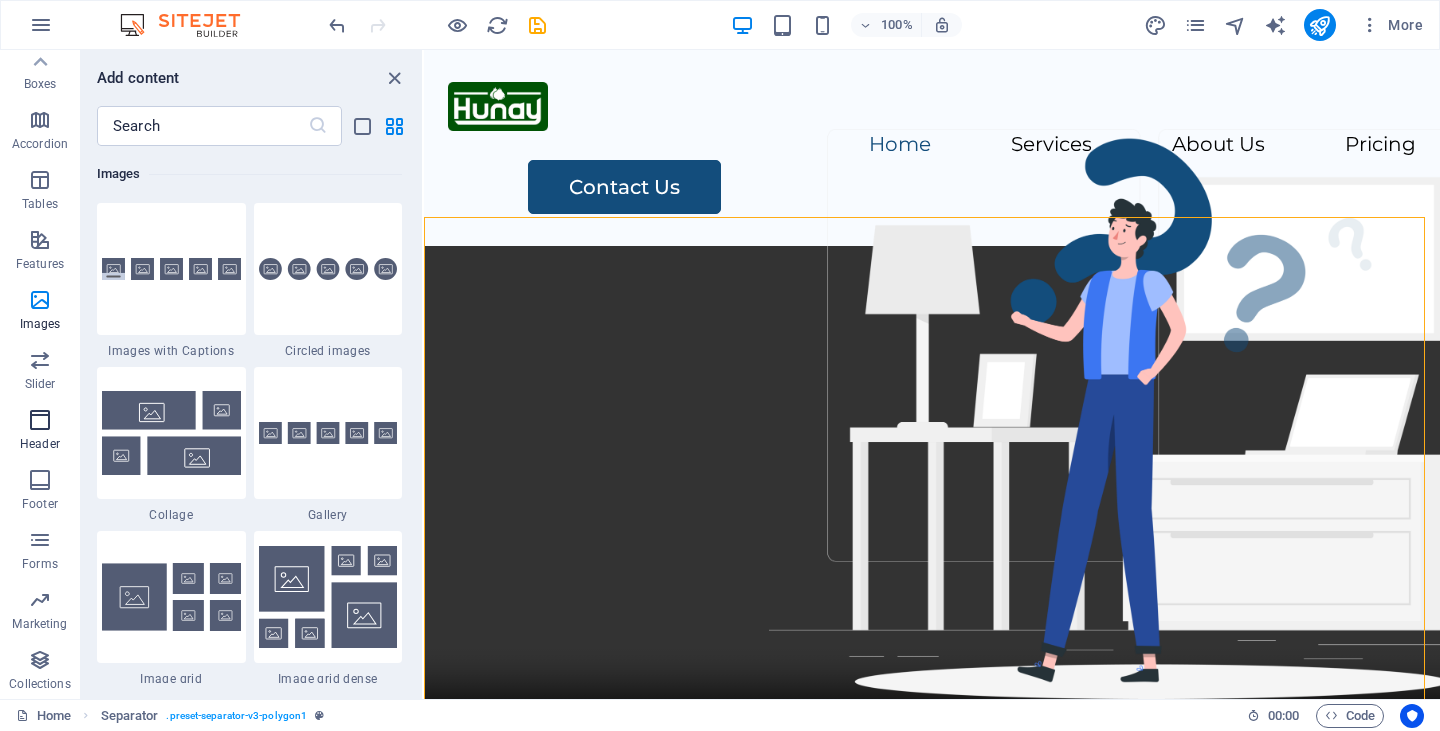 click at bounding box center (40, 420) 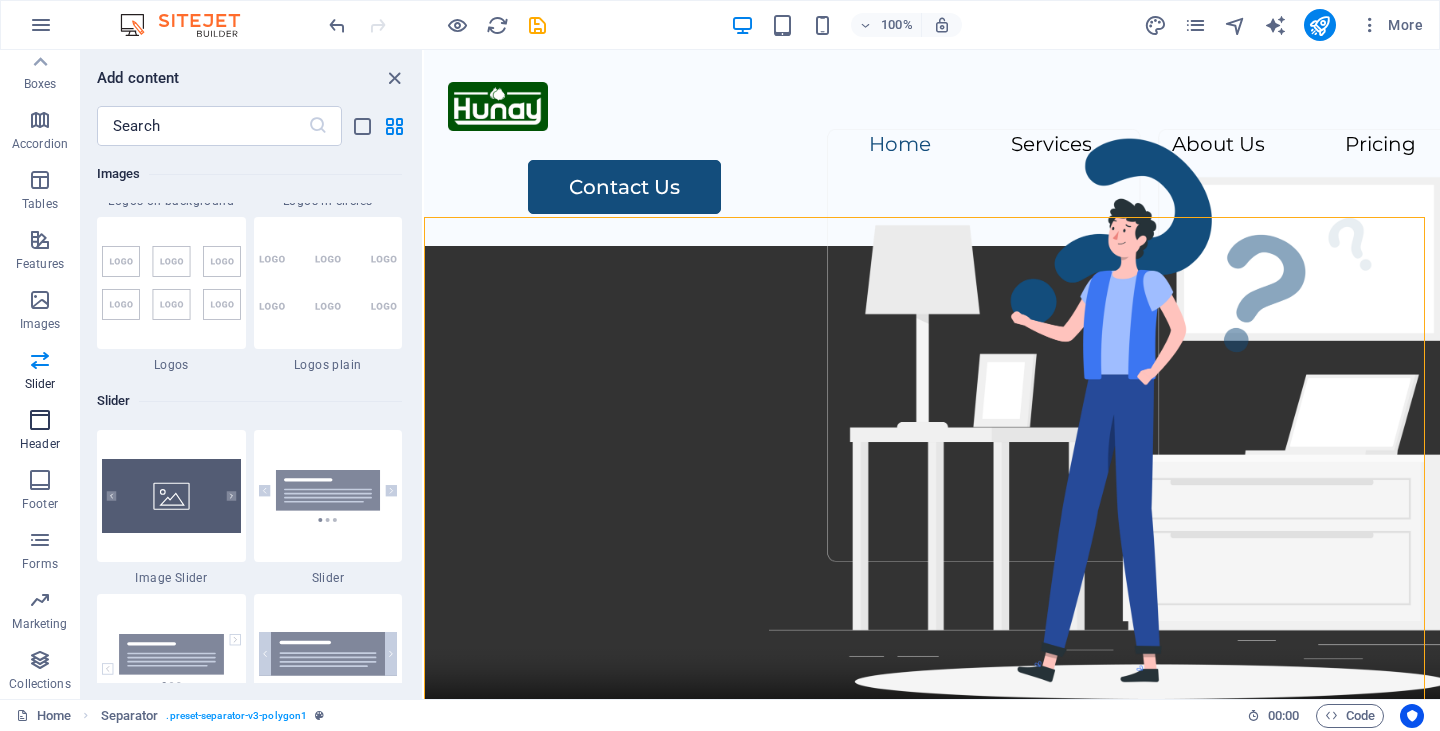 scroll, scrollTop: 12042, scrollLeft: 0, axis: vertical 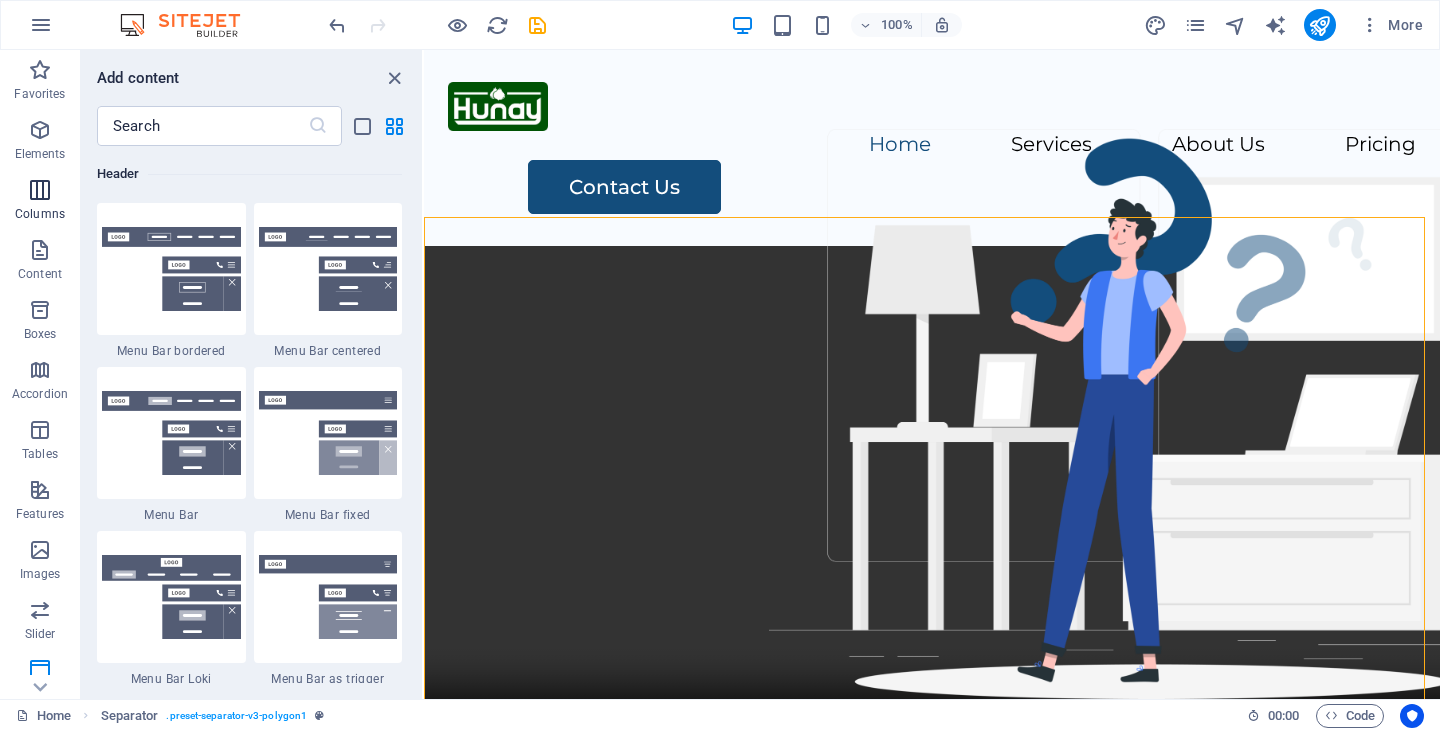 click at bounding box center [40, 190] 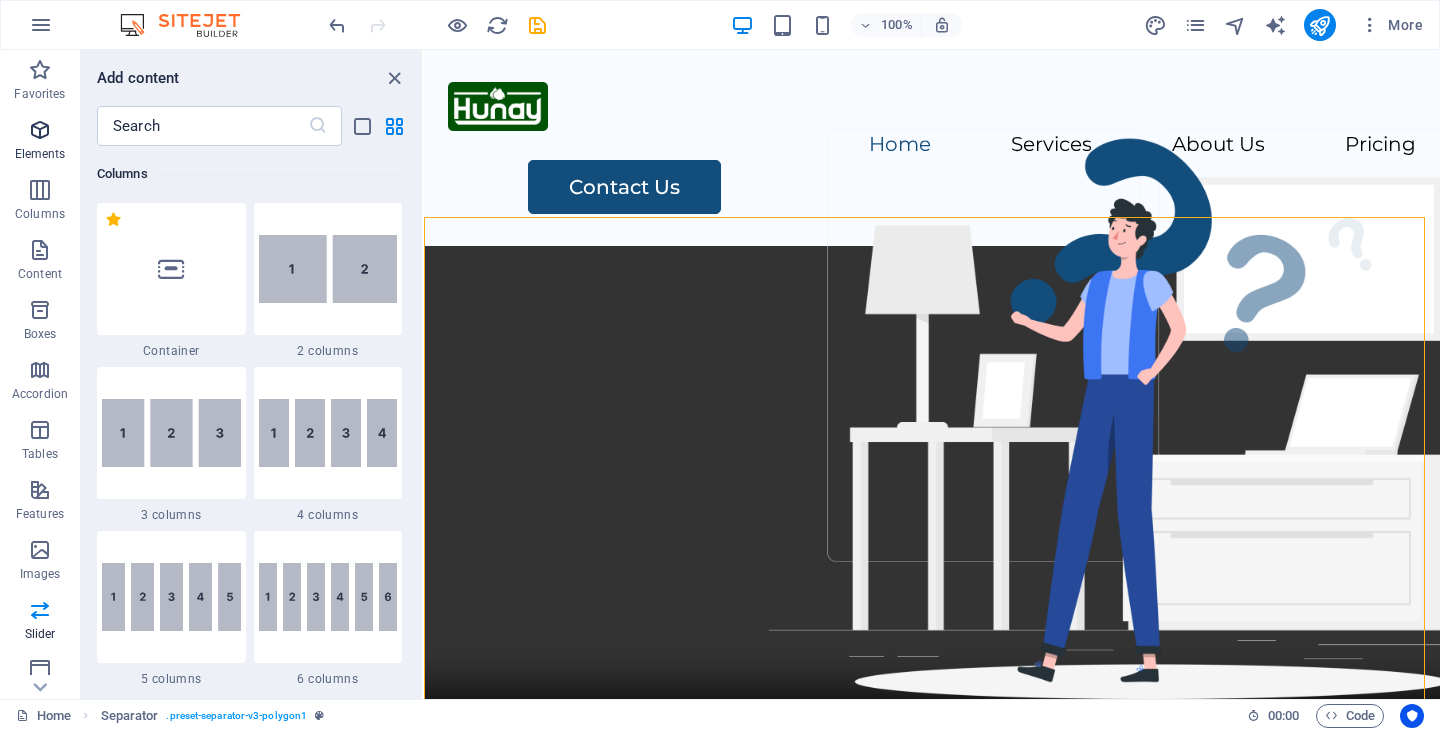 click at bounding box center [40, 130] 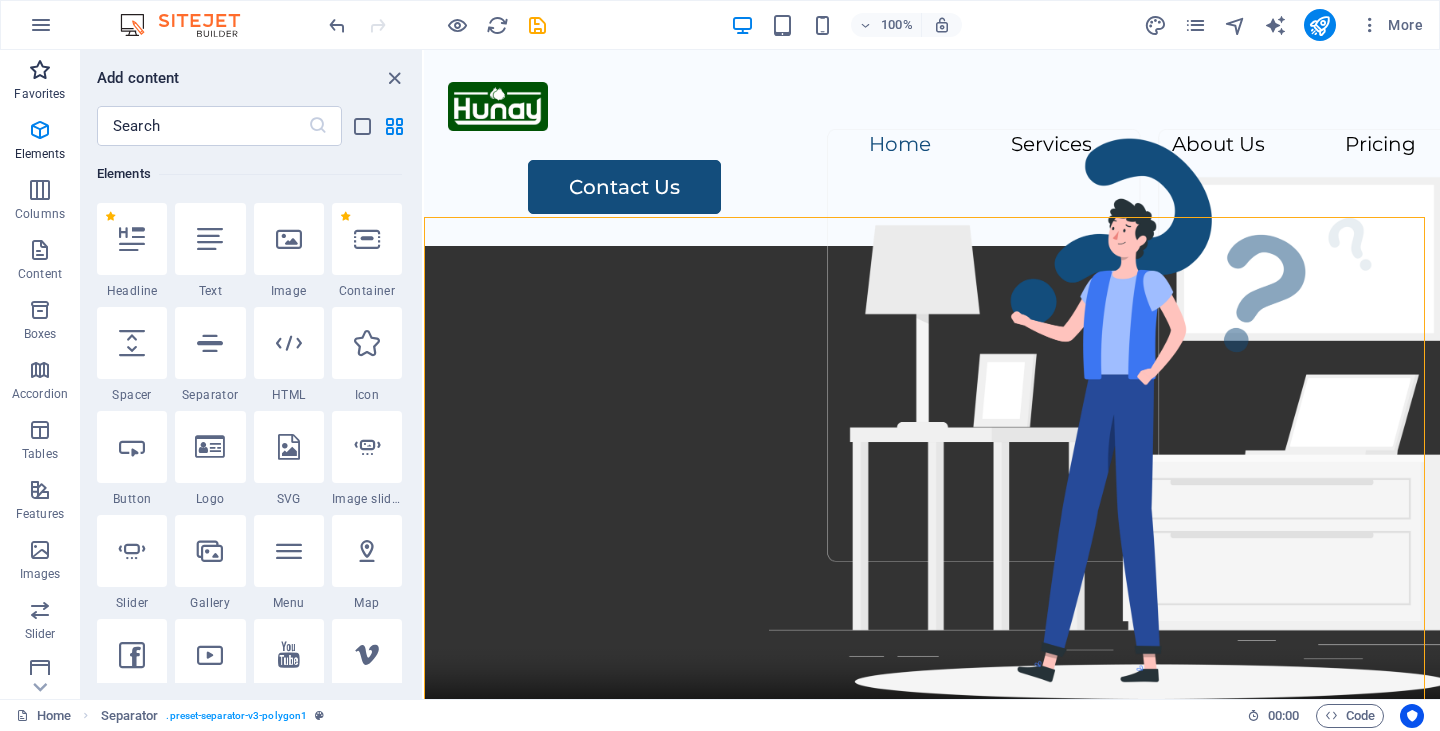 click on "Favorites" at bounding box center [40, 80] 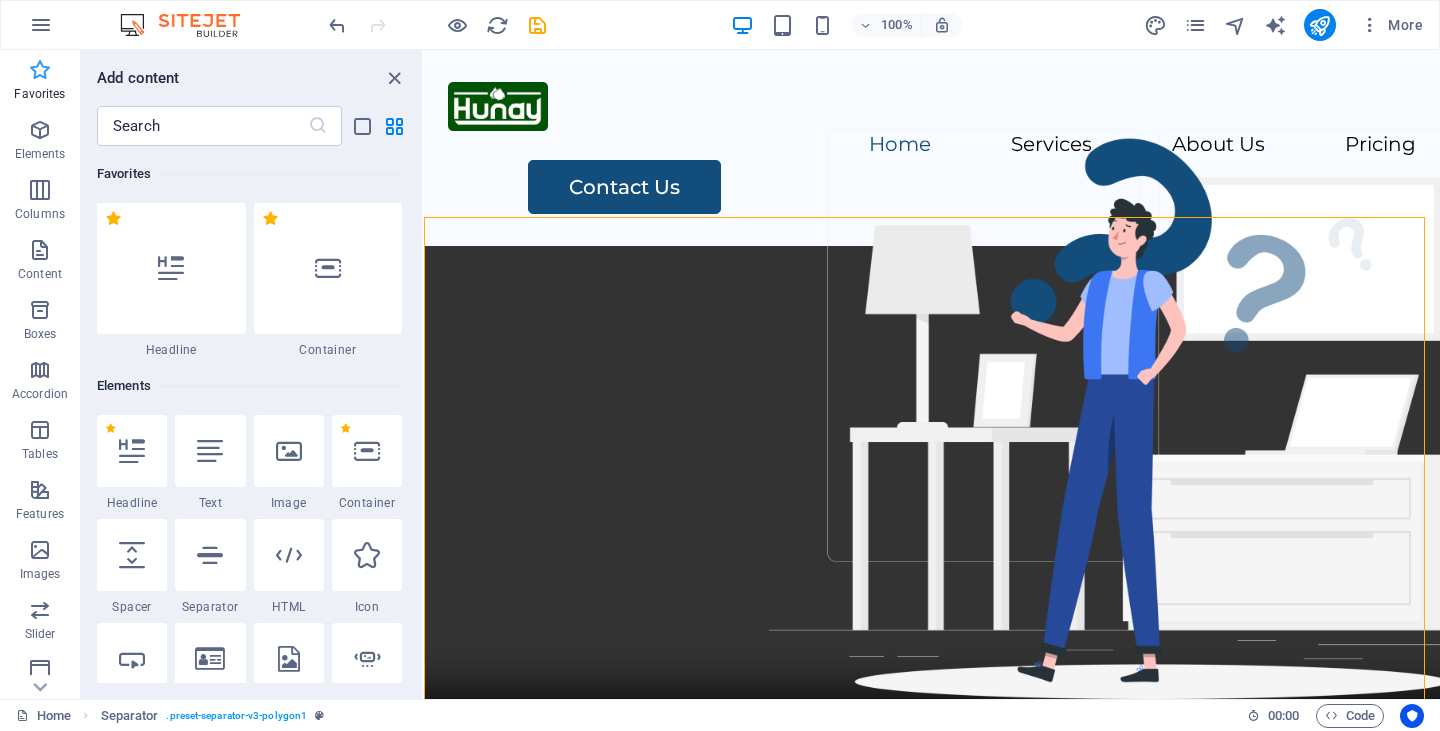 scroll, scrollTop: 0, scrollLeft: 0, axis: both 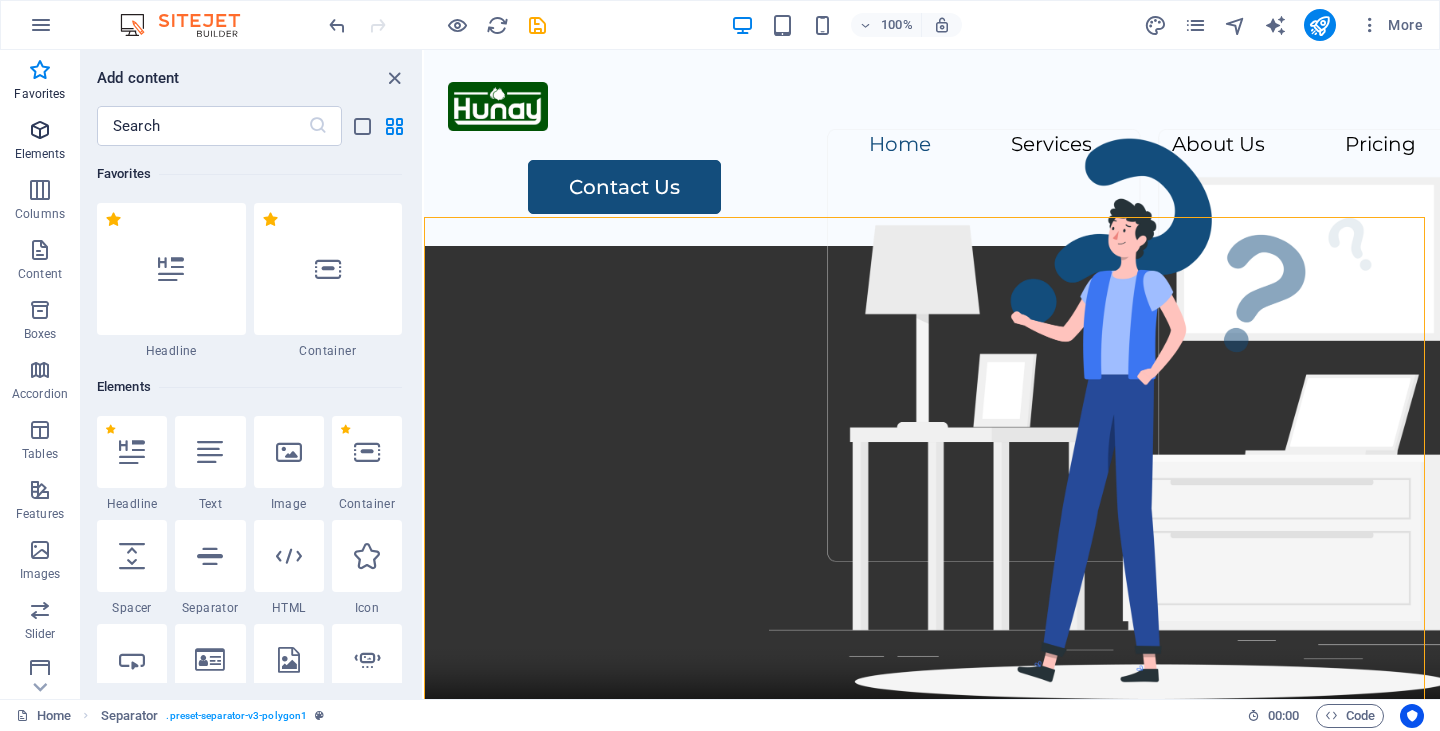 click at bounding box center [40, 130] 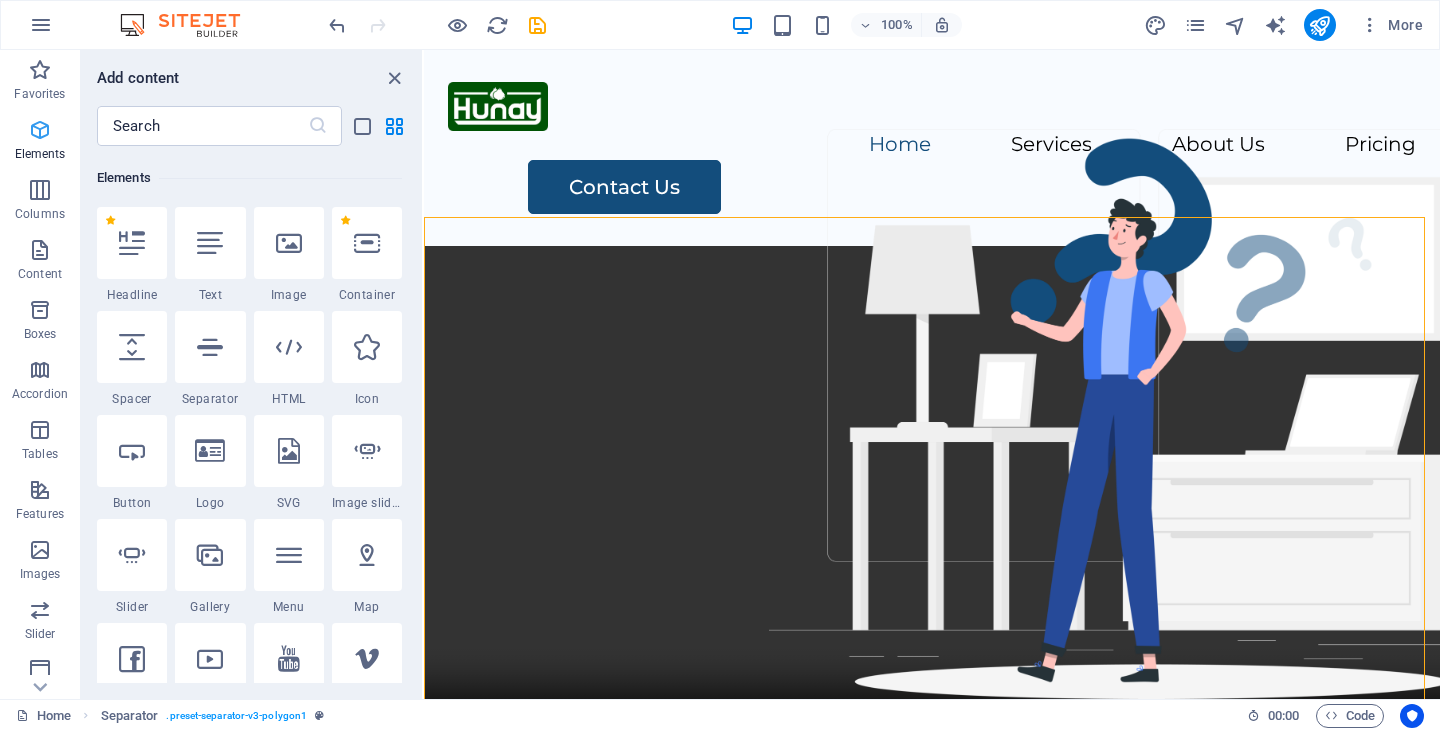 scroll, scrollTop: 213, scrollLeft: 0, axis: vertical 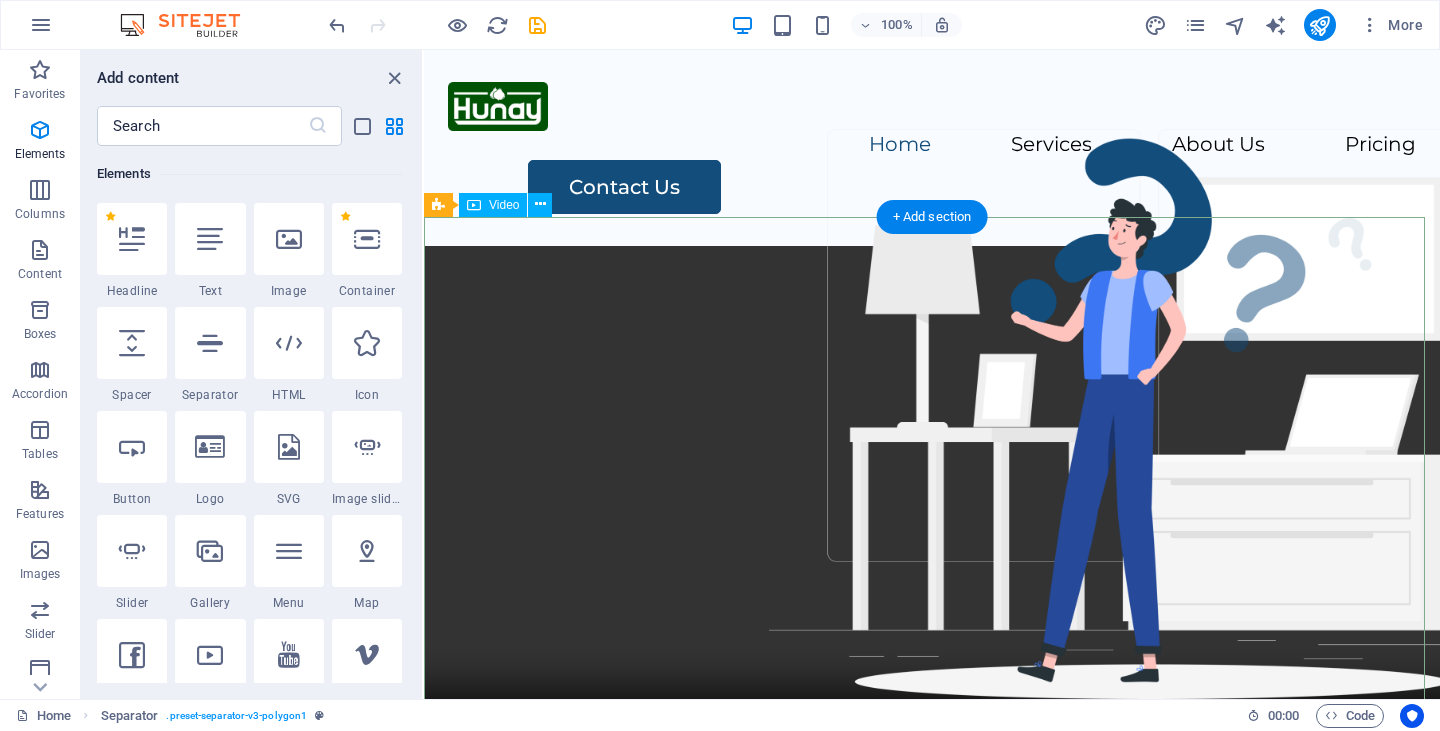 click at bounding box center [932, 500] 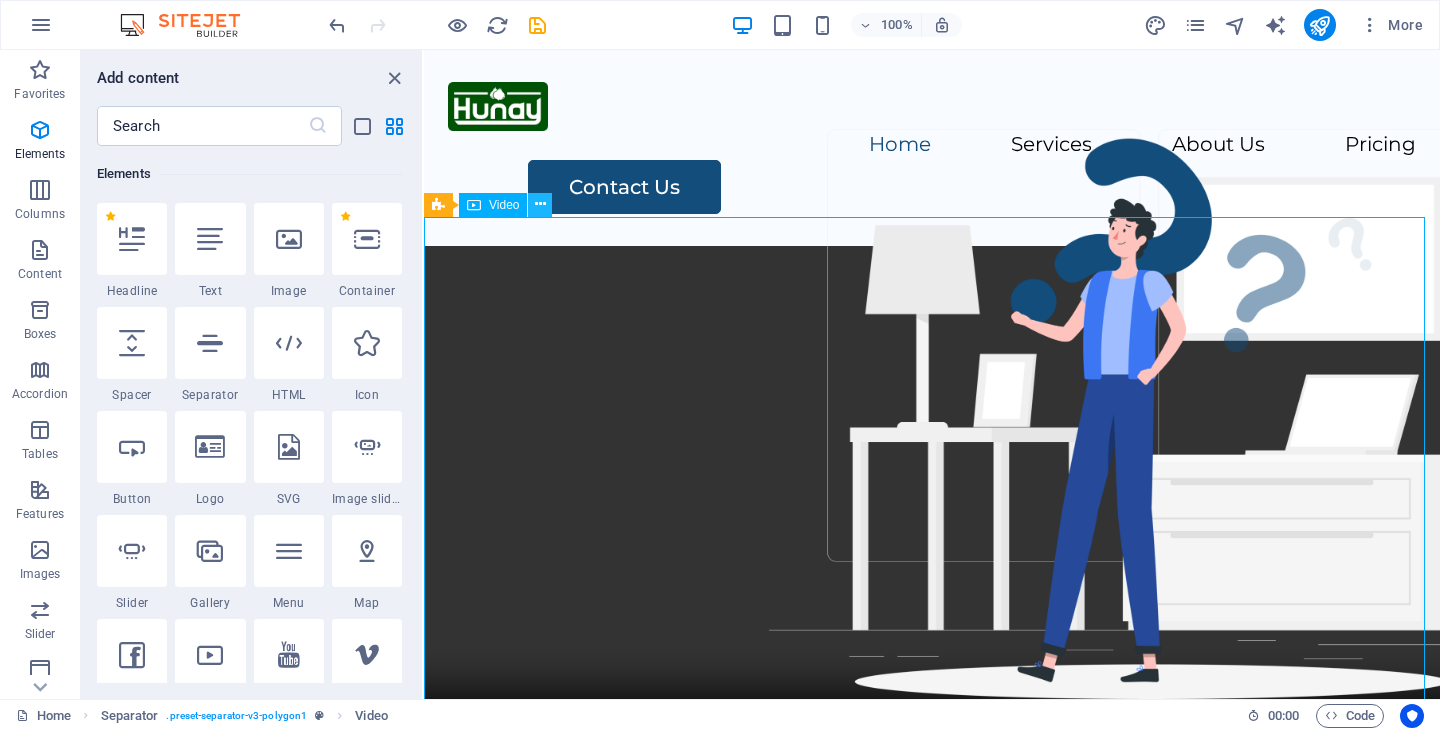 click at bounding box center [540, 204] 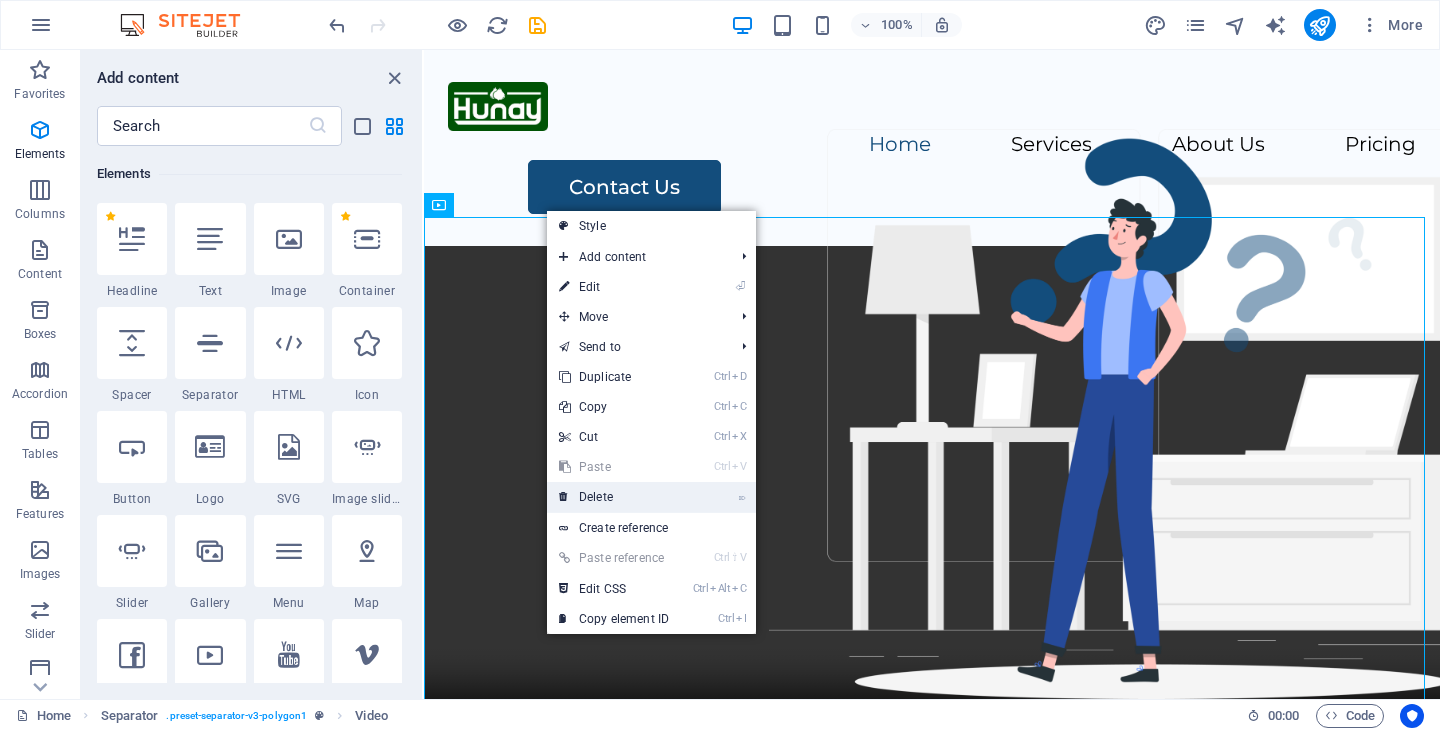 click on "⌦  Delete" at bounding box center (614, 497) 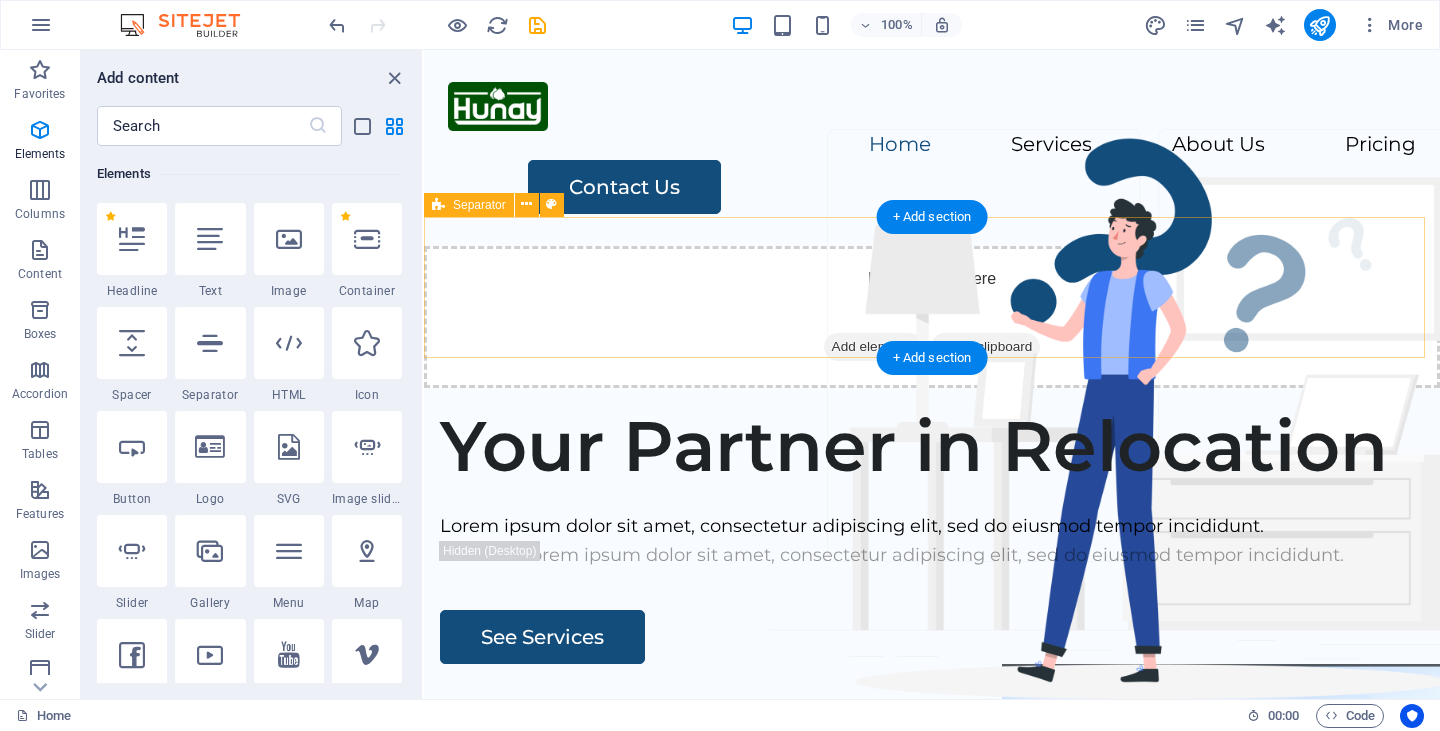 click on "Drop content here or  Add elements  Paste clipboard" at bounding box center (932, 317) 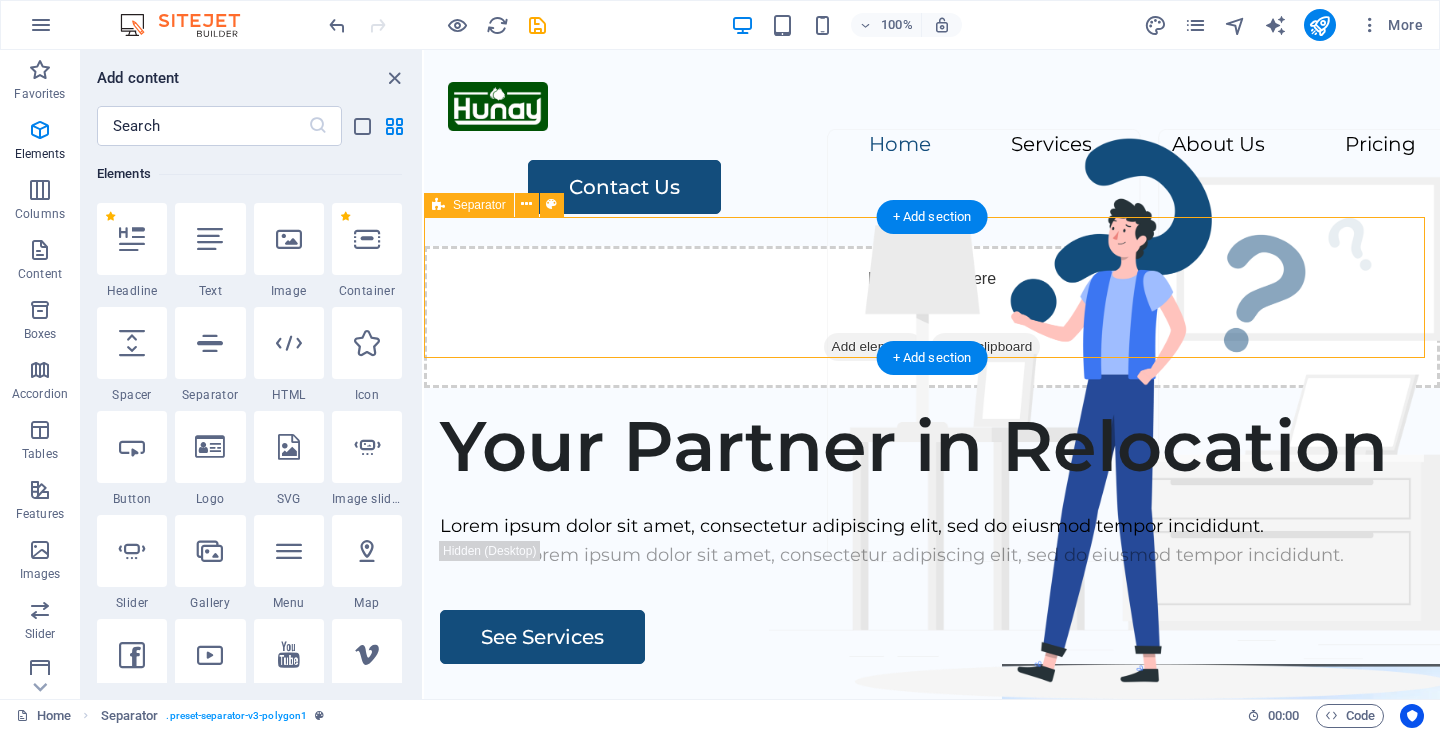 click on "Drop content here or  Add elements  Paste clipboard" at bounding box center (932, 317) 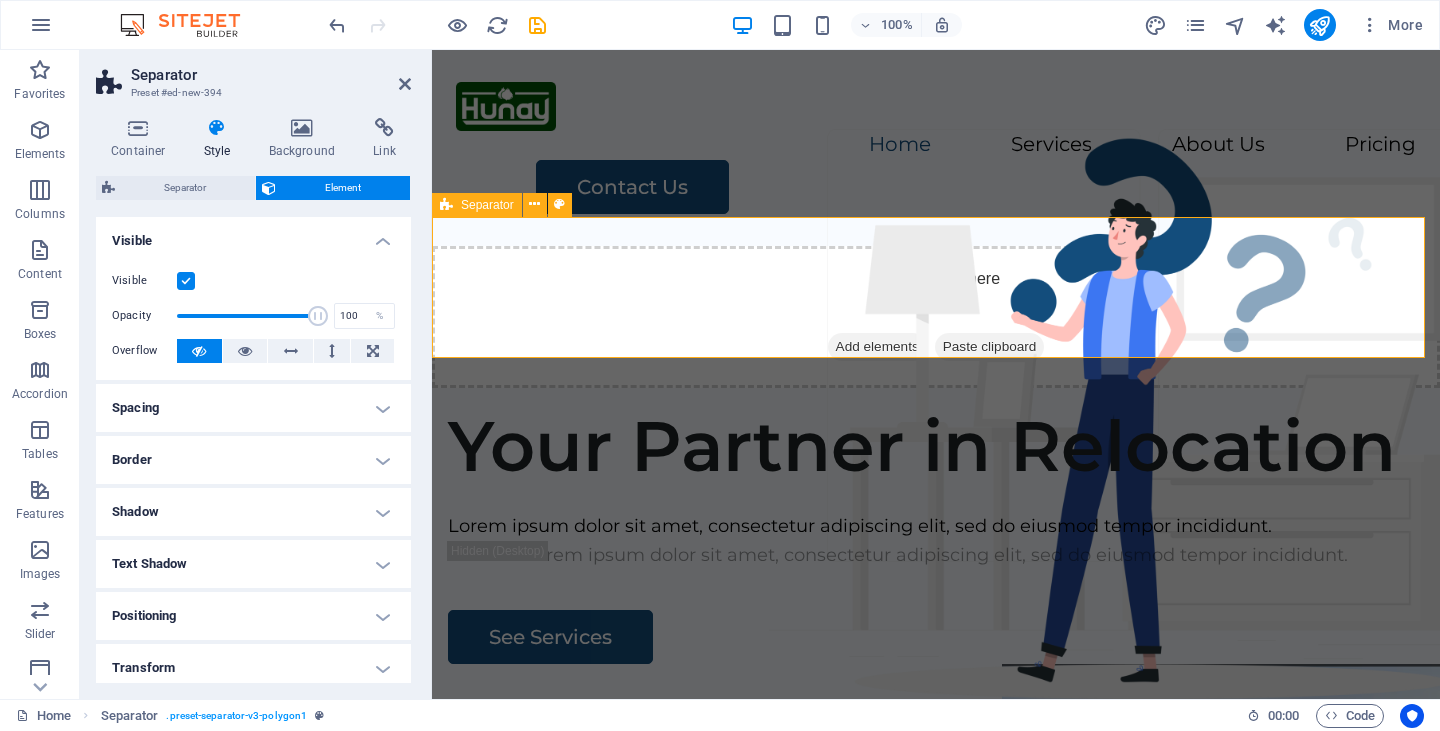 click on "Add elements" at bounding box center (877, 347) 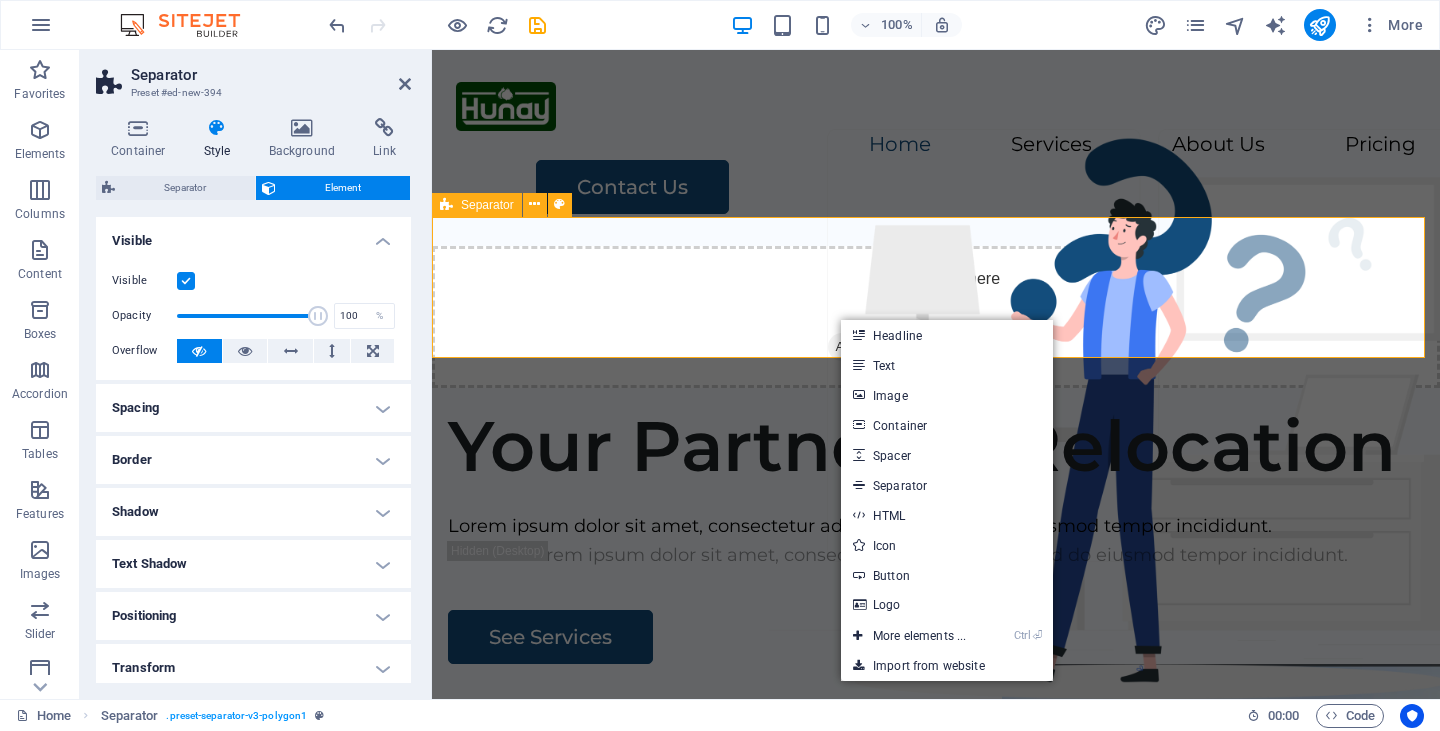 click on "Drop content here or  Add elements  Paste clipboard" at bounding box center [936, 317] 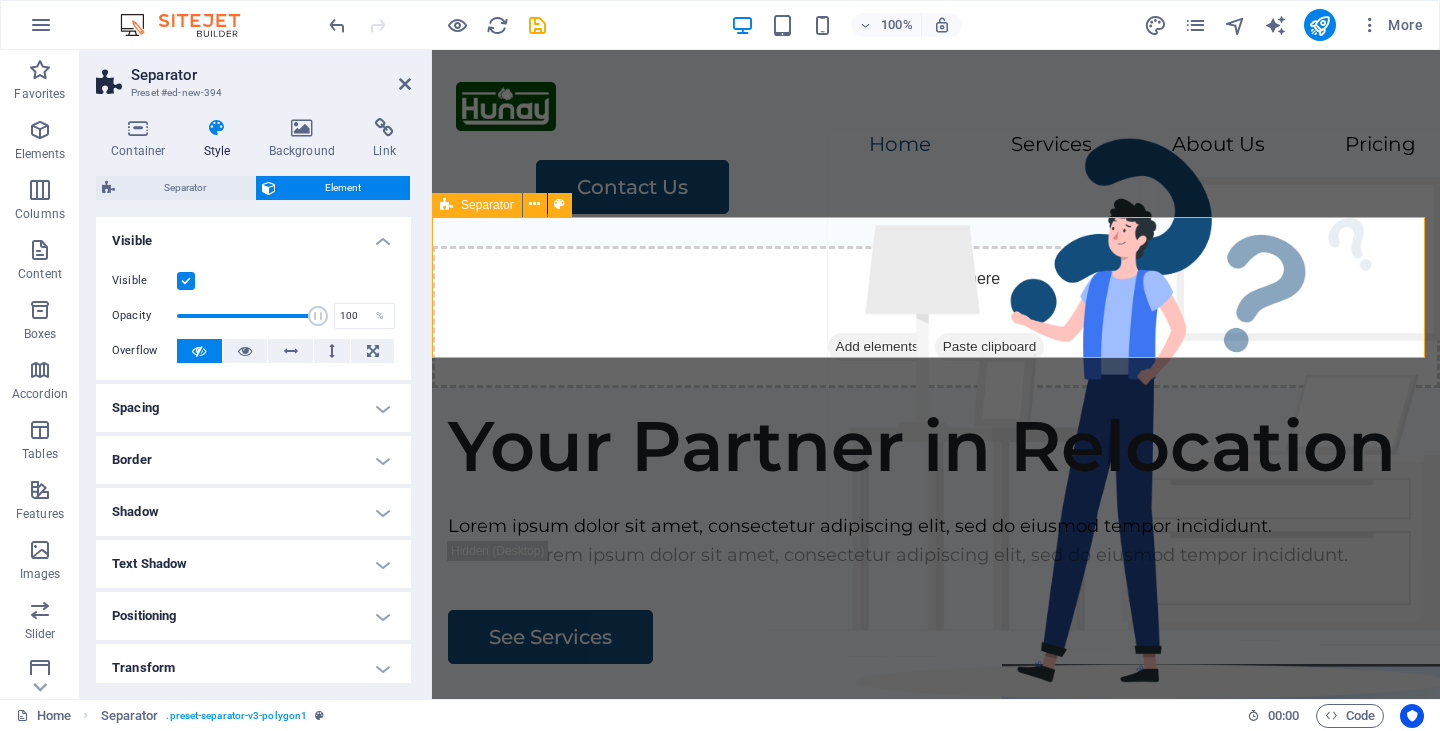 click on "Paste clipboard" at bounding box center (990, 347) 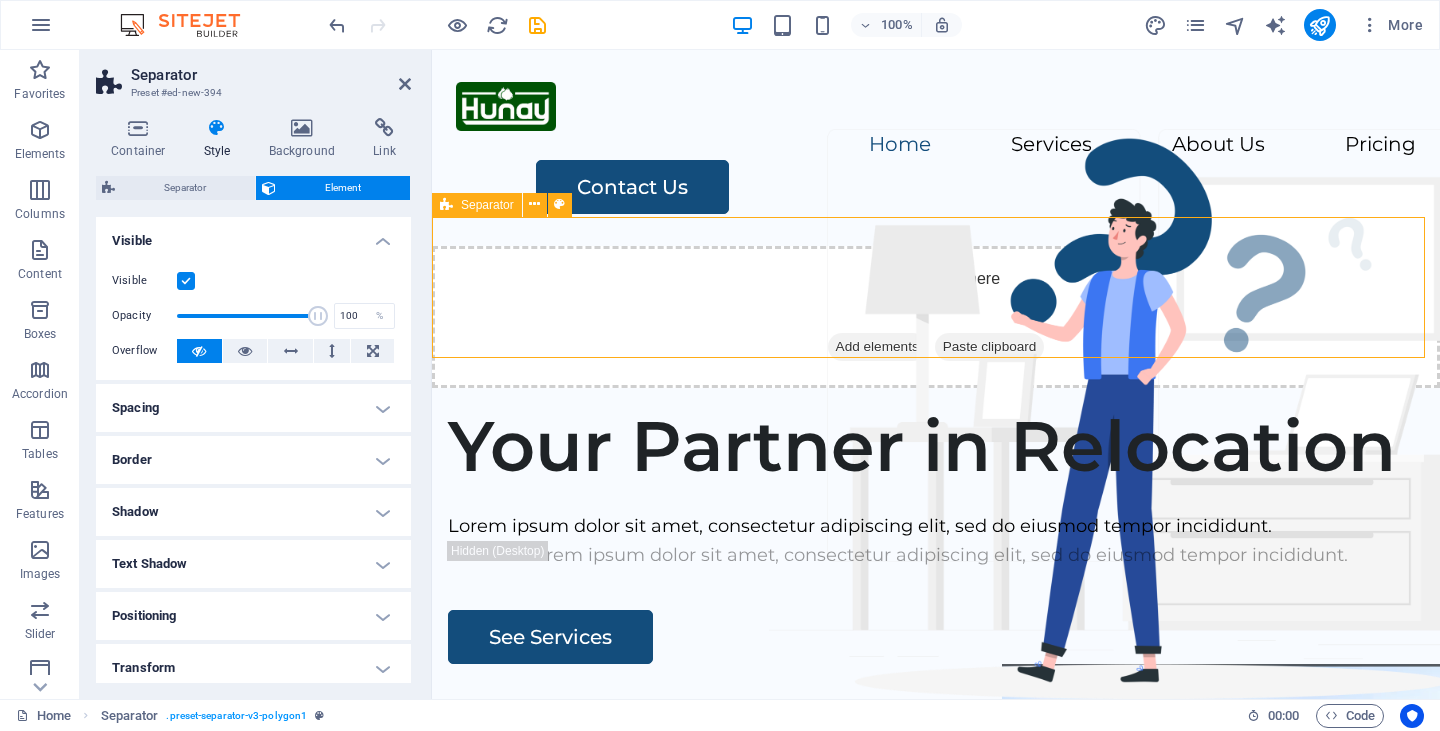 click on "Drop content here or  Add elements  Paste clipboard" at bounding box center [936, 317] 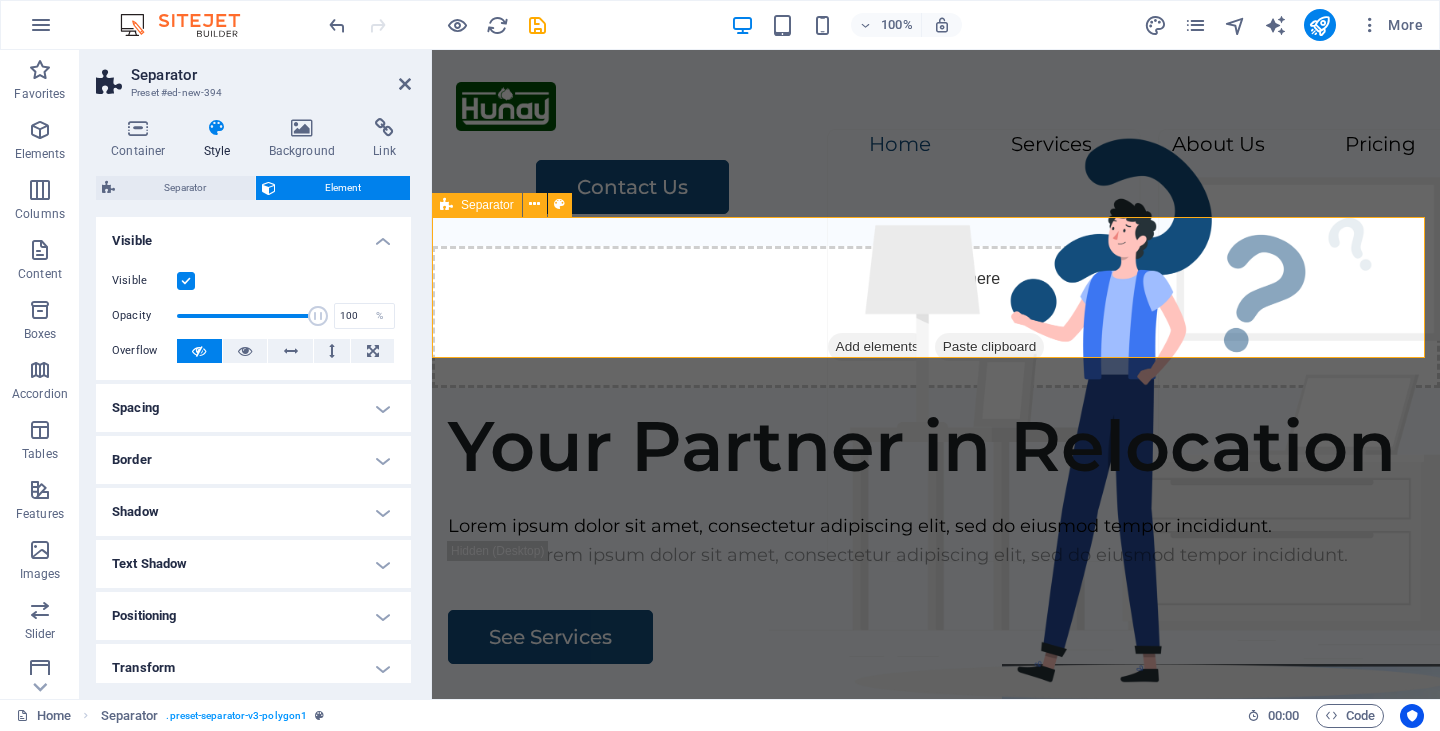 click on "Add elements" at bounding box center [877, 347] 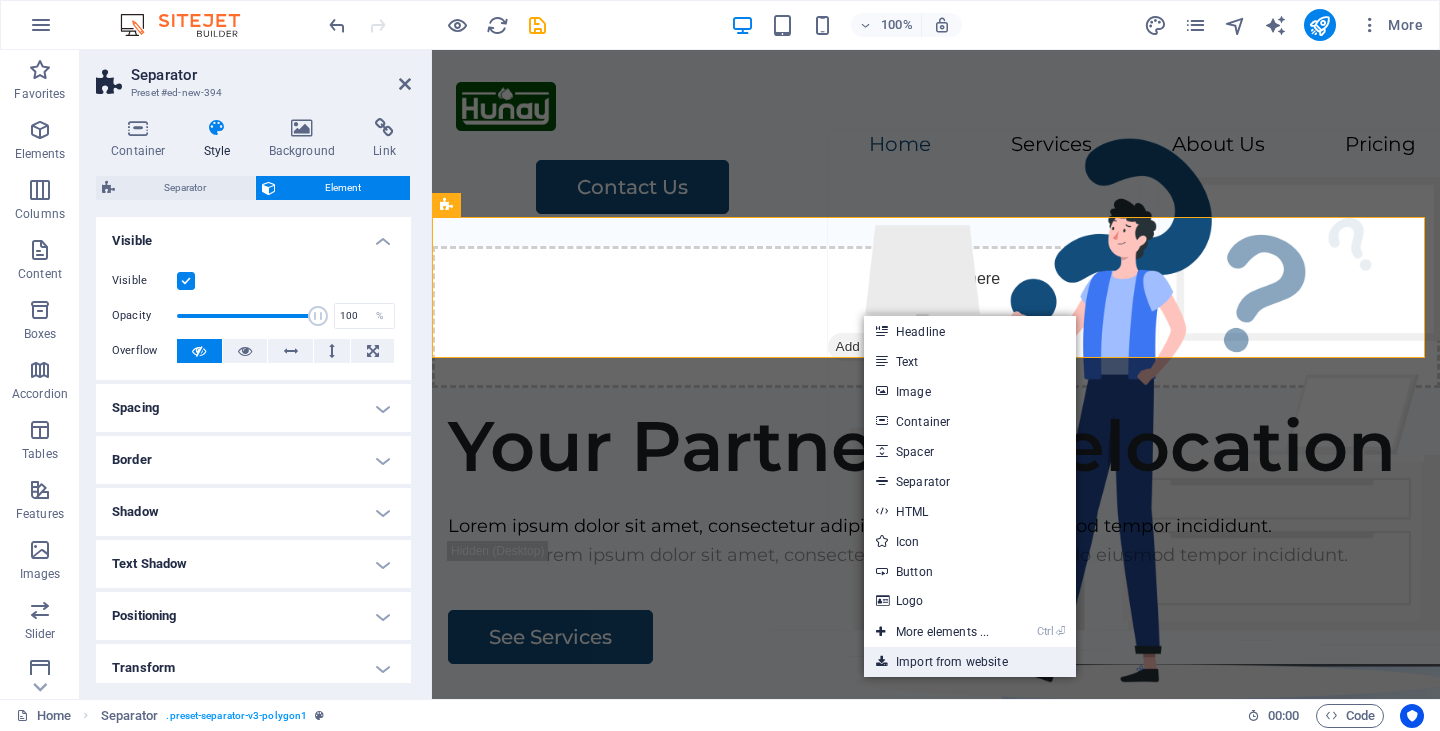 click on "Import from website" at bounding box center [970, 662] 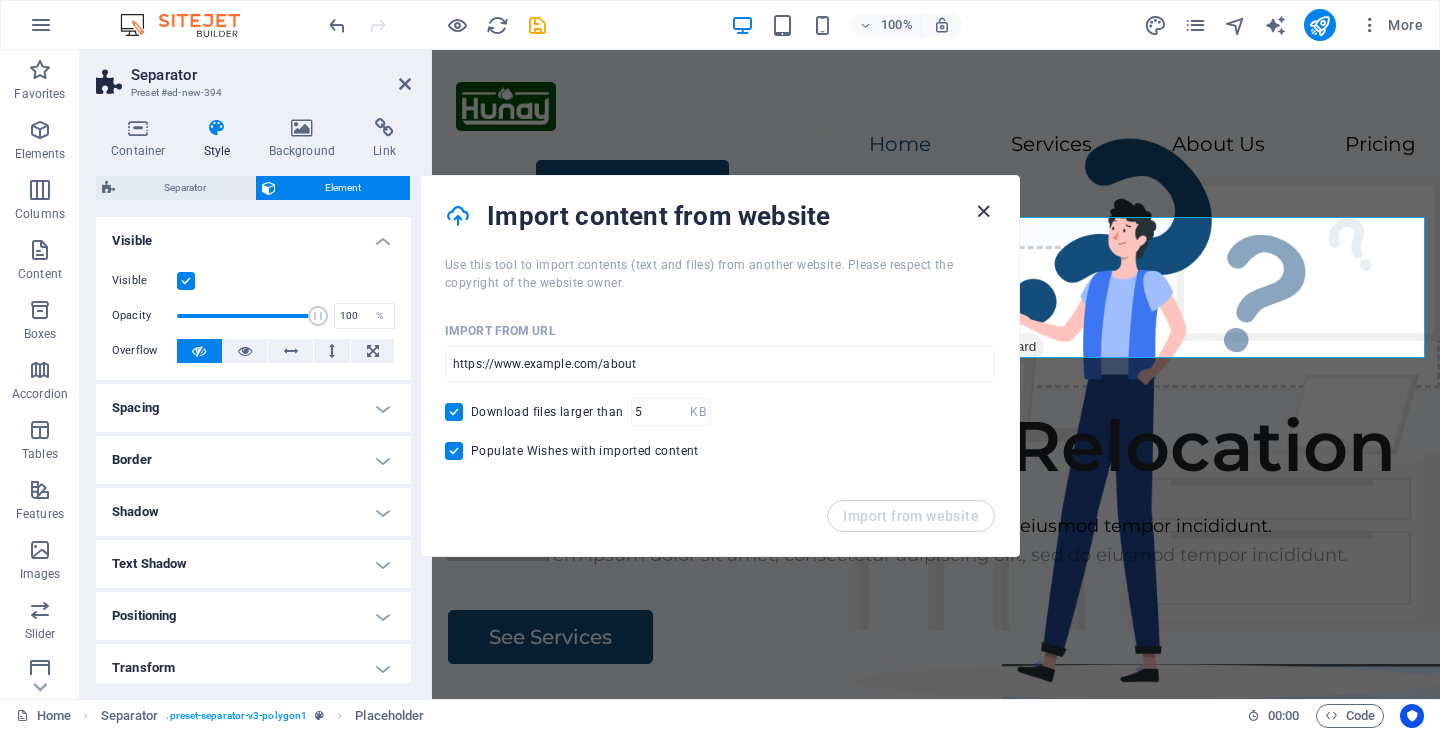 click at bounding box center [983, 211] 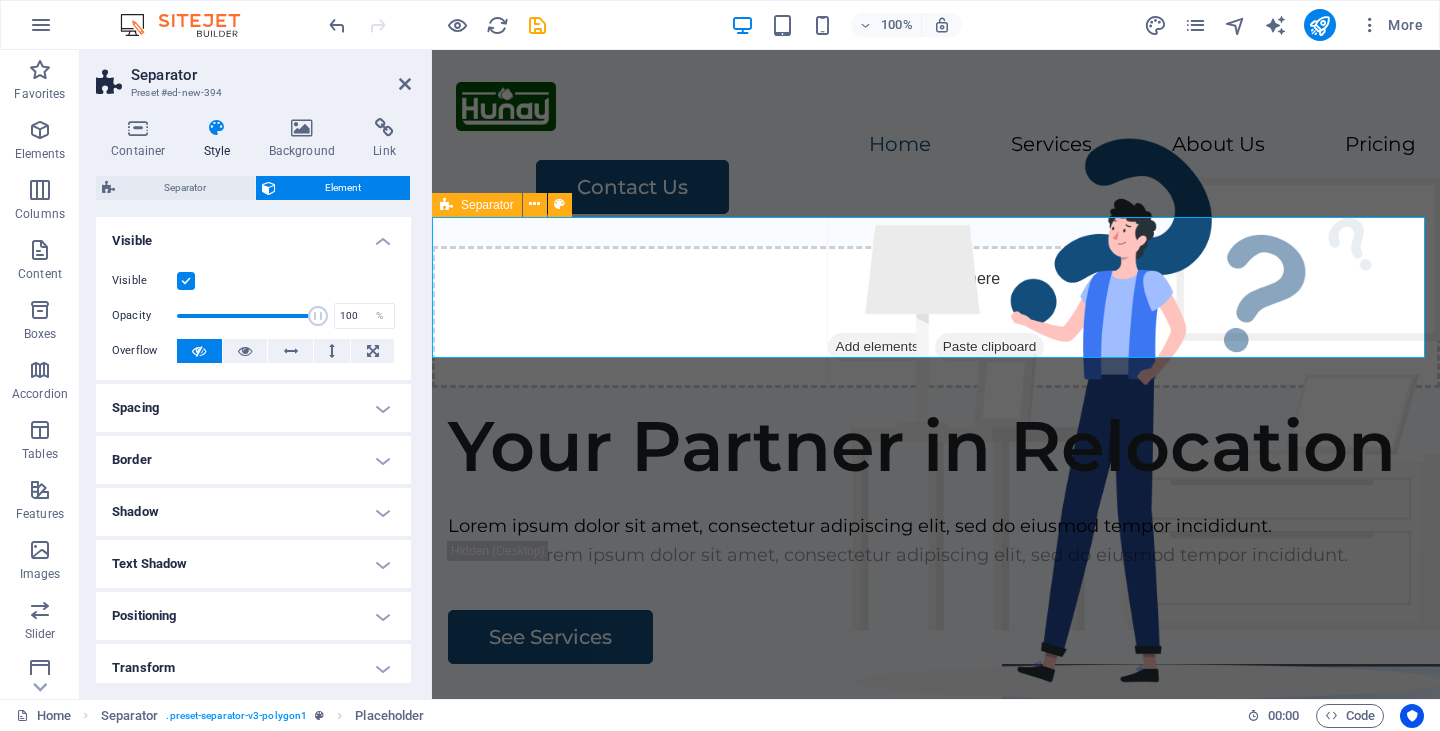 click on "Add elements" at bounding box center [877, 347] 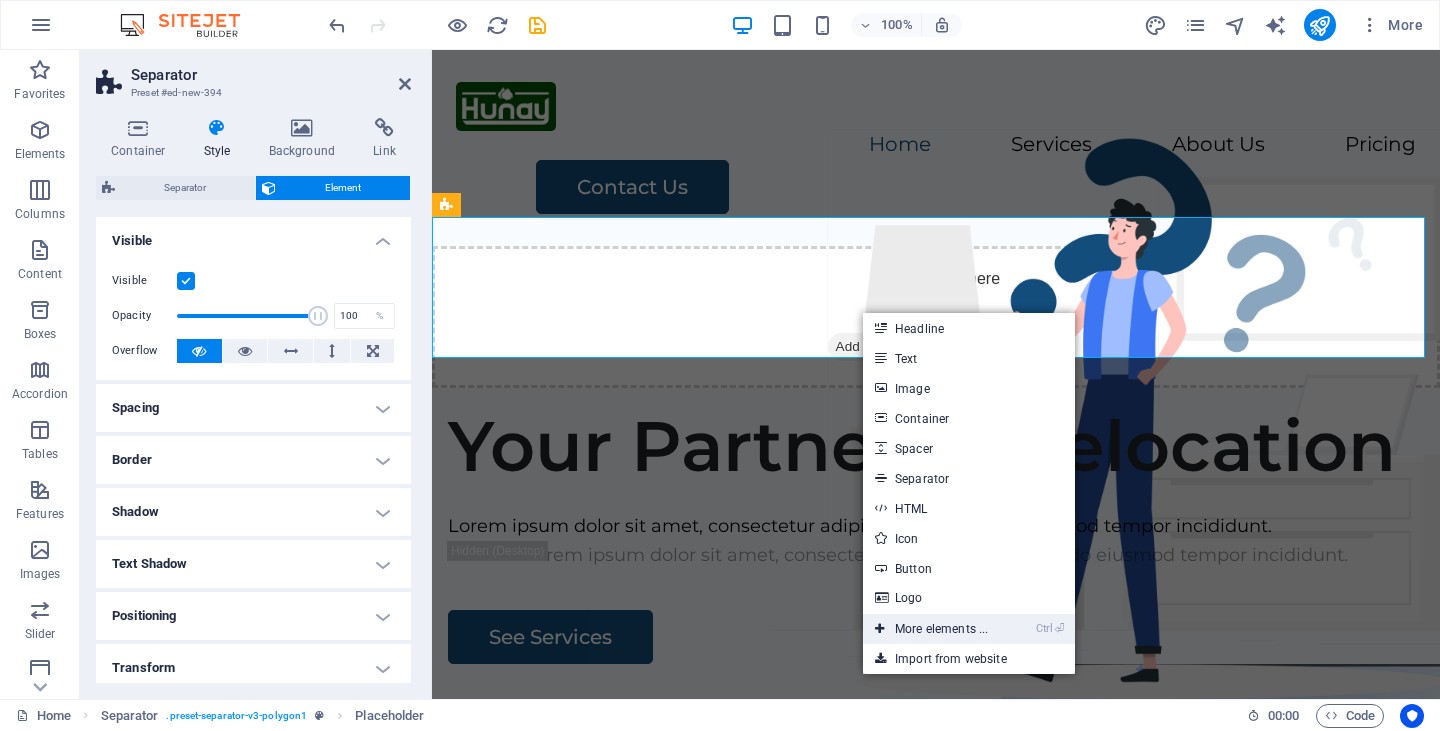click on "Ctrl ⏎  More elements ..." at bounding box center (931, 629) 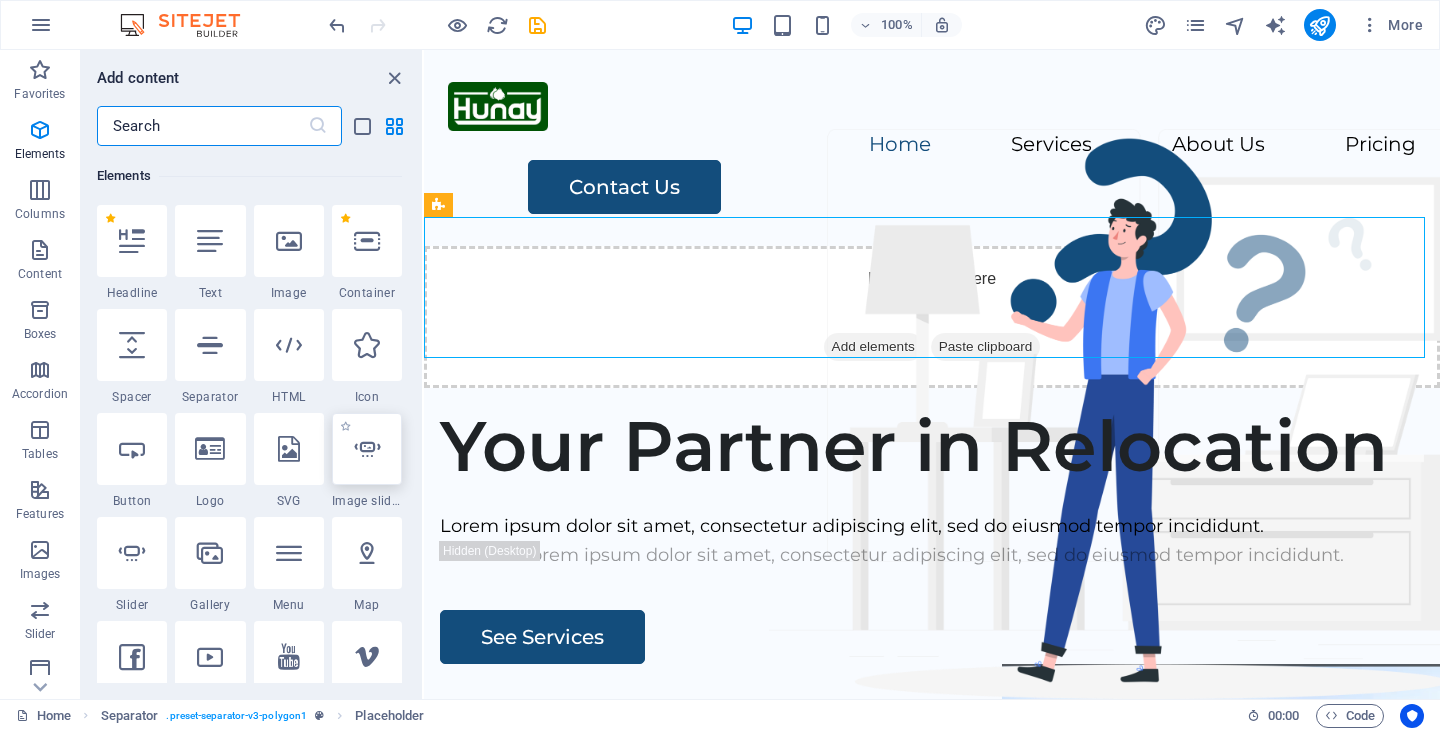 scroll, scrollTop: 213, scrollLeft: 0, axis: vertical 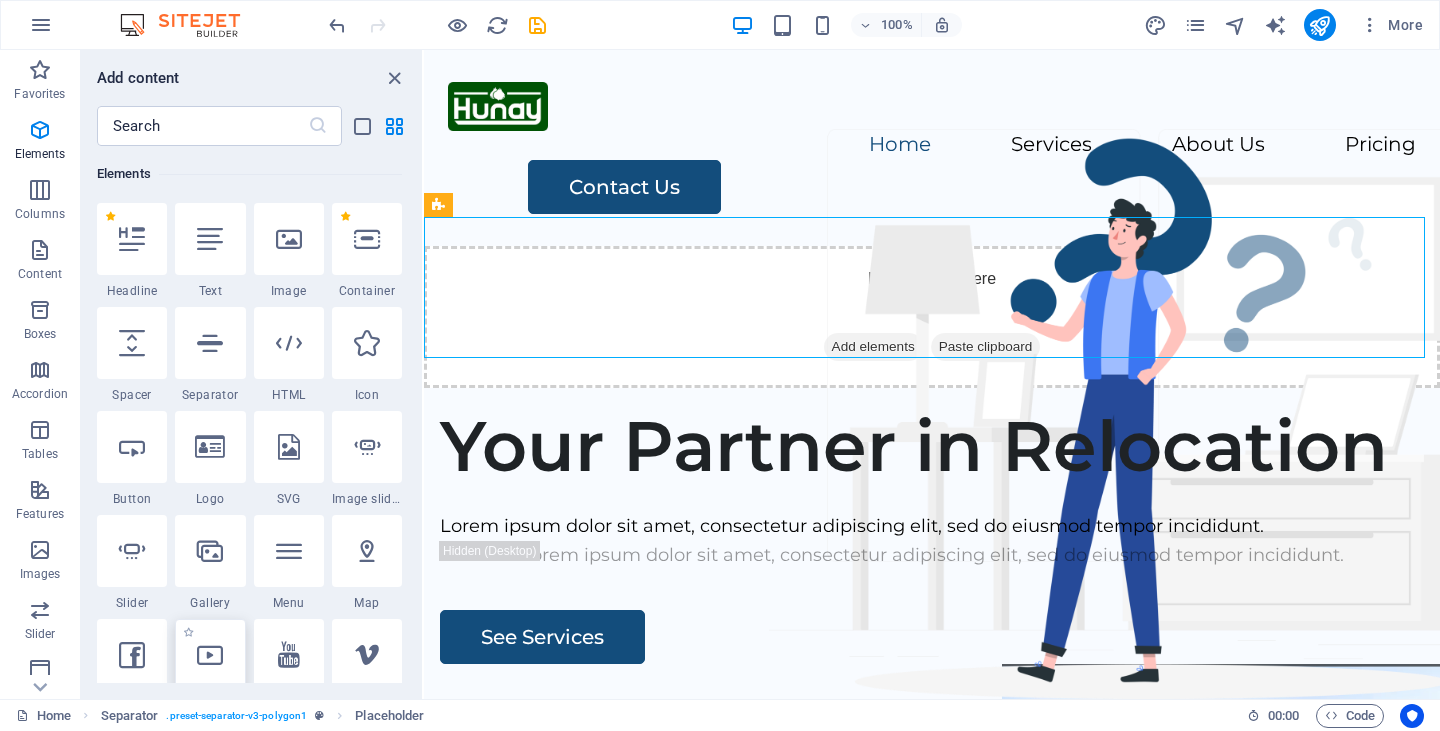 click at bounding box center (210, 655) 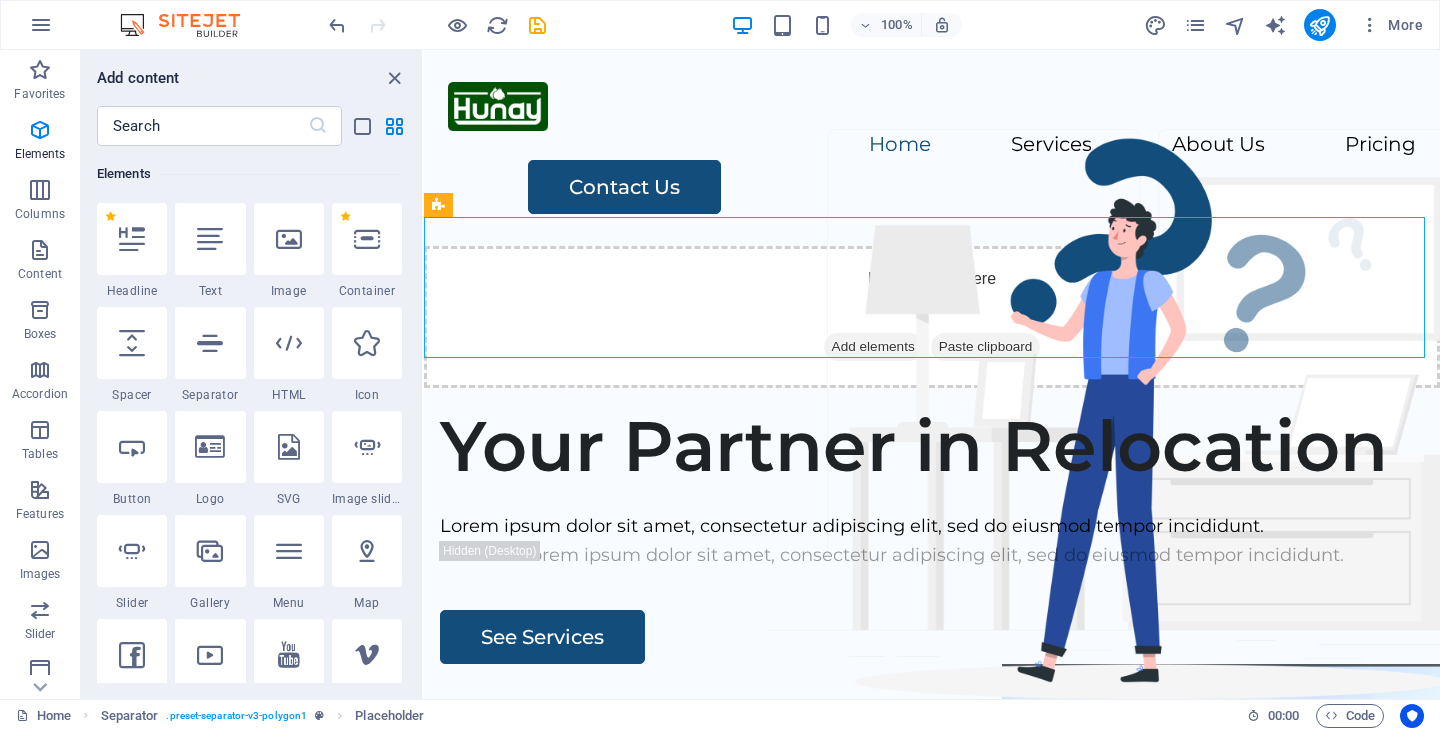 click on "Drag here to replace the existing content. Press “Ctrl” if you want to create a new element.
Container   H1   Wide image with text   Container   Container   Image   Container   Spacer   Button   Container   H2   Text   Container   Boxes   Text   Container   Container   H2   Wide image with text   Container   Text   Text   Spacer   Container   H2   Spacer   Container   Container   Text   Plans   Container   Container   Container   Container   H2   Preset   Container   Image   Container   Container   Preset   Preset   Container   Menu Bar   Textarea   Container   Contact Form   Form   Captcha   Email   H2   Button   Container   Container   Container   Container   Image   Container   Text   Container   Container   Container   Text   Icon   Spacer   Logo   Image   Text   Menu   Button   Container   Video   Text   Spacer   Separator   HTML   Separator   Placeholder   Video   Image   Spacer" at bounding box center (932, 374) 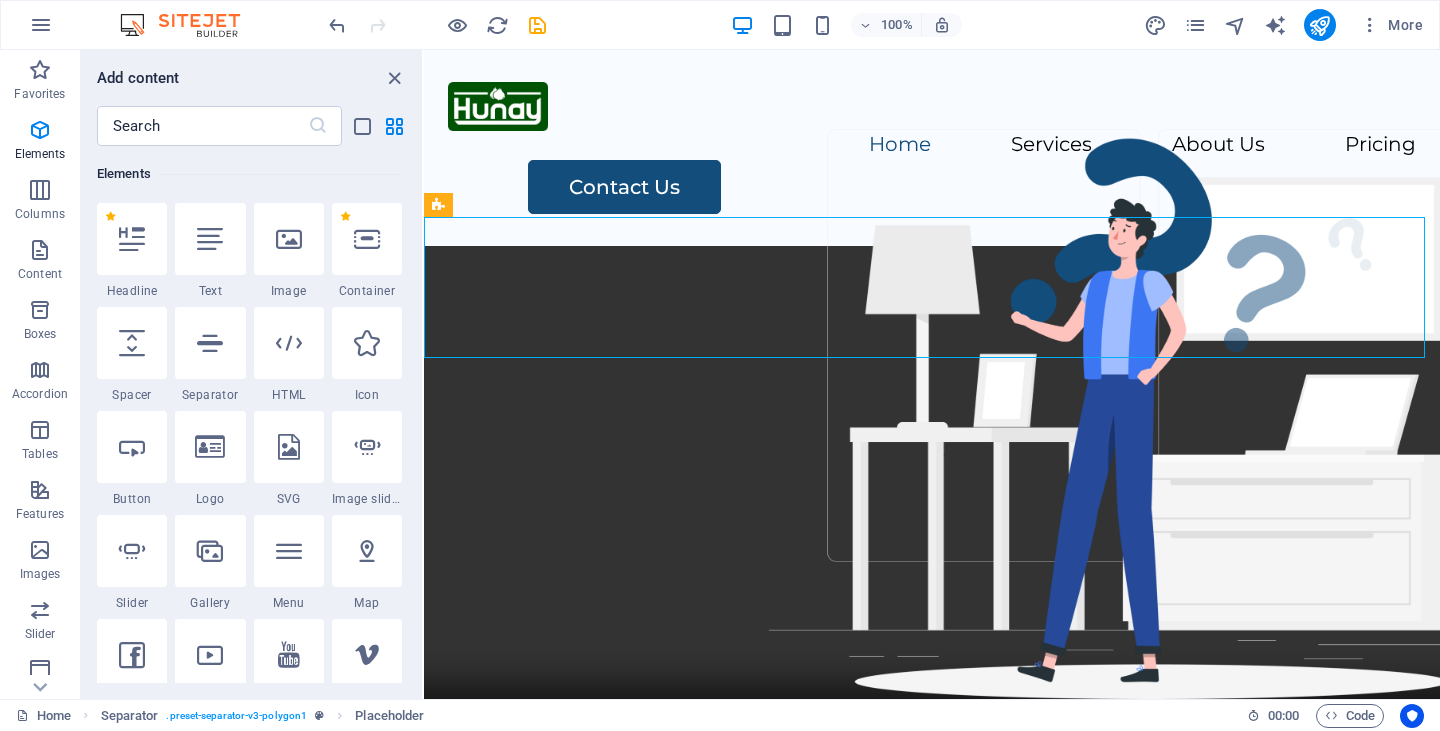 select on "%" 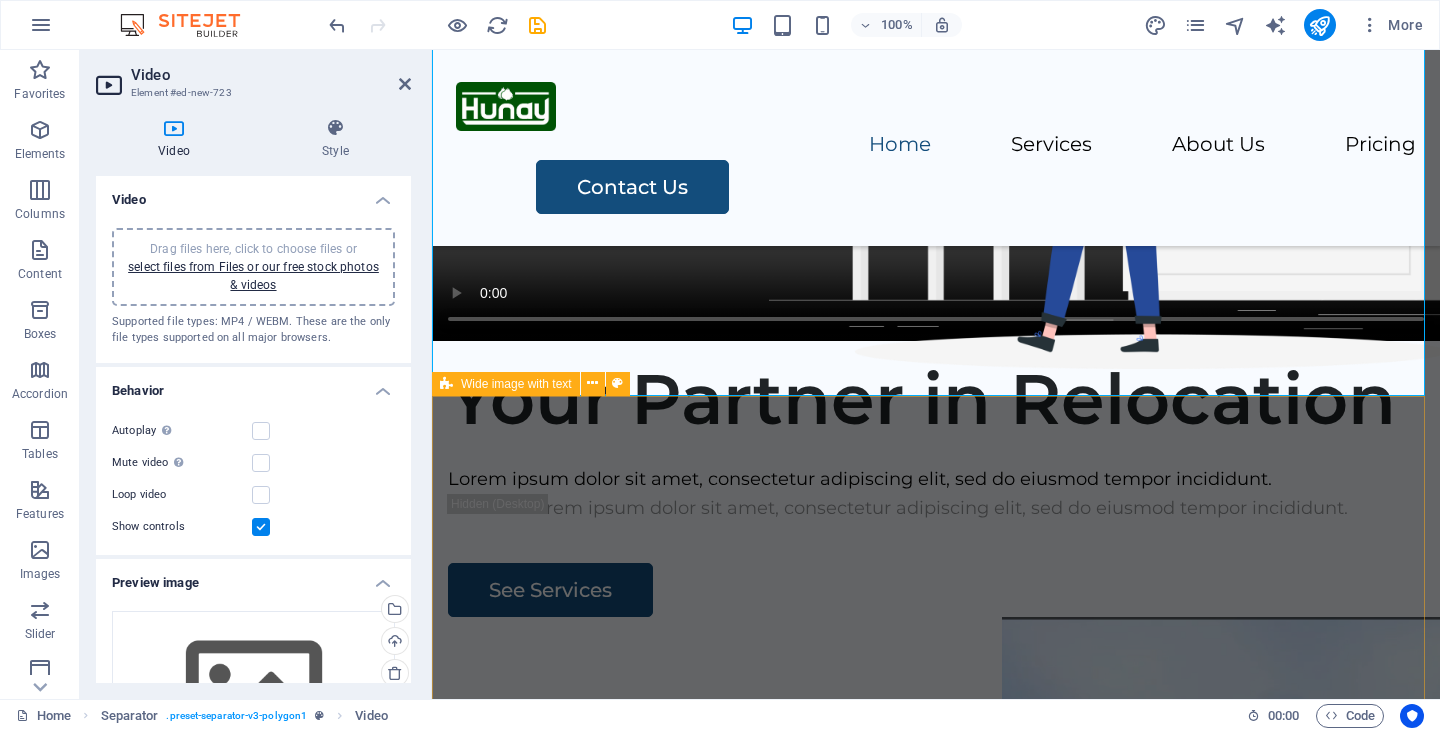 scroll, scrollTop: 330, scrollLeft: 0, axis: vertical 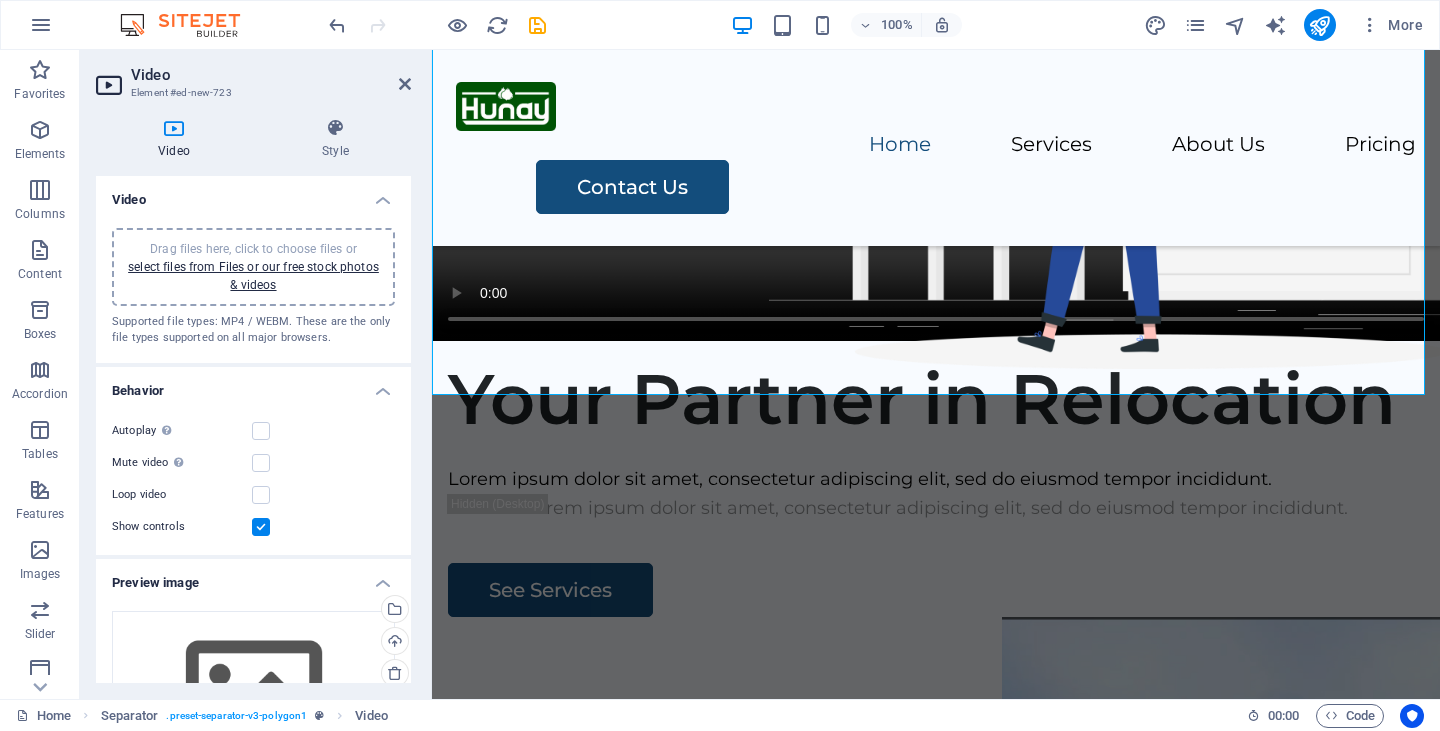 click on "Drag files here, click to choose files or select files from Files or our free stock photos & videos" at bounding box center (253, 267) 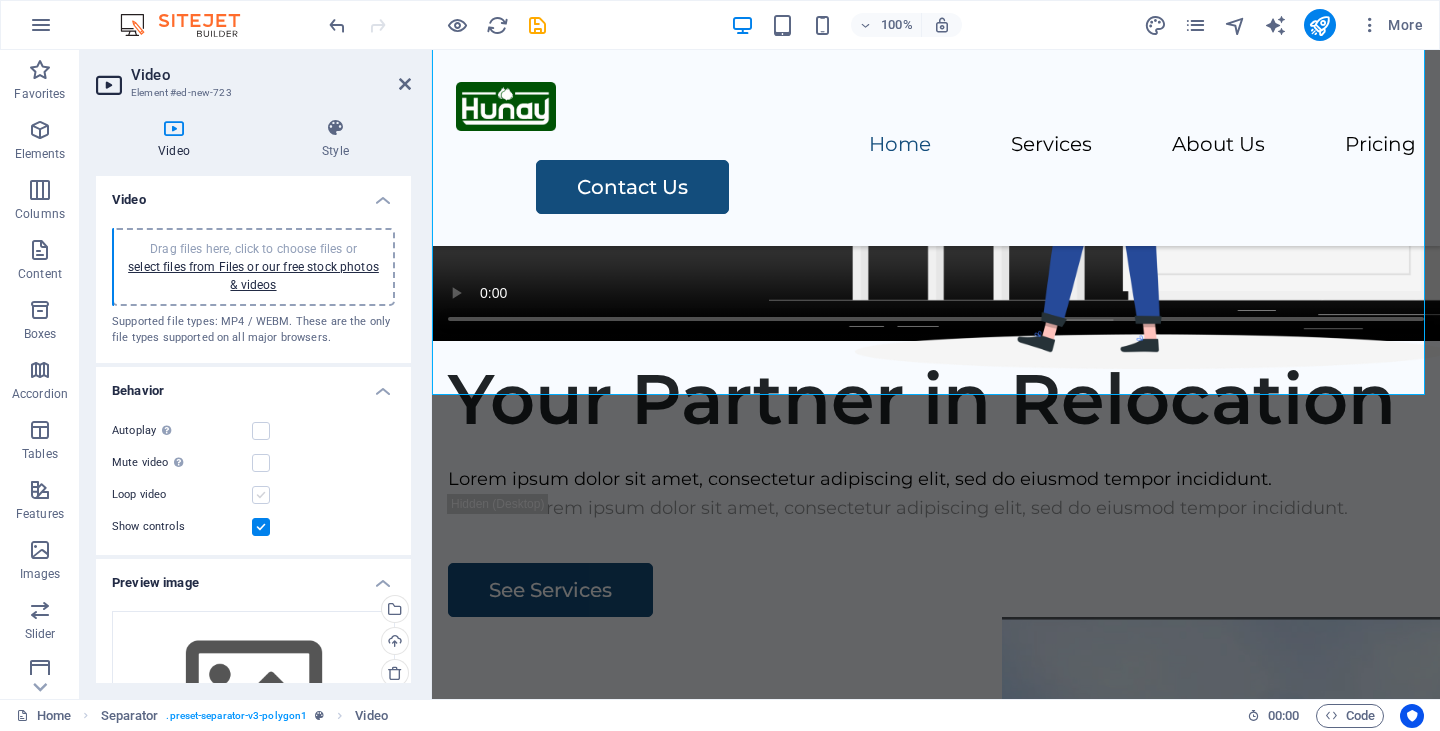 click at bounding box center (261, 495) 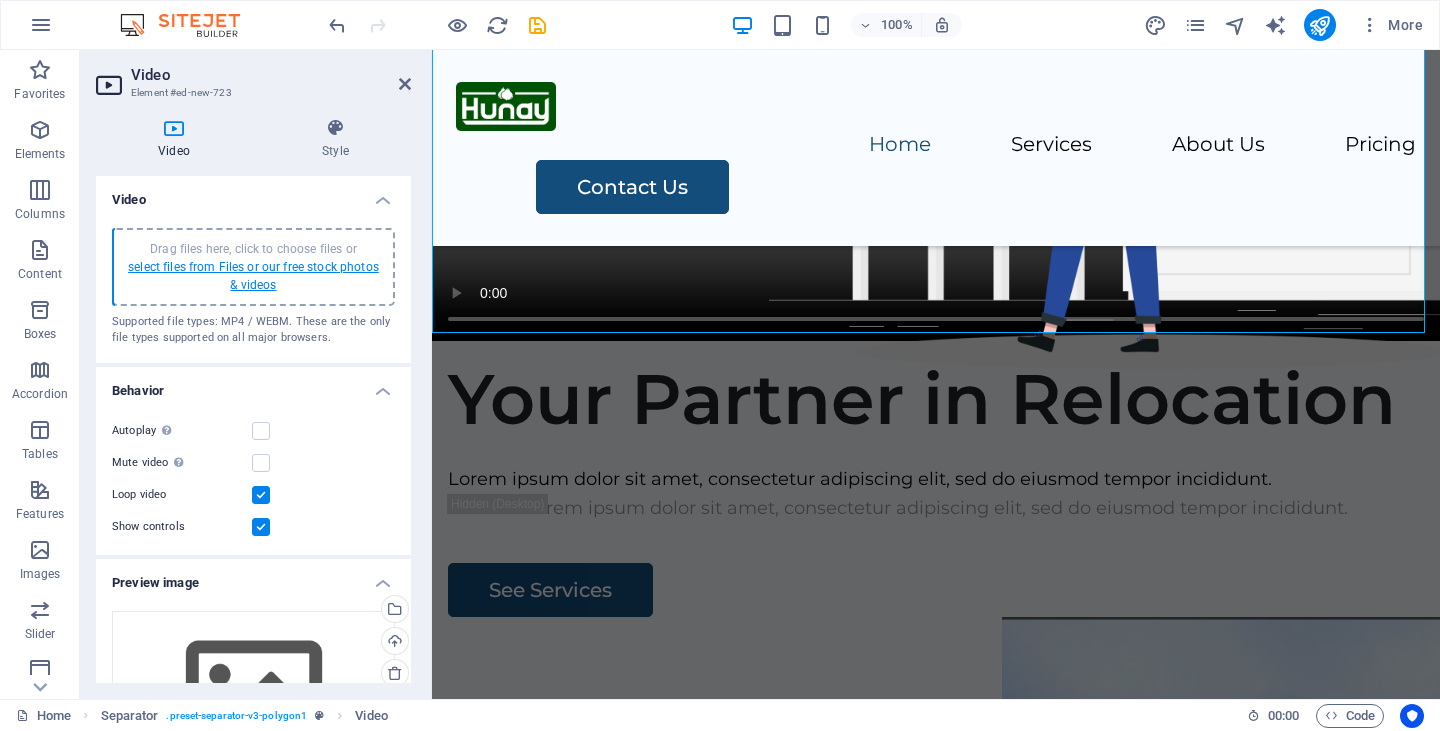 click on "select files from Files or our free stock photos & videos" at bounding box center [253, 276] 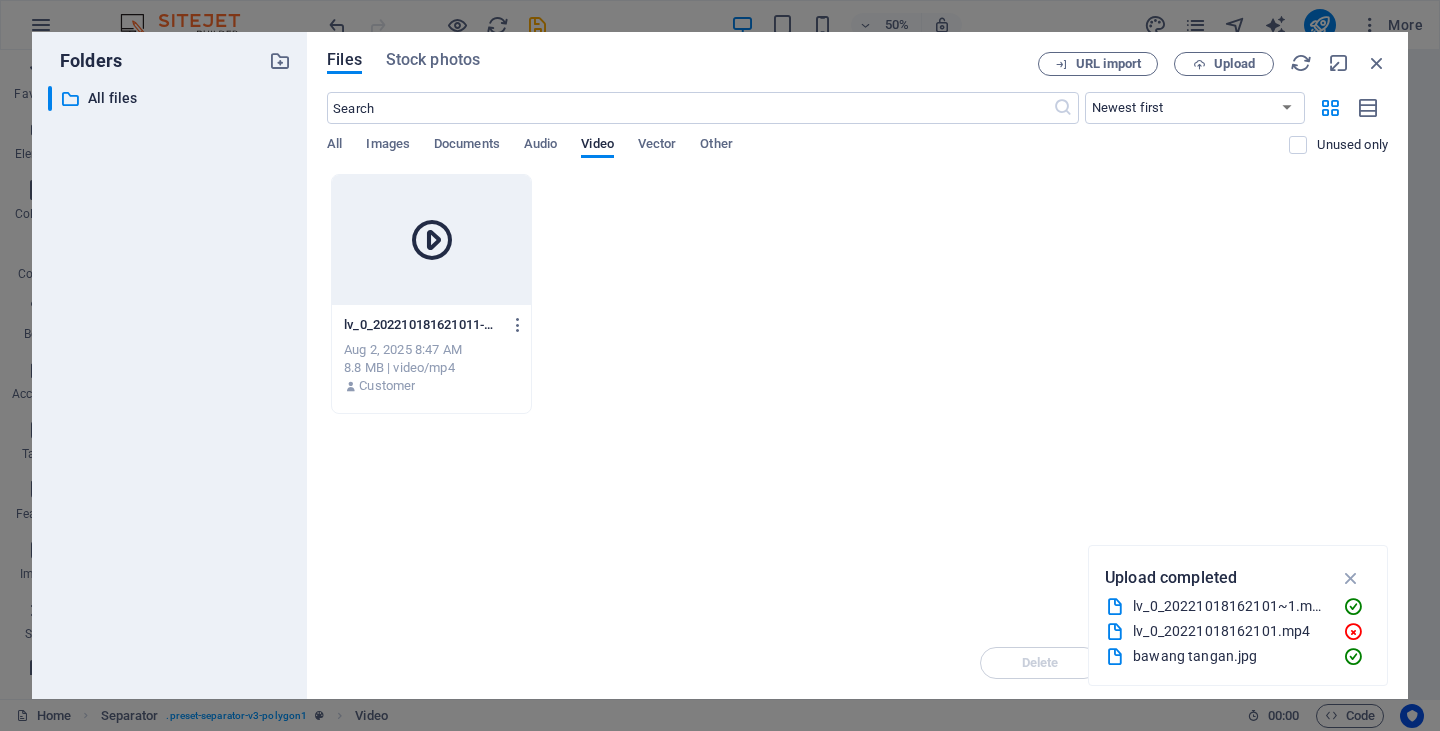 click at bounding box center [431, 240] 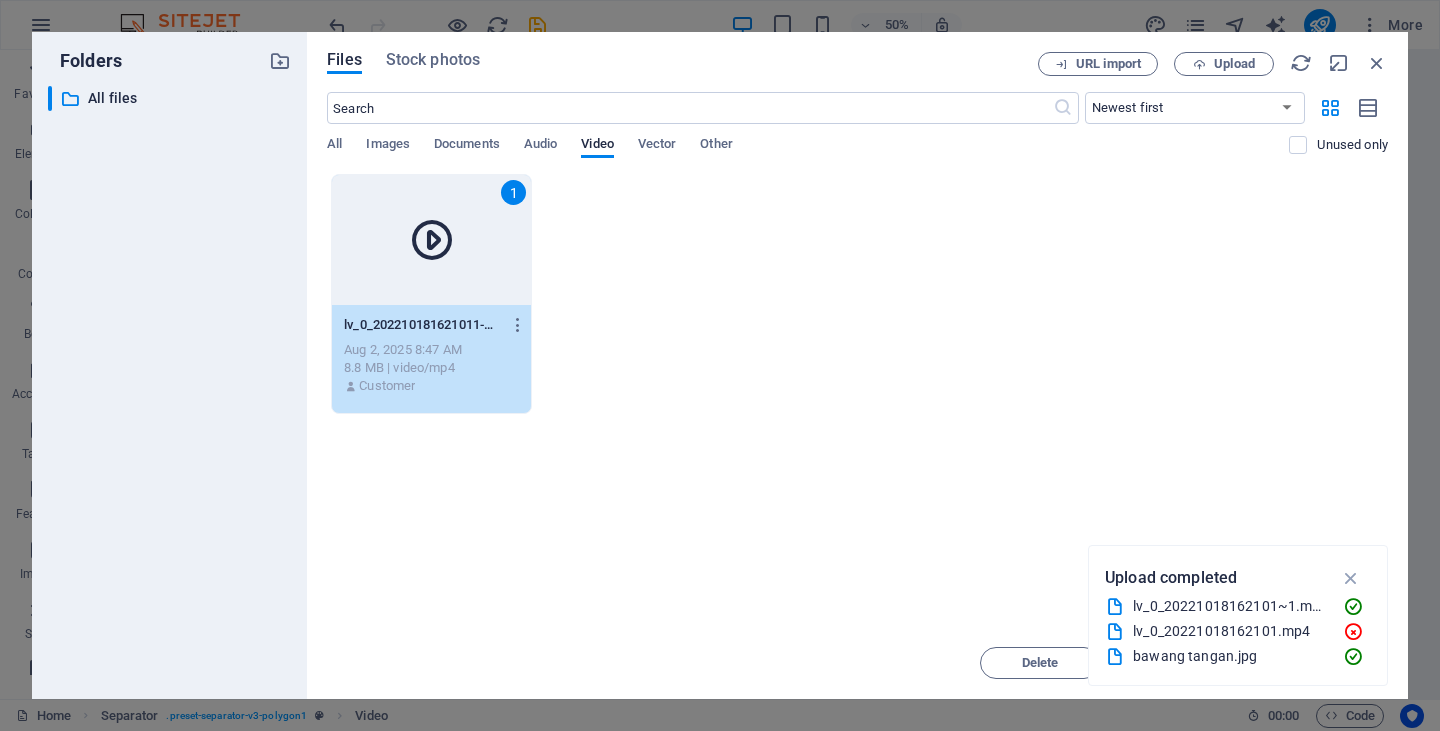 click on "1" at bounding box center (431, 240) 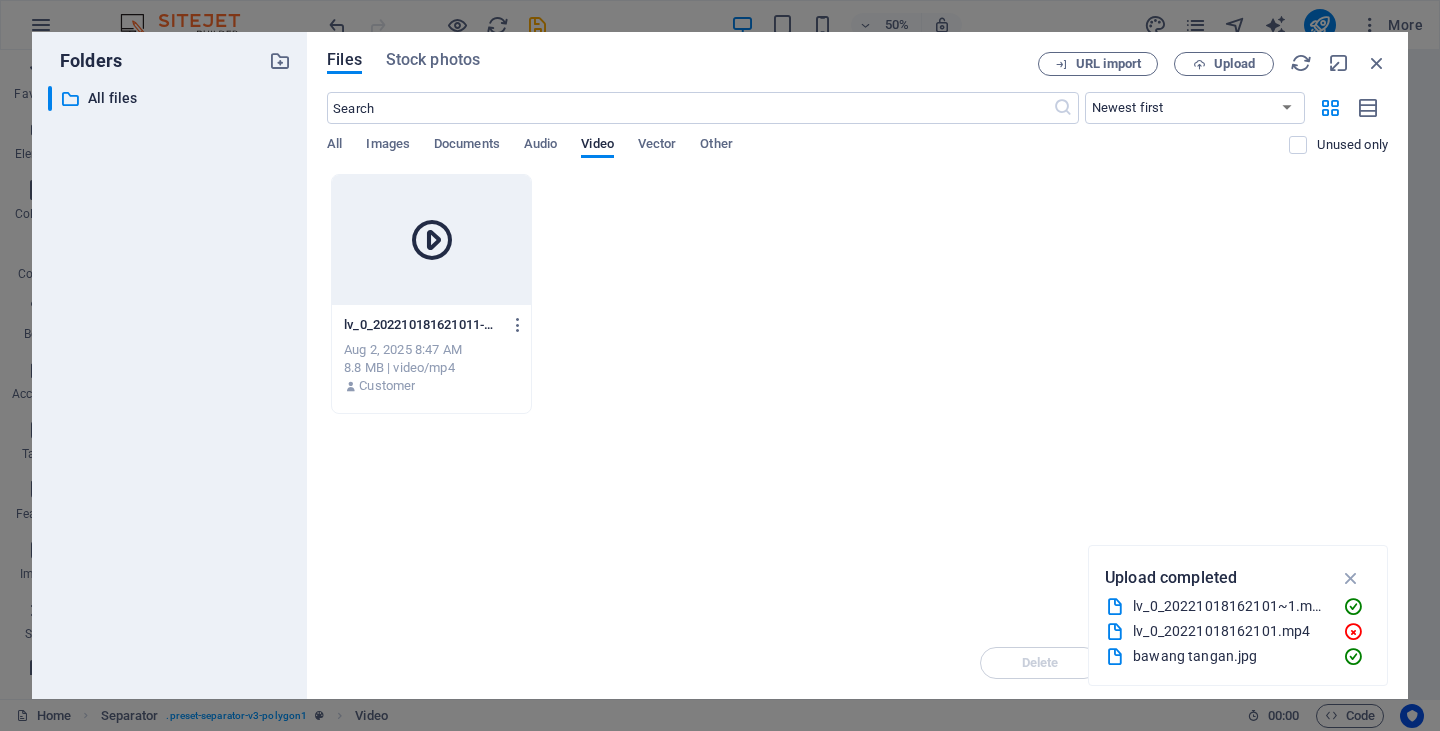 click at bounding box center (431, 240) 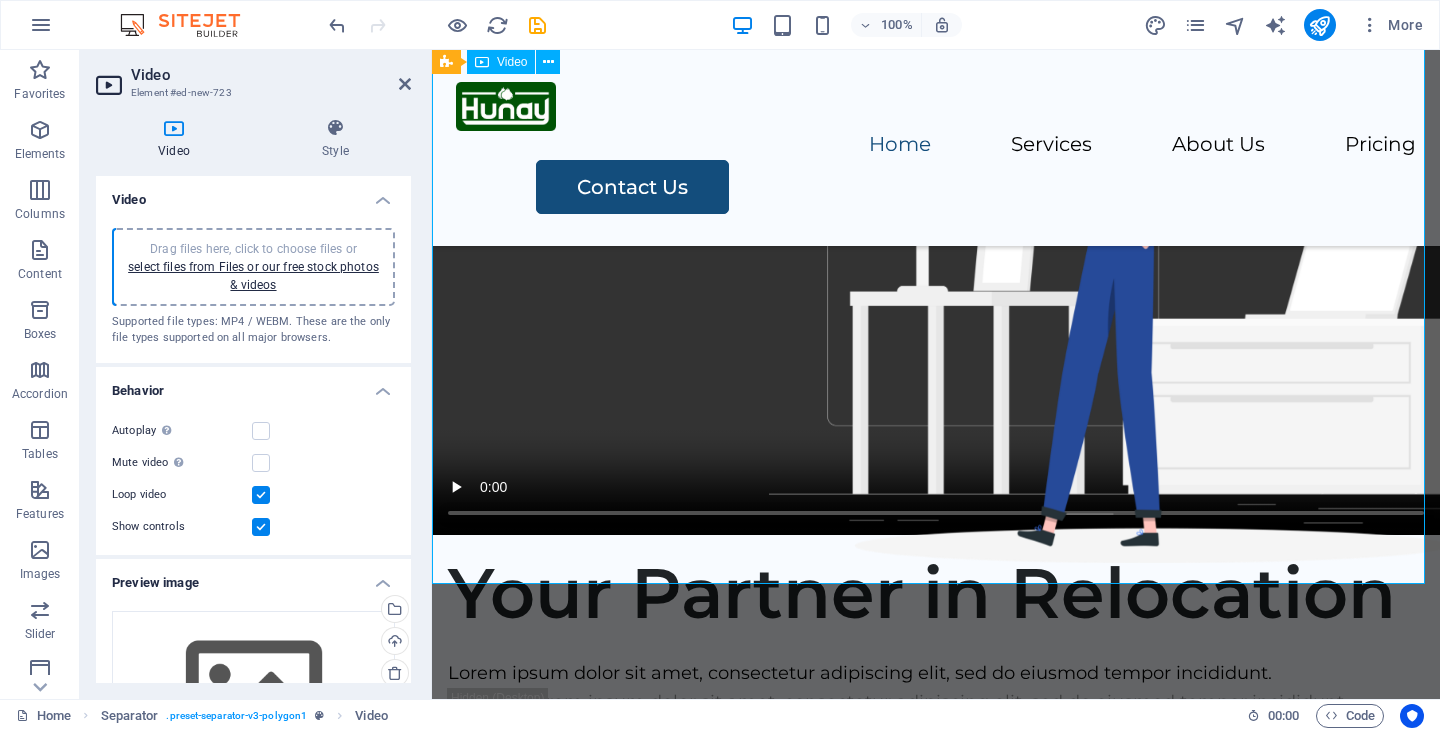 scroll, scrollTop: 134, scrollLeft: 0, axis: vertical 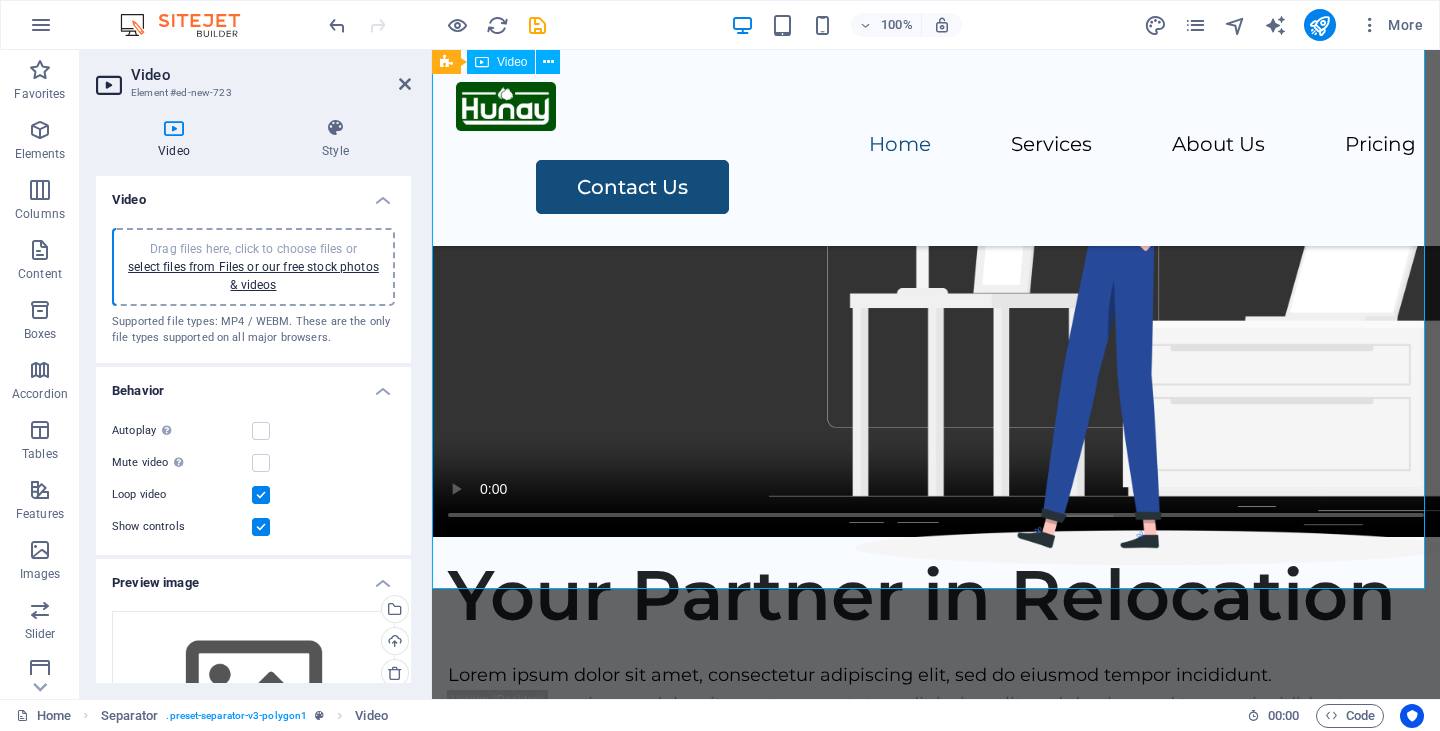 click at bounding box center [936, 285] 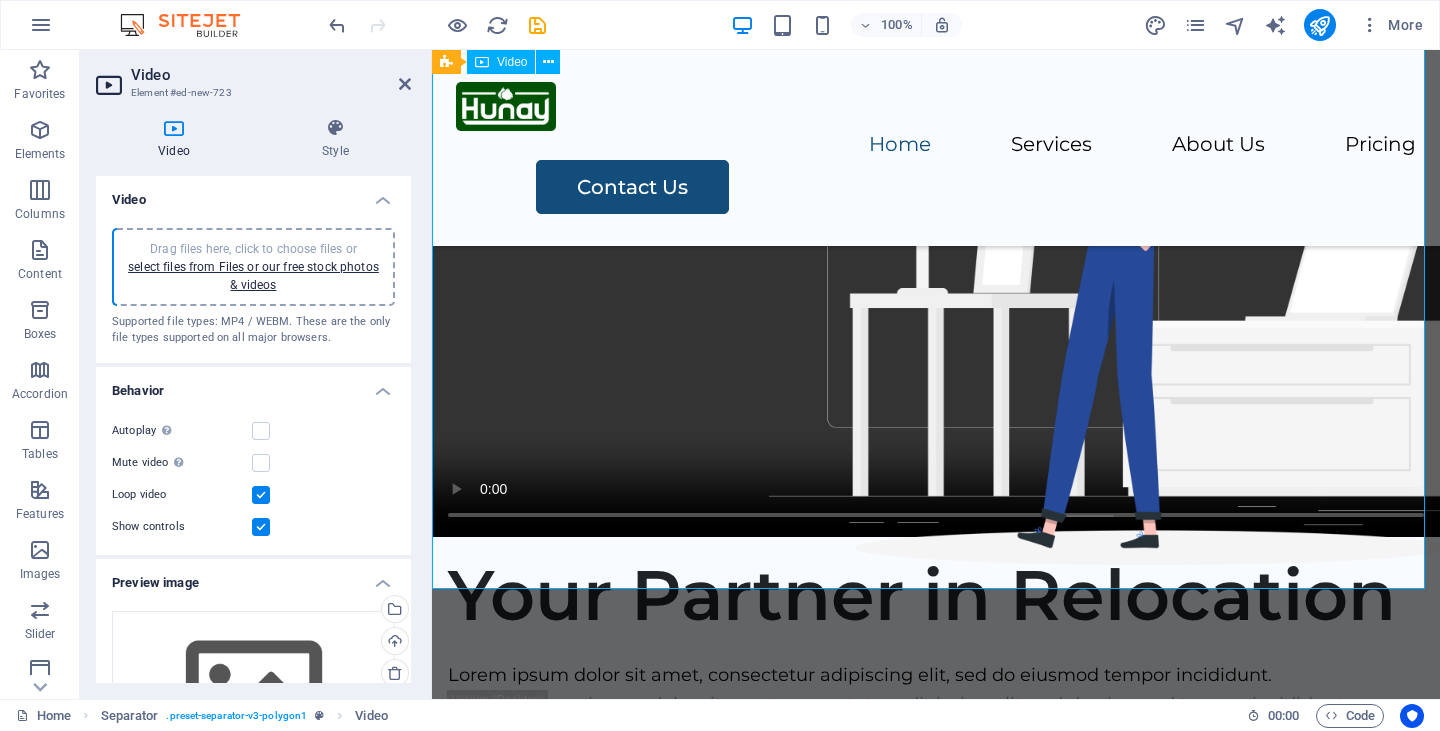 click at bounding box center (936, 285) 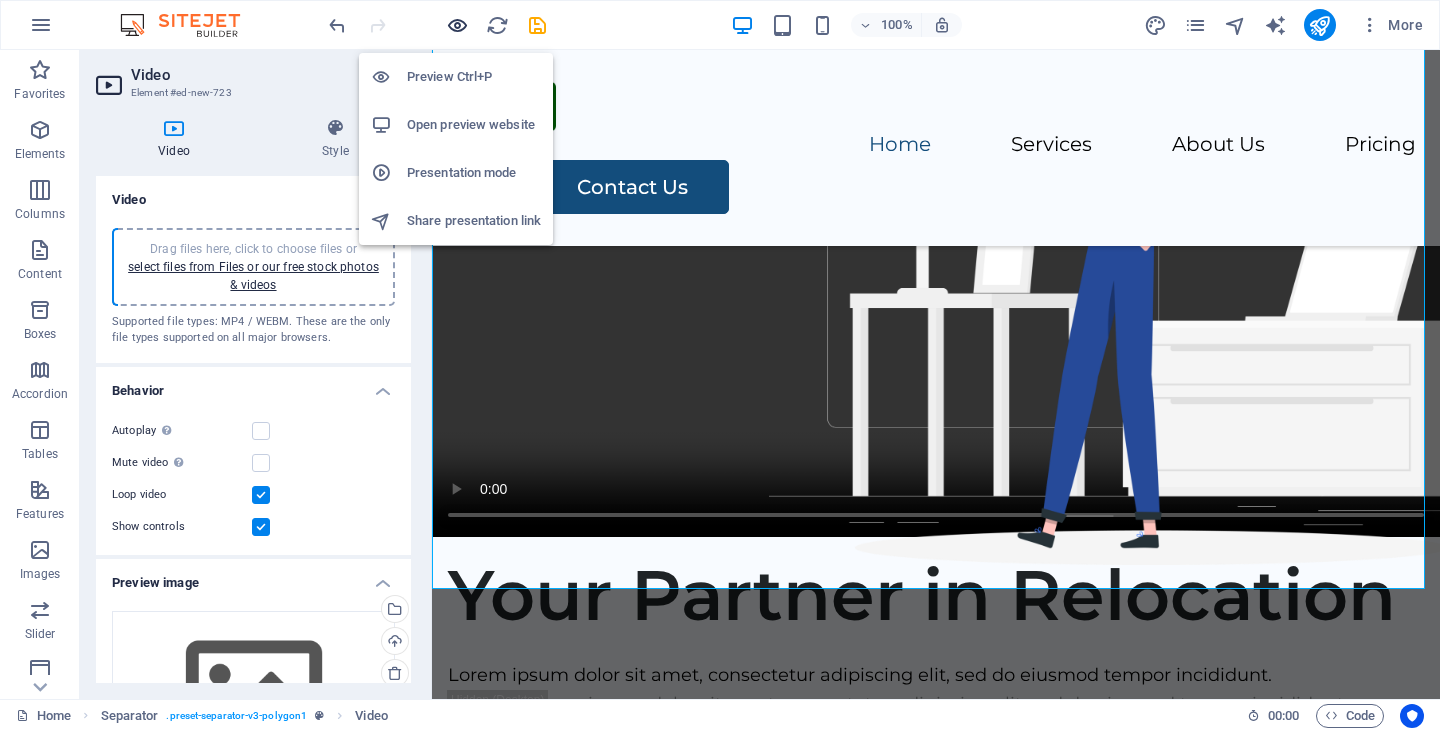 click at bounding box center [457, 25] 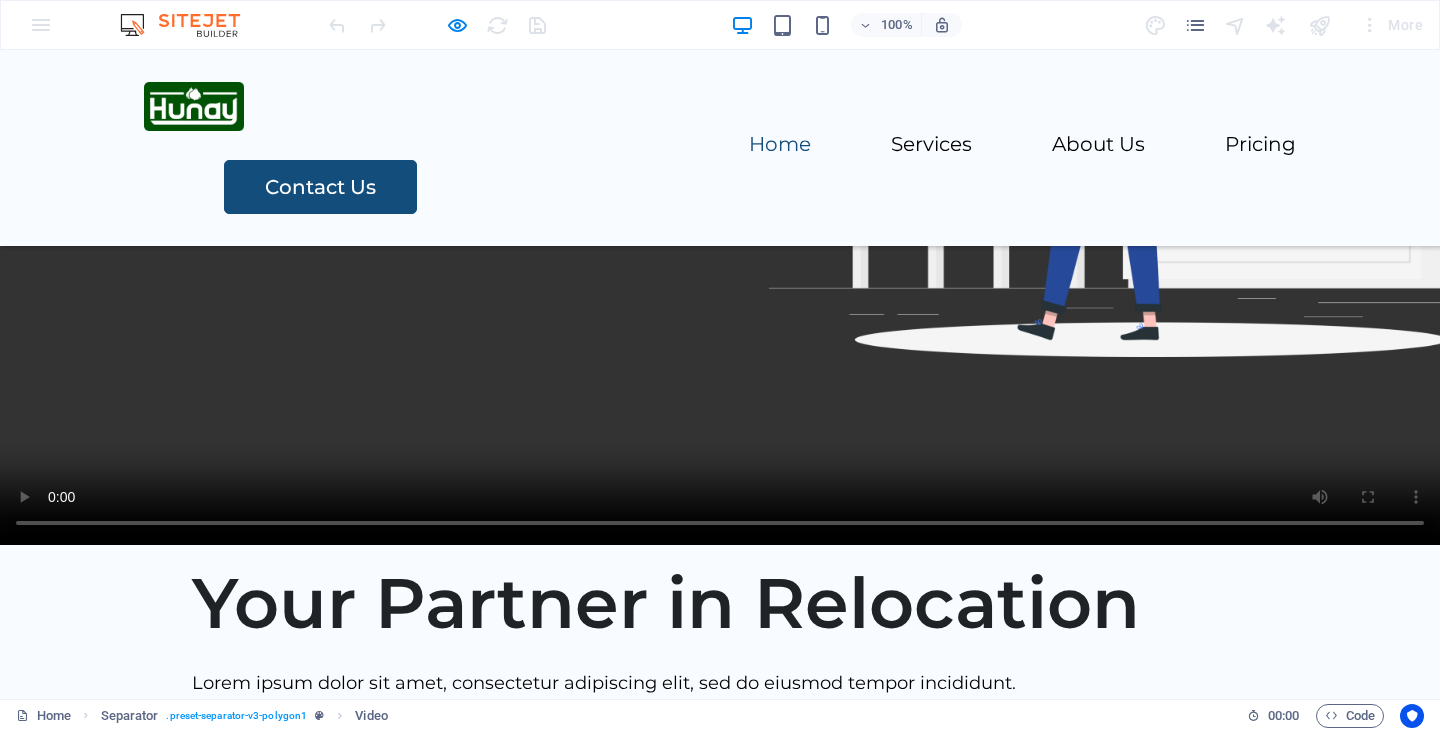 scroll, scrollTop: 318, scrollLeft: 0, axis: vertical 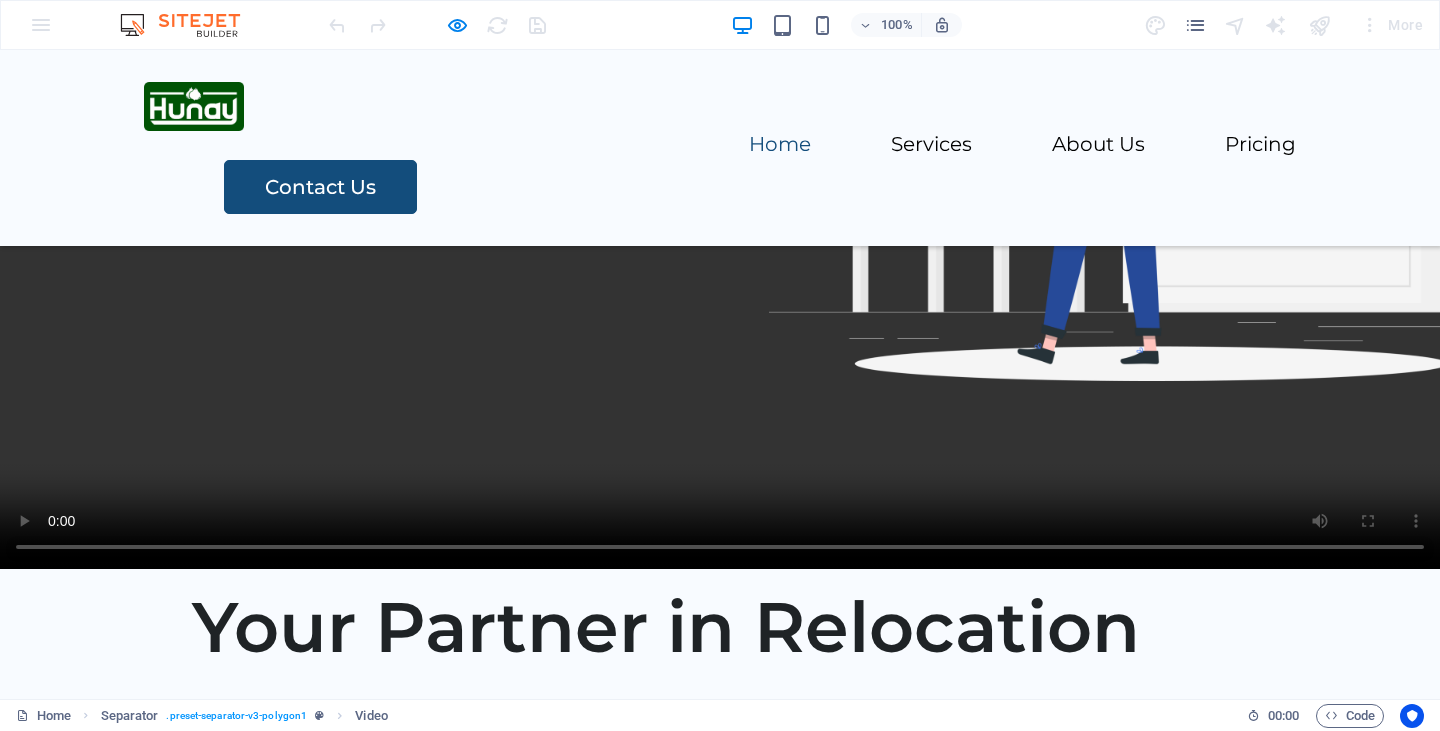 click at bounding box center [720, 209] 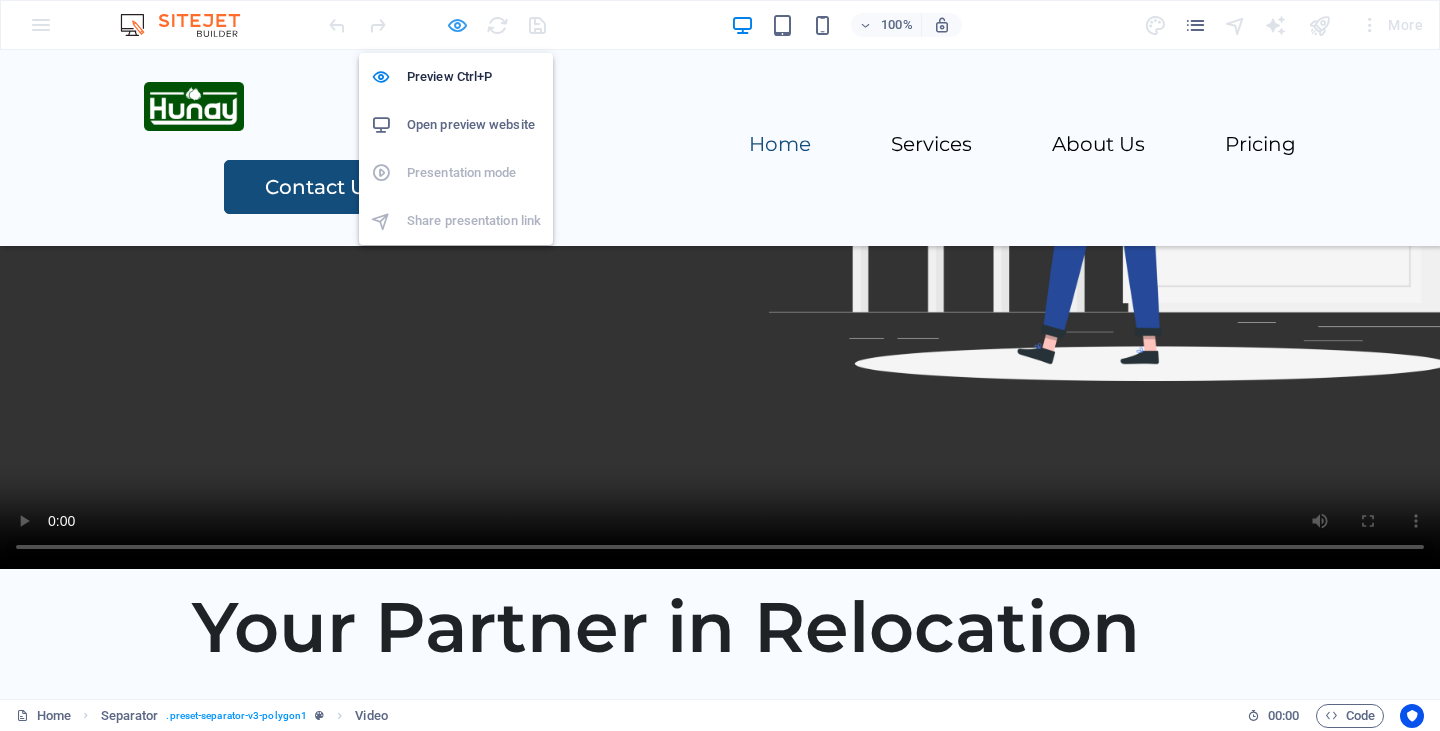 click at bounding box center [457, 25] 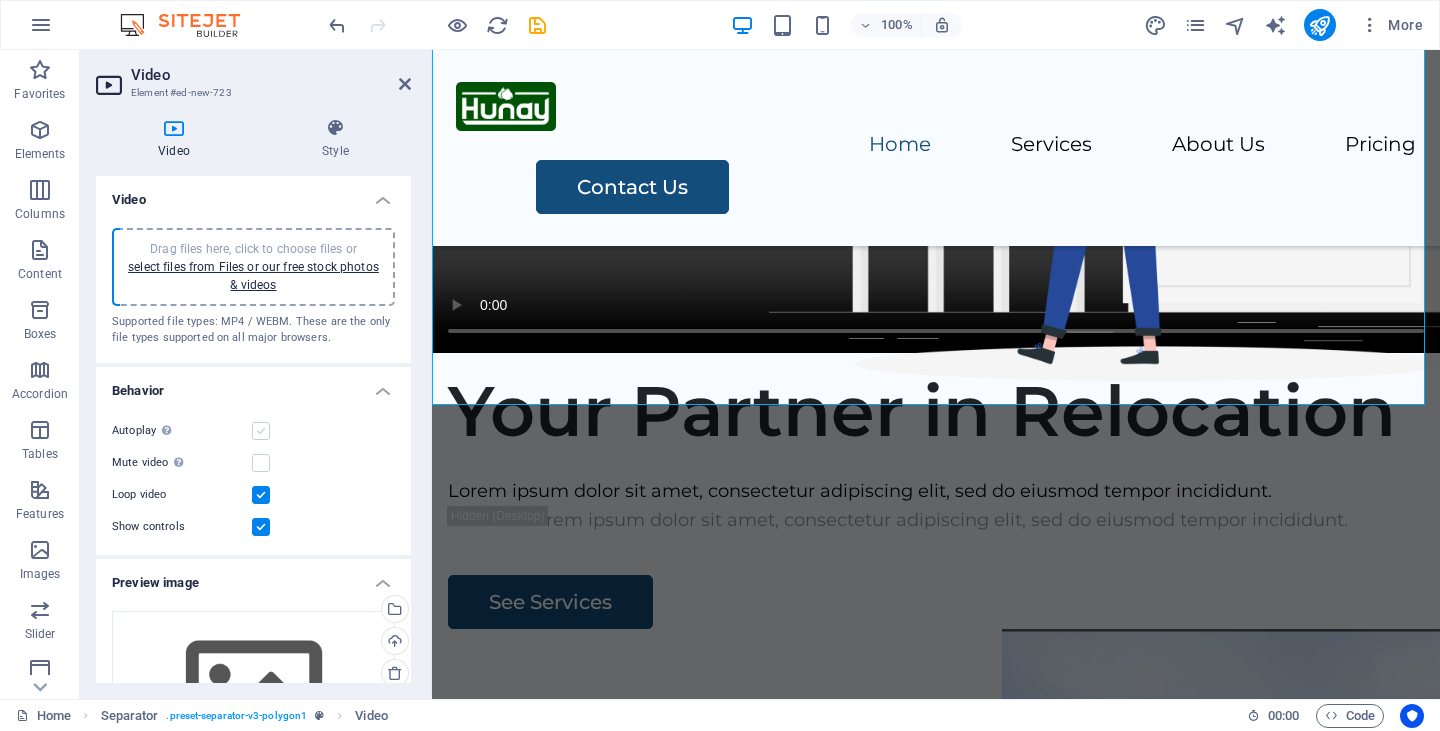 click at bounding box center (261, 431) 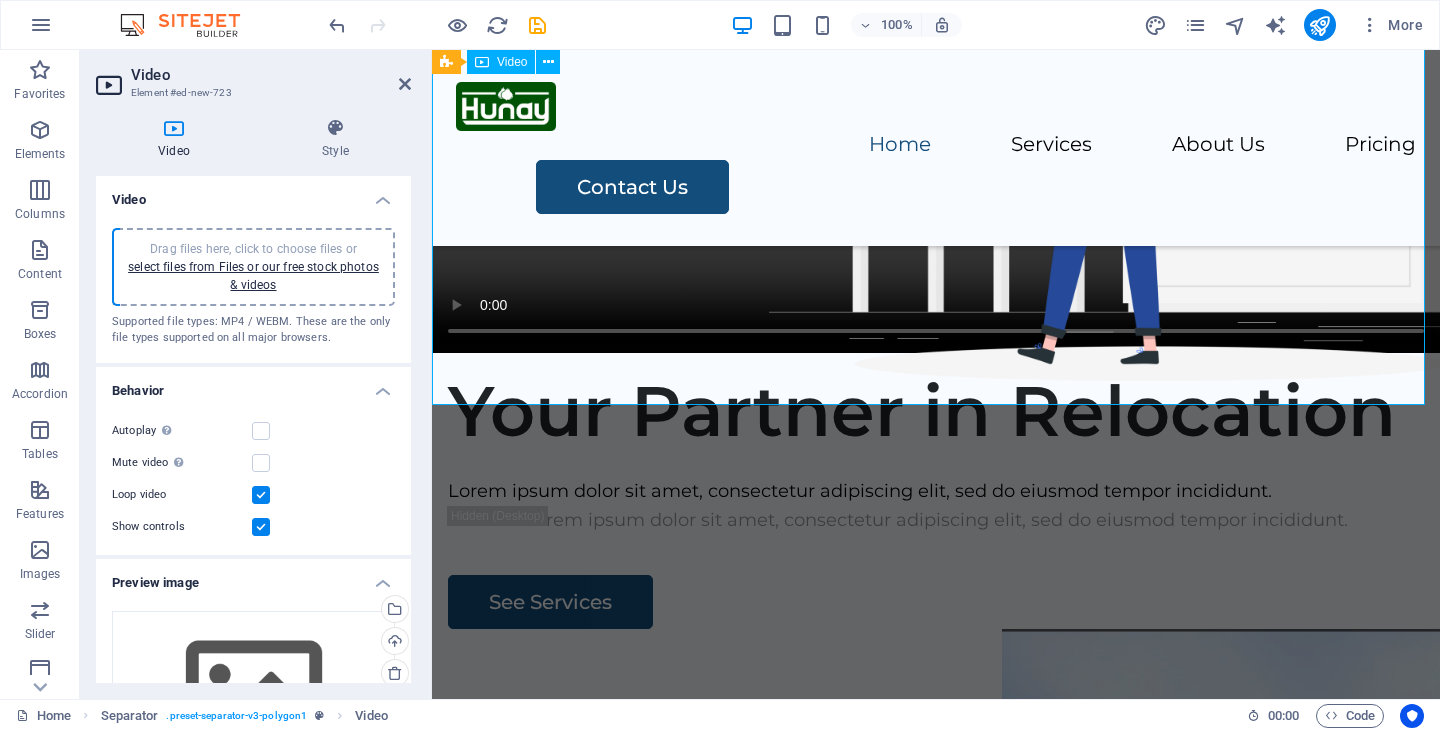 click at bounding box center (936, 101) 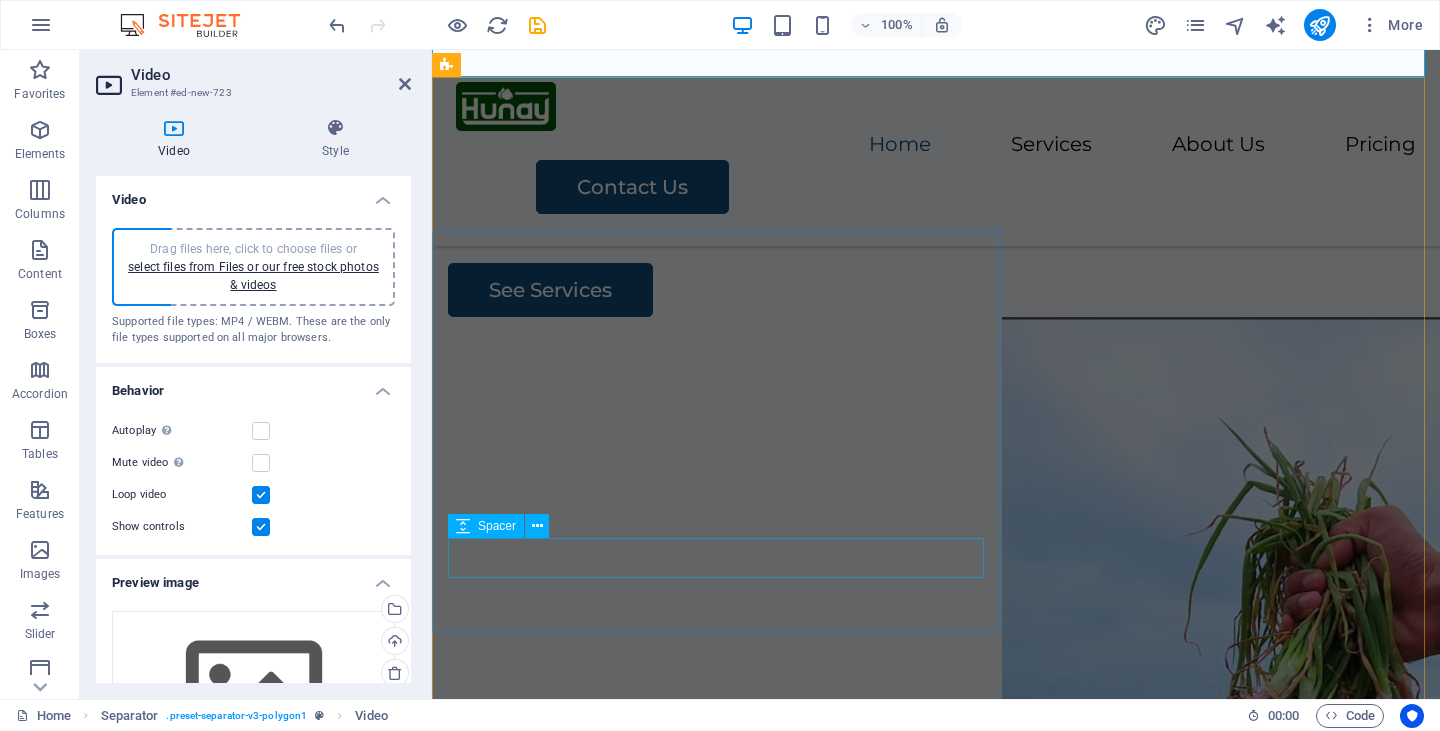 scroll, scrollTop: 668, scrollLeft: 0, axis: vertical 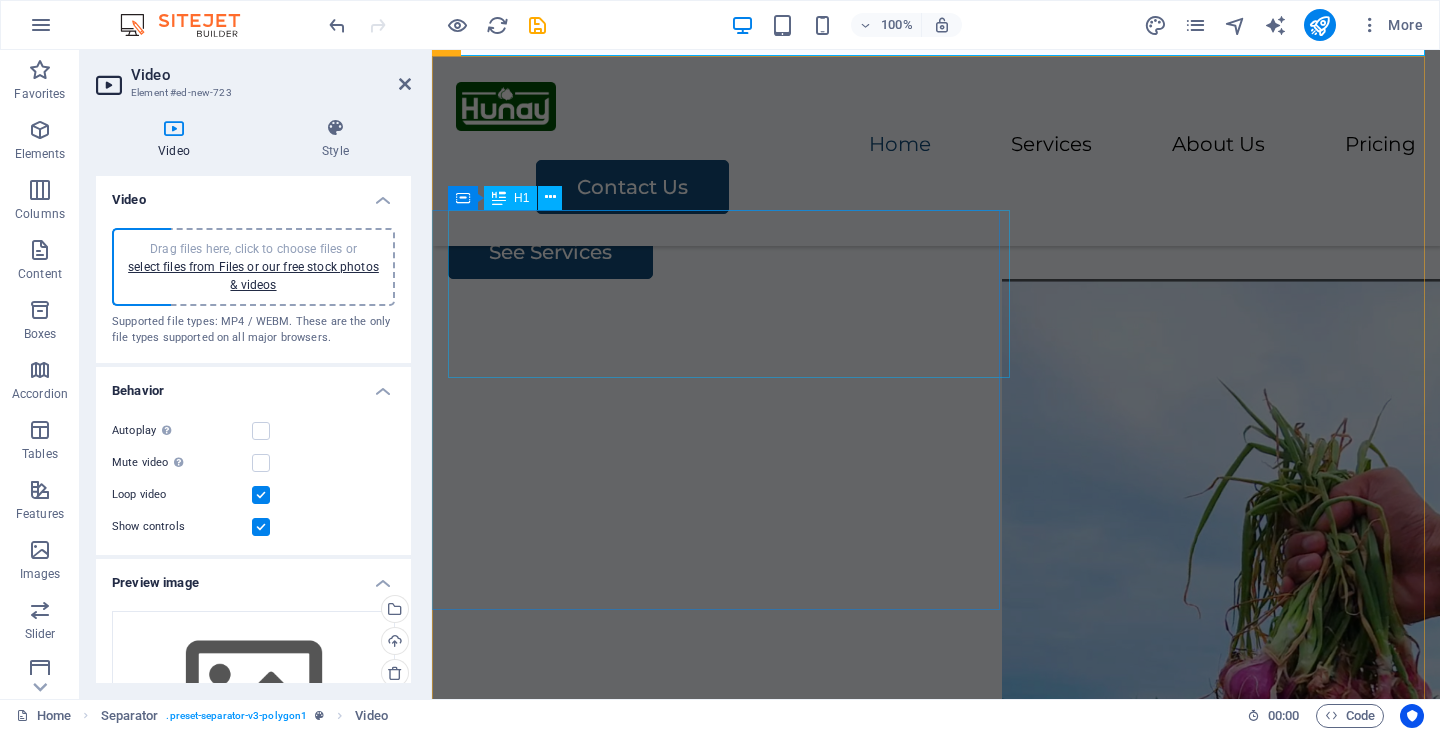 click on "Your Partner in Relocation" at bounding box center [936, 61] 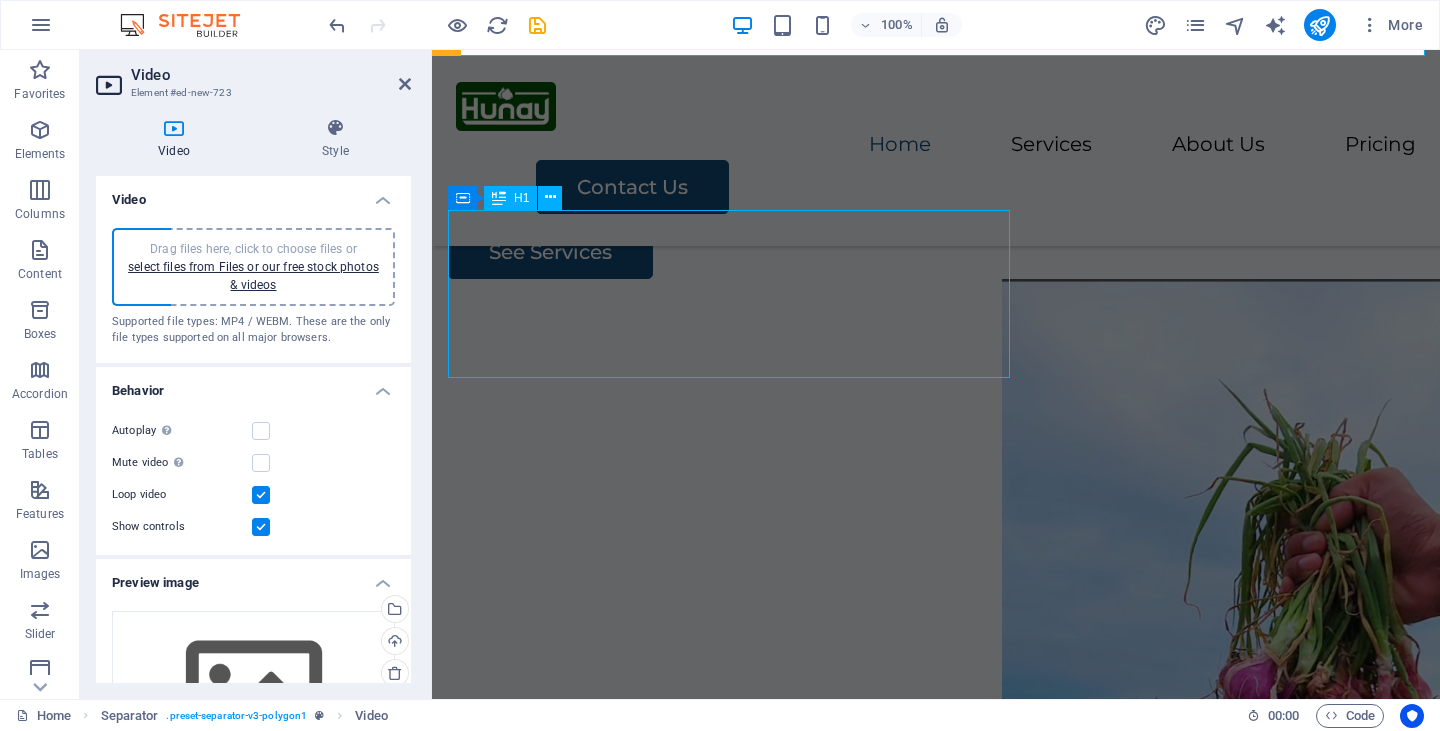 click on "Your Partner in Relocation" at bounding box center [936, 61] 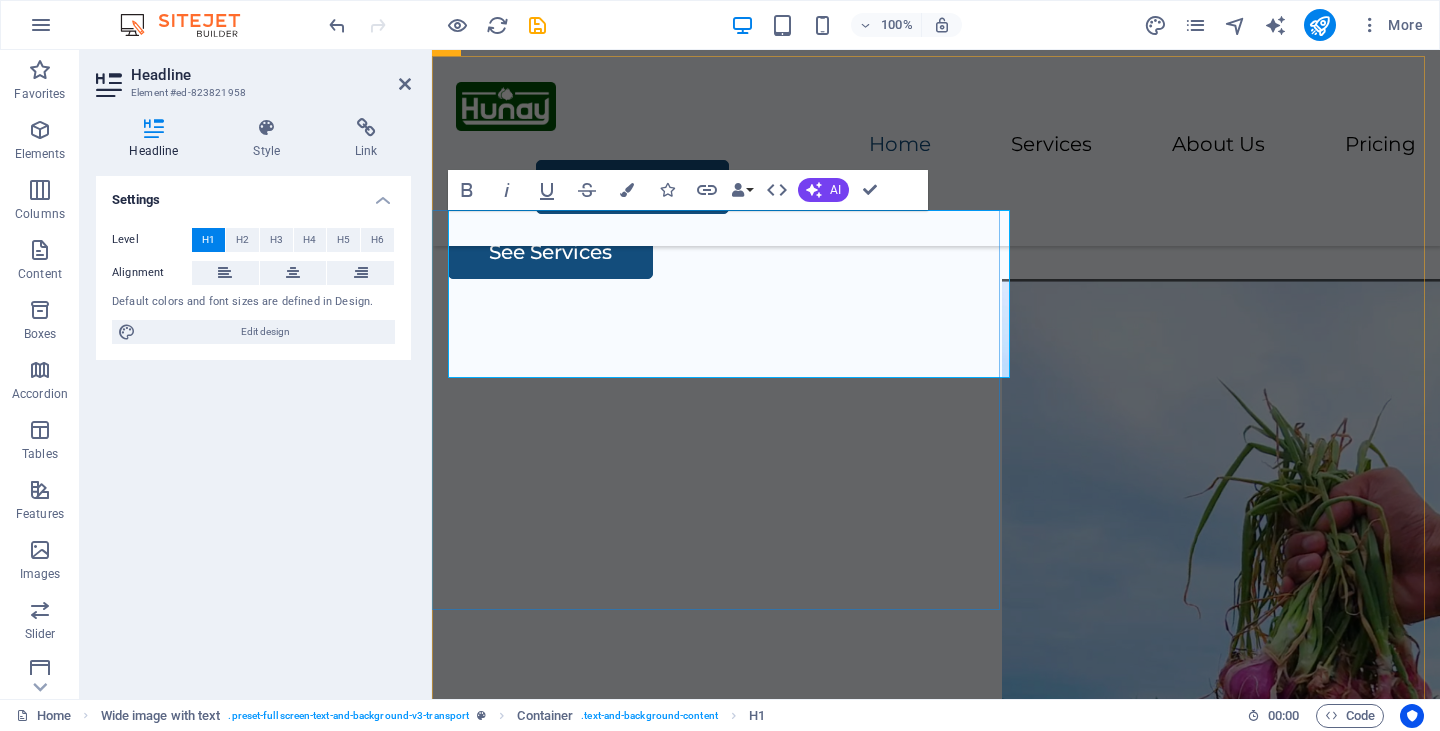 type 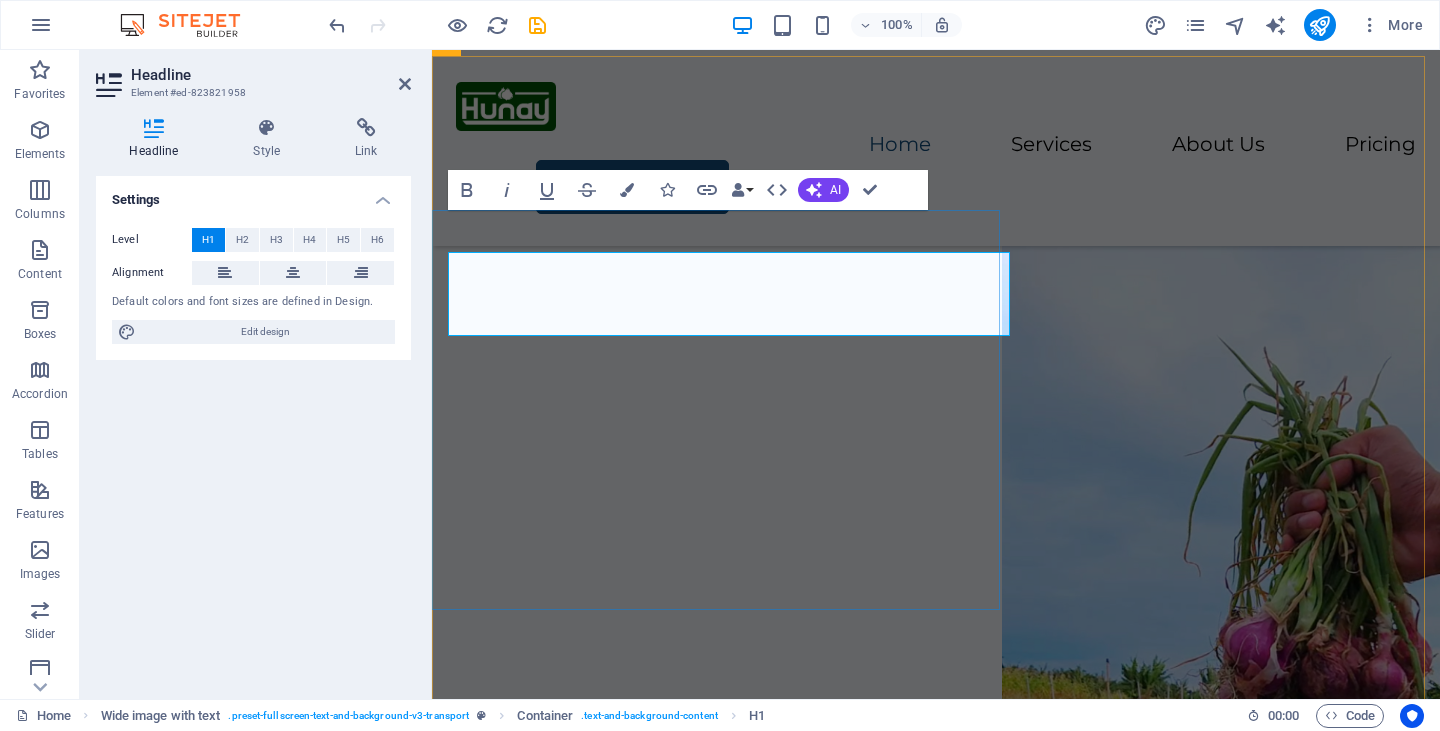 scroll, scrollTop: 668, scrollLeft: 0, axis: vertical 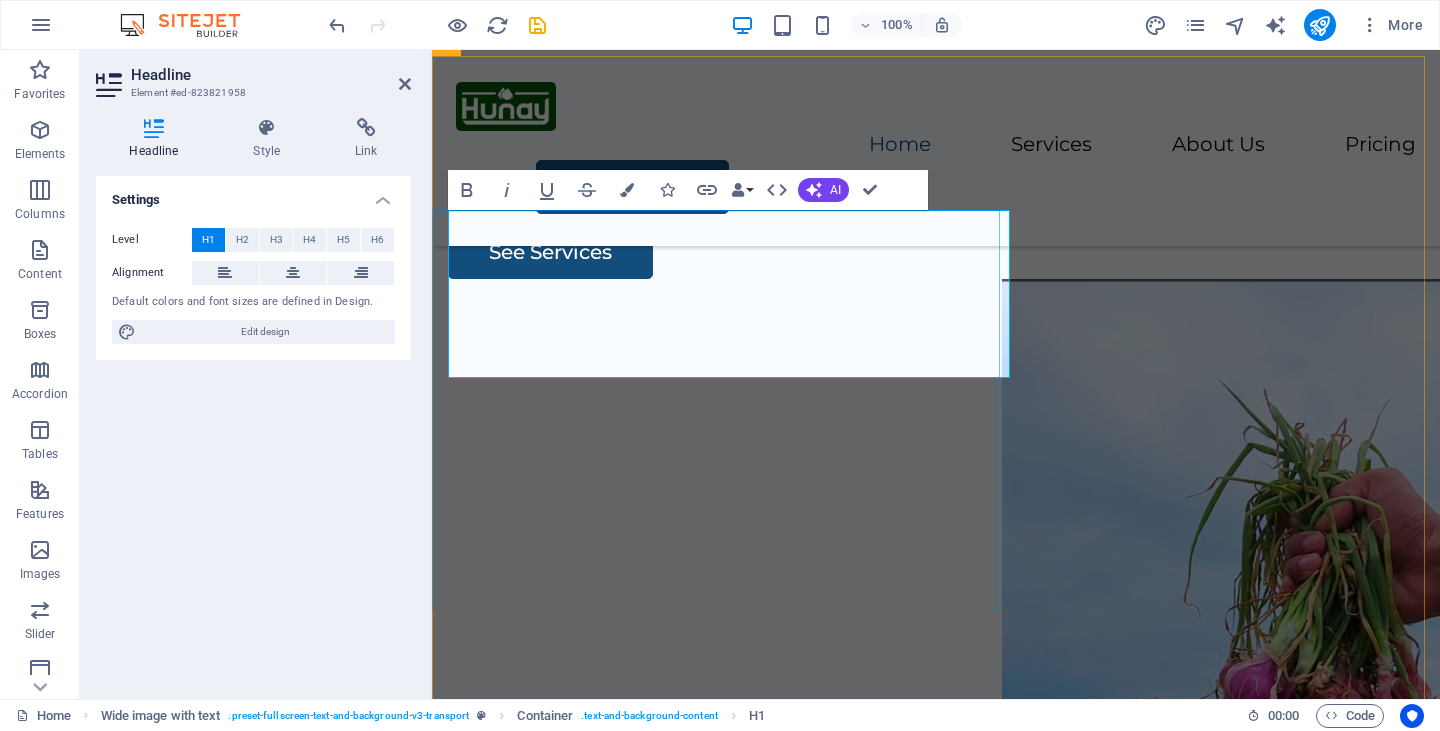 drag, startPoint x: 805, startPoint y: 350, endPoint x: 462, endPoint y: 243, distance: 359.3021 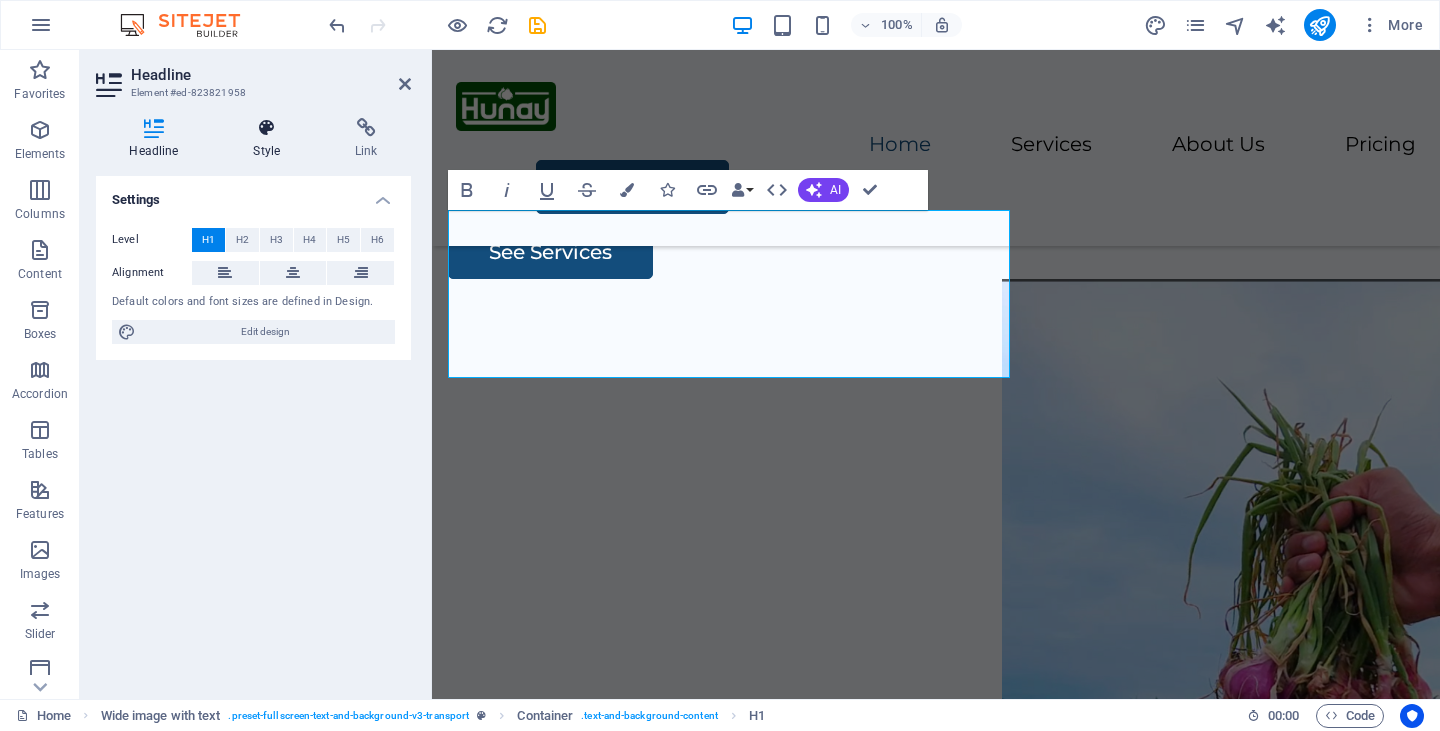 click at bounding box center (267, 128) 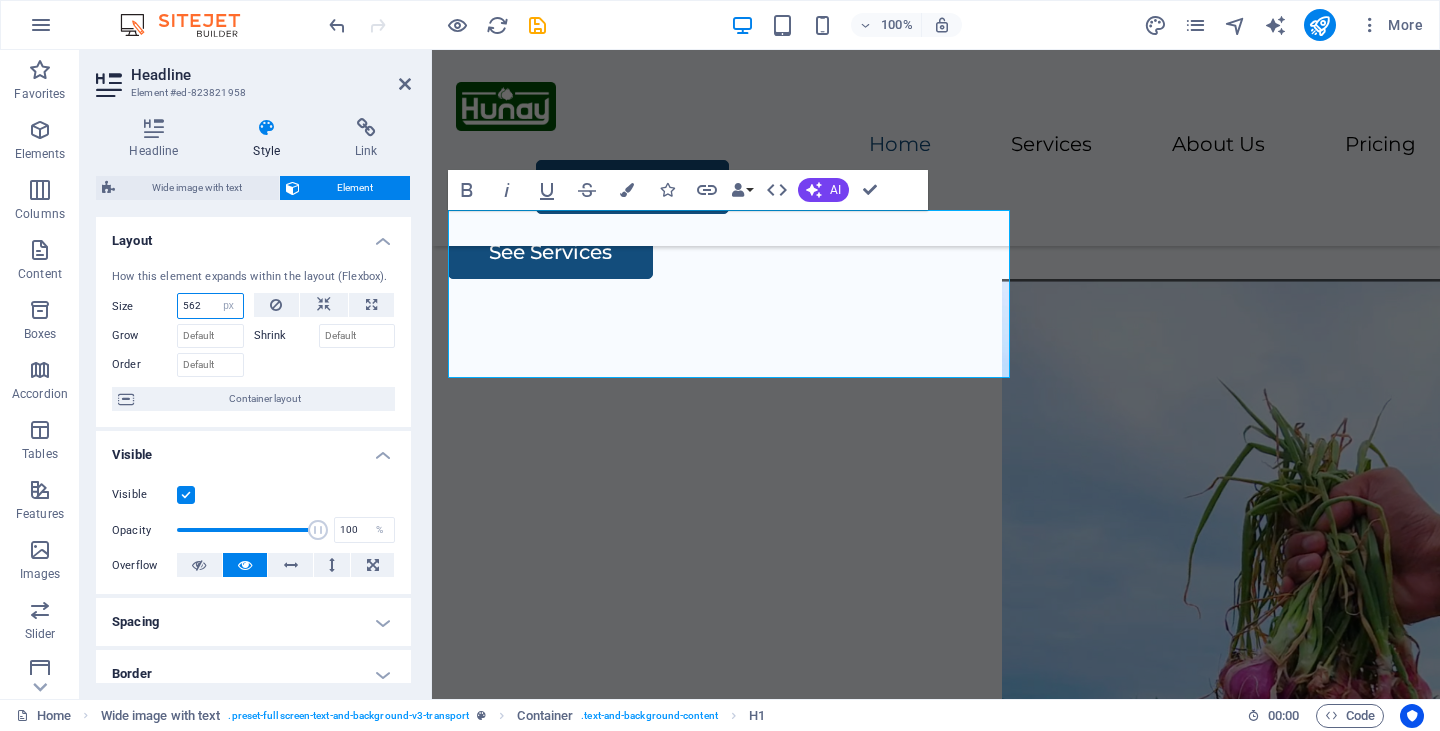 click on "562" at bounding box center (210, 306) 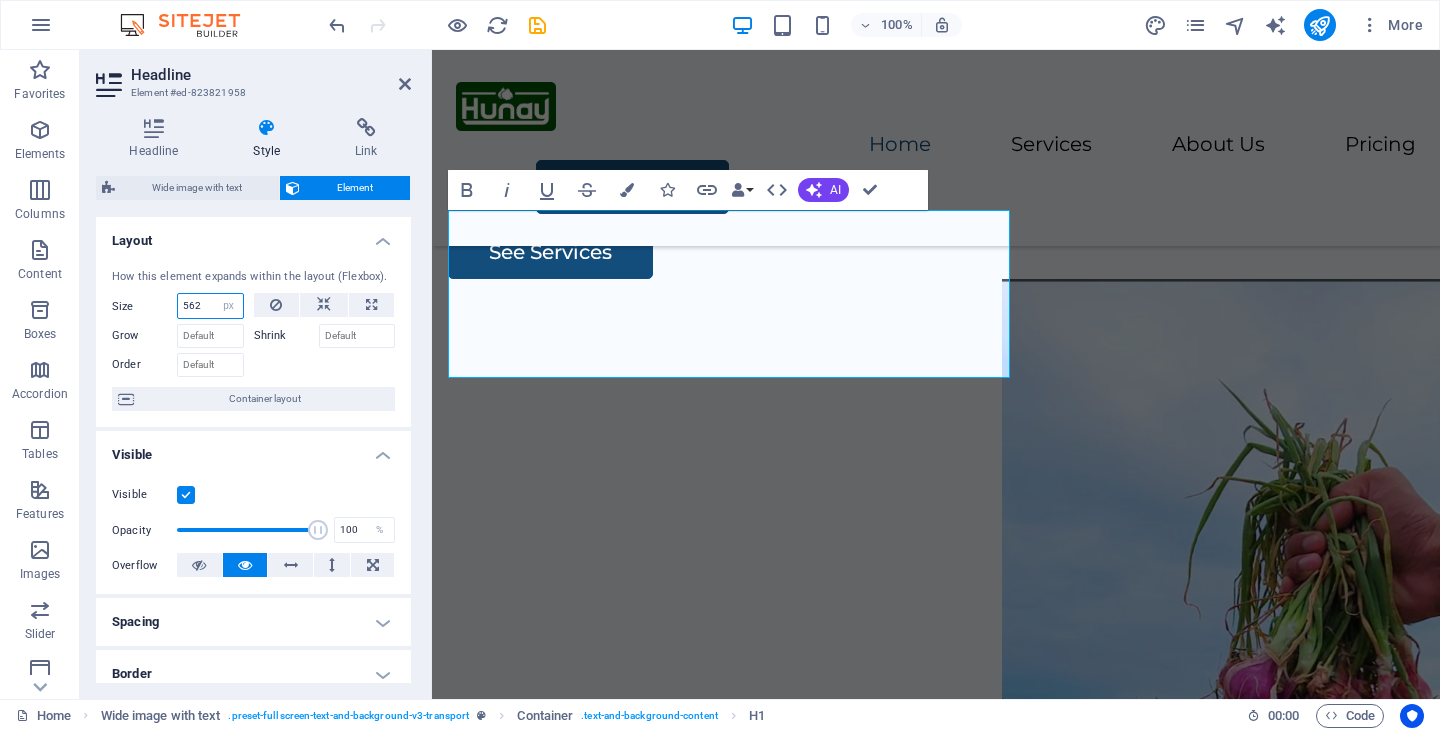 drag, startPoint x: 206, startPoint y: 306, endPoint x: 104, endPoint y: 294, distance: 102.70345 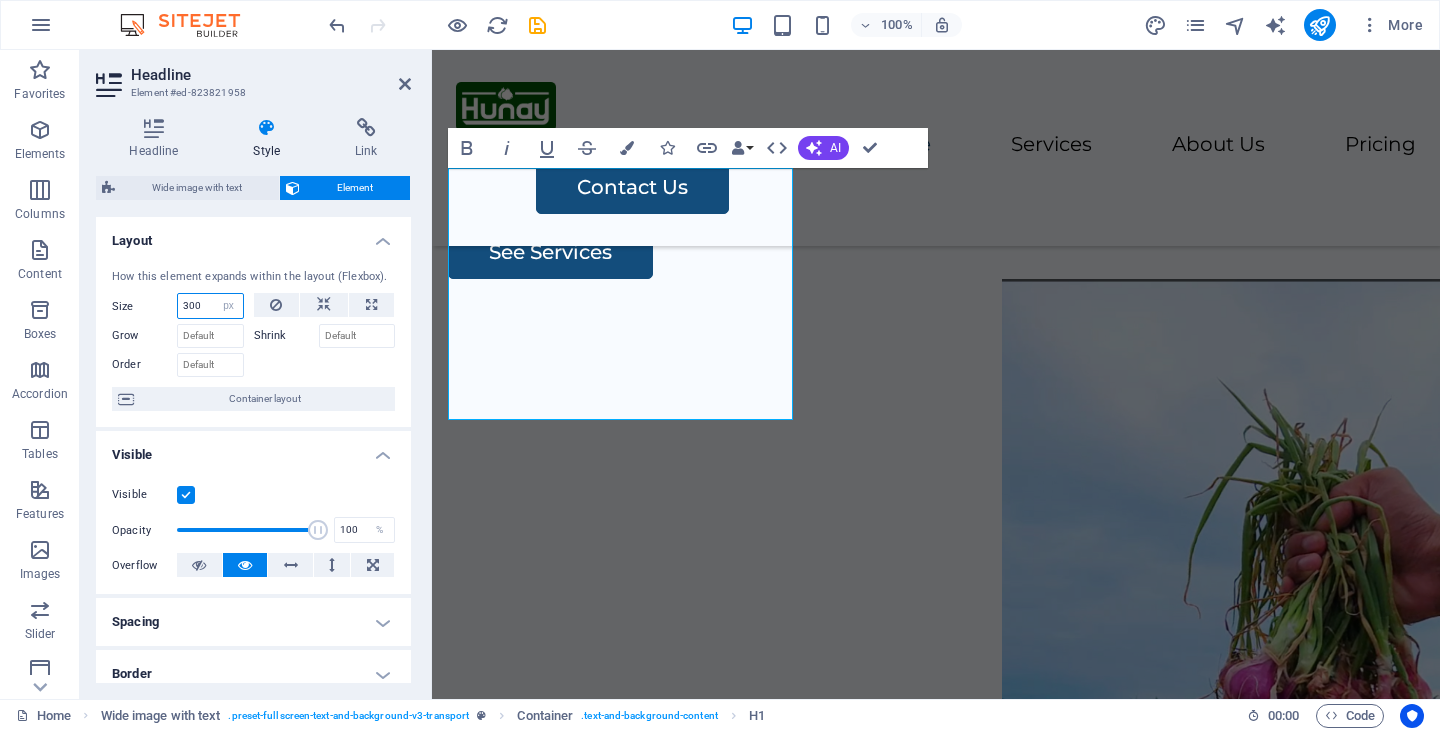 drag, startPoint x: 207, startPoint y: 309, endPoint x: 140, endPoint y: 301, distance: 67.47592 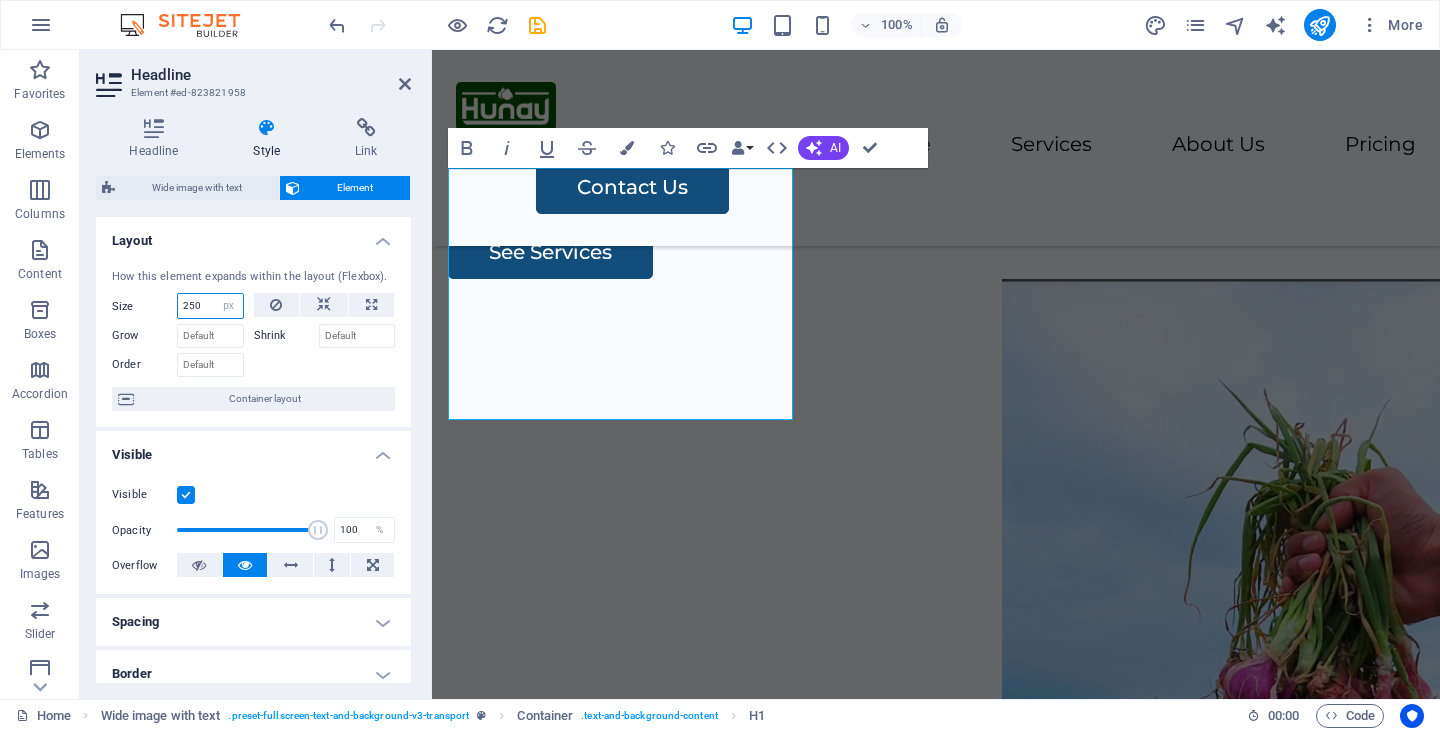 type on "250" 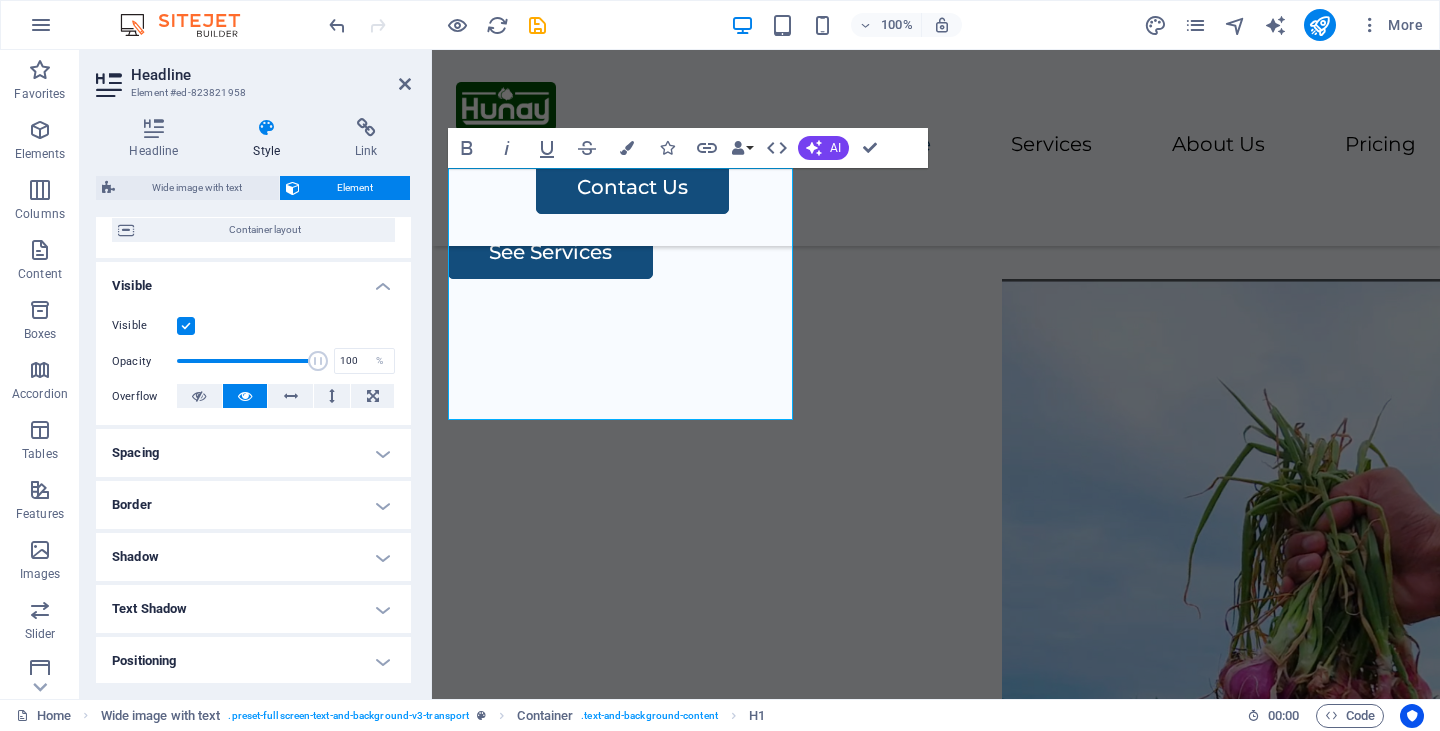 scroll, scrollTop: 0, scrollLeft: 0, axis: both 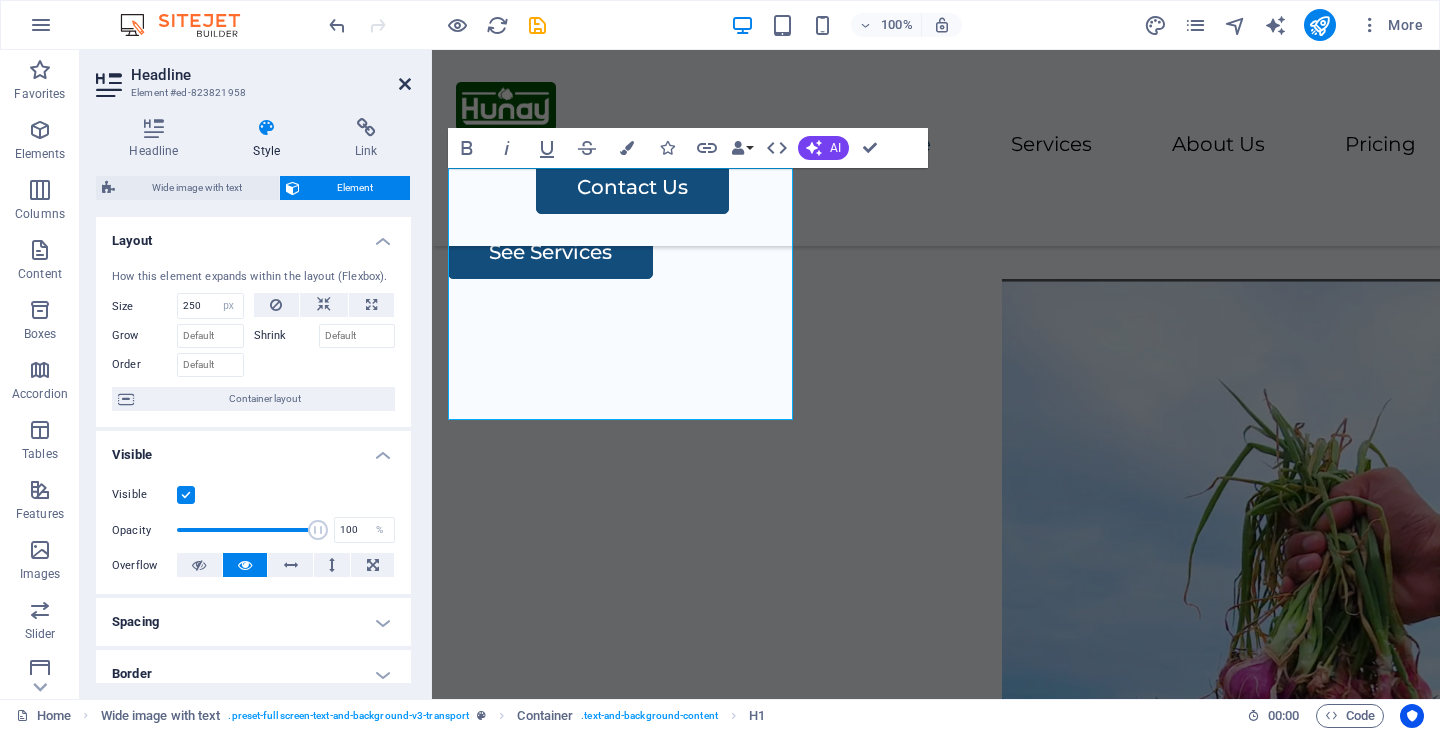 click at bounding box center (405, 84) 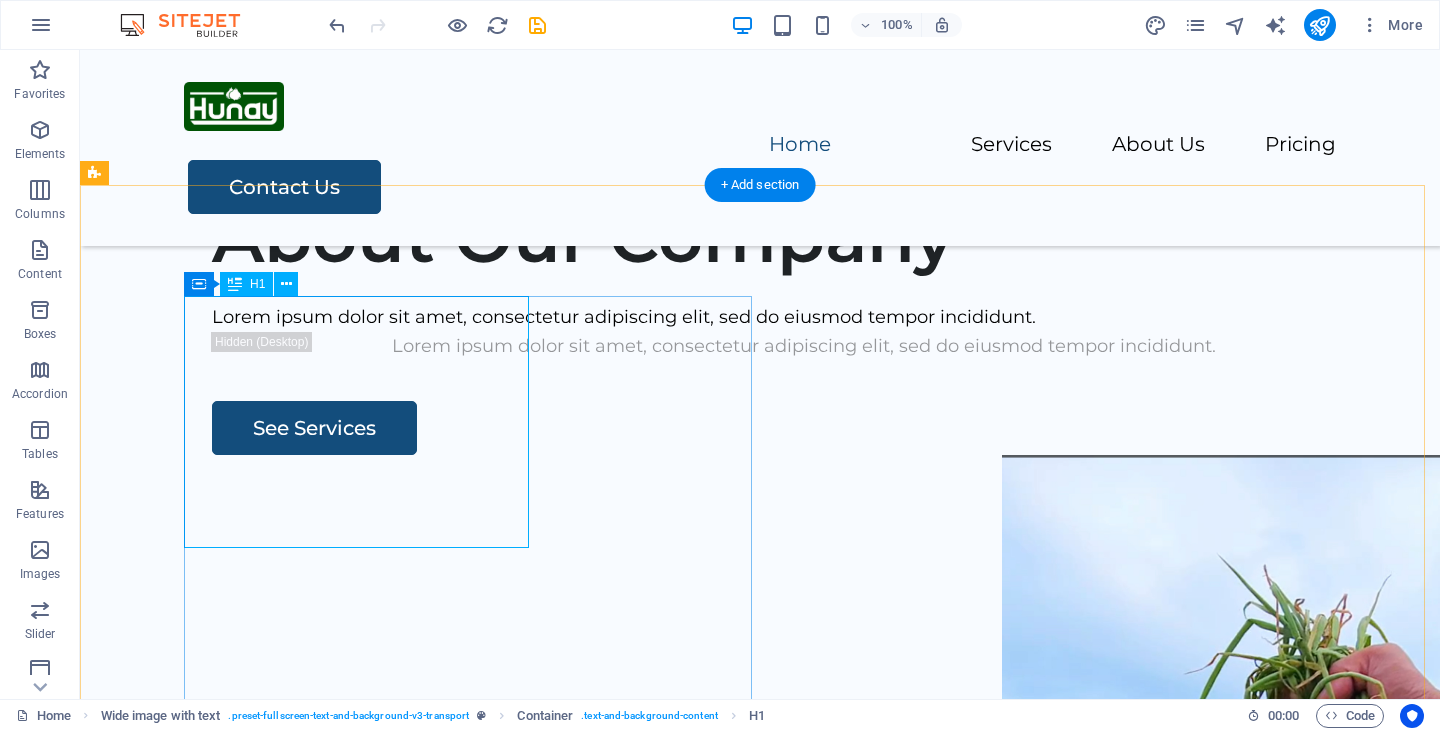 scroll, scrollTop: 812, scrollLeft: 0, axis: vertical 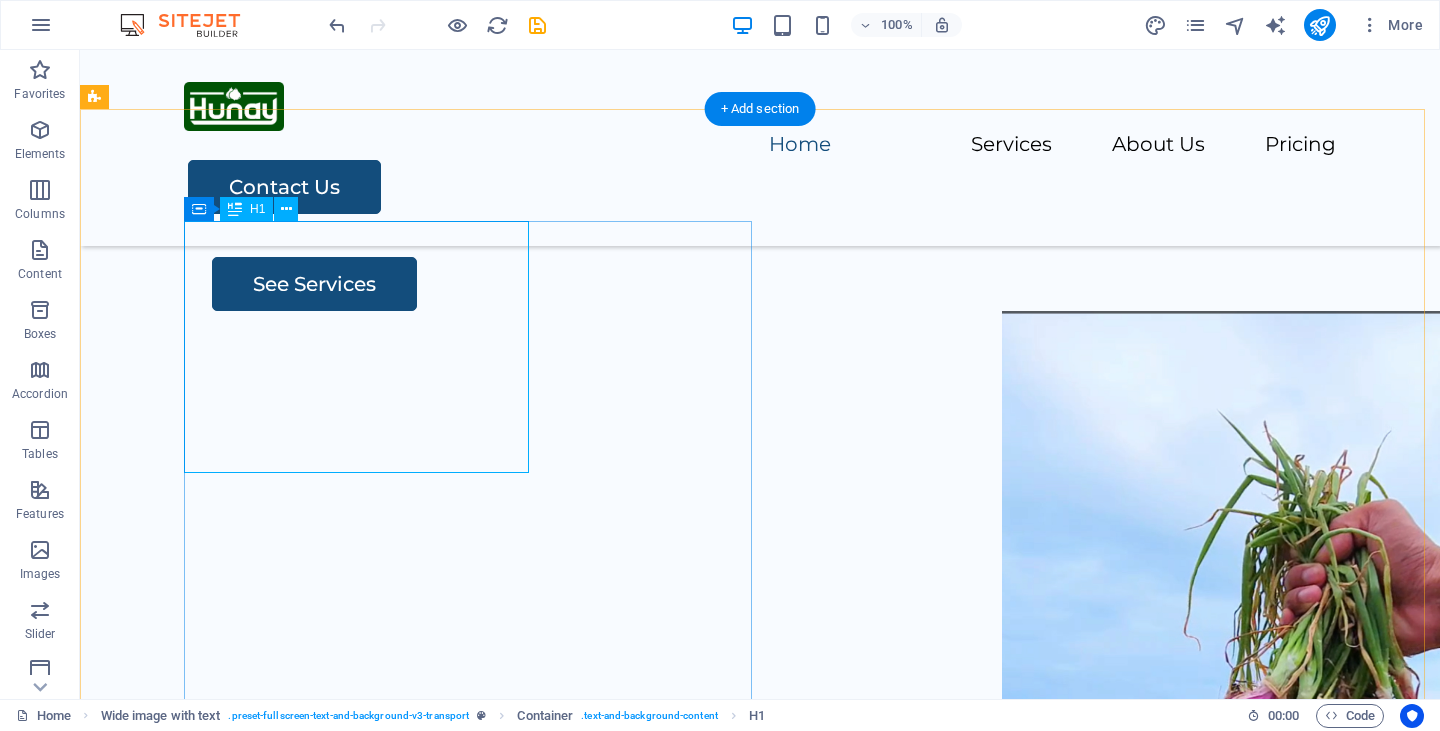 click on "About Our Company" at bounding box center (804, 93) 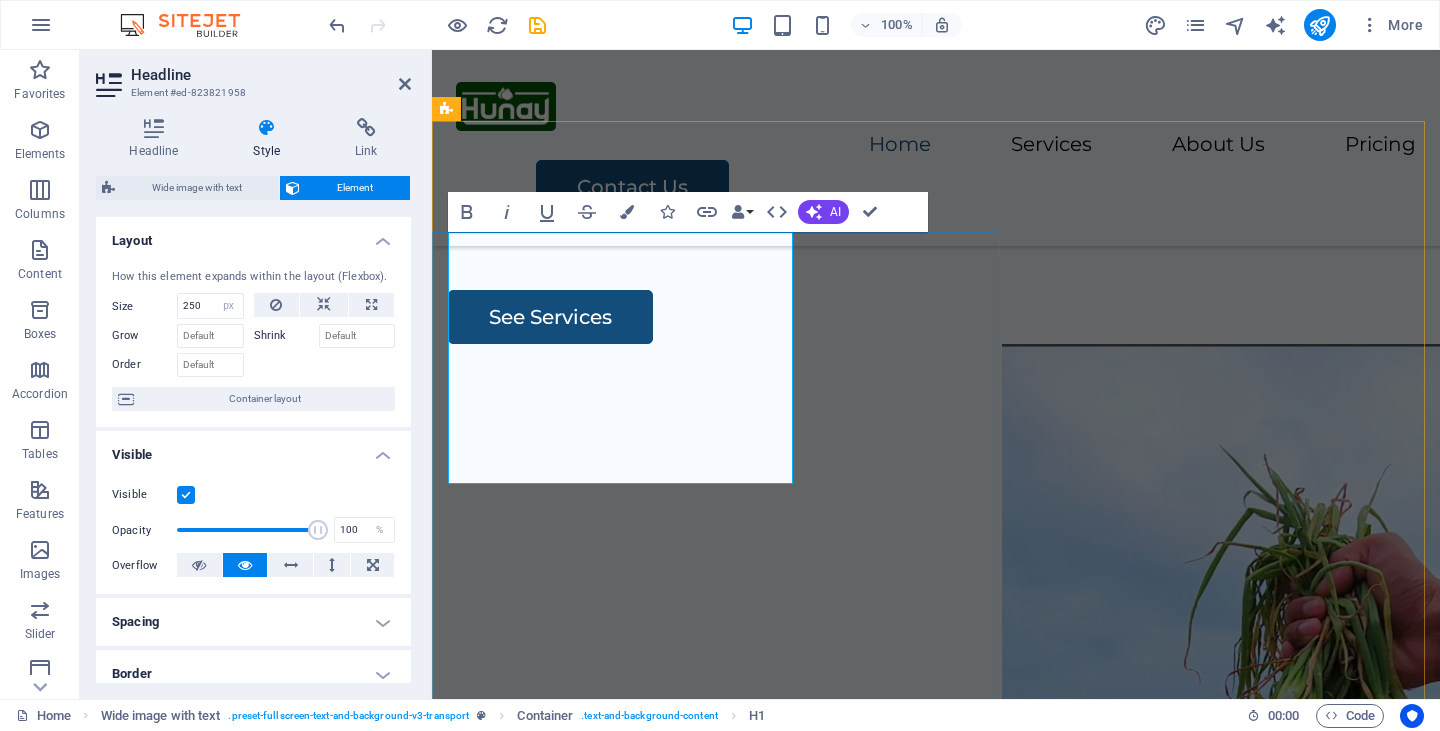 scroll, scrollTop: 602, scrollLeft: 0, axis: vertical 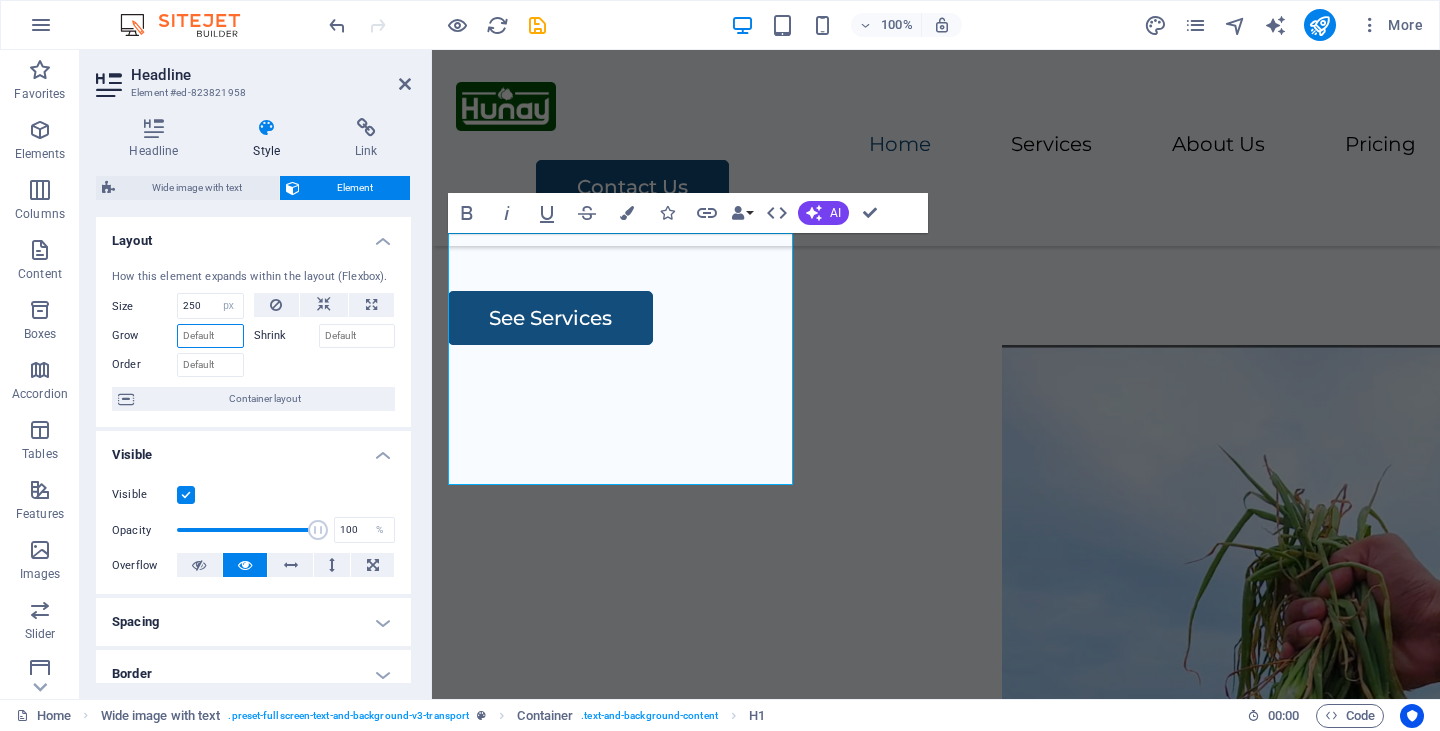 click on "Grow" at bounding box center [210, 336] 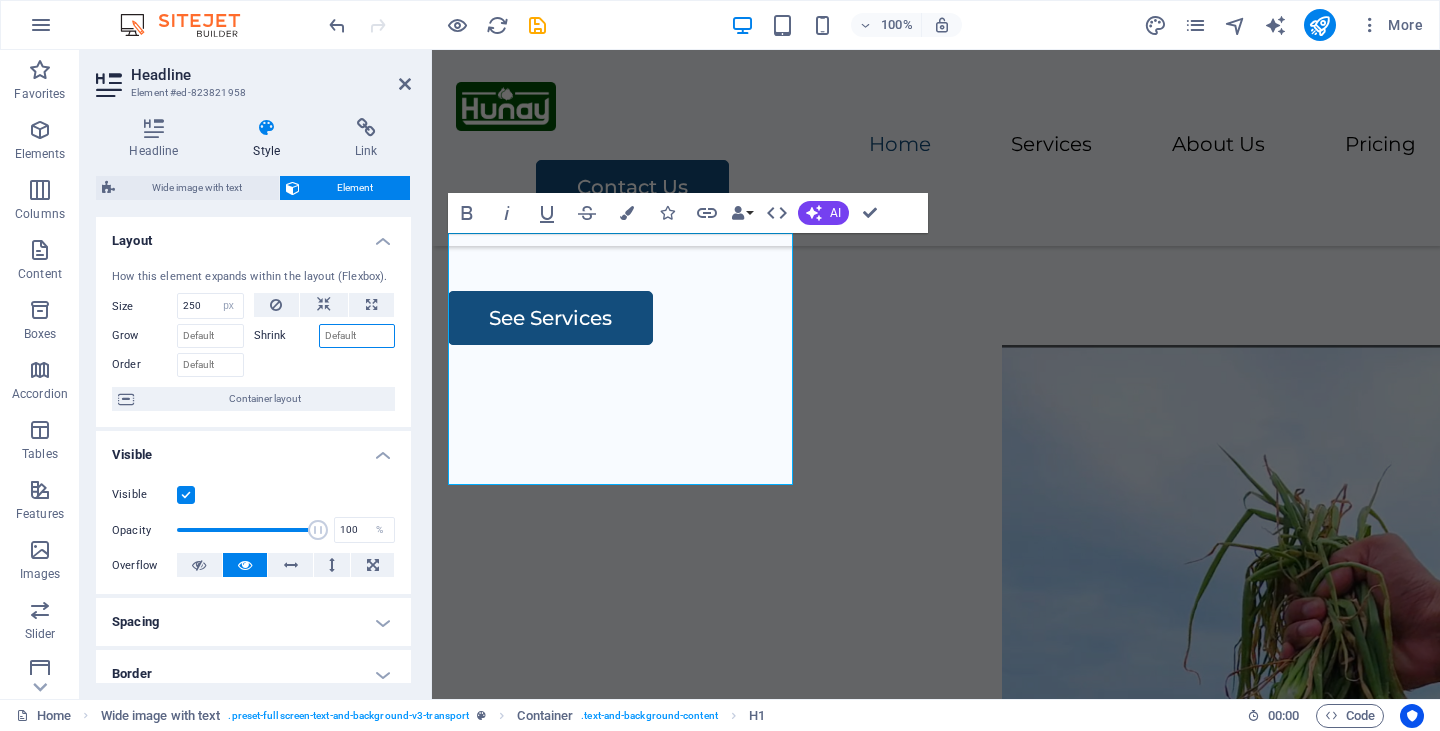 click on "Shrink" at bounding box center (357, 336) 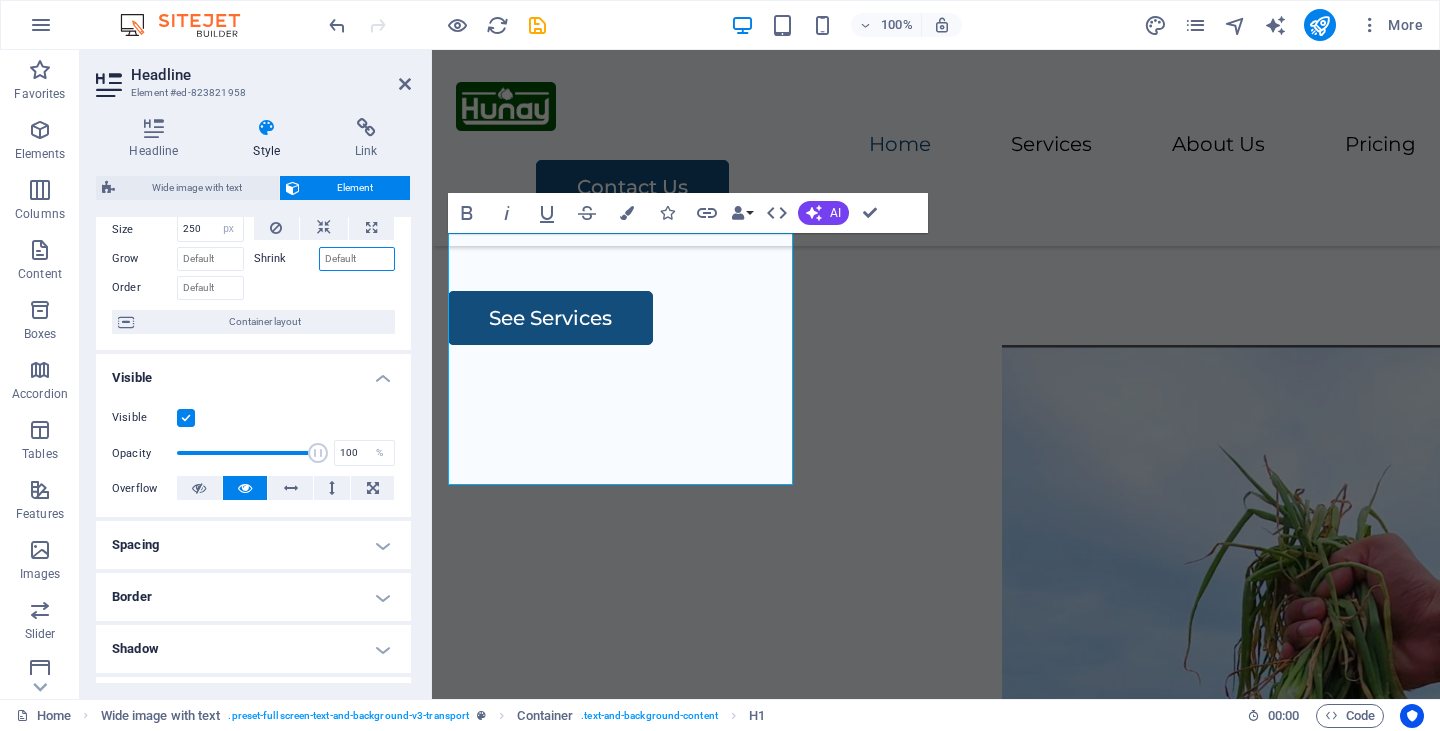 scroll, scrollTop: 0, scrollLeft: 0, axis: both 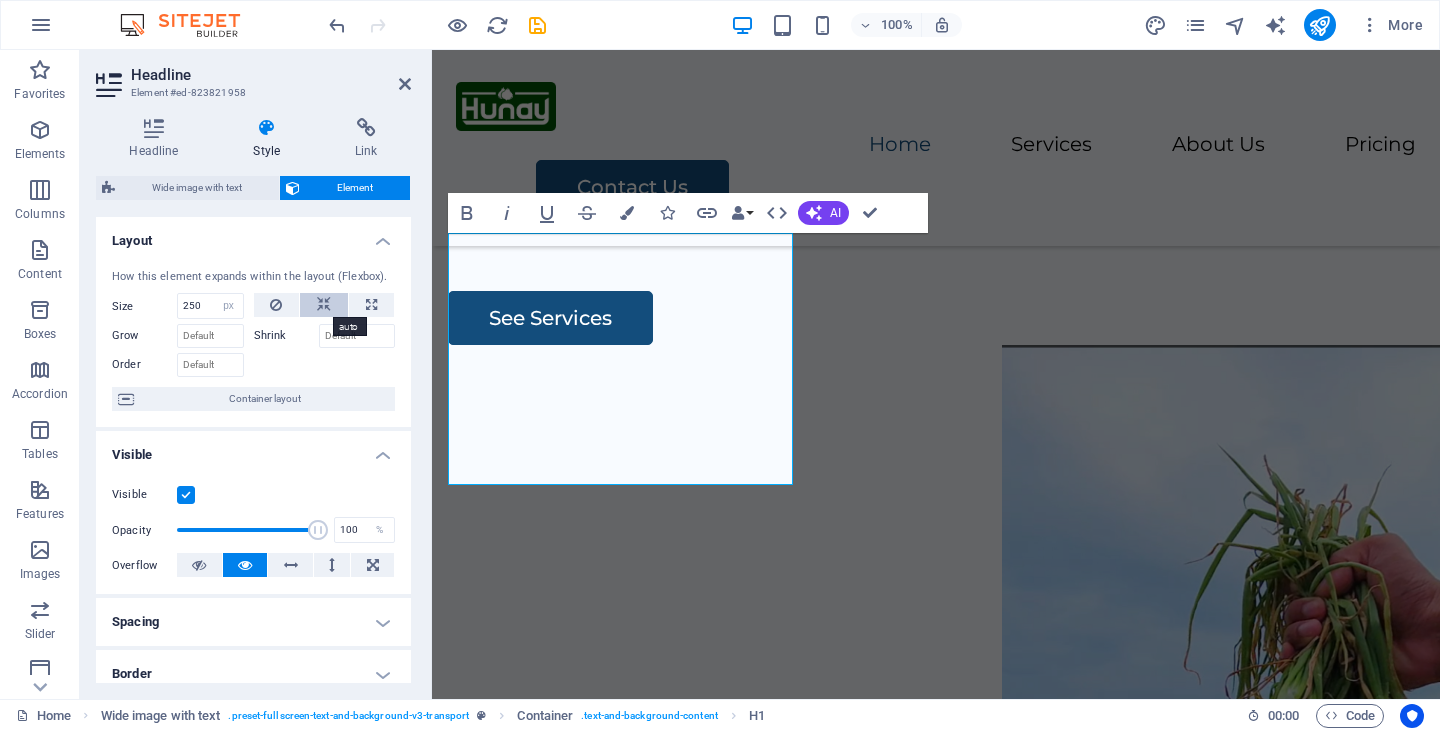 click at bounding box center [324, 305] 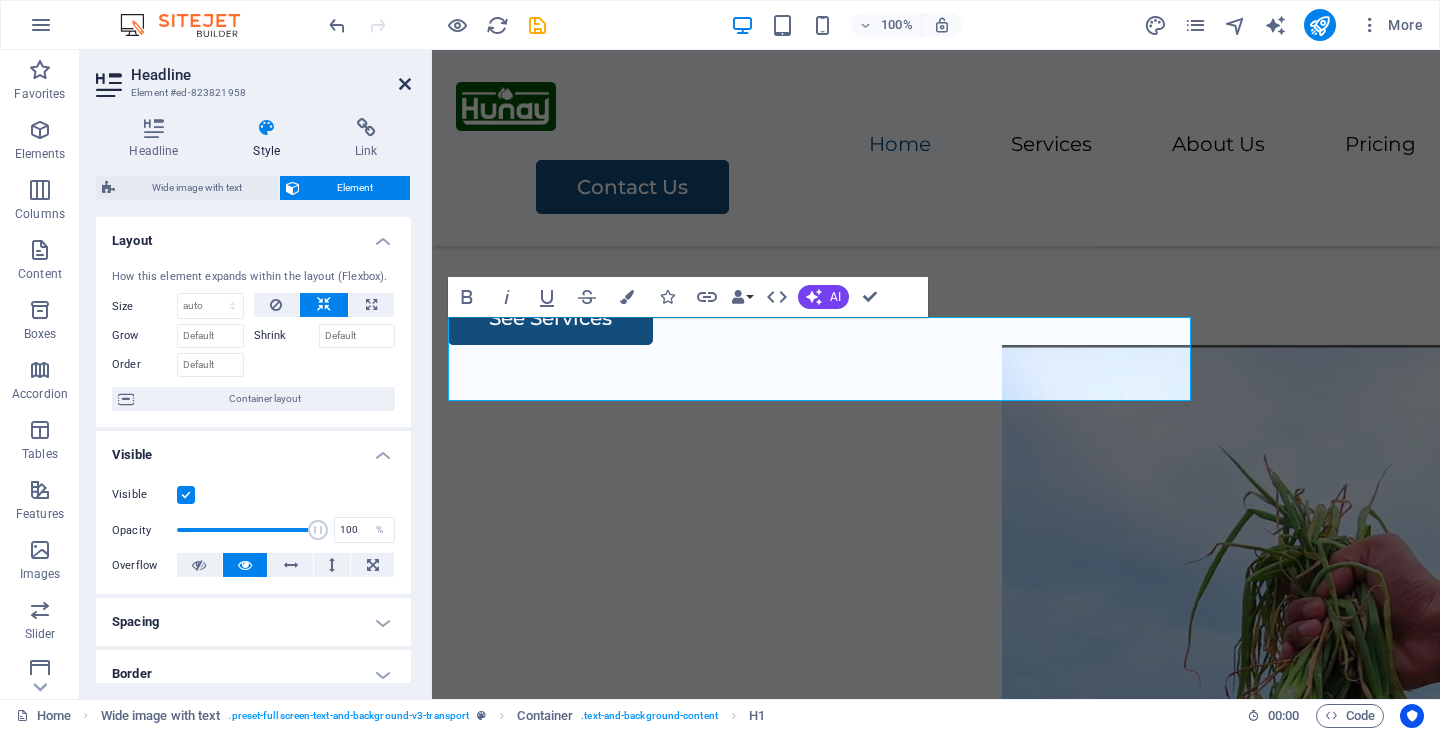 click at bounding box center [405, 84] 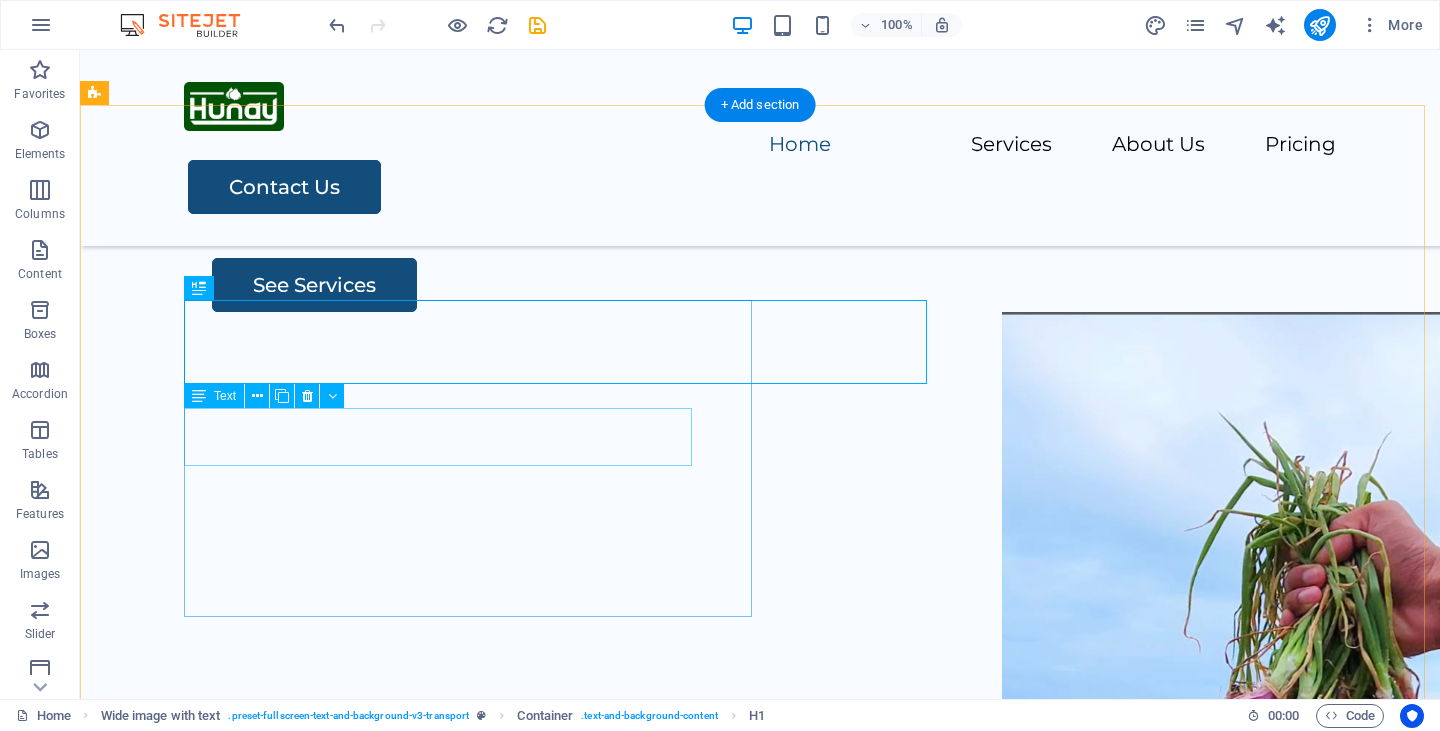 scroll, scrollTop: 810, scrollLeft: 0, axis: vertical 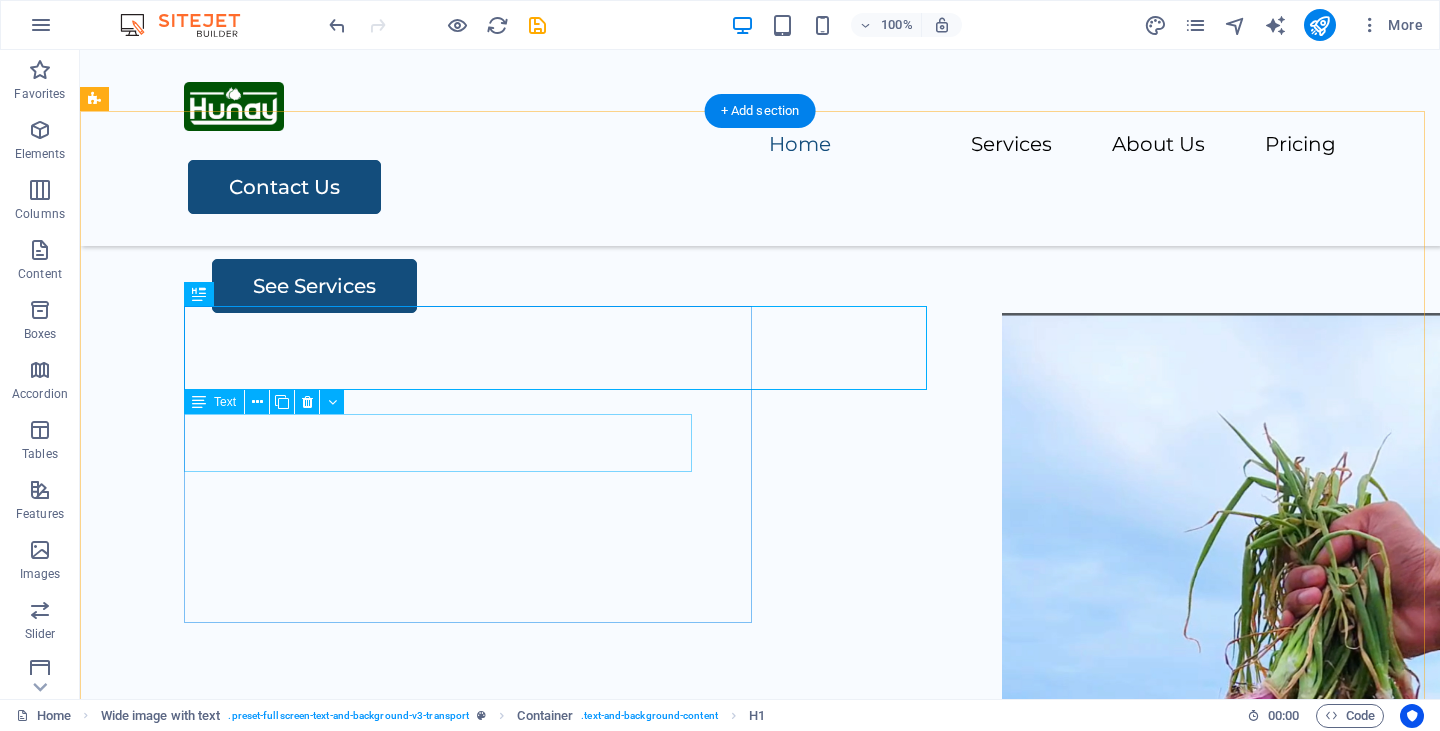 click on "Lorem ipsum dolor sit amet, consectetur adipiscing elit, sed do eiusmod tempor incididunt." at bounding box center [804, 175] 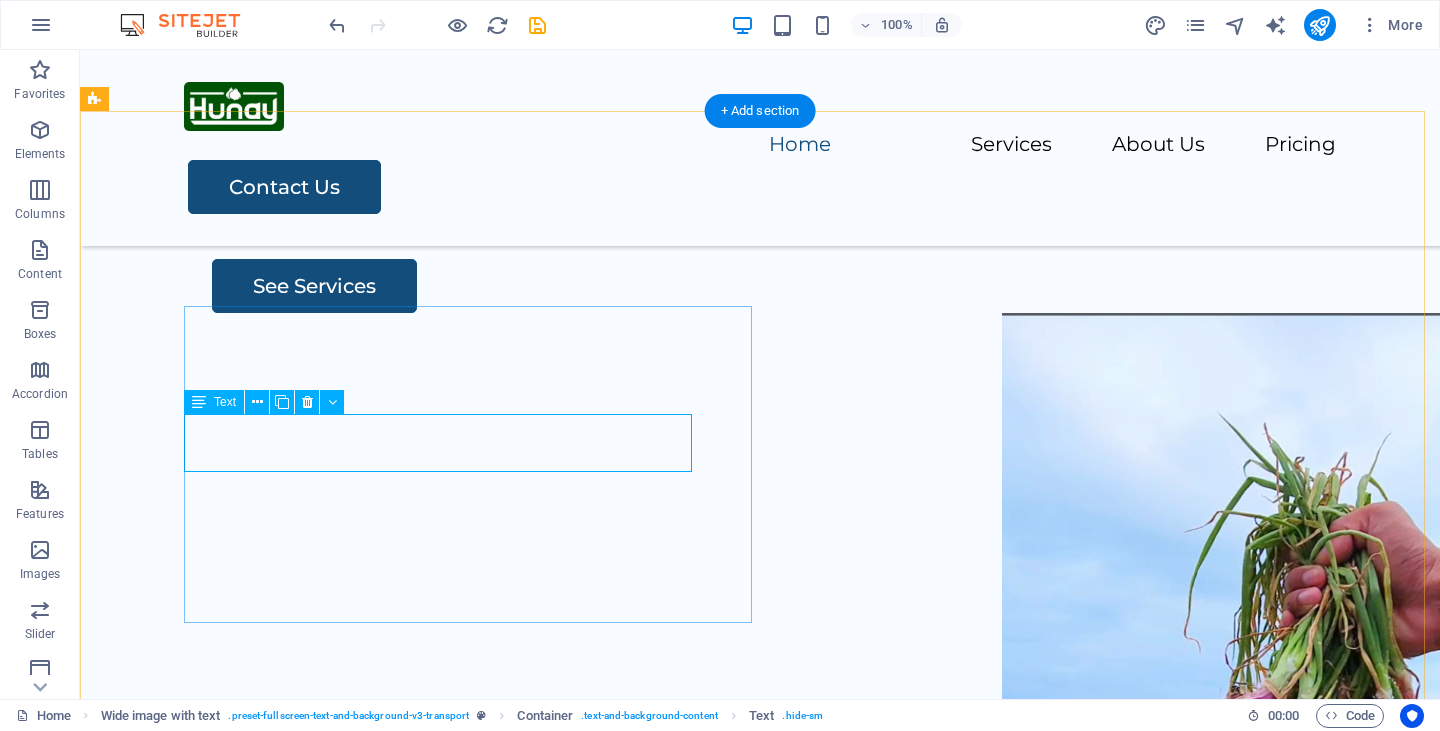 click on "Lorem ipsum dolor sit amet, consectetur adipiscing elit, sed do eiusmod tempor incididunt." at bounding box center (804, 175) 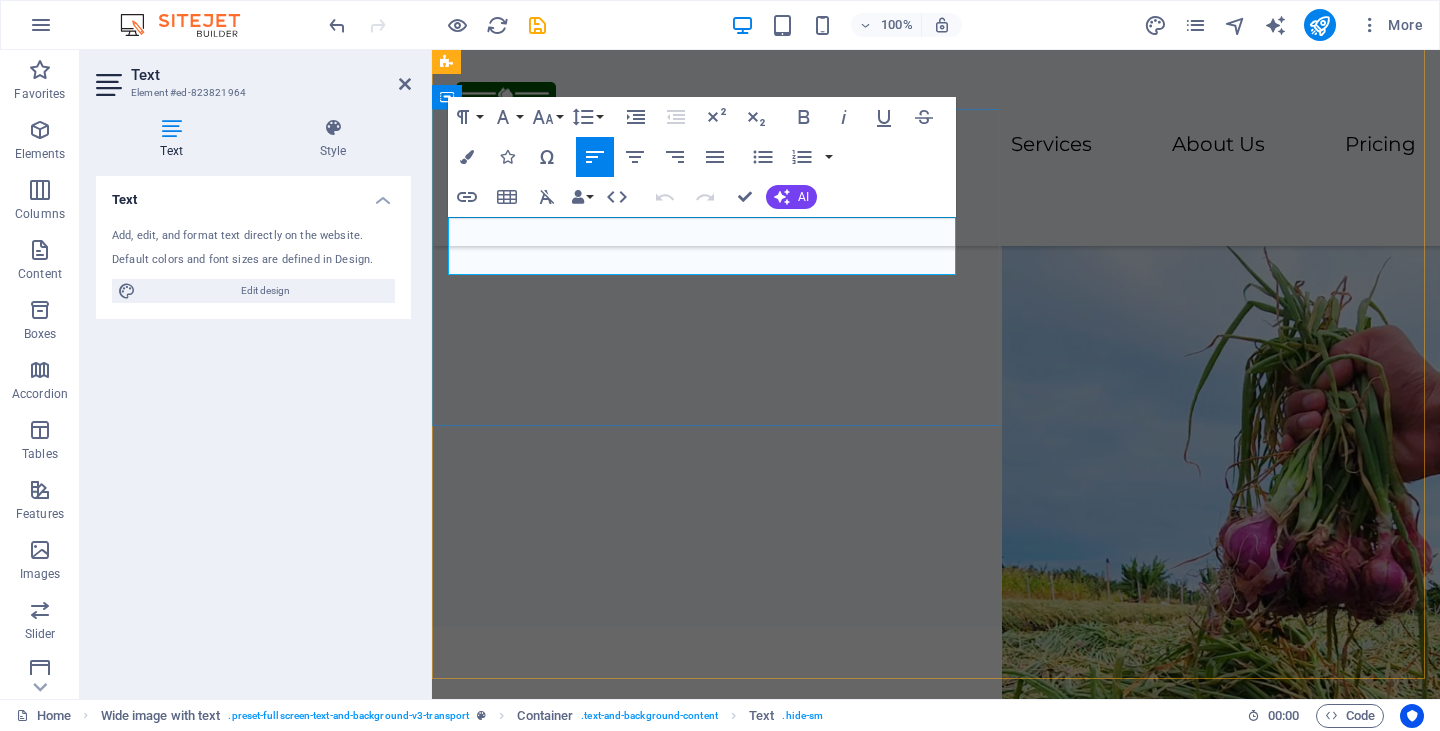 click on "Lorem ipsum dolor sit amet, consectetur adipiscing elit, sed do eiusmod tempor incididunt." at bounding box center (936, -1) 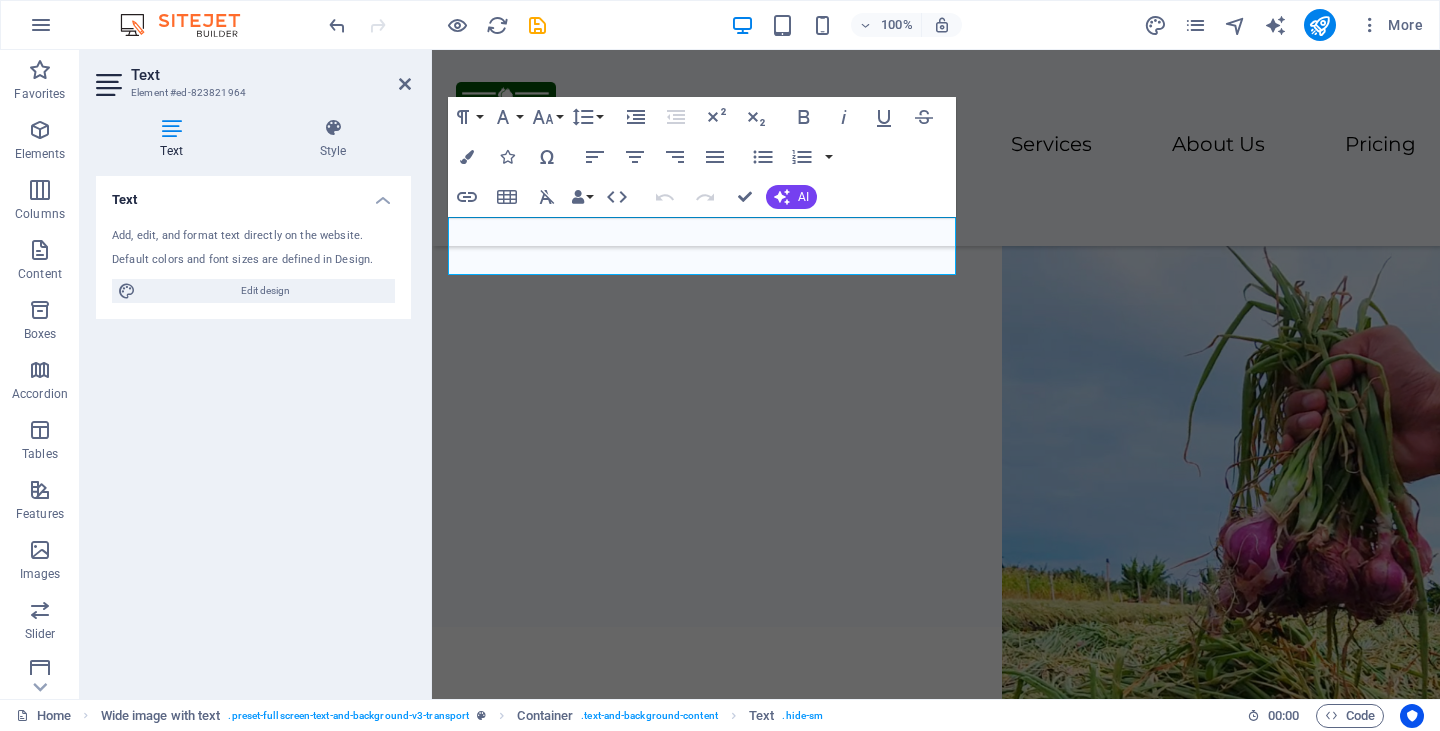 type 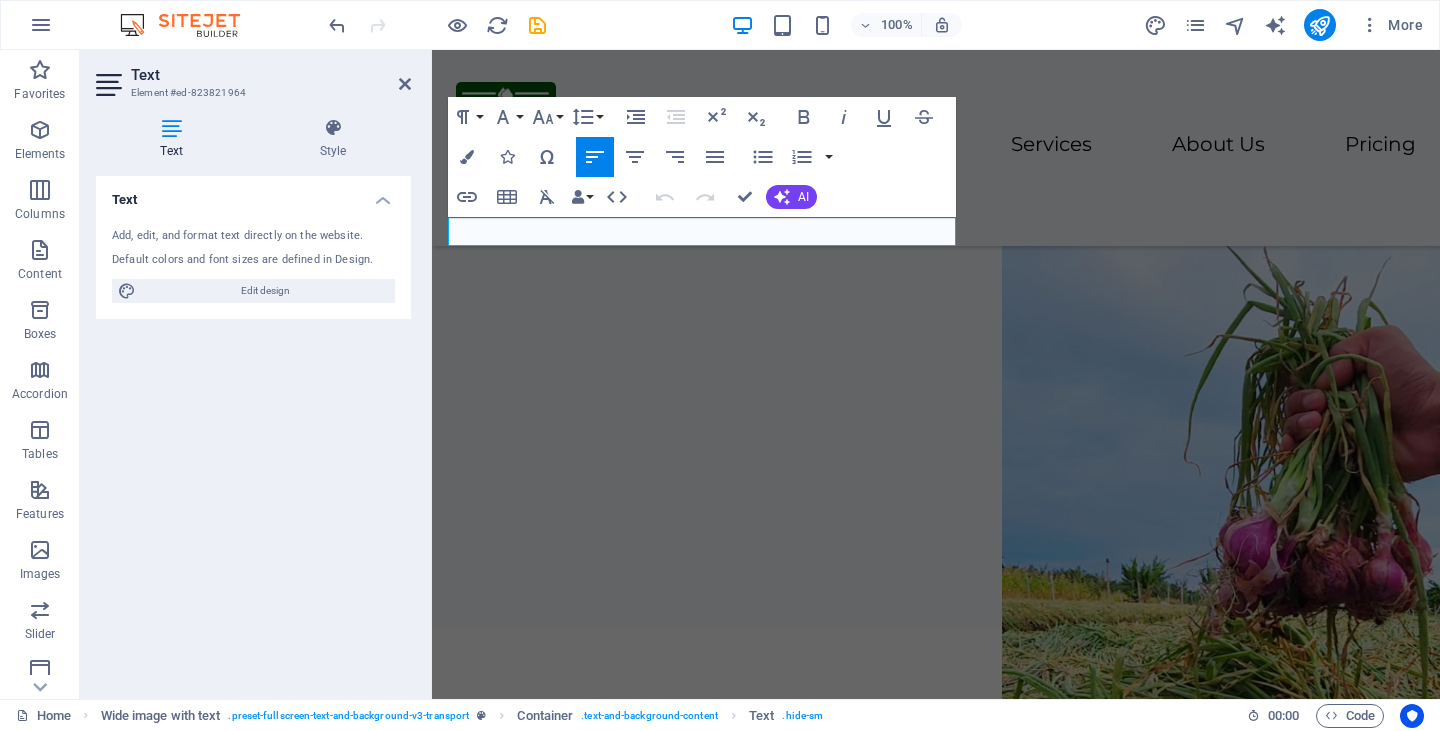 scroll, scrollTop: 824, scrollLeft: 0, axis: vertical 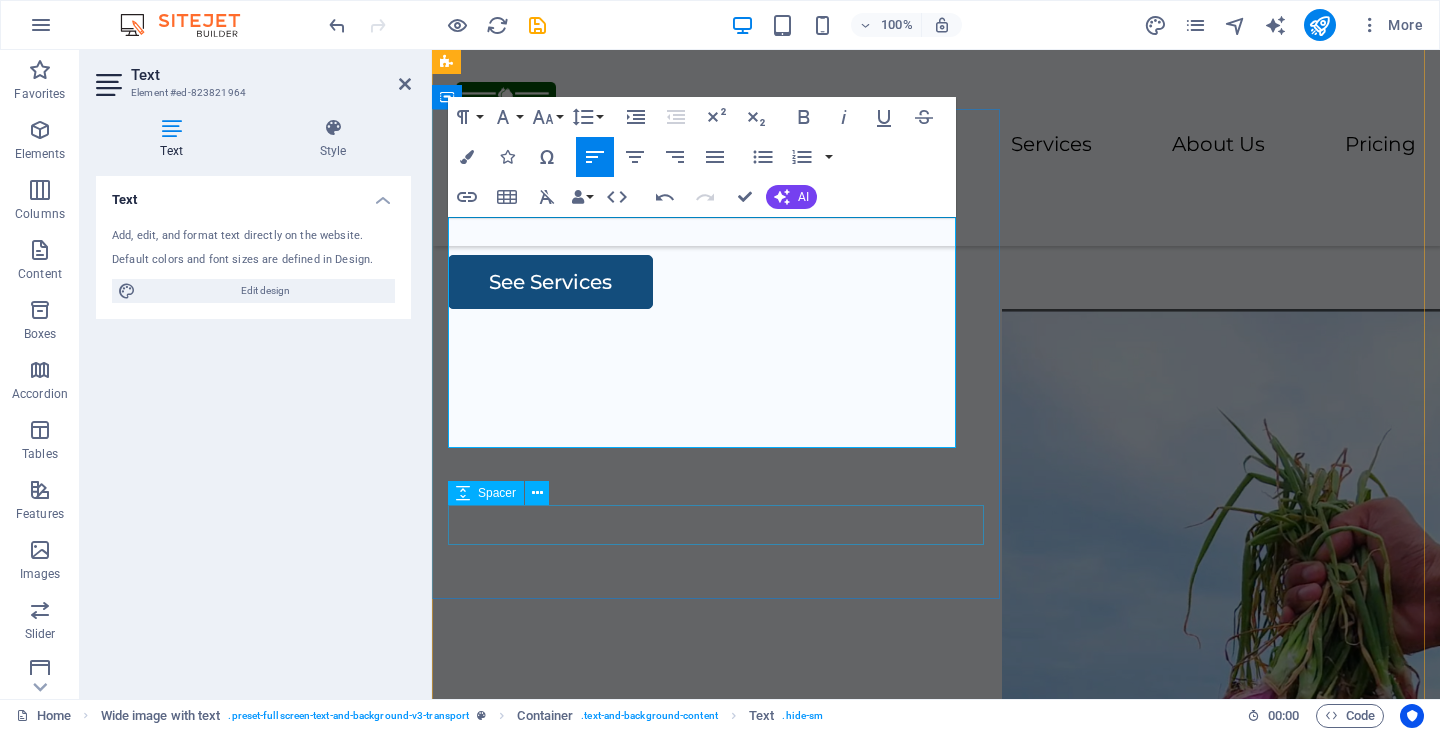 click at bounding box center (936, 235) 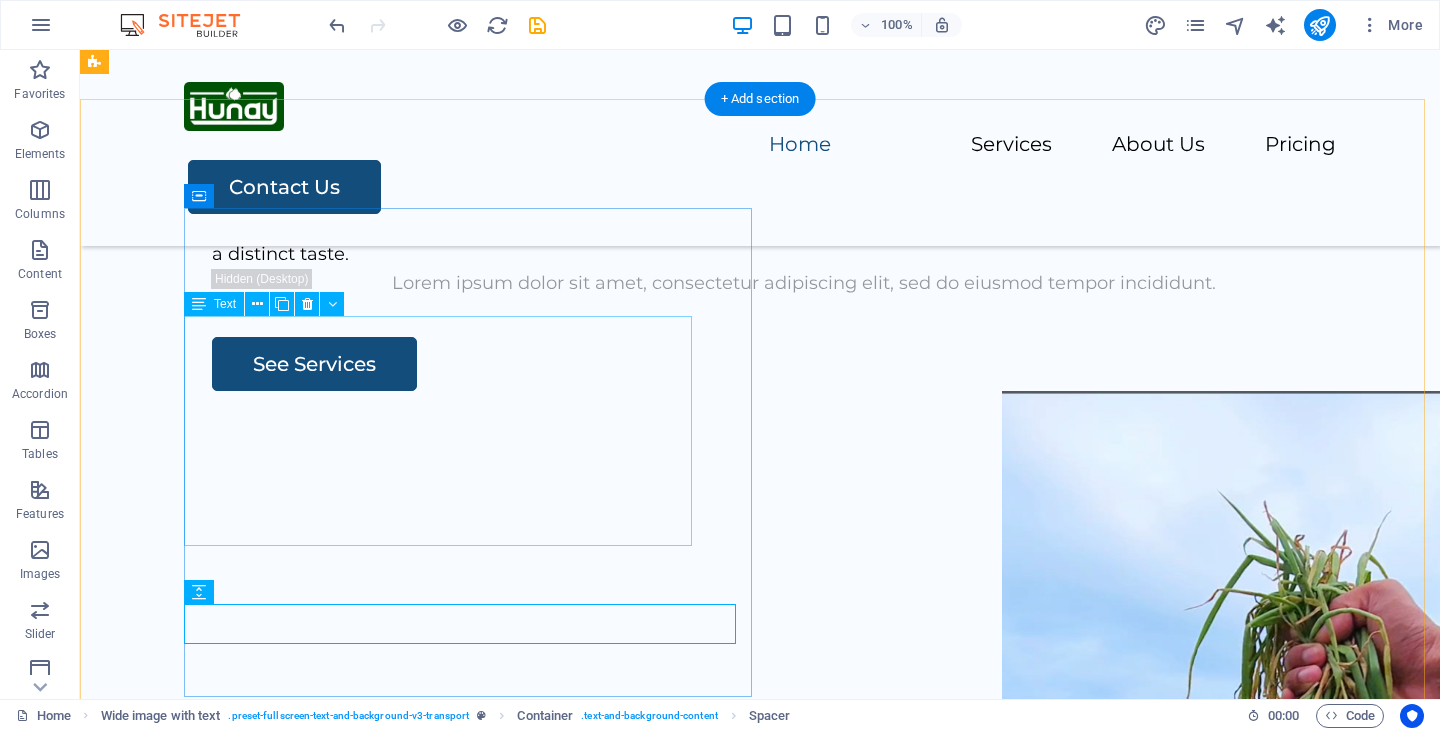 scroll, scrollTop: 816, scrollLeft: 0, axis: vertical 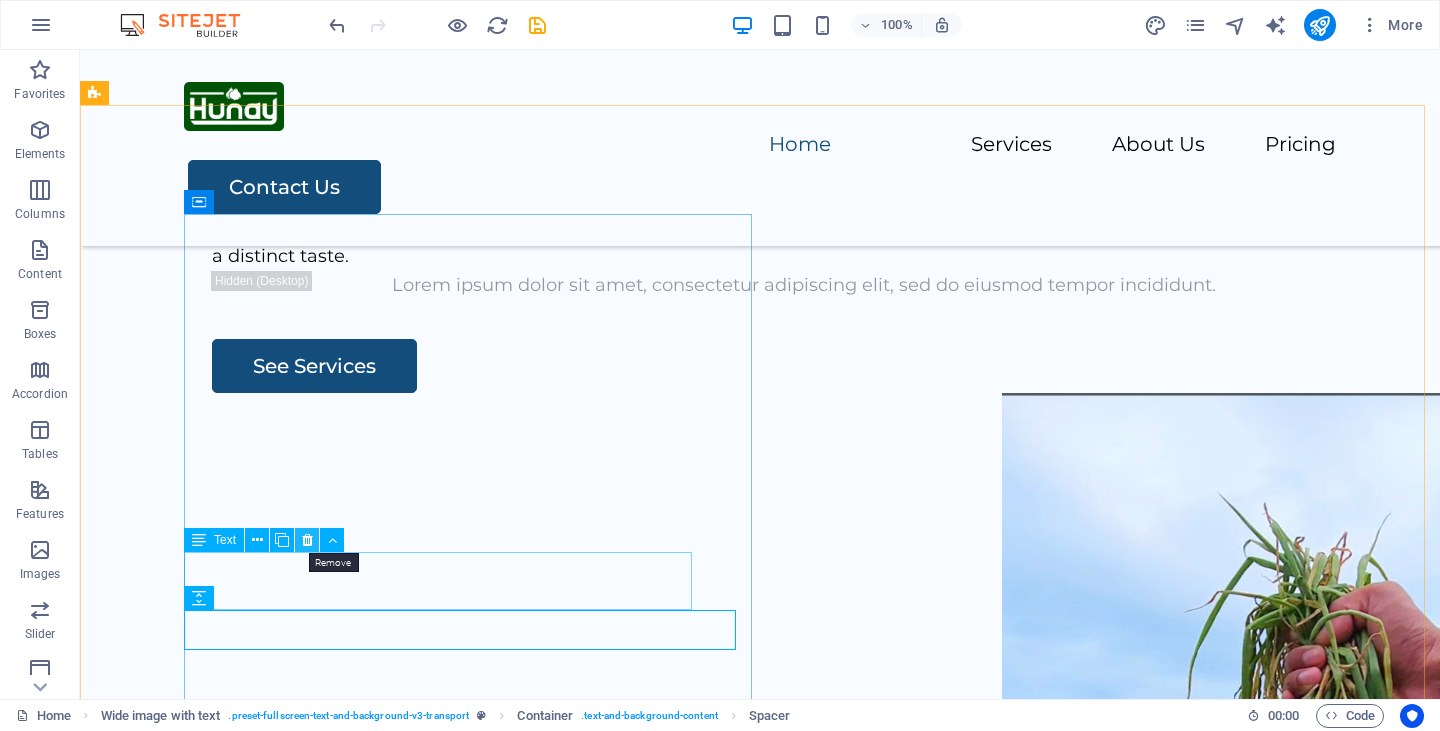 click at bounding box center [307, 540] 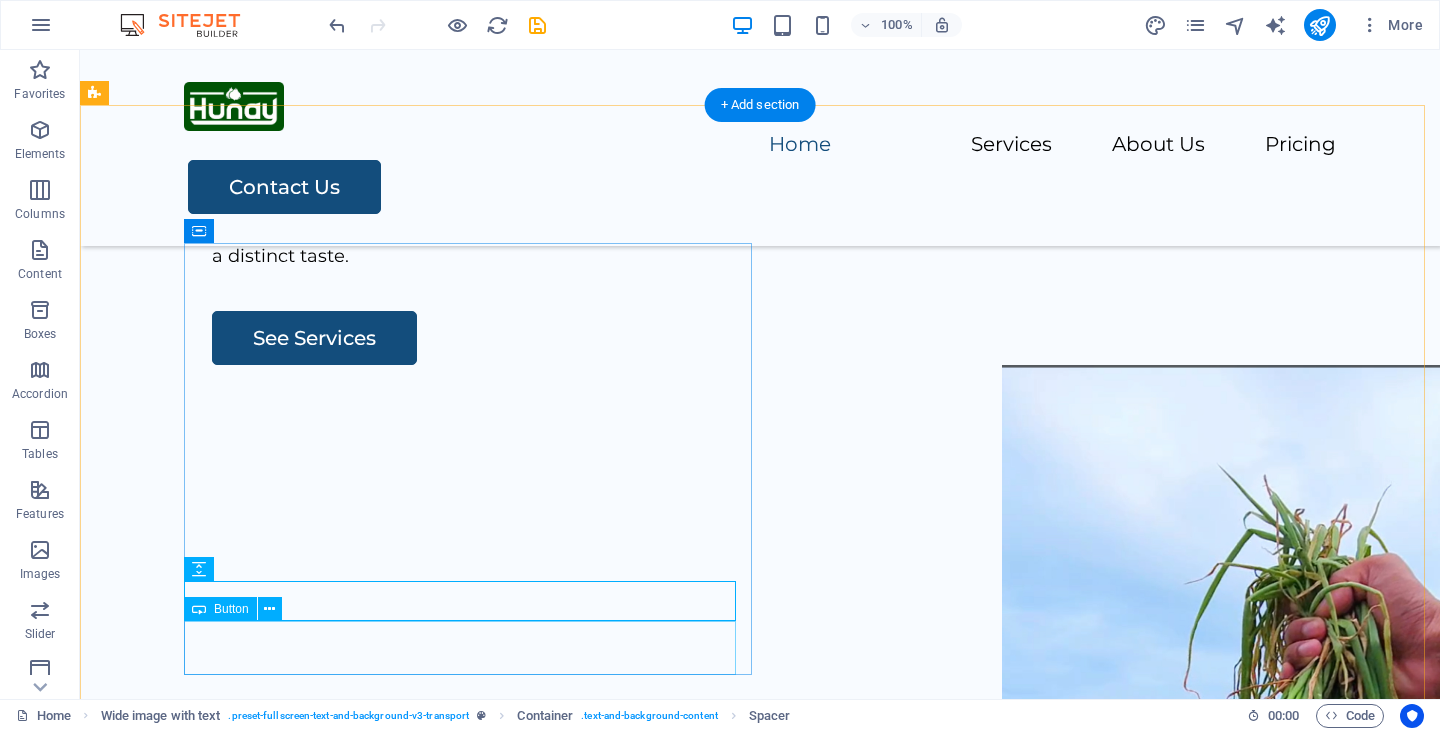 click on "See Services" at bounding box center [804, 338] 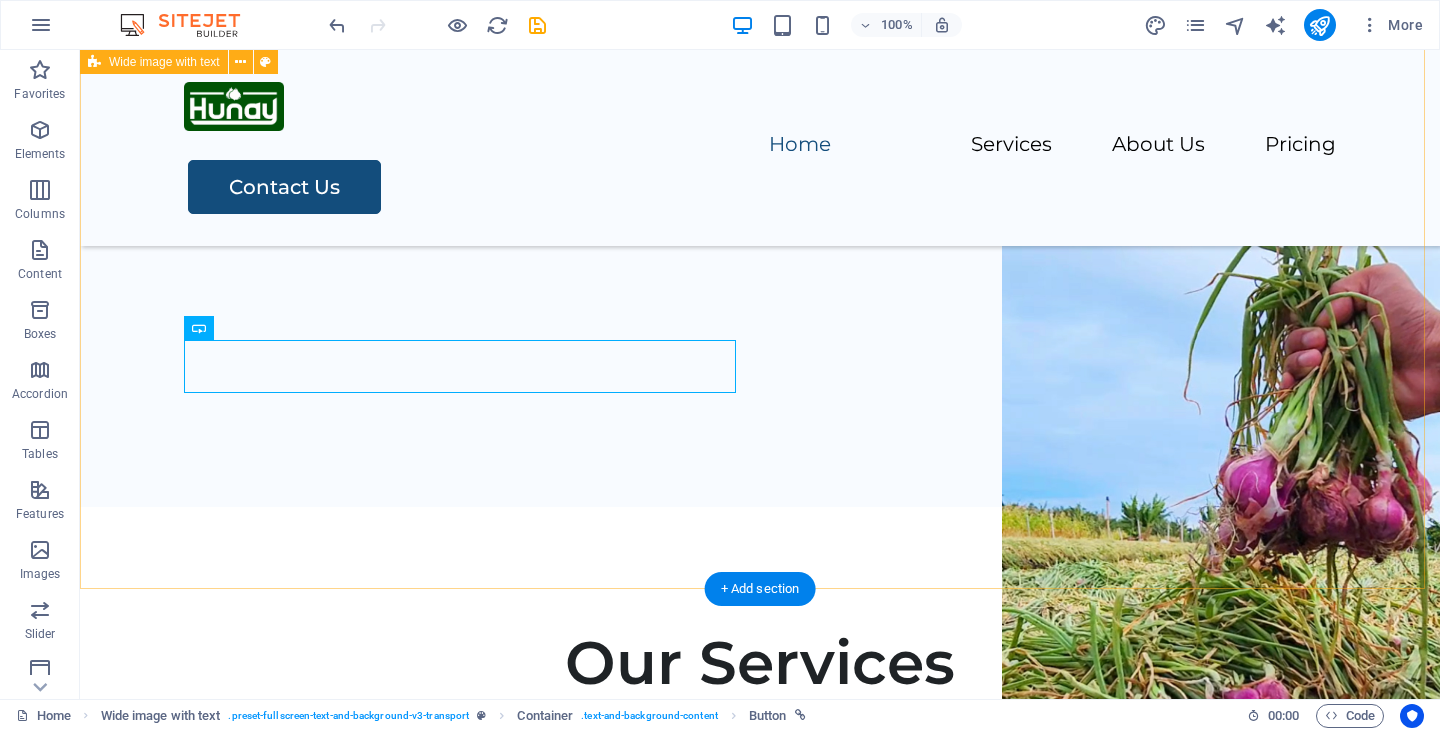 scroll, scrollTop: 1110, scrollLeft: 0, axis: vertical 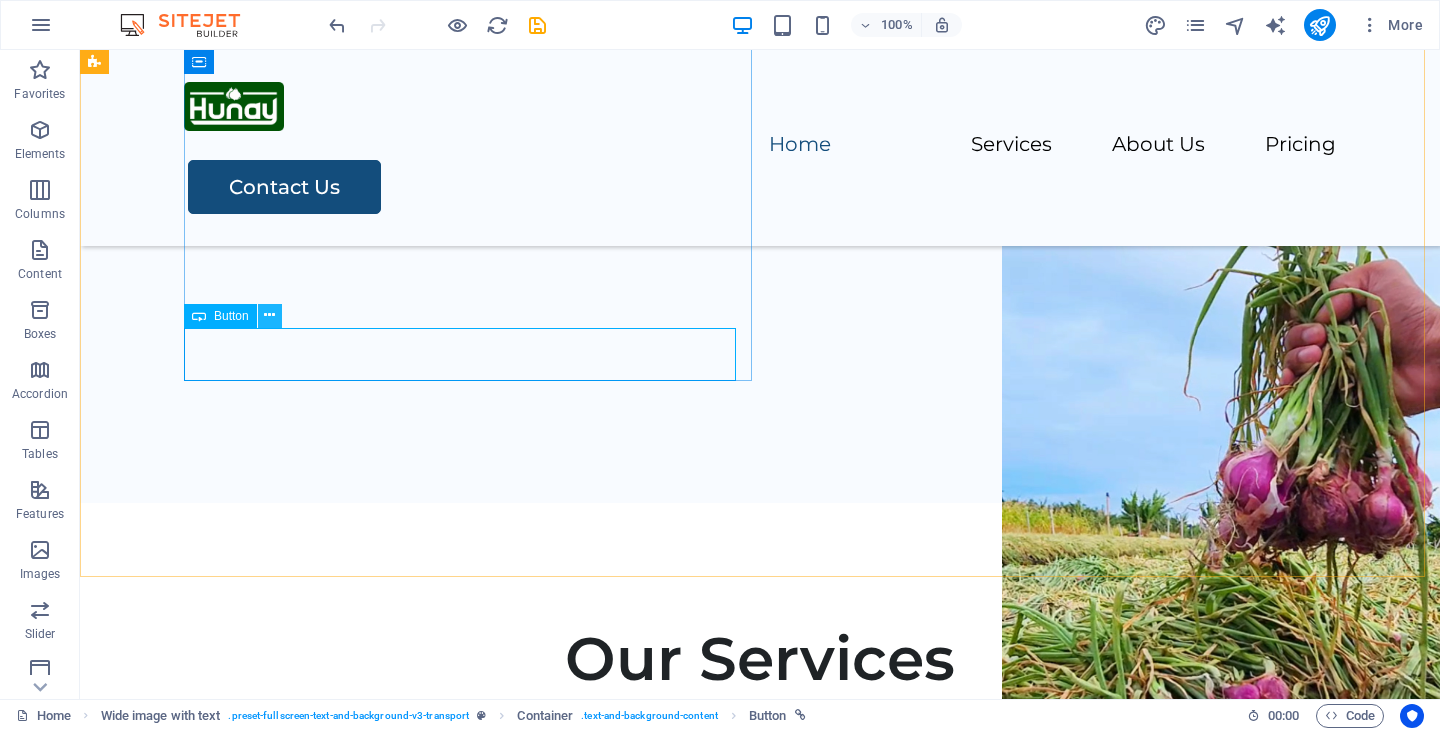 click at bounding box center (269, 315) 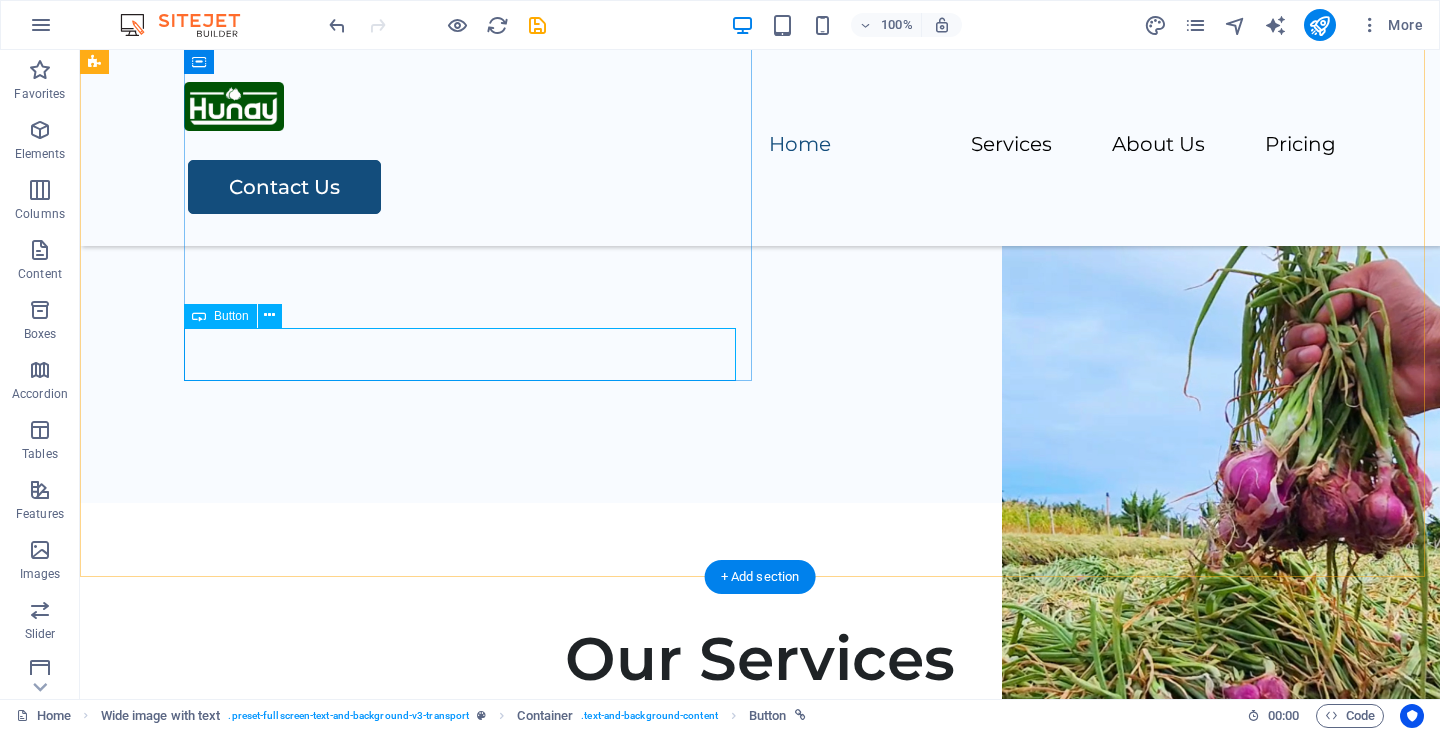 click on "See Services" at bounding box center [804, 44] 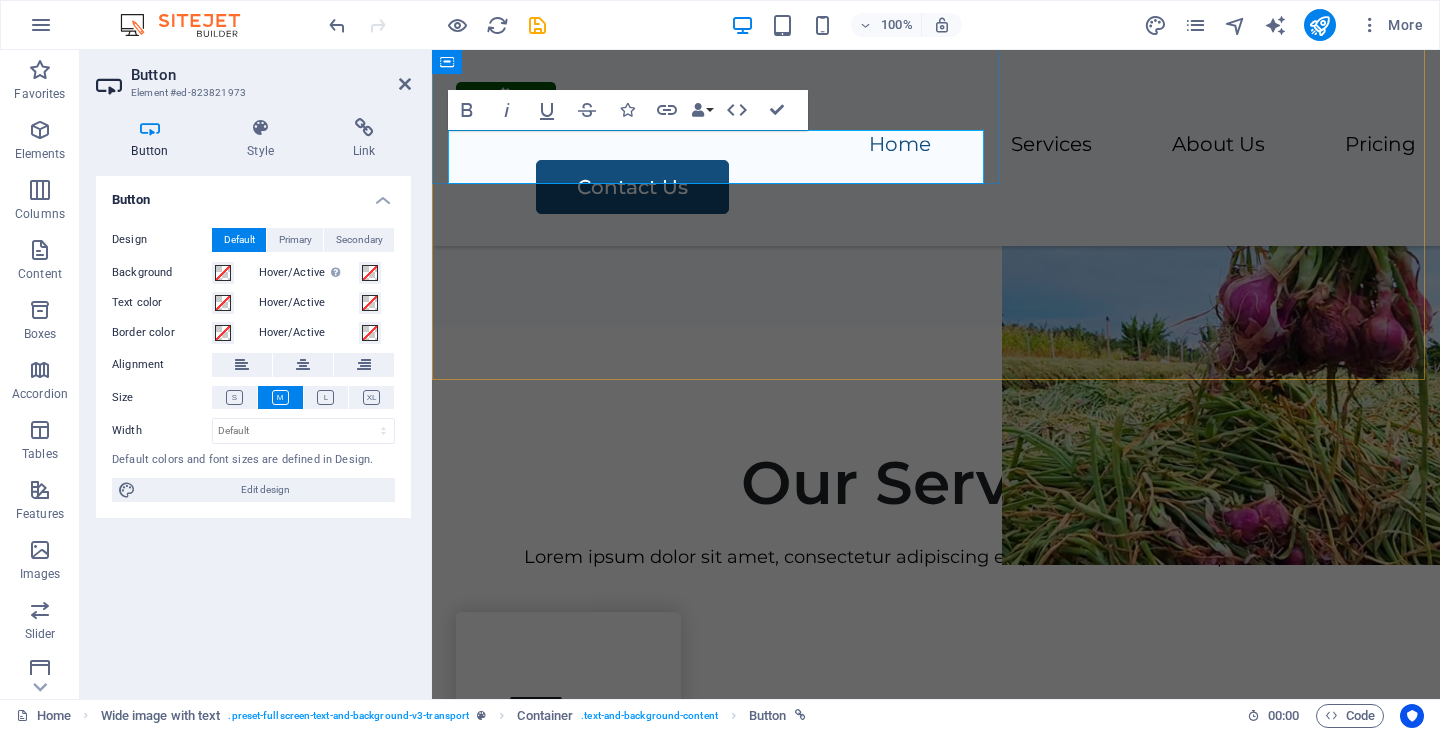 click on "See Services" at bounding box center [550, -132] 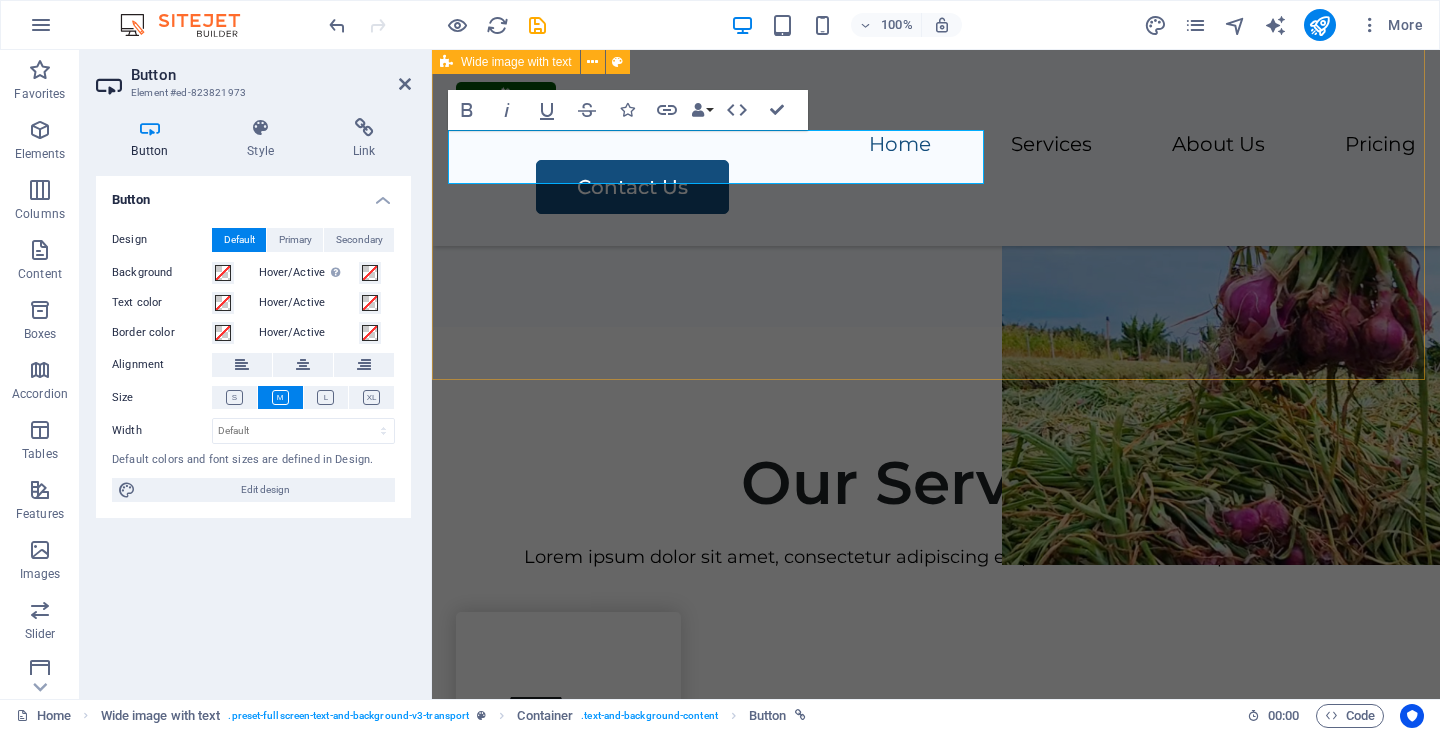 click on "About Our Company Hunay is one of the largest shallots producers in Indonesia. Our Shallots come from Probolinggo region, very well known throught out Indonesia for their red shallots. They are gathered by local farmers, witch helps create a sustainable economy for their villages. These Shallots of Biru Lancor variety have a better durabiliry than other variety moreover this variety are highly nutritions and have a distinct taste. See Services" at bounding box center [936, -56] 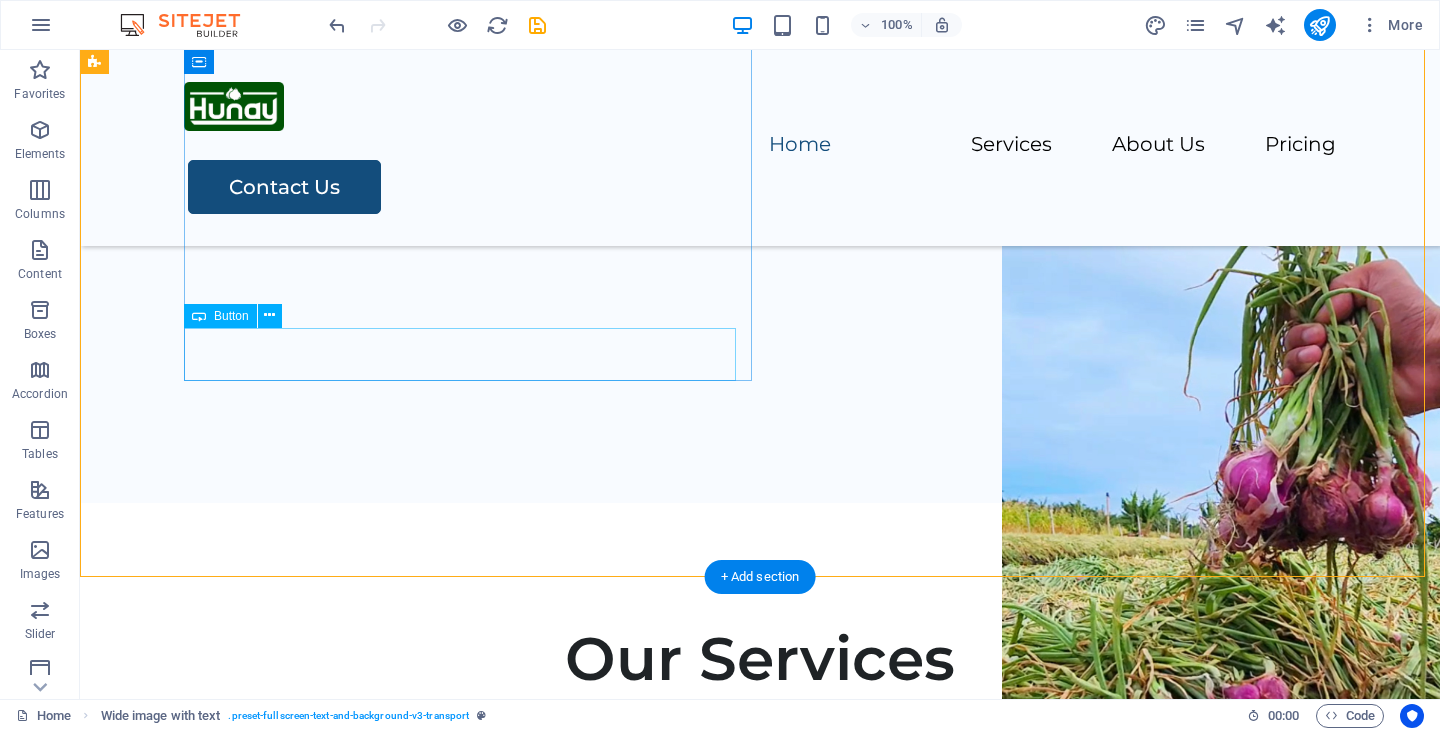 click on "See Services" at bounding box center (804, 44) 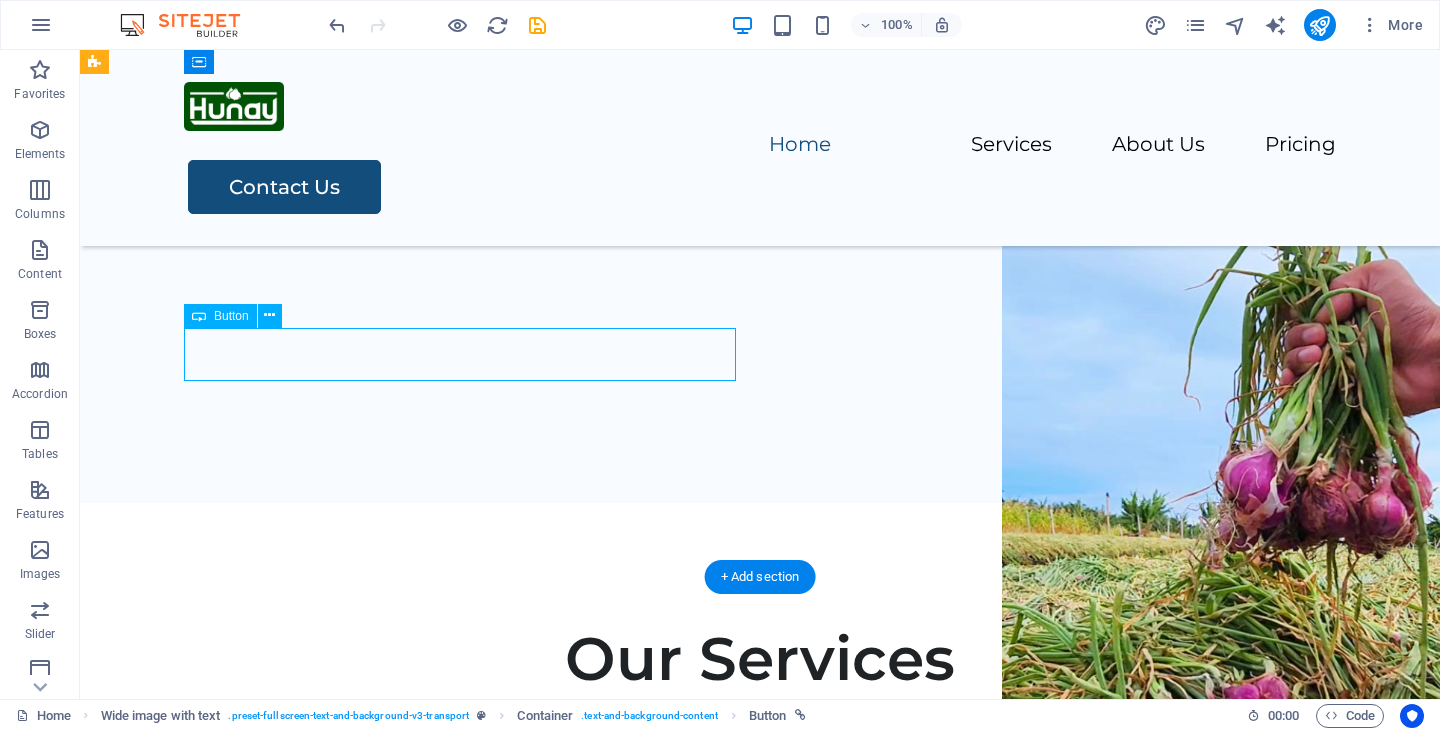 click on "See Services" at bounding box center [804, 44] 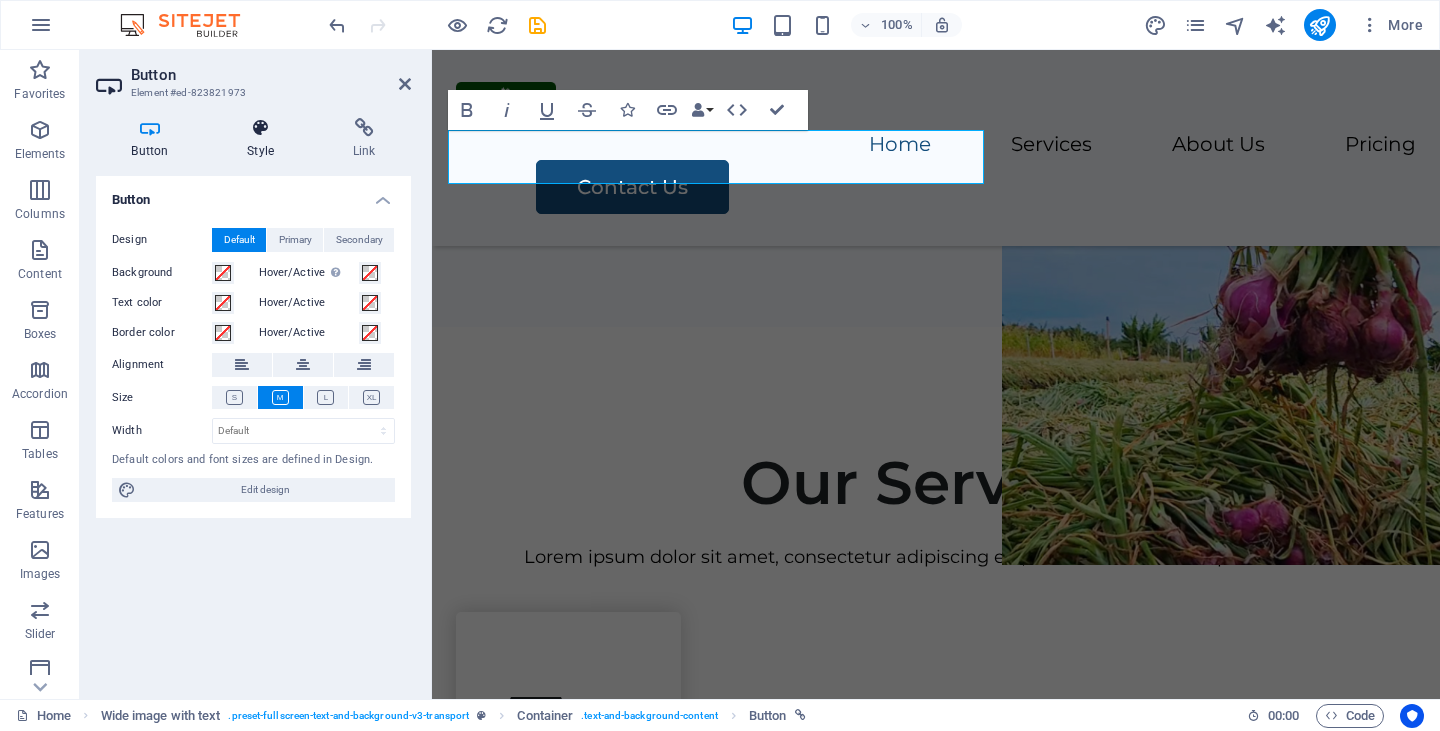 click at bounding box center (261, 128) 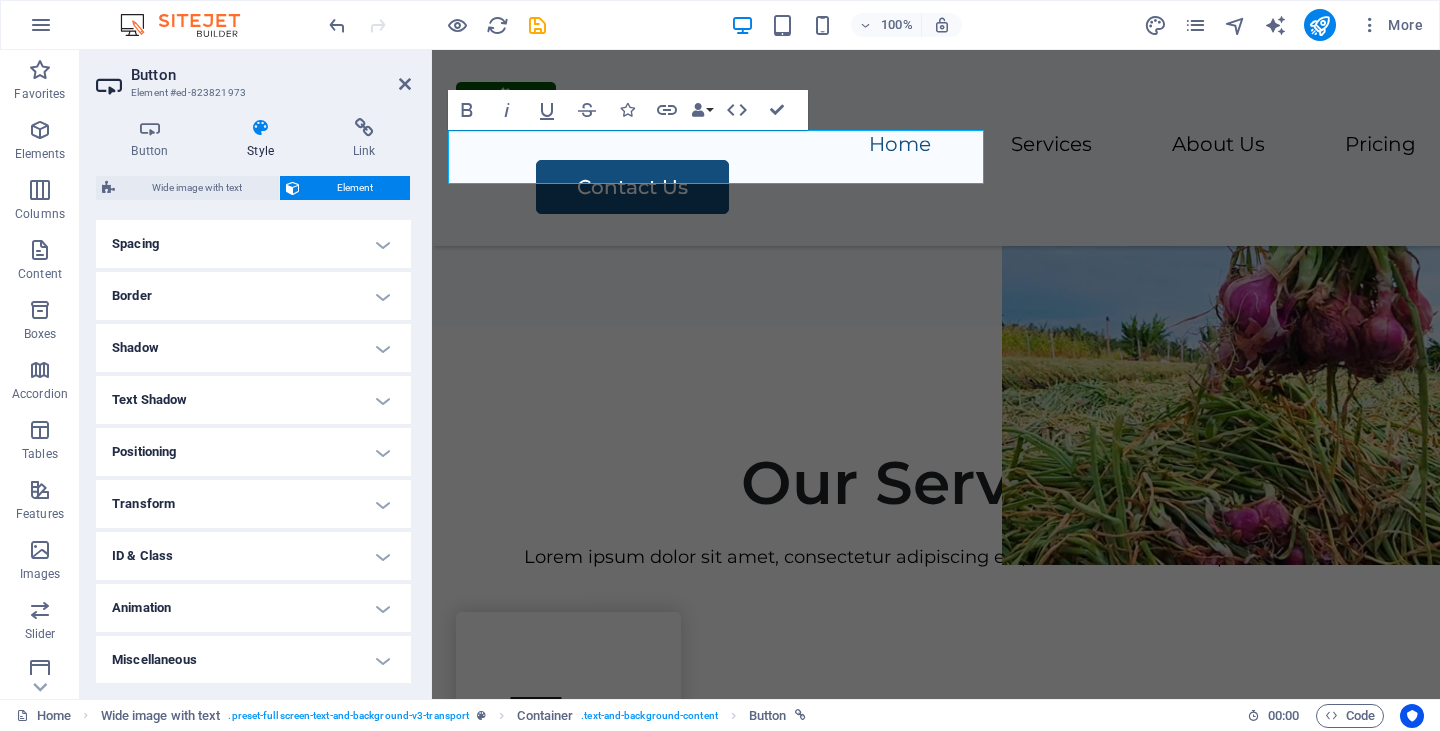 scroll, scrollTop: 0, scrollLeft: 0, axis: both 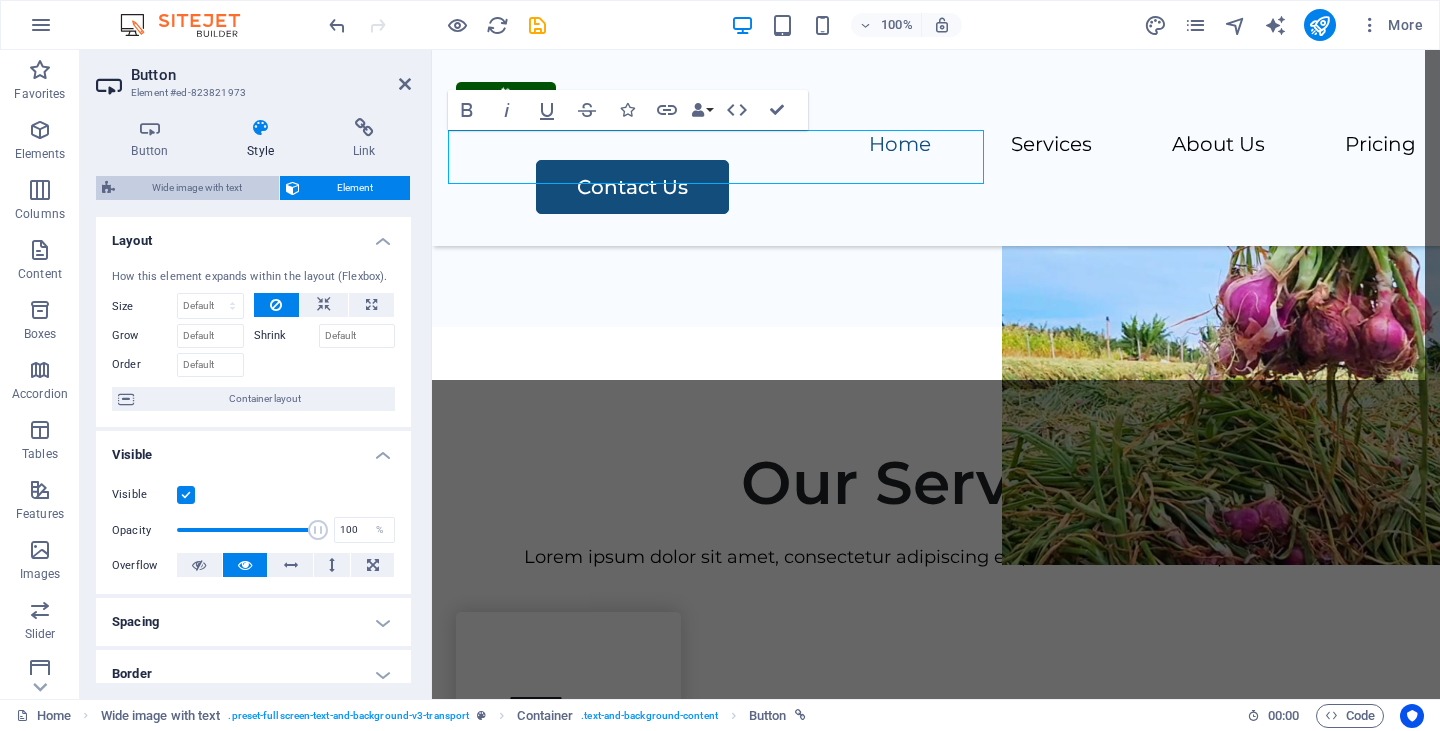 click on "Wide image with text" at bounding box center [197, 188] 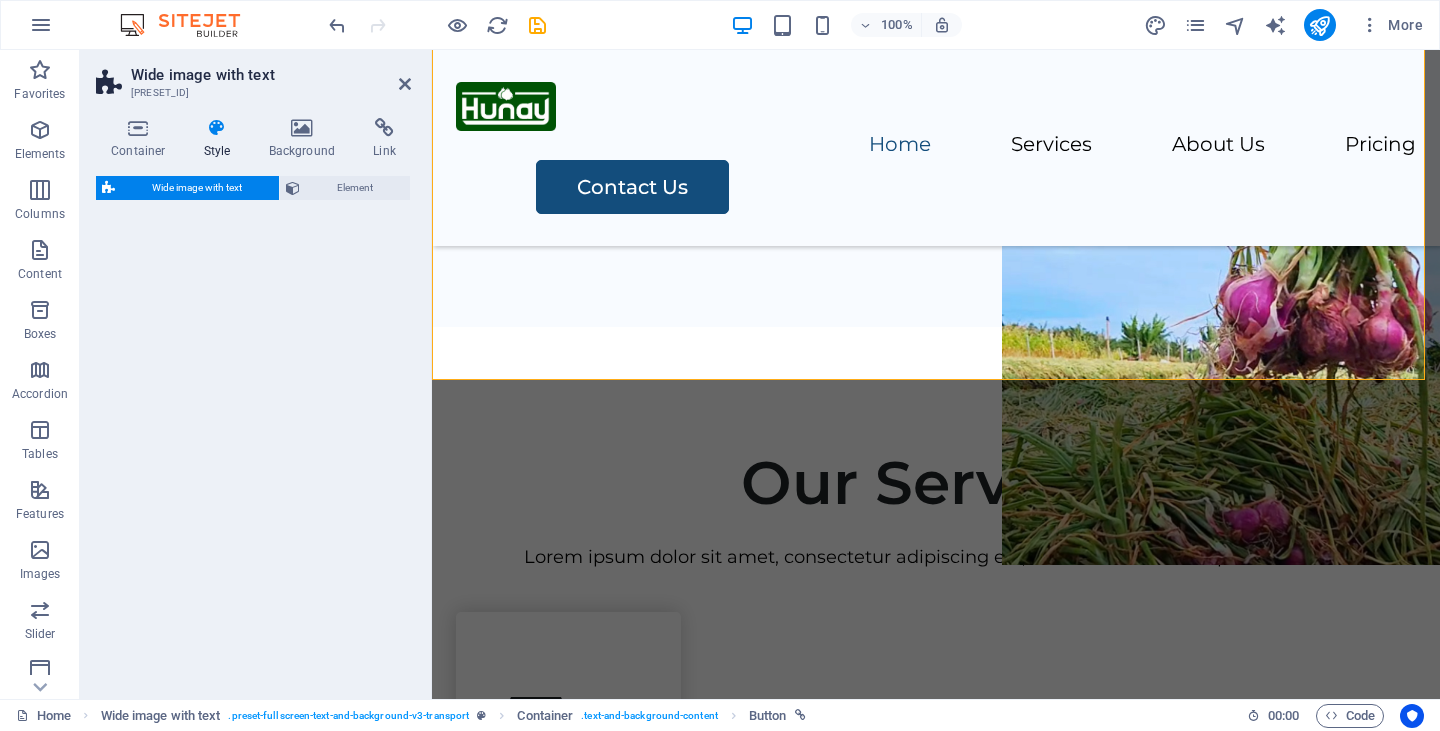 select on "%" 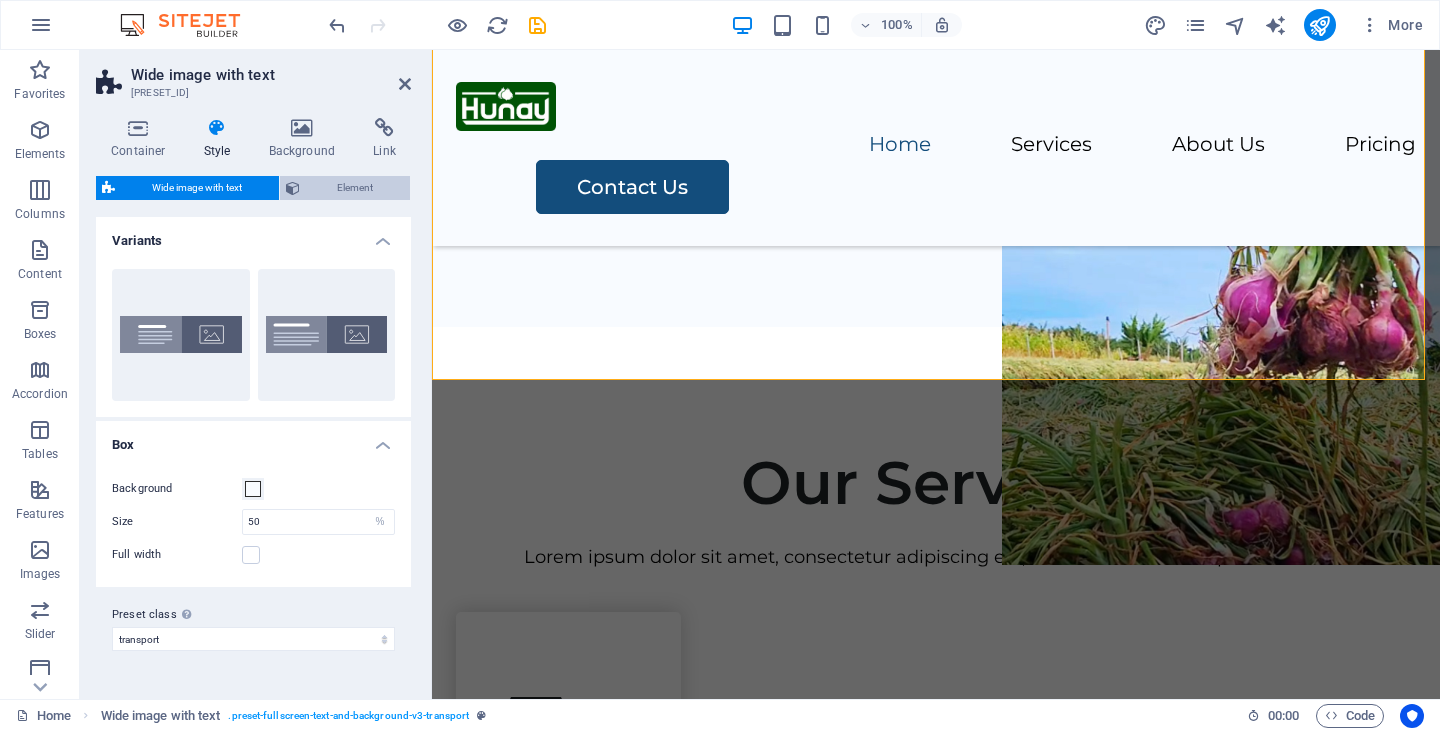 click on "Element" at bounding box center [355, 188] 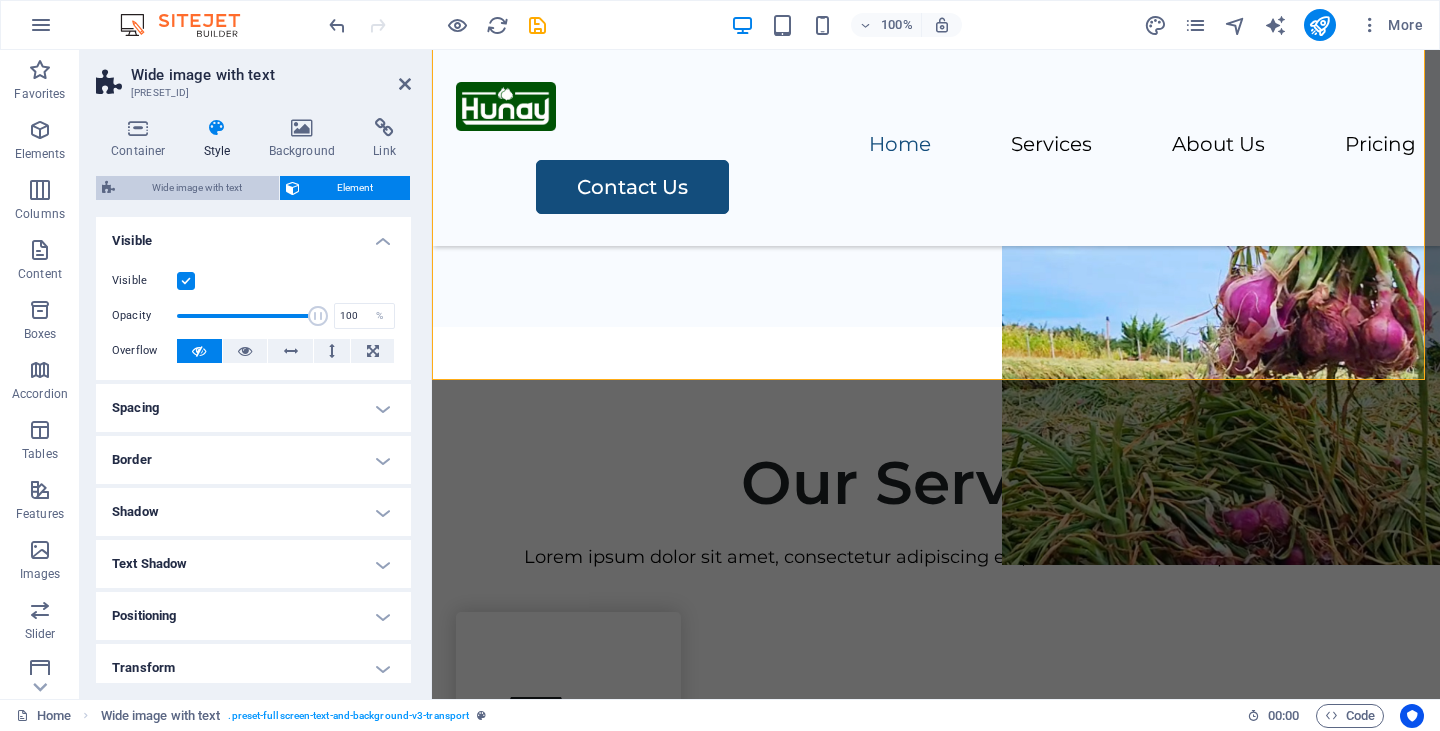 click on "Wide image with text" at bounding box center (197, 188) 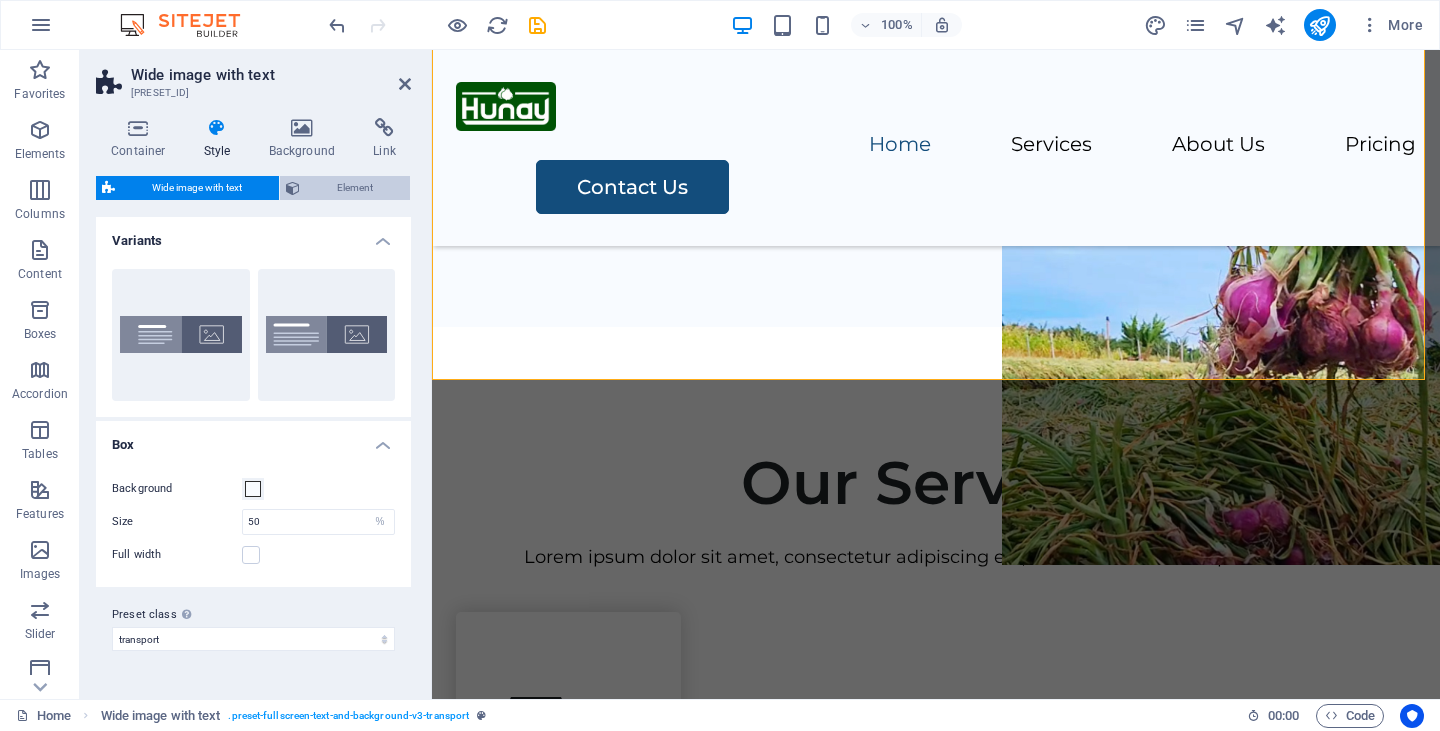 click on "Element" at bounding box center (355, 188) 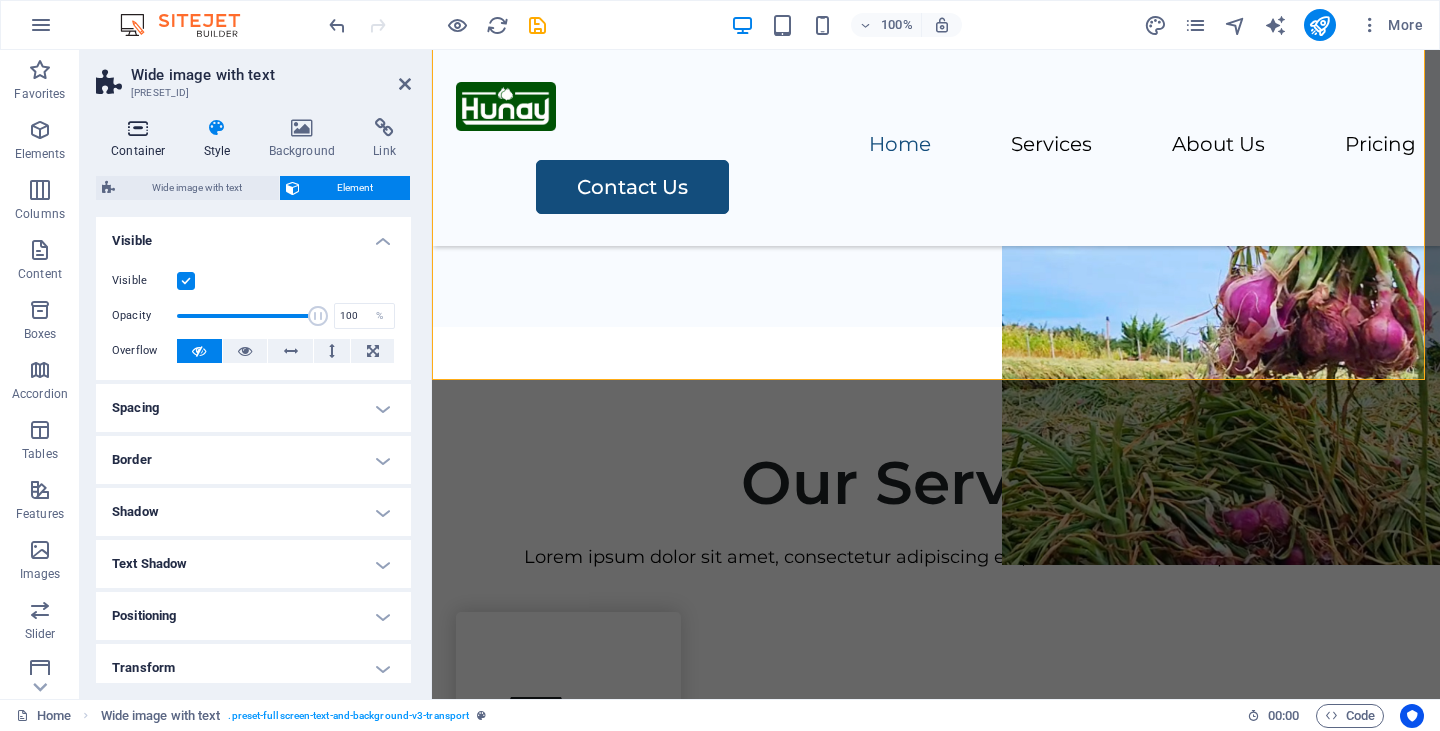 click at bounding box center (138, 128) 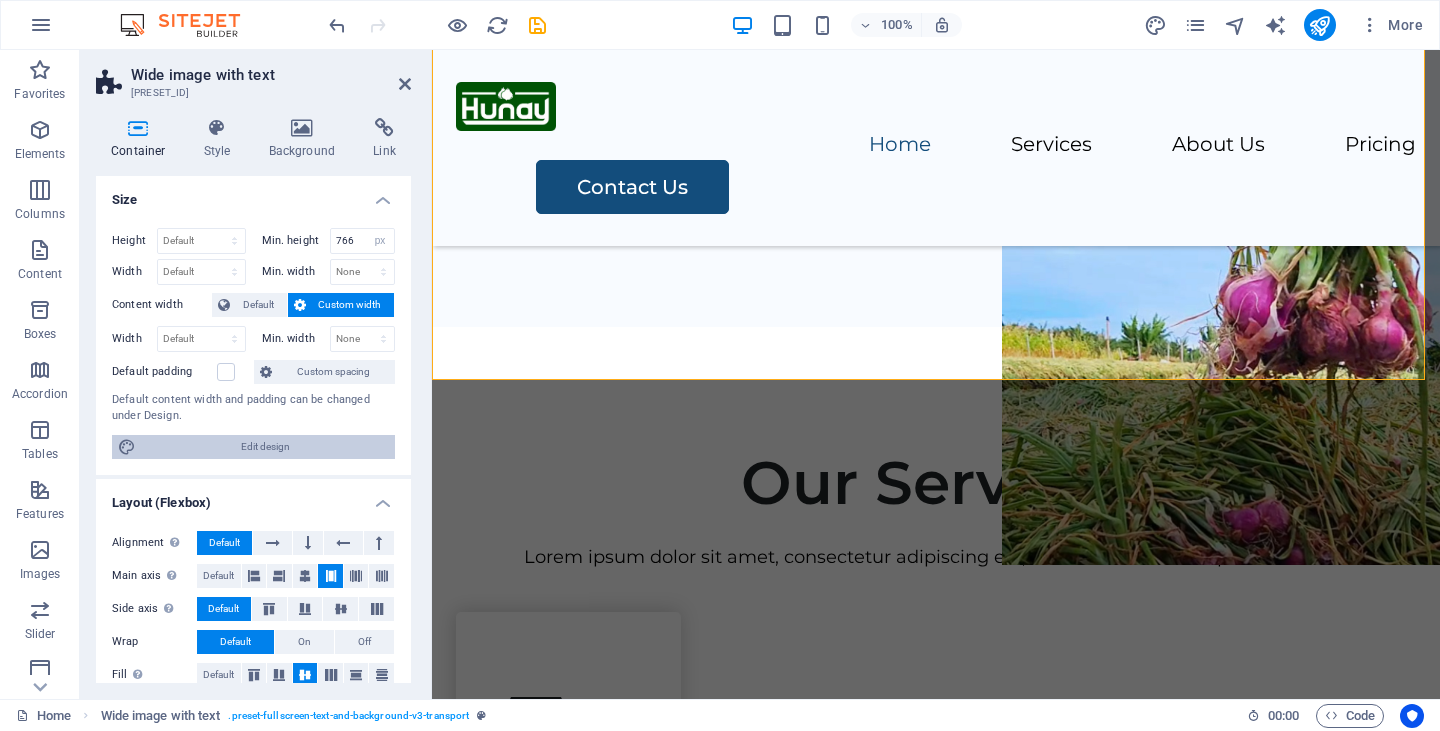 click on "Edit design" at bounding box center (265, 447) 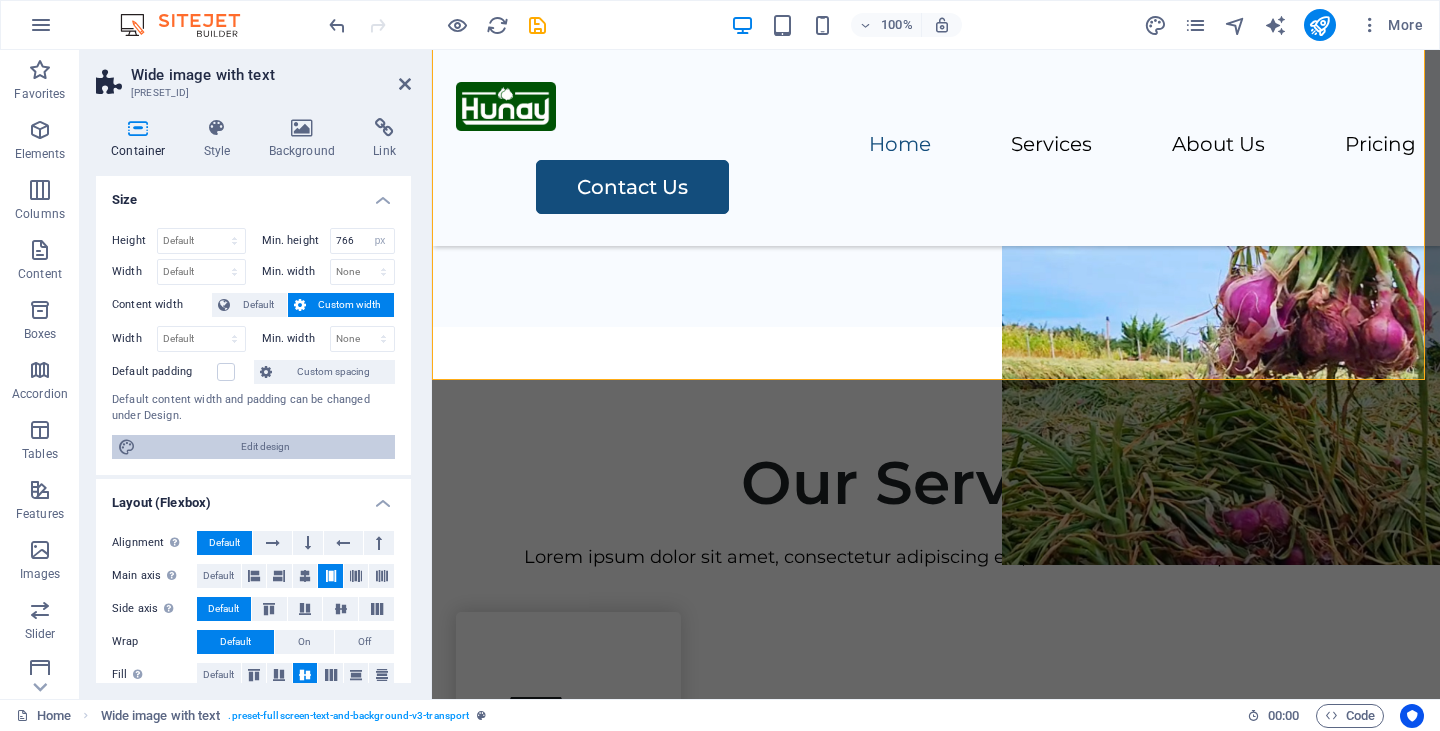 select on "rem" 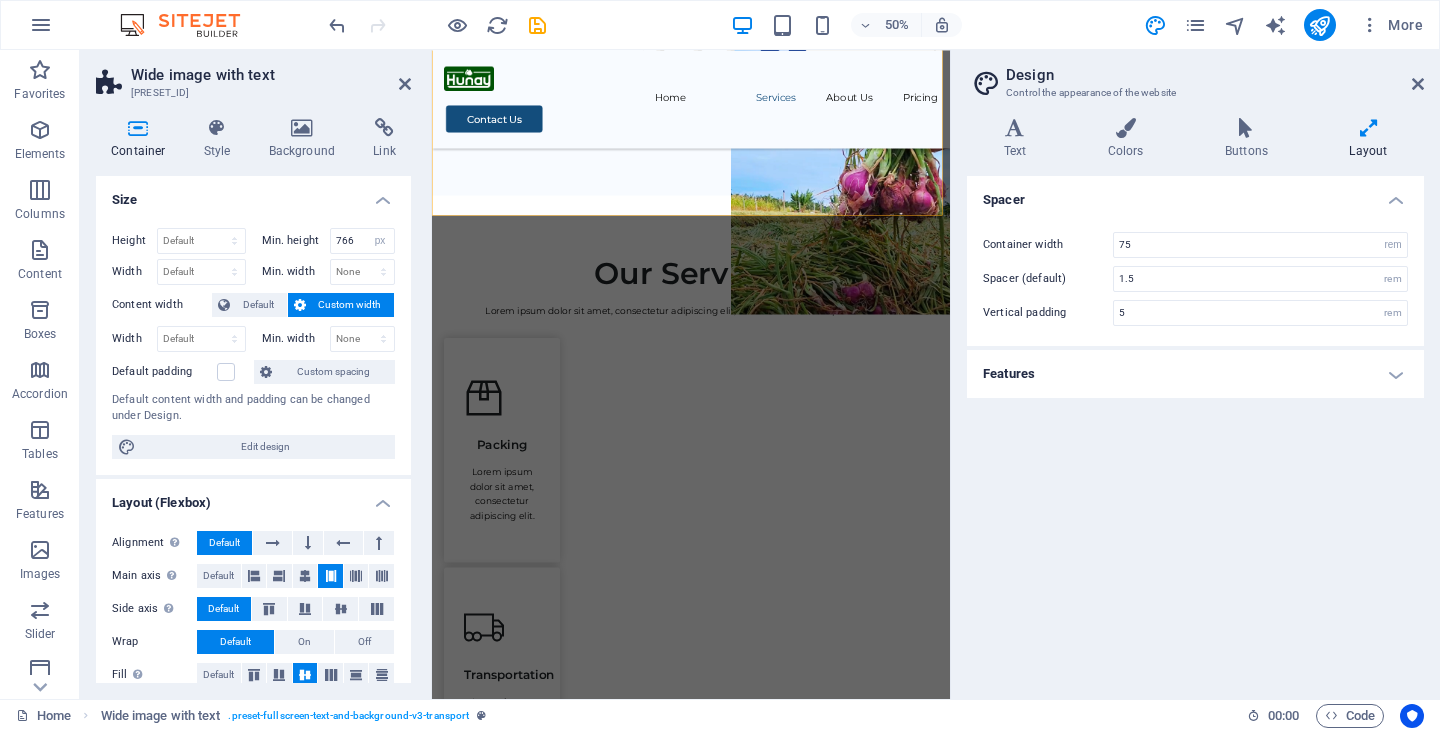 scroll, scrollTop: 1126, scrollLeft: 0, axis: vertical 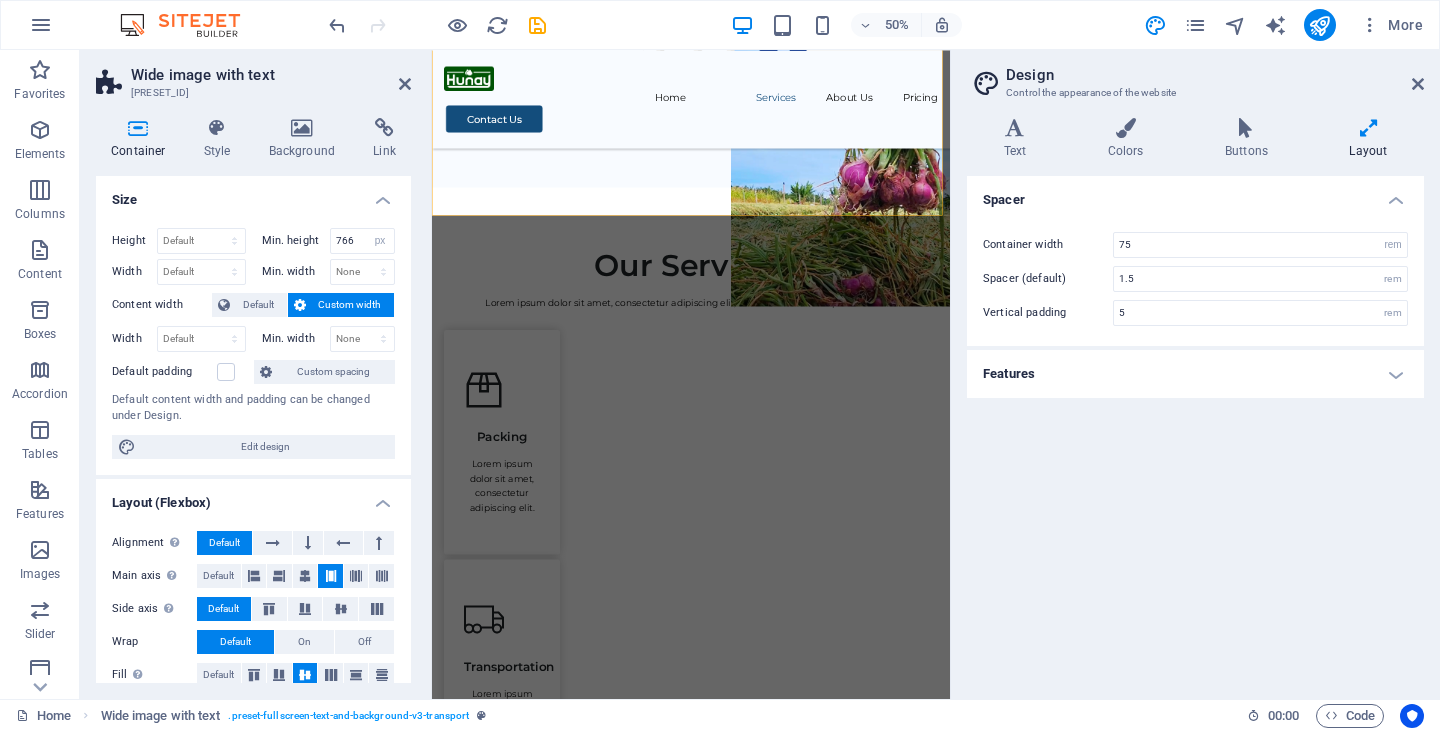 click on "Features" at bounding box center (1195, 374) 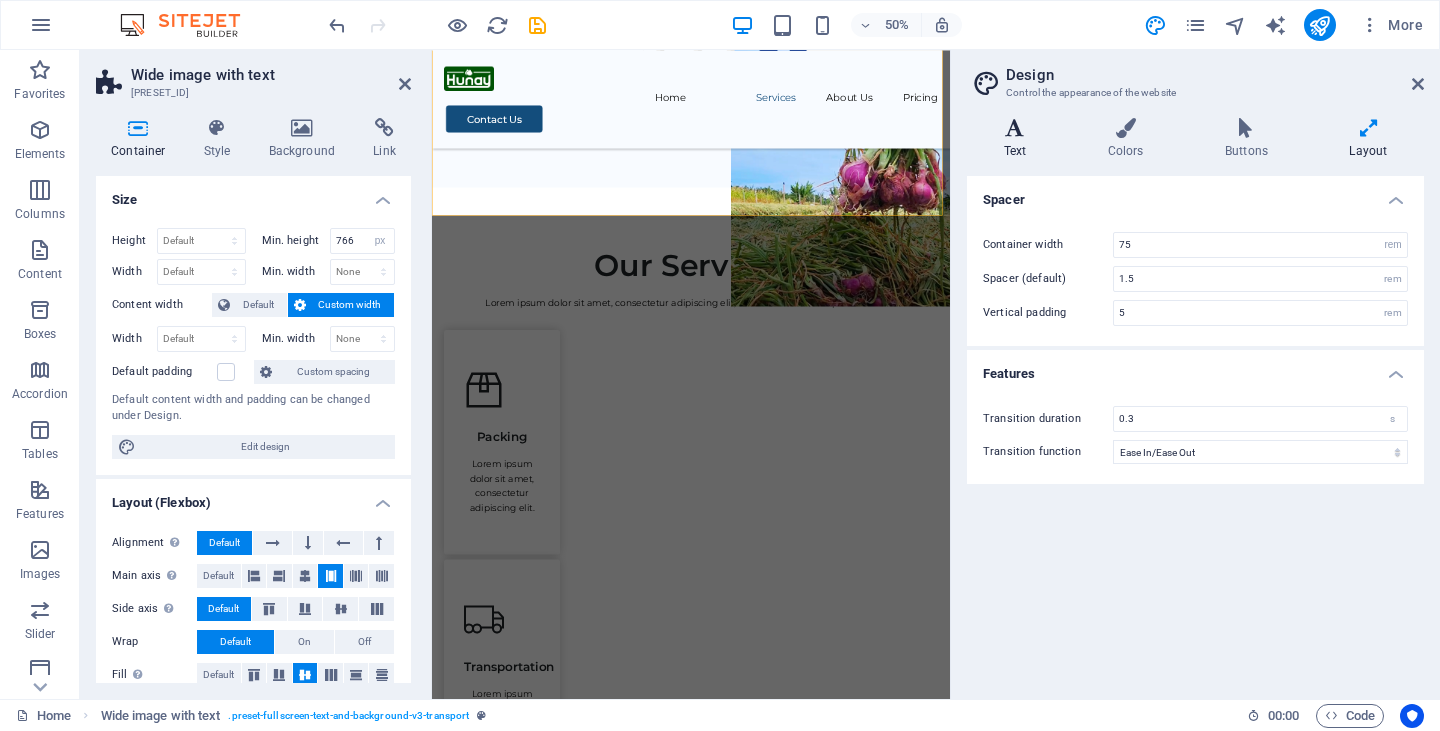 click at bounding box center (1015, 128) 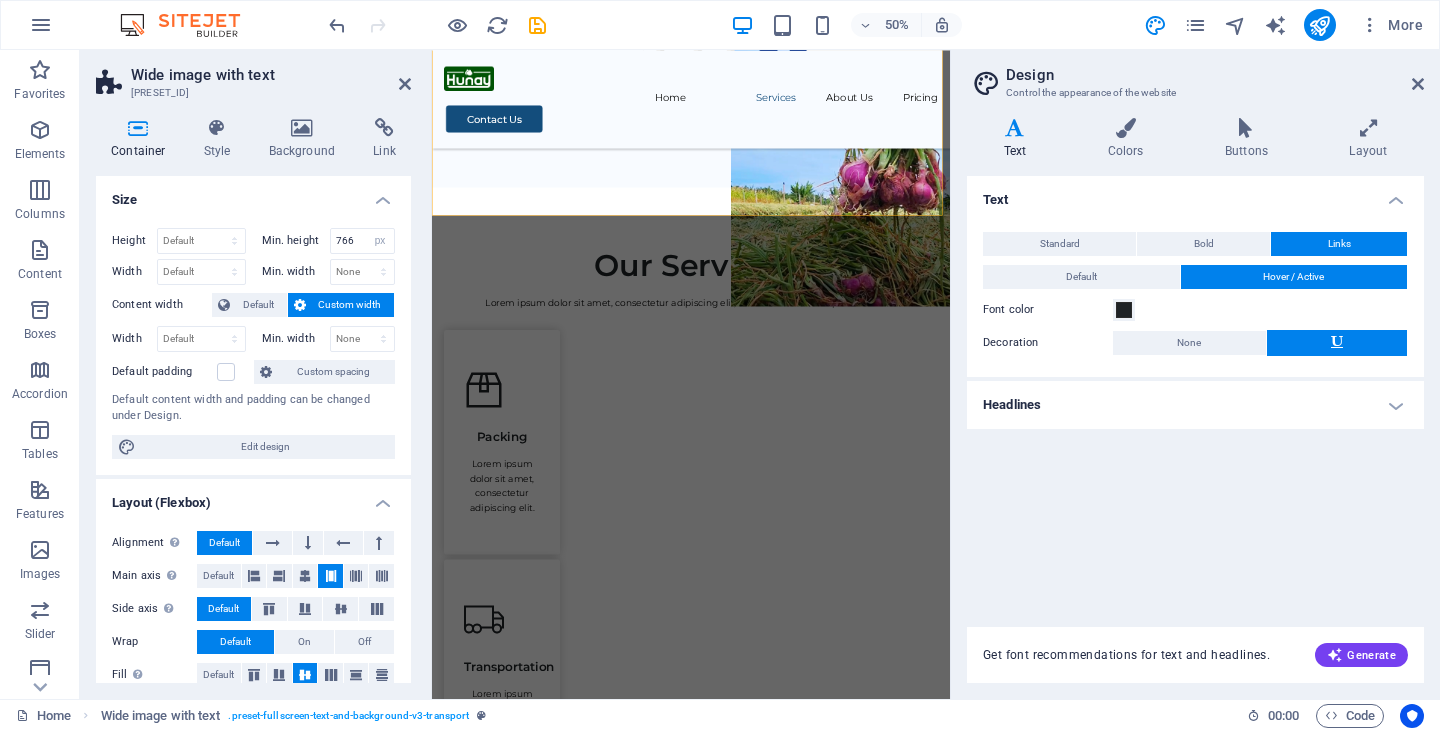 click on "Links" at bounding box center [1339, 244] 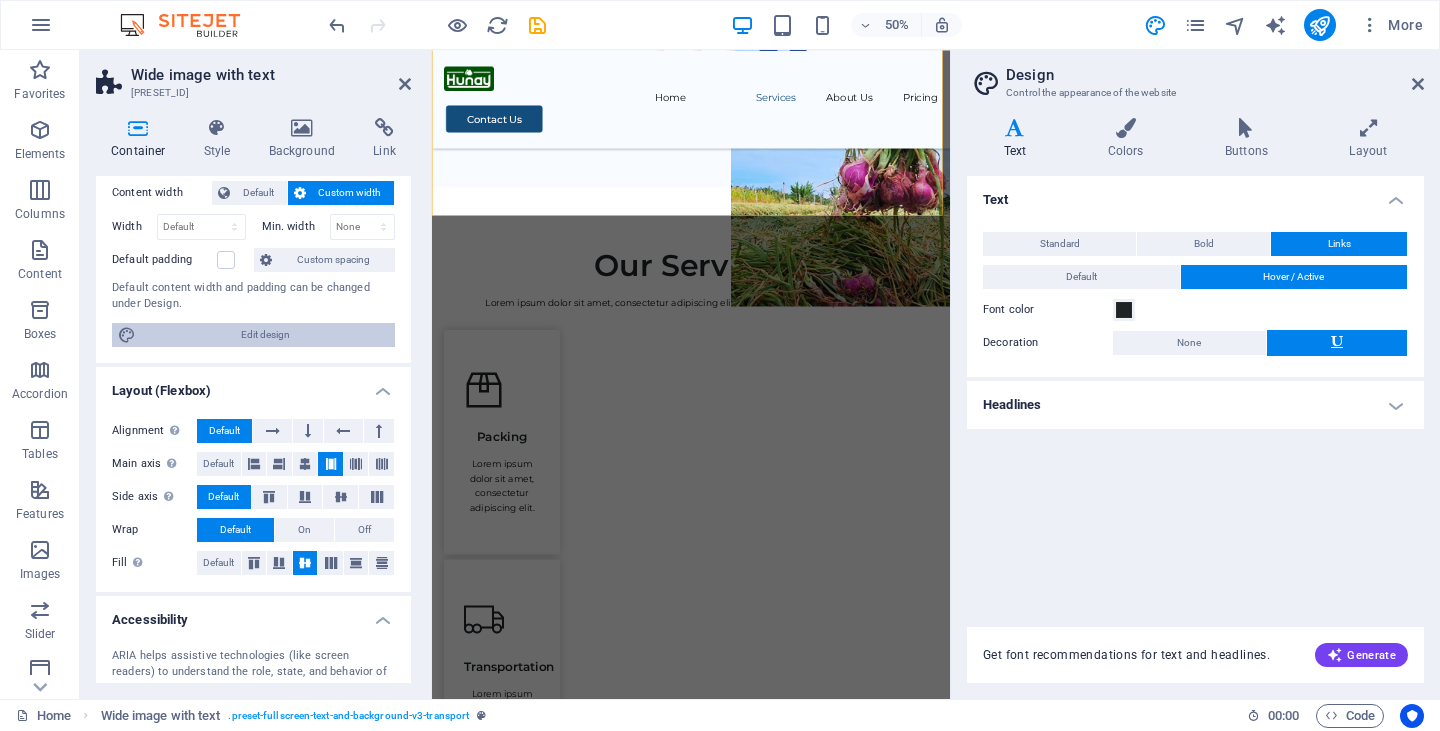 scroll, scrollTop: 299, scrollLeft: 0, axis: vertical 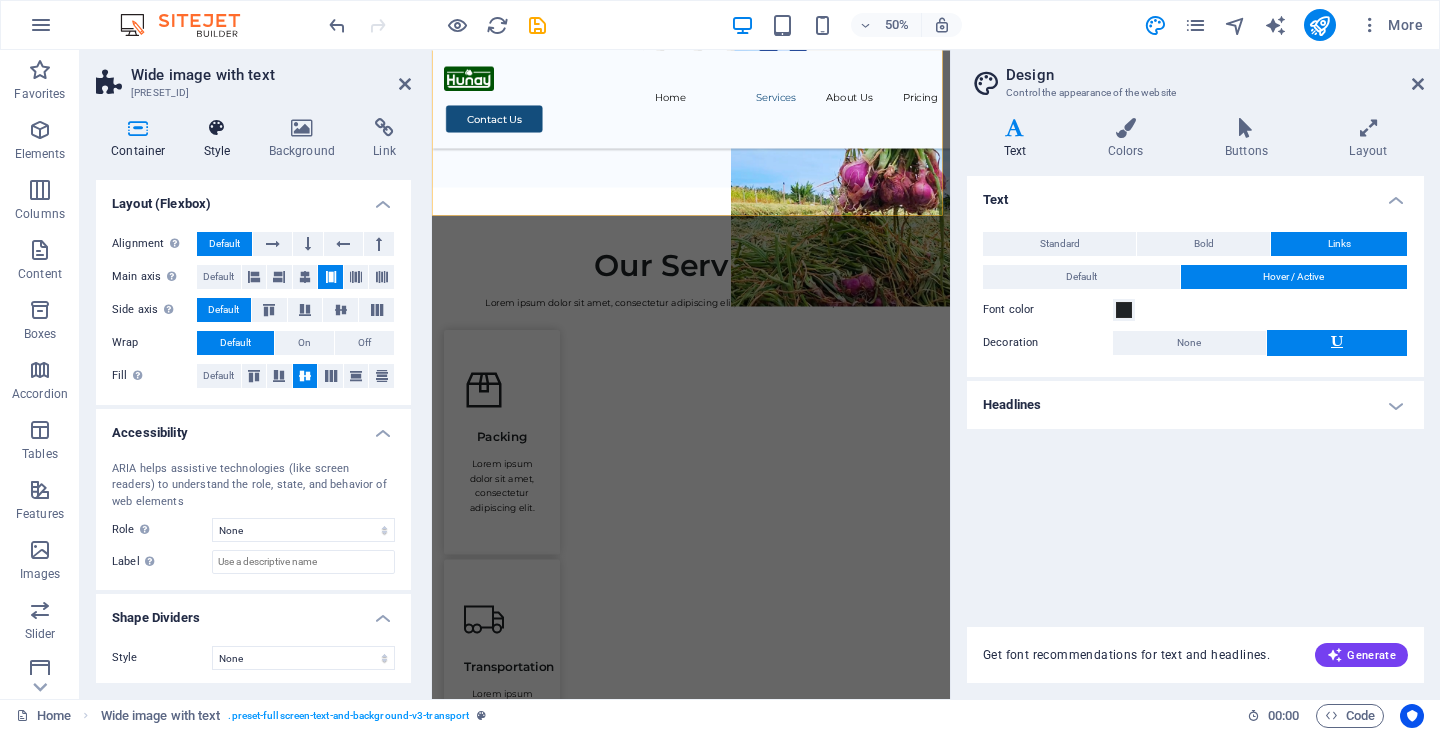 click on "Style" at bounding box center (221, 139) 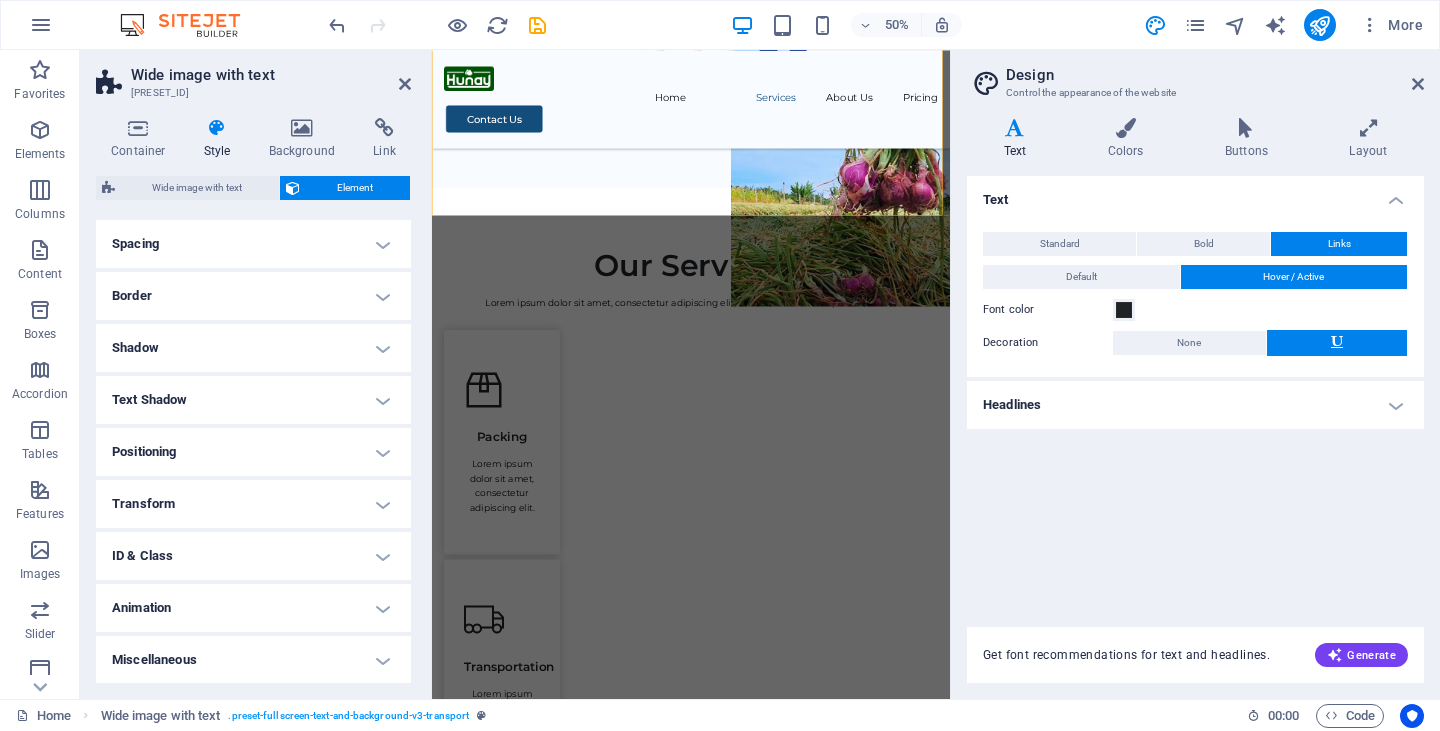 scroll, scrollTop: 0, scrollLeft: 0, axis: both 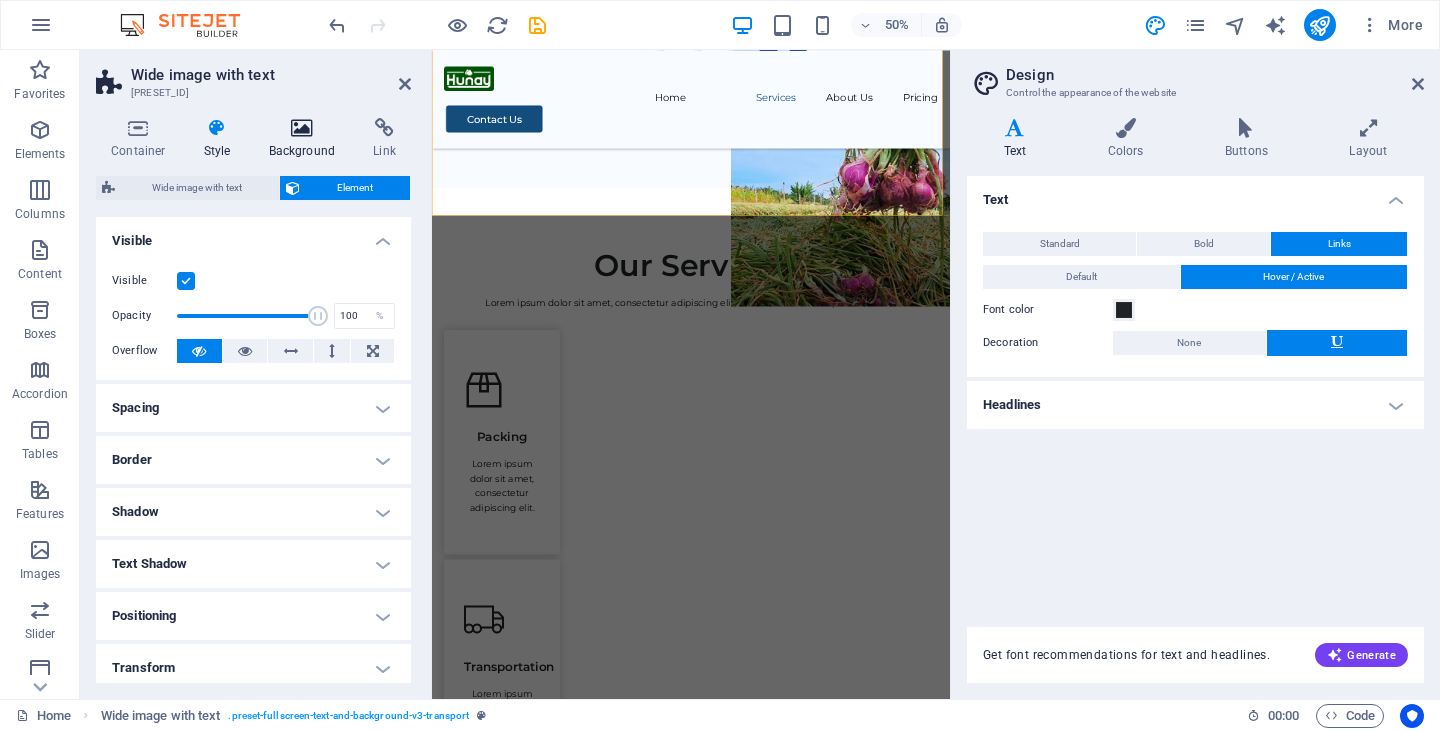 click on "Background" at bounding box center (306, 139) 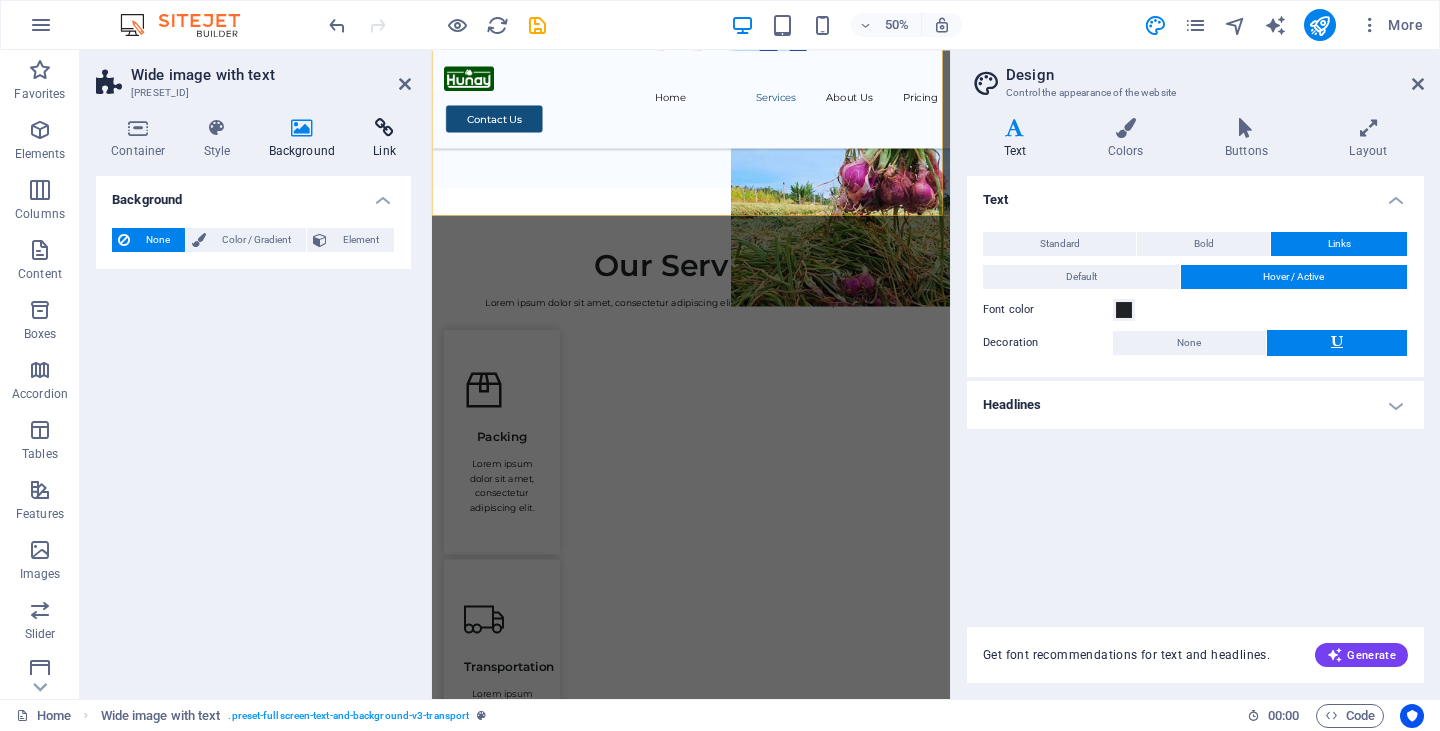 click on "Link" at bounding box center [384, 139] 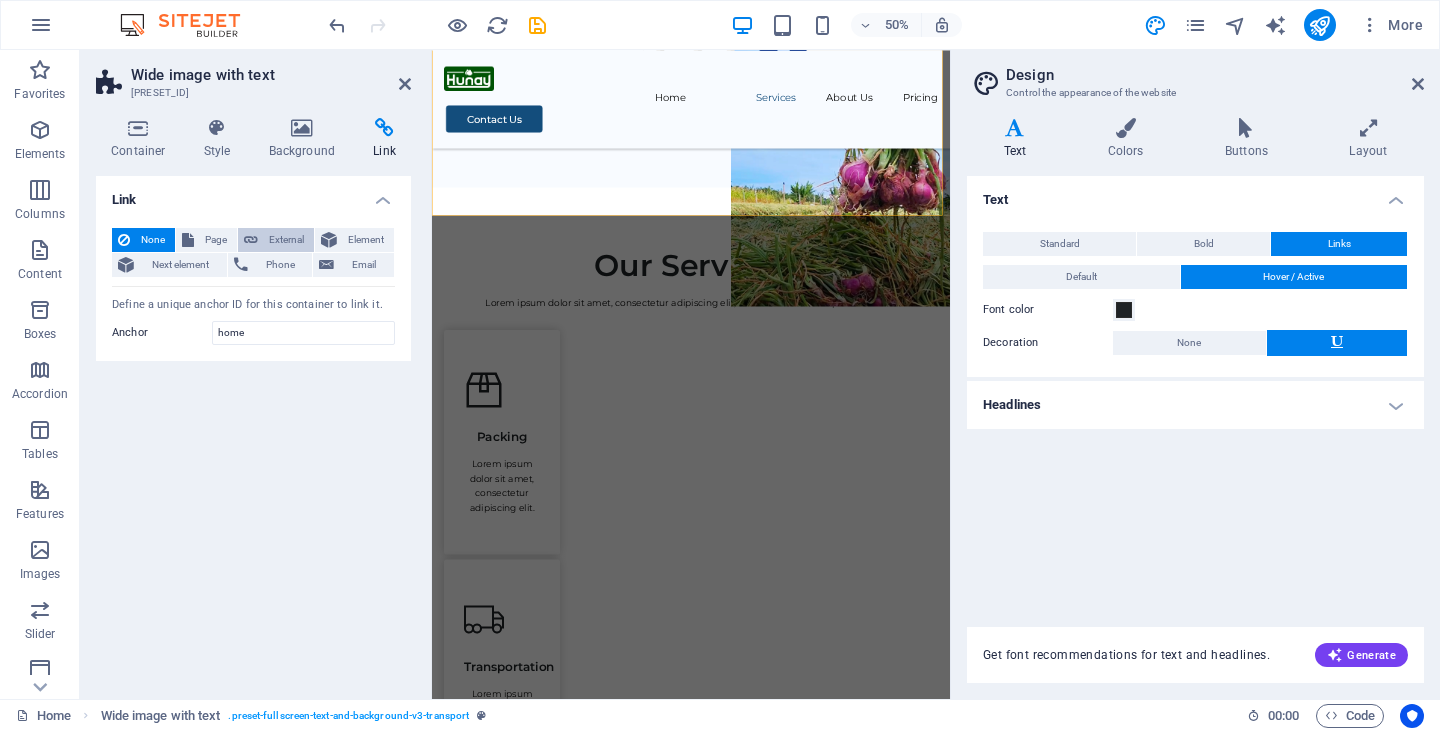 click on "External" at bounding box center (286, 240) 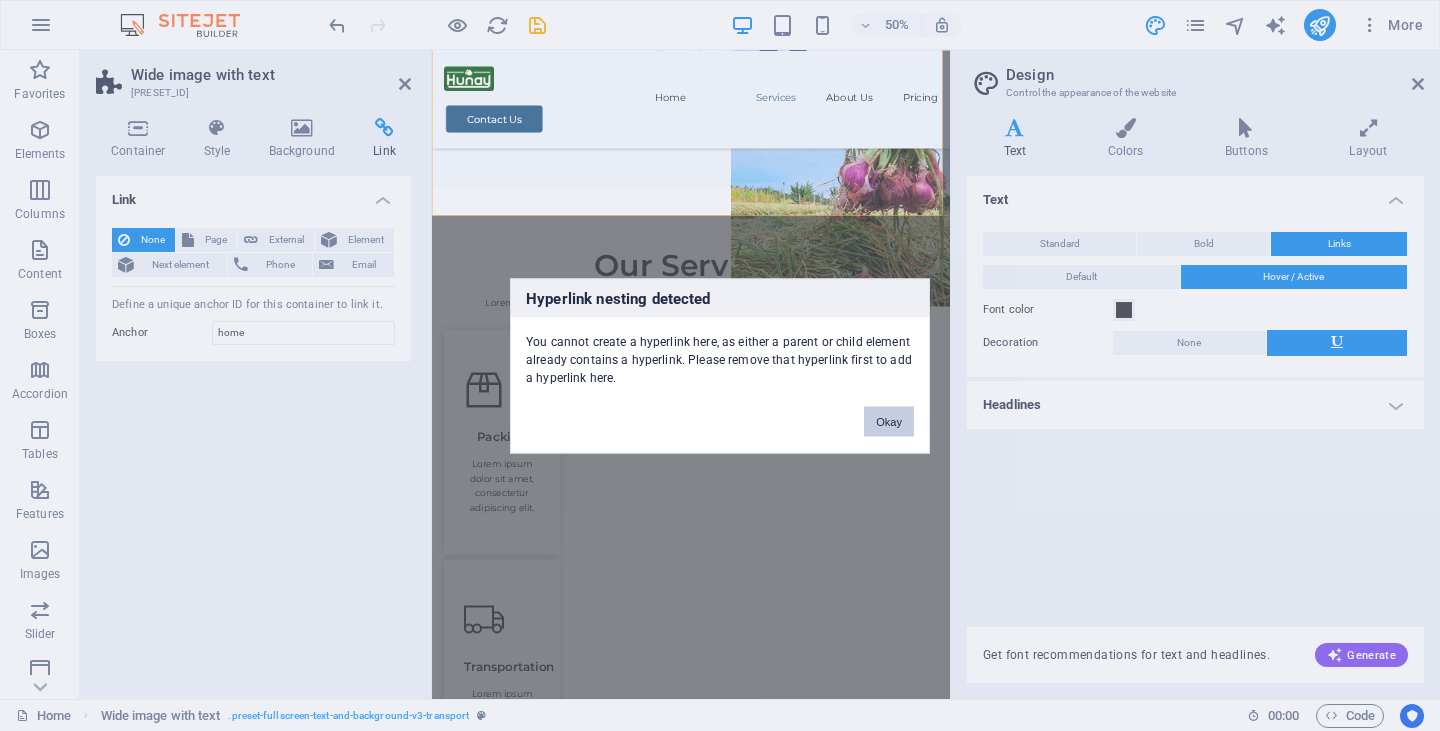 click on "Okay" at bounding box center (889, 421) 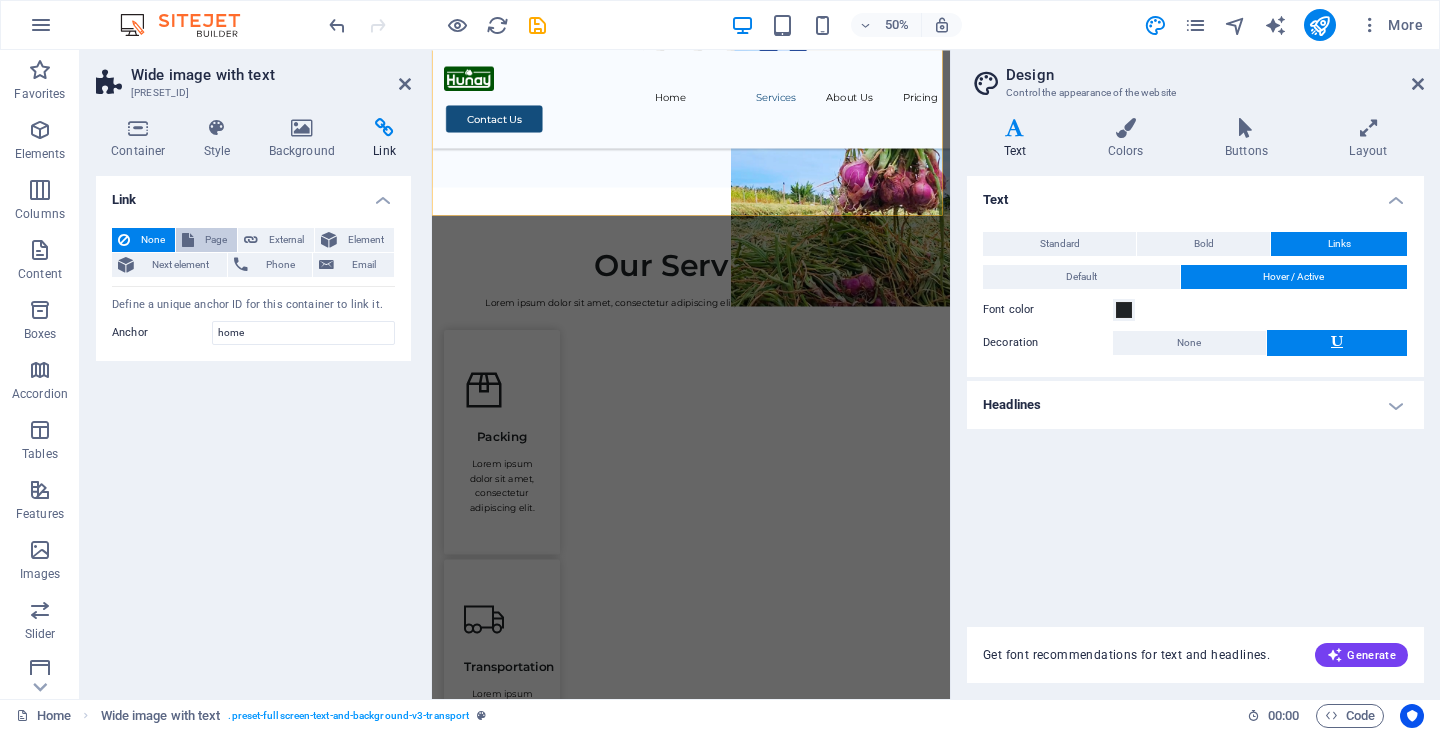 click on "Page" at bounding box center [206, 240] 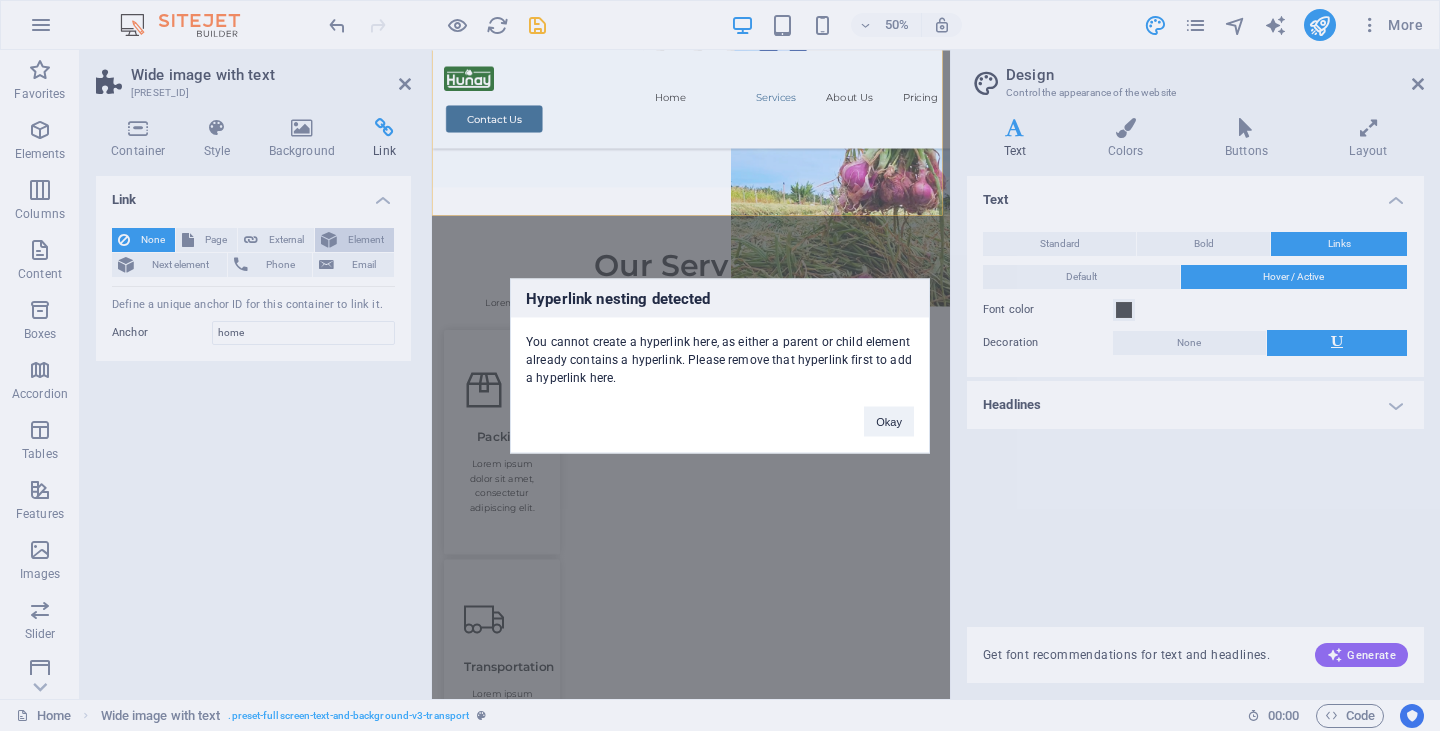 drag, startPoint x: 907, startPoint y: 422, endPoint x: 393, endPoint y: 249, distance: 542.33295 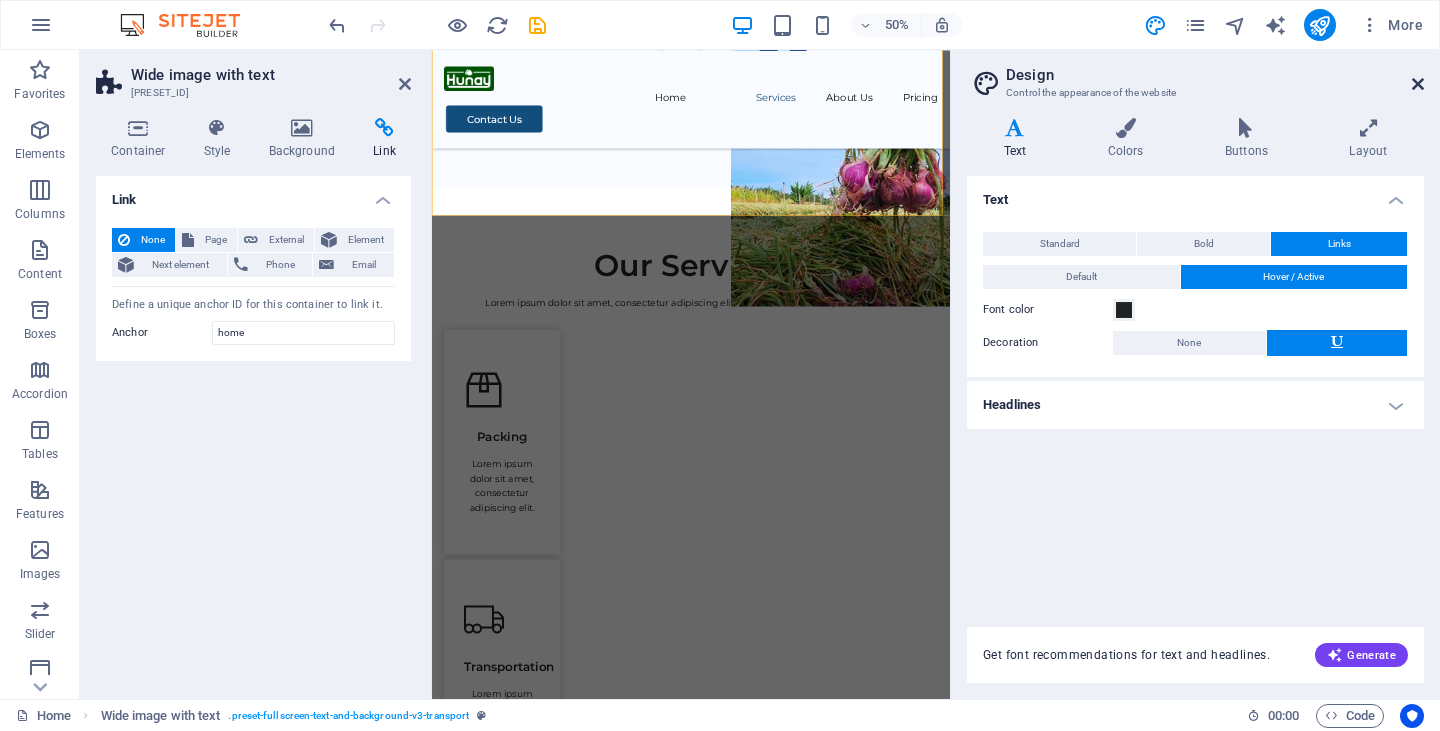 click at bounding box center [1418, 84] 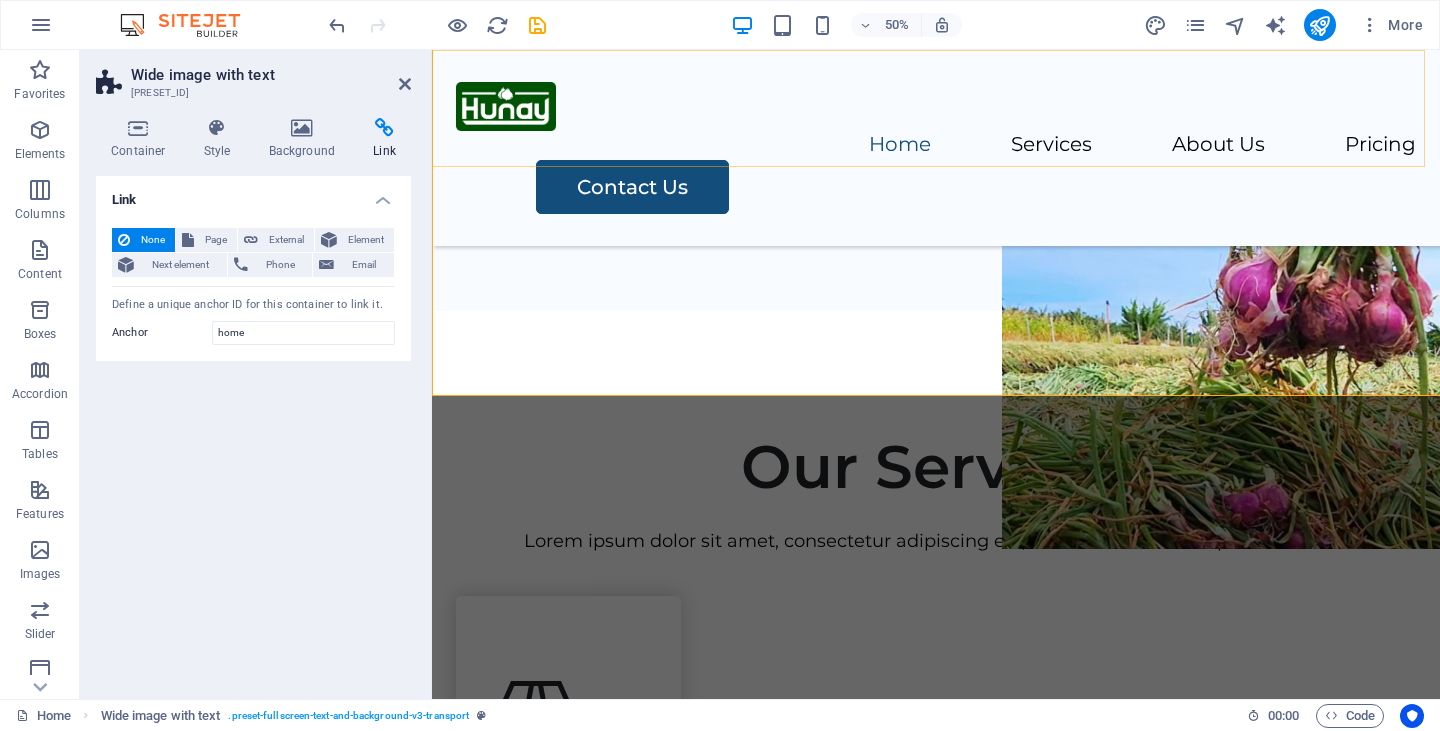 scroll, scrollTop: 1110, scrollLeft: 0, axis: vertical 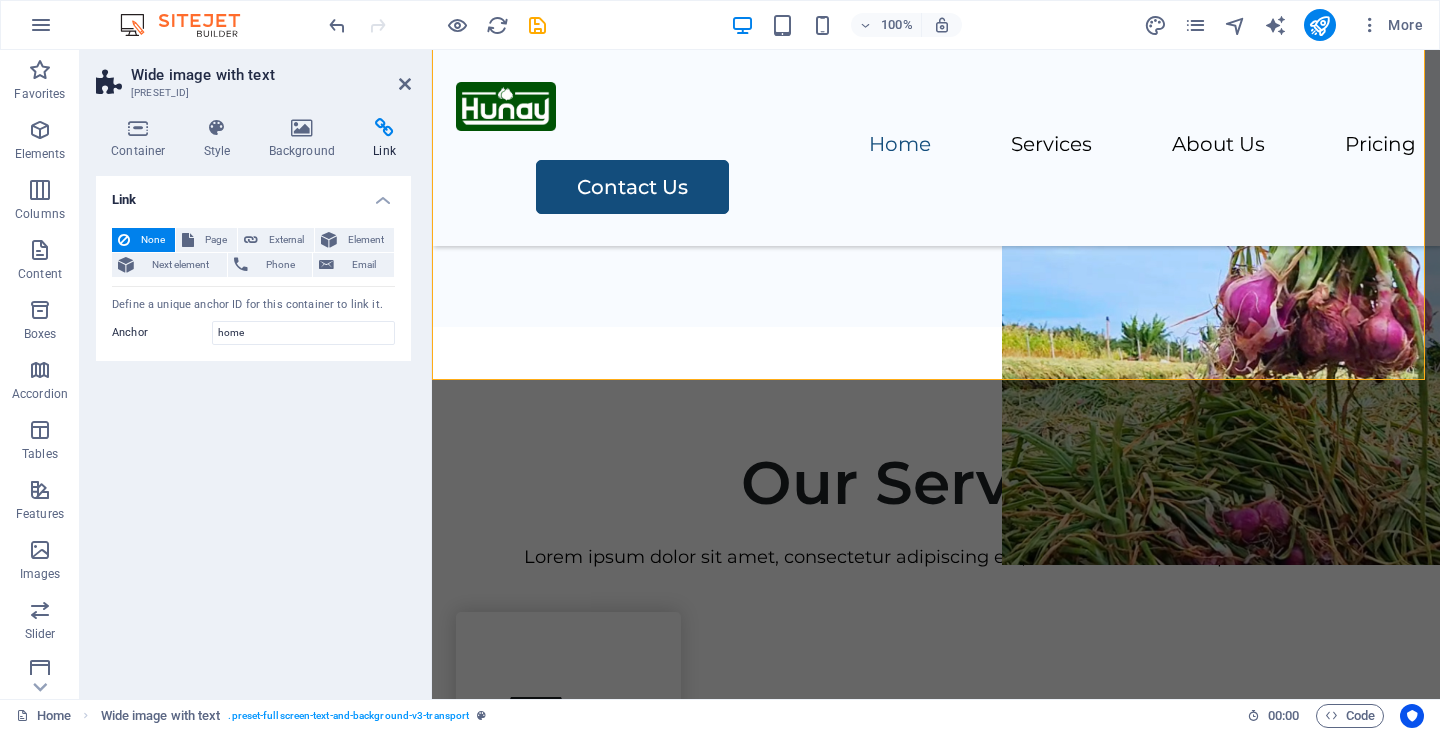 click on "Wide image with text Preset #ed-823821952
Container Style Background Link Size Height Default px rem % vh vw Min. height 766 None px rem % vh vw Width Default px rem % em vh vw Min. width None px rem % vh vw Content width Default Custom width Width Default px rem % em vh vw Min. width None px rem % vh vw Default padding Custom spacing Default content width and padding can be changed under Design. Edit design Layout (Flexbox) Alignment Determines the flex direction. Default Main axis Determine how elements should behave along the main axis inside this container (justify content). Default Side axis Control the vertical direction of the element inside of the container (align items). Default Wrap Default On Off Fill Controls the distances and direction of elements on the y-axis across several lines (align content). Default Accessibility ARIA helps assistive technologies (like screen readers) to understand the role, state, and behavior of web elements Role None Alert Article Banner Comment Dialog" at bounding box center (256, 374) 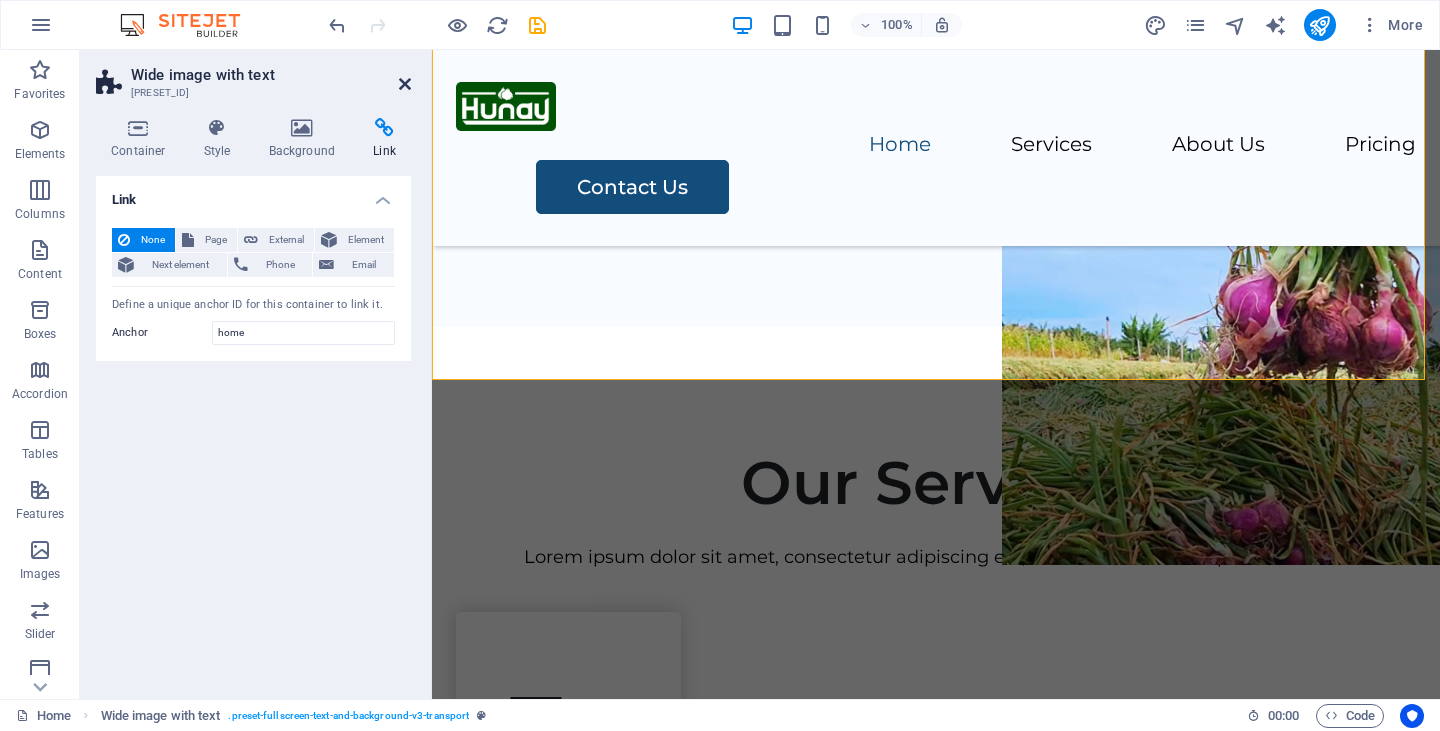 click at bounding box center (405, 84) 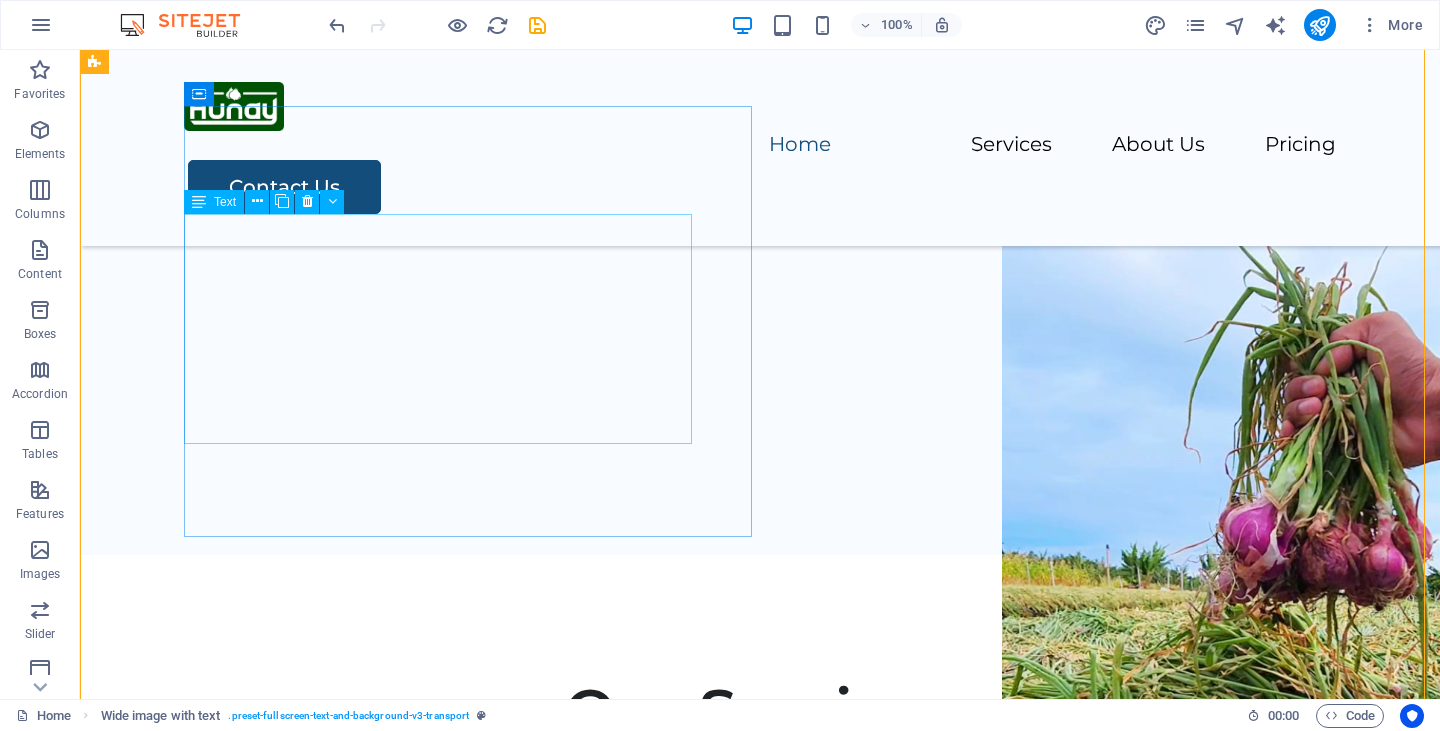 scroll, scrollTop: 908, scrollLeft: 0, axis: vertical 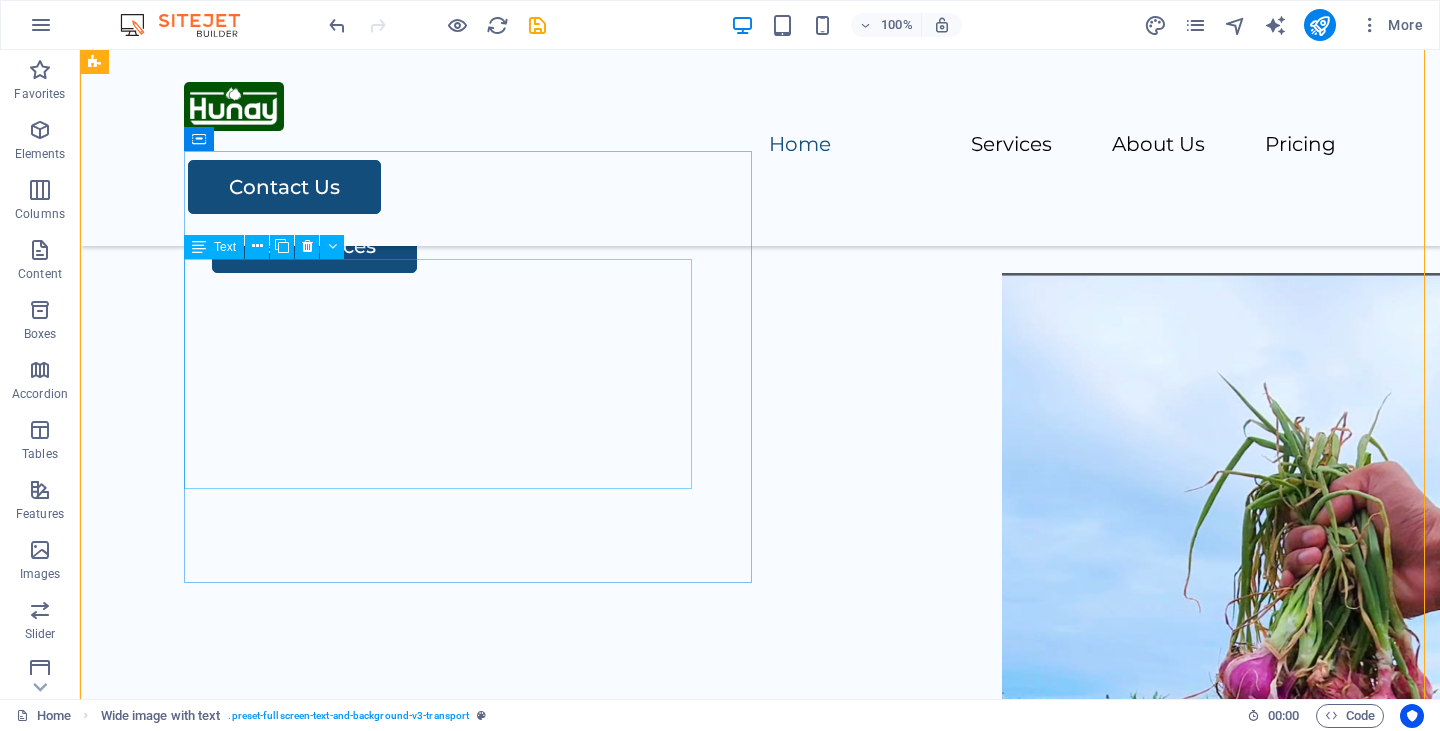 click on "Hunay is one of the largest shallots producers in [COUNTRY]. Our Shallots come from [CITY] region, very well known throught out [COUNTRY] for their red shallots. They are gathered by local farmers, witch helps create a sustainable economy for their villages. These Shallots of Biru Lancor variety have a better durabiliry than other variety moreover this variety are highly nutritions and have a distinct taste." at bounding box center [804, 120] 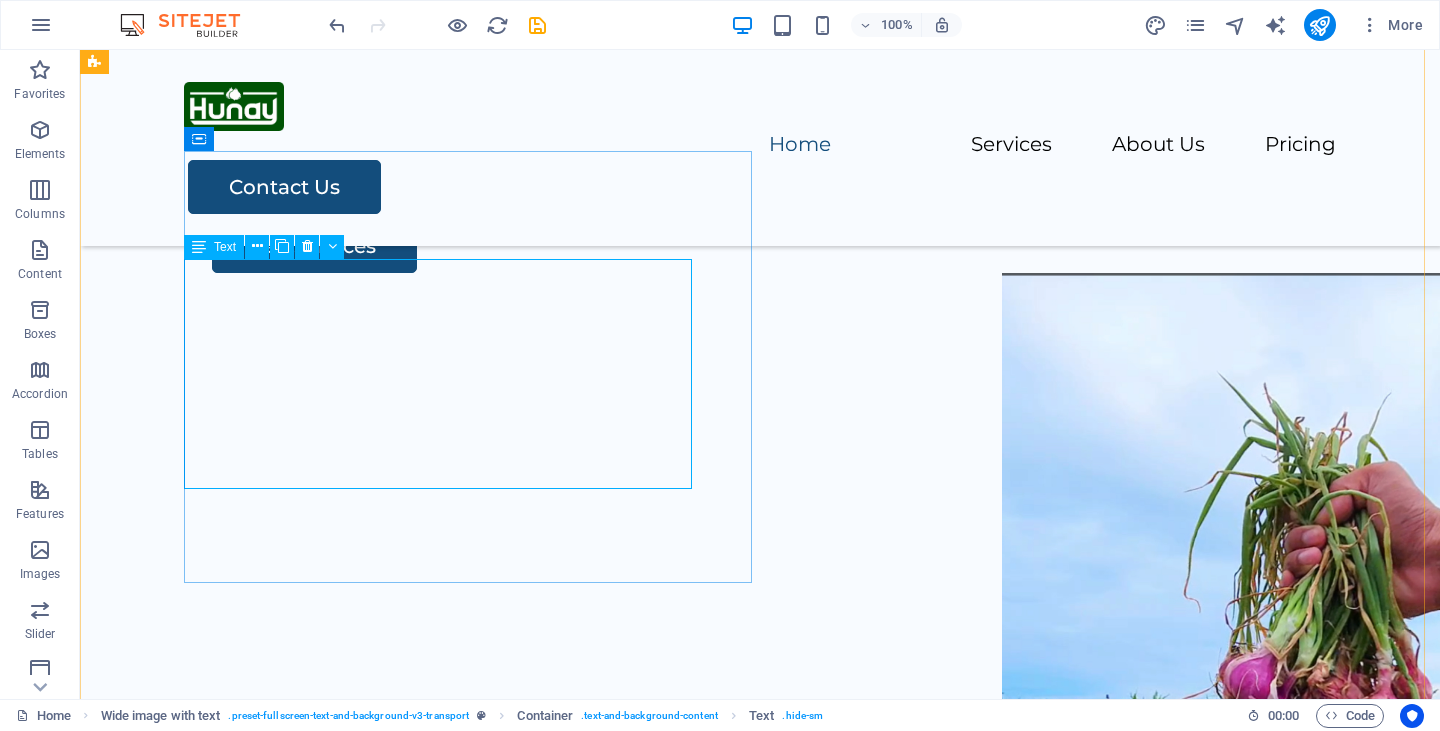 click on "Text" at bounding box center (225, 247) 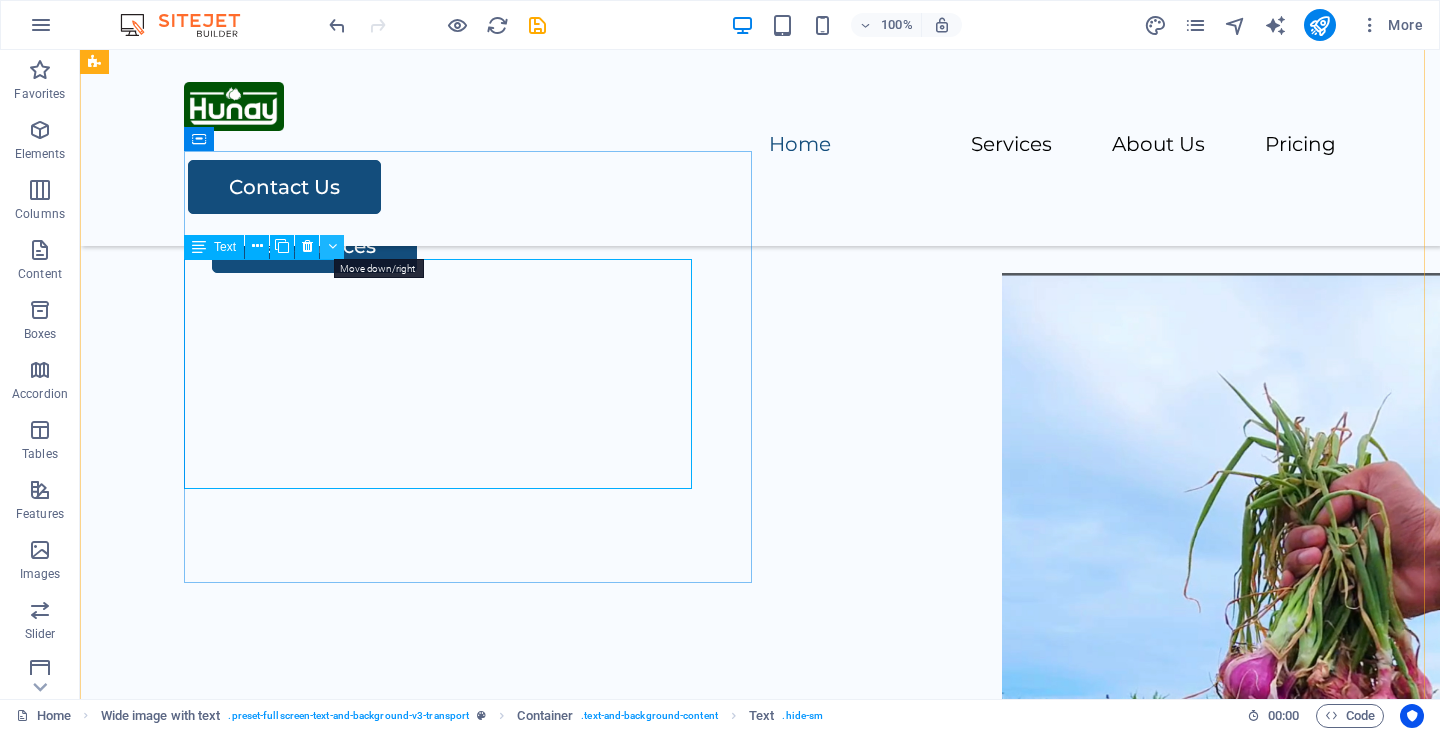 click at bounding box center (332, 247) 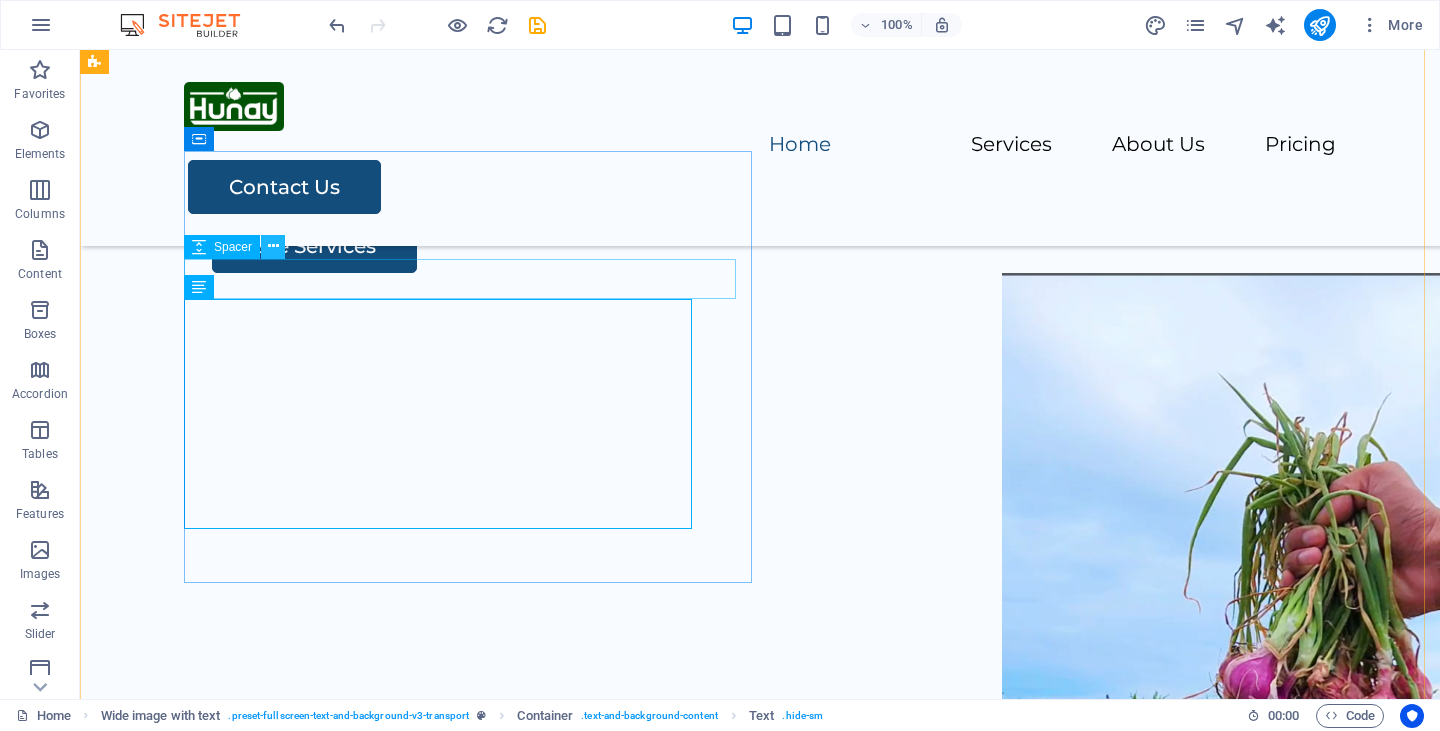 click at bounding box center (273, 247) 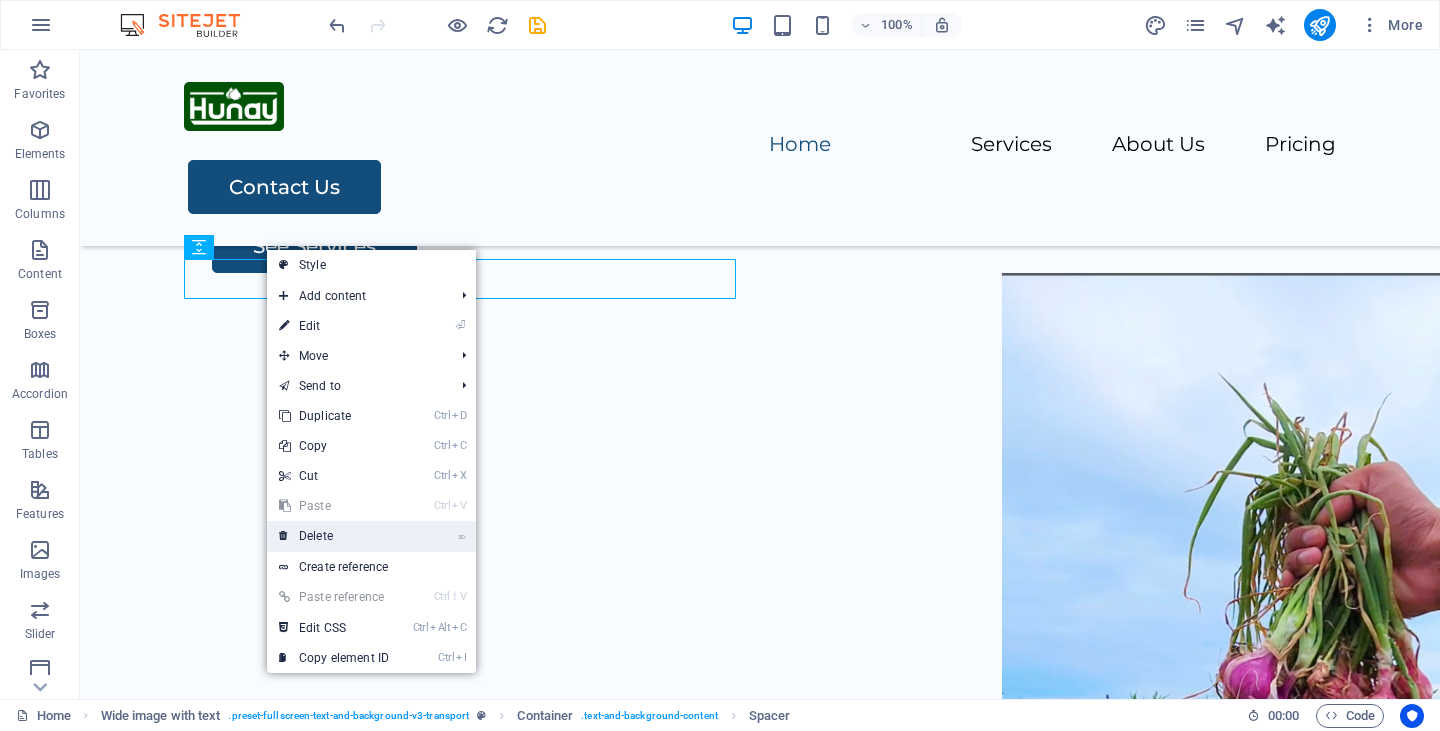 click on "⌦  Delete" at bounding box center [334, 536] 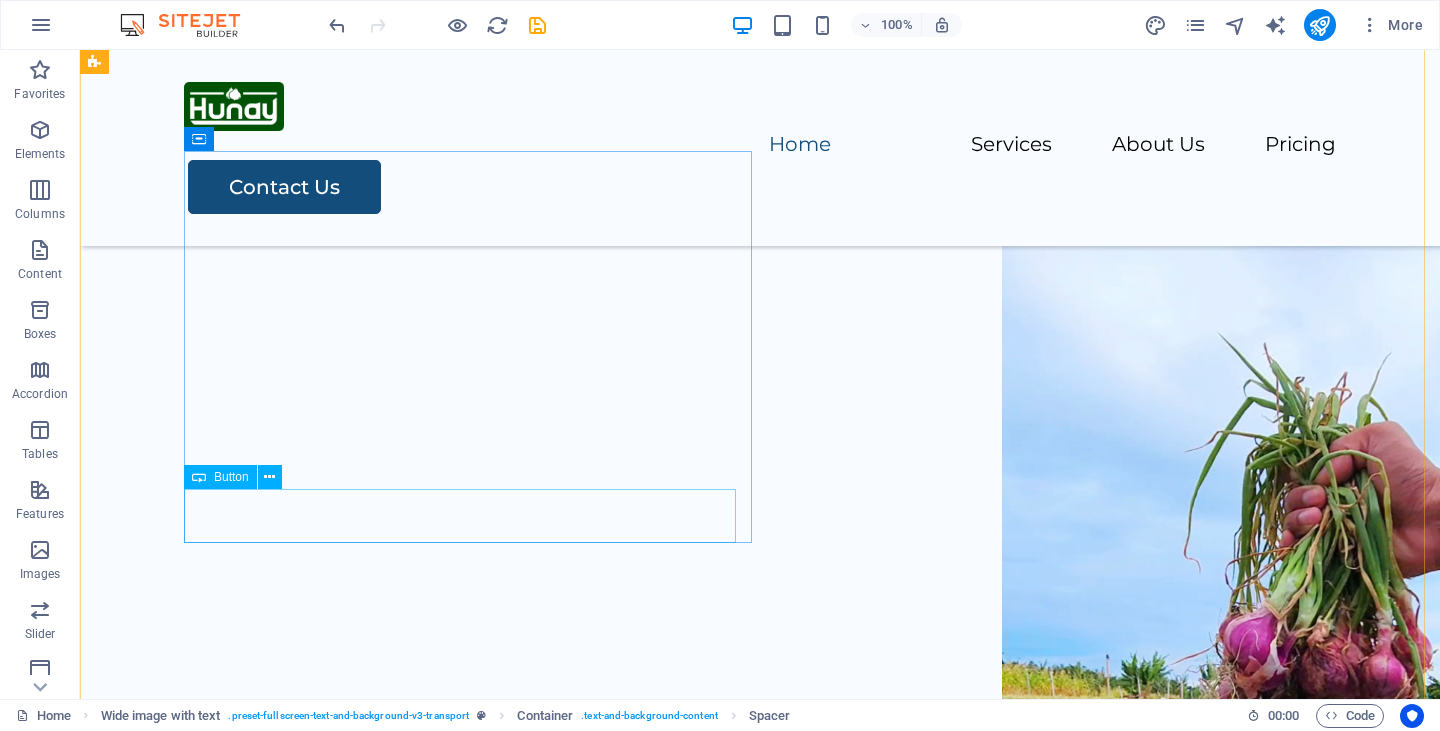 scroll, scrollTop: 928, scrollLeft: 0, axis: vertical 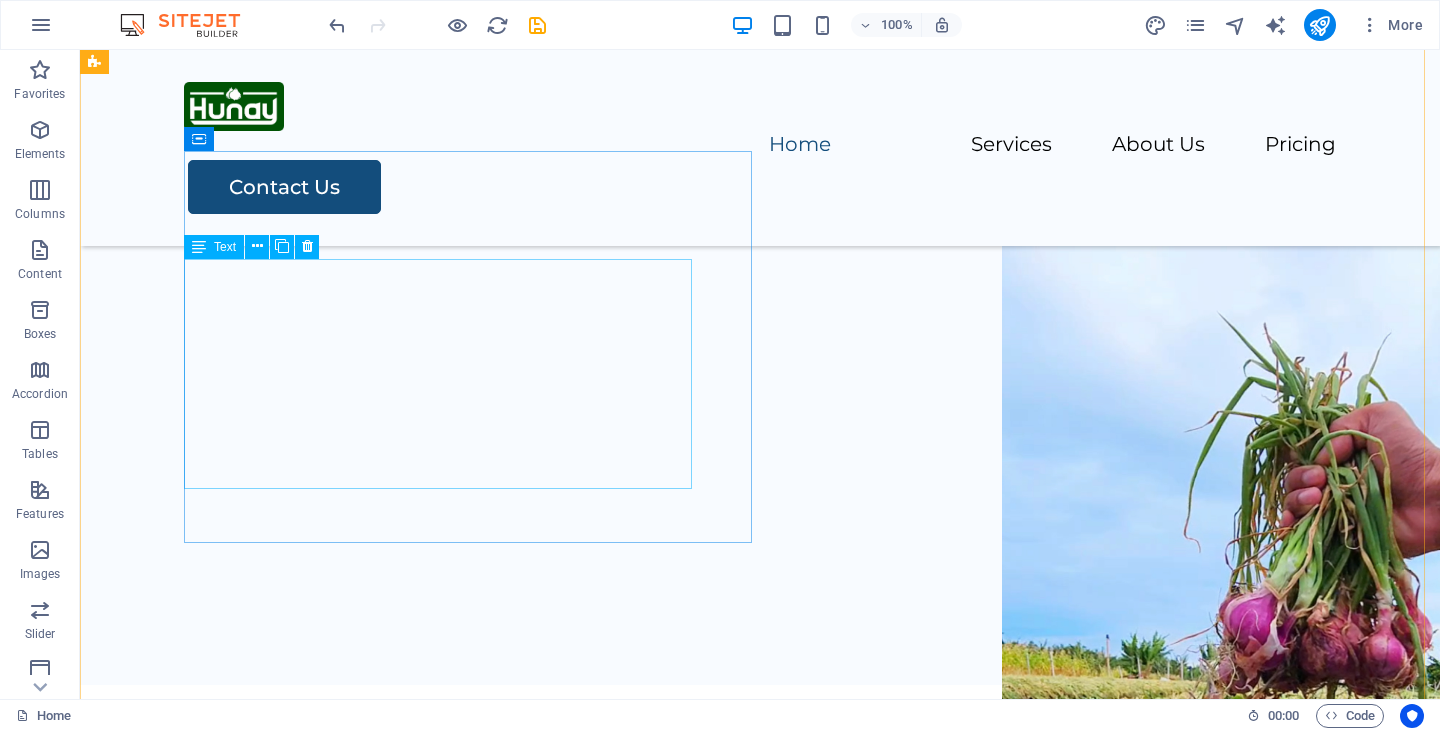 click on "Hunay is one of the largest shallots producers in [COUNTRY]. Our Shallots come from [CITY] region, very well known throught out [COUNTRY] for their red shallots. They are gathered by local farmers, witch helps create a sustainable economy for their villages. These Shallots of Biru Lancor variety have a better durabiliry than other variety moreover this variety are highly nutritions and have a distinct taste." at bounding box center (804, 100) 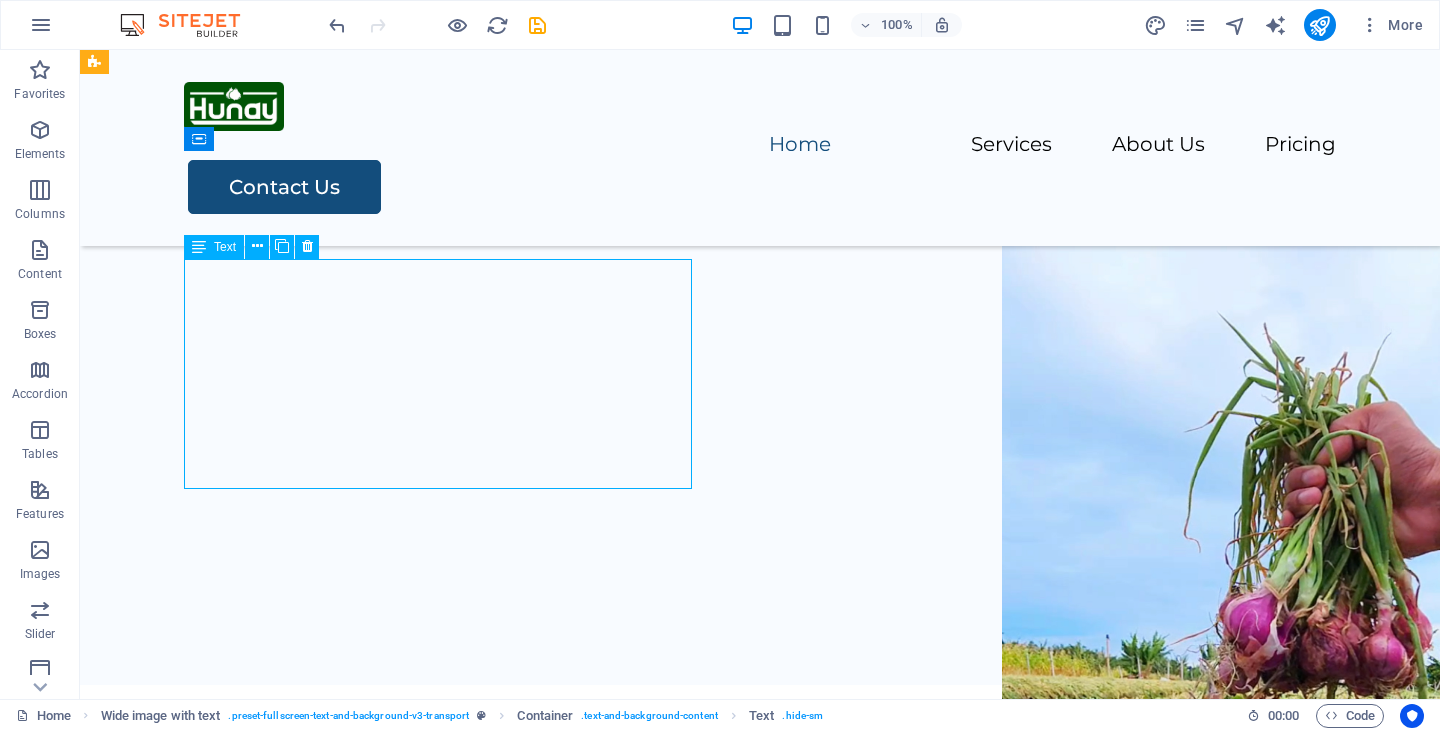 click on "Hunay is one of the largest shallots producers in [COUNTRY]. Our Shallots come from [CITY] region, very well known throught out [COUNTRY] for their red shallots. They are gathered by local farmers, witch helps create a sustainable economy for their villages. These Shallots of Biru Lancor variety have a better durabiliry than other variety moreover this variety are highly nutritions and have a distinct taste." at bounding box center [804, 100] 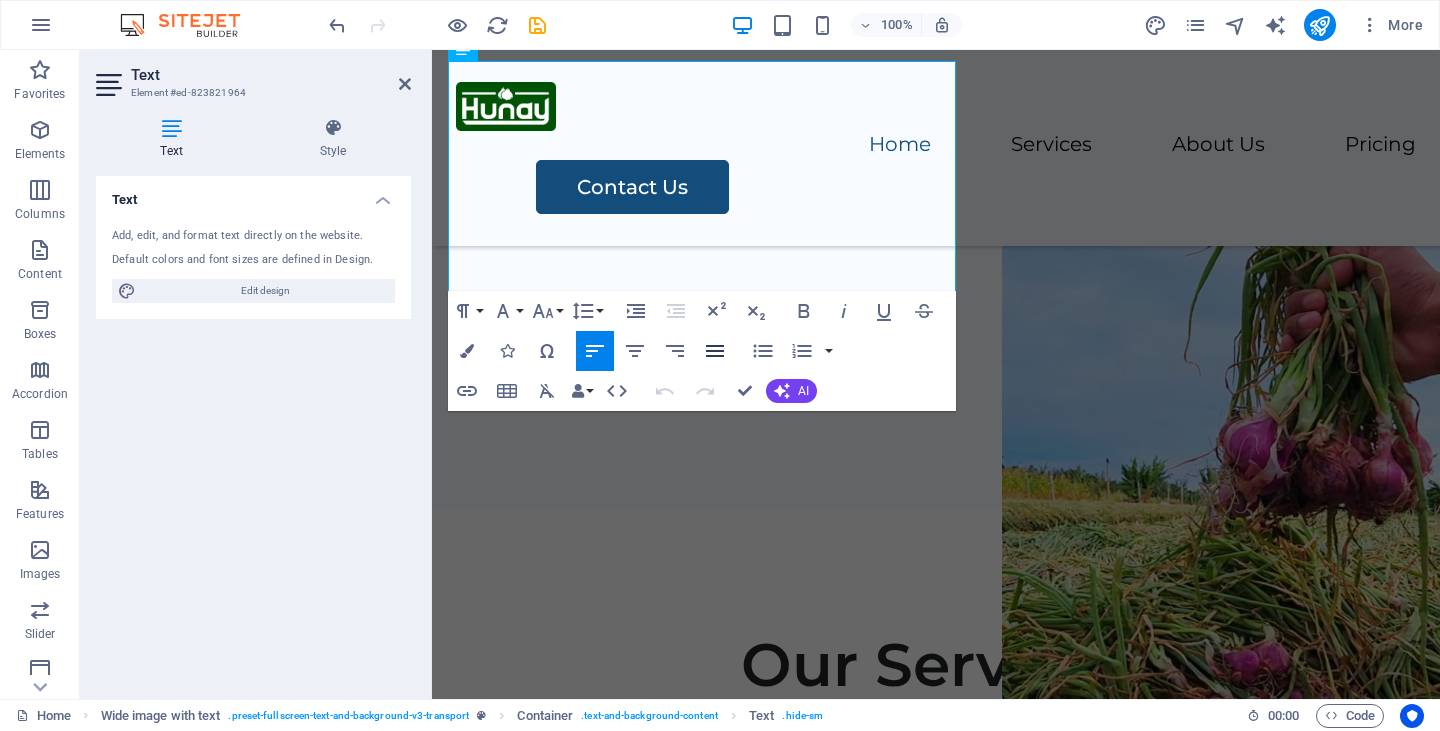 click on "Align Justify" at bounding box center (715, 351) 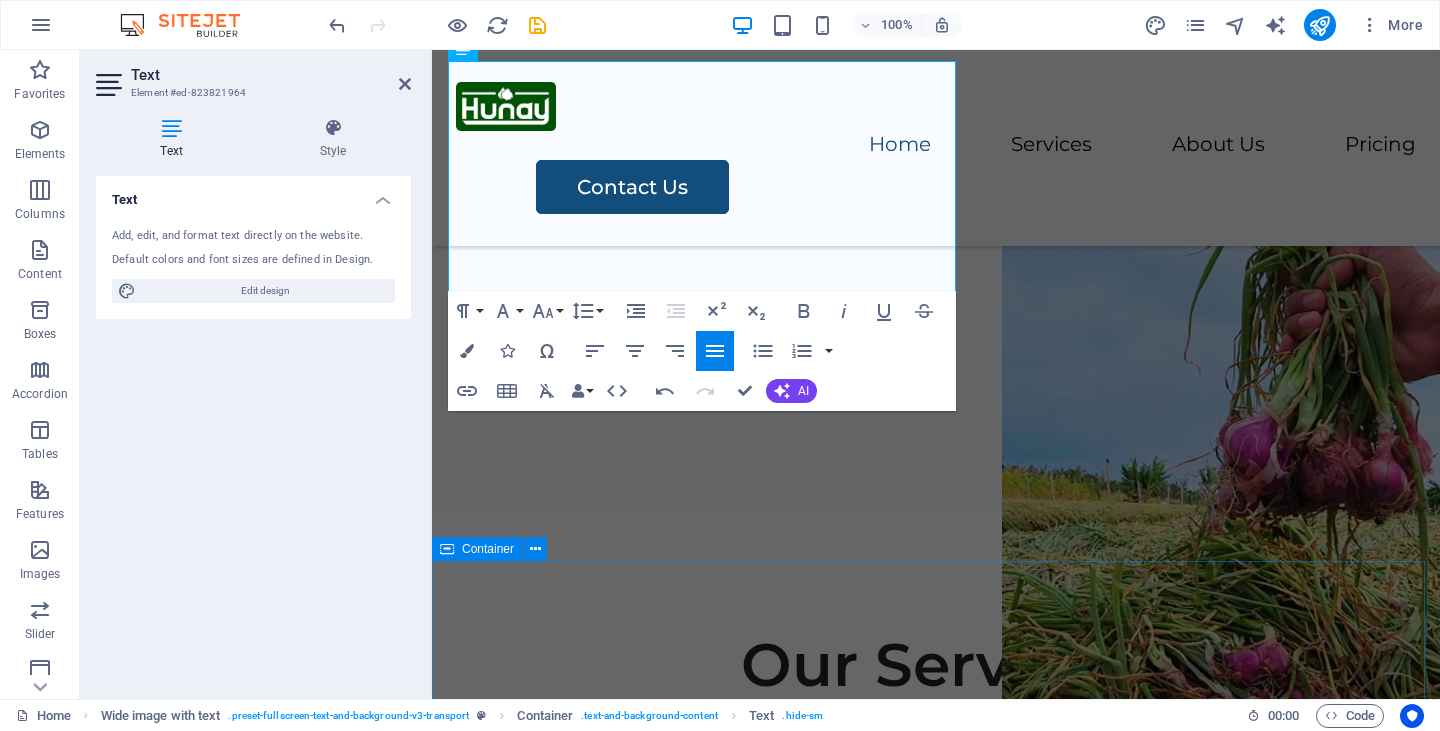 click on "Our Services Lorem ipsum dolor sit amet, consectetur adipiscing elit, sed do eiusmod tempor incididunt. Packing Lorem ipsum dolor sit amet, consectetur adipiscing elit. Transportation Lorem ipsum dolor sit amet, consectetur adipiscing elit. Storage Lorem ipsum dolor sit amet, consectetur adipiscing elit. Assembly Lorem ipsum dolor sit amet, consectetur adipiscing elit." at bounding box center [936, 1625] 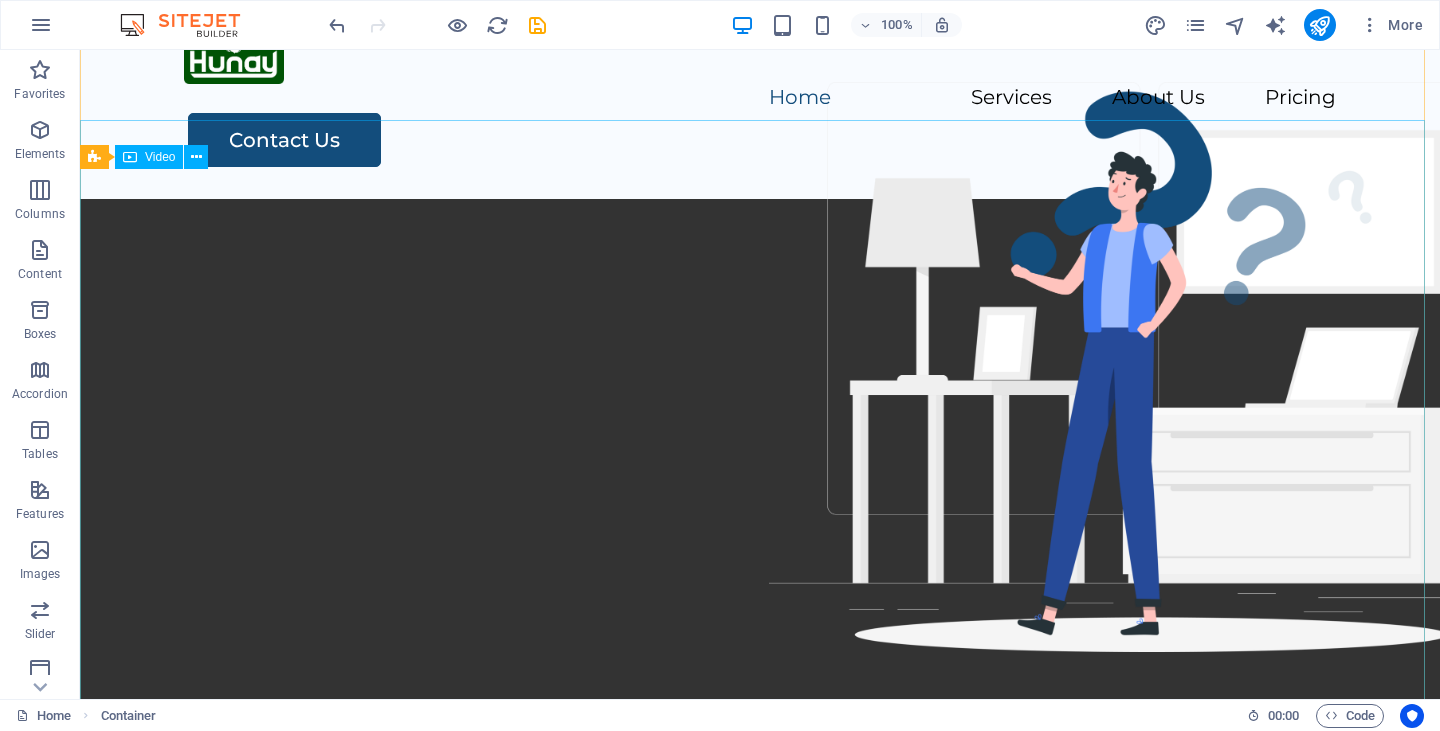 scroll, scrollTop: 0, scrollLeft: 0, axis: both 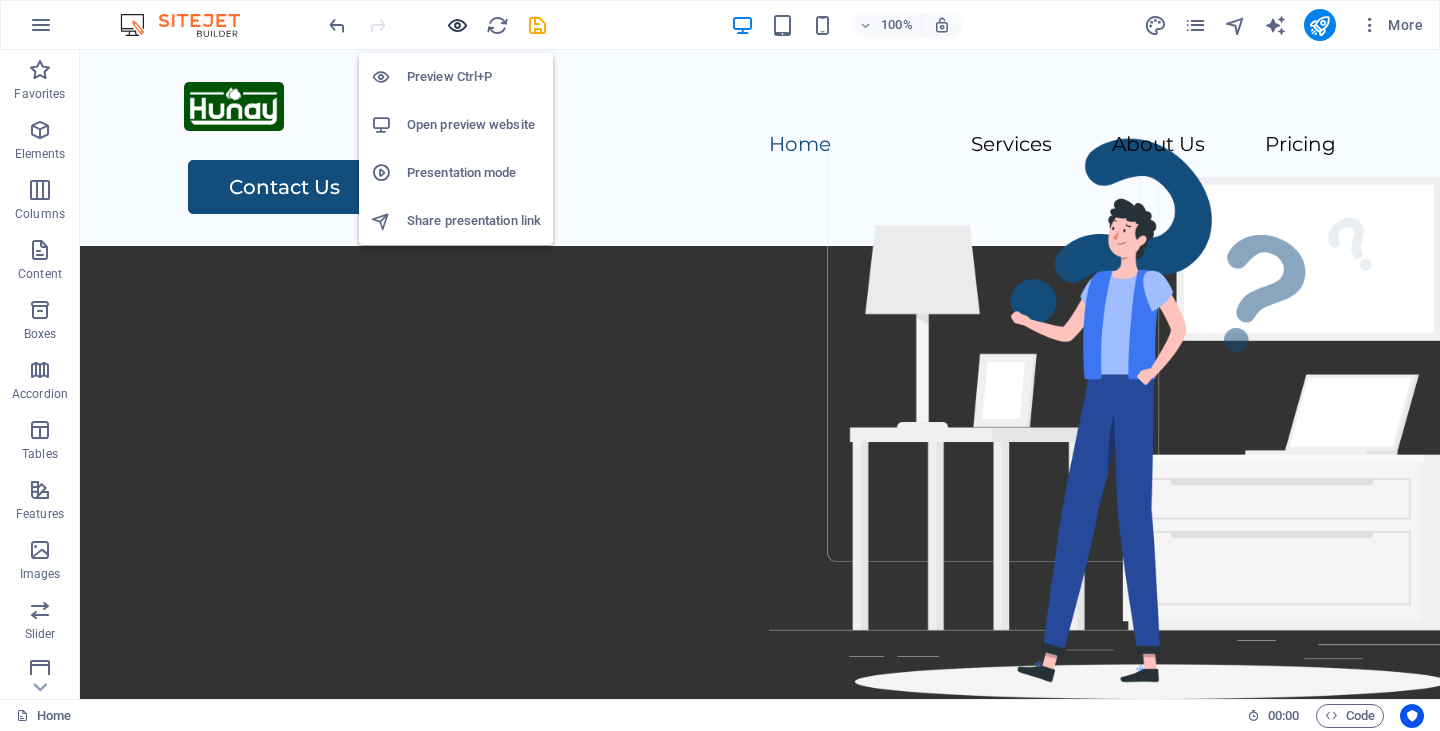 click at bounding box center (457, 25) 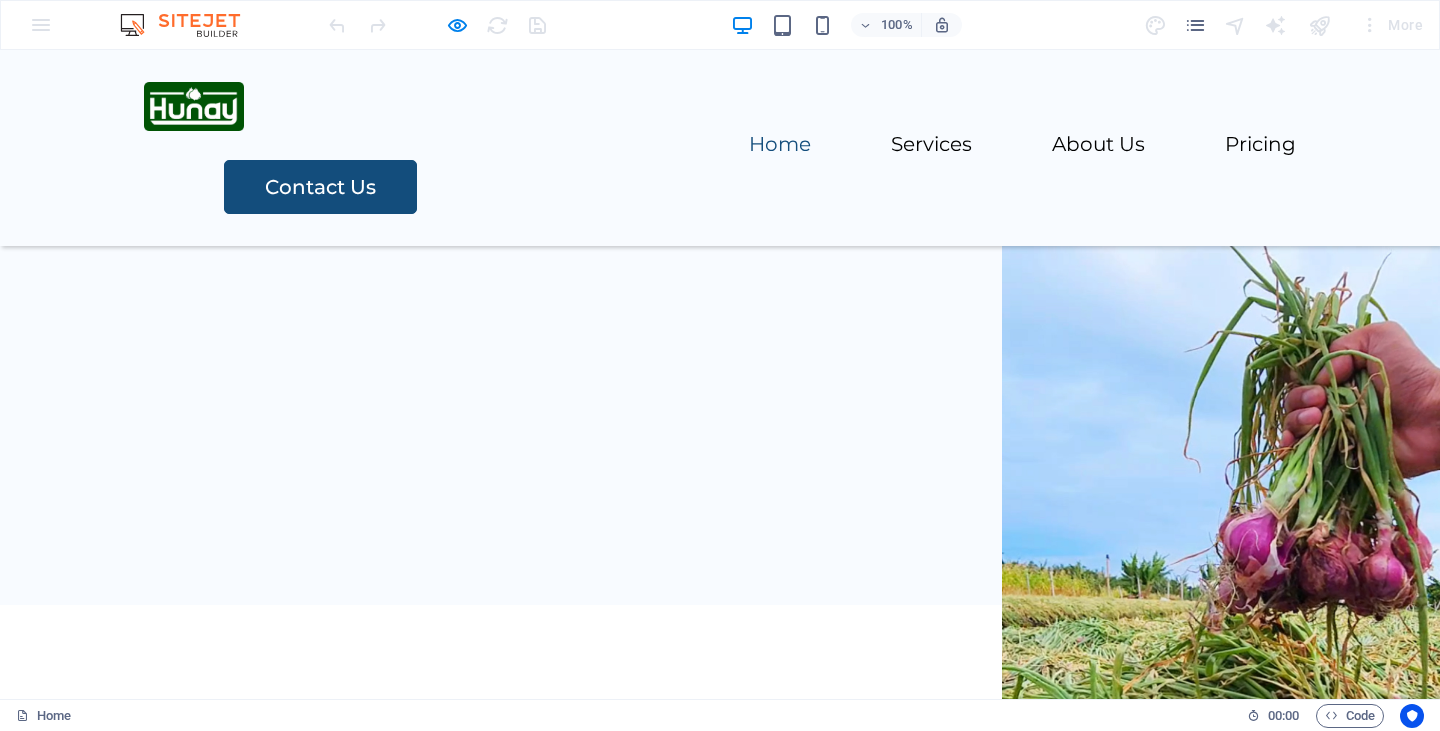 scroll, scrollTop: 1042, scrollLeft: 0, axis: vertical 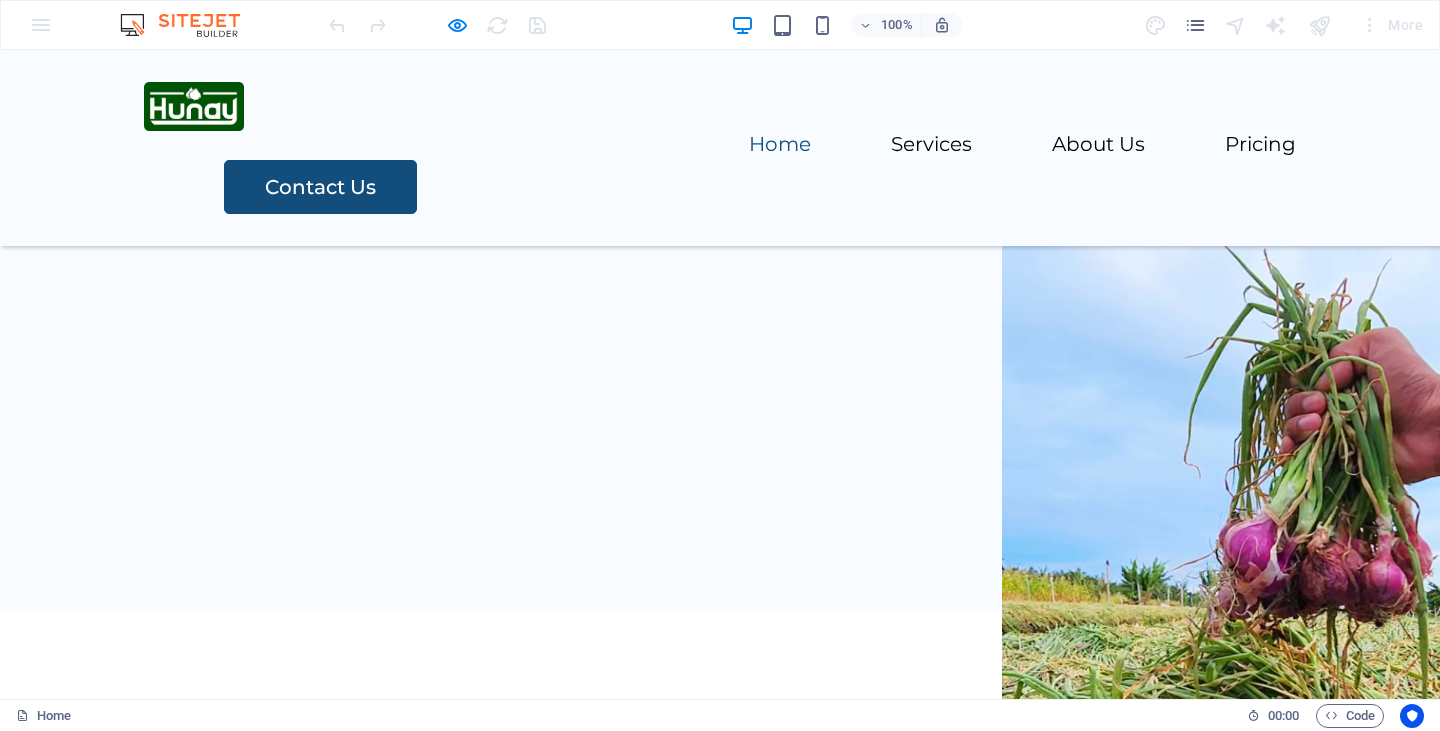click at bounding box center (1291, 474) 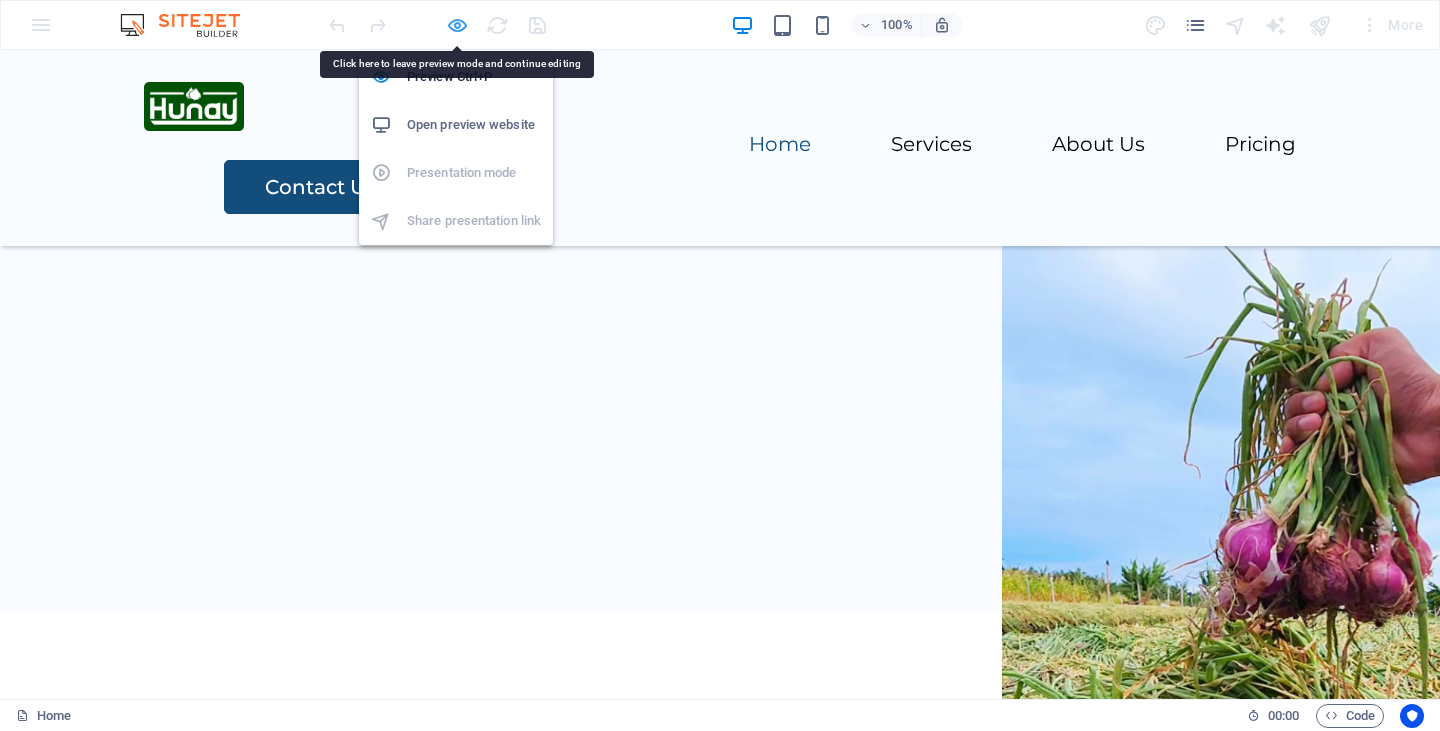 click at bounding box center (457, 25) 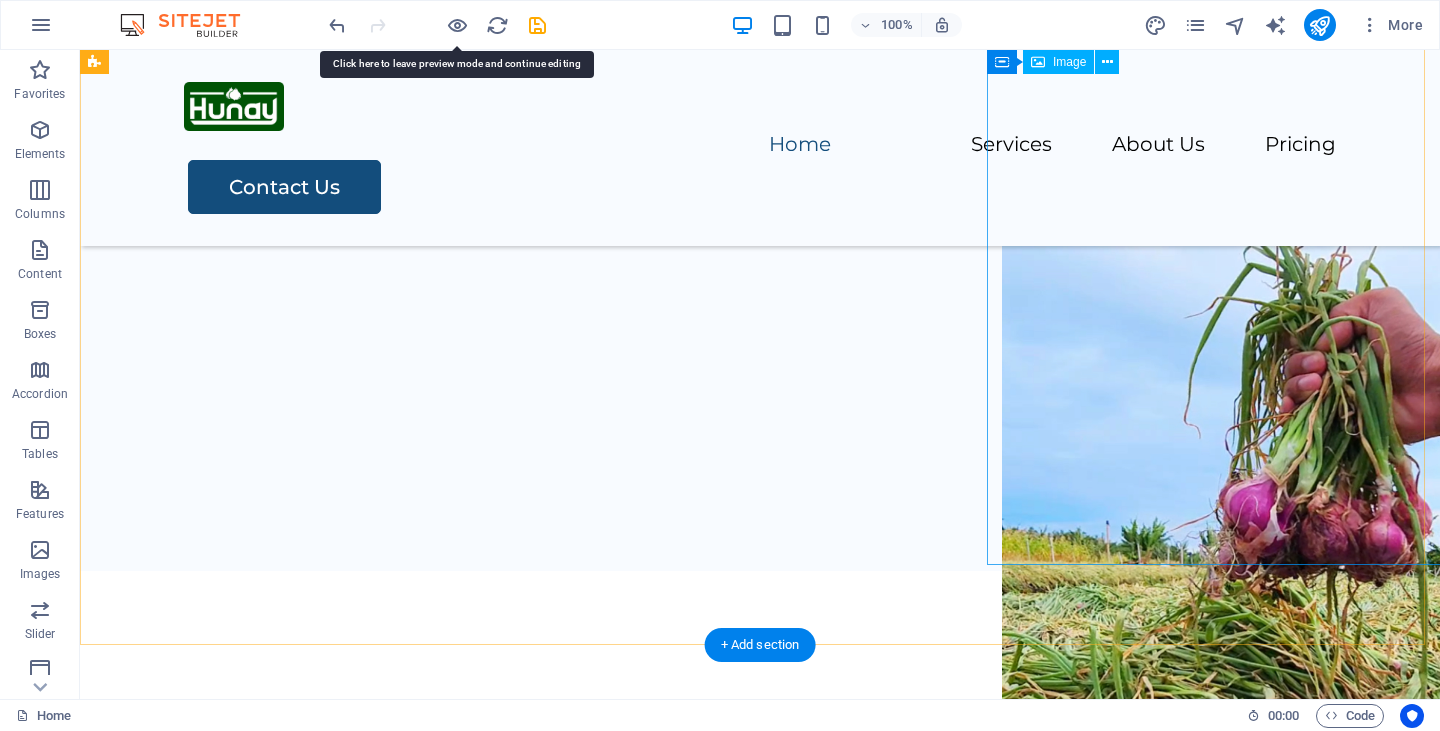 click at bounding box center [1291, 434] 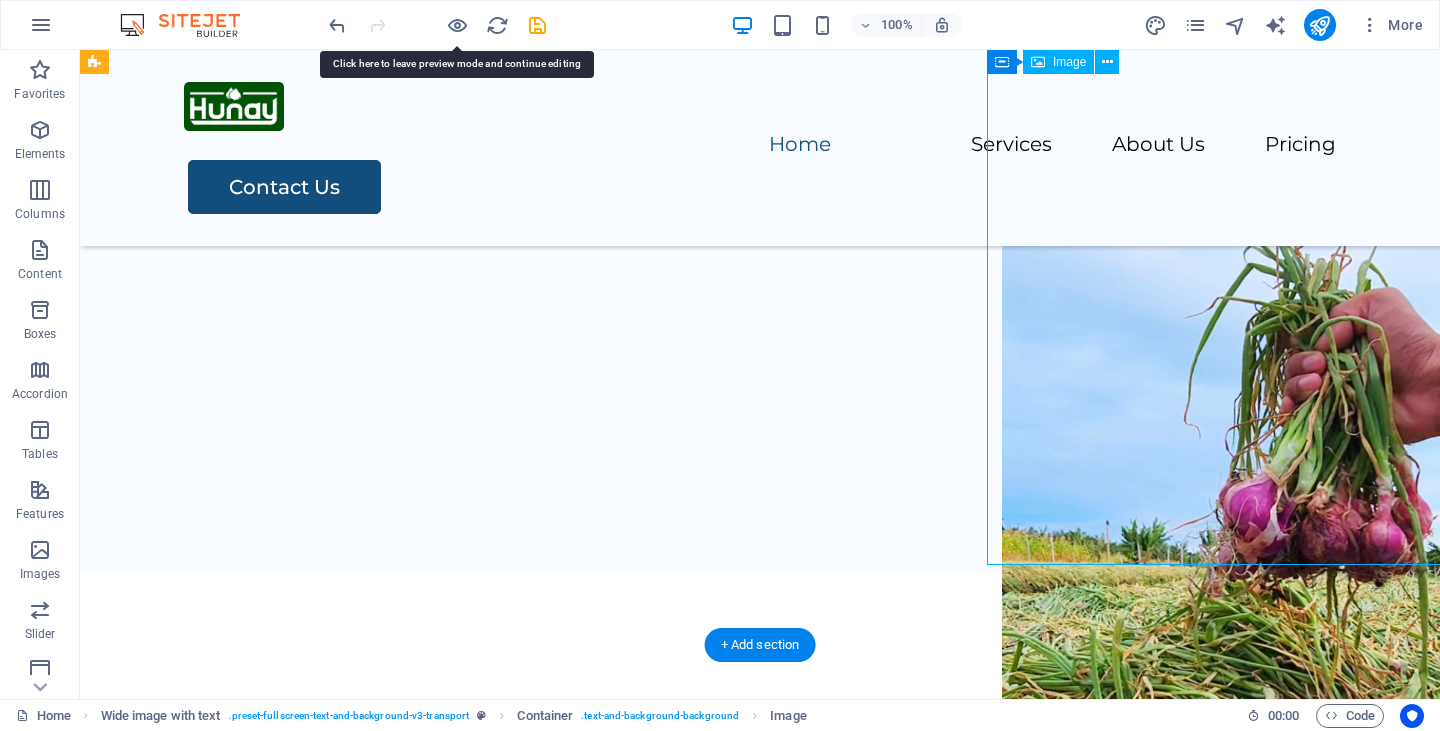 click at bounding box center [1291, 434] 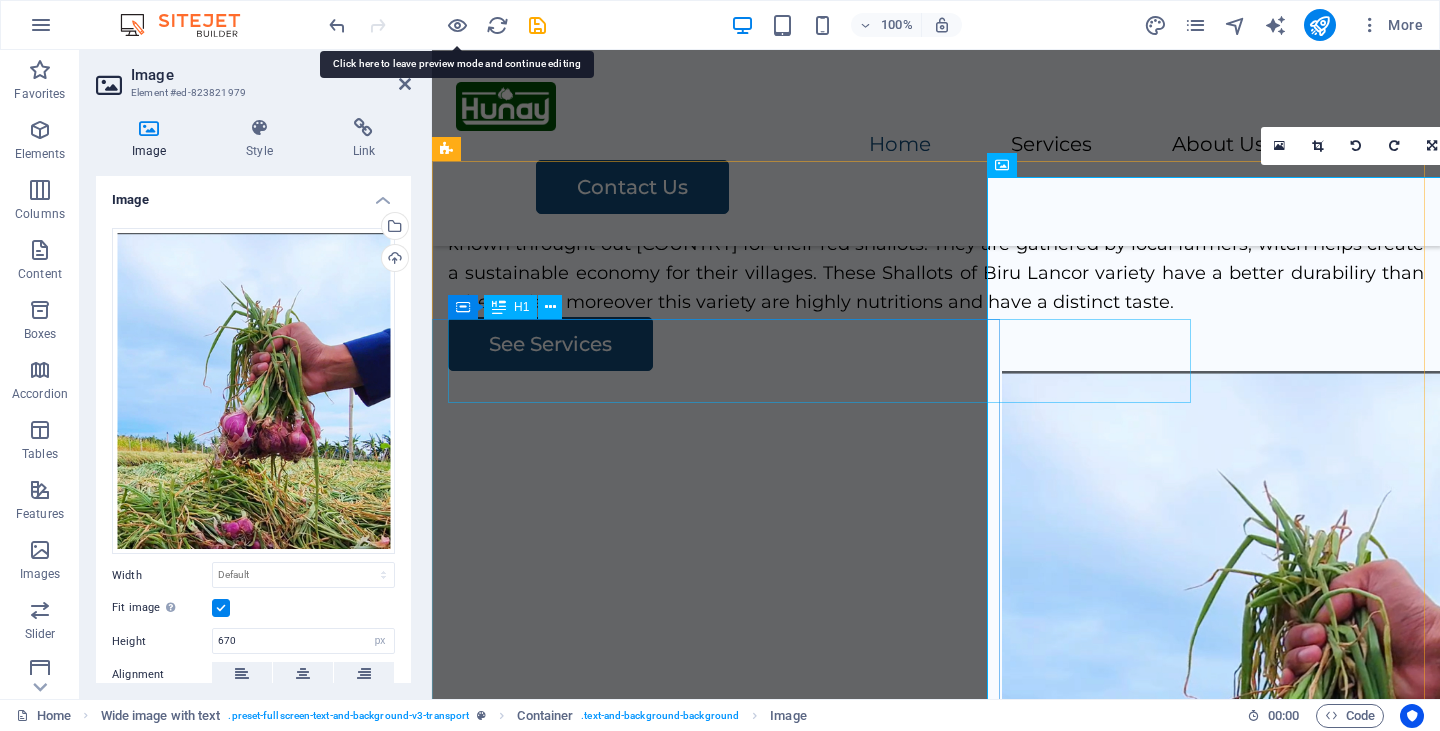 scroll, scrollTop: 550, scrollLeft: 0, axis: vertical 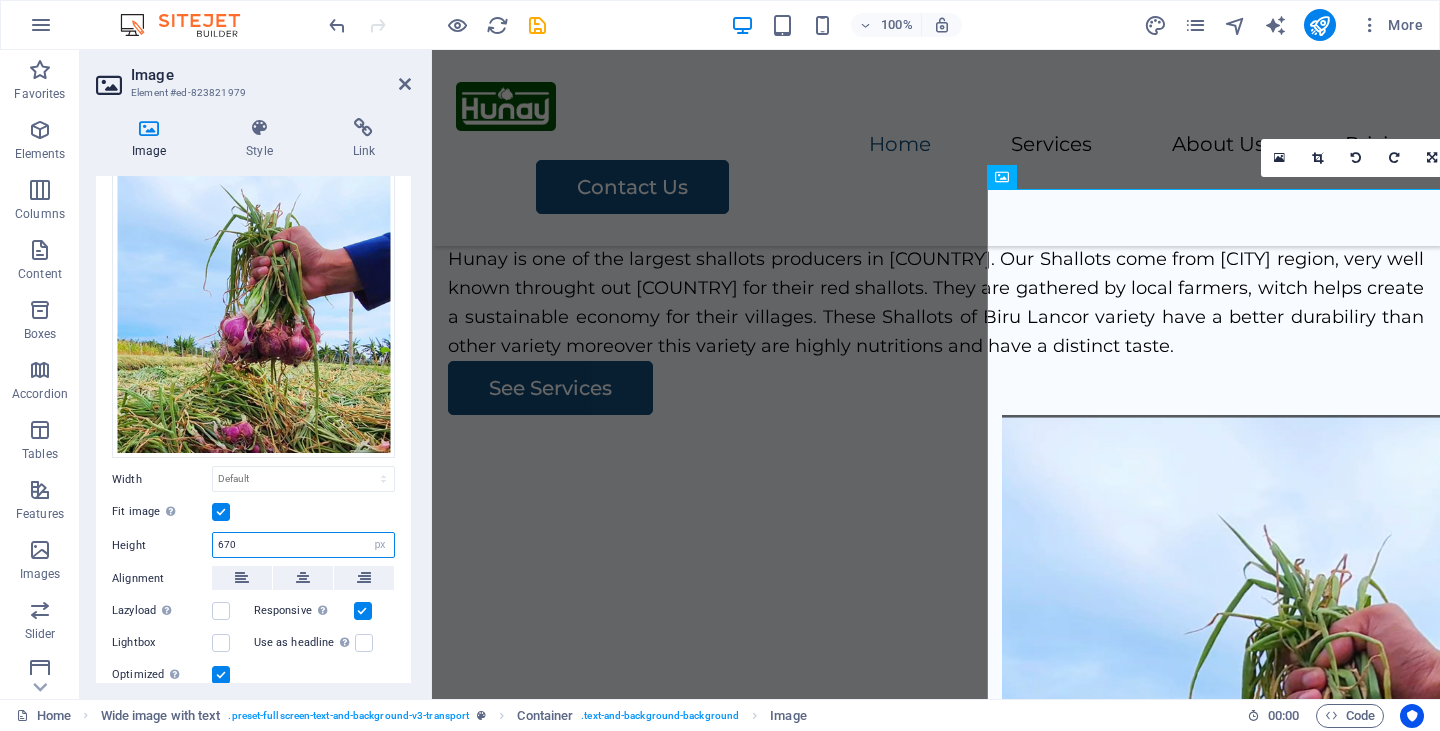 drag, startPoint x: 328, startPoint y: 532, endPoint x: 125, endPoint y: 545, distance: 203.41583 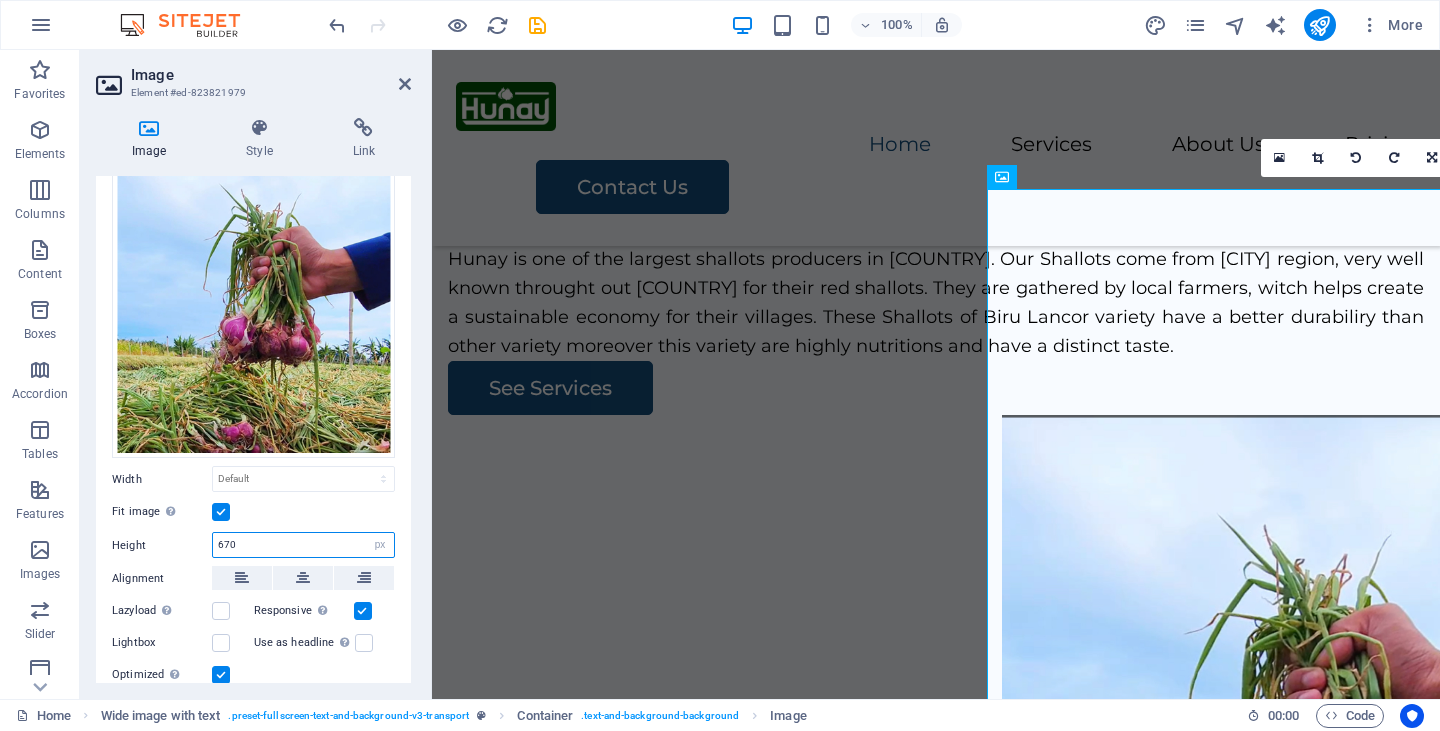 click on "Height 670 Default auto px" at bounding box center [253, 545] 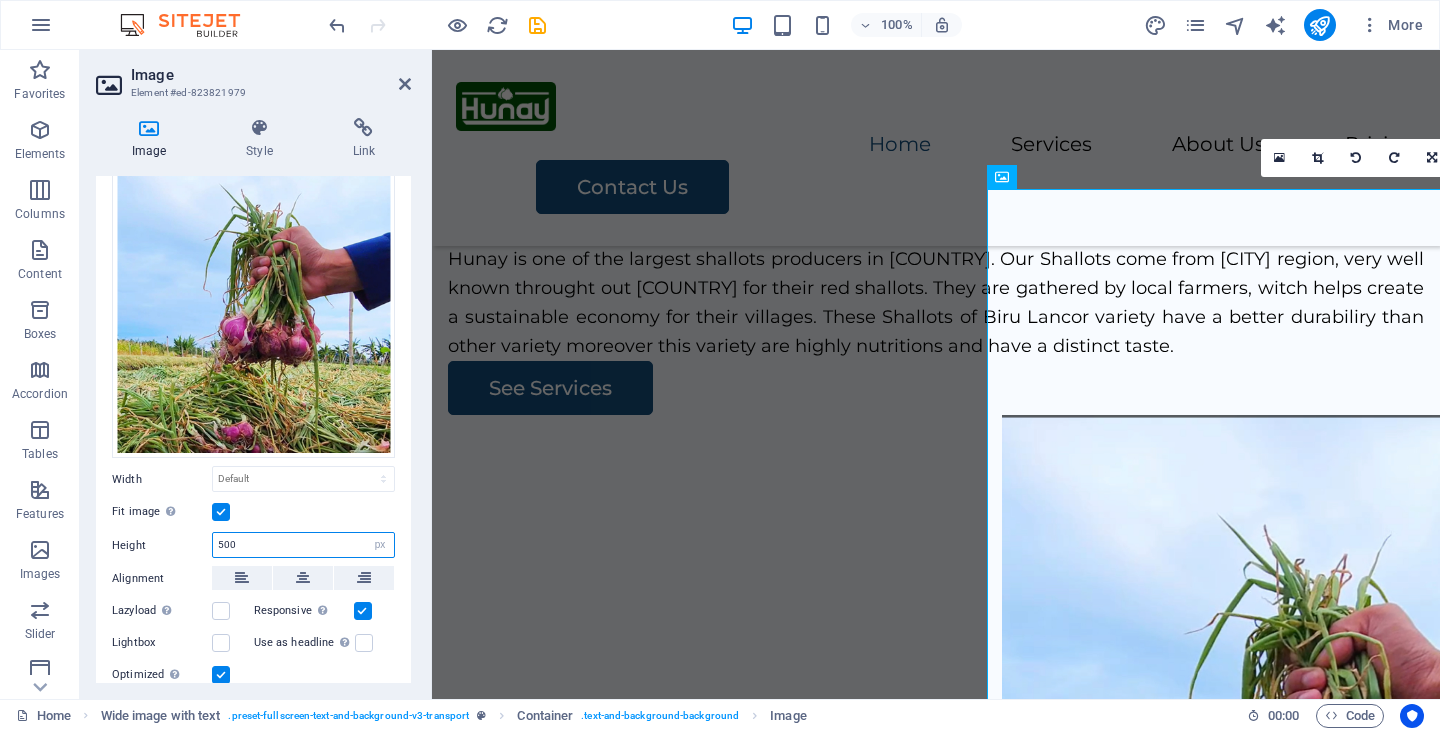 type on "500" 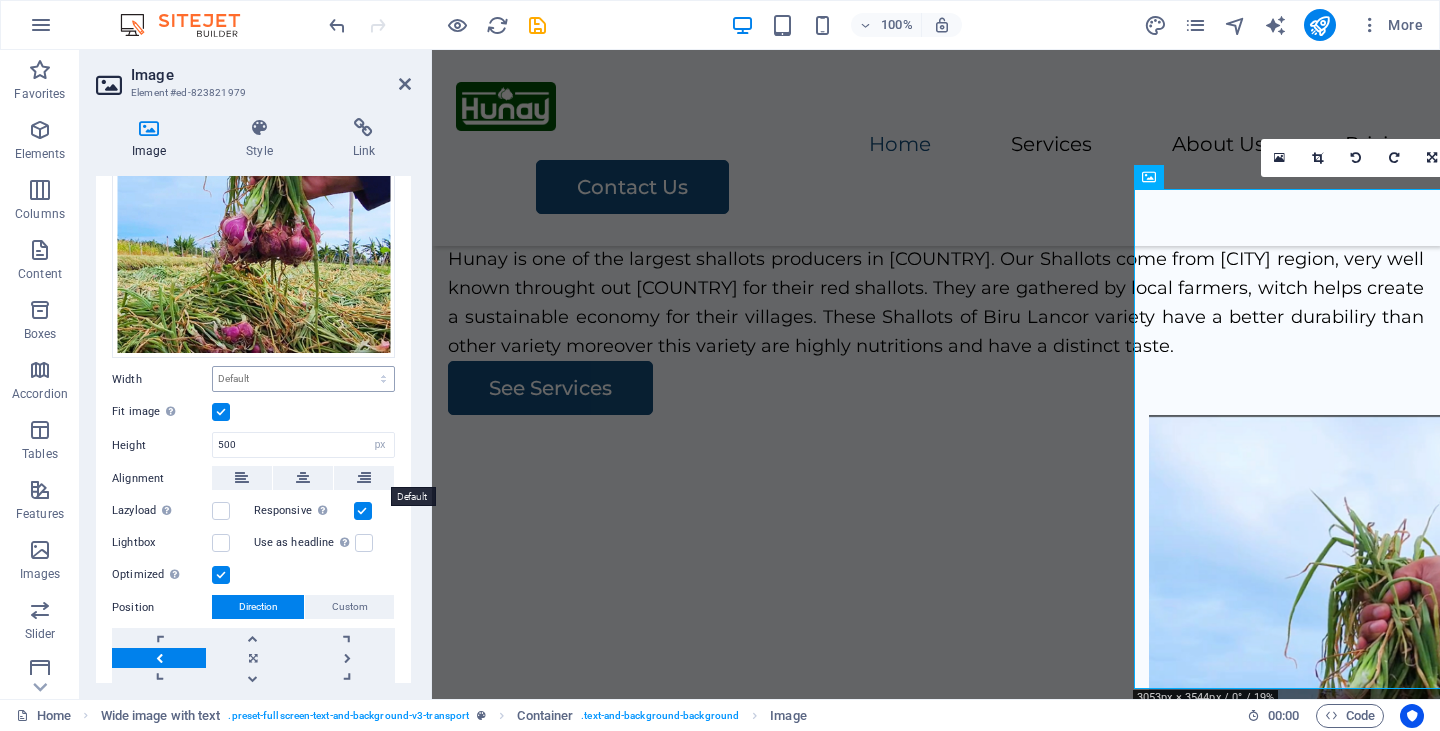 scroll, scrollTop: 259, scrollLeft: 0, axis: vertical 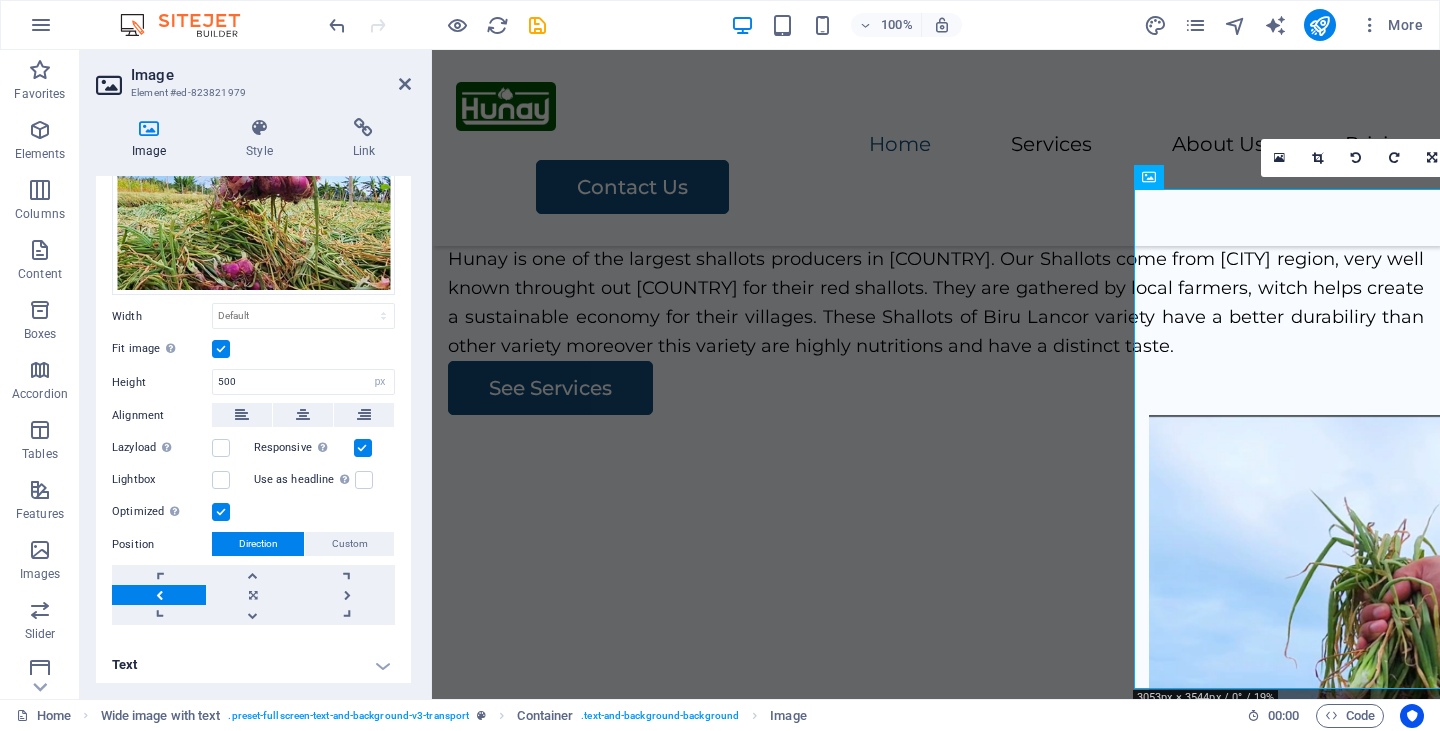 click at bounding box center [221, 349] 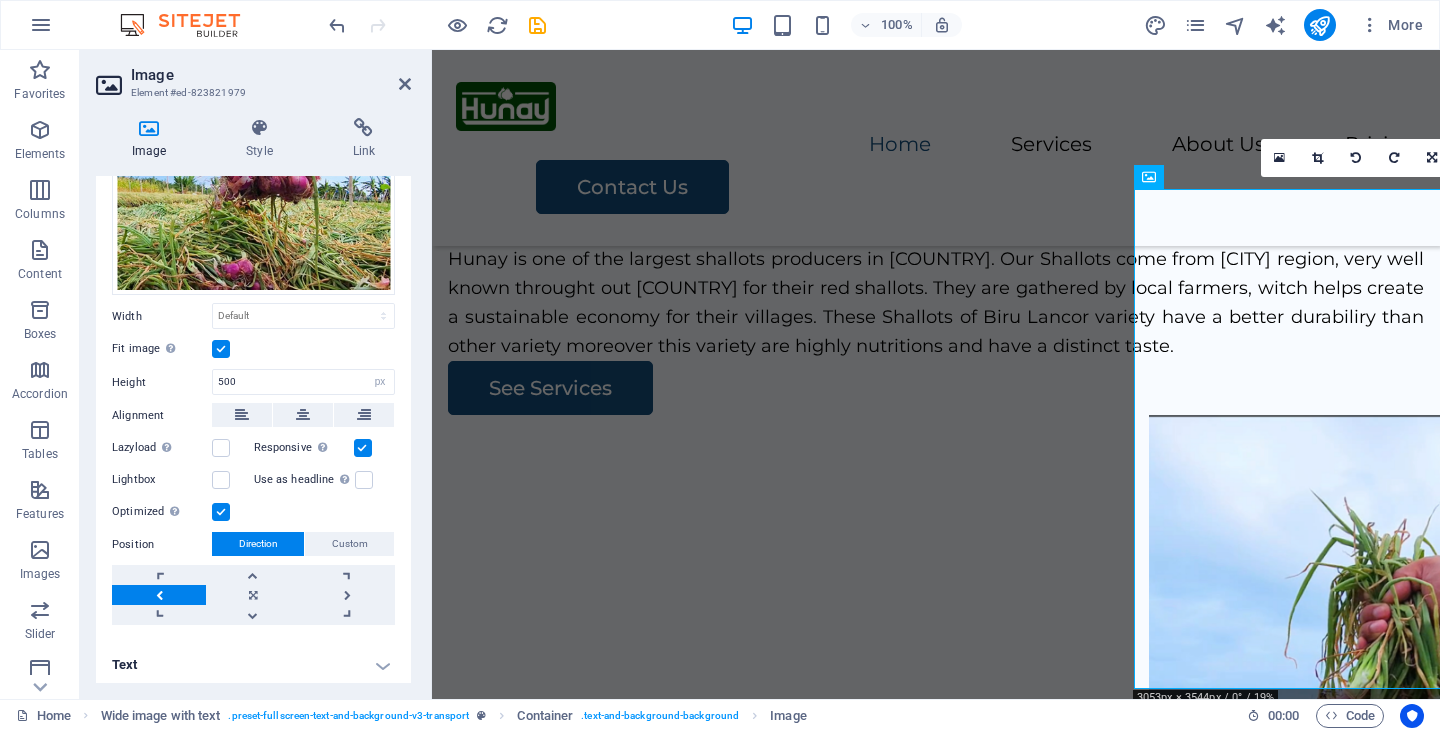 click on "Fit image Automatically fit image to a fixed width and height" at bounding box center (0, 0) 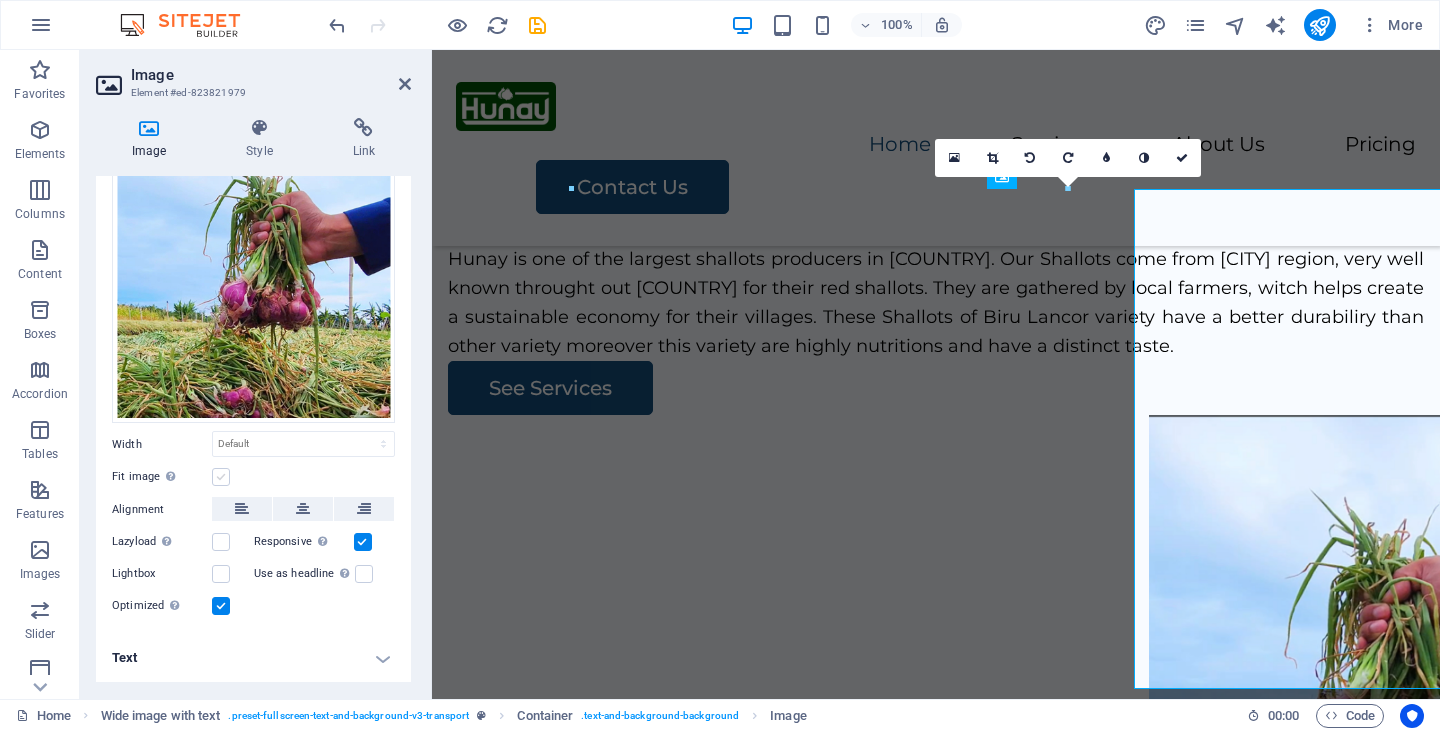 scroll, scrollTop: 124, scrollLeft: 0, axis: vertical 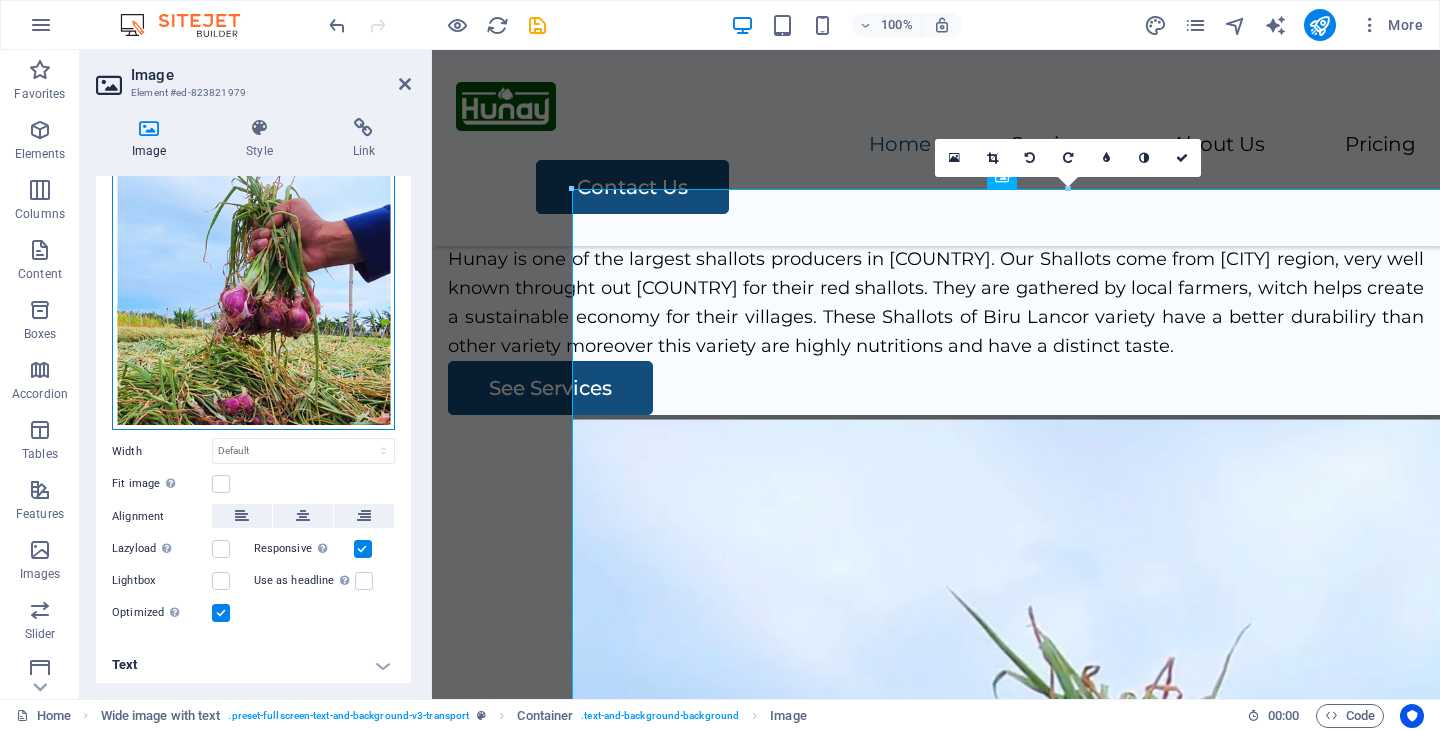 click on "Drag files here, click to choose files or select files from Files or our free stock photos & videos" at bounding box center [253, 267] 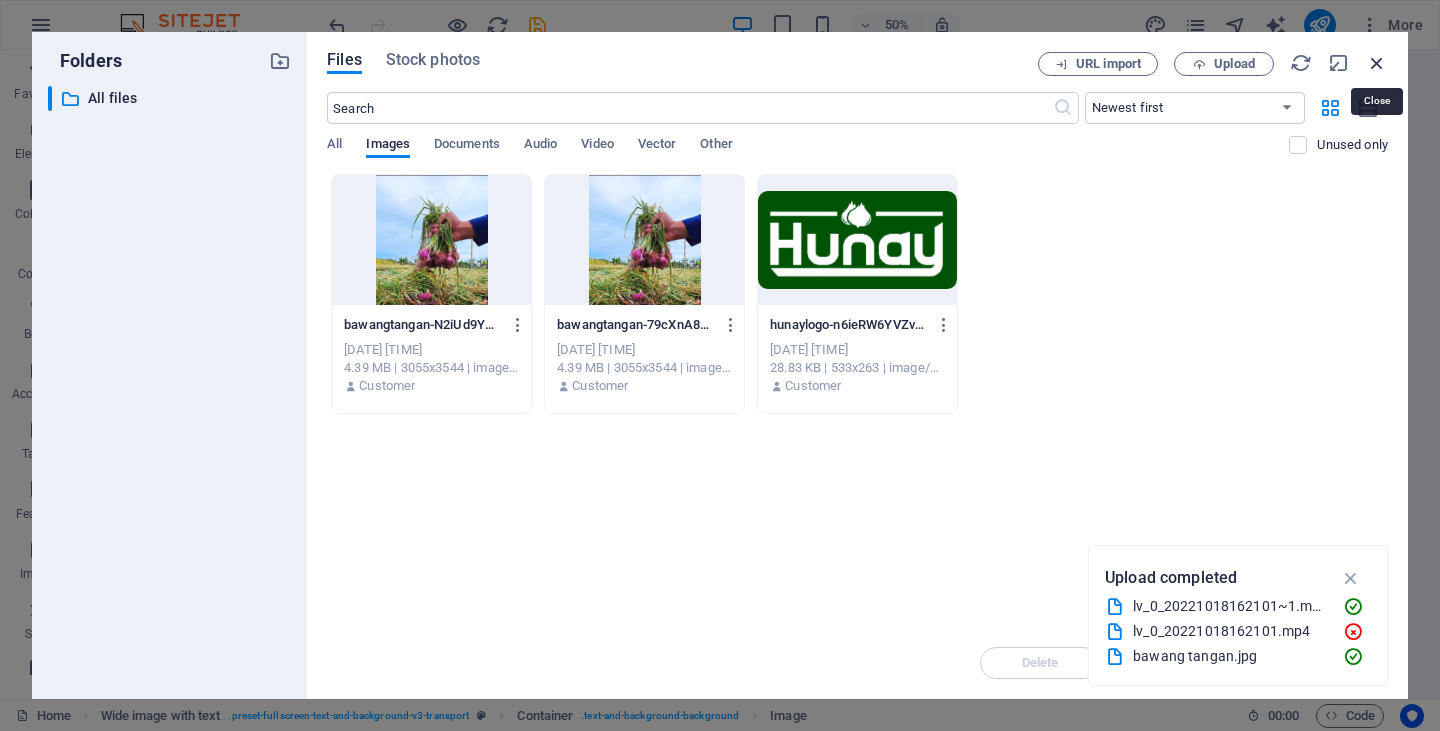 click at bounding box center (1377, 63) 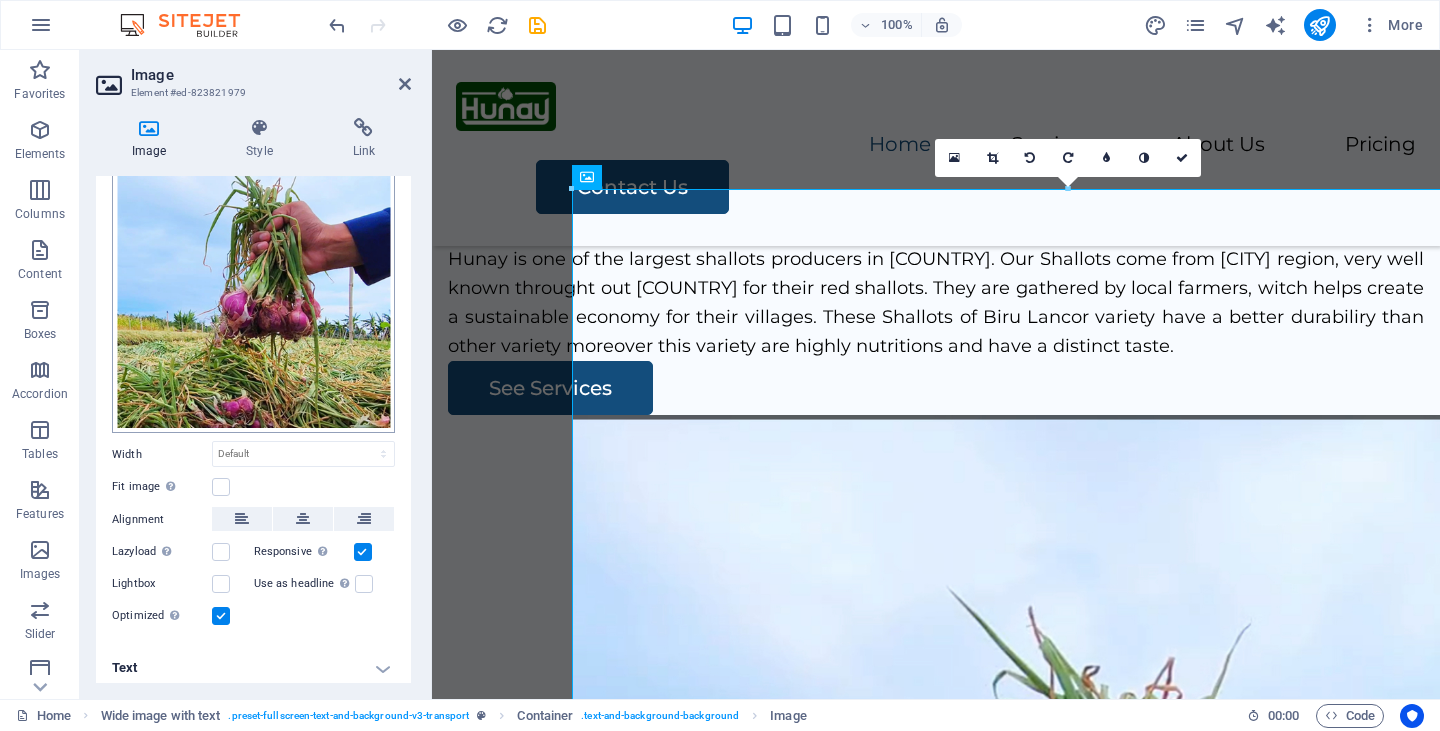 scroll, scrollTop: 124, scrollLeft: 0, axis: vertical 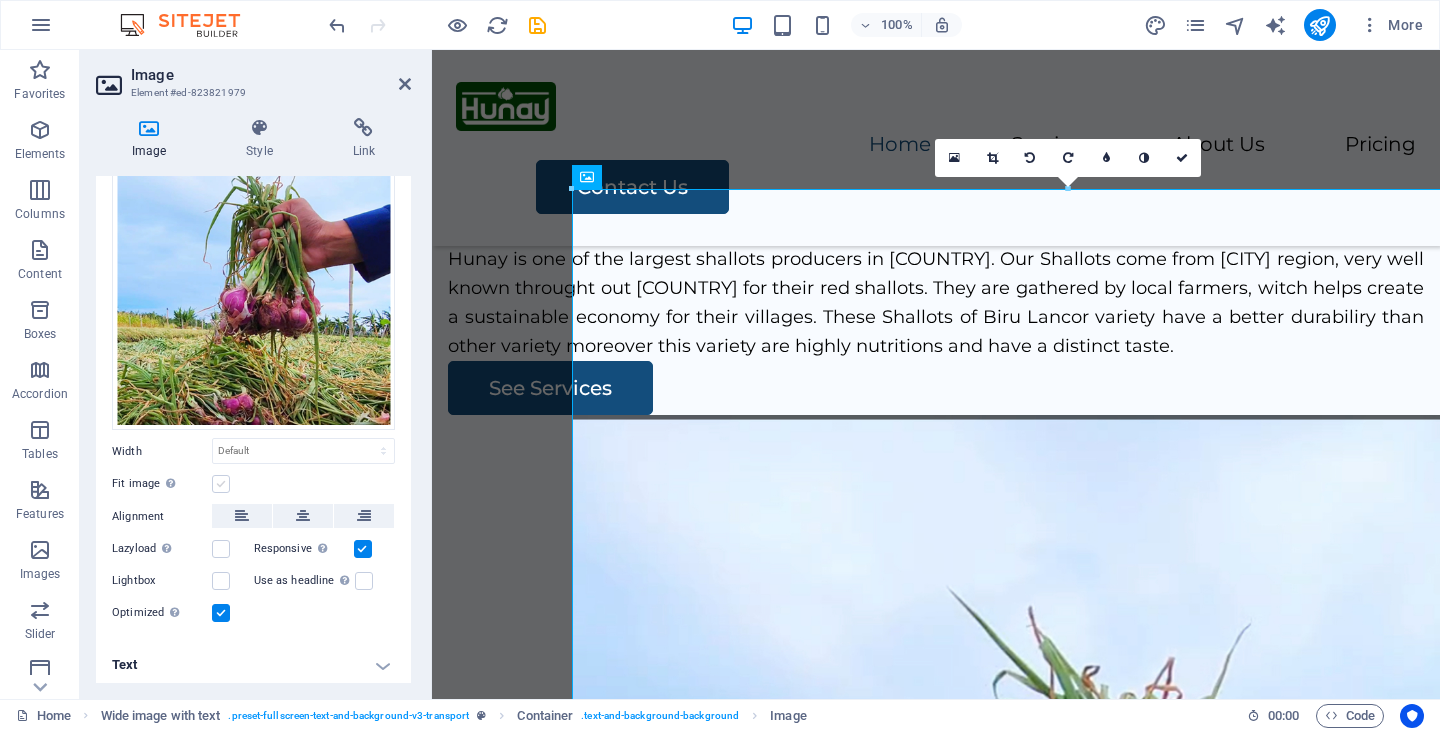 click at bounding box center (221, 484) 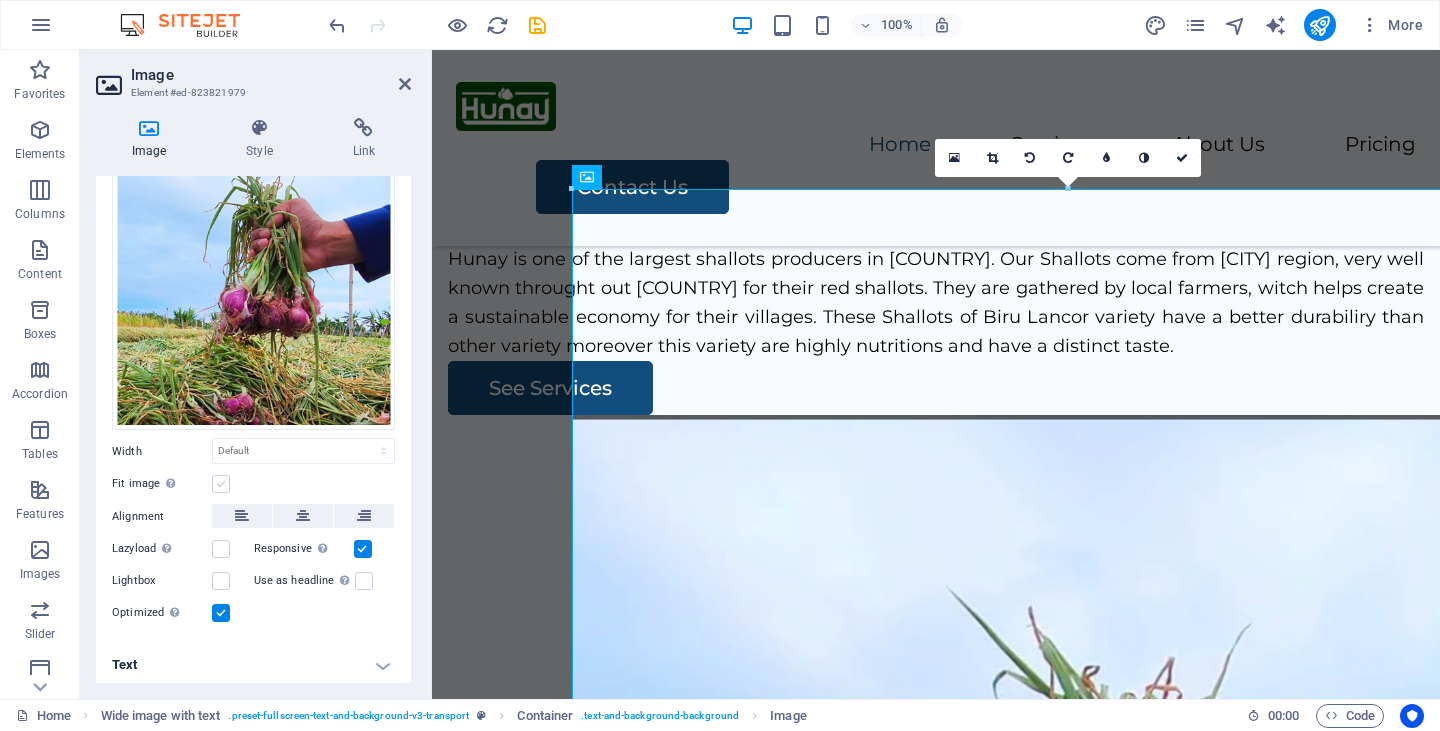 click on "Fit image Automatically fit image to a fixed width and height" at bounding box center [0, 0] 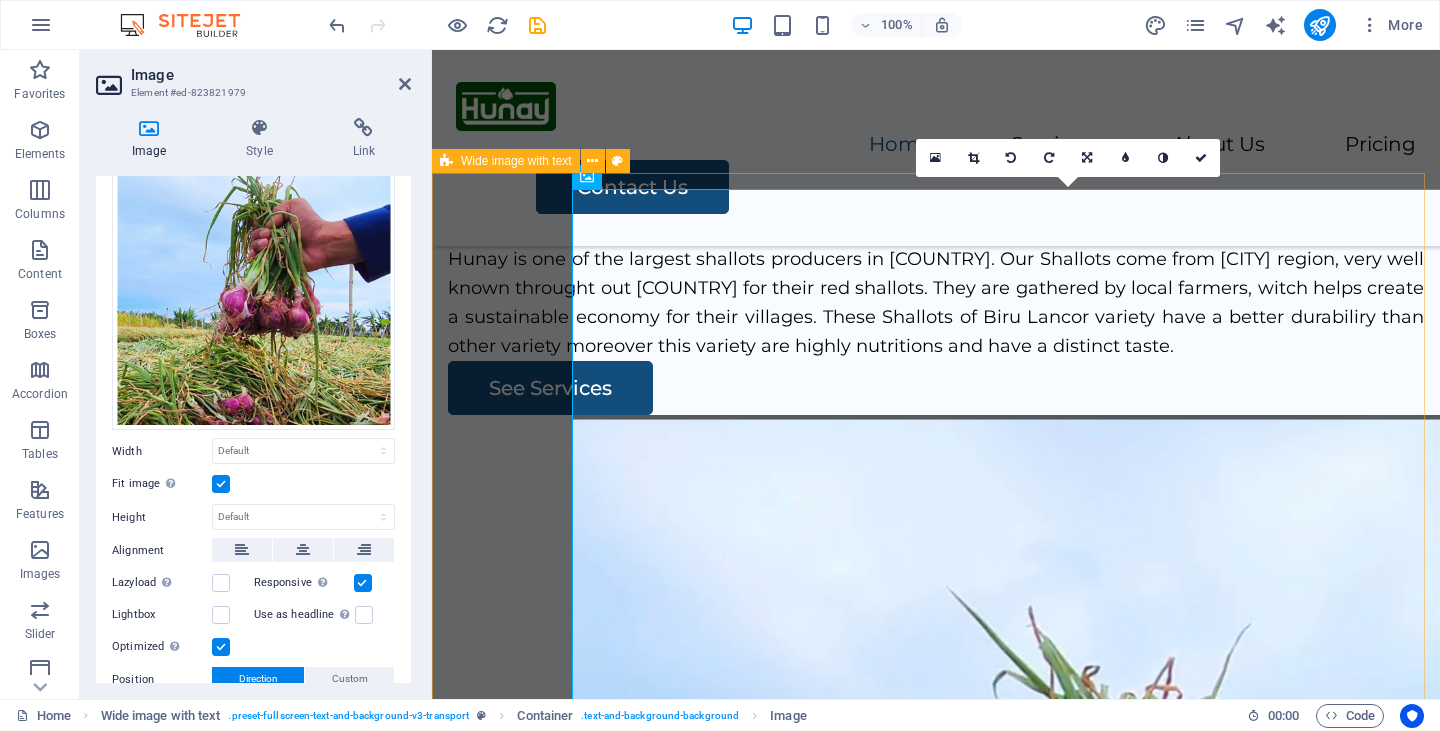 click on "About Our Company Hunay is one of the largest shallots producers in Indonesia. Our Shallots come from Probolinggo region, very well known throught out Indonesia for their red shallots. They are gathered by local farmers, witch helps create a sustainable economy for their villages. These Shallots of Biru Lancor variety have a better durabiliry than other variety moreover this variety are highly nutritions and have a distinct taste. See Services" at bounding box center [936, 504] 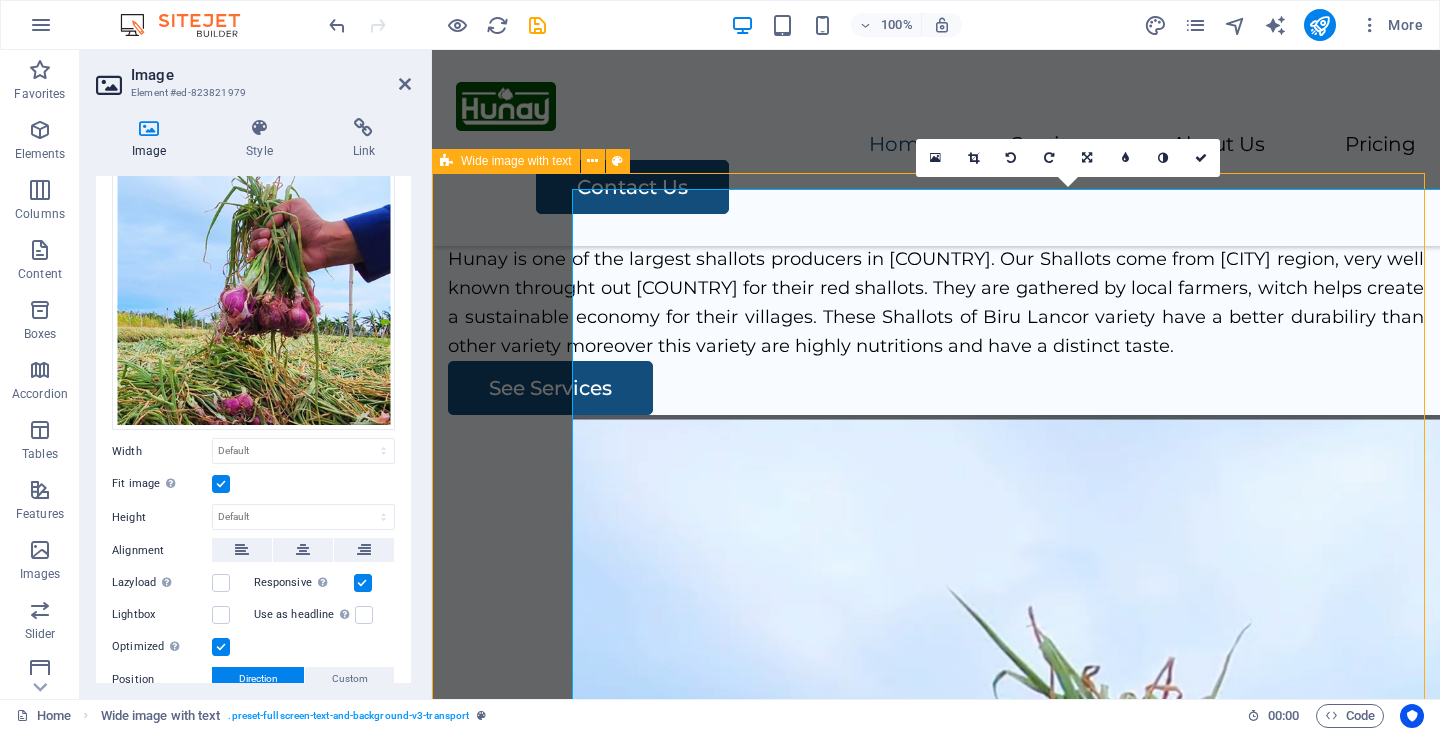 click at bounding box center [936, -131] 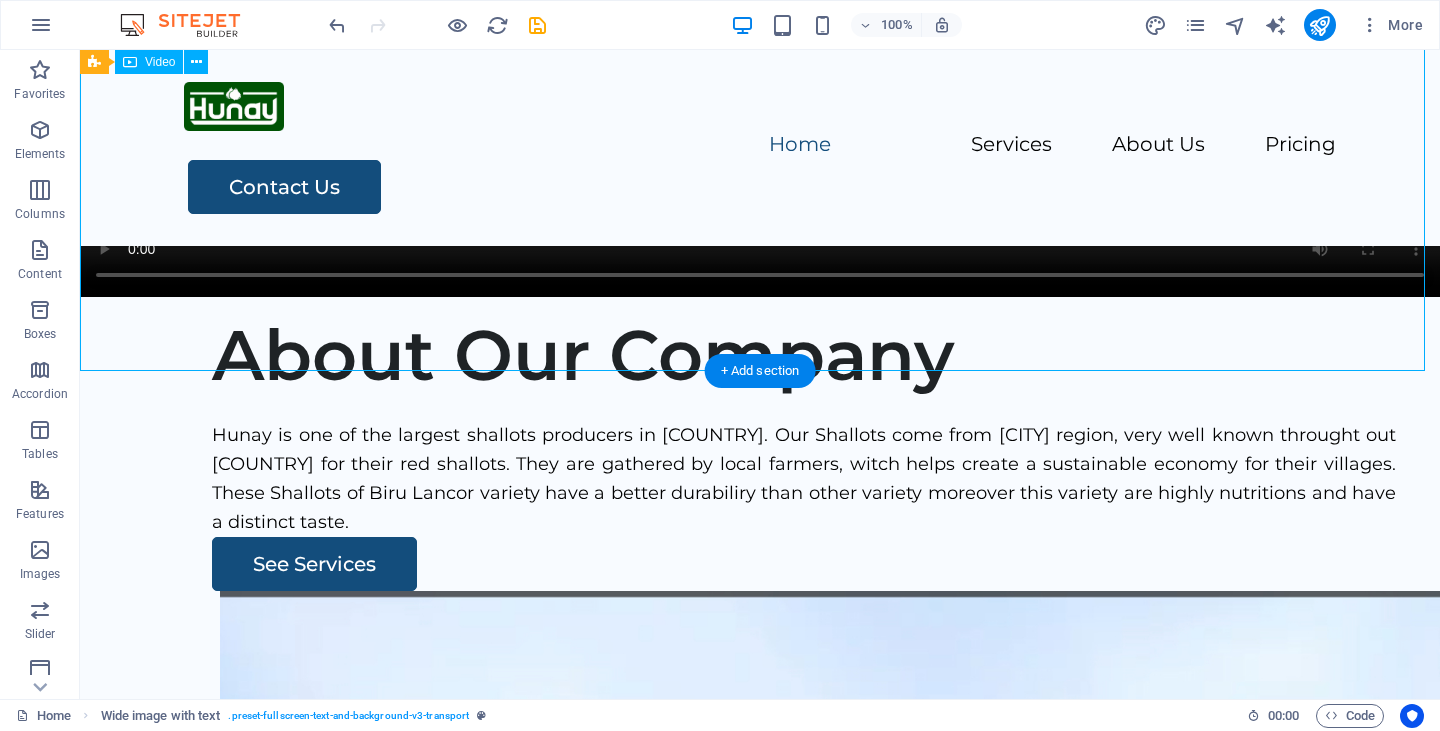 drag, startPoint x: 178, startPoint y: 227, endPoint x: 530, endPoint y: 227, distance: 352 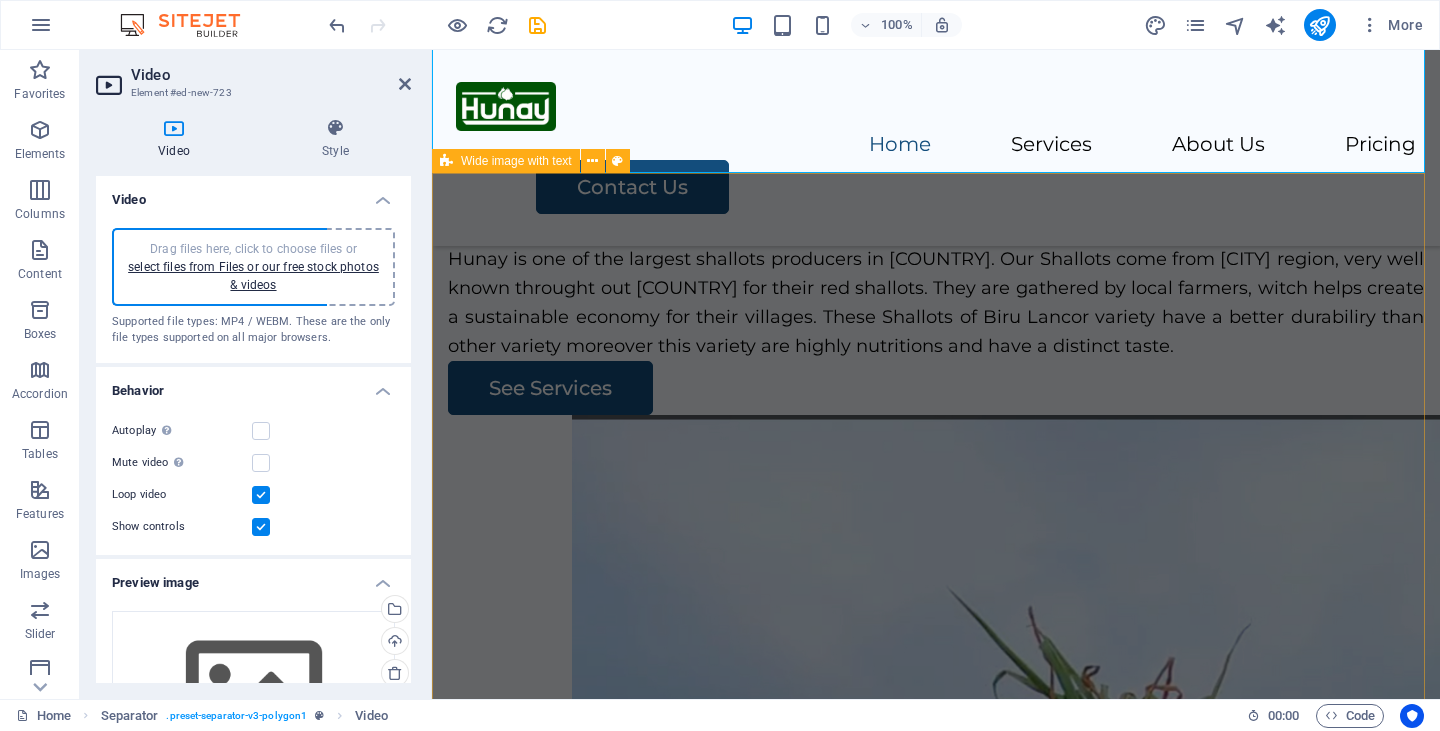 click on "About Our Company Hunay is one of the largest shallots producers in Indonesia. Our Shallots come from Probolinggo region, very well known throught out Indonesia for their red shallots. They are gathered by local farmers, witch helps create a sustainable economy for their villages. These Shallots of Biru Lancor variety have a better durabiliry than other variety moreover this variety are highly nutritions and have a distinct taste. See Services" at bounding box center [936, 504] 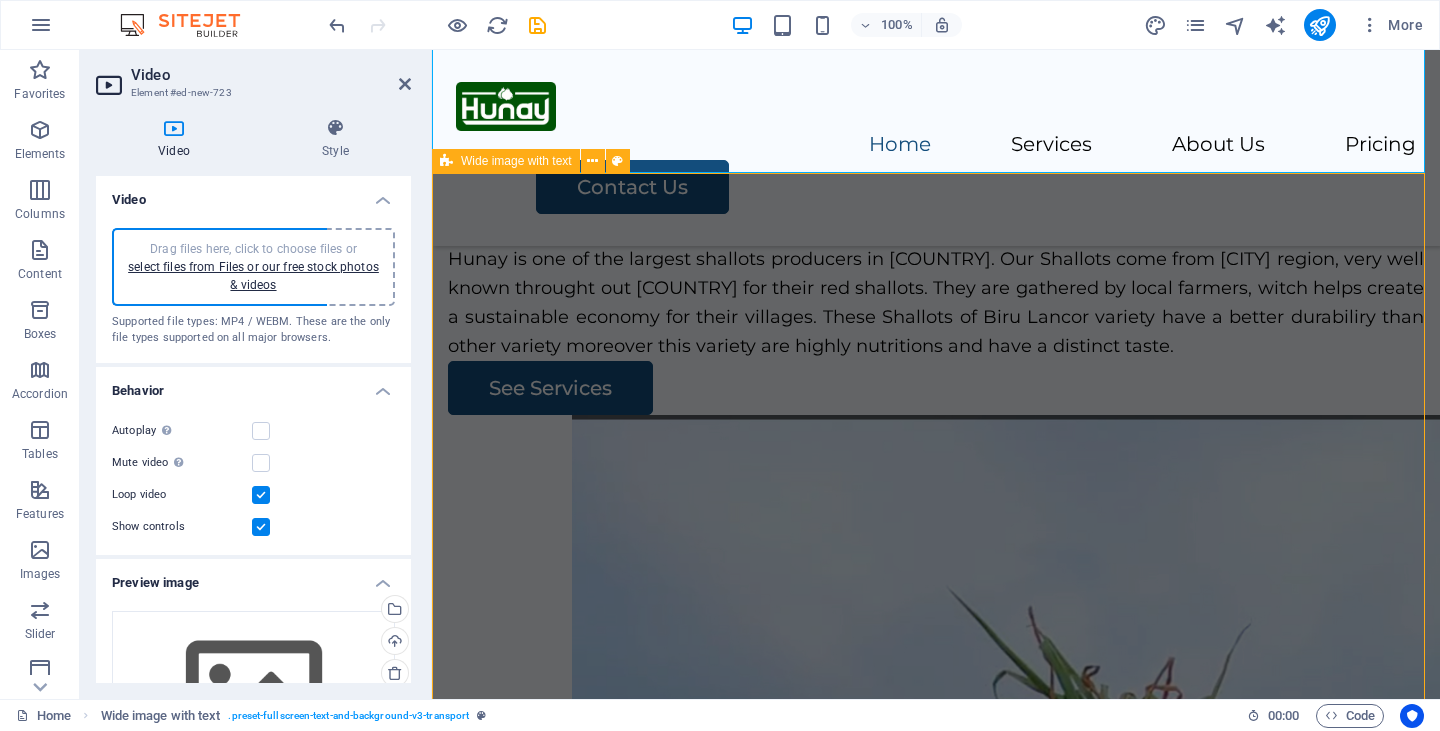 click on "About Our Company Hunay is one of the largest shallots producers in Indonesia. Our Shallots come from Probolinggo region, very well known throught out Indonesia for their red shallots. They are gathered by local farmers, witch helps create a sustainable economy for their villages. These Shallots of Biru Lancor variety have a better durabiliry than other variety moreover this variety are highly nutritions and have a distinct taste. See Services" at bounding box center (936, 504) 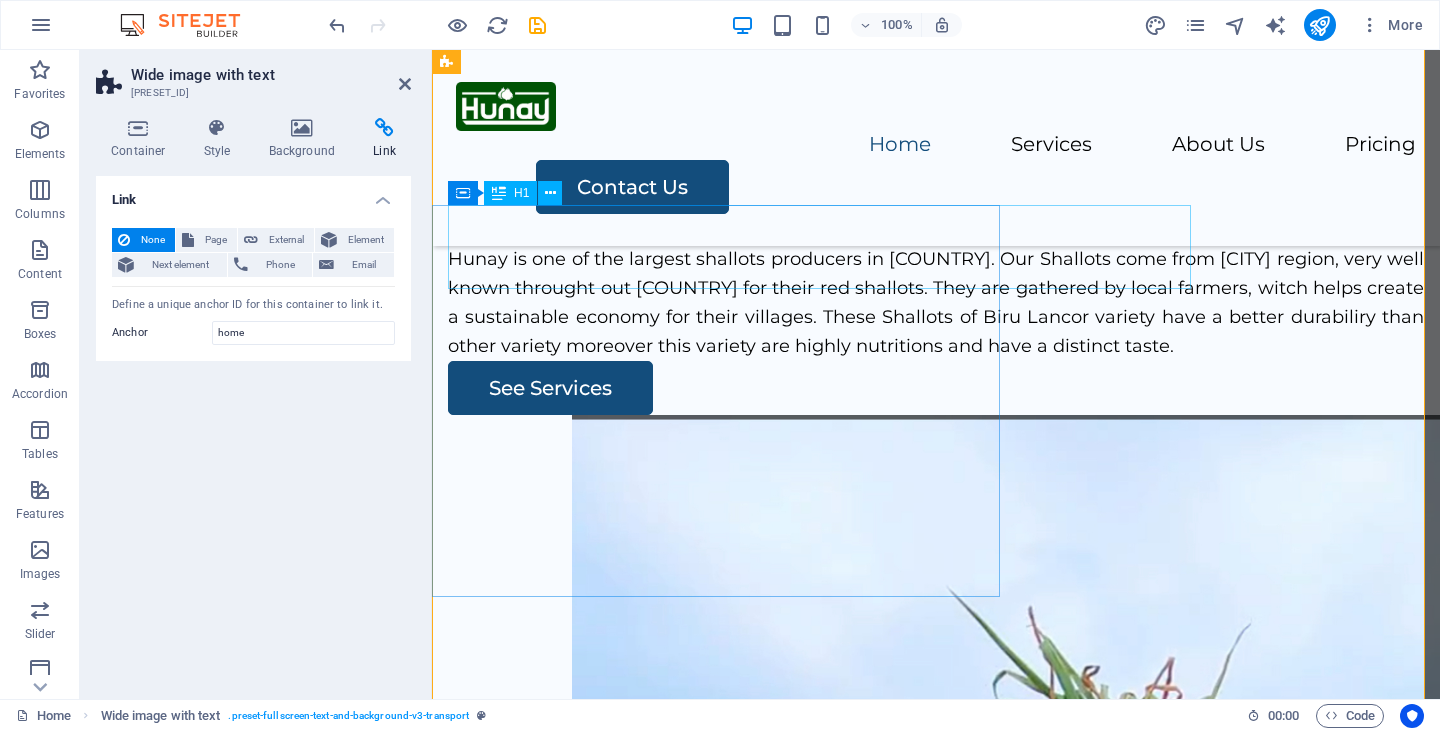 scroll, scrollTop: 764, scrollLeft: 0, axis: vertical 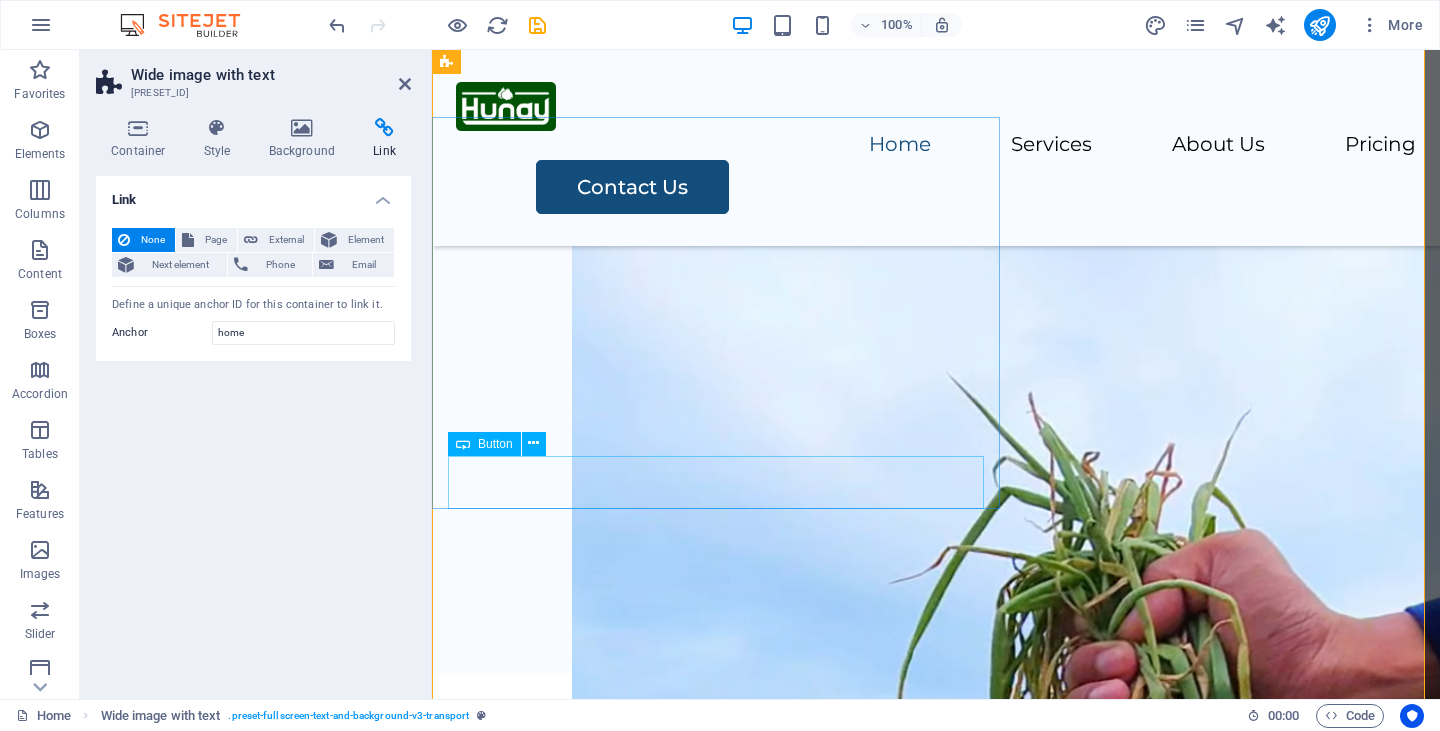 click on "See Services" at bounding box center [936, 174] 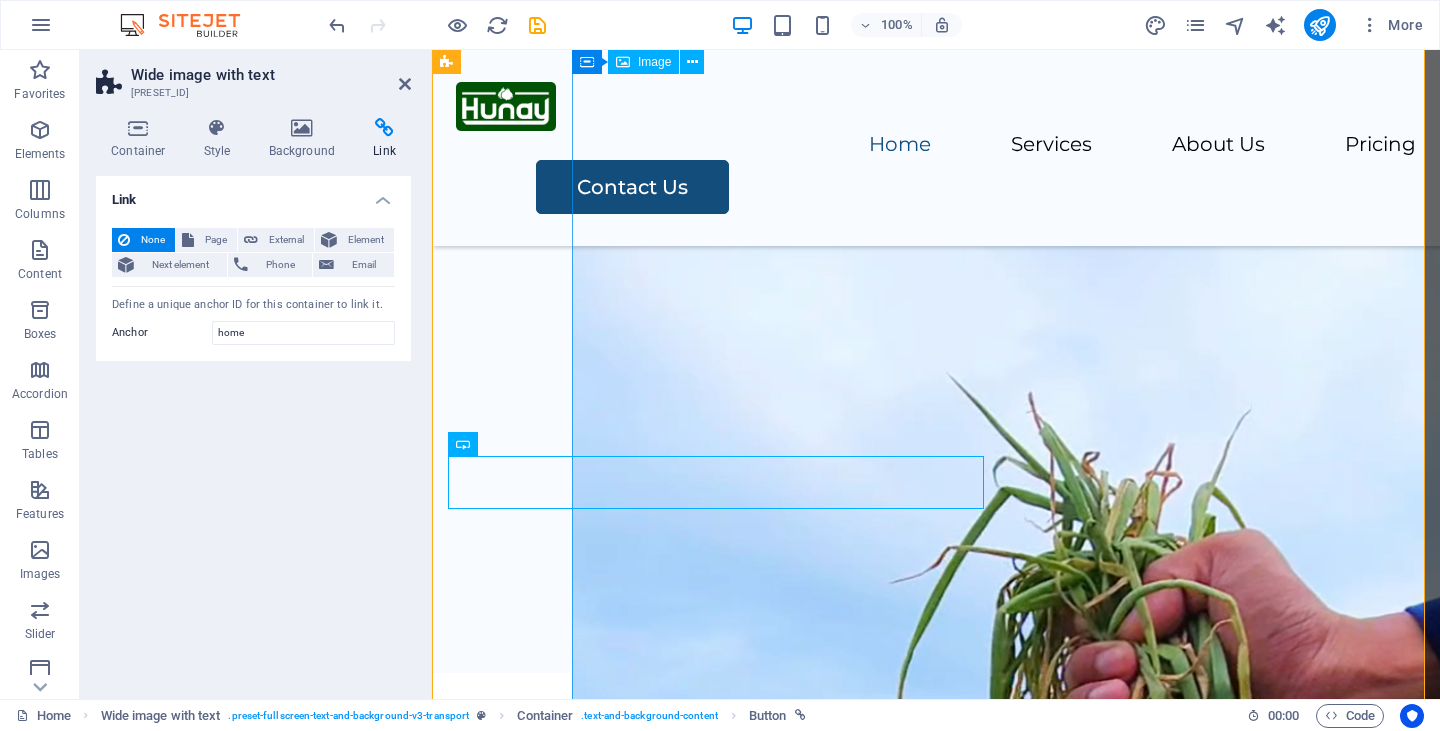click at bounding box center (1076, 785) 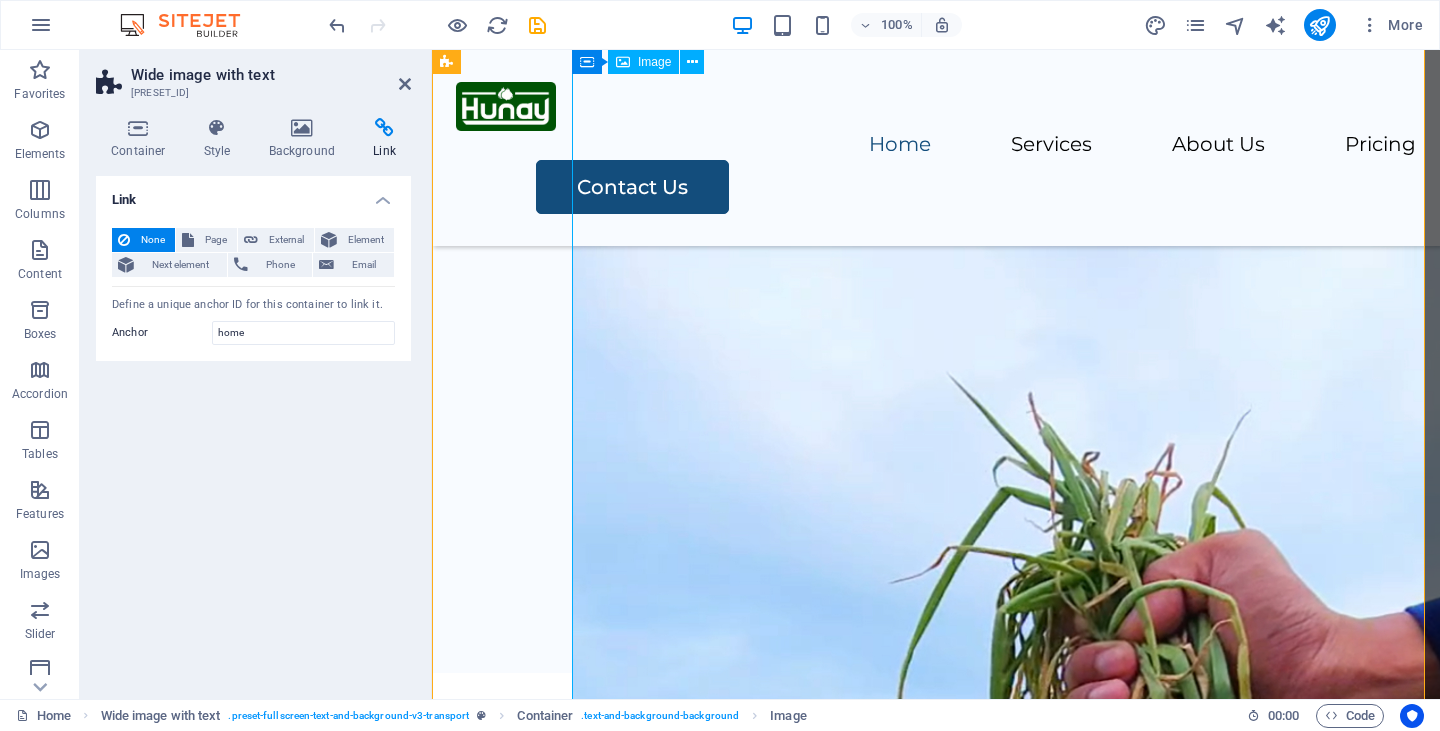 click at bounding box center [1076, 785] 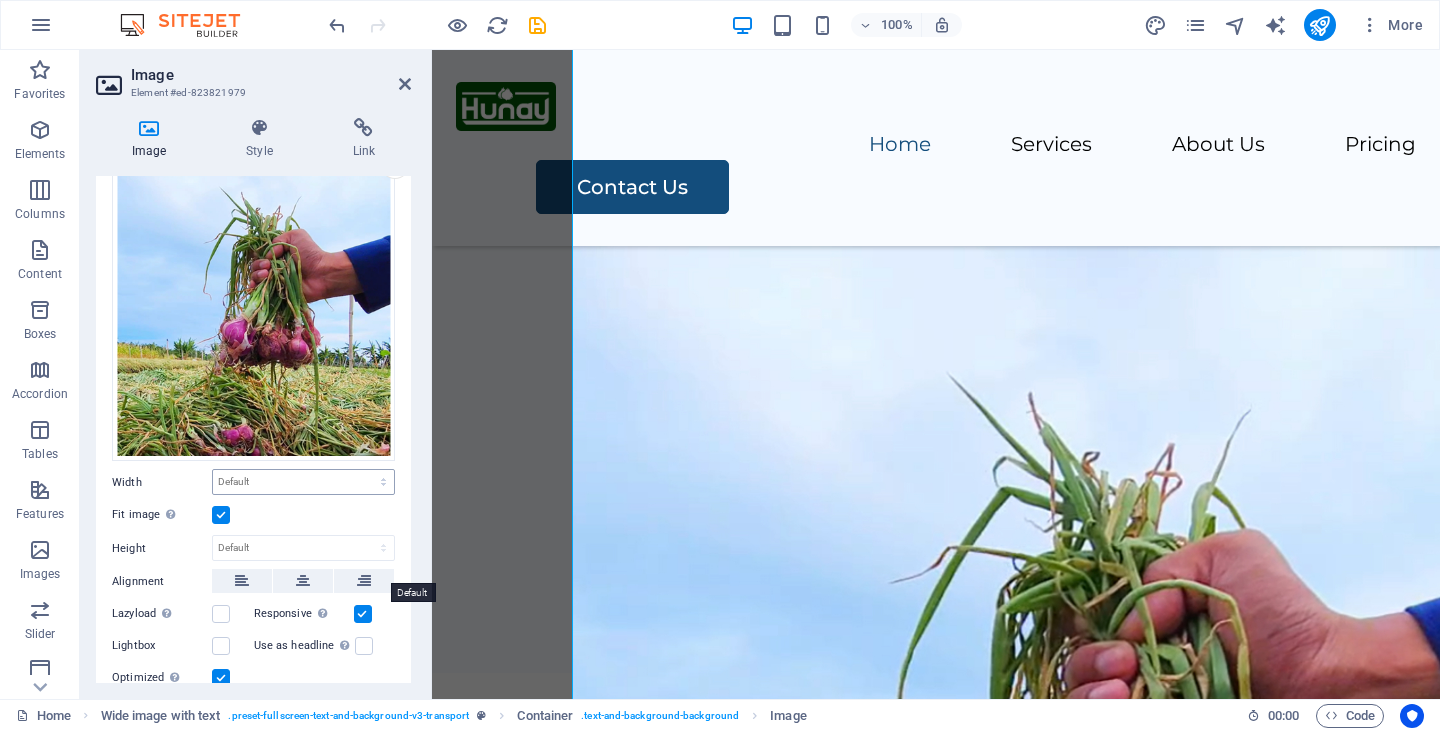 scroll, scrollTop: 102, scrollLeft: 0, axis: vertical 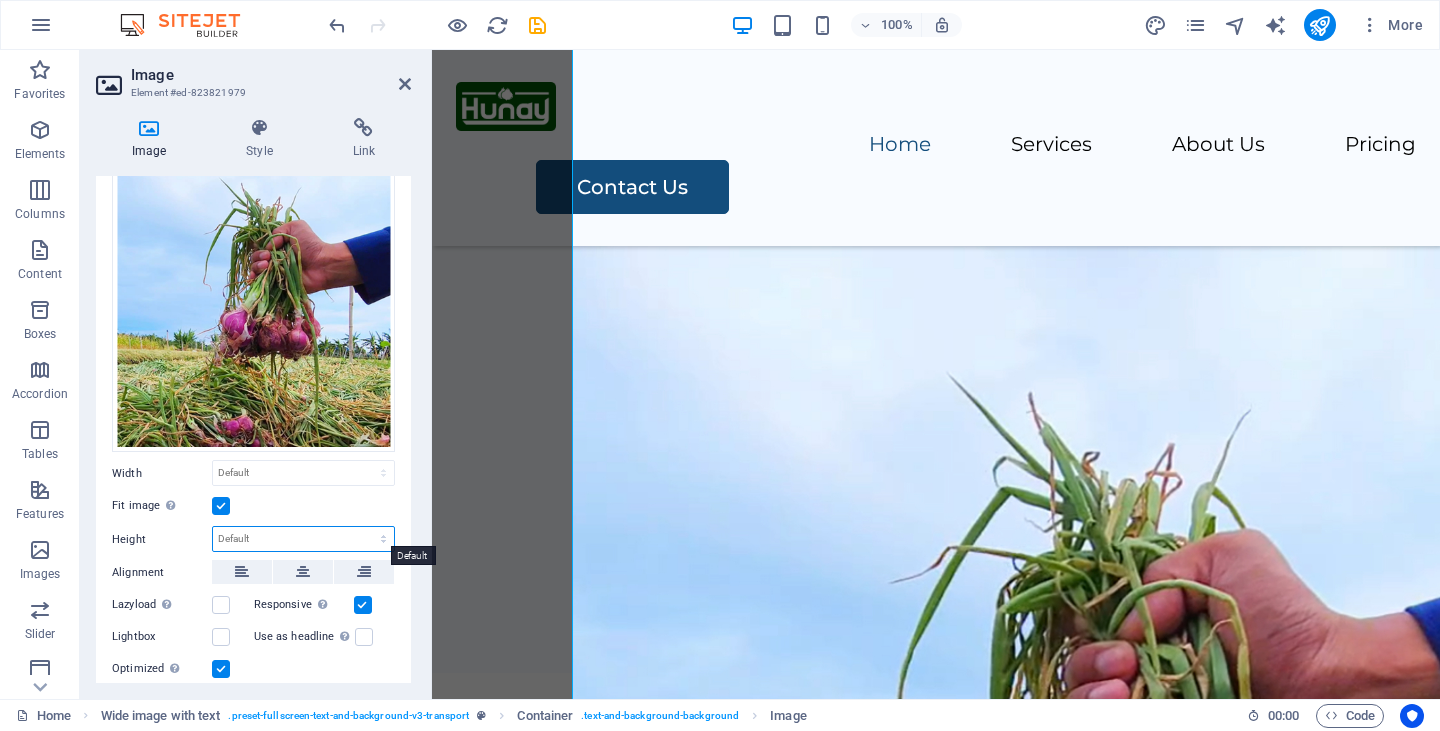 click on "Default auto px" at bounding box center (303, 539) 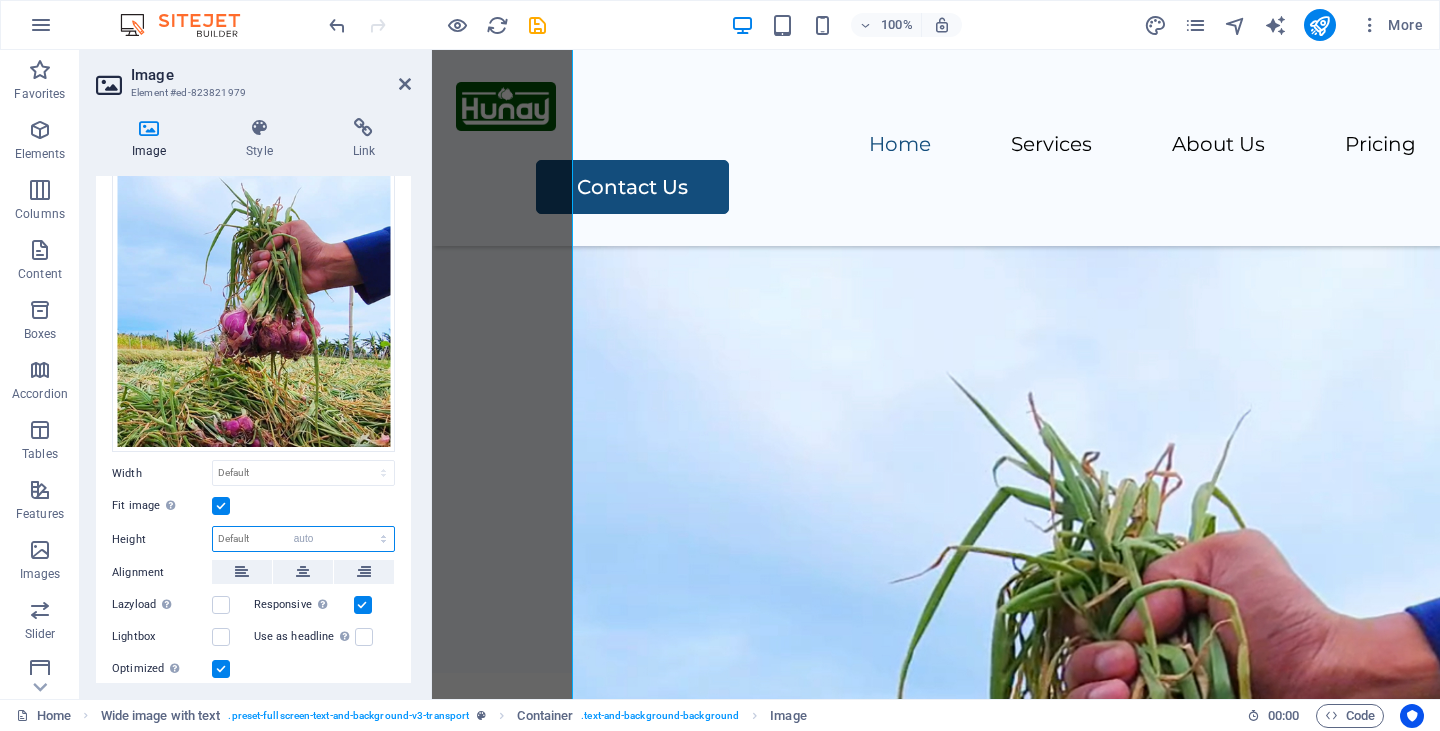 click on "Default auto px" at bounding box center [303, 539] 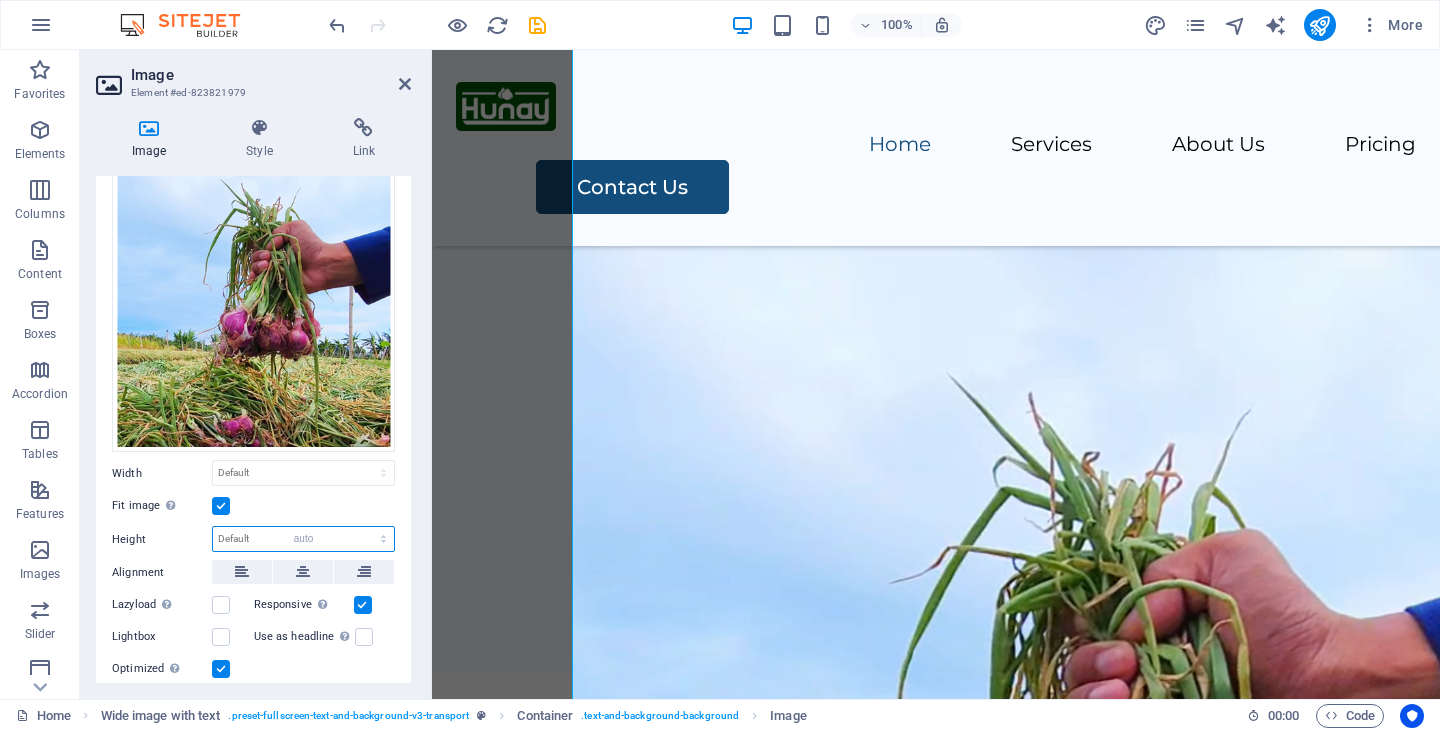 select on "DISABLED_OPTION_VALUE" 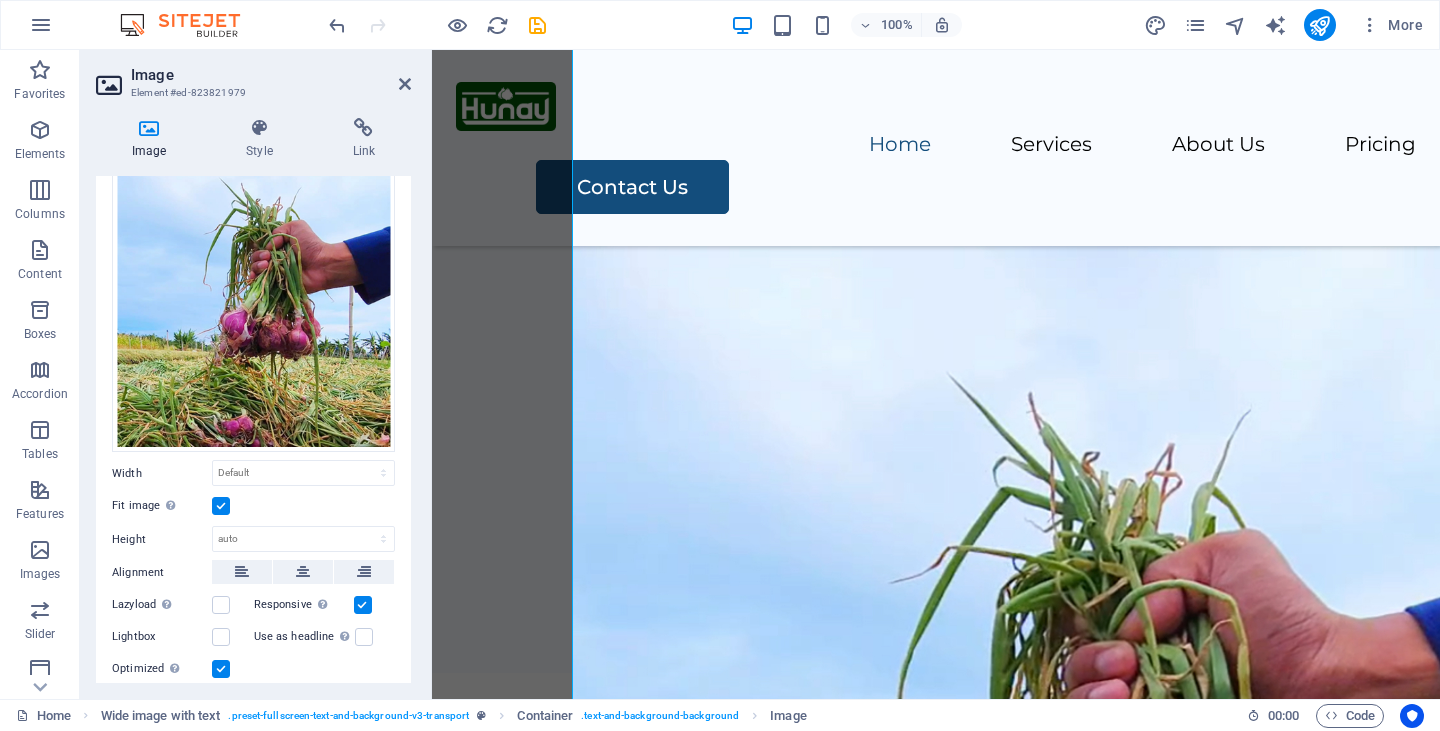 click at bounding box center (221, 506) 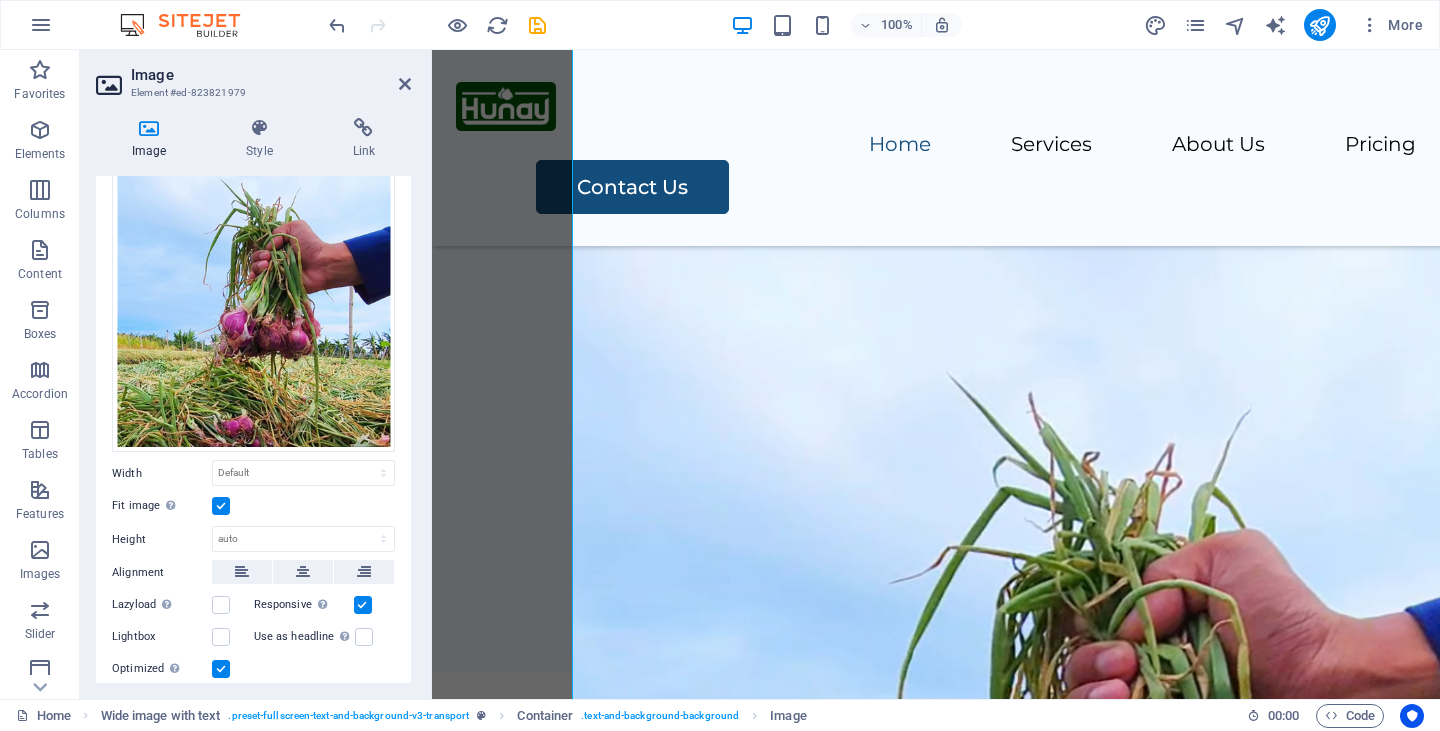 click on "Fit image Automatically fit image to a fixed width and height" at bounding box center (0, 0) 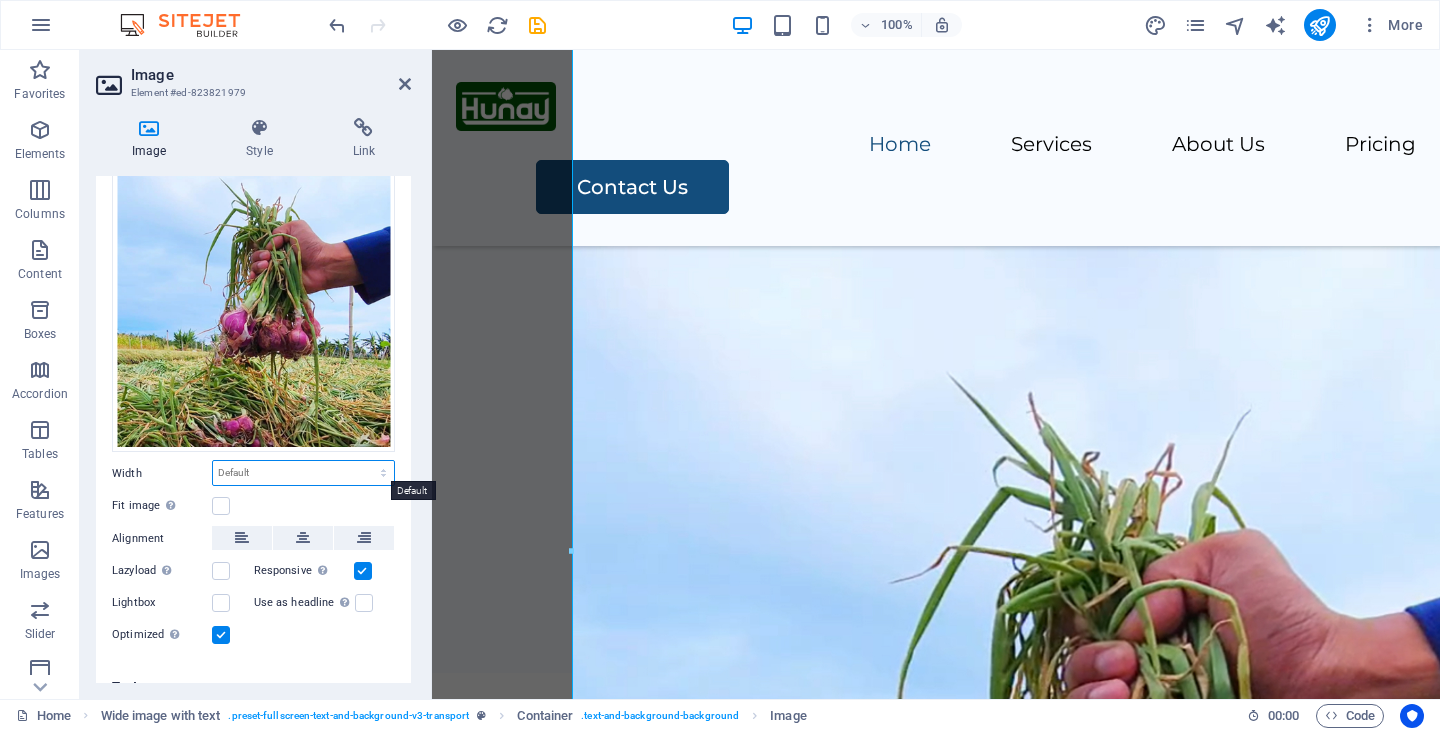 click on "Default auto px rem % em vh vw" at bounding box center (303, 473) 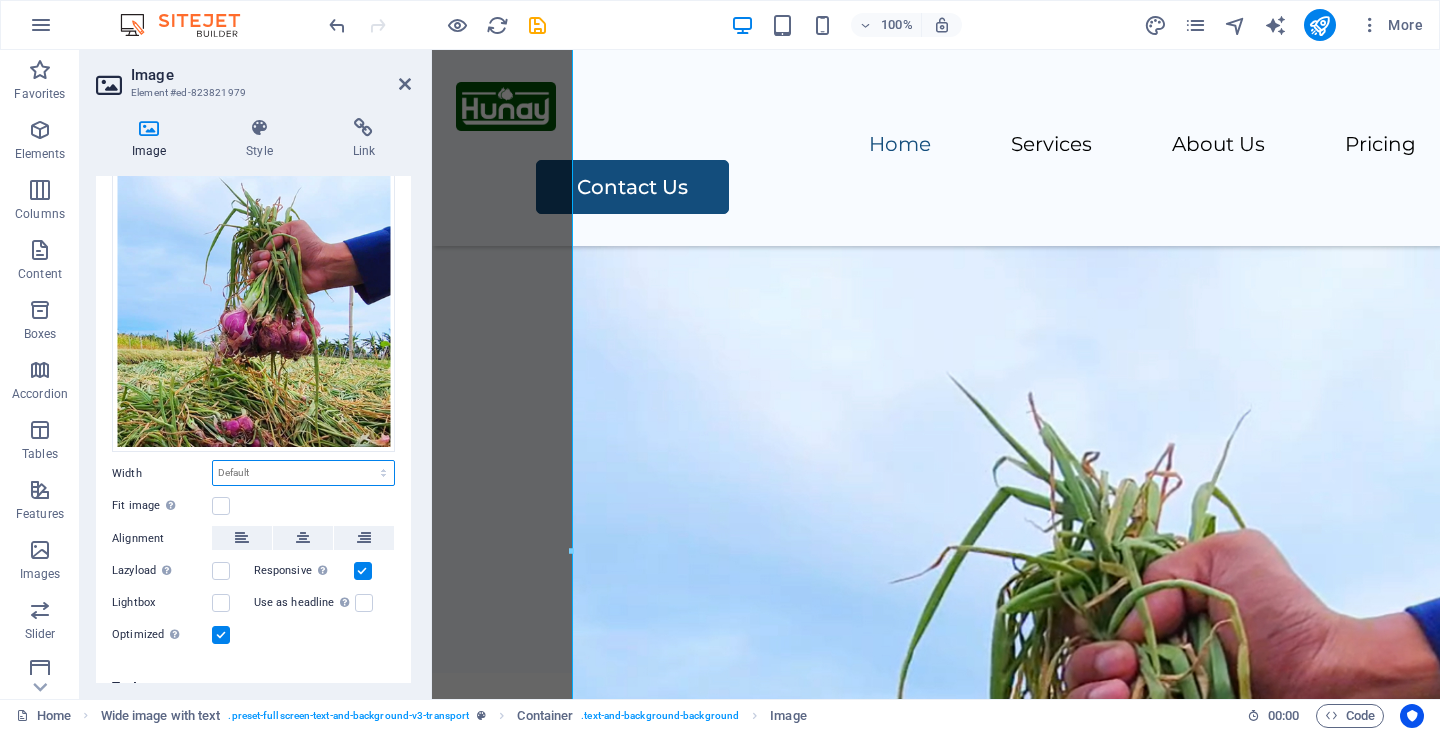 select on "px" 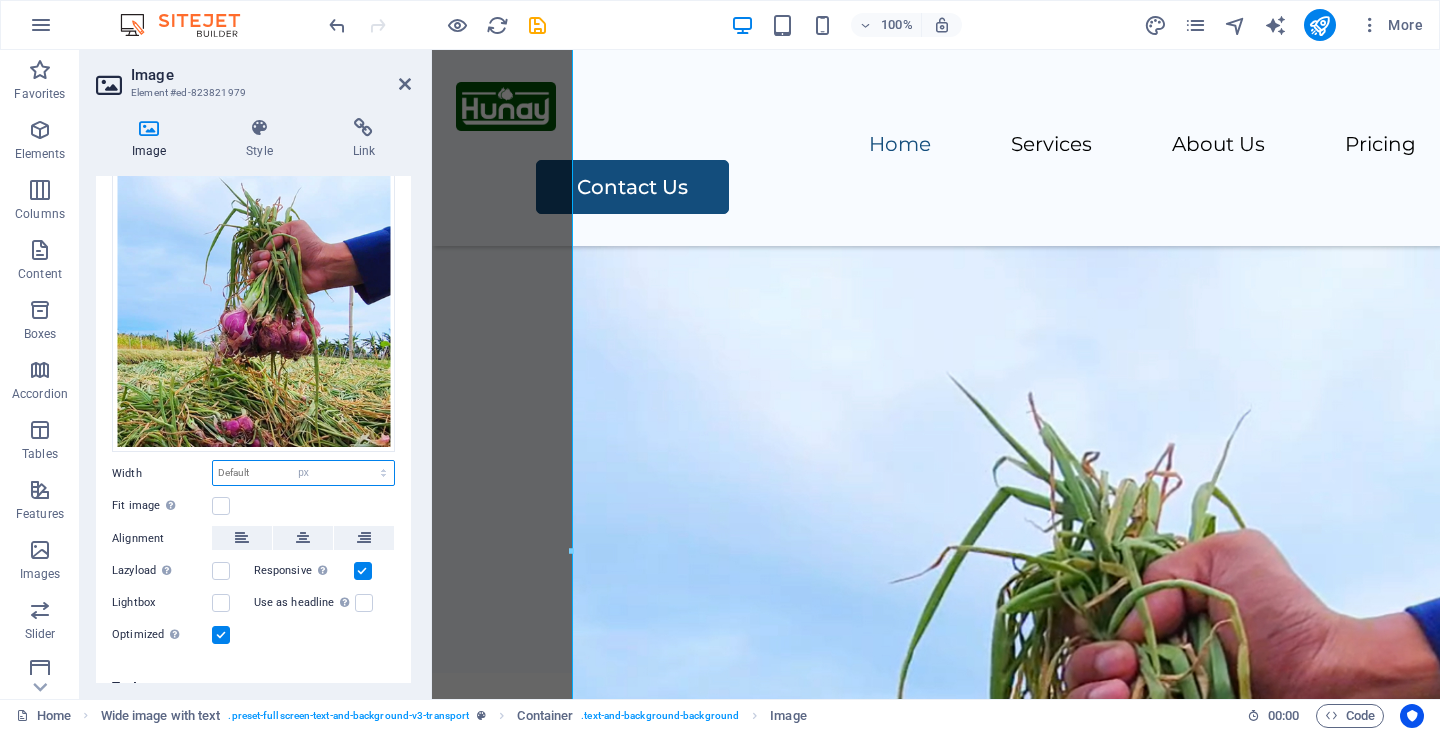 click on "Default auto px rem % em vh vw" at bounding box center (303, 473) 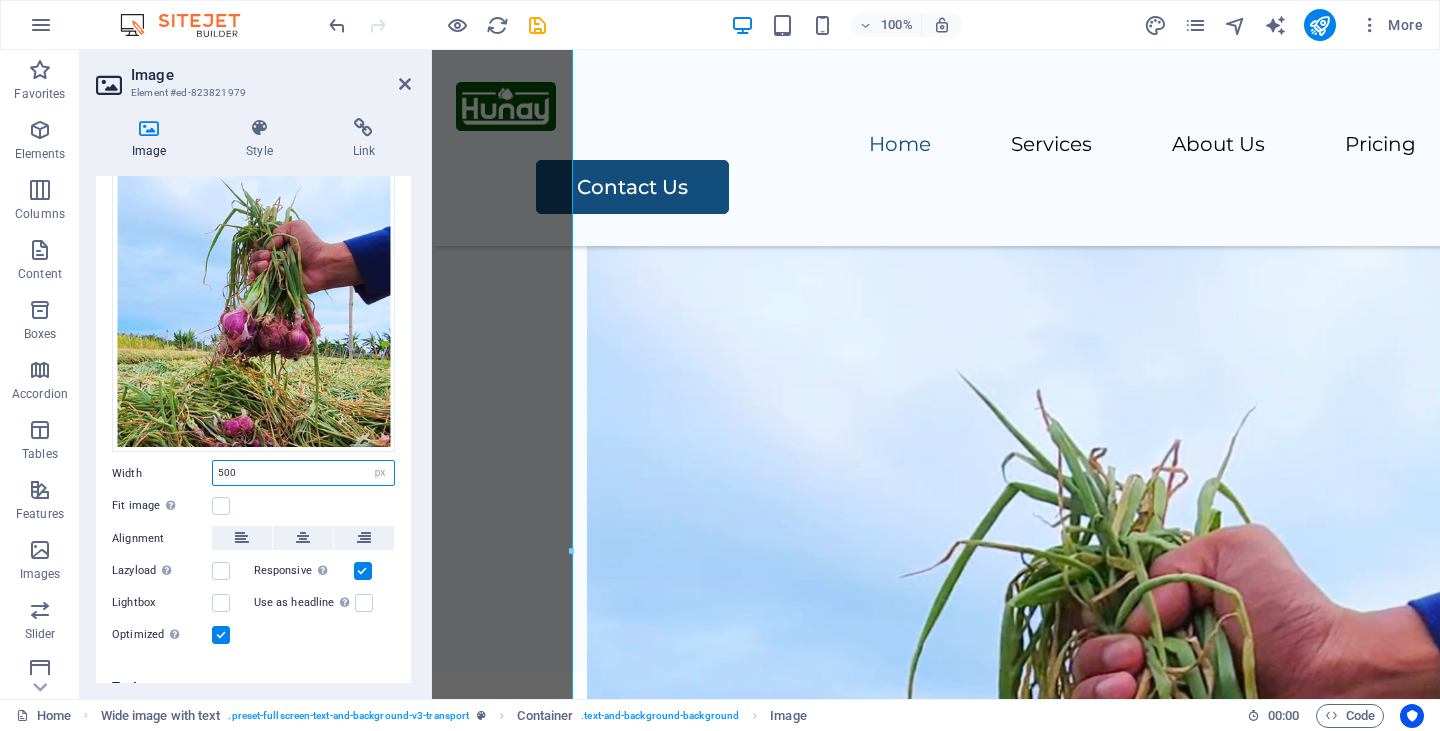 type on "500" 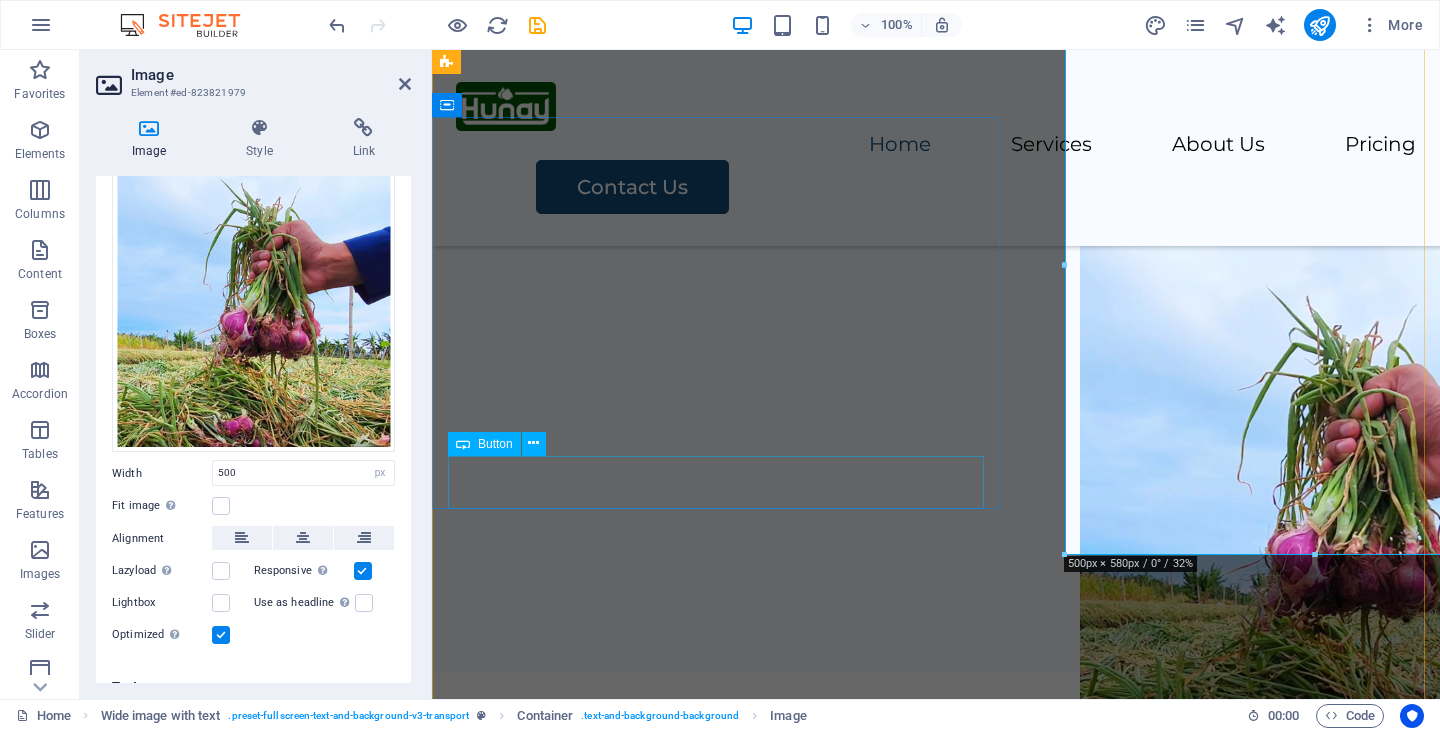 click on "See Services" at bounding box center [936, 174] 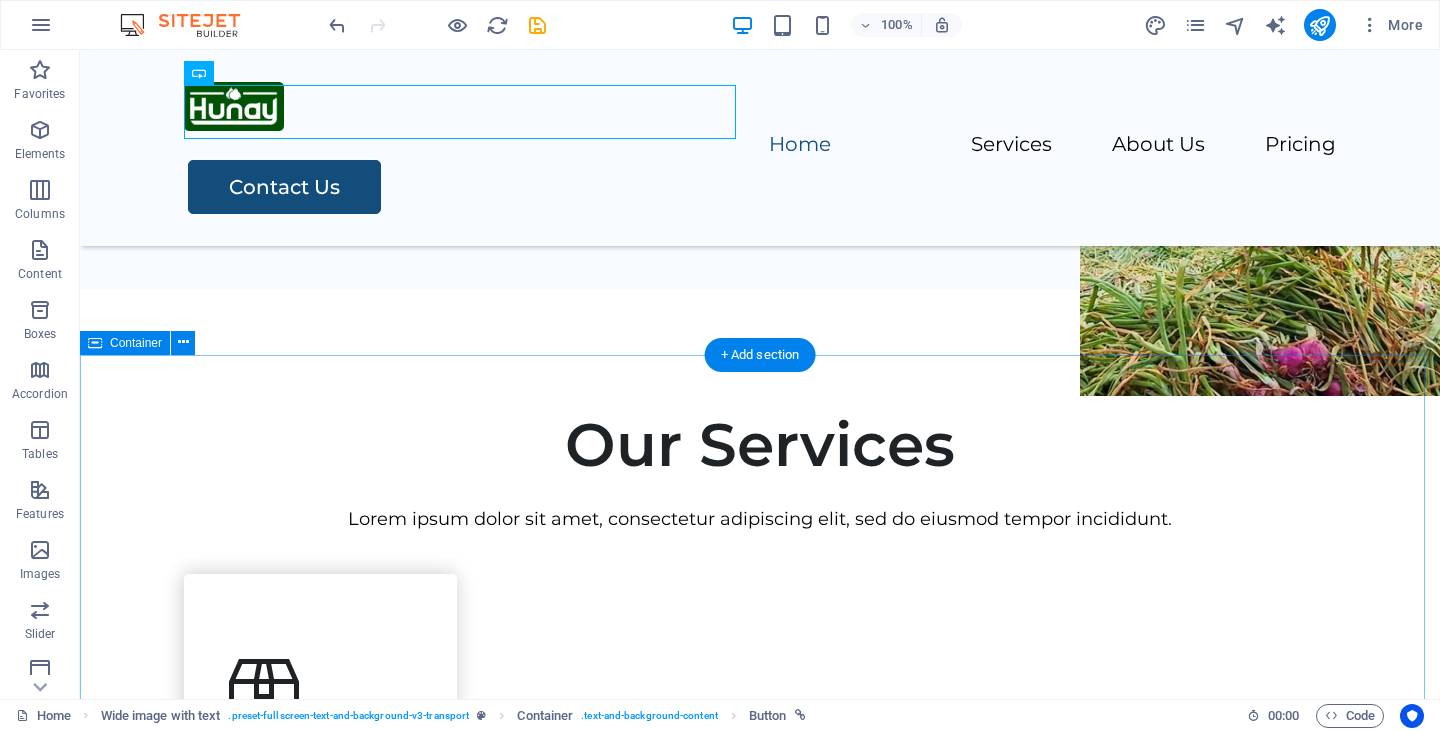 scroll, scrollTop: 1320, scrollLeft: 0, axis: vertical 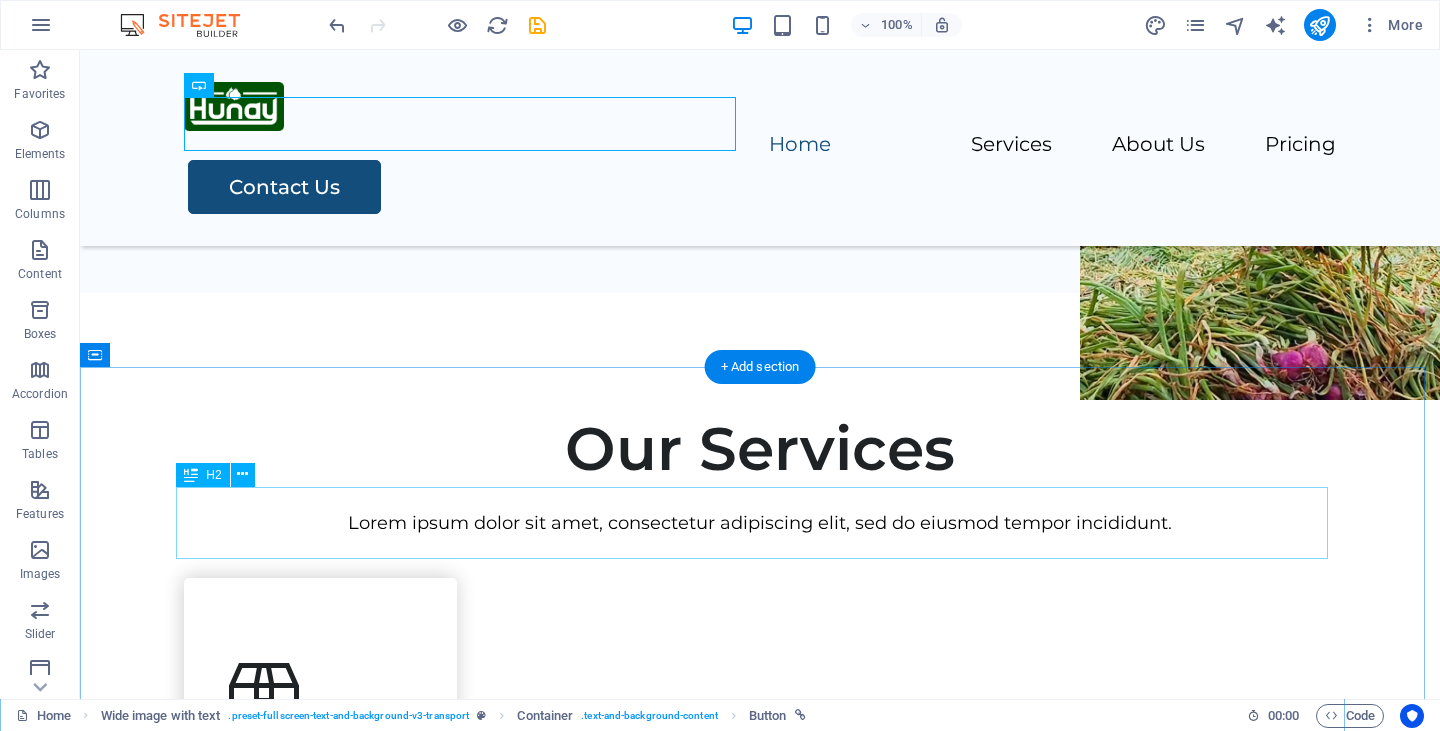 click on "Our Services" at bounding box center [760, 449] 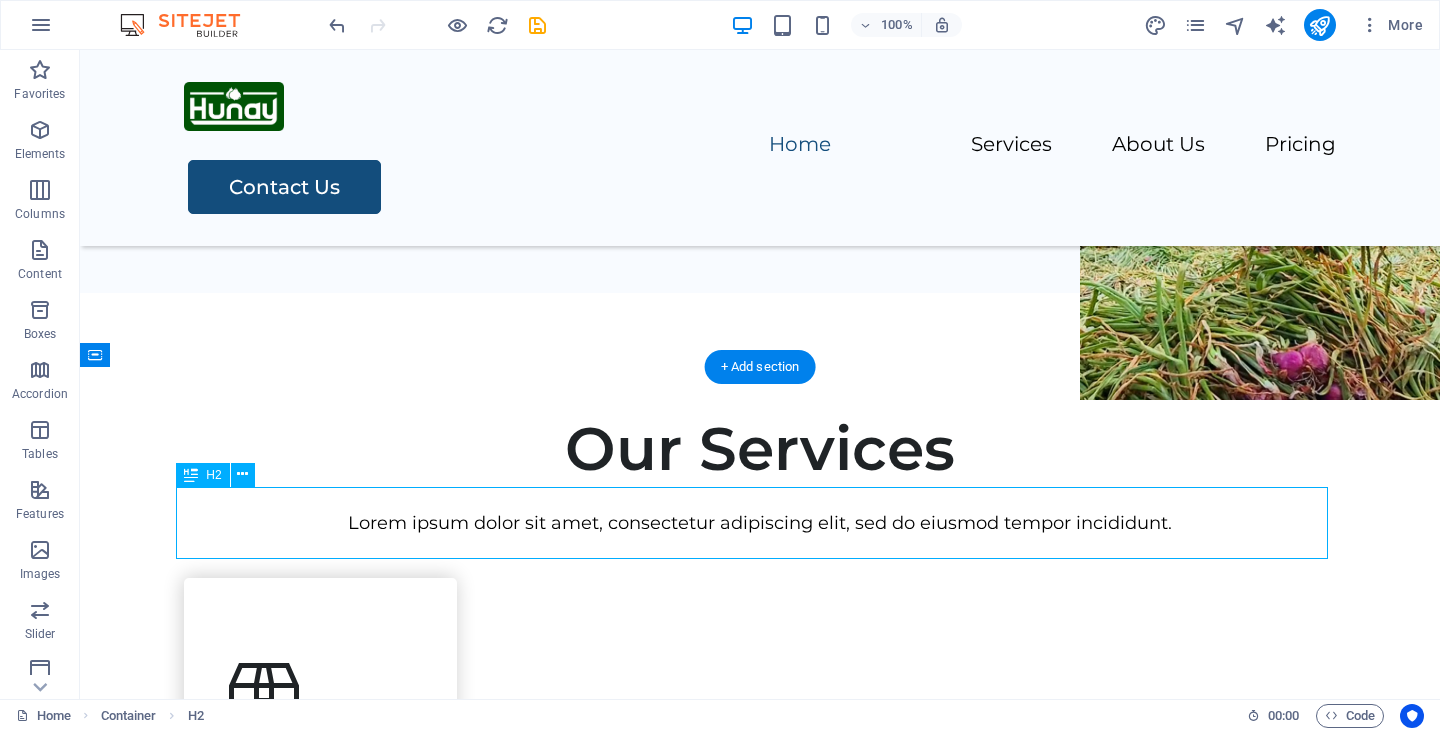 click on "Our Services" at bounding box center (760, 449) 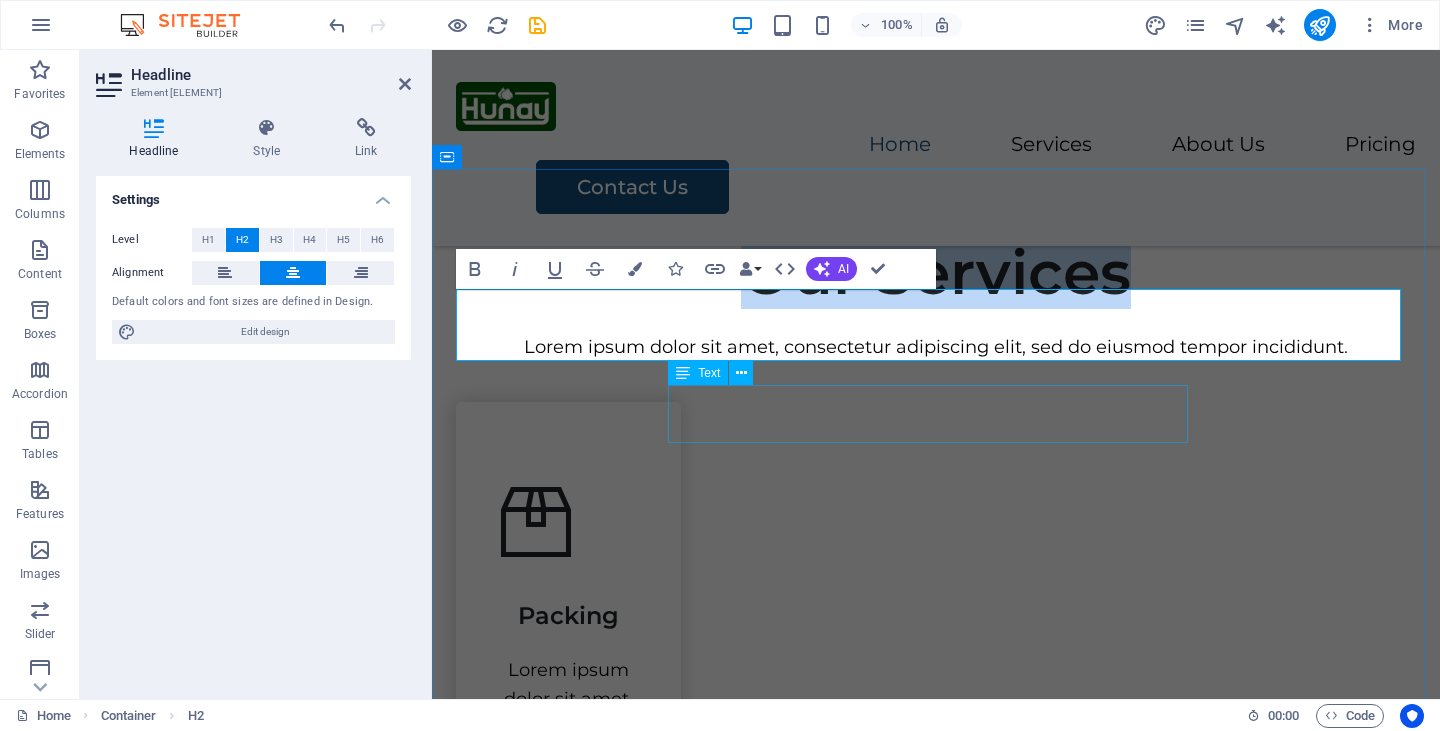 type 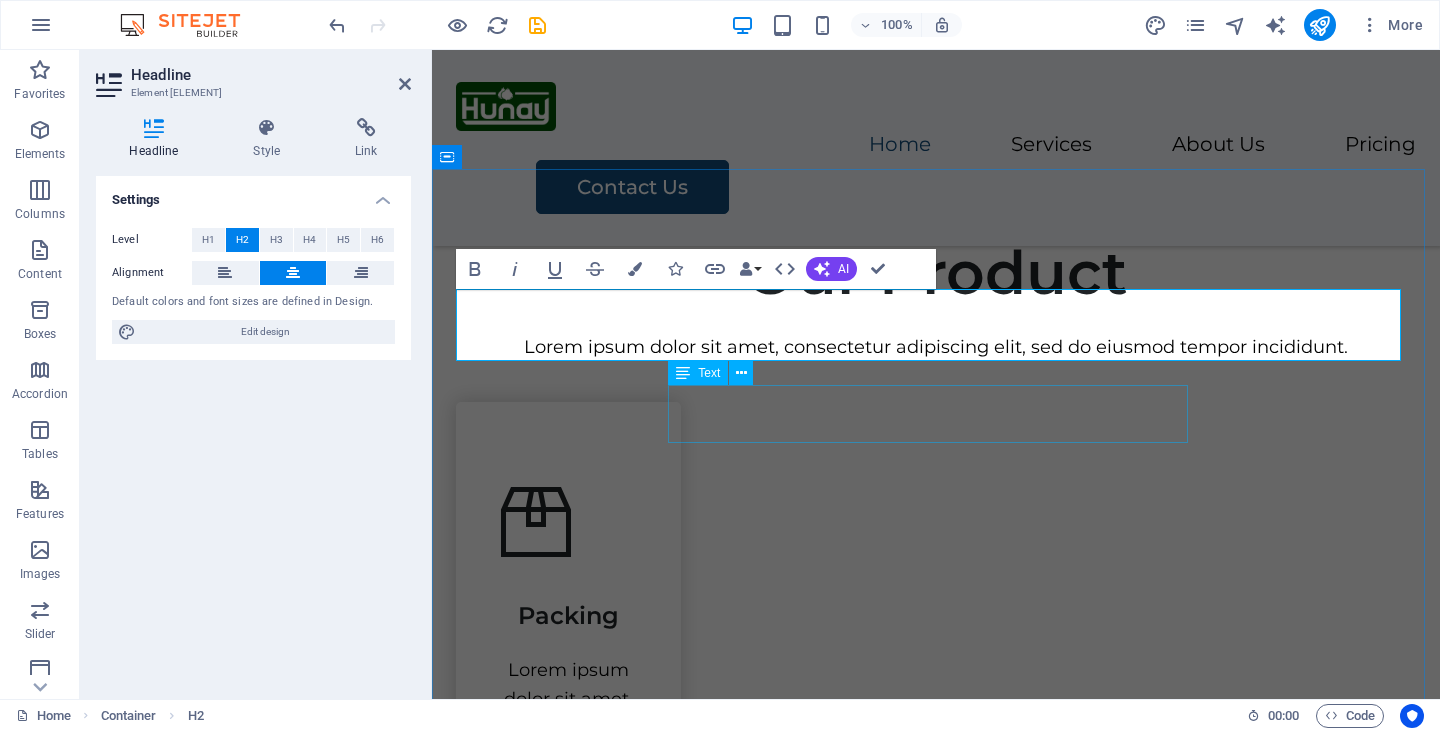 click on "Lorem ipsum dolor sit amet, consectetur adipiscing elit, sed do eiusmod tempor incididunt." at bounding box center (936, 347) 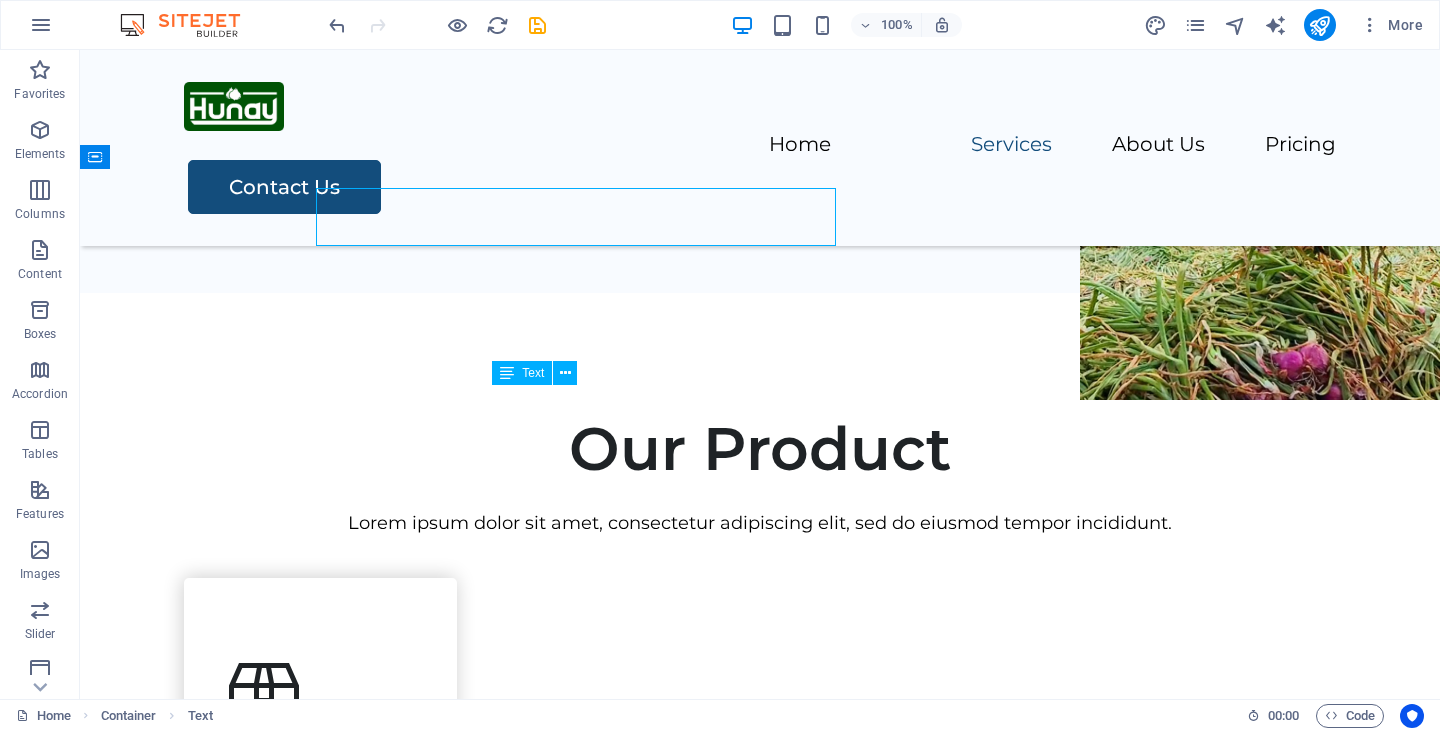 scroll, scrollTop: 1518, scrollLeft: 0, axis: vertical 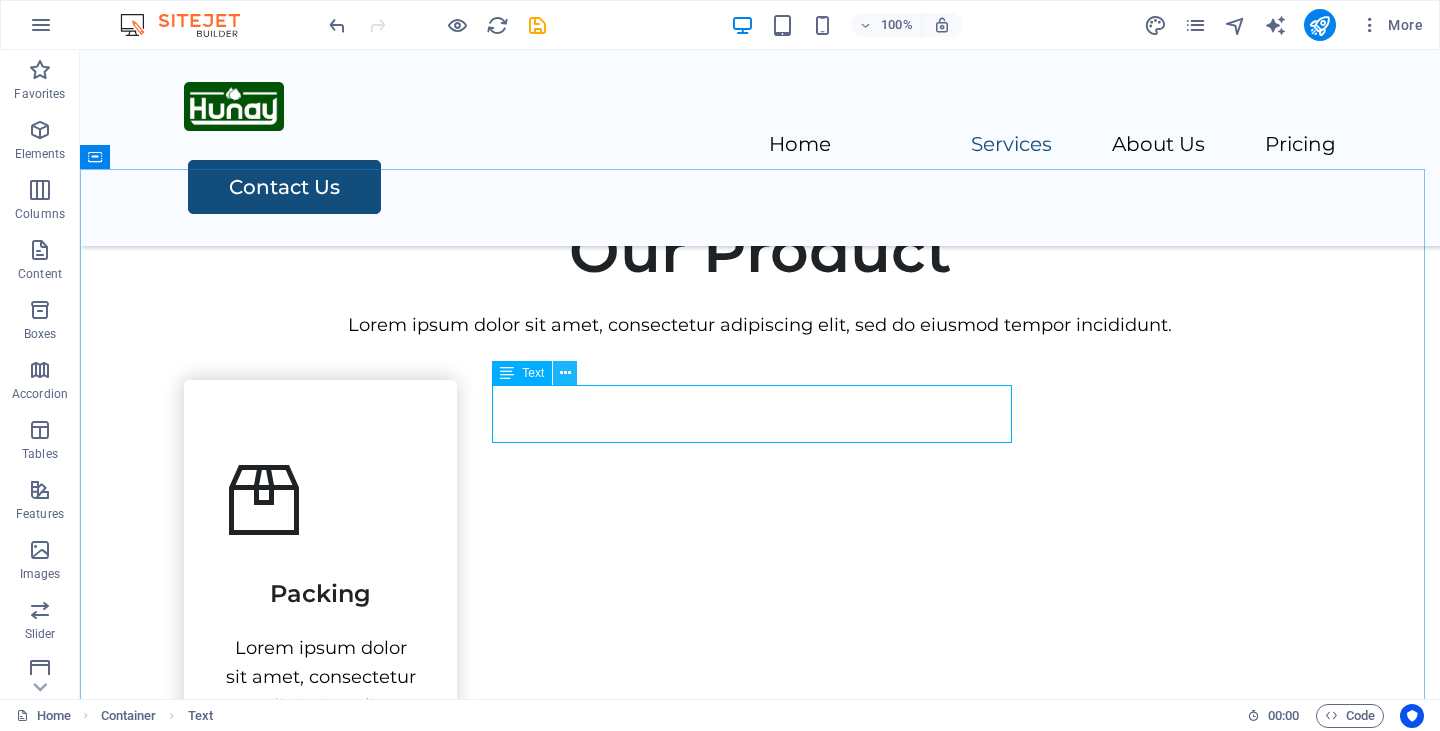 click at bounding box center (565, 373) 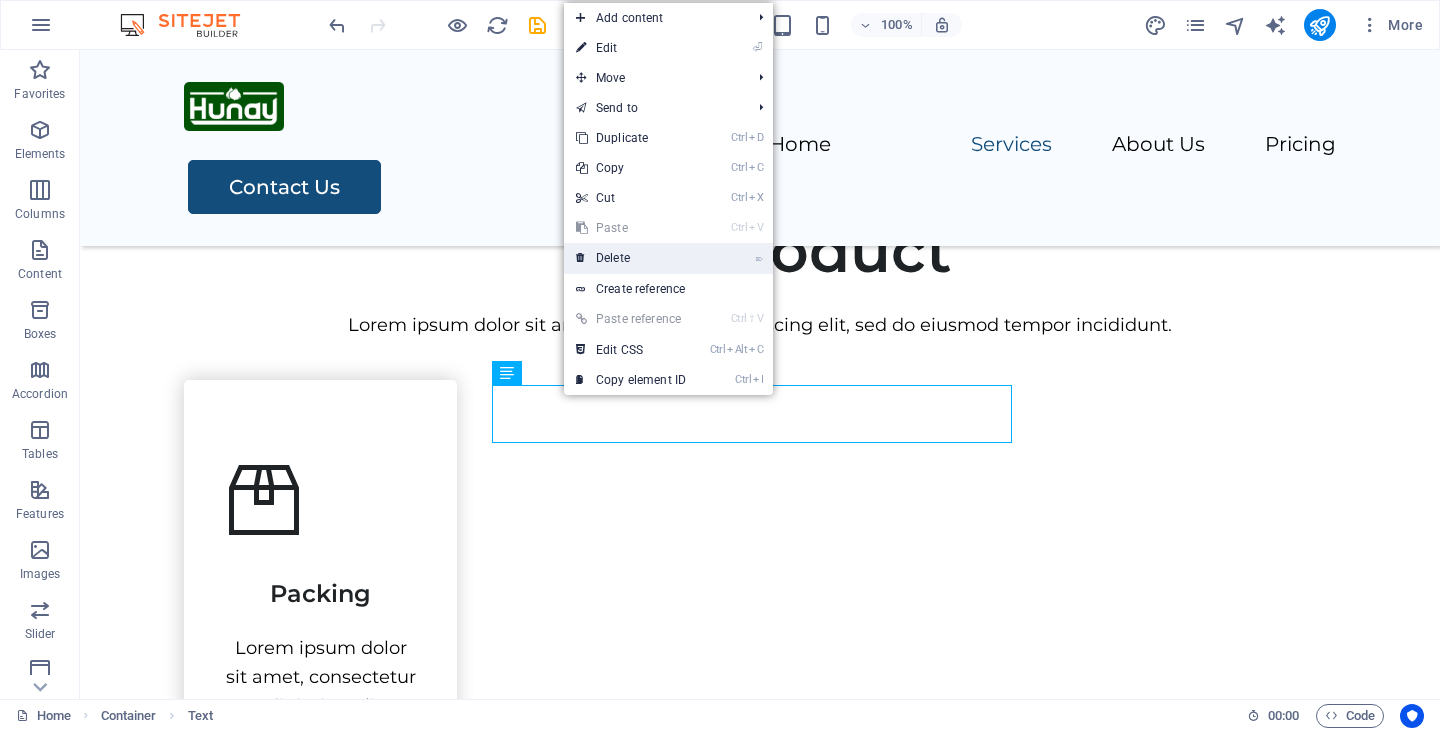 drag, startPoint x: 655, startPoint y: 258, endPoint x: 623, endPoint y: 254, distance: 32.24903 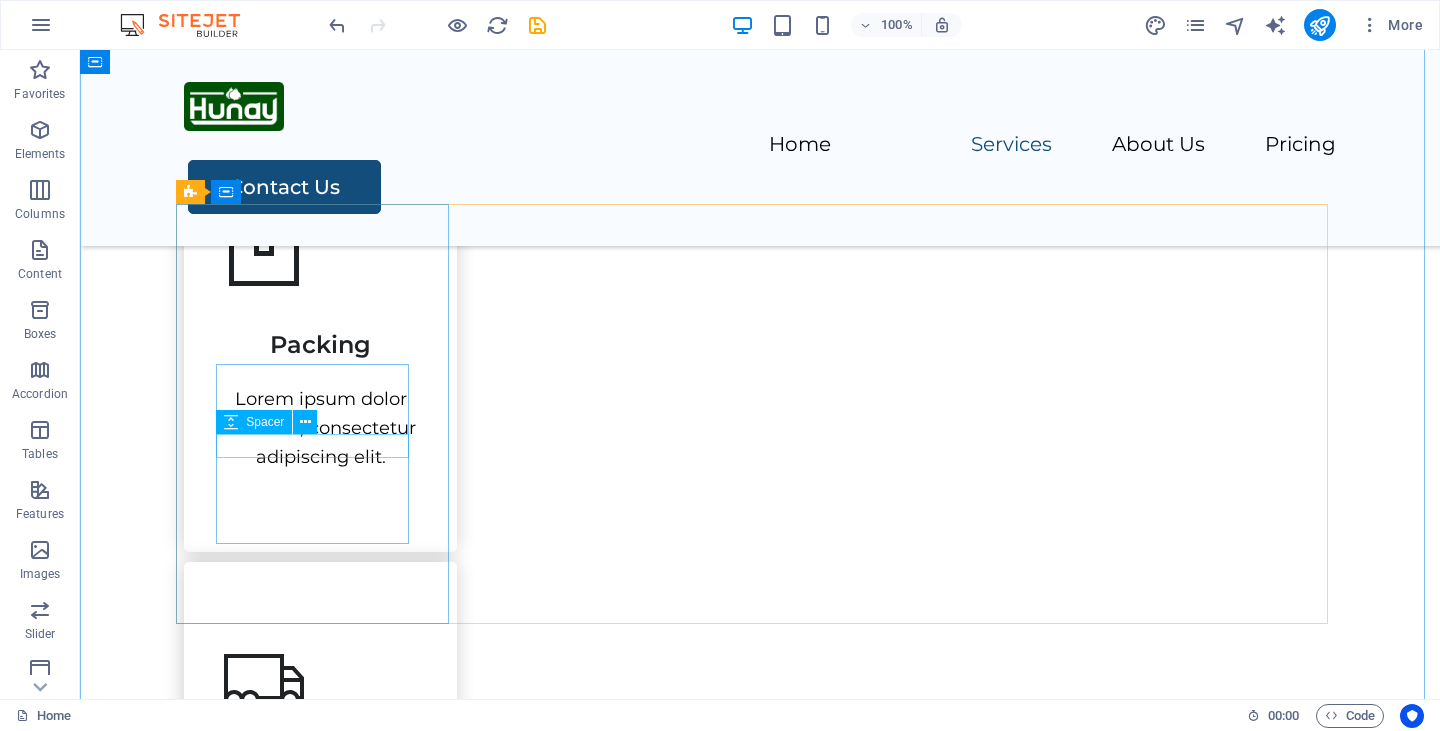 scroll, scrollTop: 1739, scrollLeft: 0, axis: vertical 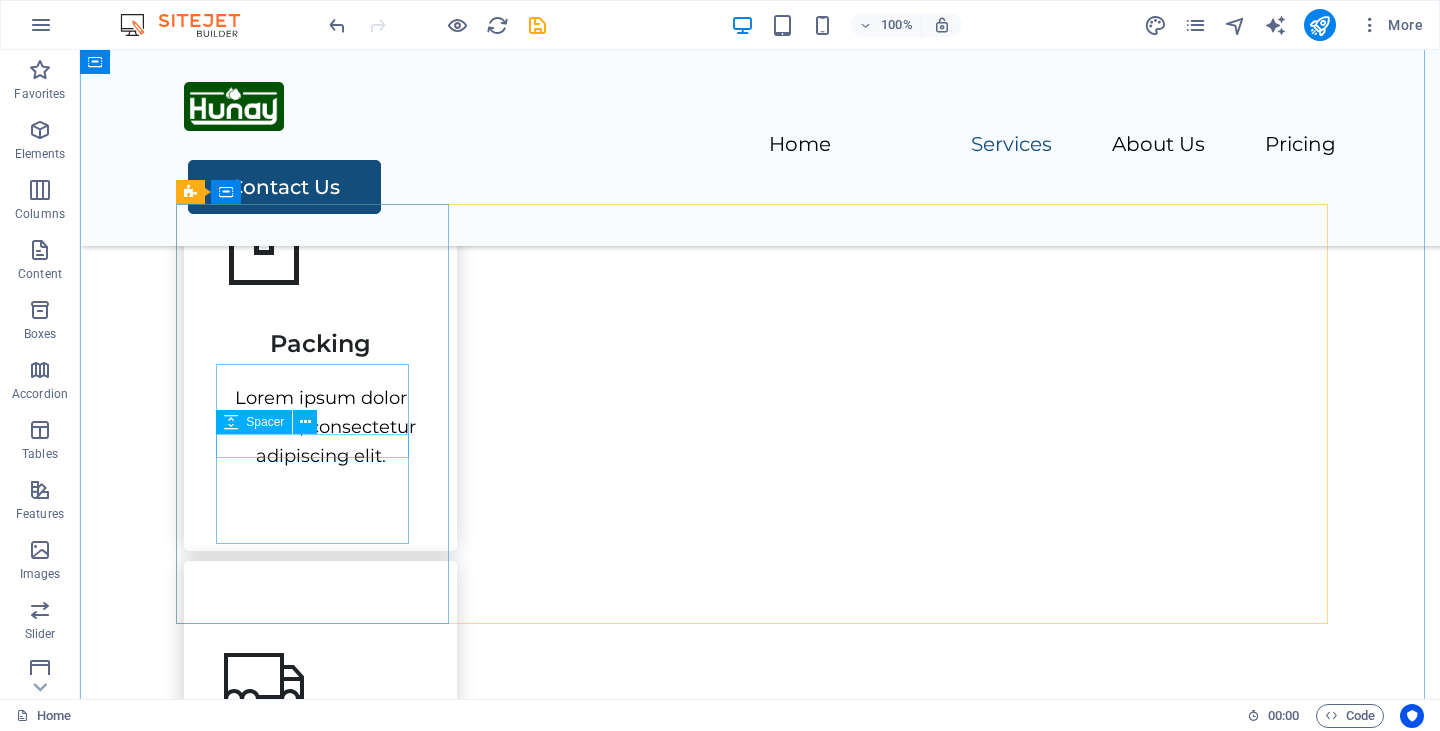 click on "Spacer" at bounding box center (273, 422) 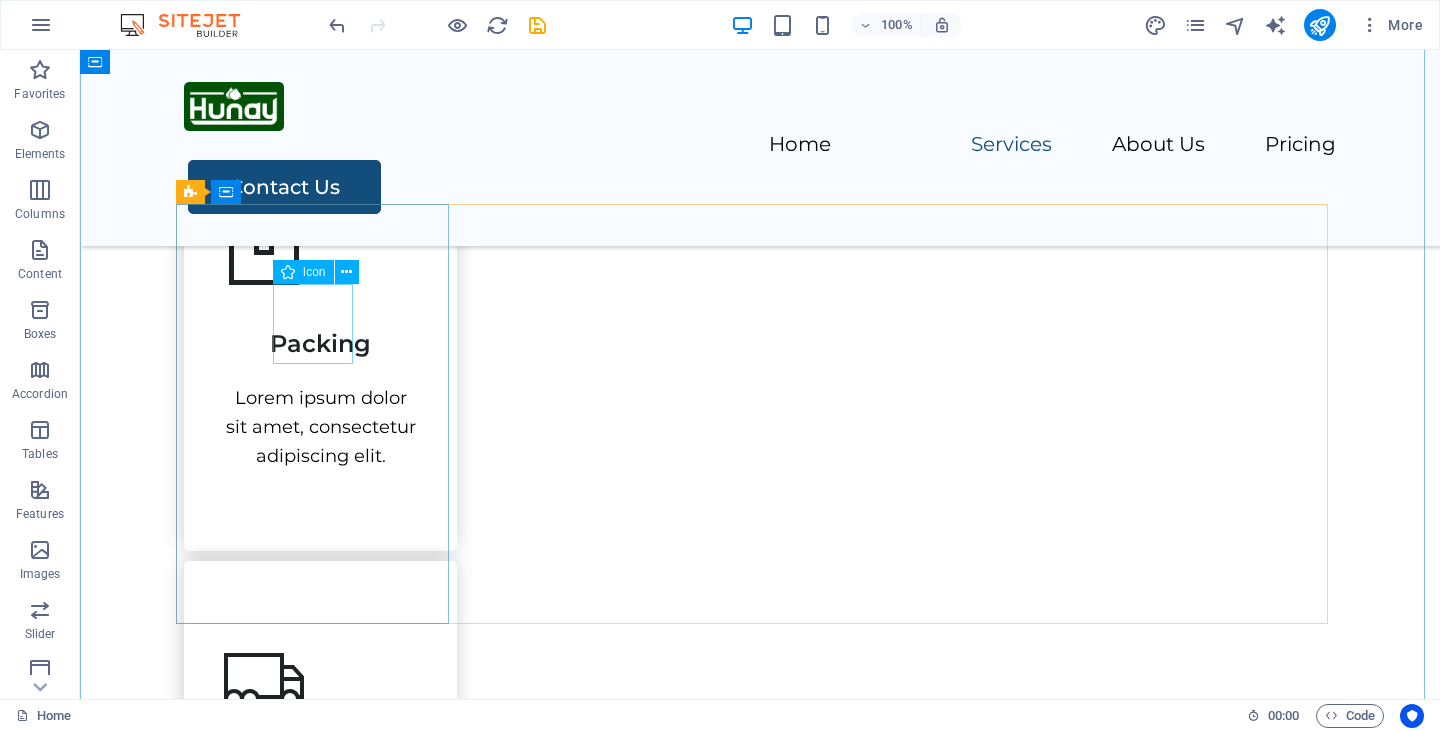 click at bounding box center (320, 250) 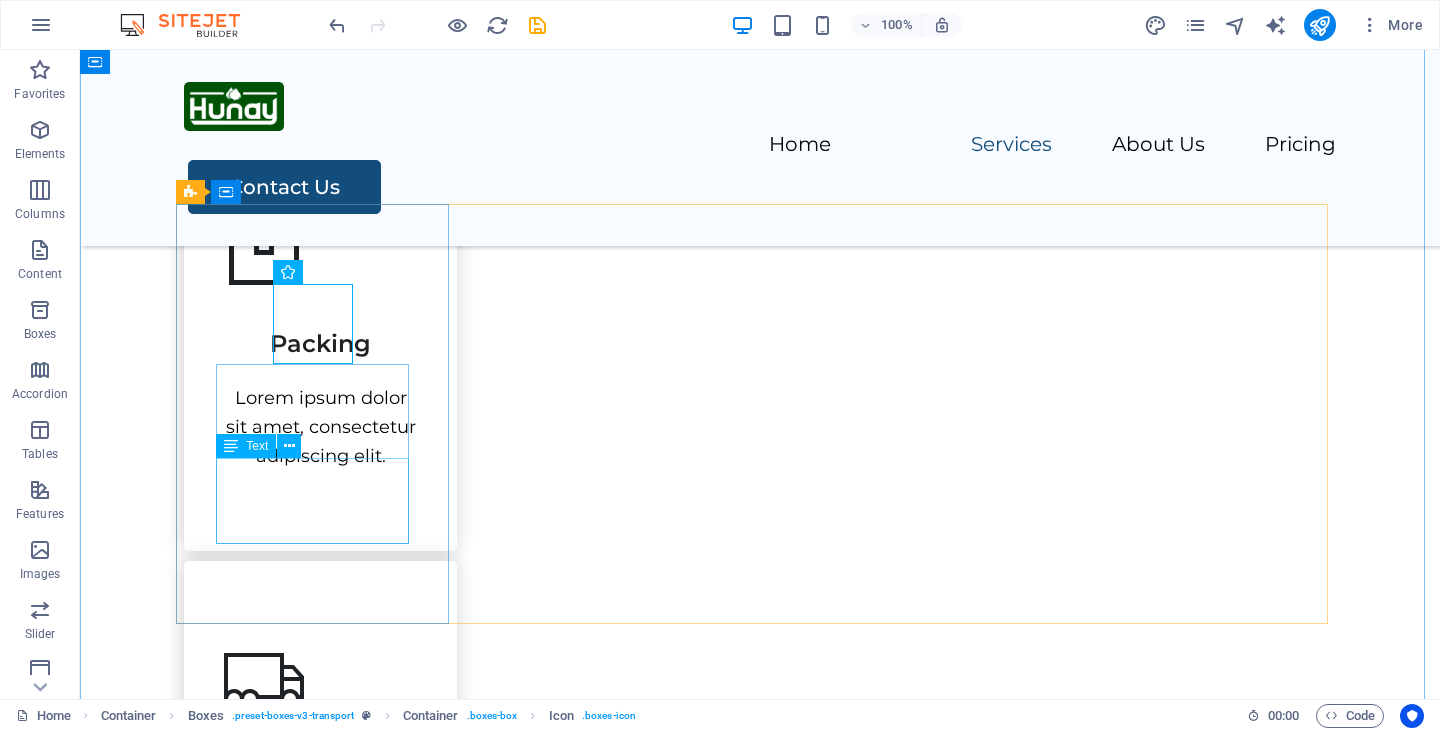 click on "Lorem ipsum dolor sit amet, consectetur adipiscing elit." at bounding box center [320, 427] 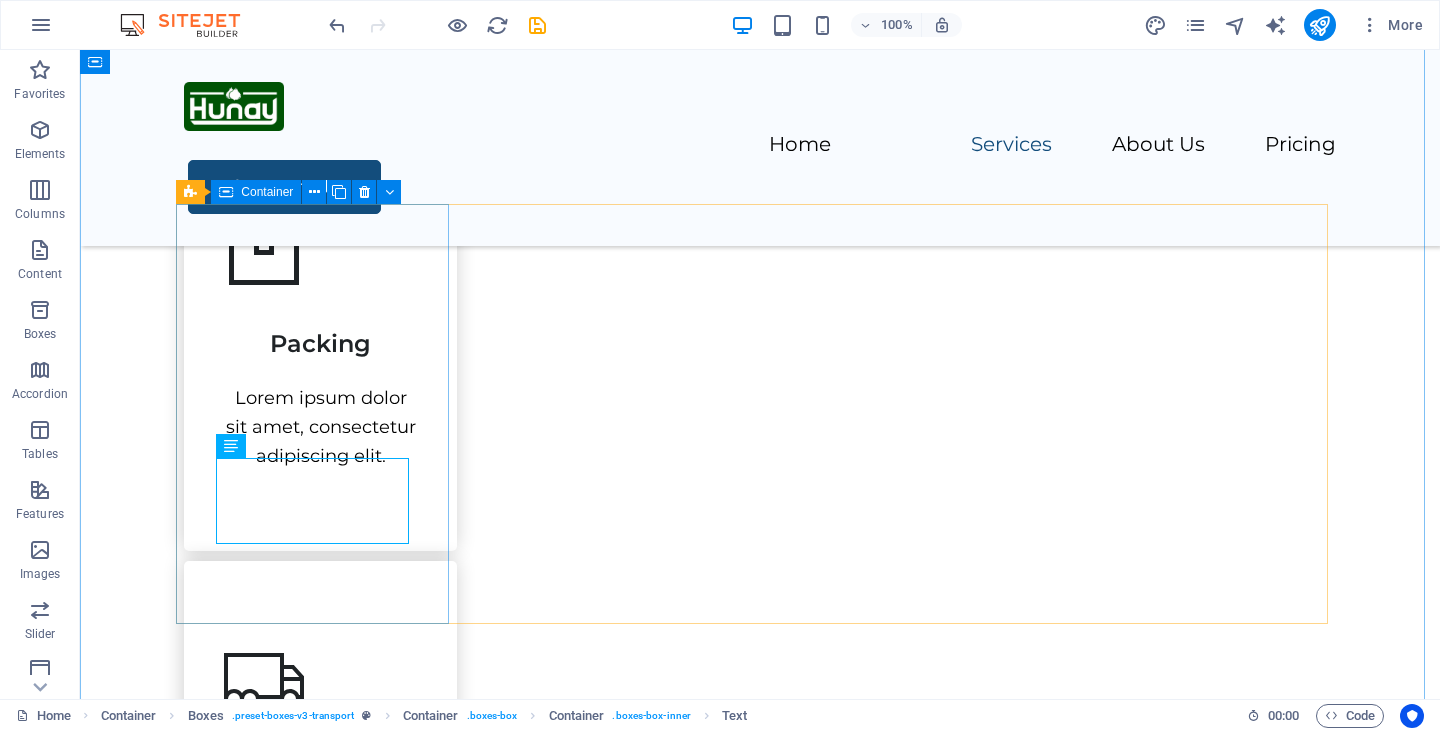 click on "Packing Lorem ipsum dolor sit amet, consectetur adipiscing elit." at bounding box center (320, 340) 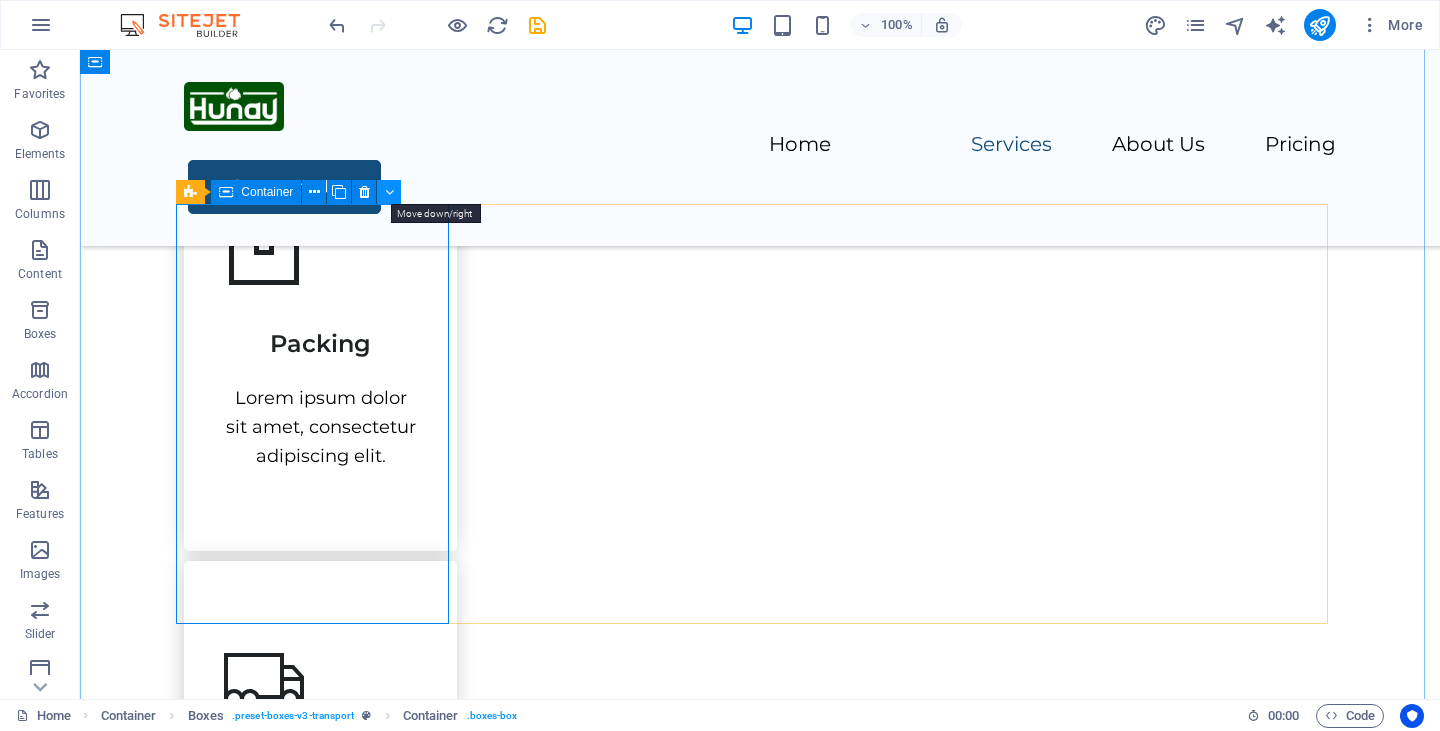 click at bounding box center (389, 192) 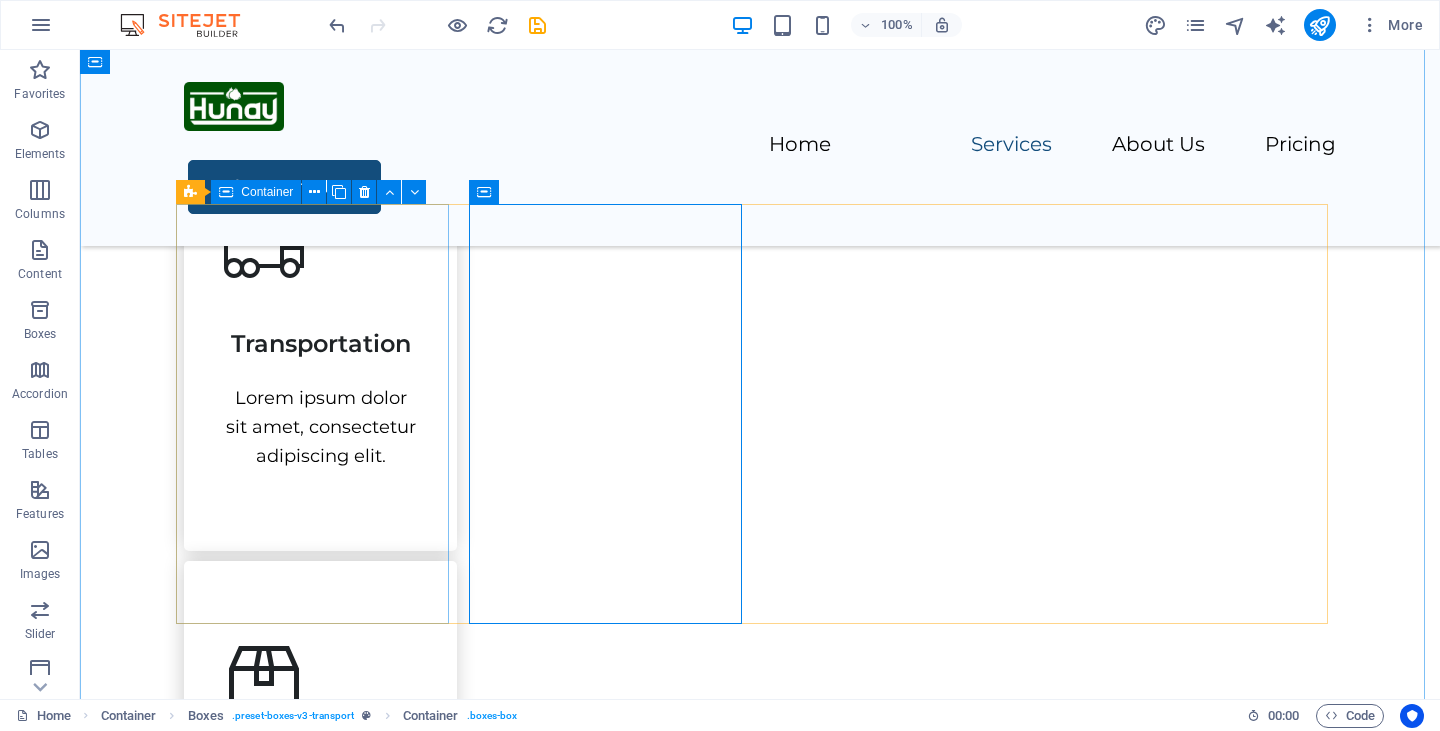 click on "Transportation Lorem ipsum dolor sit amet, consectetur adipiscing elit." at bounding box center (320, 340) 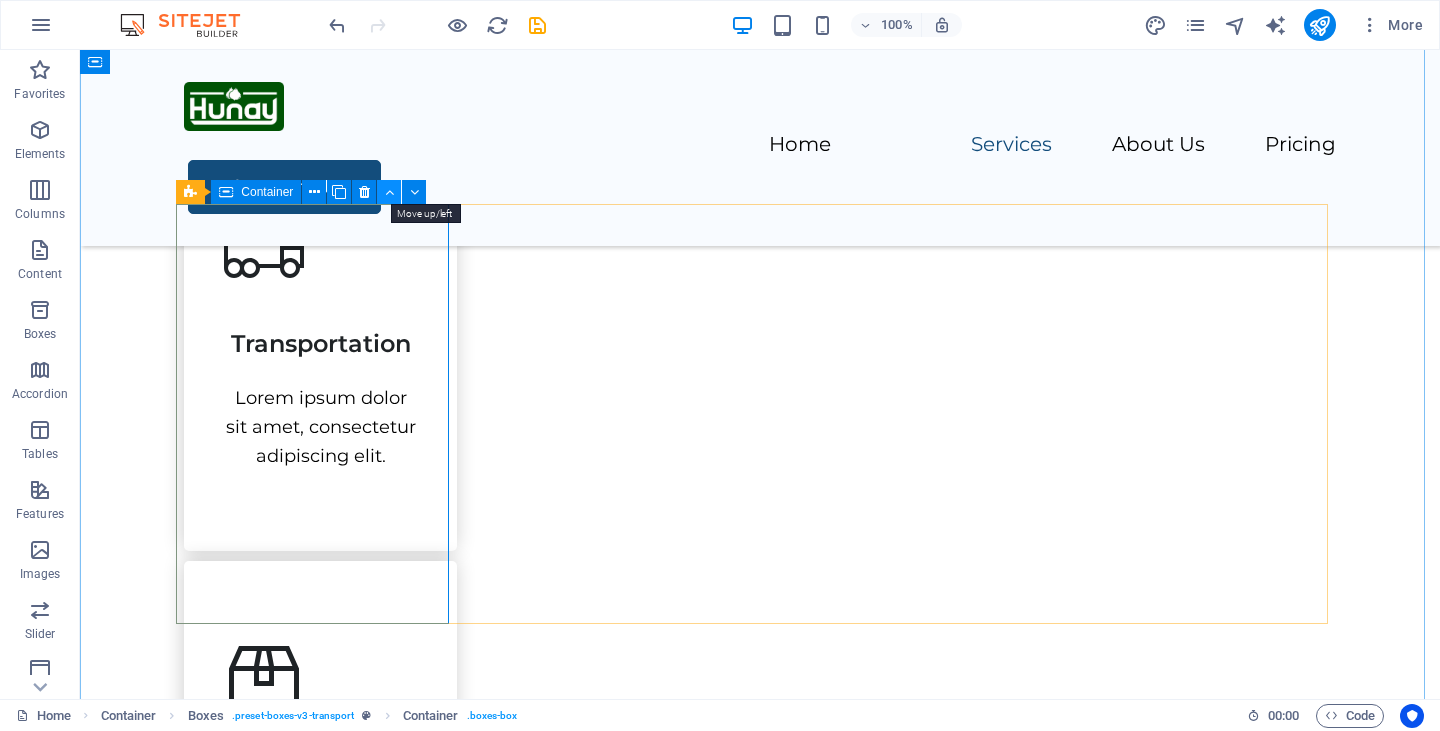 click at bounding box center [389, 192] 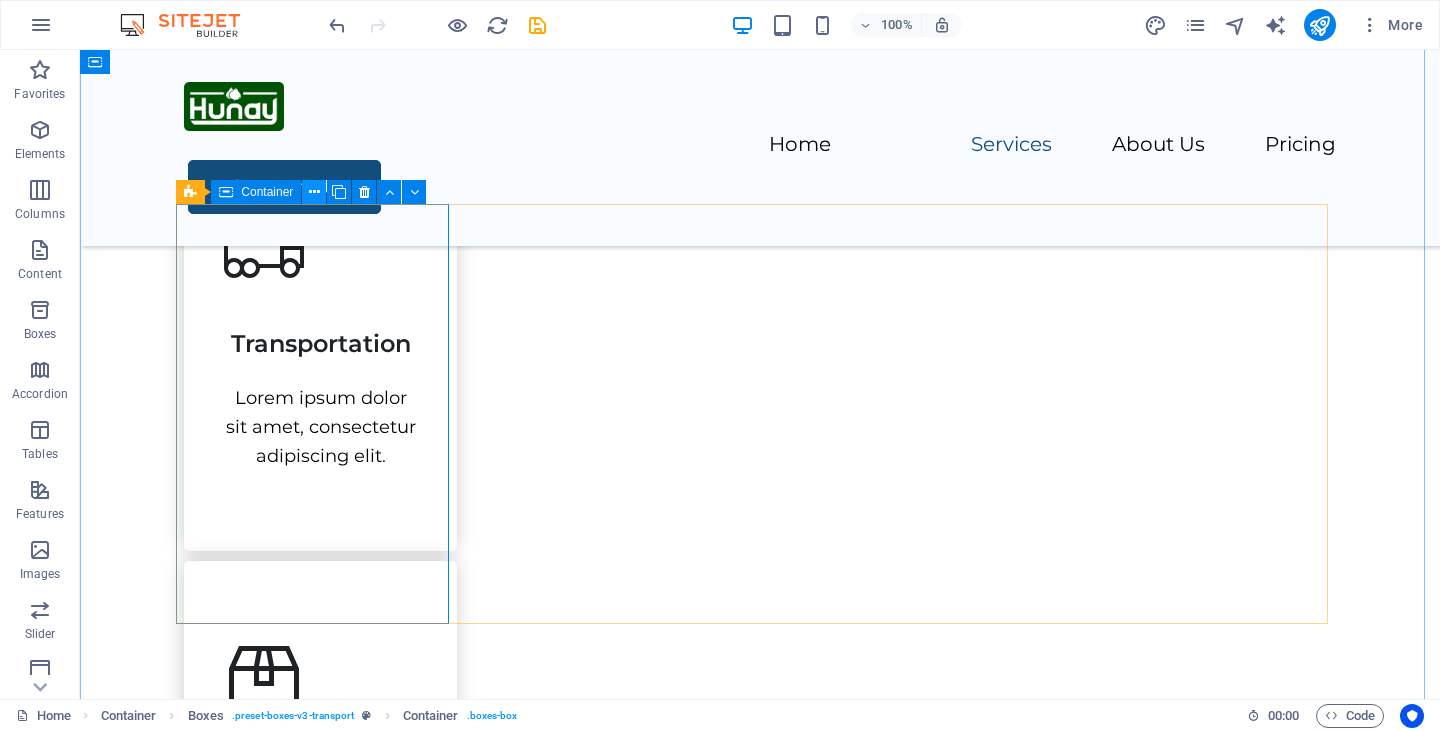 click at bounding box center [314, 192] 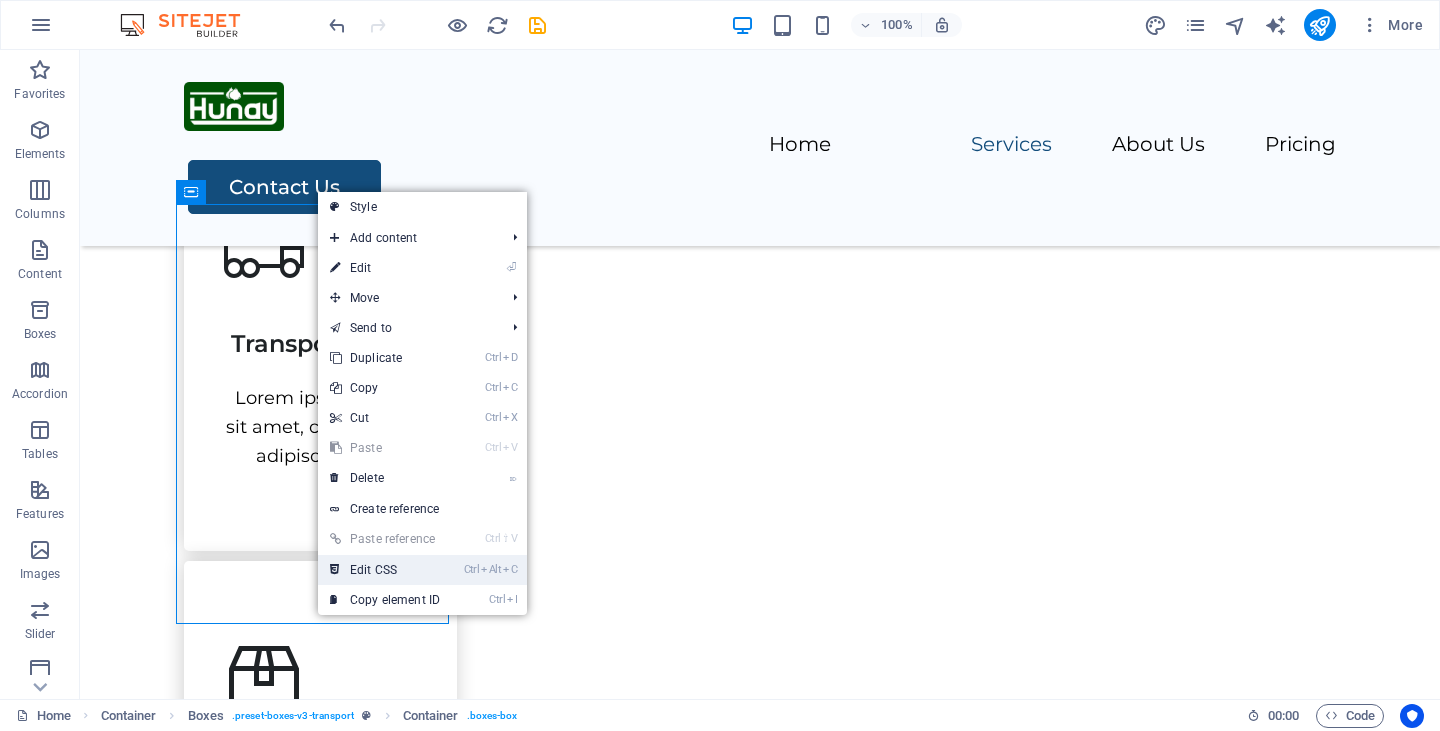 click on "Ctrl Alt C  Edit CSS" at bounding box center (385, 570) 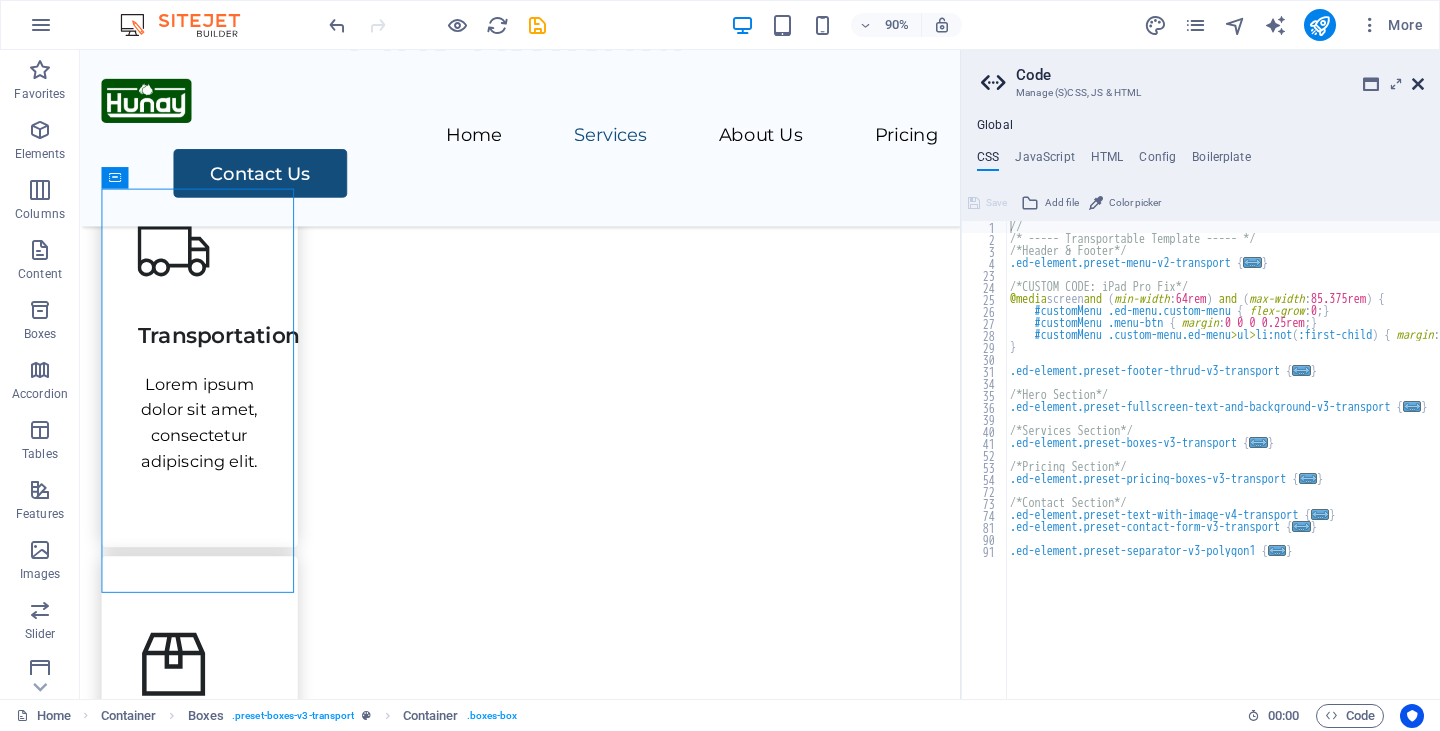 click at bounding box center (1418, 84) 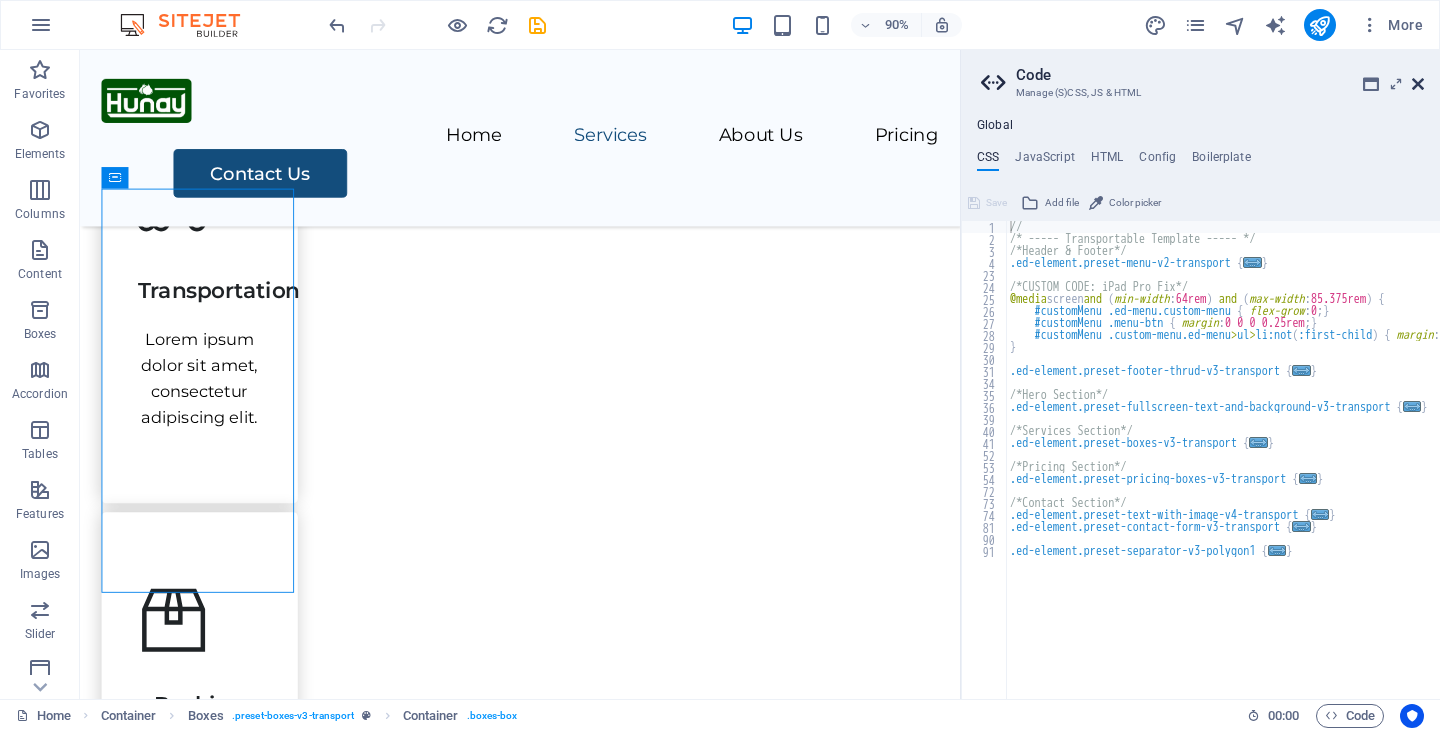 scroll, scrollTop: 1739, scrollLeft: 0, axis: vertical 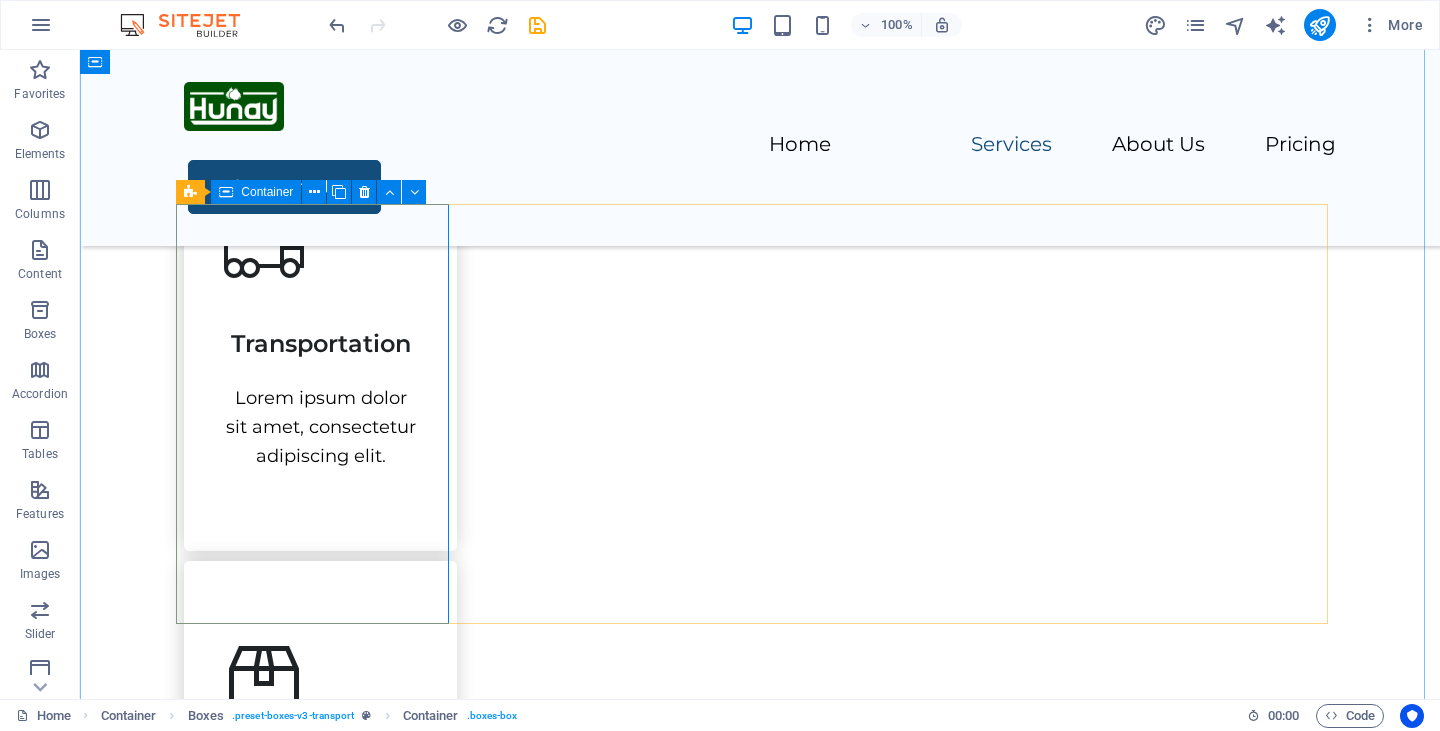click on "Transportation Lorem ipsum dolor sit amet, consectetur adipiscing elit." at bounding box center [320, 340] 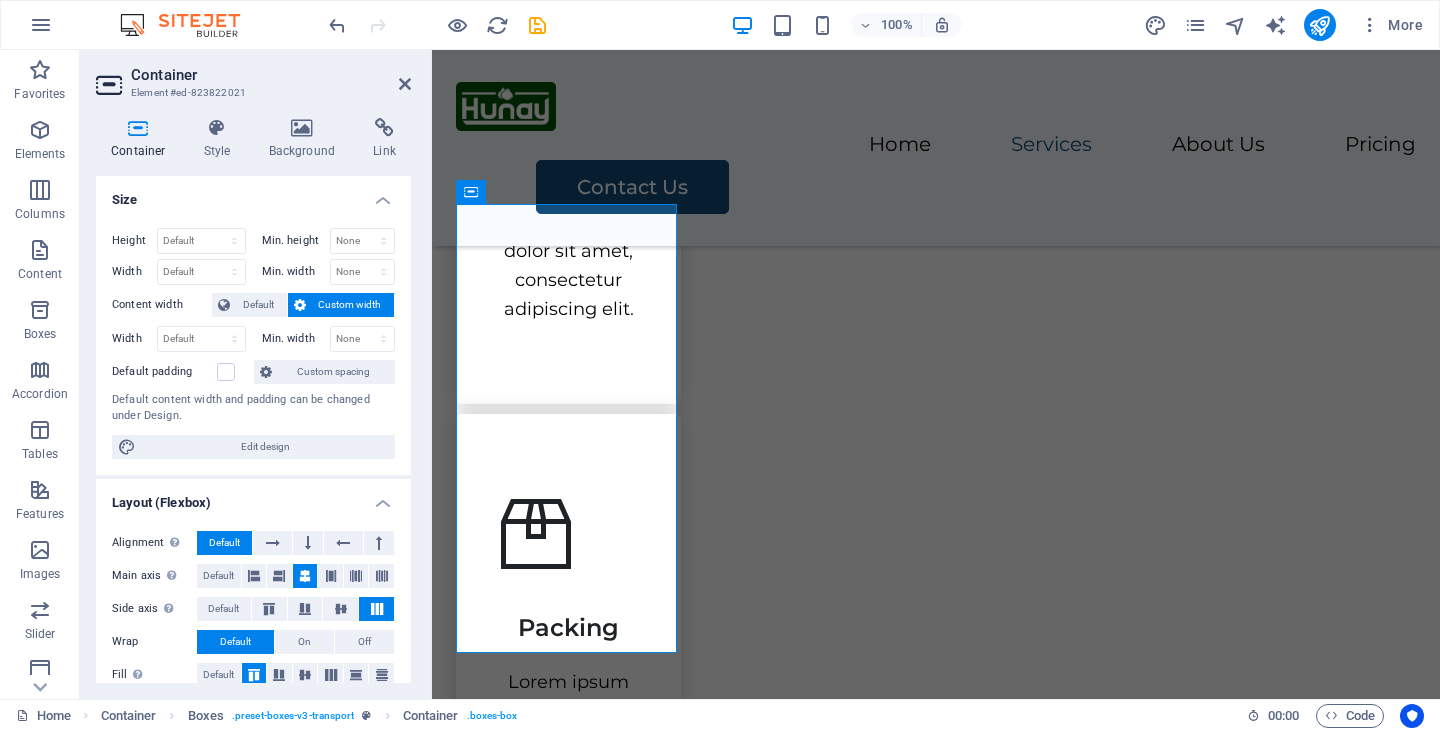 scroll, scrollTop: 1542, scrollLeft: 0, axis: vertical 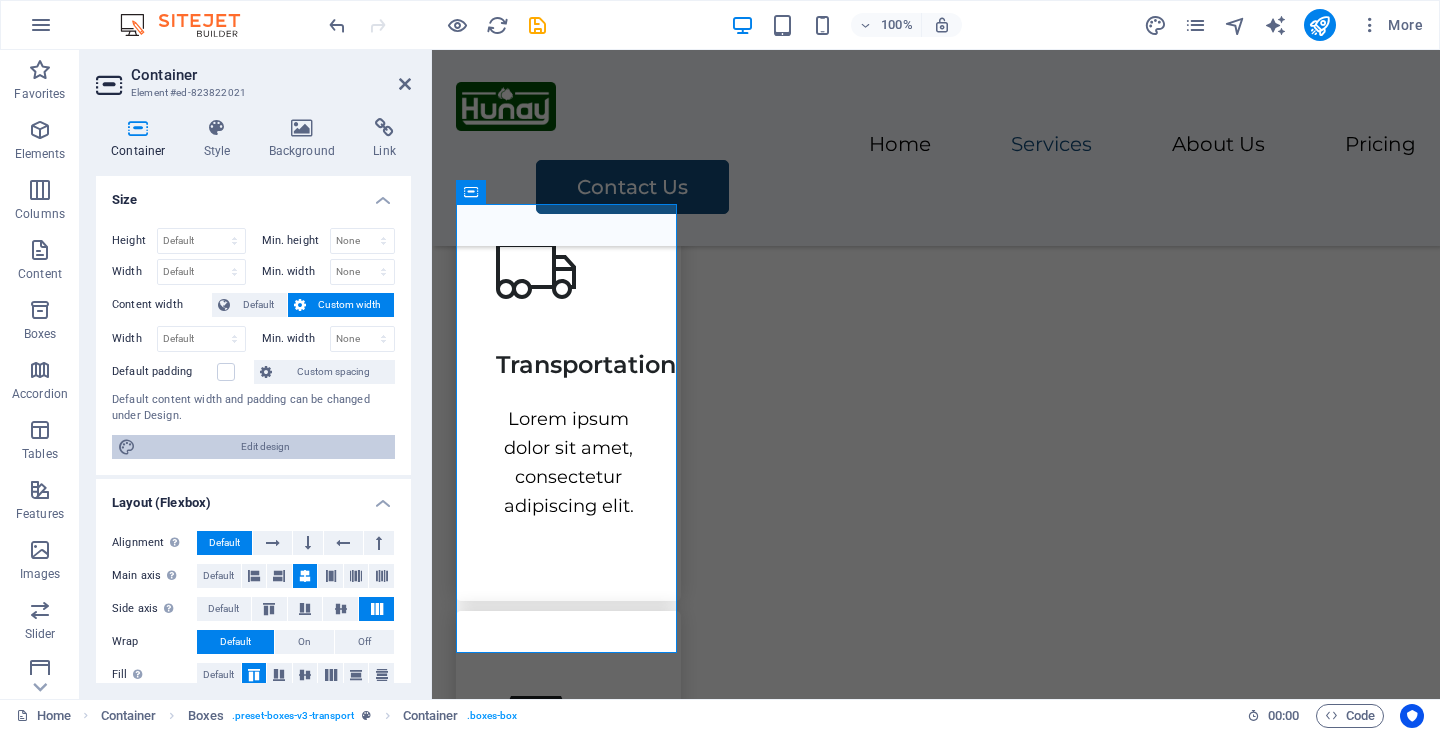 click on "Edit design" at bounding box center (265, 447) 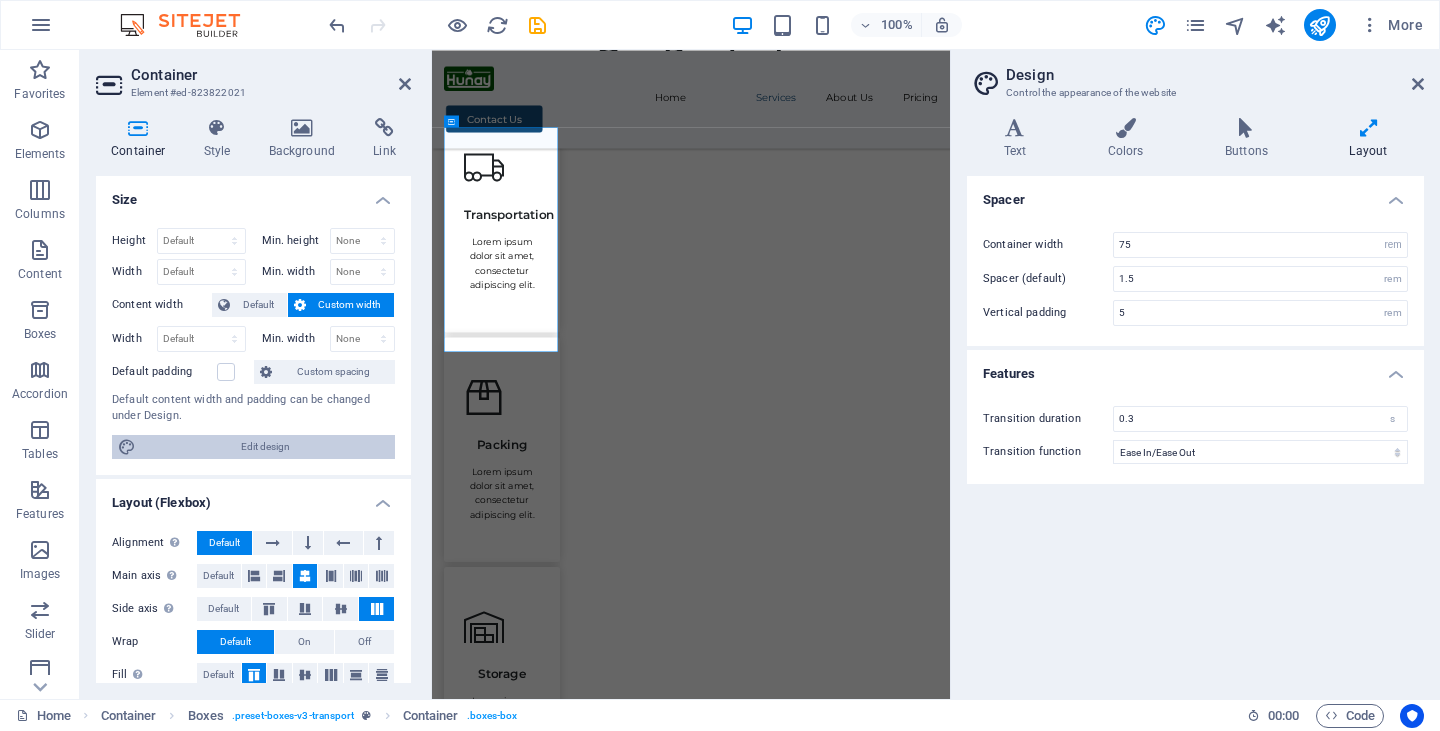 scroll, scrollTop: 1557, scrollLeft: 0, axis: vertical 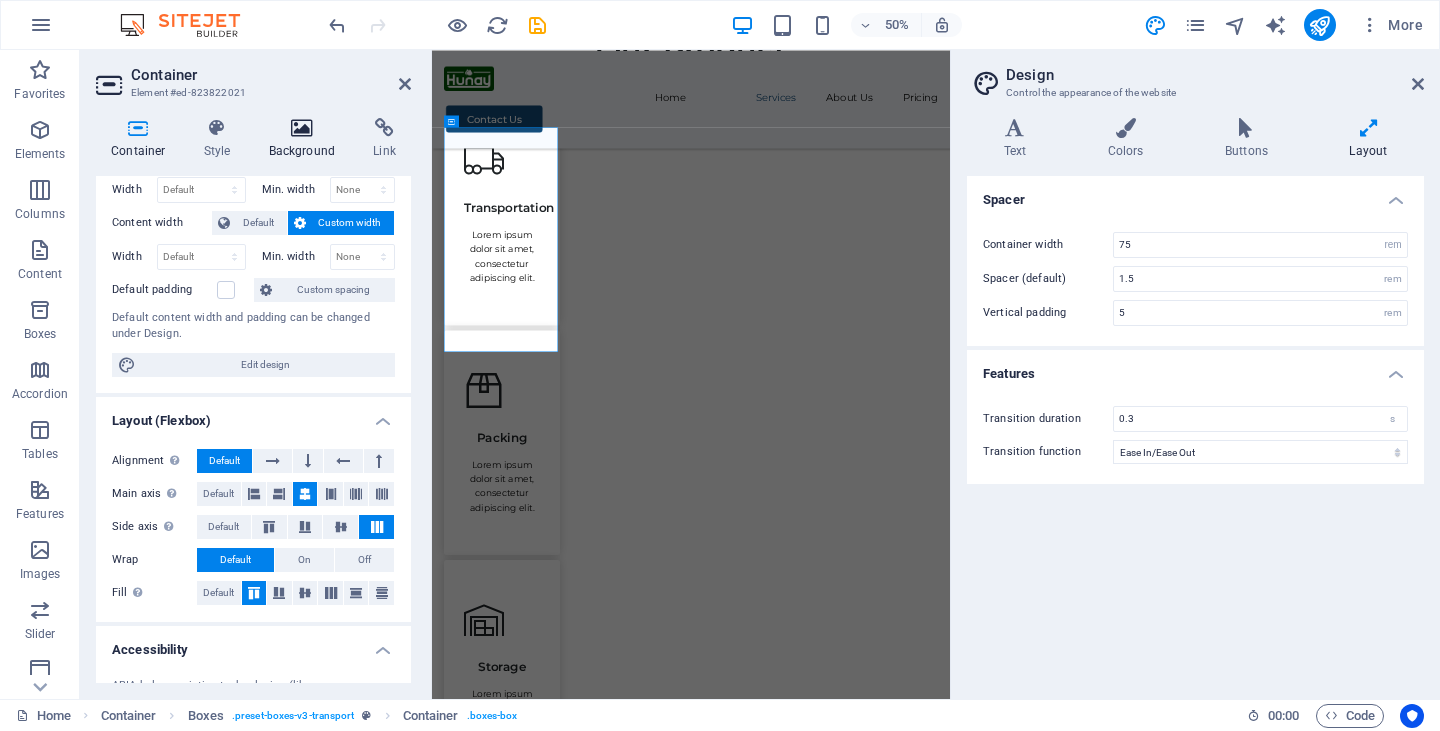click on "Container Style Background Link Size Height Default px rem % vh vw Min. height None px rem % vh vw Width Default px rem % em vh vw Min. width None px rem % vh vw Content width Default Custom width Width Default px rem % em vh vw Min. width None px rem % vh vw Default padding Custom spacing Default content width and padding can be changed under Design. Edit design Layout (Flexbox) Alignment Determines the flex direction. Default Main axis Determine how elements should behave along the main axis inside this container (justify content). Default Side axis Control the vertical direction of the element inside of the container (align items). Default Wrap Default On Off Fill Controls the distances and direction of elements on the y-axis across several lines (align content). Default Accessibility ARIA helps assistive technologies (like screen readers) to understand the role, state, and behavior of web elements Role The ARIA role defines the purpose of an element.  None Alert Article Banner Comment Fan" at bounding box center (253, 400) 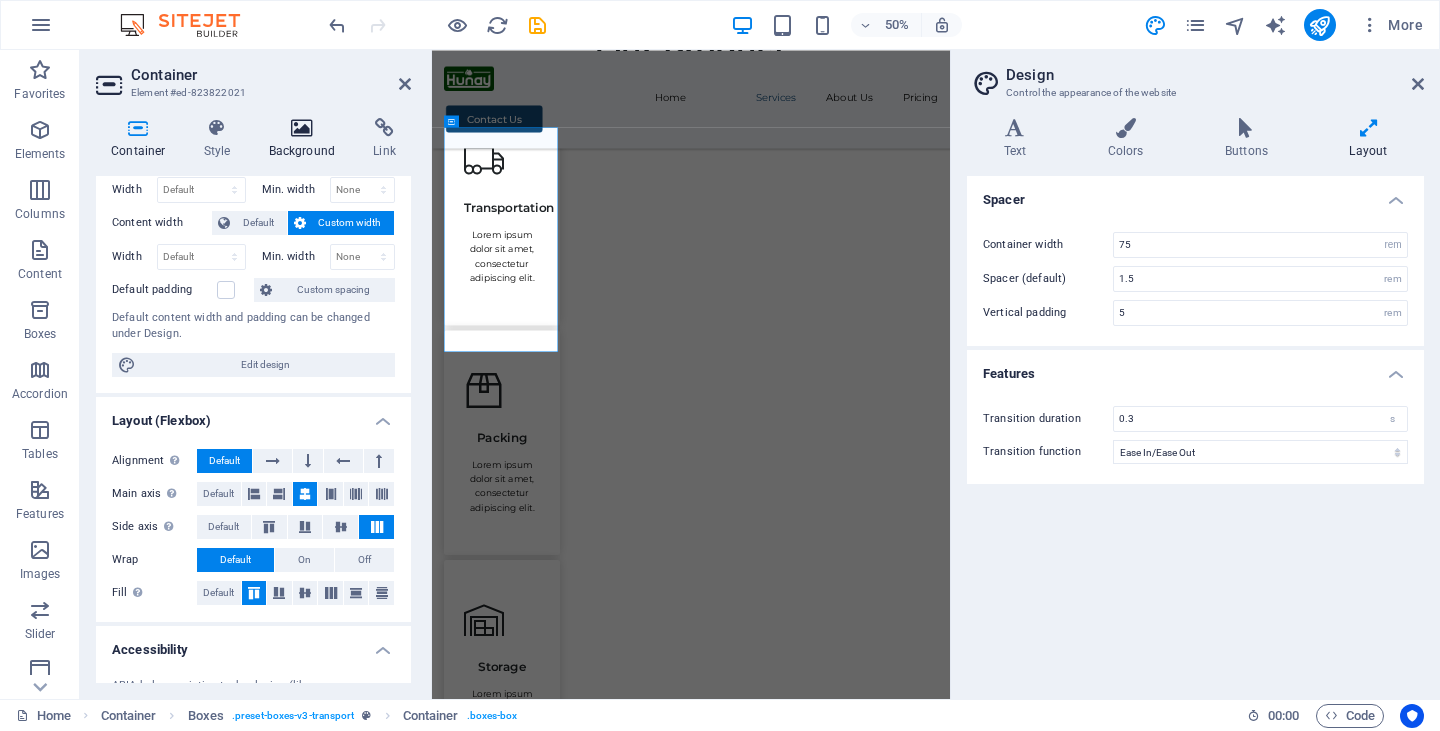 click on "Background" at bounding box center (306, 139) 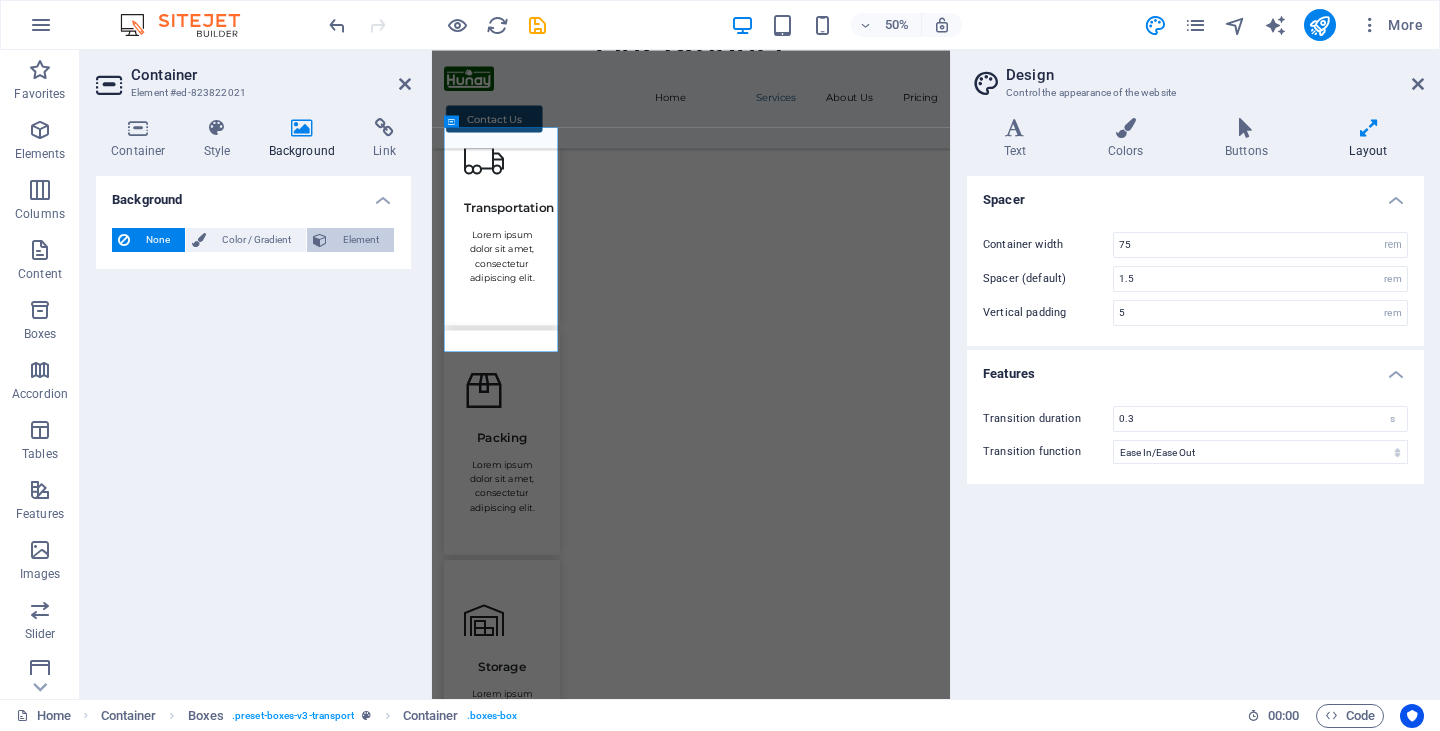 click on "Element" at bounding box center (360, 240) 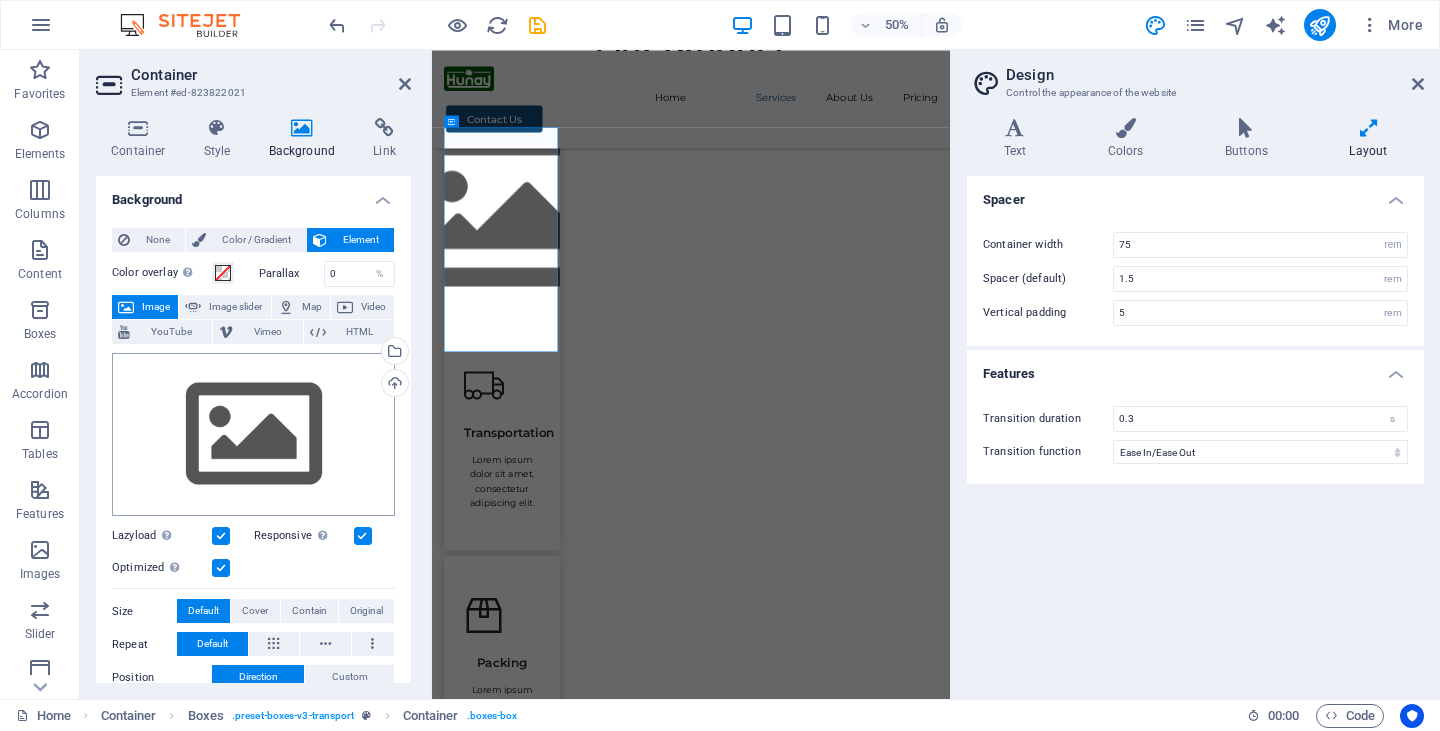 type 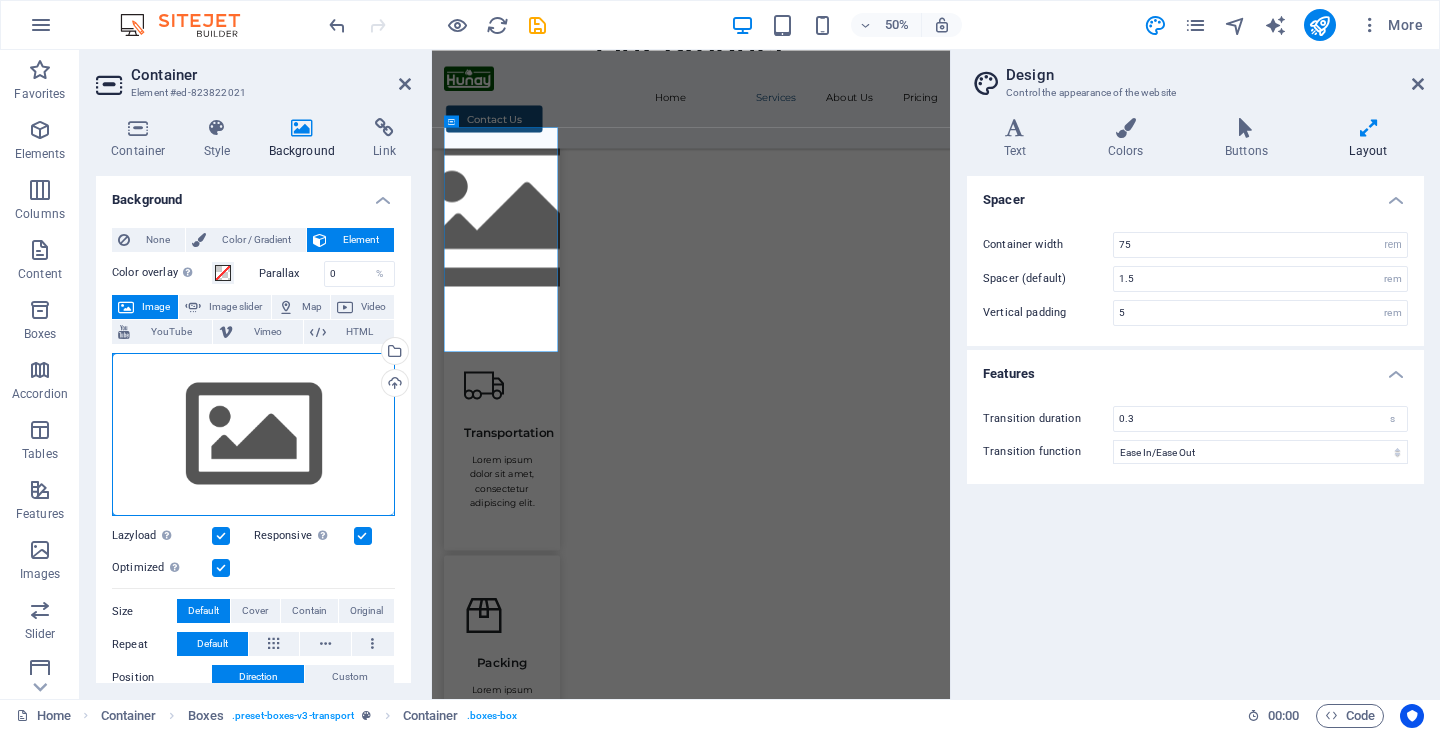 click on "Drag files here, click to choose files or select files from Files or our free stock photos & videos" at bounding box center (253, 435) 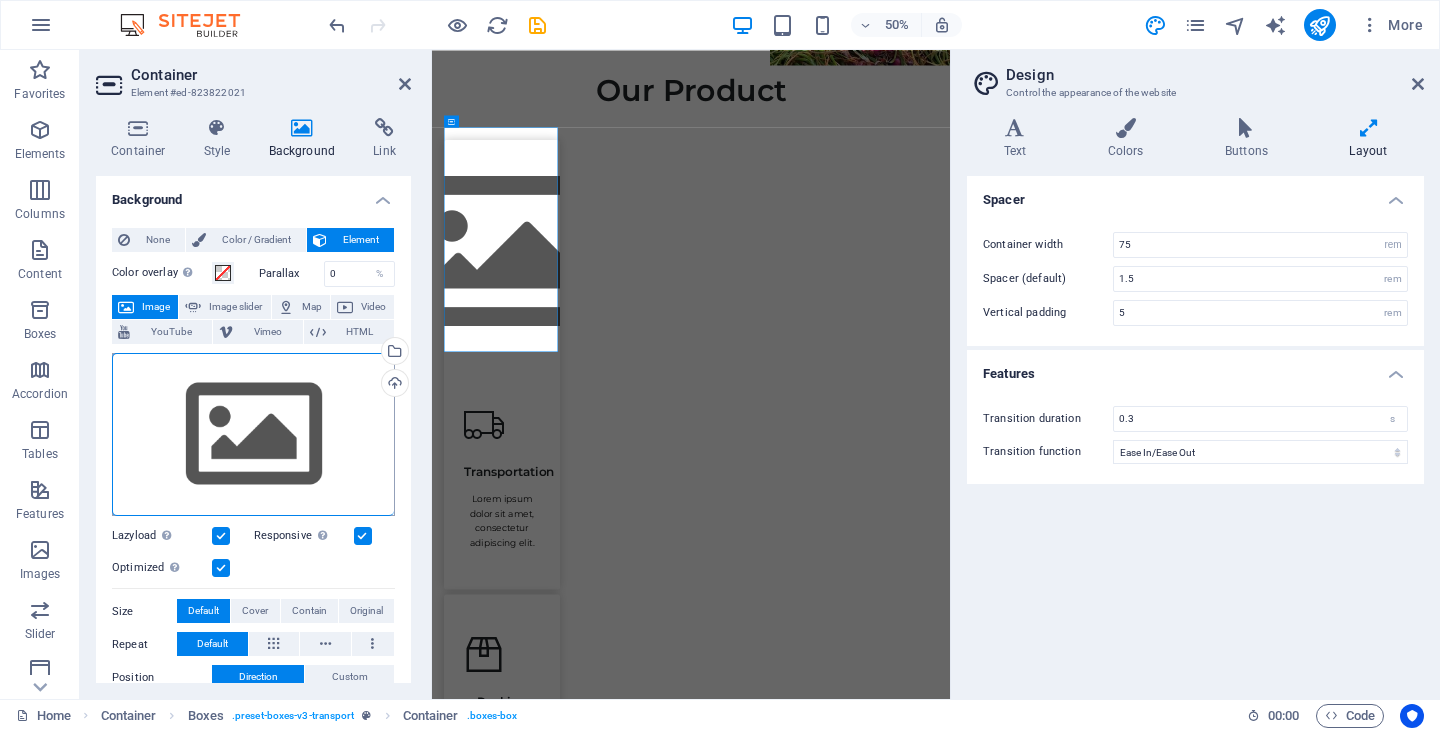 scroll, scrollTop: 0, scrollLeft: 0, axis: both 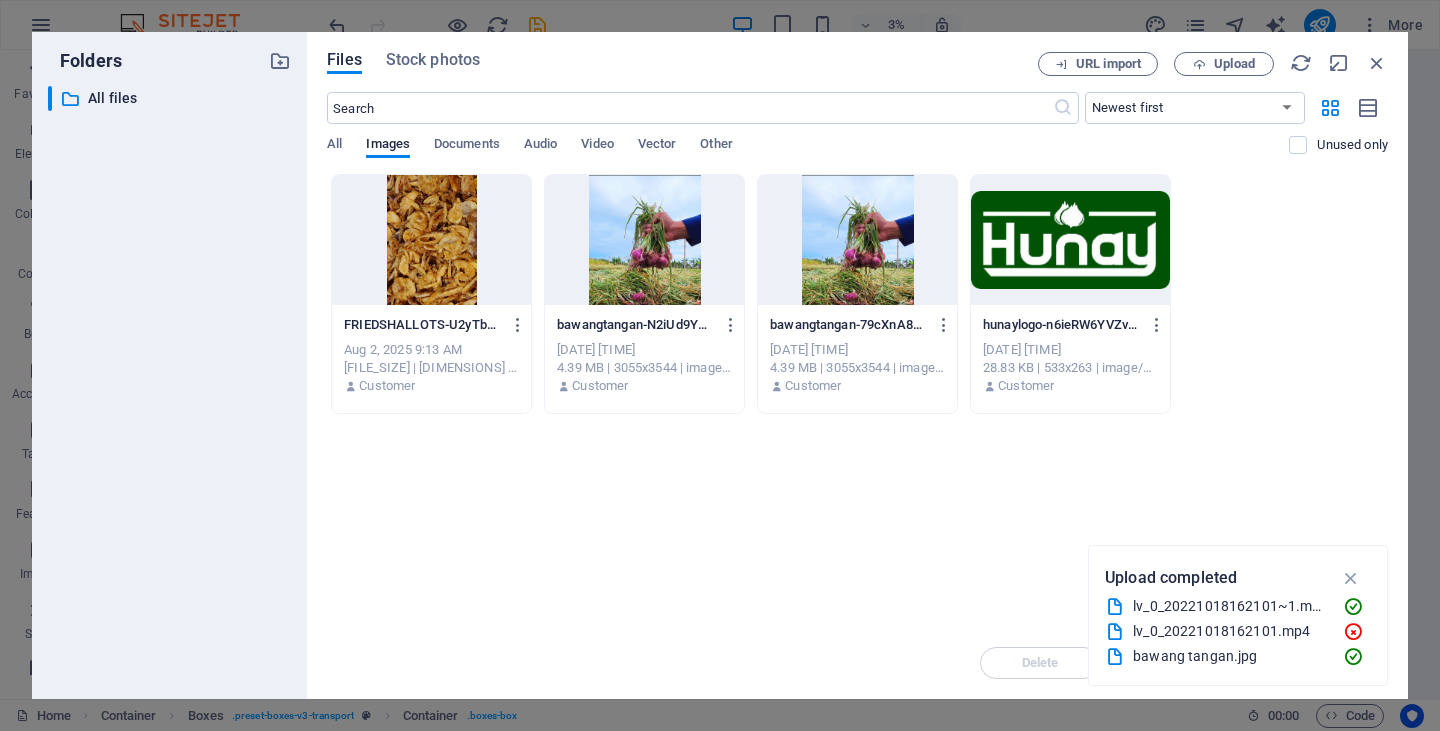 click at bounding box center [431, 240] 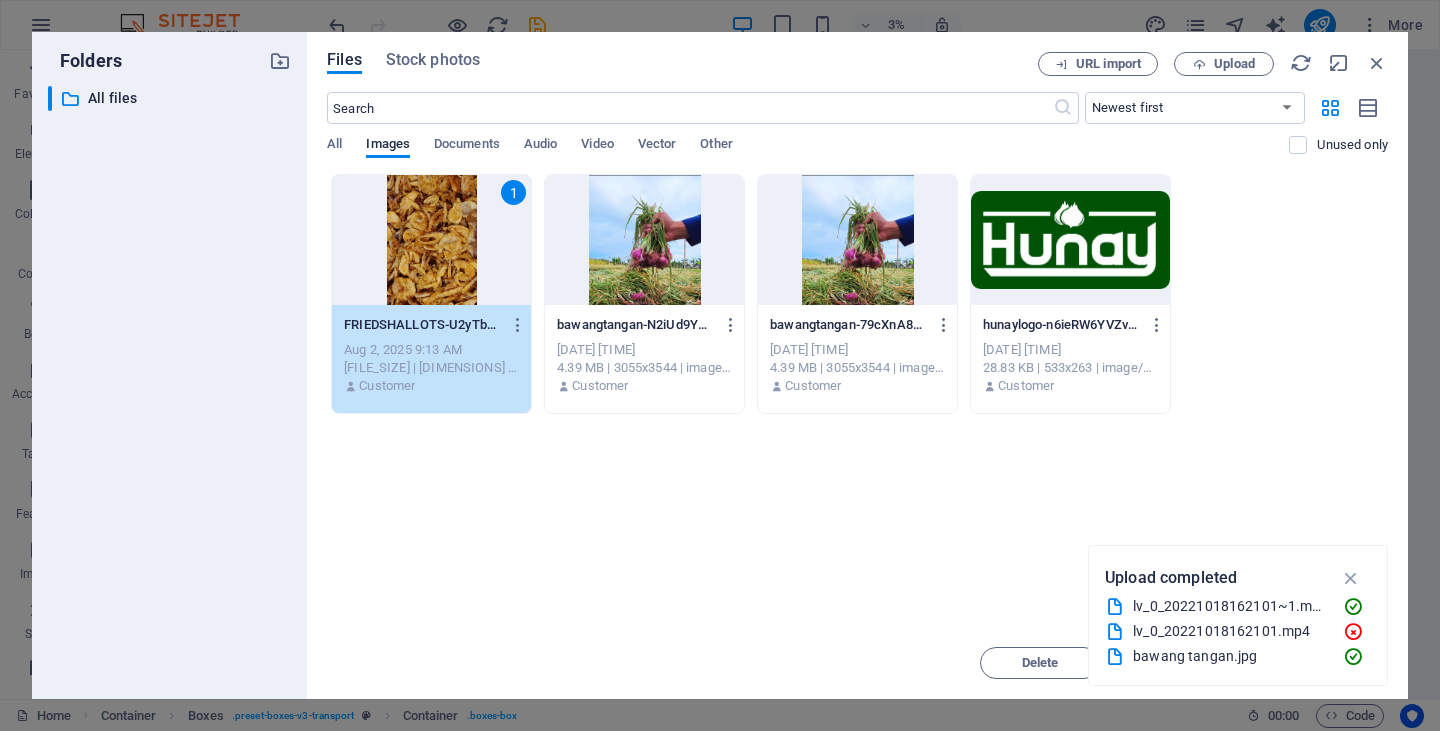 click on "1" at bounding box center (431, 240) 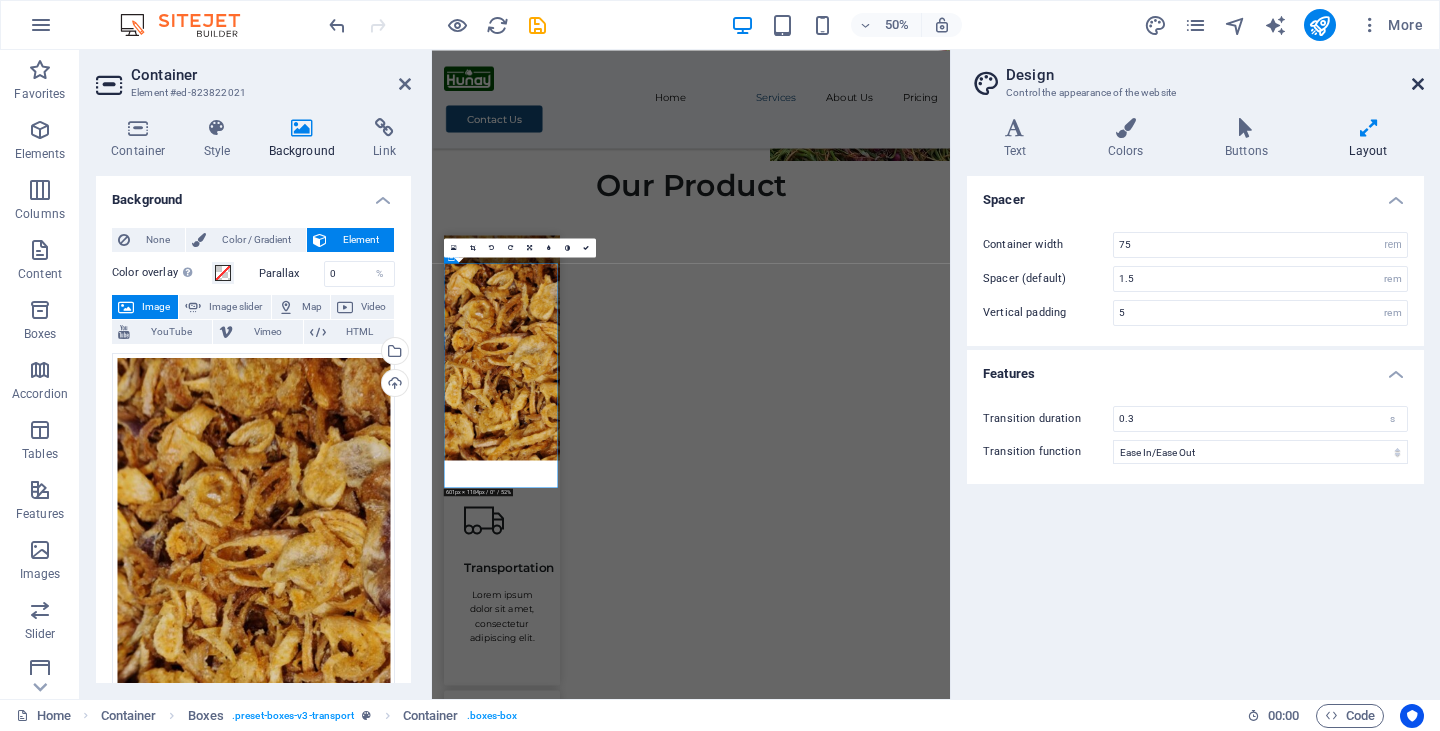 click at bounding box center [1418, 84] 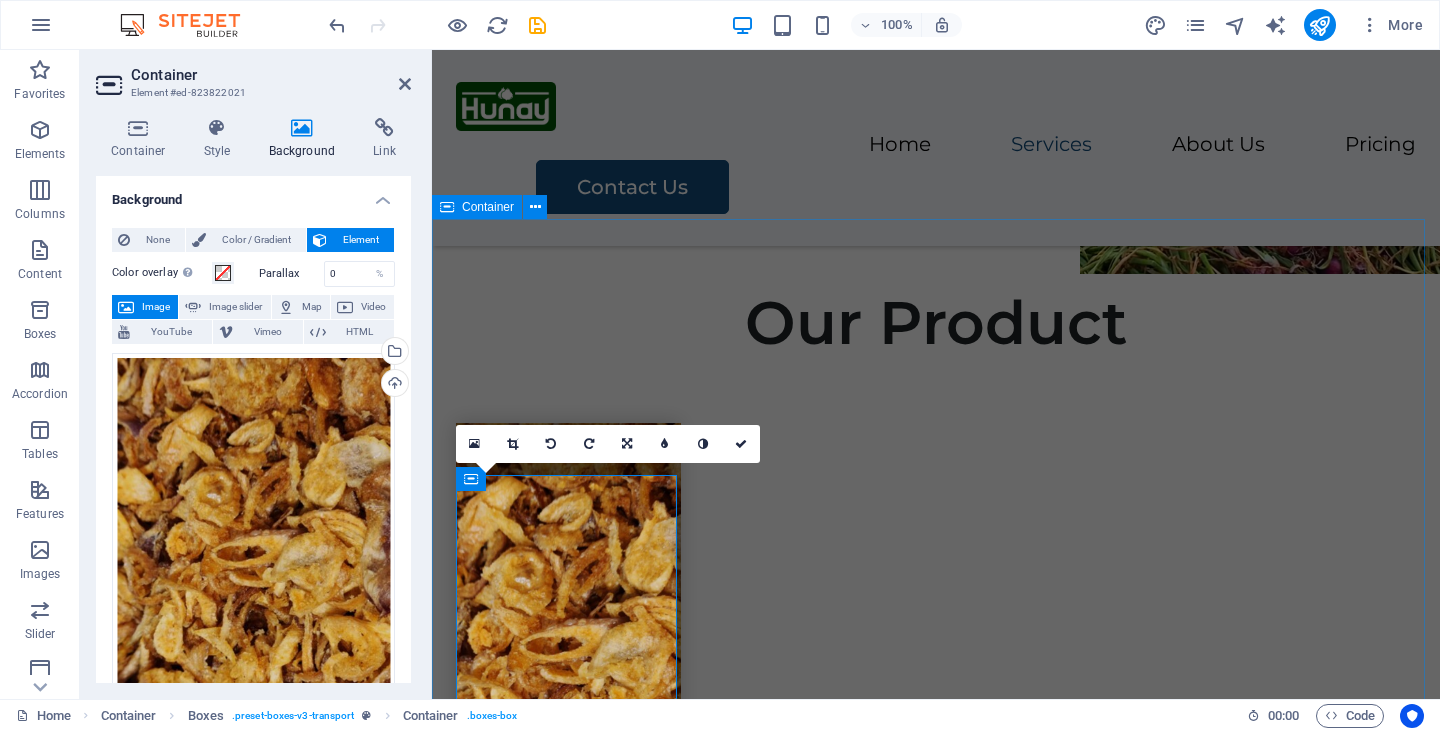 click on "Our Product Transportation Lorem ipsum dolor sit amet, consectetur adipiscing elit. Packing Lorem ipsum dolor sit amet, consectetur adipiscing elit. Storage Lorem ipsum dolor sit amet, consectetur adipiscing elit. Assembly Lorem ipsum dolor sit amet, consectetur adipiscing elit." at bounding box center (936, 1493) 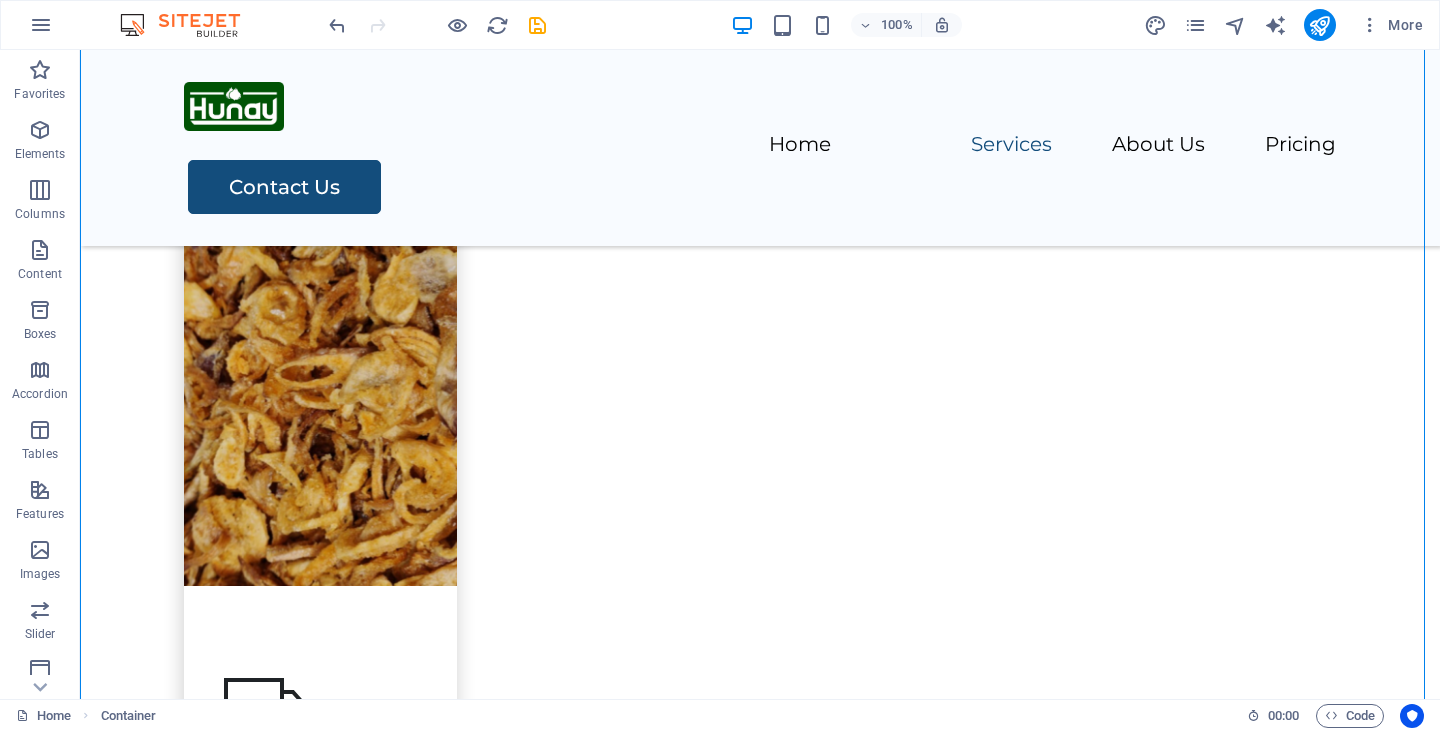 scroll, scrollTop: 1687, scrollLeft: 0, axis: vertical 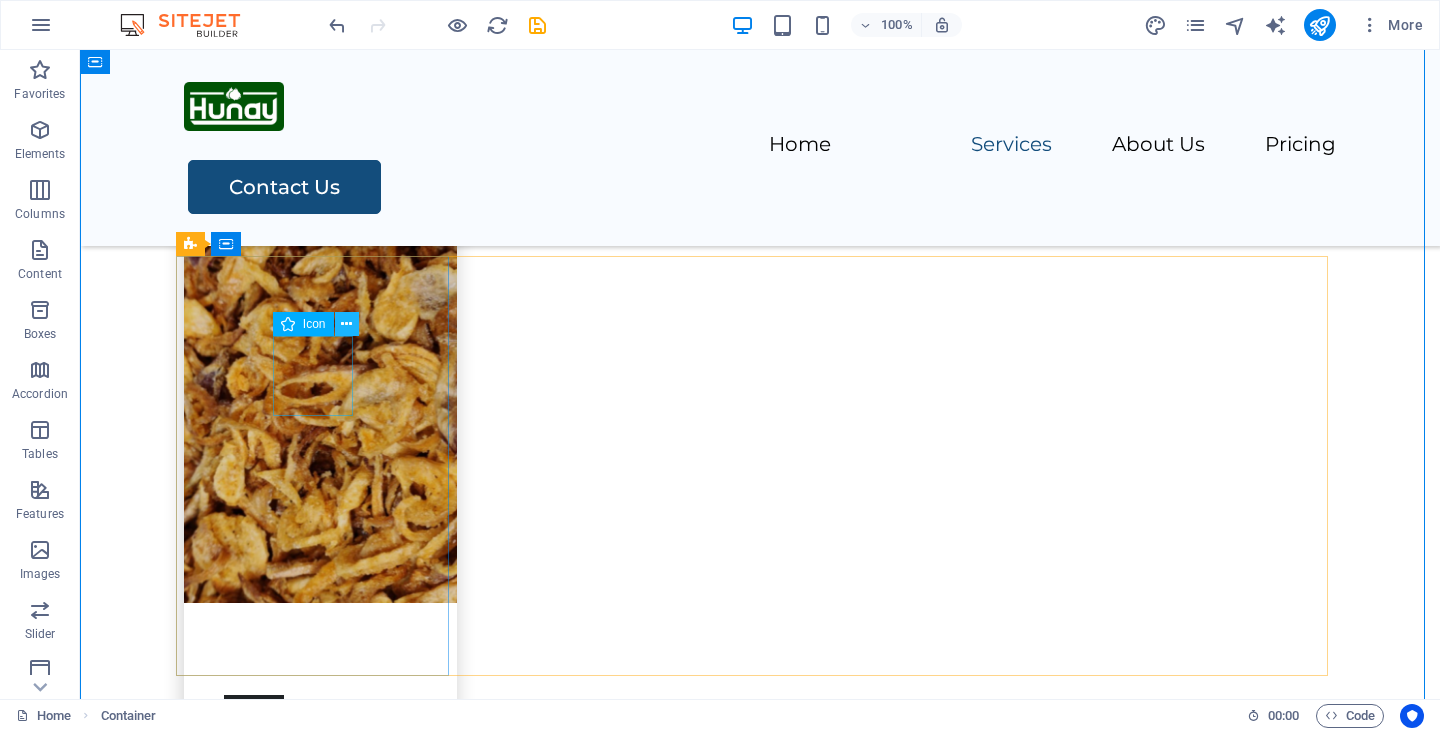 click at bounding box center [346, 324] 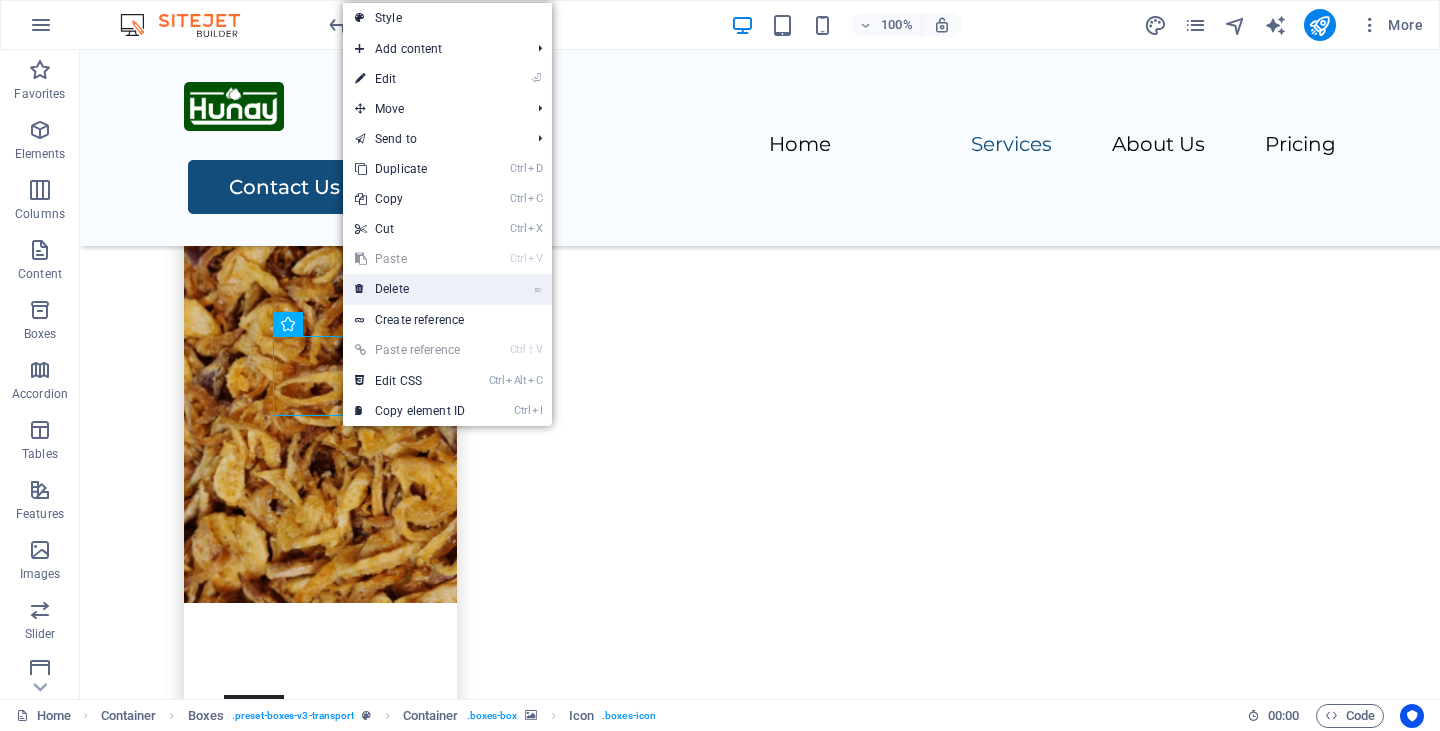 click on "⌦  Delete" at bounding box center (410, 289) 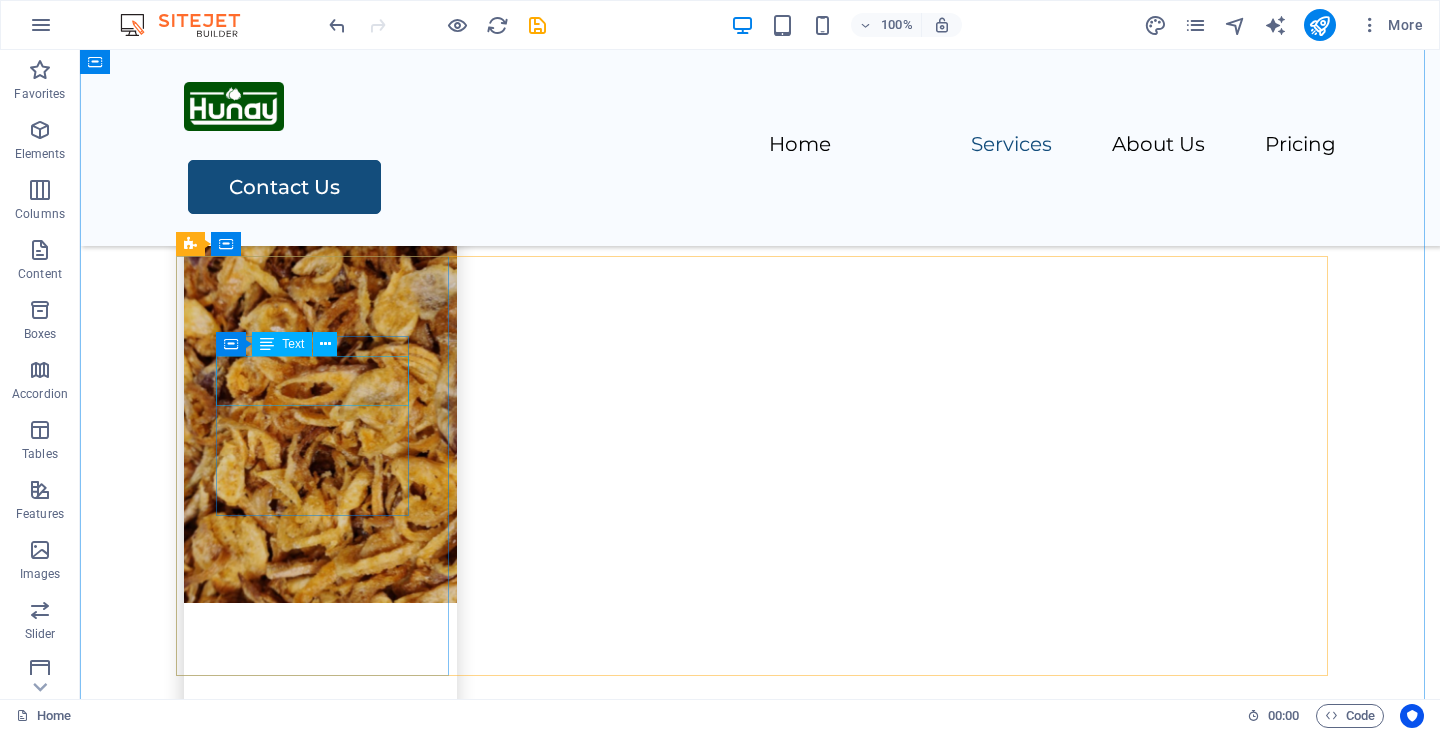 click on "Transportation" at bounding box center [320, 728] 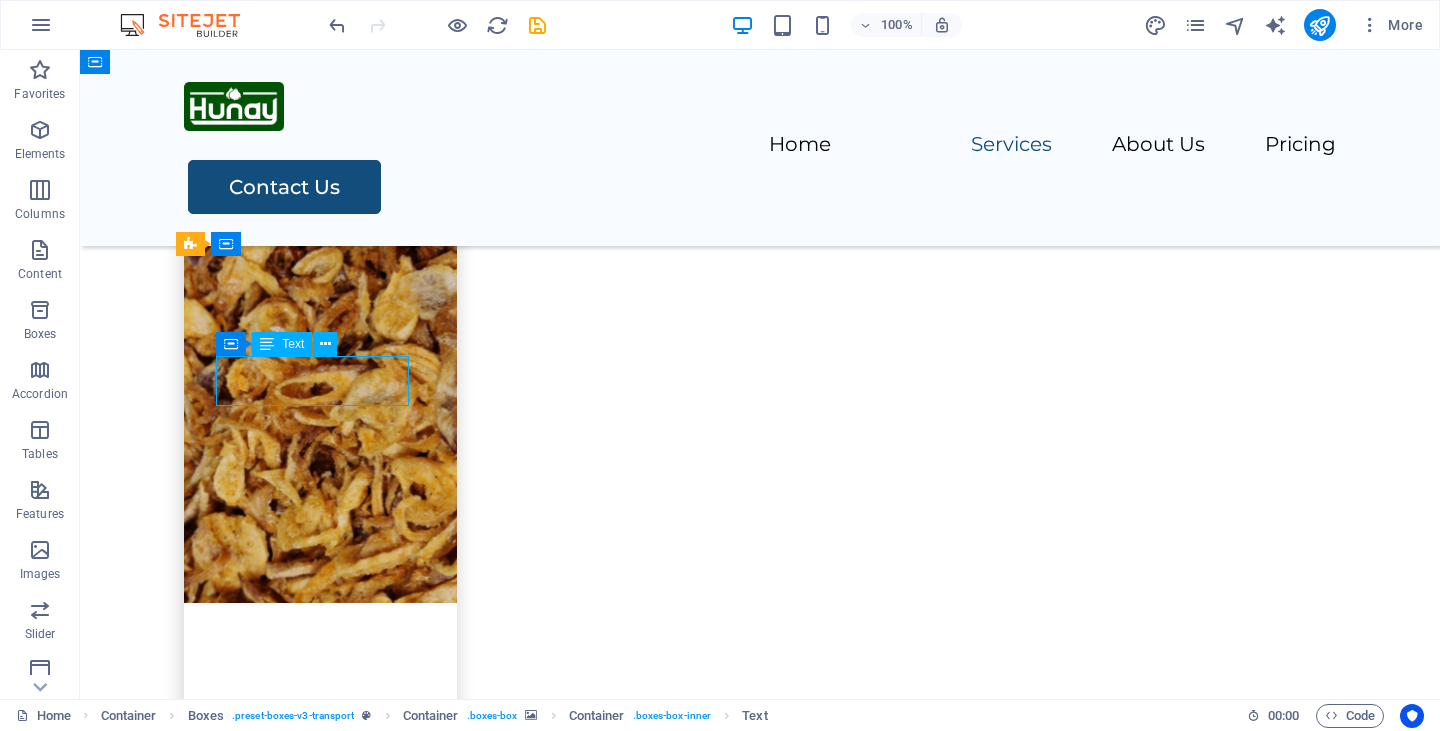 click on "Transportation" at bounding box center [320, 728] 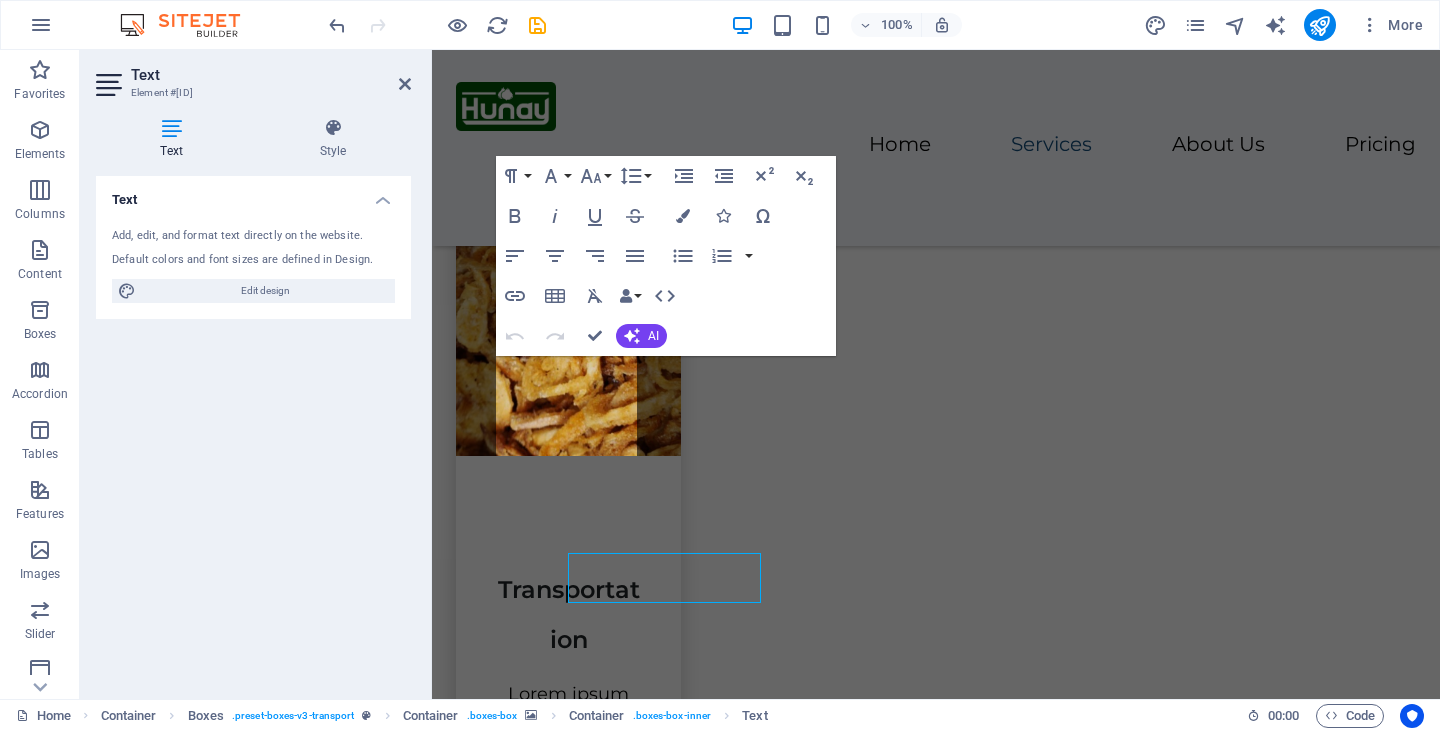 scroll, scrollTop: 1490, scrollLeft: 0, axis: vertical 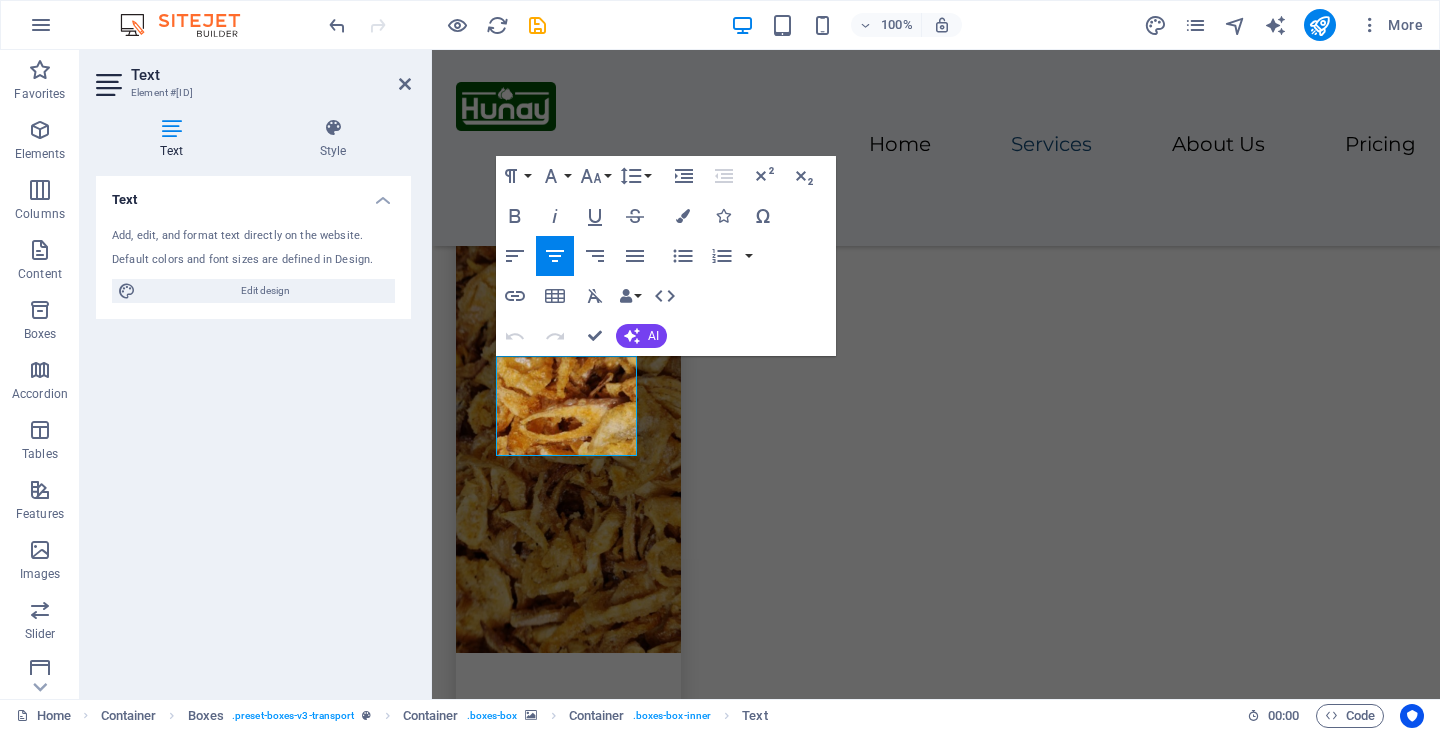 type 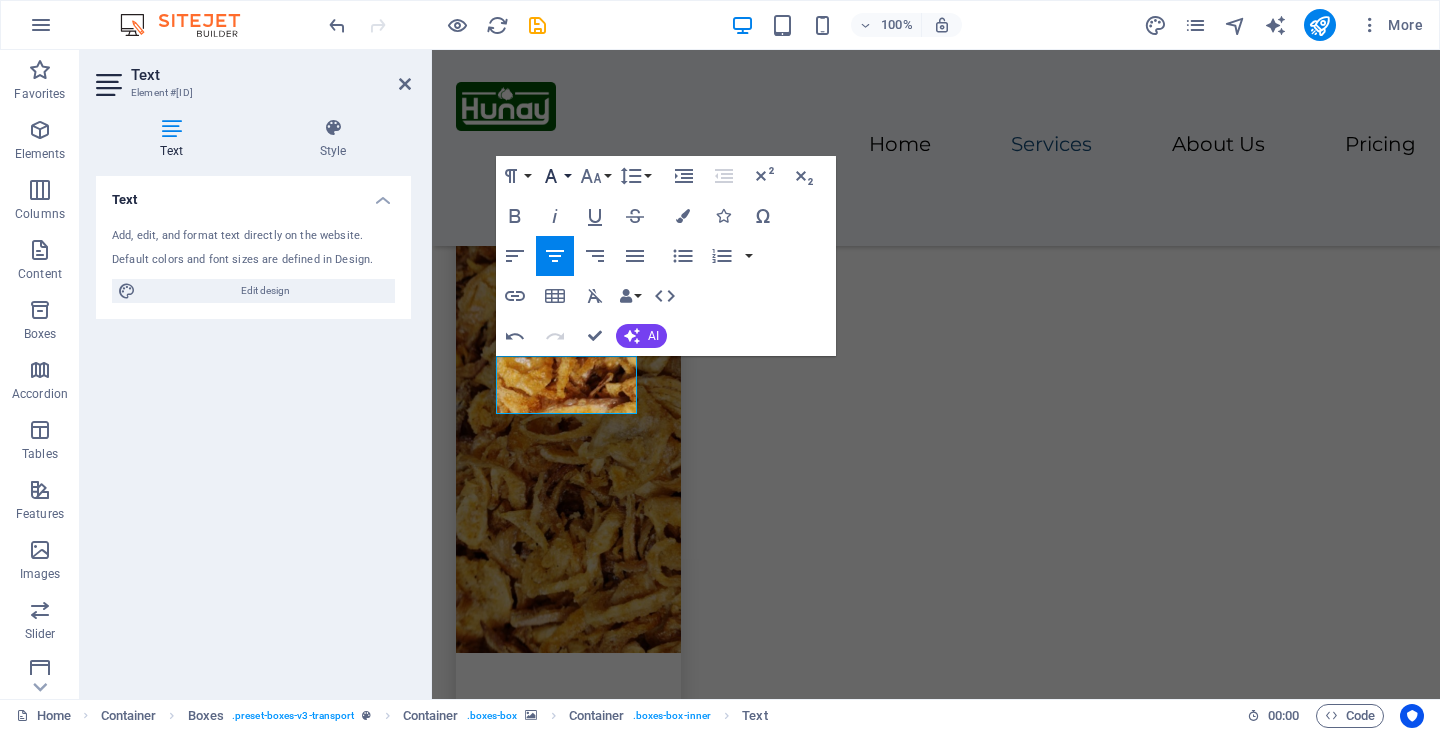click 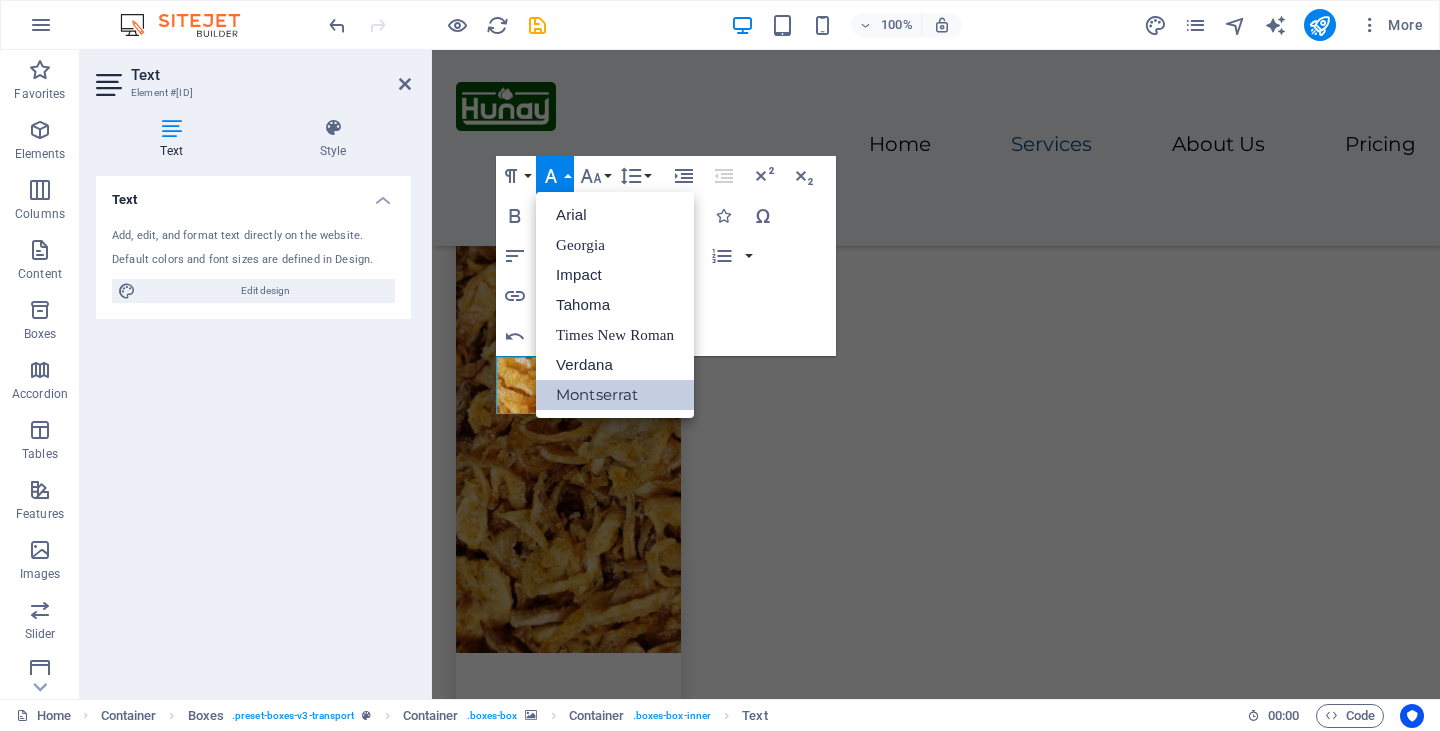 scroll, scrollTop: 0, scrollLeft: 0, axis: both 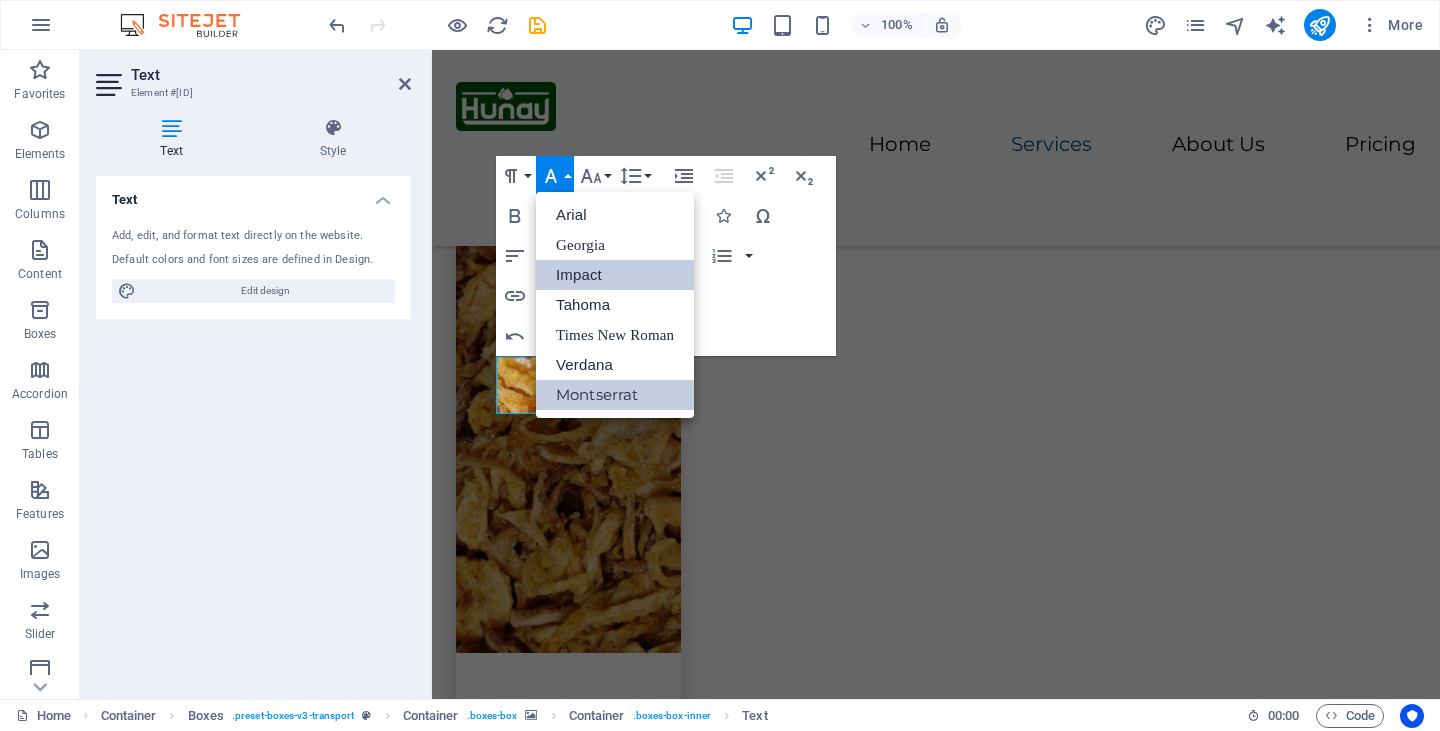 click on "Impact" at bounding box center [615, 275] 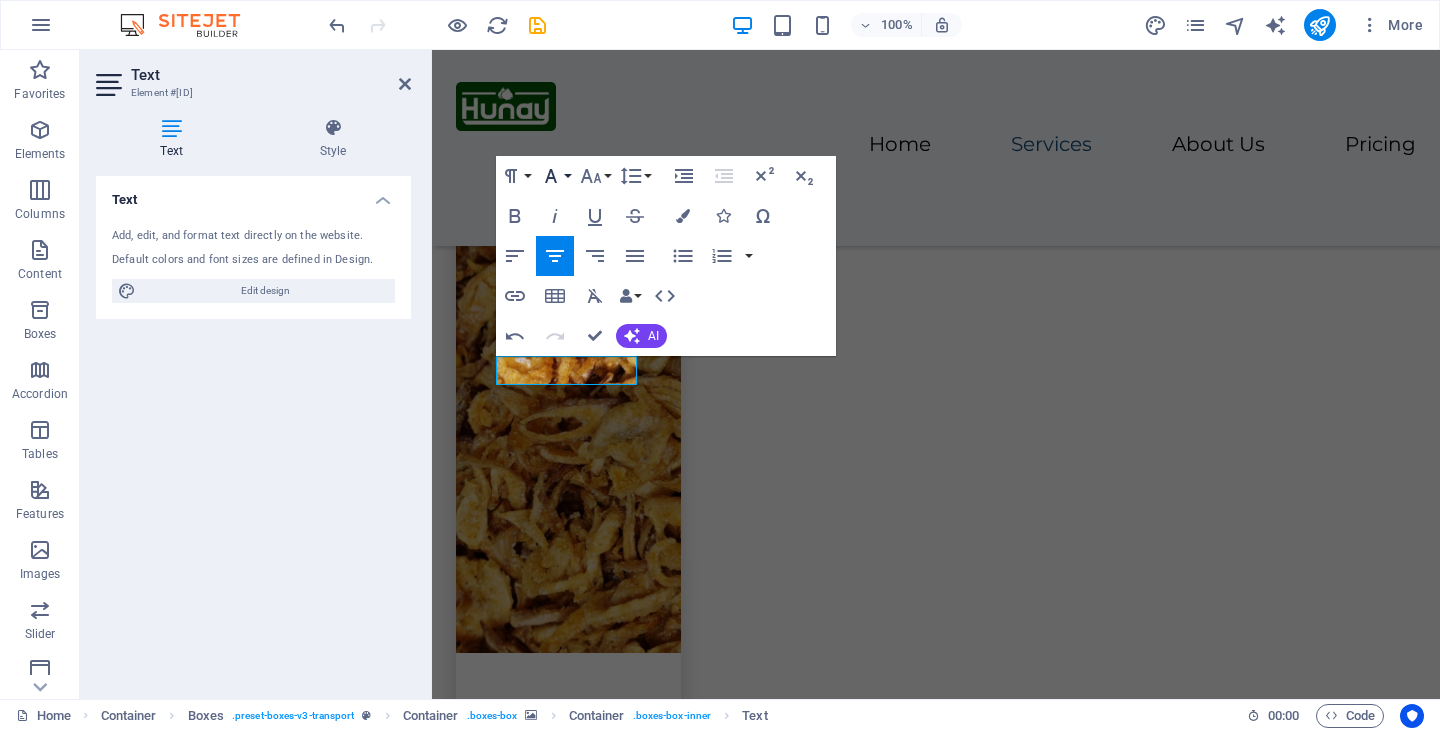 click 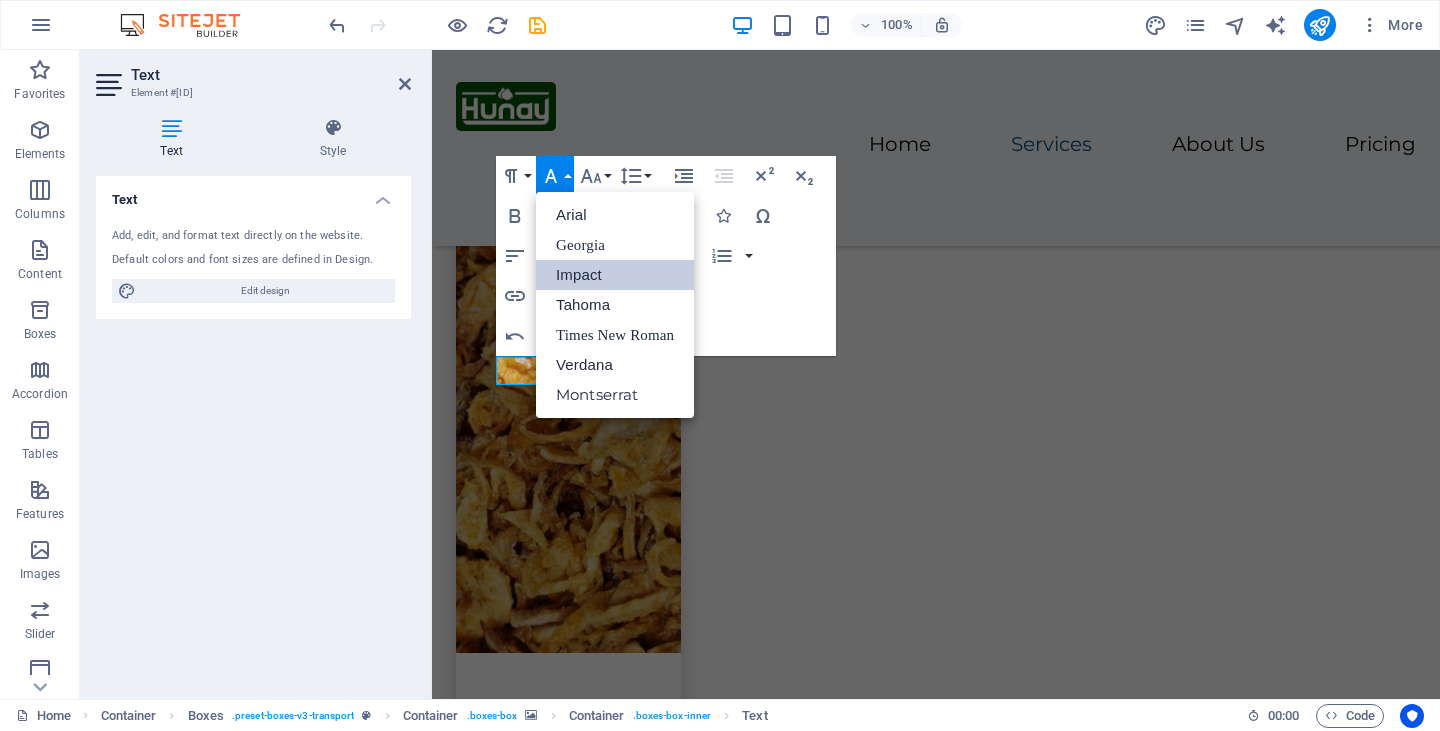 scroll, scrollTop: 0, scrollLeft: 0, axis: both 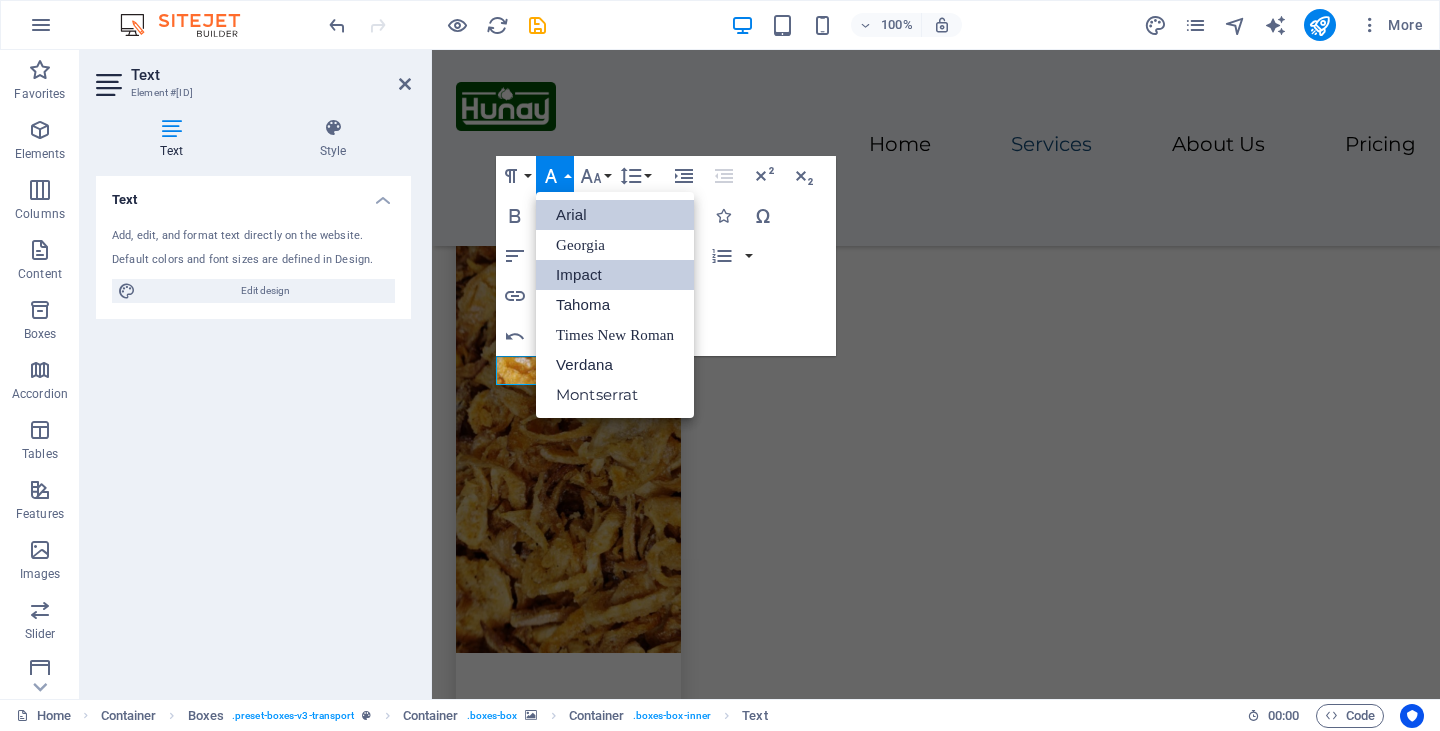 click on "Arial" at bounding box center [615, 215] 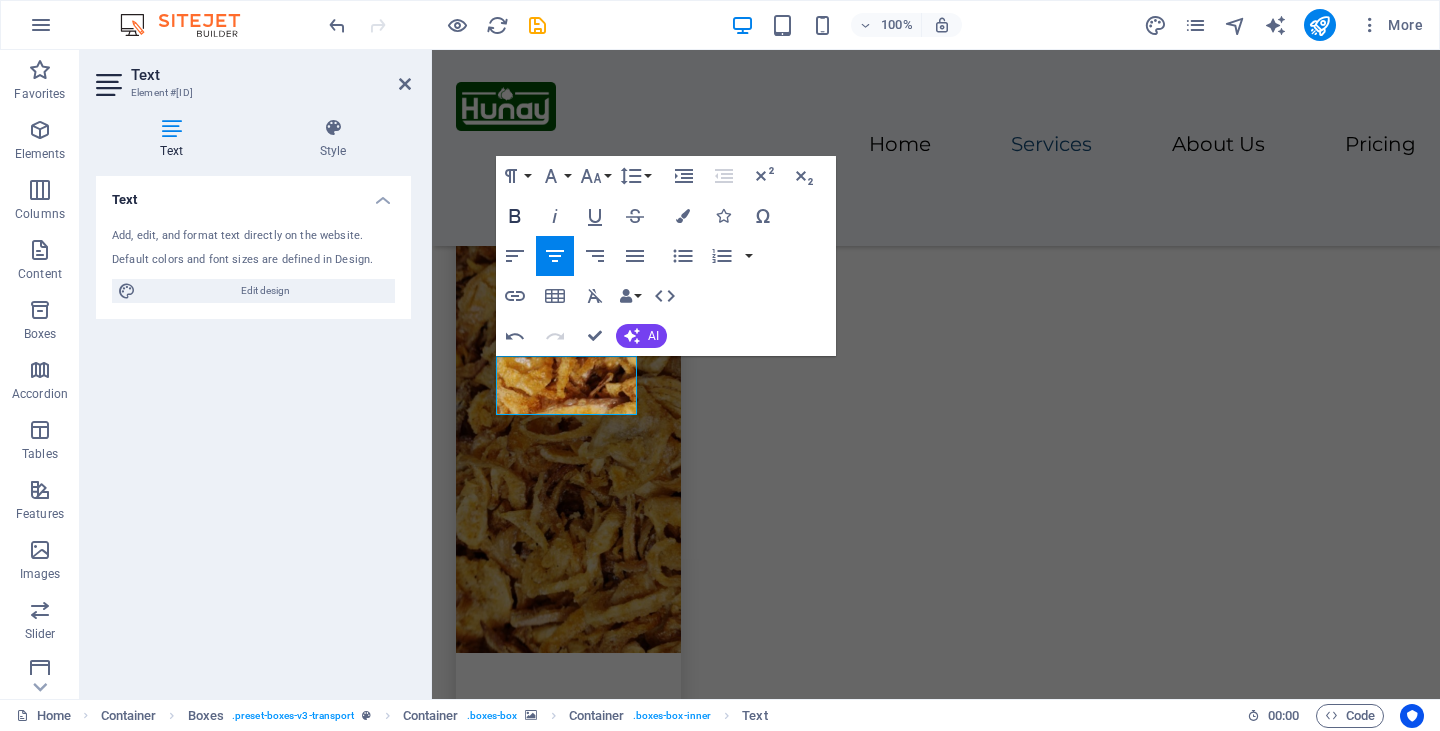 click 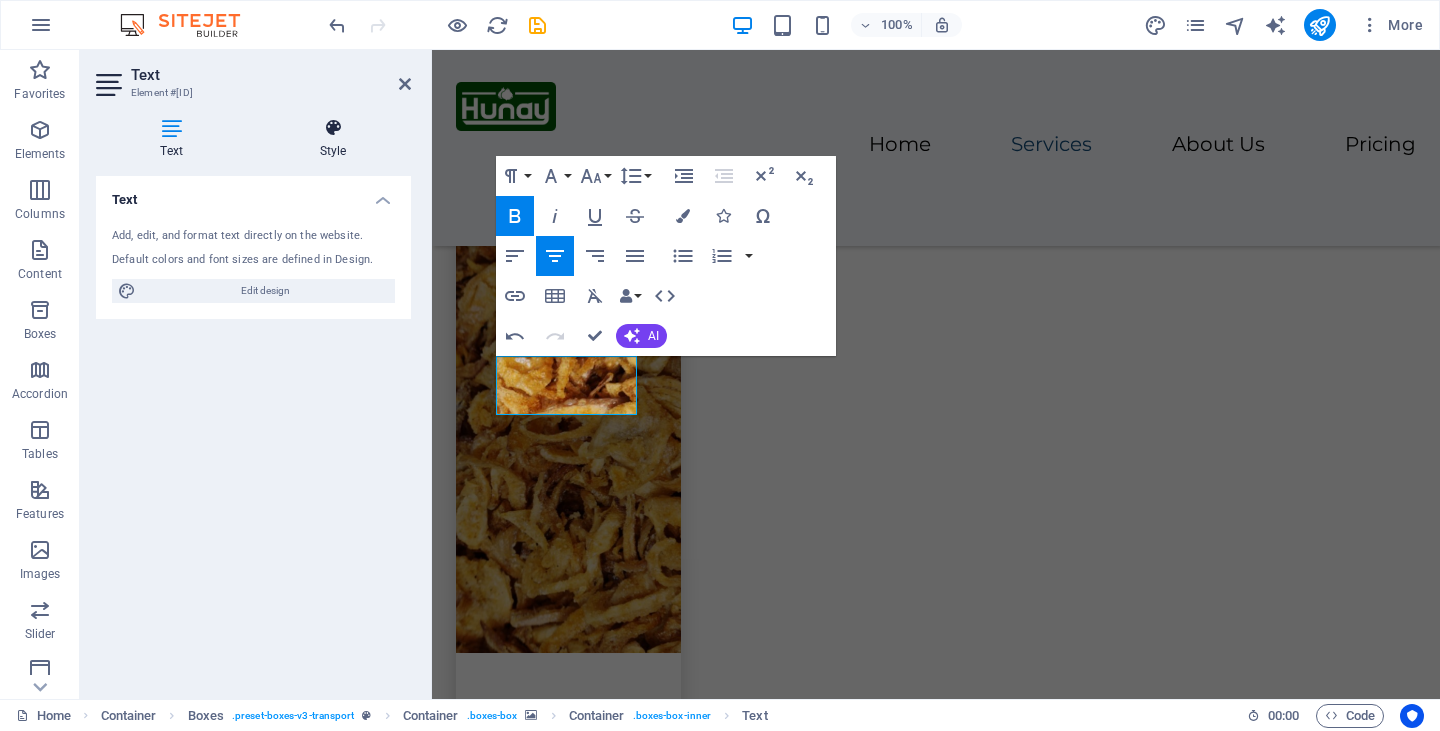 click at bounding box center (333, 128) 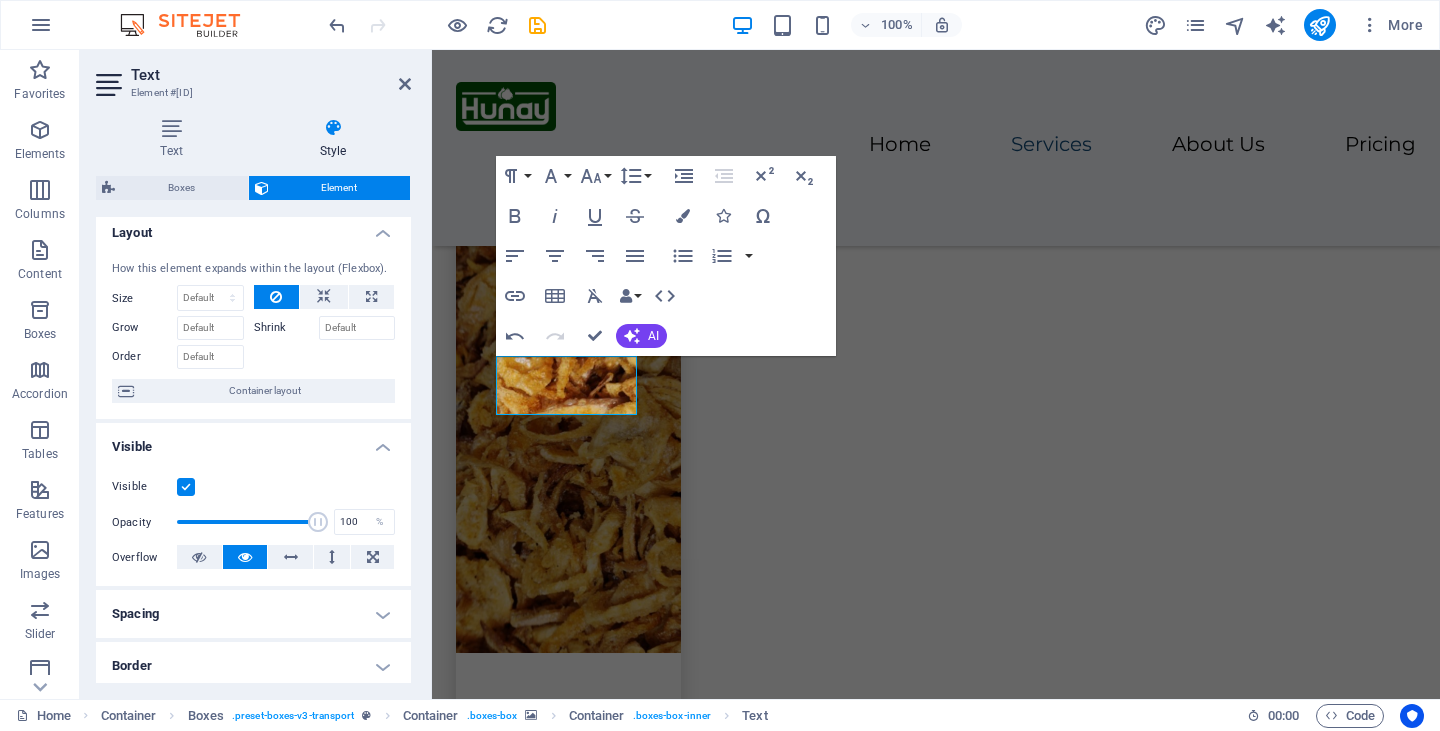 scroll, scrollTop: 0, scrollLeft: 0, axis: both 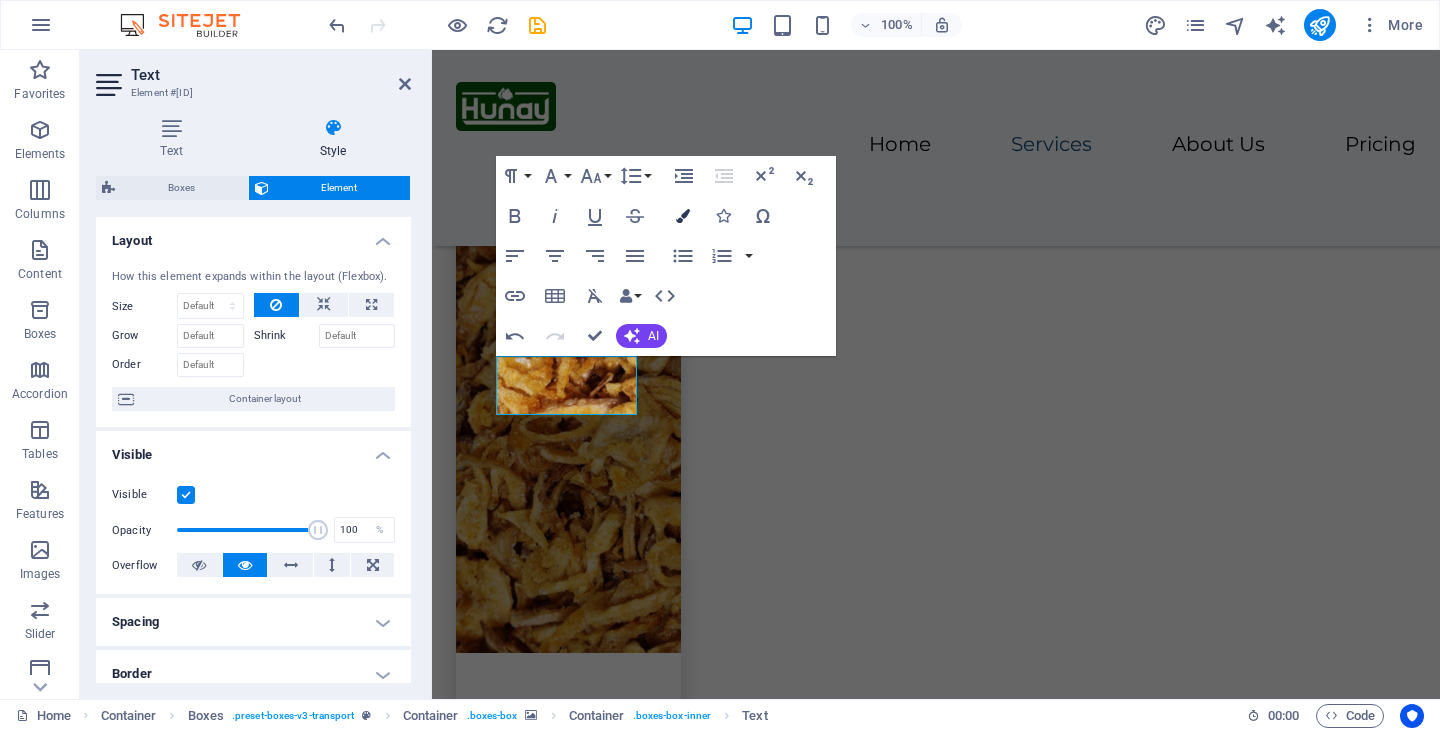 click at bounding box center [683, 216] 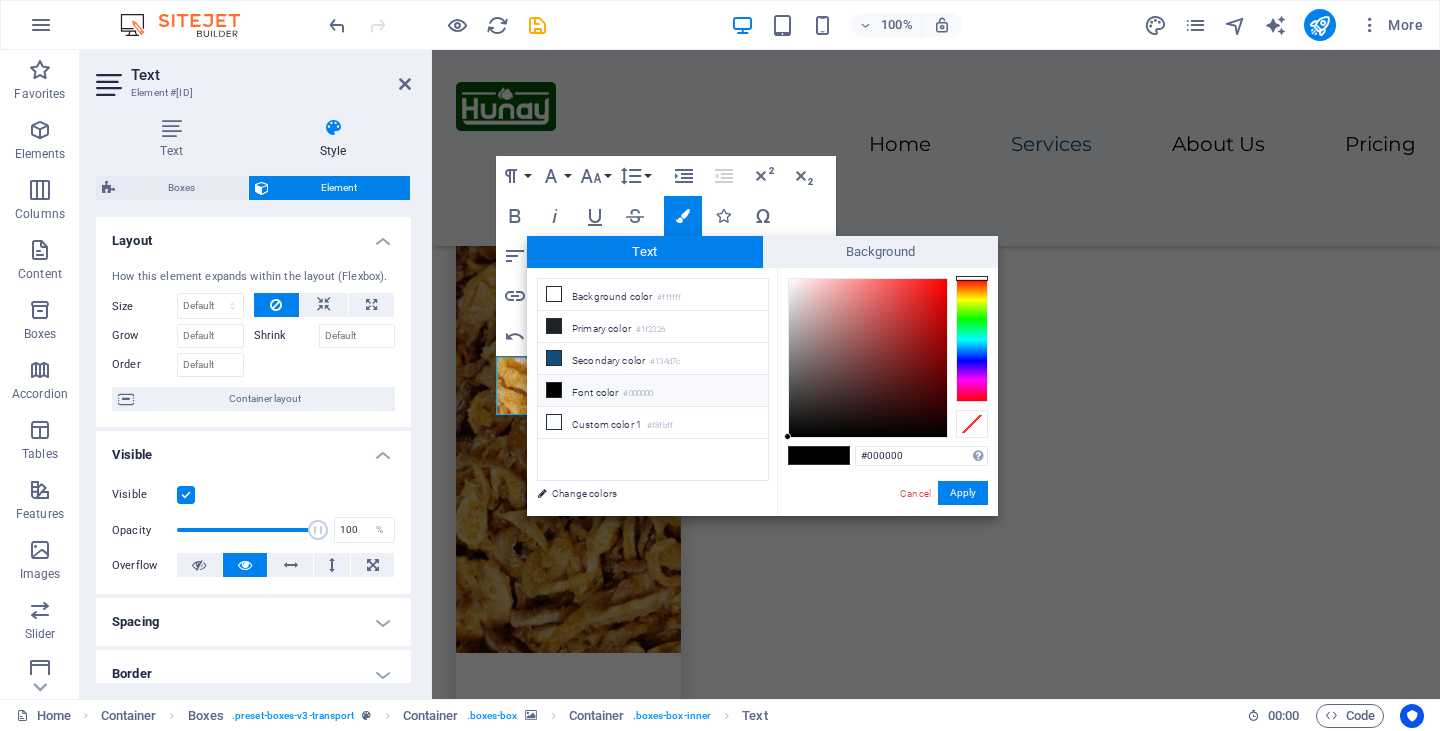 click on "Font color
#000000" at bounding box center [653, 391] 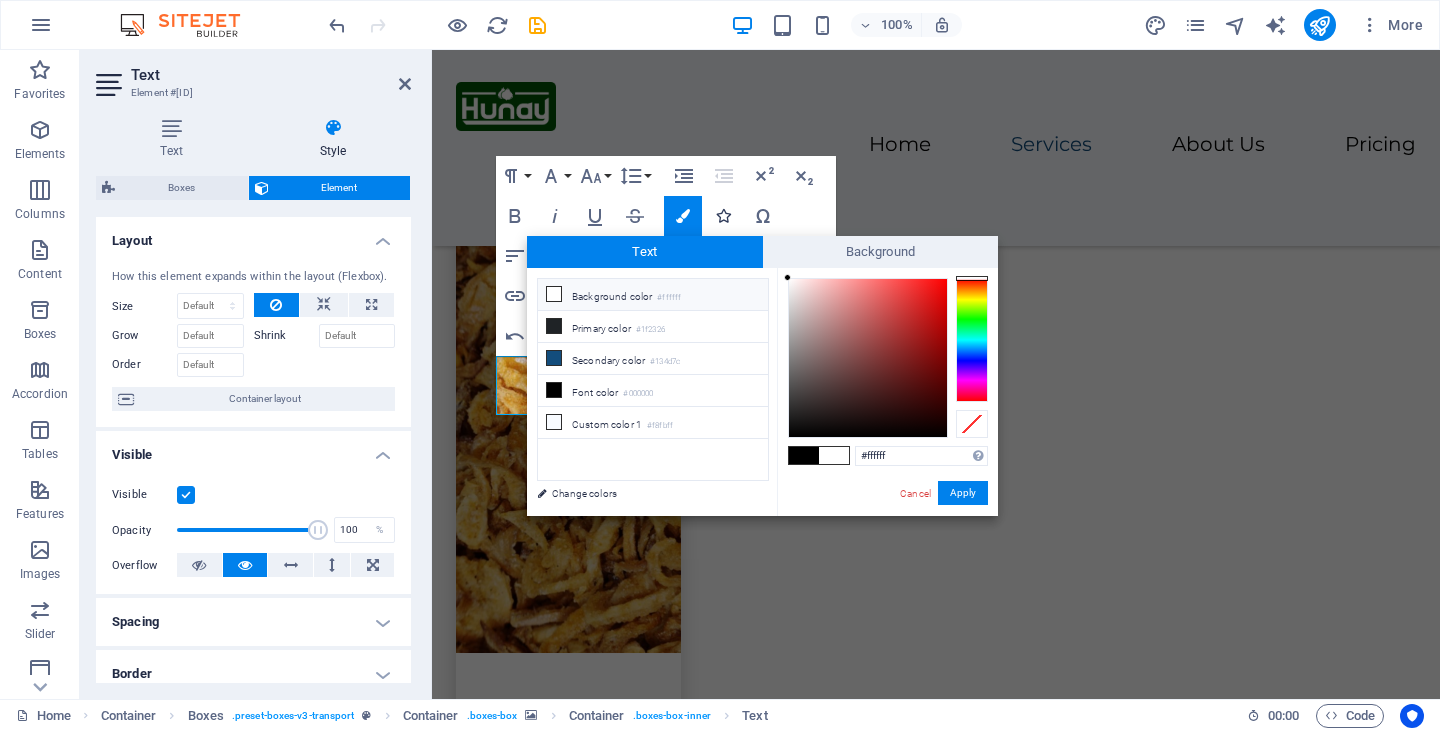 drag, startPoint x: 838, startPoint y: 394, endPoint x: 724, endPoint y: 201, distance: 224.15396 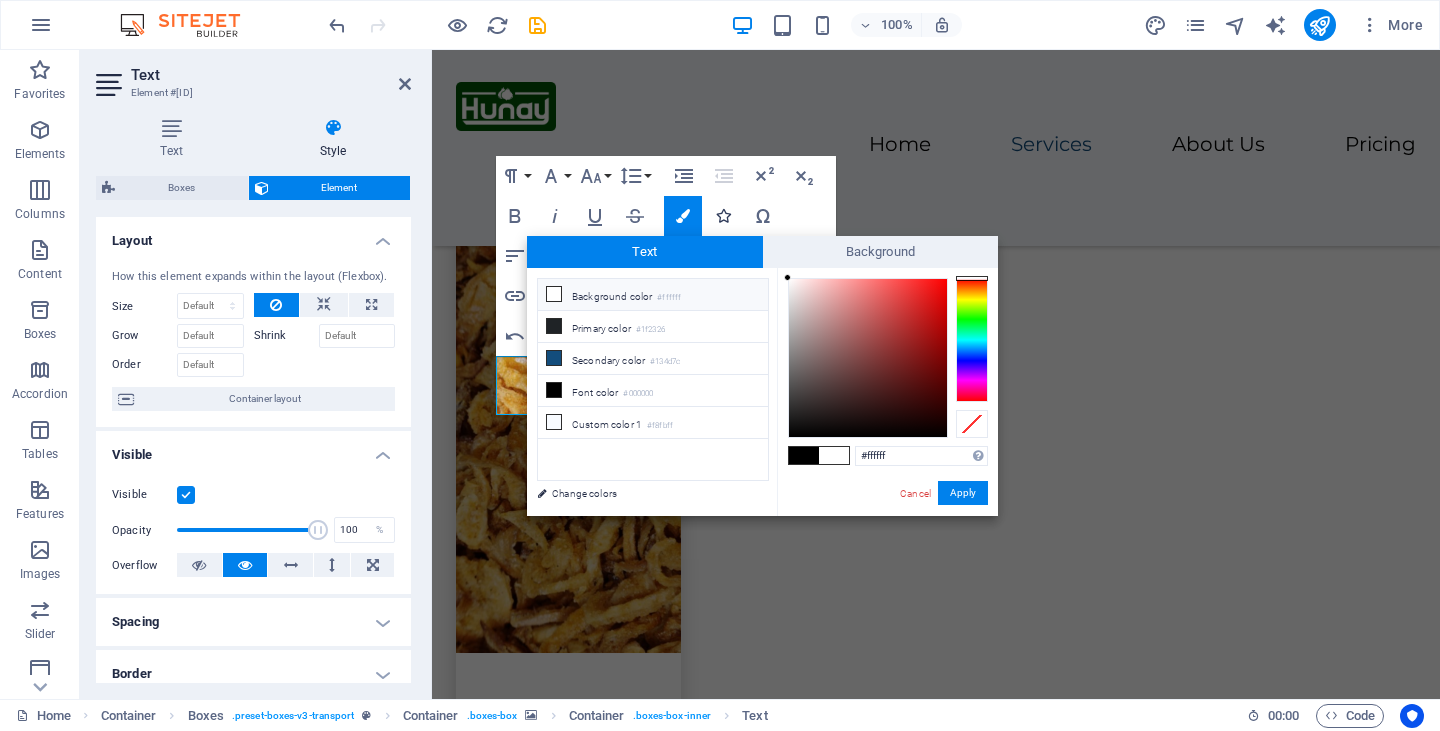 click on "[DOMAIN] Home Favorites Elements Columns Content Boxes Accordion Tables Features Images Slider Header Footer Forms Marketing Collections Text Element #[ID] Text Style Text Add, edit, and format text directly on the website. Default colors and font sizes are defined in Design. Edit design Alignment Left aligned Centered Right aligned Boxes Element Layout How this element expands within the layout (Flexbox). Size Default auto px % 1/1 1/2 1/3 1/4 1/5 1/6 1/7 1/8 1/9 1/10 Grow Shrink Order Container layout Visible Visible Opacity 100 % Overflow Spacing Margin Default auto px % rem vw vh Custom Custom auto px % rem vw vh auto px % rem vw vh auto px % rem vw vh auto px % rem vw vh Padding Default px rem % vh vw Custom Custom px rem % vh vw px rem % vh vw px rem % vh vw px rem % vh vw Border Style              - Width 1 auto px rem % vh vw Custom Custom 1 auto px rem % vh vw 1 auto px %" at bounding box center [720, 365] 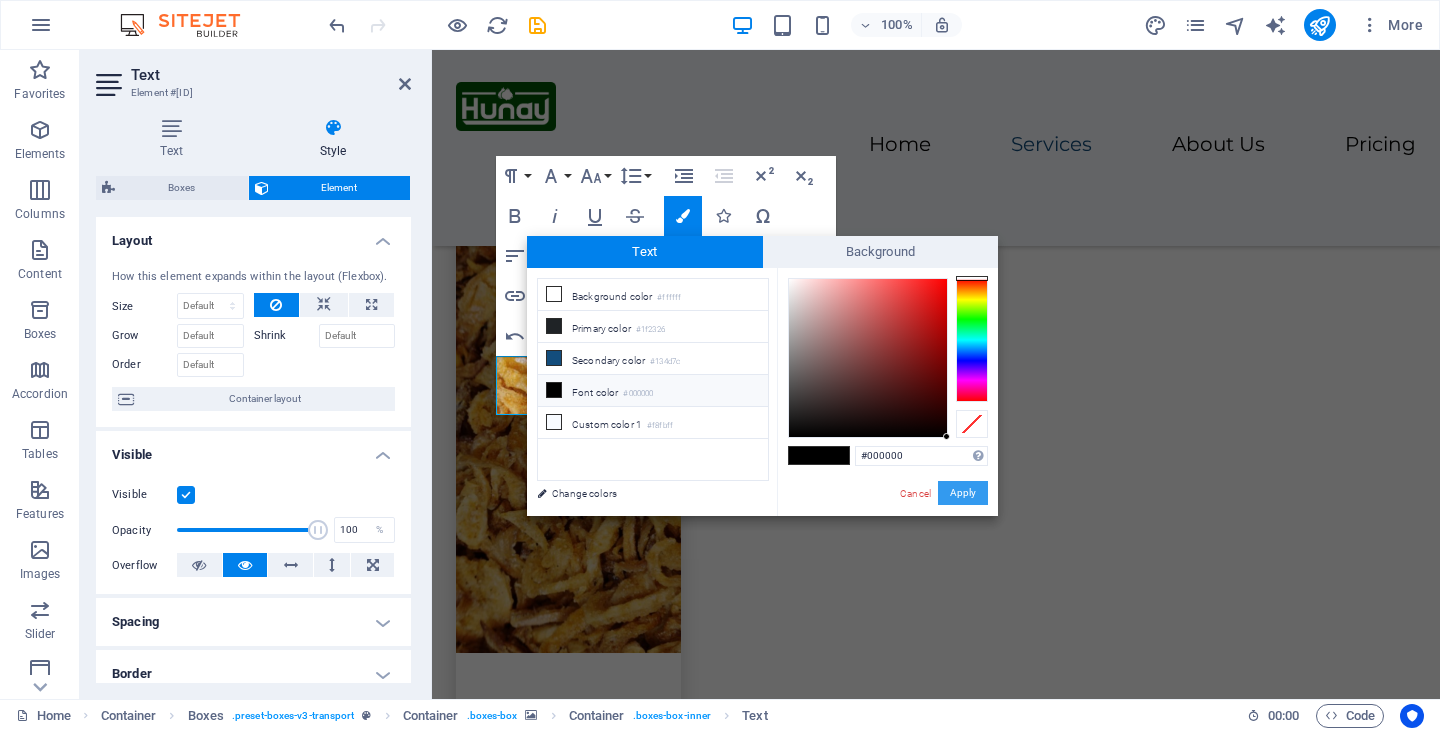 click on "Apply" at bounding box center (963, 493) 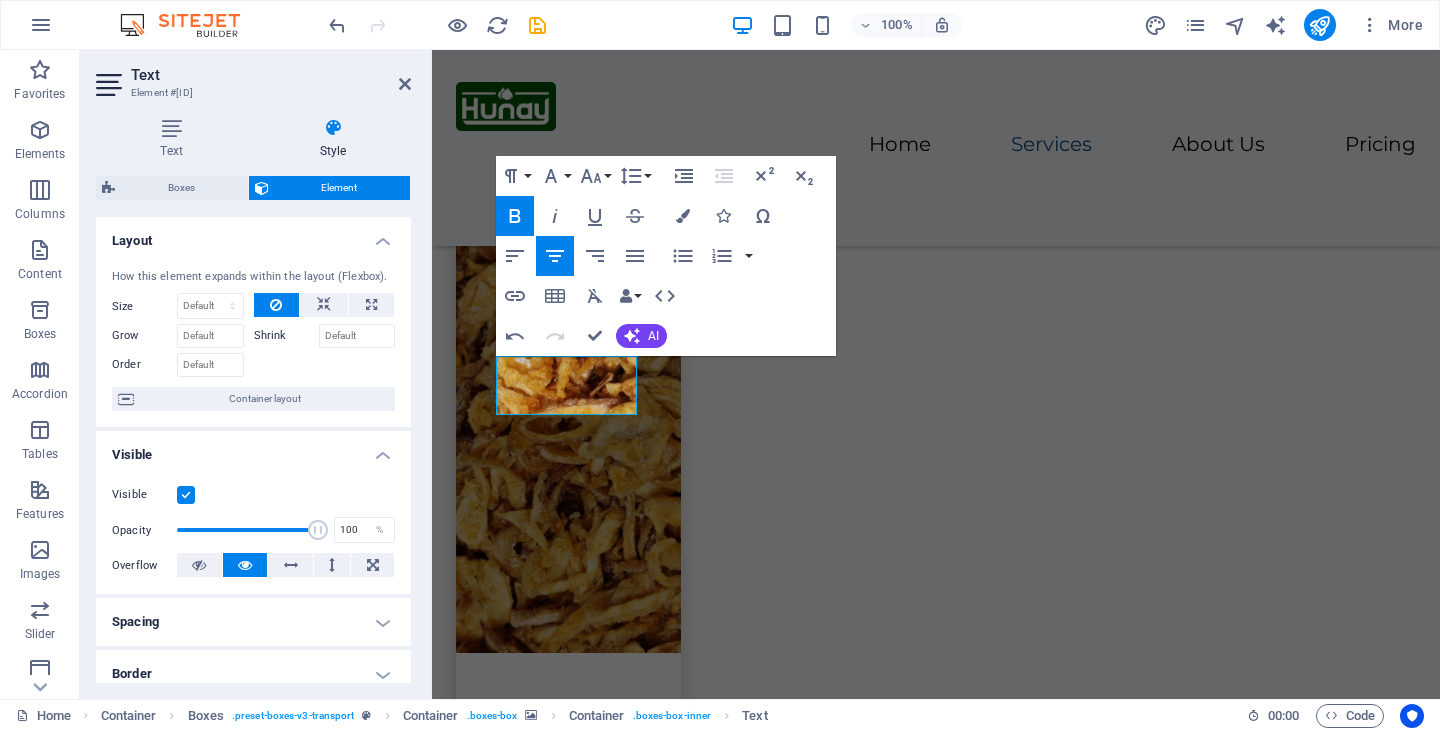 click on "H1   Wide image with text   Container   Container   Image   Container   Spacer   Button   Container   H2   Text   Boxes   Container   Boxes   Text   Container   Container   H2   Wide image with text   Container   Text   Text   Spacer   Container   H2   Spacer   Container   Container   Text   Plans   Container   Container   Container   Container   H2   Preset   Container   Image   Container   Container   Preset   Preset   Container   Menu Bar   Textarea   Container   Contact Form   Form   Captcha   Email   H2   Button   Container   Container   Container   Container   Image   Container   Text   Container   Container   Container   Text   Icon   Spacer   Logo   Image   Text   Menu   Button   Container   Video   Text   Spacer   Separator   HTML   Separator   Placeholder   Video   Image   Spacer   Video   Icon   Container   Spacer   Container   Text   Icon   Container   Icon   Container   Text   Container   Spacer   Text   Container   Spacer   Spacer   Container   Spacer   Text   Container Code" at bounding box center (936, 374) 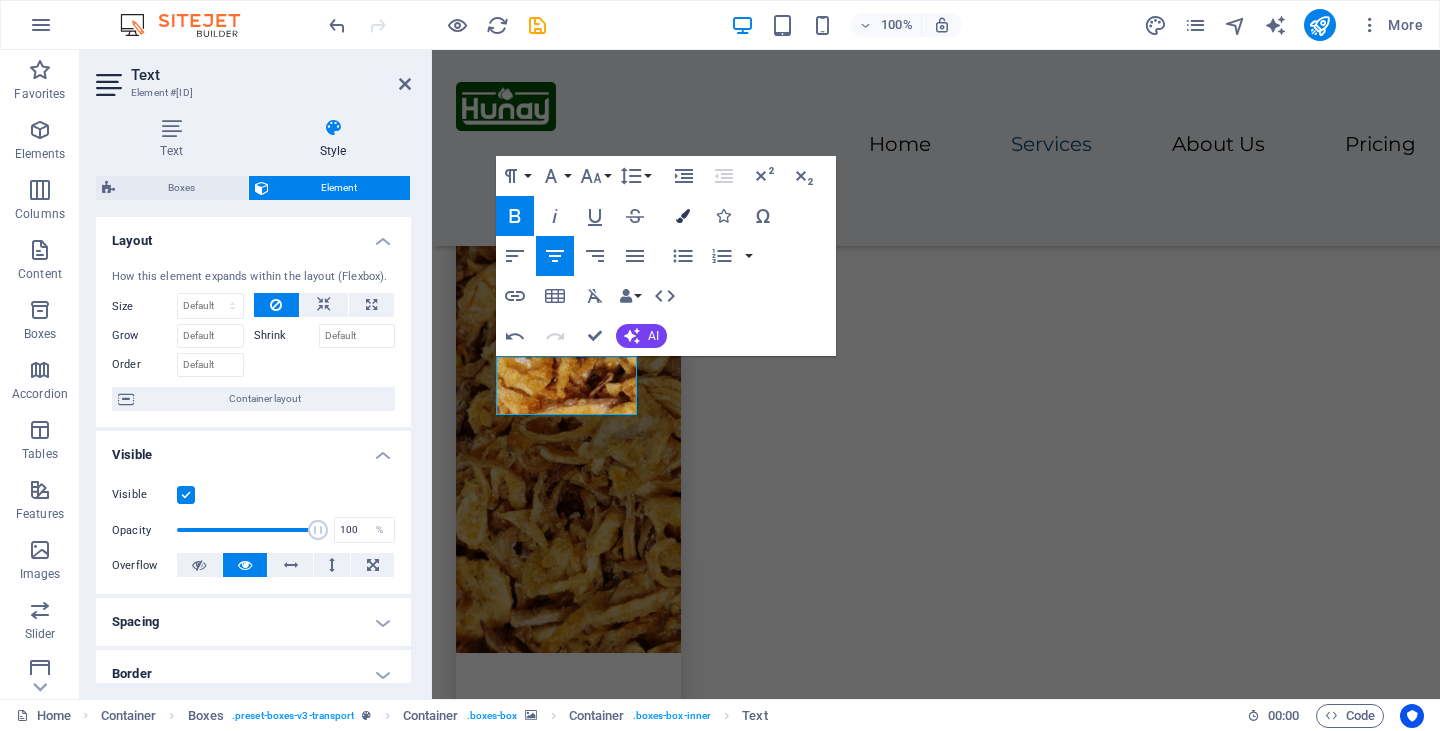 click at bounding box center (683, 216) 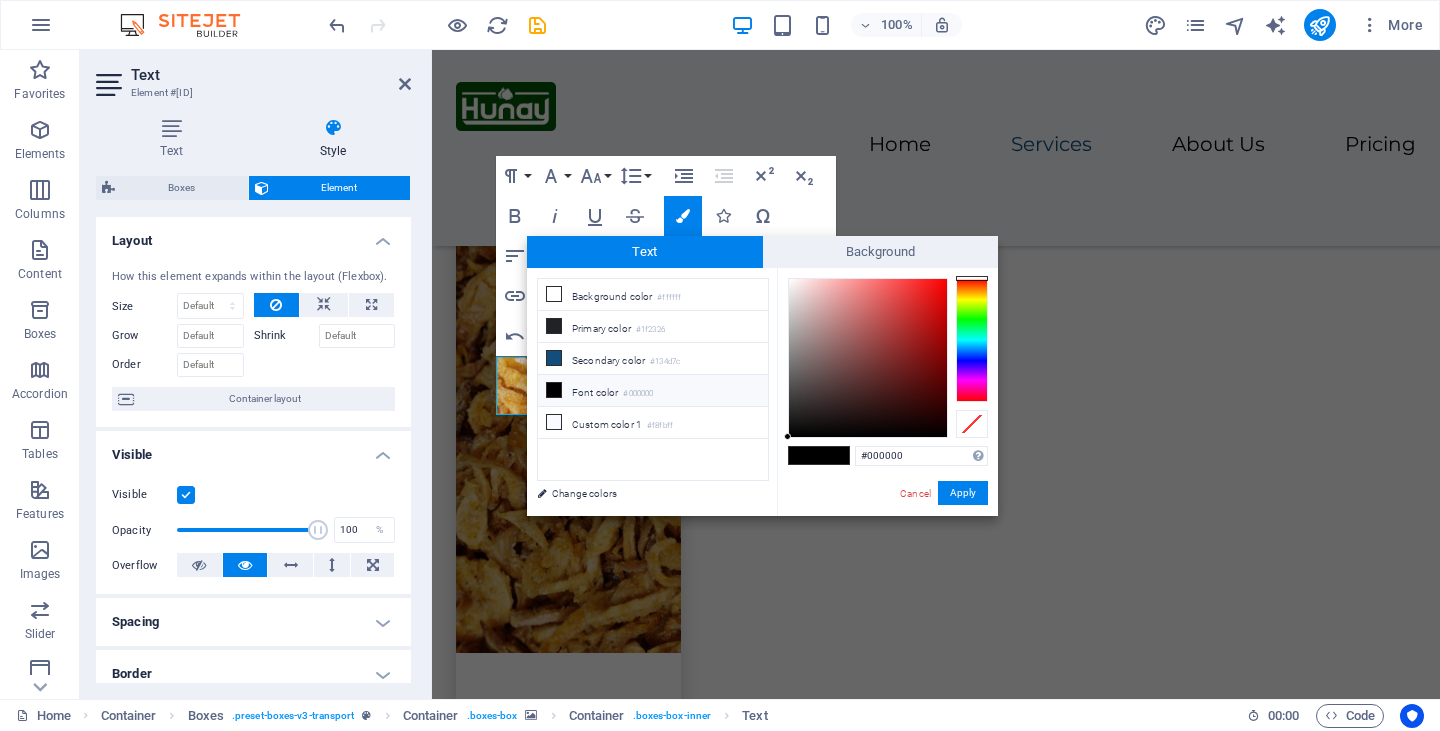 click on "Font color
#000000" at bounding box center (653, 391) 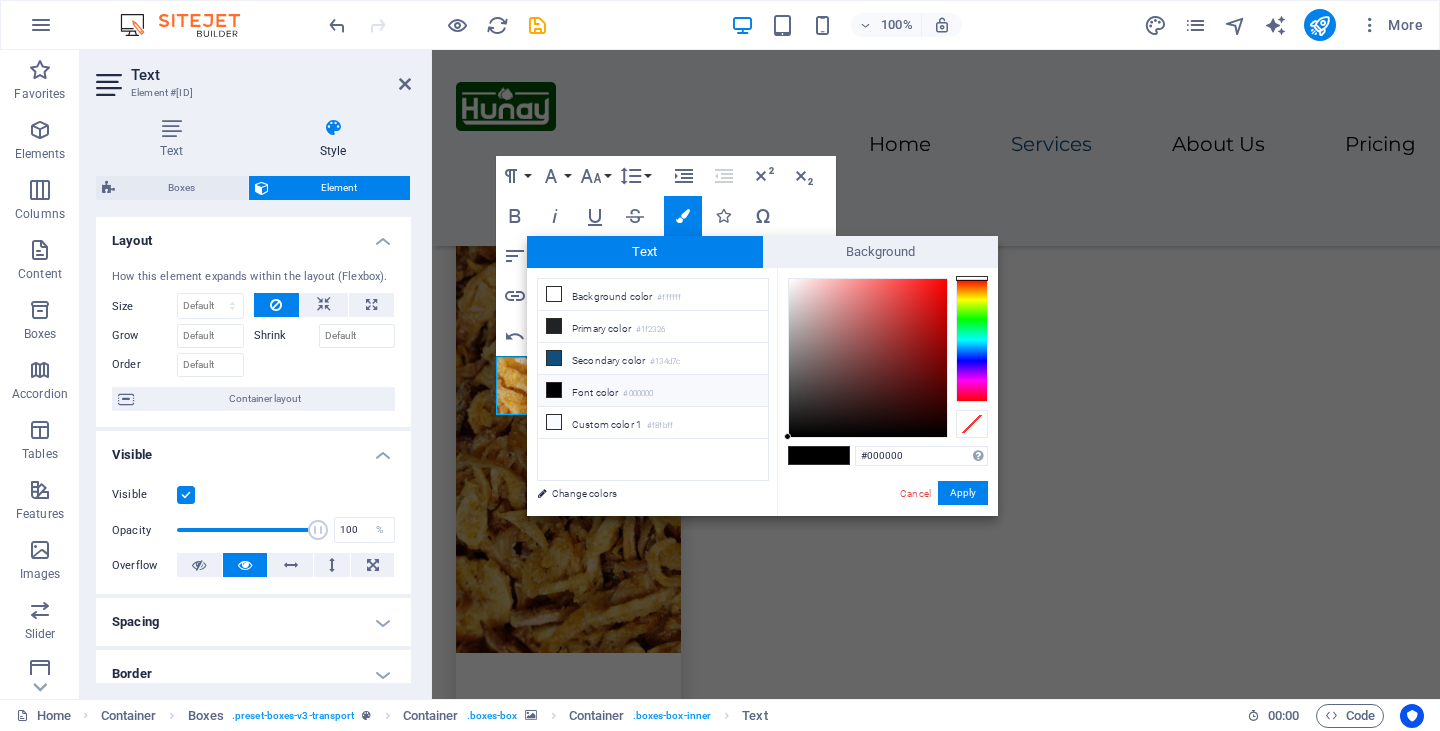 click at bounding box center (554, 390) 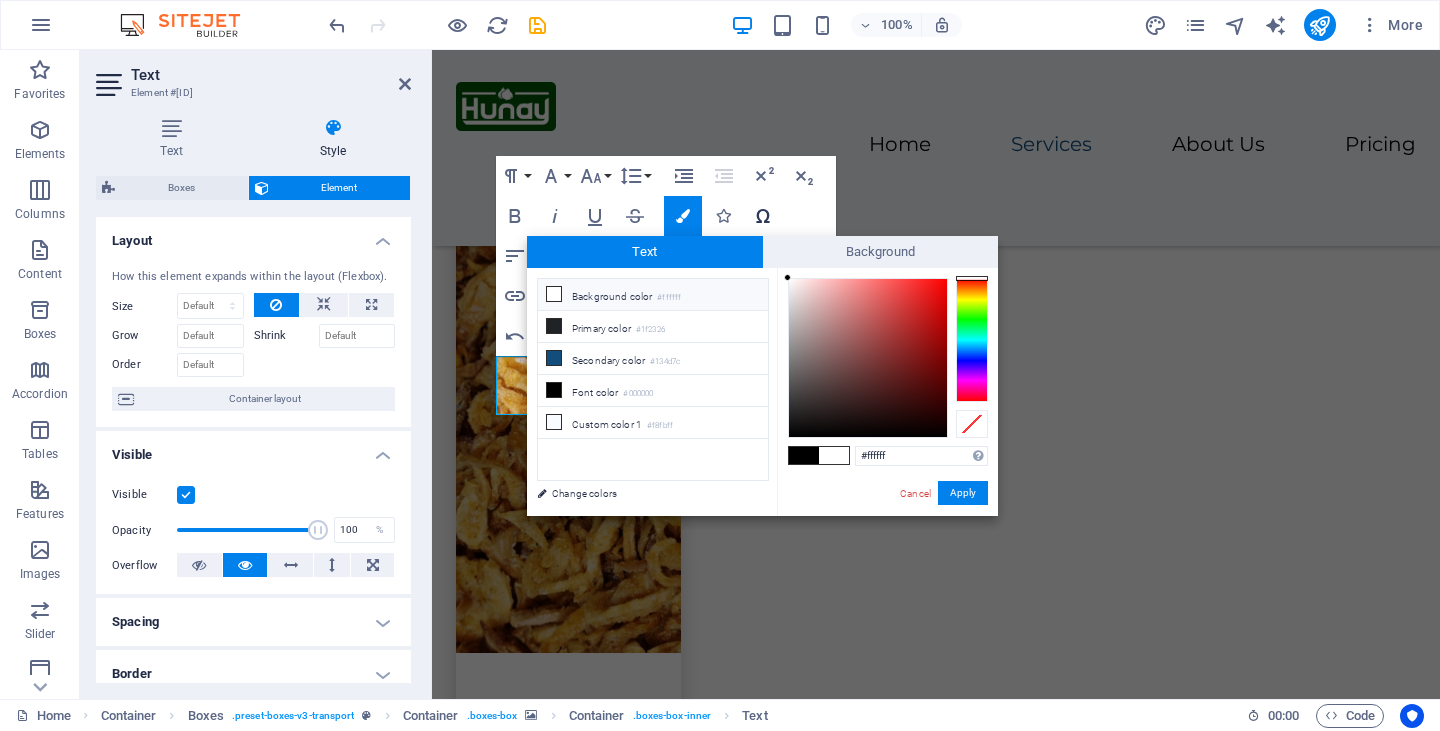 drag, startPoint x: 874, startPoint y: 390, endPoint x: 746, endPoint y: 207, distance: 223.32263 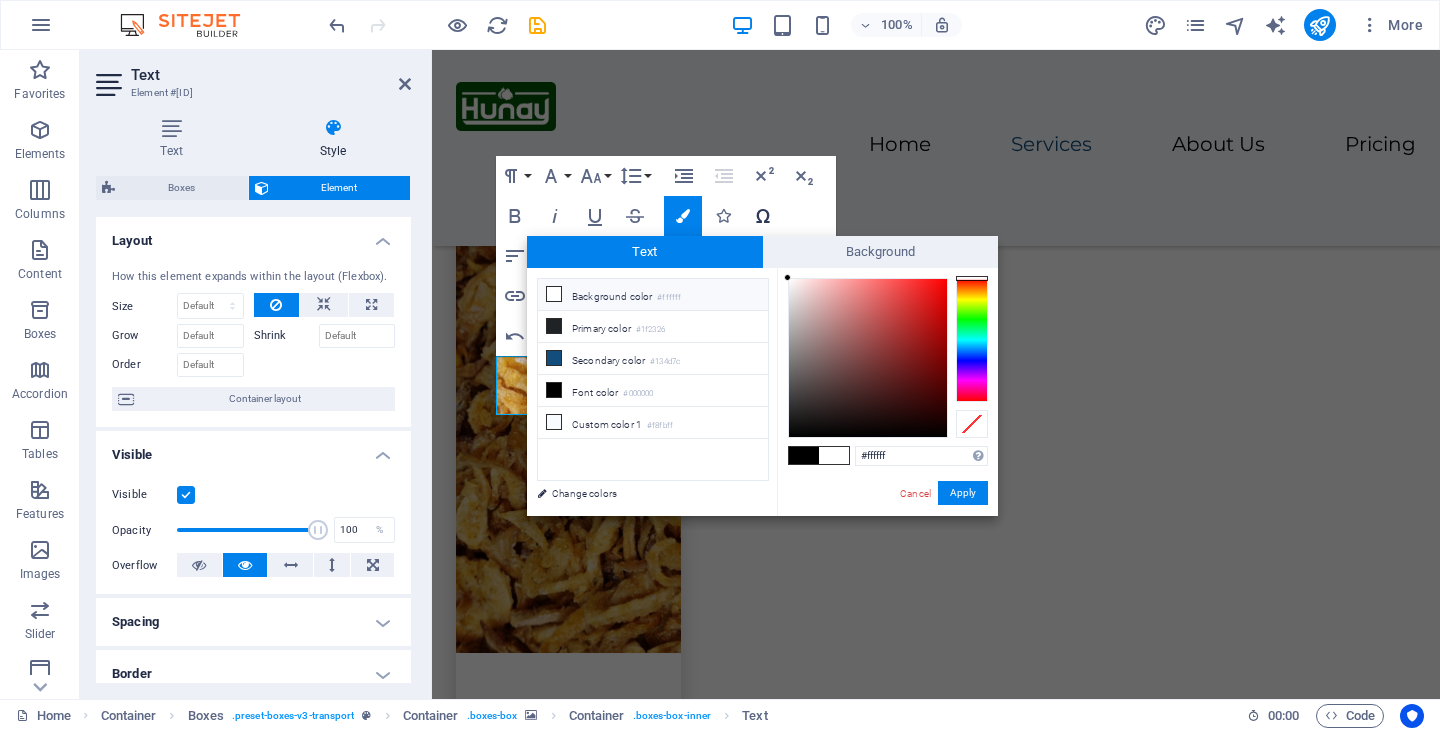 click on "[DOMAIN] Home Favorites Elements Columns Content Boxes Accordion Tables Features Images Slider Header Footer Forms Marketing Collections Text Element #[ID] Text Style Text Add, edit, and format text directly on the website. Default colors and font sizes are defined in Design. Edit design Alignment Left aligned Centered Right aligned Boxes Element Layout How this element expands within the layout (Flexbox). Size Default auto px % 1/1 1/2 1/3 1/4 1/5 1/6 1/7 1/8 1/9 1/10 Grow Shrink Order Container layout Visible Visible Opacity 100 % Overflow Spacing Margin Default auto px % rem vw vh Custom Custom auto px % rem vw vh auto px % rem vw vh auto px % rem vw vh auto px % rem vw vh Padding Default px rem % vh vw Custom Custom px rem % vh vw px rem % vh vw px rem % vh vw px rem % vh vw Border Style              - Width 1 auto px rem % vh vw Custom Custom 1 auto px rem % vh vw 1 auto px %" at bounding box center [720, 365] 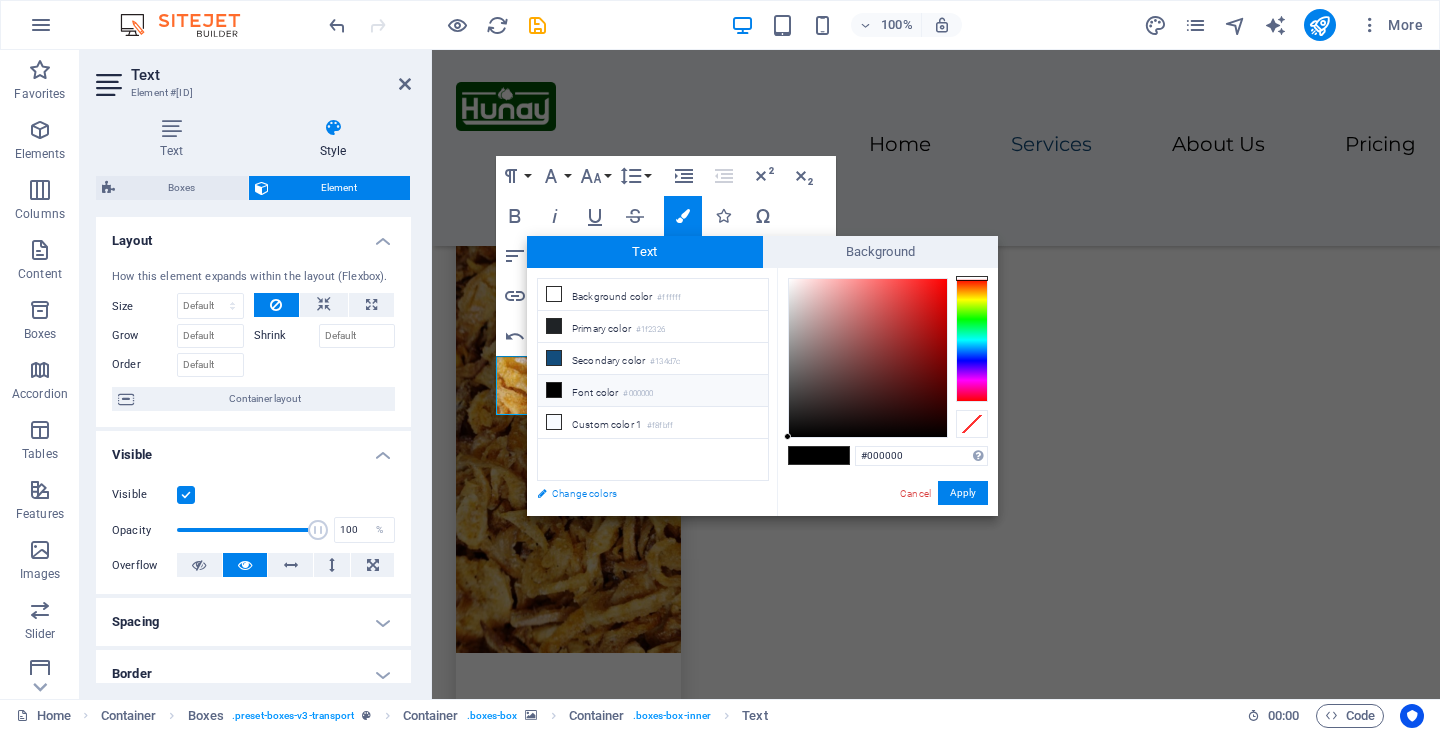 click on "Change colors" at bounding box center (643, 493) 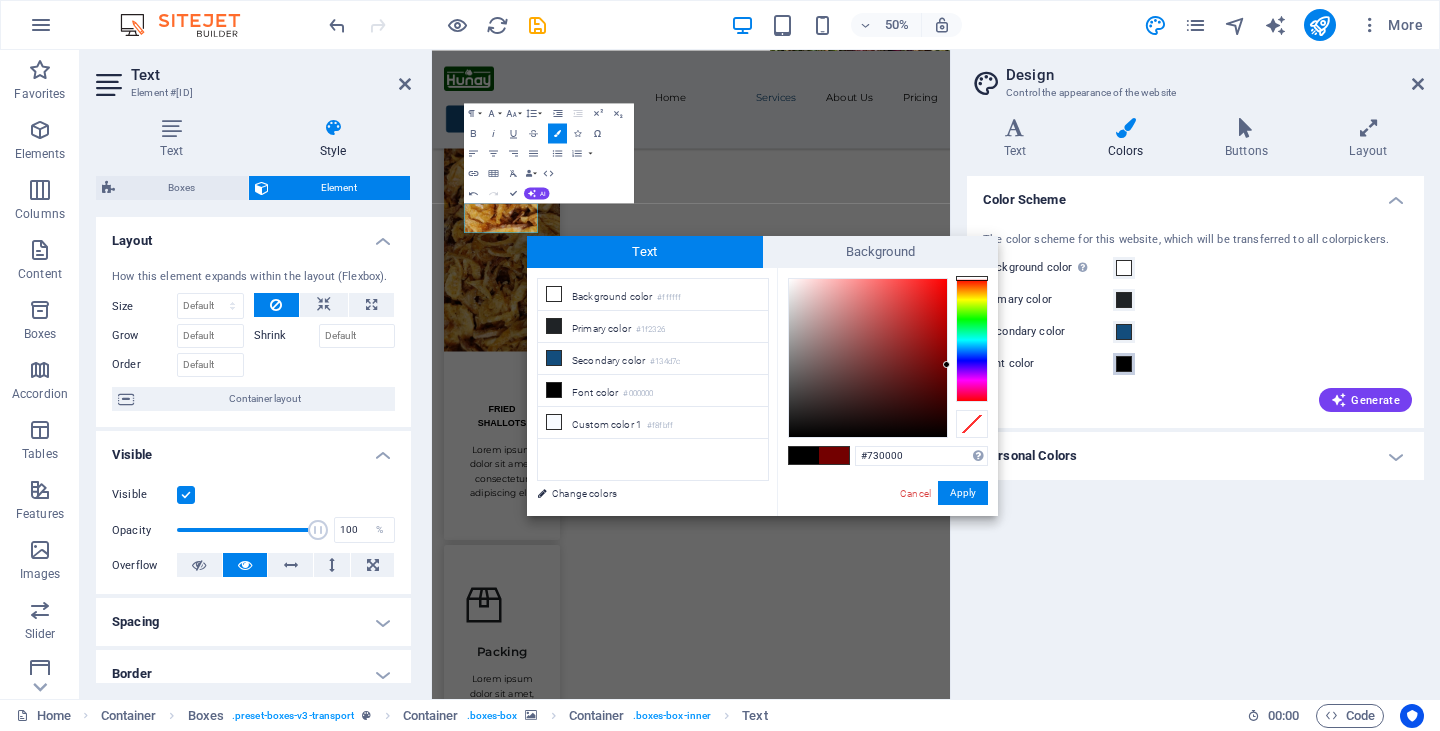 type on "#720000" 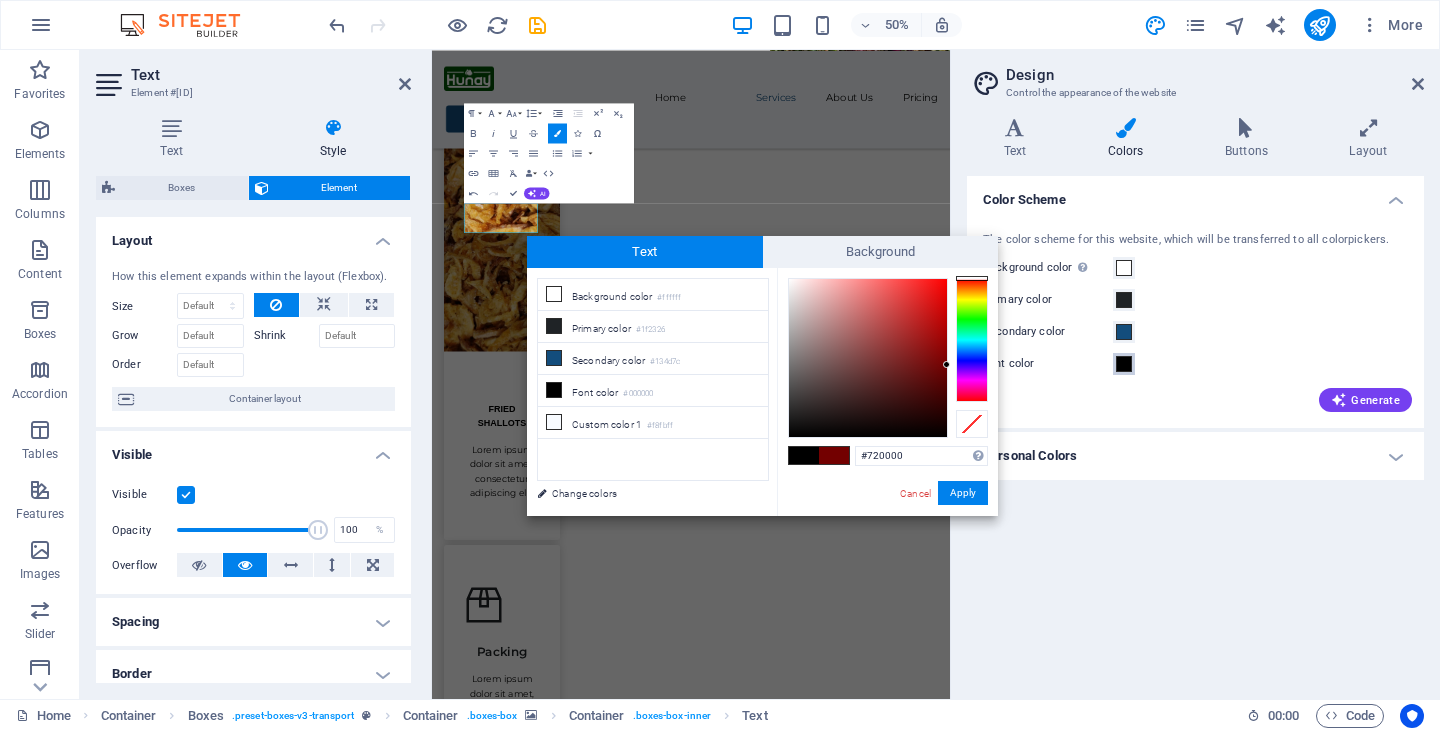 click at bounding box center (1124, 364) 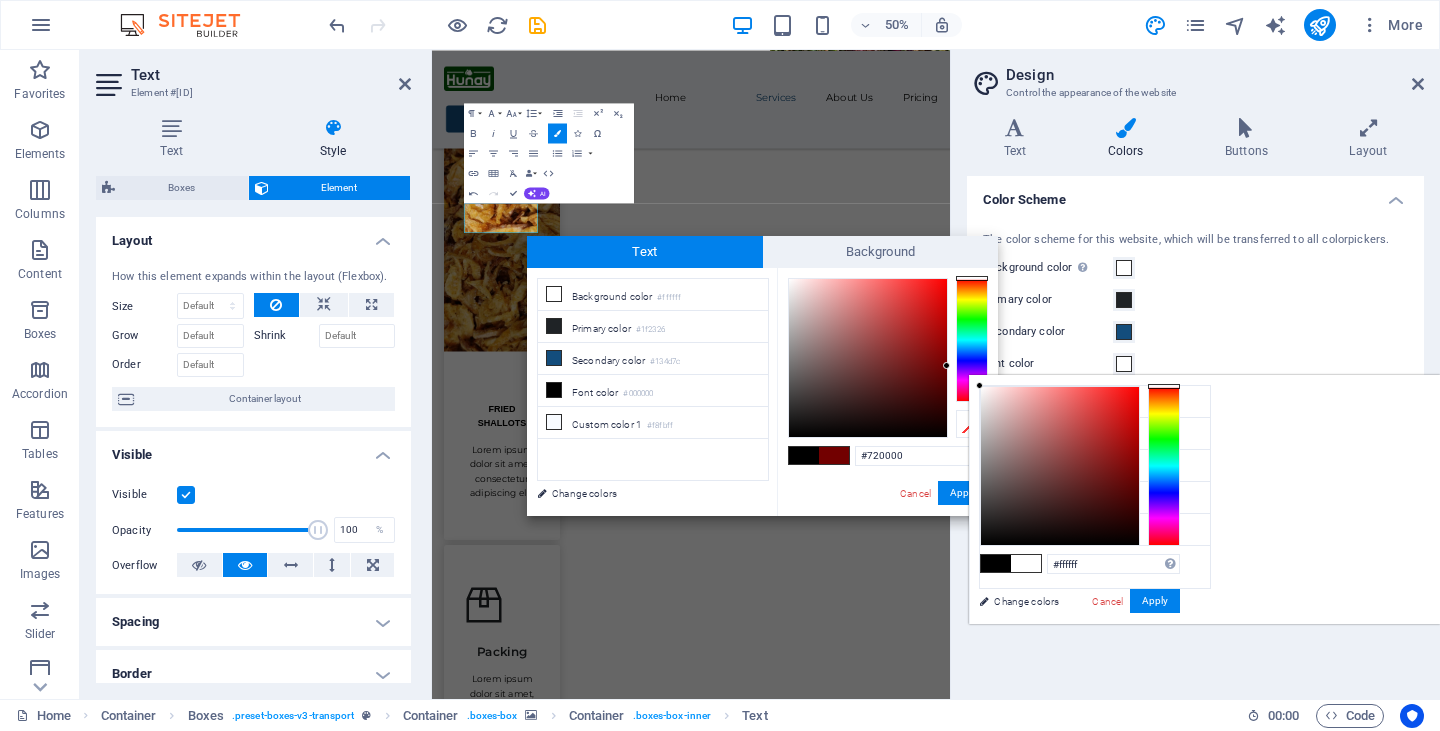drag, startPoint x: 1176, startPoint y: 322, endPoint x: 1121, endPoint y: 219, distance: 116.76472 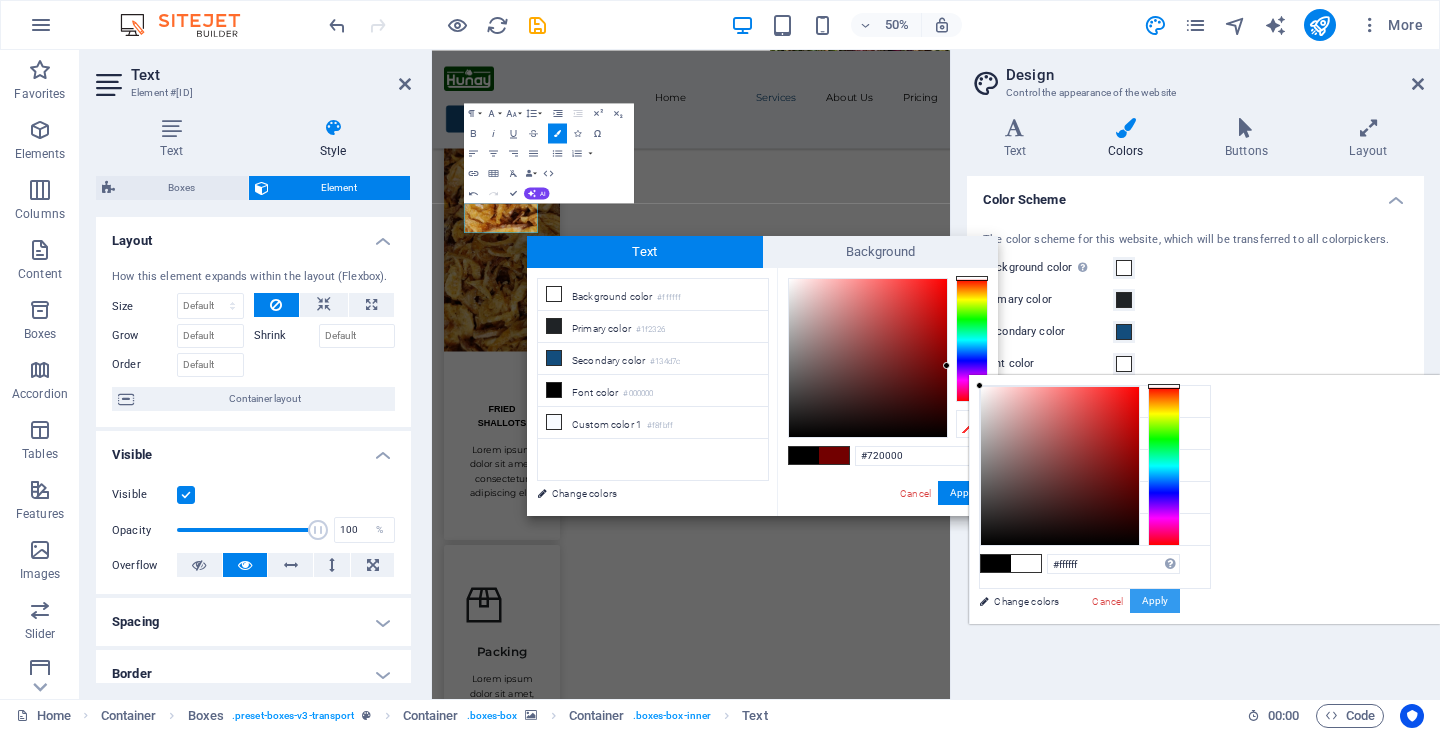 click on "Apply" at bounding box center [1155, 601] 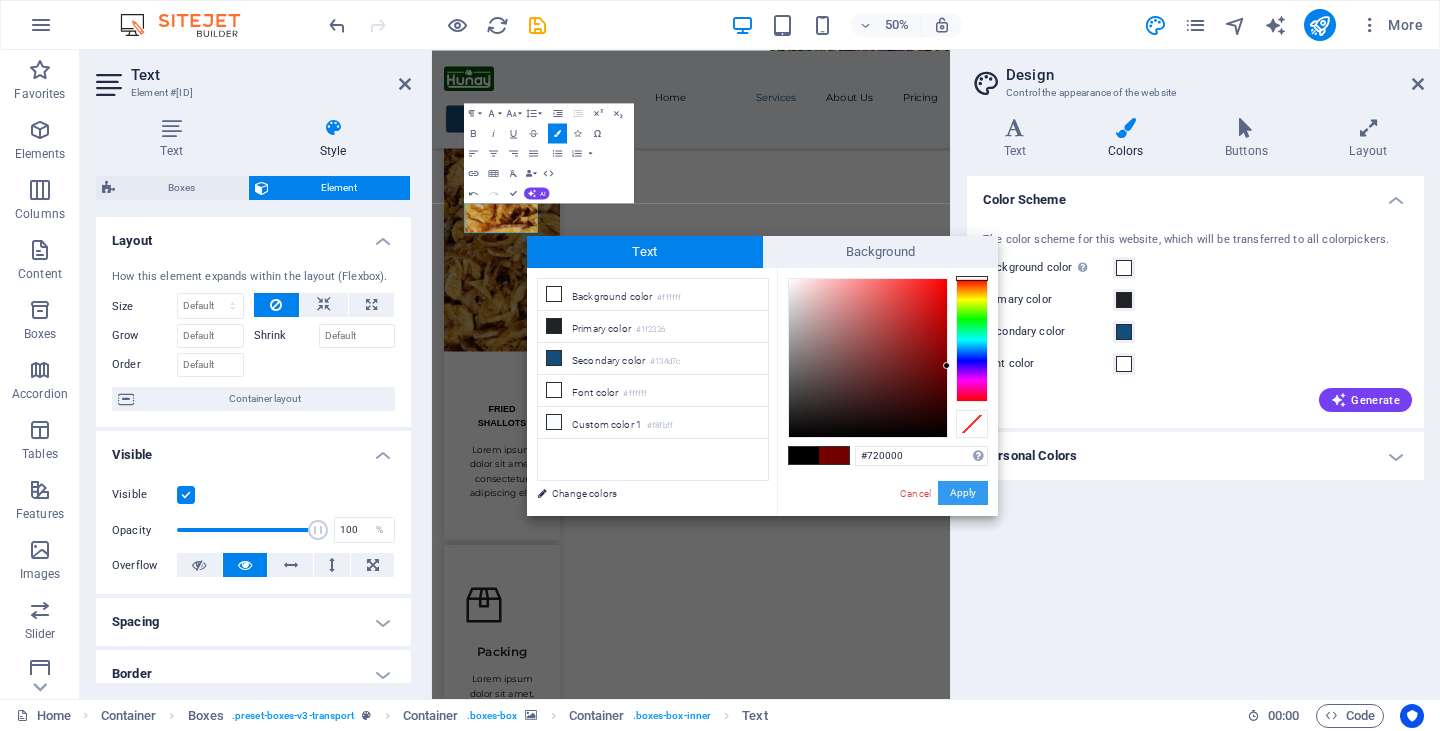 click on "Apply" at bounding box center [963, 493] 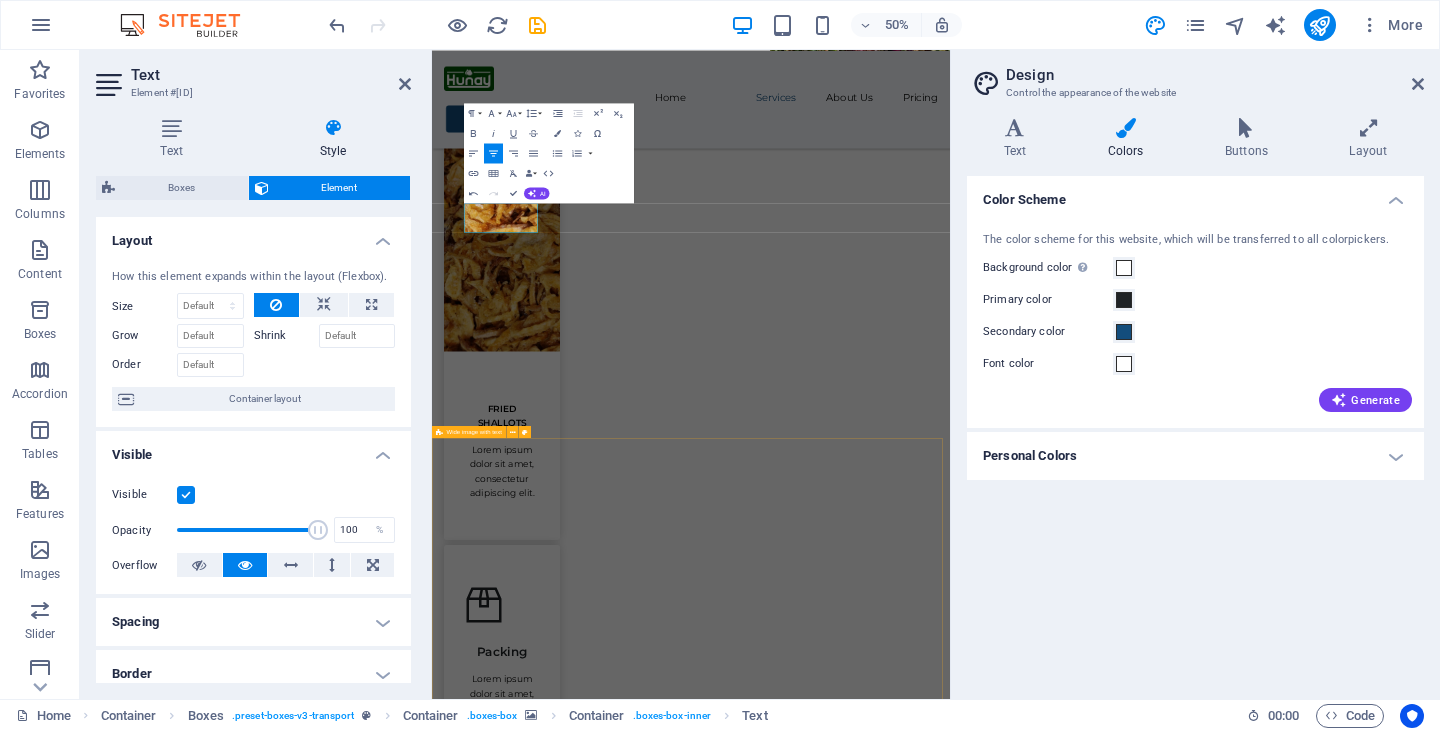 click on "About Us Lorem ipsum dolor sit amet, consectetur adipiscing elit, sed do eiusmod tempor incididunt ut labore et dolore magna aliqua. Ut enim ad minim veniam, quis nostrud exercitation ullamco laboris nisi ut aliquip ex ea commodo consequat. Lorem ipsum dolor sit amet, consectetur adipiscing elit, sed do eiusmod tempor incididunt ut labore et dolore magna aliqua. Ut enim ad minim veniam, quis nostrud exercitation ullamco laboris nisi ut aliquip ex ea commodo consequat. Contact Us" at bounding box center [950, 2927] 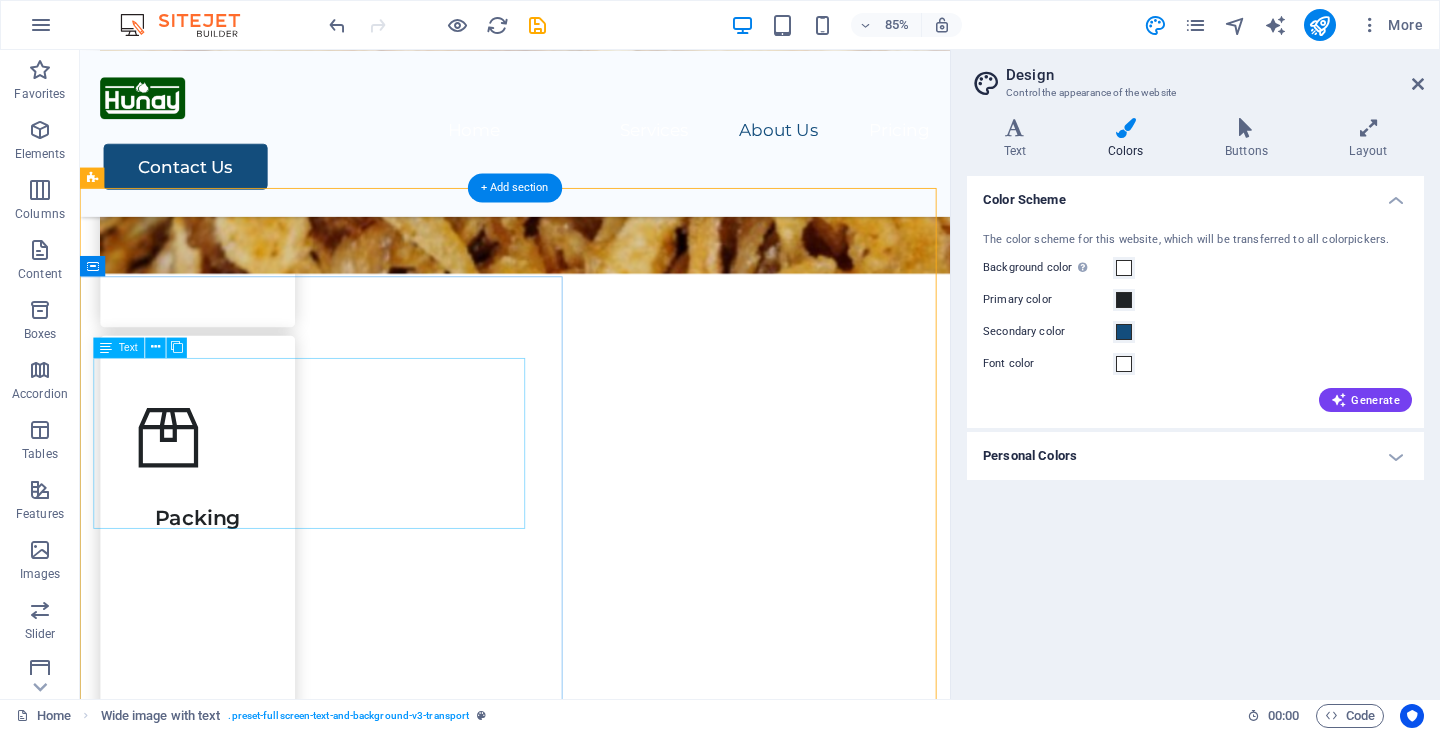 scroll, scrollTop: 2092, scrollLeft: 0, axis: vertical 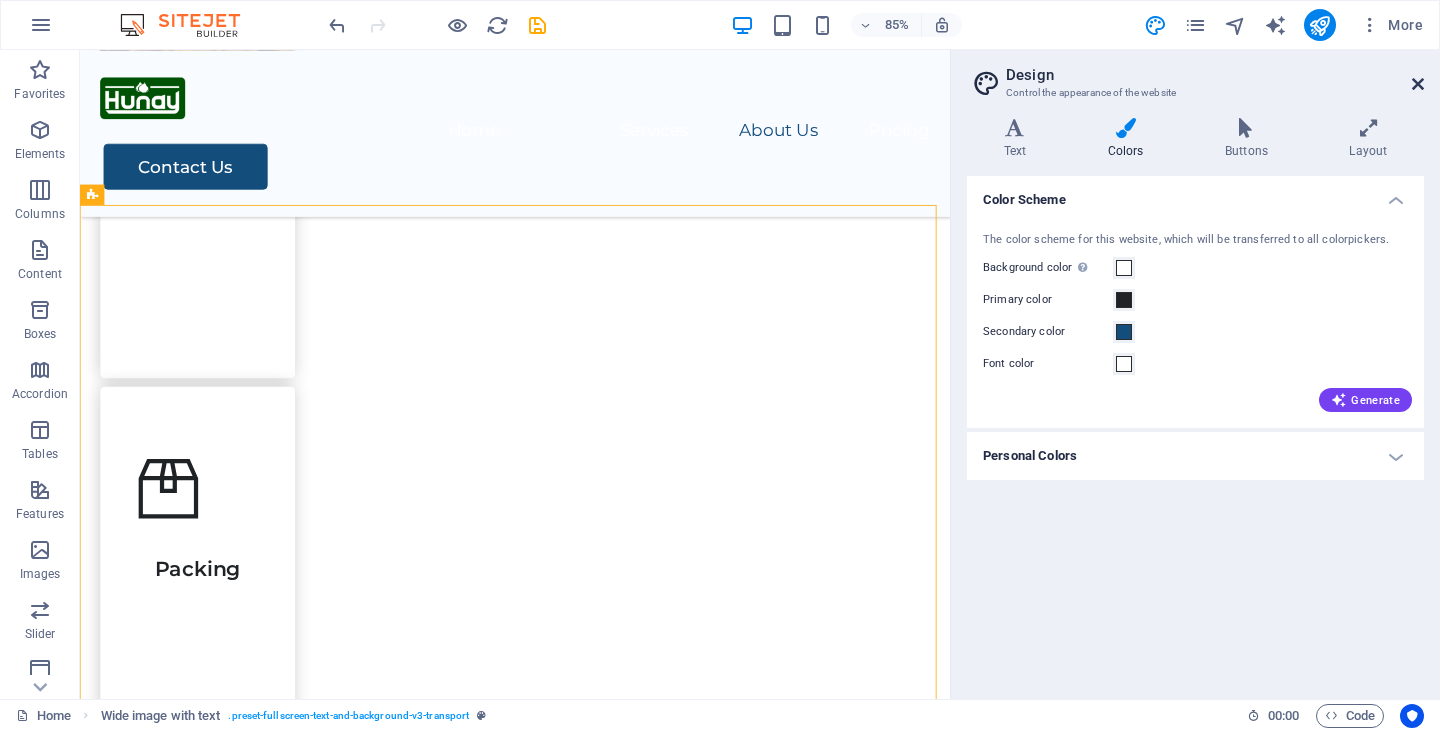 click at bounding box center (1418, 84) 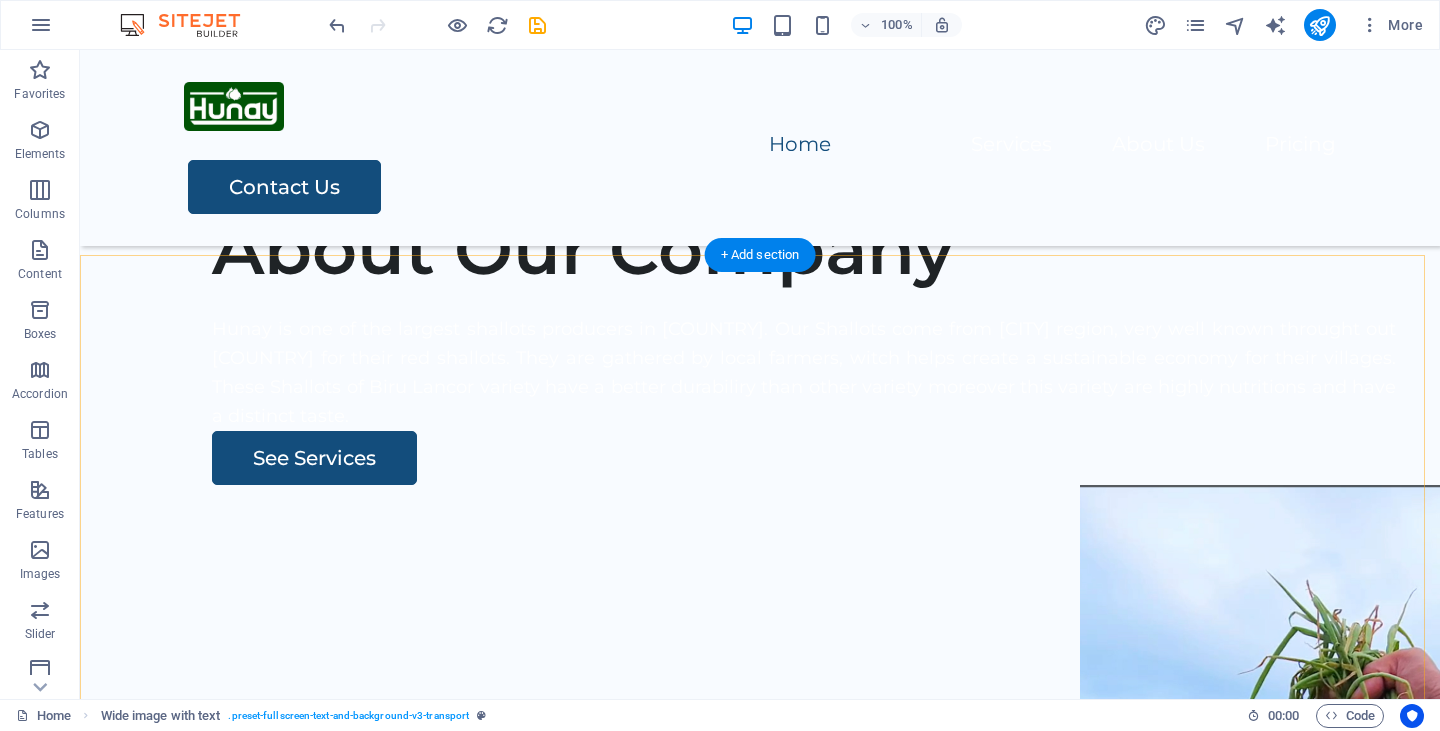 scroll, scrollTop: 650, scrollLeft: 0, axis: vertical 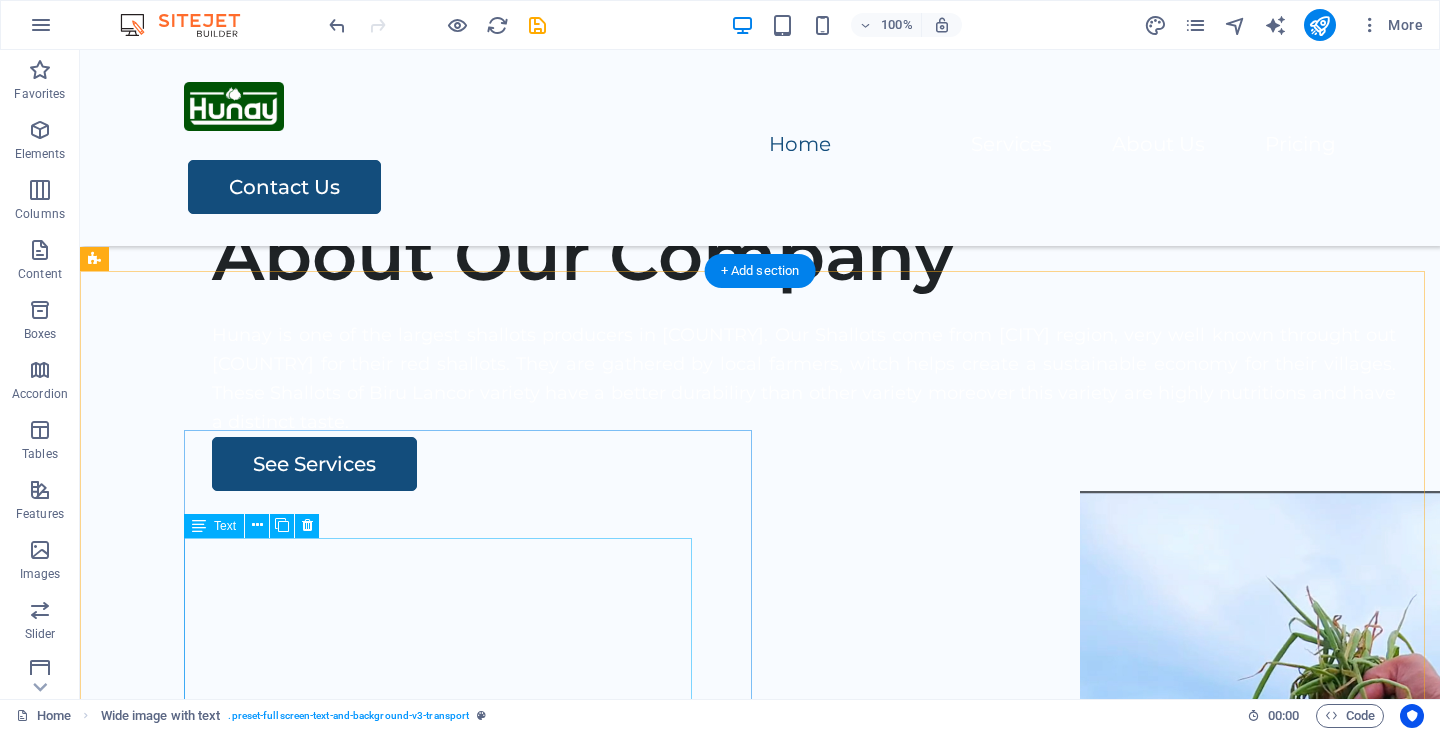 click on "Hunay is one of the largest shallots producers in [COUNTRY]. Our Shallots come from [CITY] region, very well known throught out [COUNTRY] for their red shallots. They are gathered by local farmers, witch helps create a sustainable economy for their villages. These Shallots of Biru Lancor variety have a better durabiliry than other variety moreover this variety are highly nutritions and have a distinct taste." at bounding box center [804, 378] 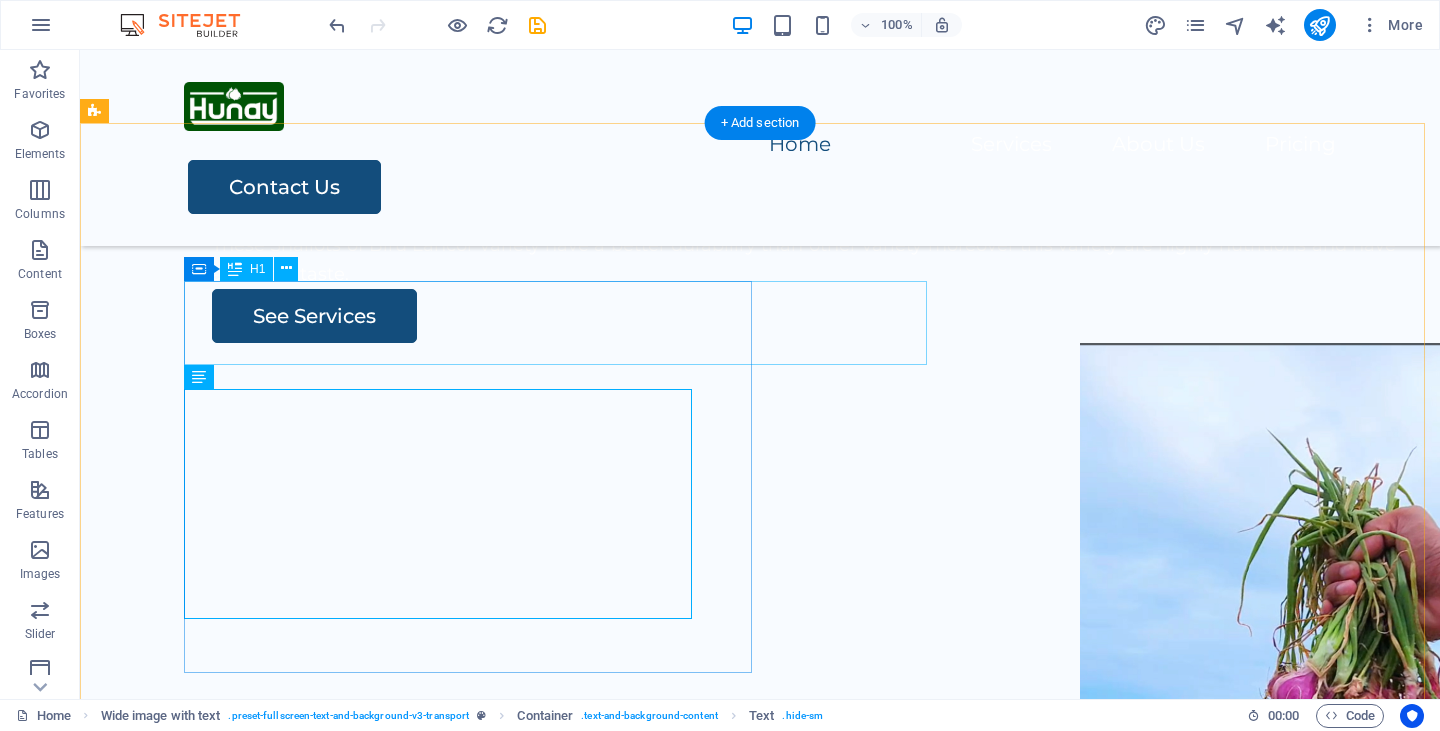 scroll, scrollTop: 768, scrollLeft: 0, axis: vertical 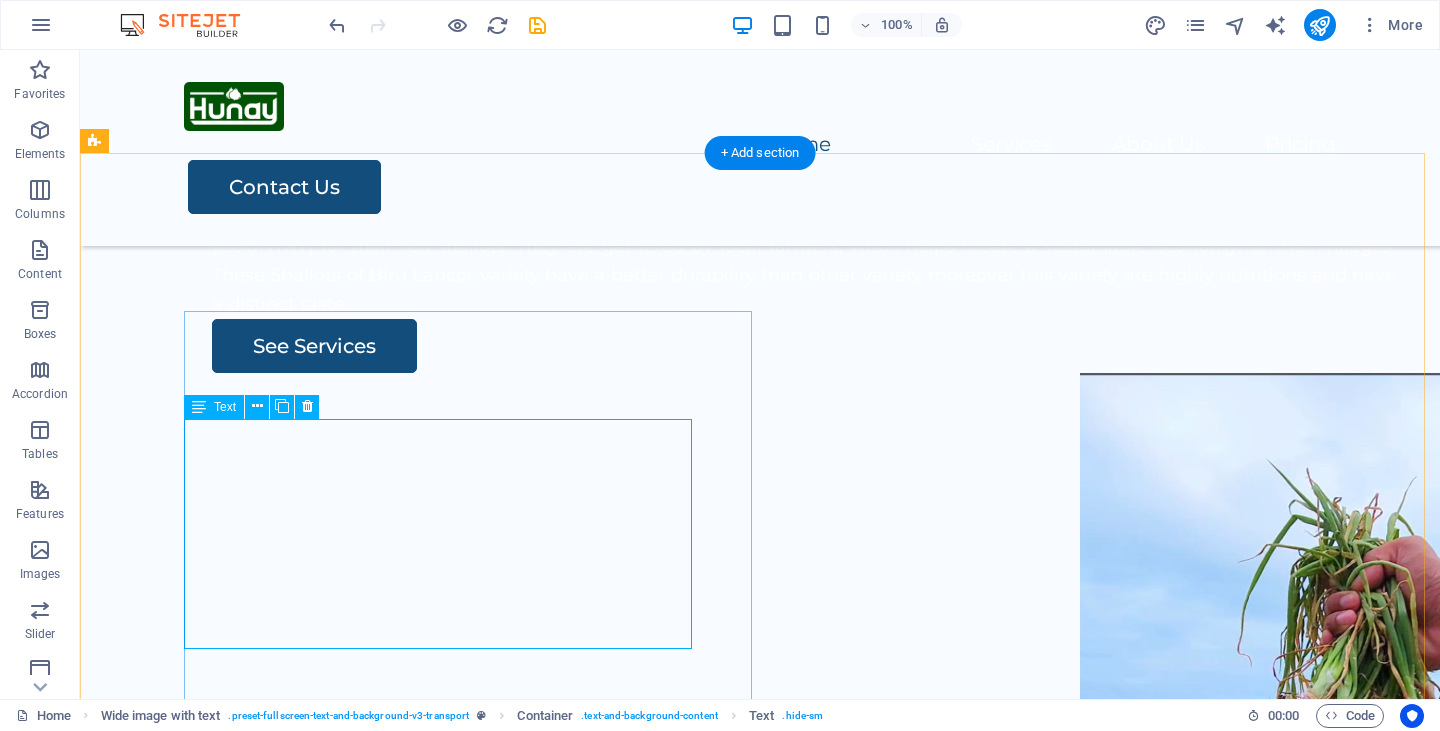 click on "Hunay is one of the largest shallots producers in [COUNTRY]. Our Shallots come from [CITY] region, very well known throught out [COUNTRY] for their red shallots. They are gathered by local farmers, witch helps create a sustainable economy for their villages. These Shallots of Biru Lancor variety have a better durabiliry than other variety moreover this variety are highly nutritions and have a distinct taste." at bounding box center (804, 260) 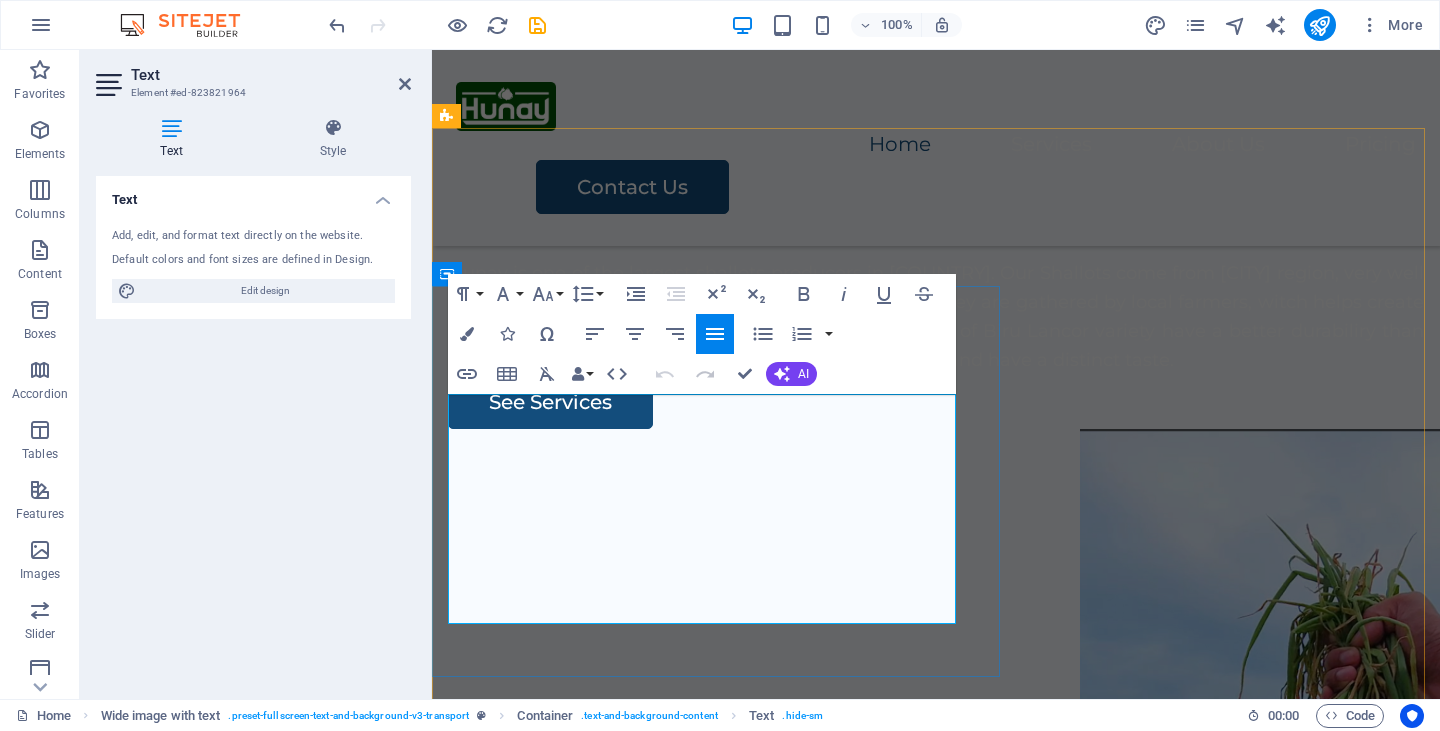 scroll, scrollTop: 536, scrollLeft: 0, axis: vertical 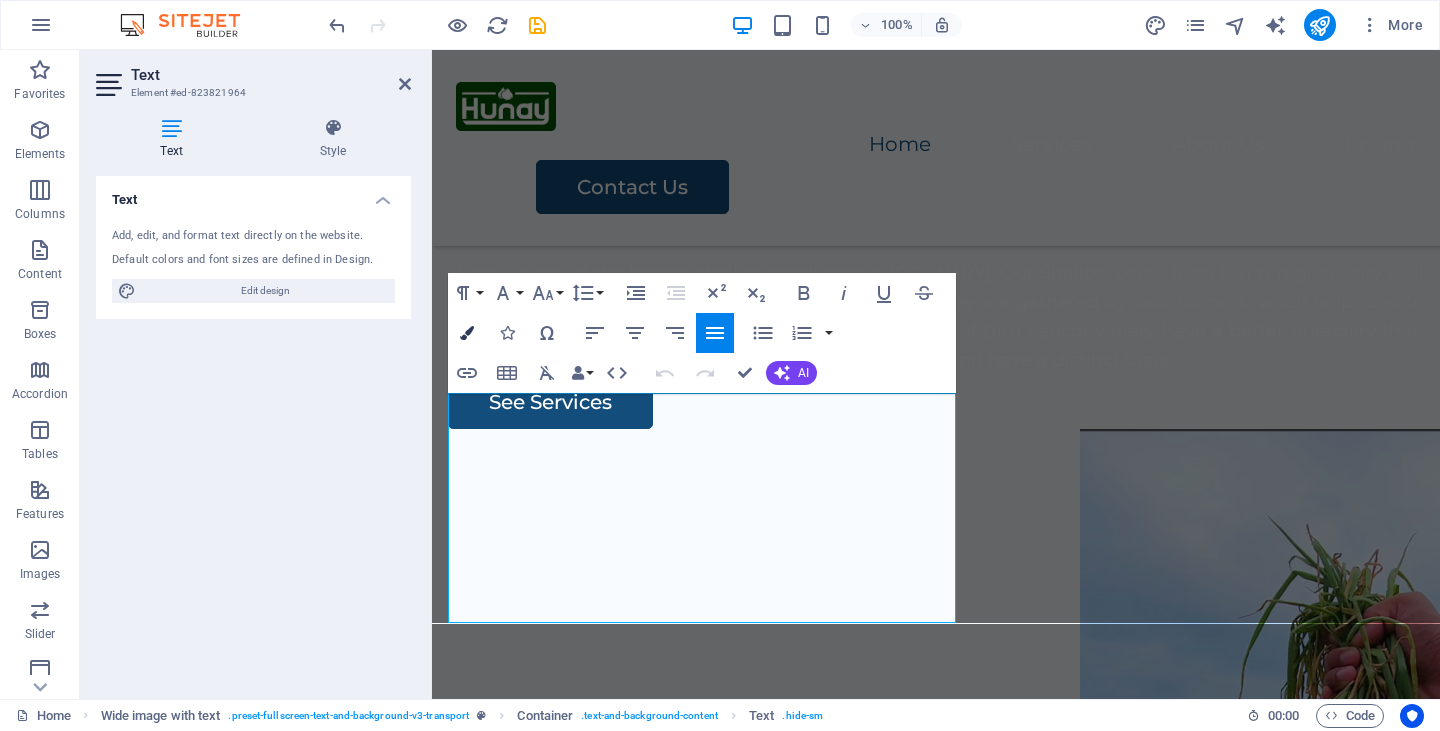 click at bounding box center (467, 333) 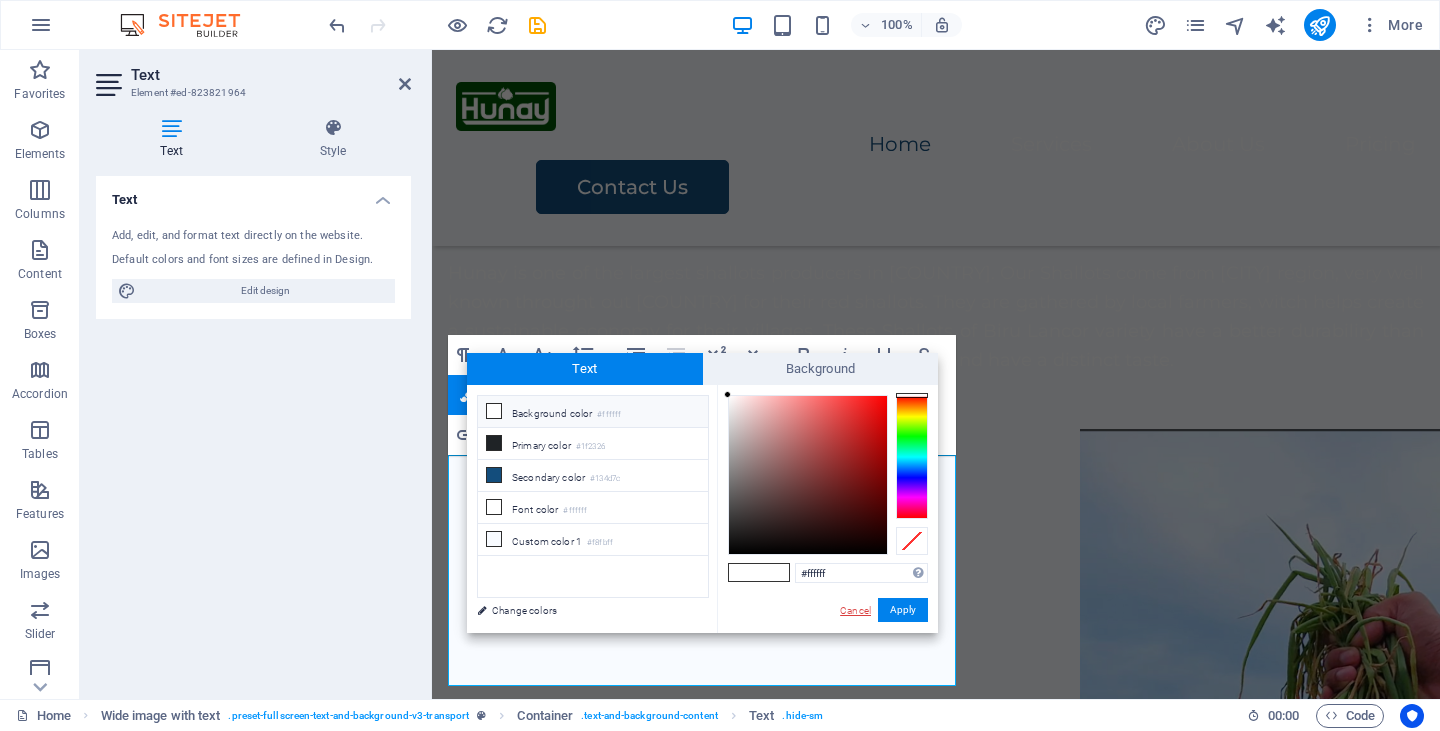 click on "Cancel" at bounding box center [855, 610] 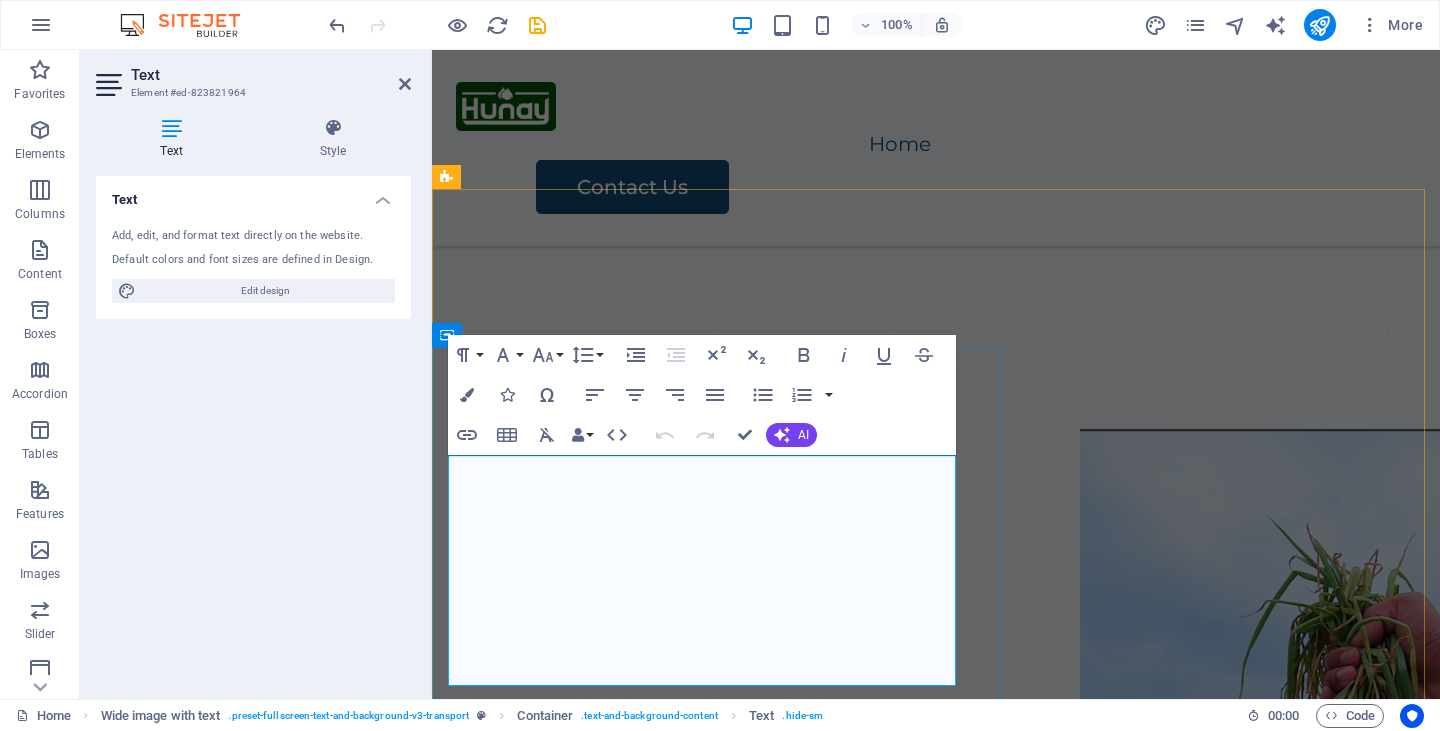 click on "Hunay is one of the largest shallots producers in [COUNTRY]. Our Shallots come from [CITY] region, very well known throught out [COUNTRY] for their red shallots. They are gathered by local farmers, witch helps create a sustainable economy for their villages. These Shallots of Biru Lancor variety have a better durabiliry than other variety moreover this variety are highly nutritions and have a distinct taste." at bounding box center (936, 316) 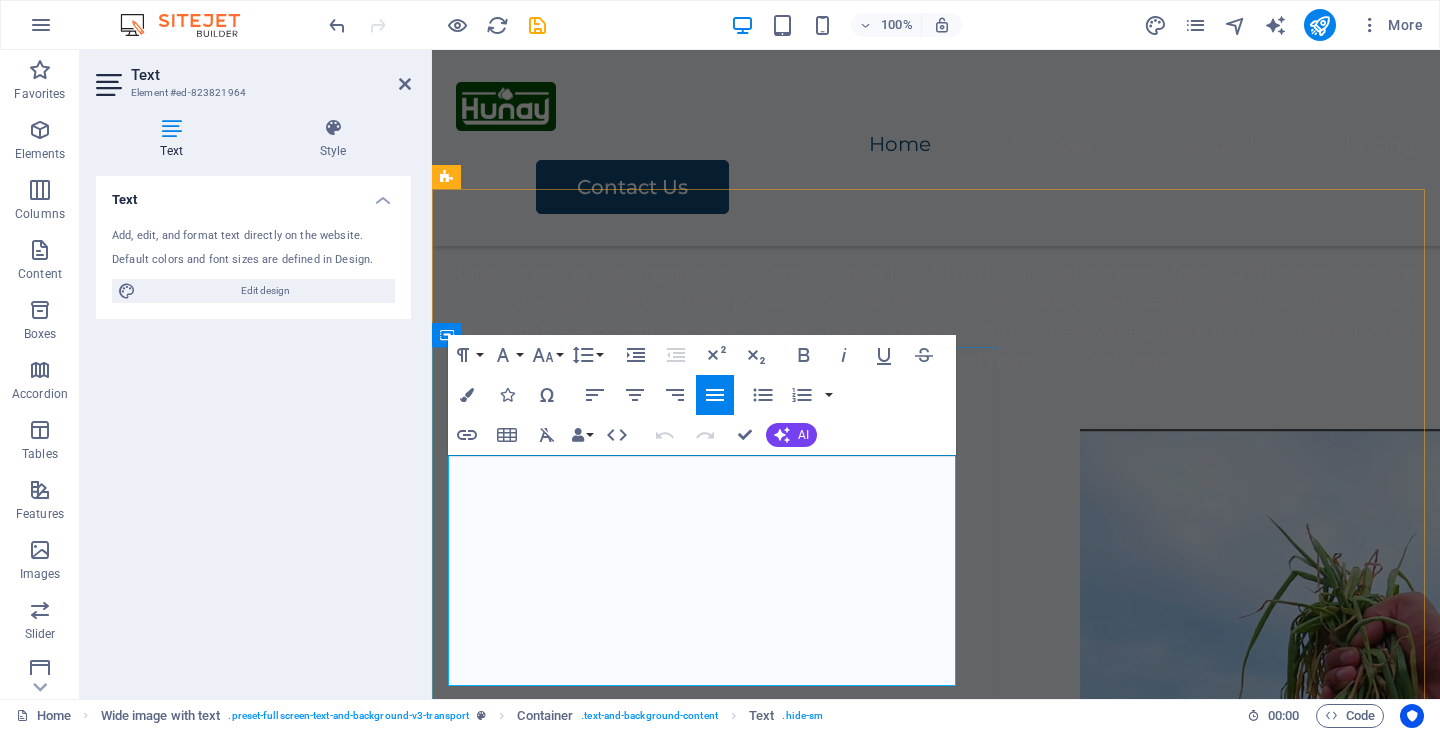 drag, startPoint x: 652, startPoint y: 525, endPoint x: 611, endPoint y: 551, distance: 48.548943 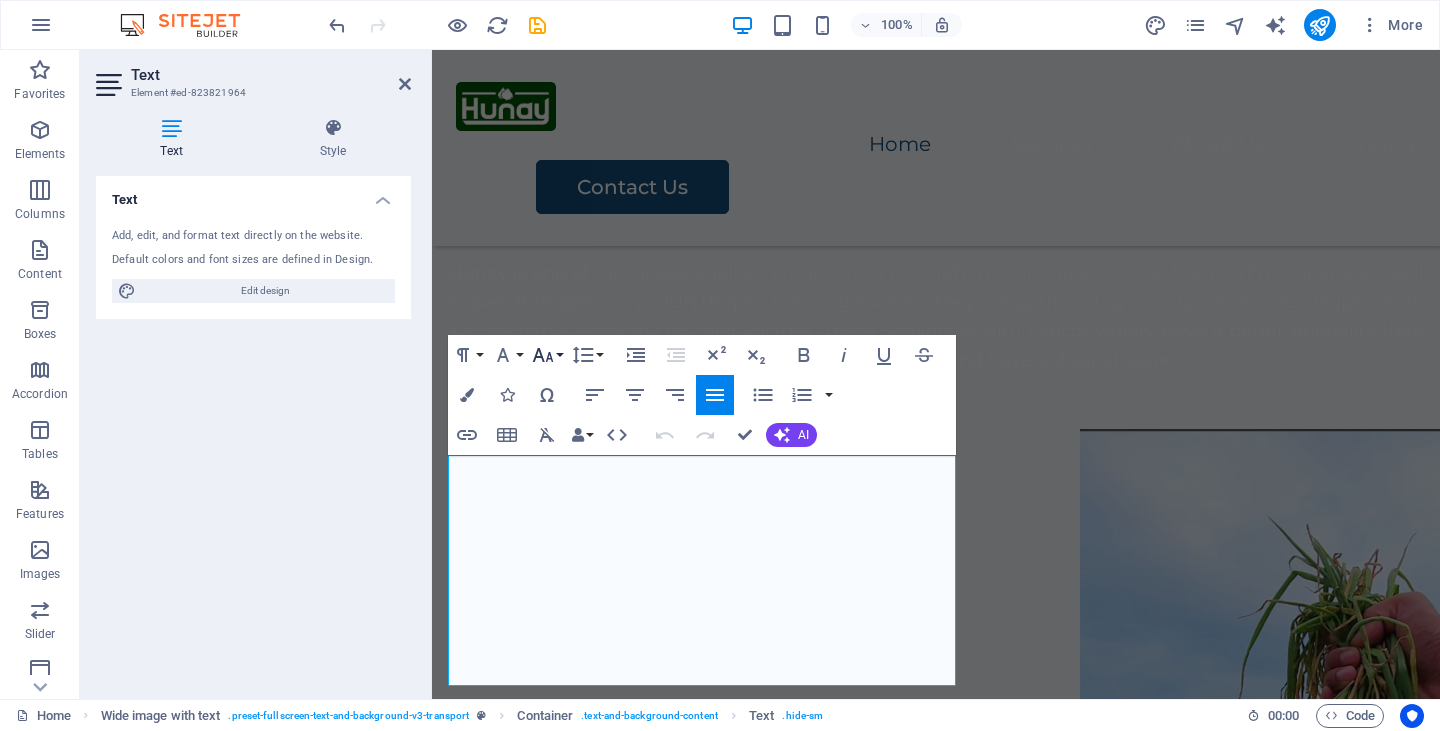 click on "Font Size" at bounding box center [547, 355] 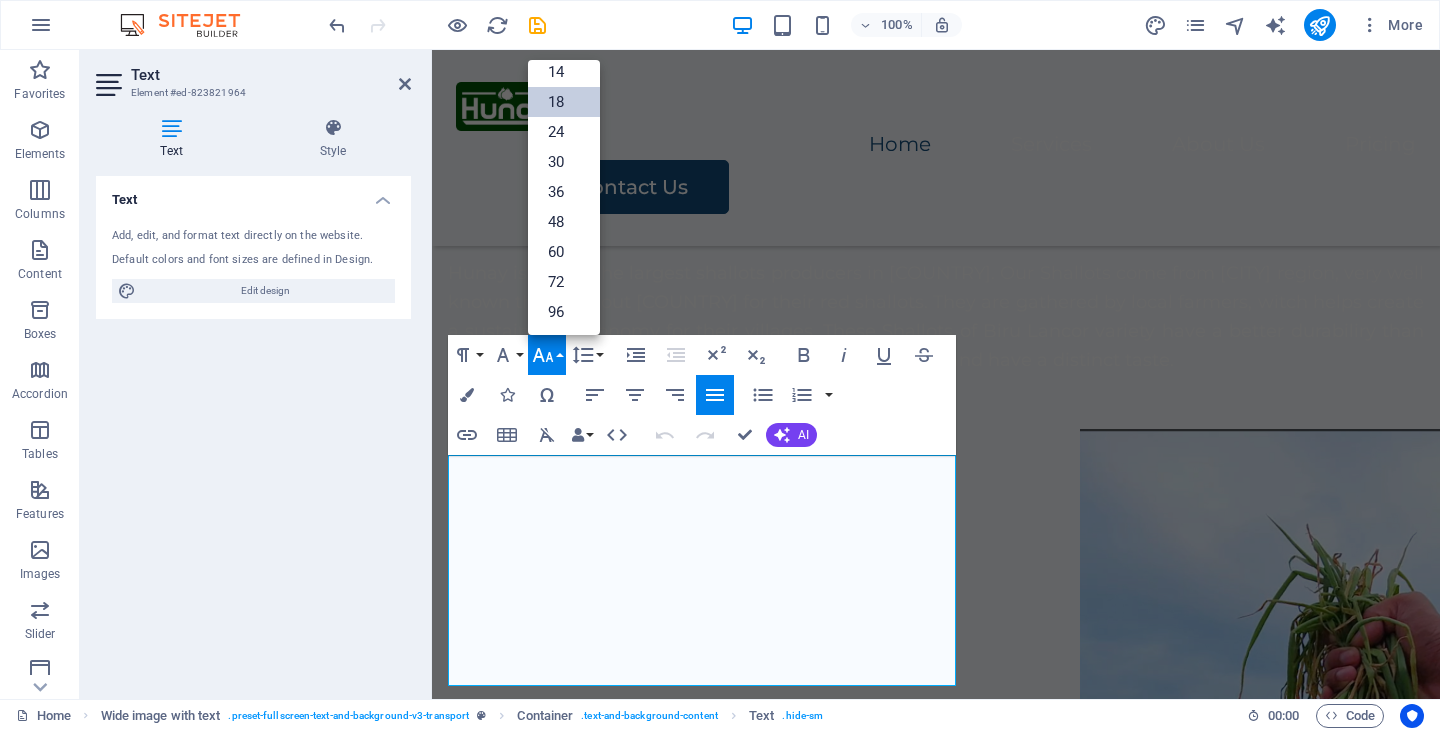 scroll, scrollTop: 160, scrollLeft: 0, axis: vertical 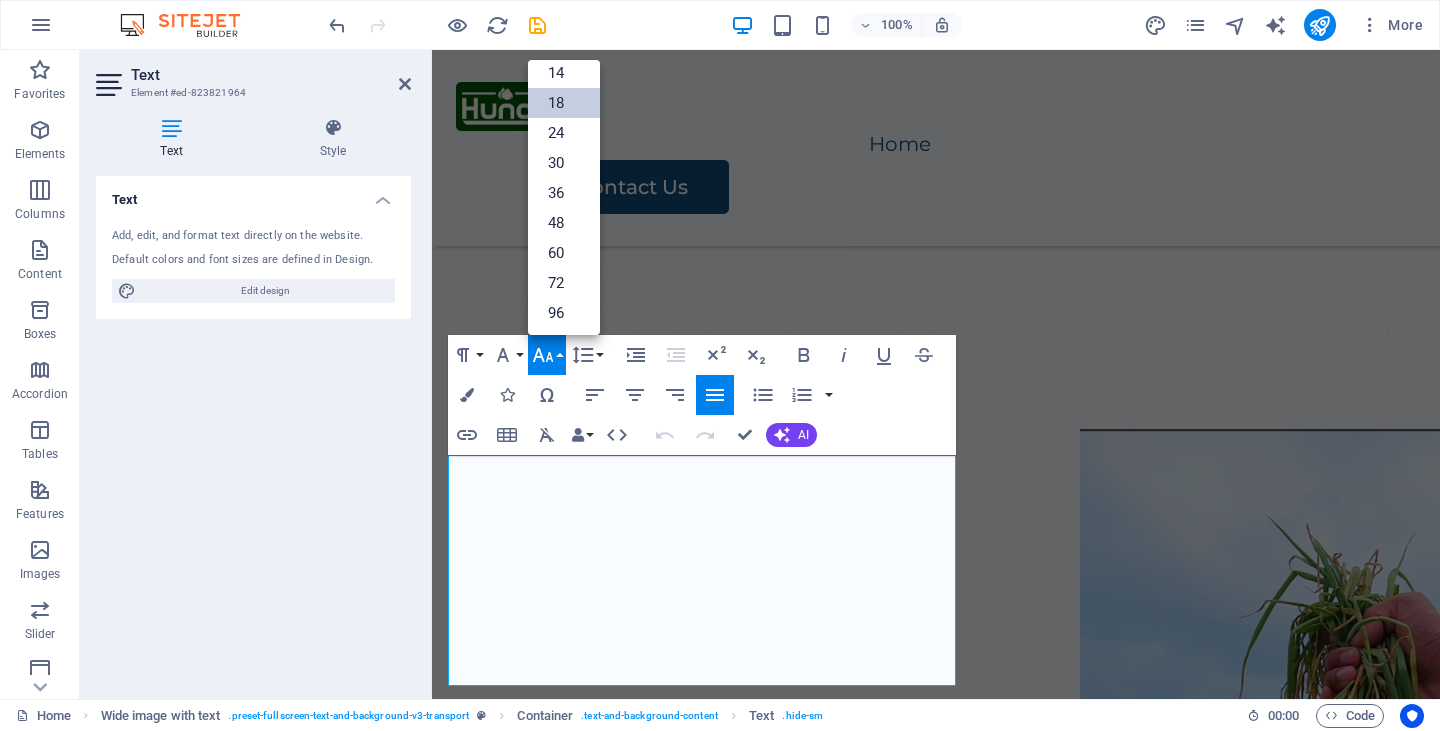 click on "Font Size" at bounding box center [547, 355] 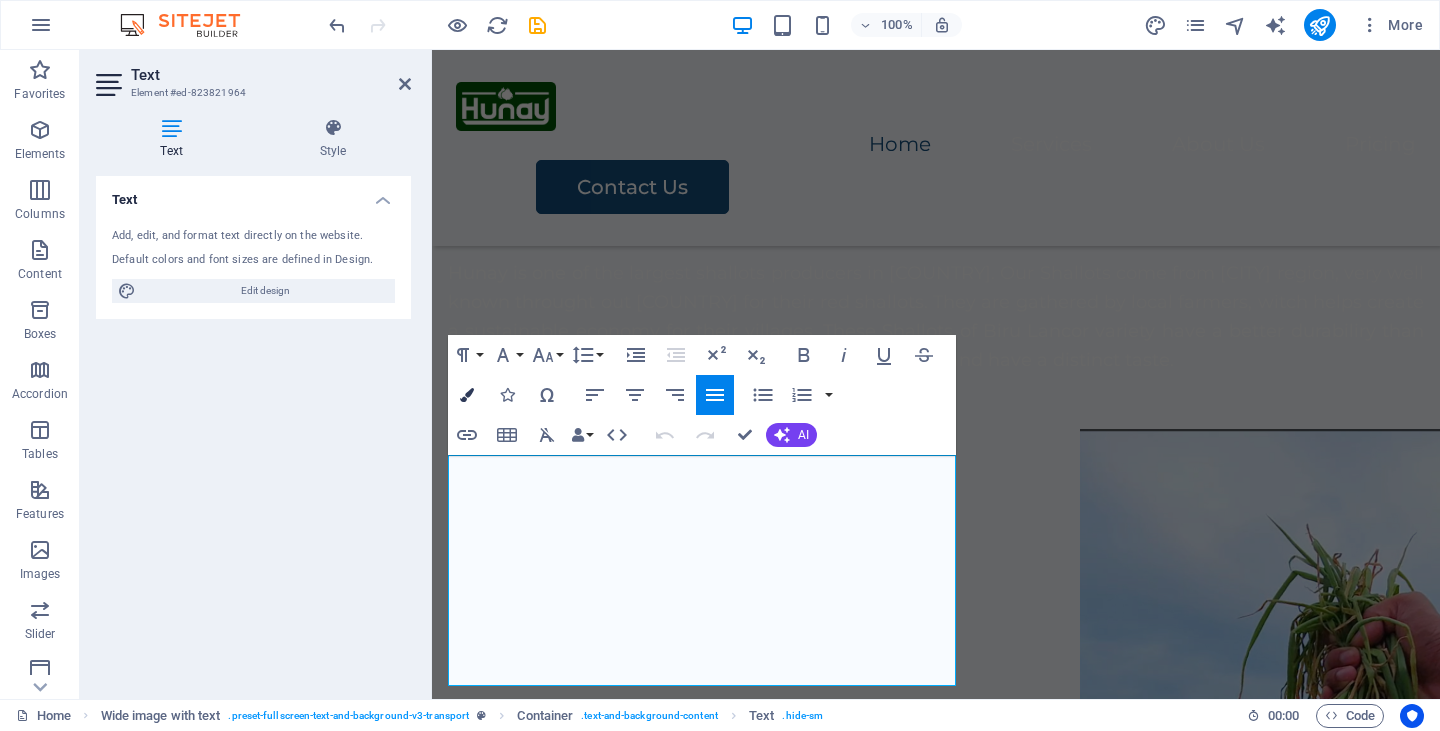 click on "Colors" at bounding box center (467, 395) 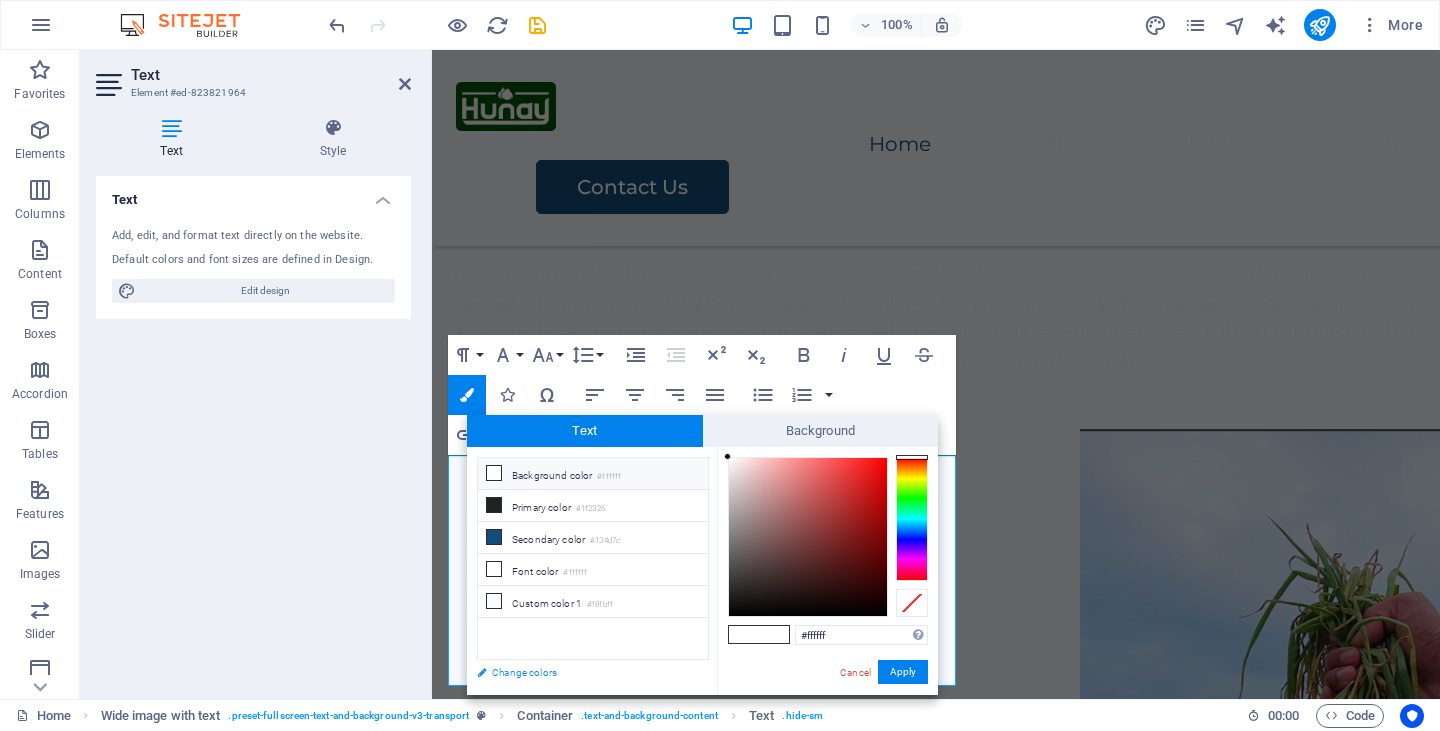 click on "Change colors" at bounding box center [583, 672] 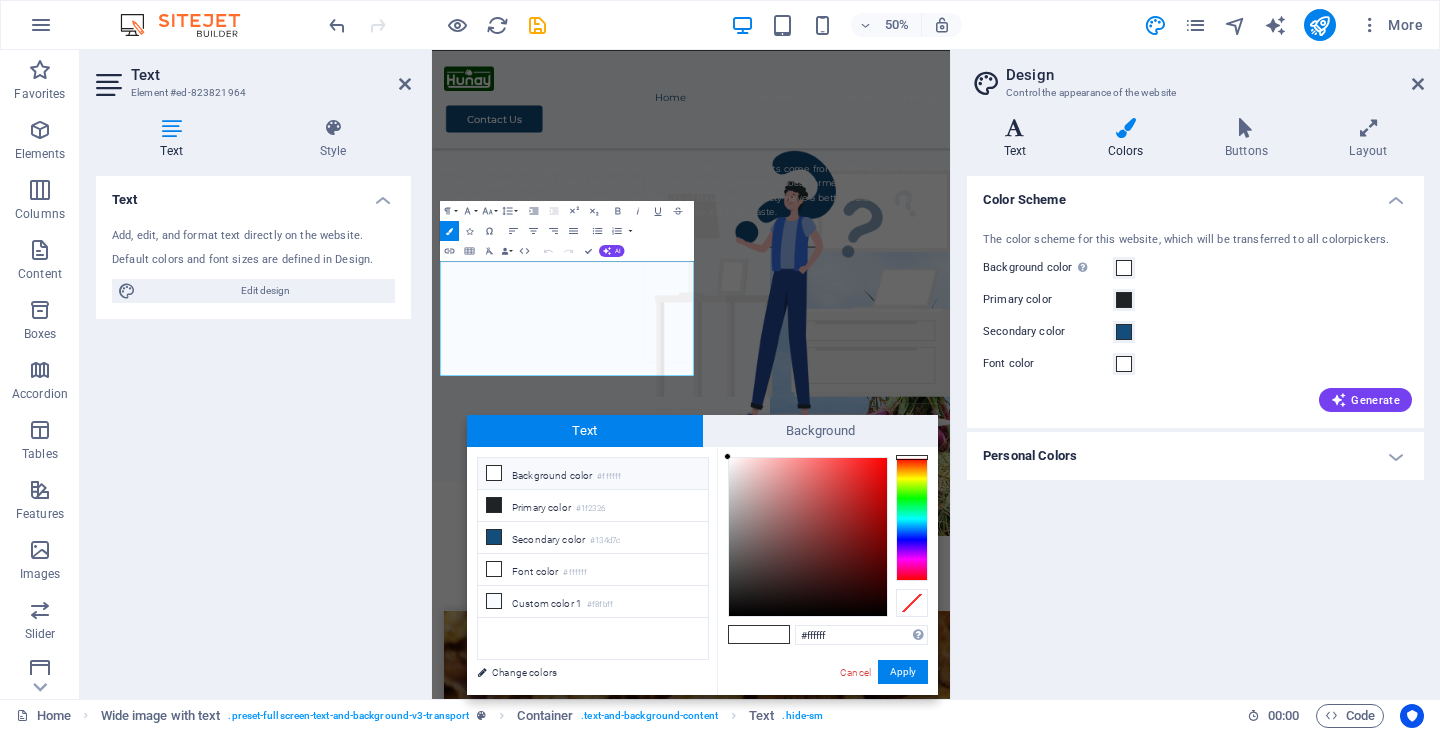 click at bounding box center (1015, 128) 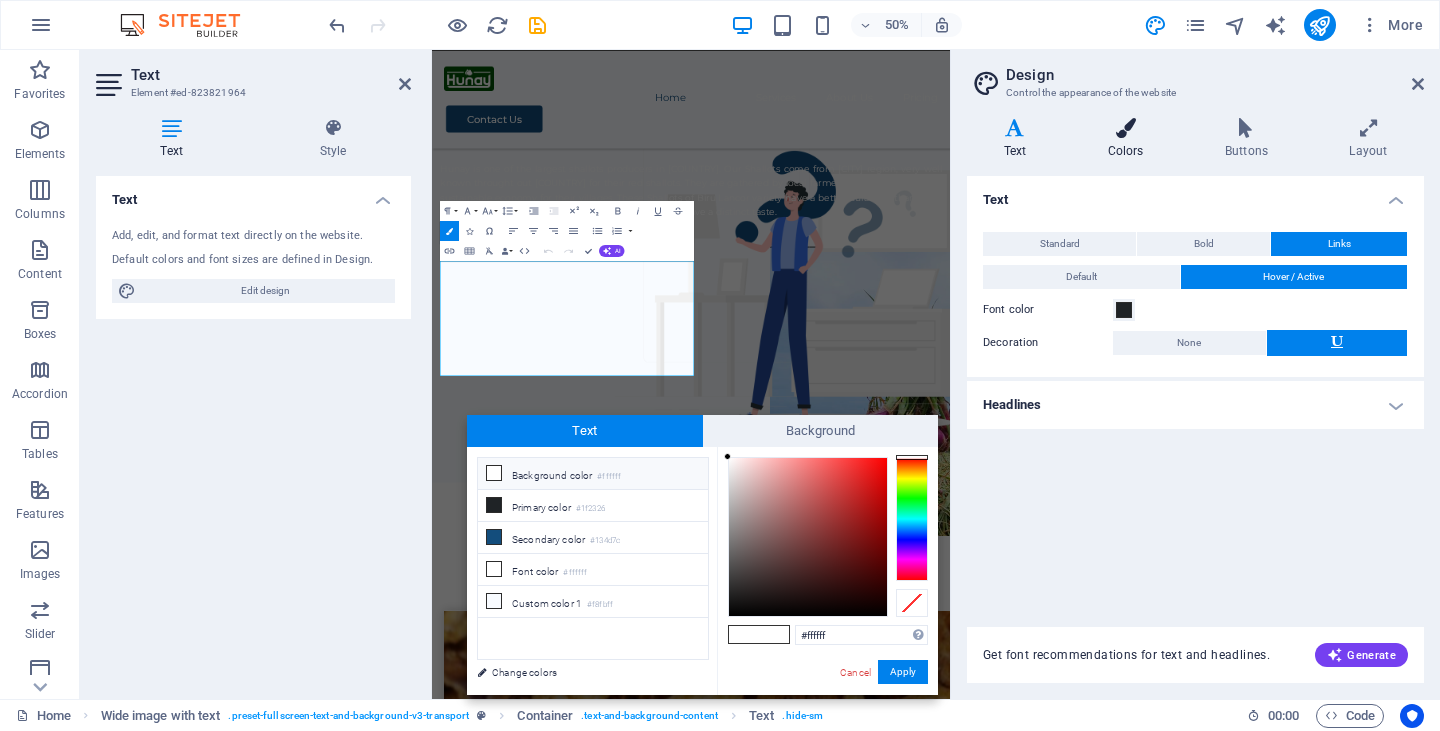click at bounding box center (1125, 128) 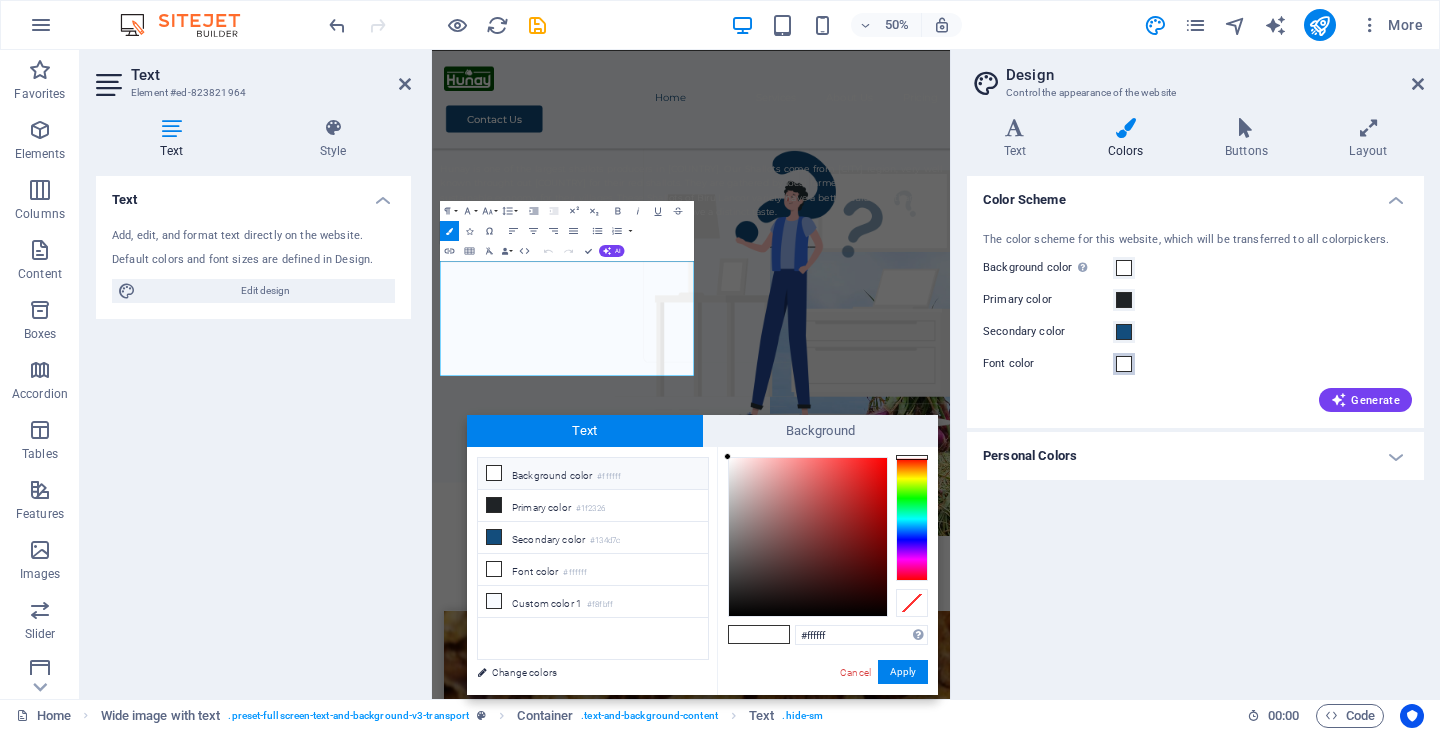click at bounding box center [1124, 364] 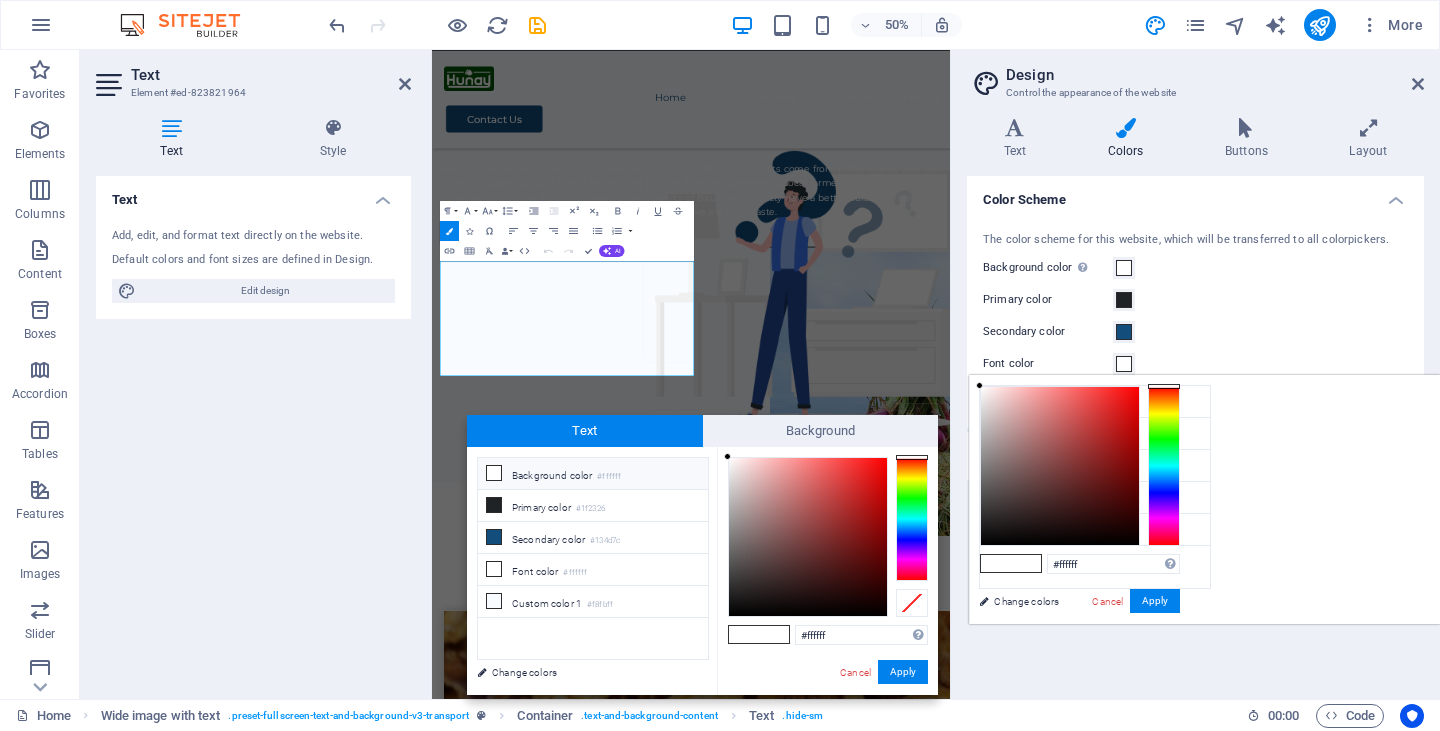 click at bounding box center (1124, 364) 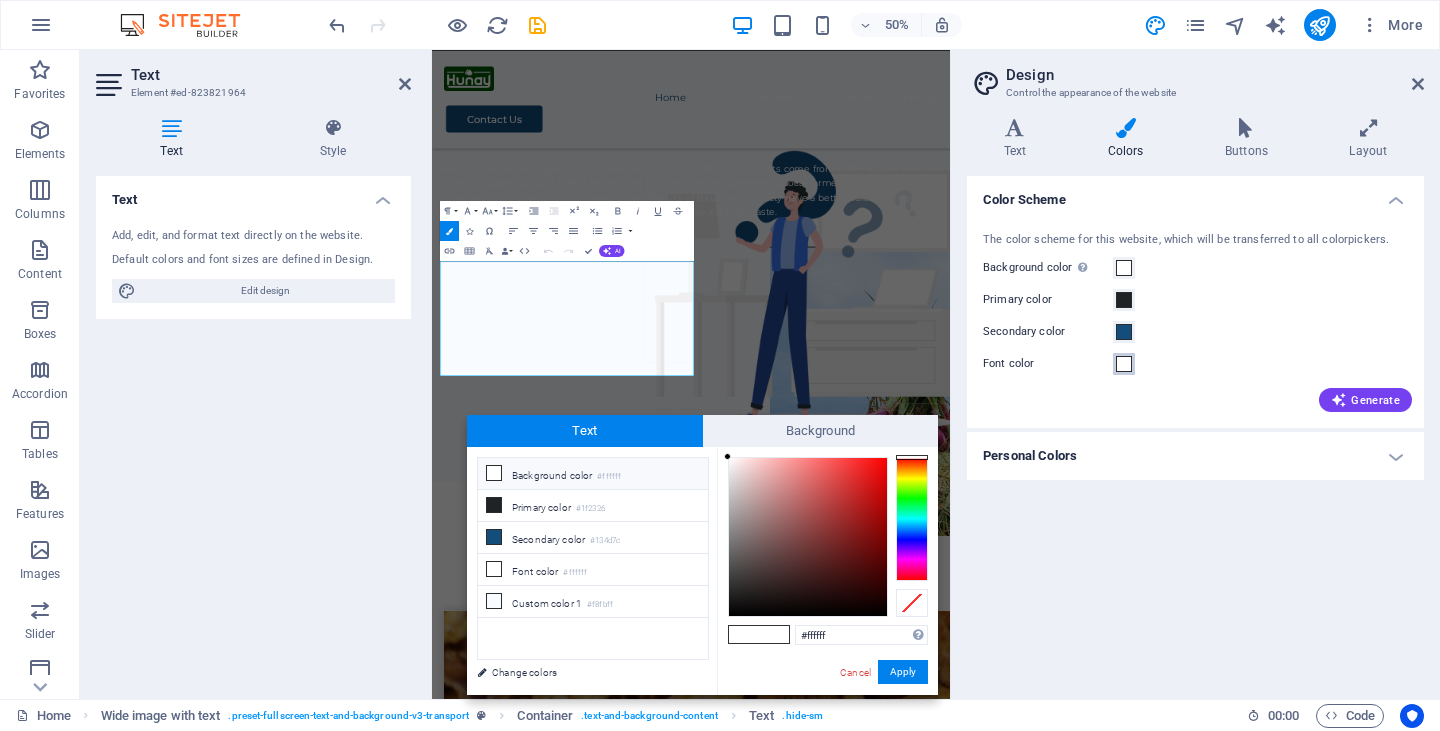 click at bounding box center [1124, 364] 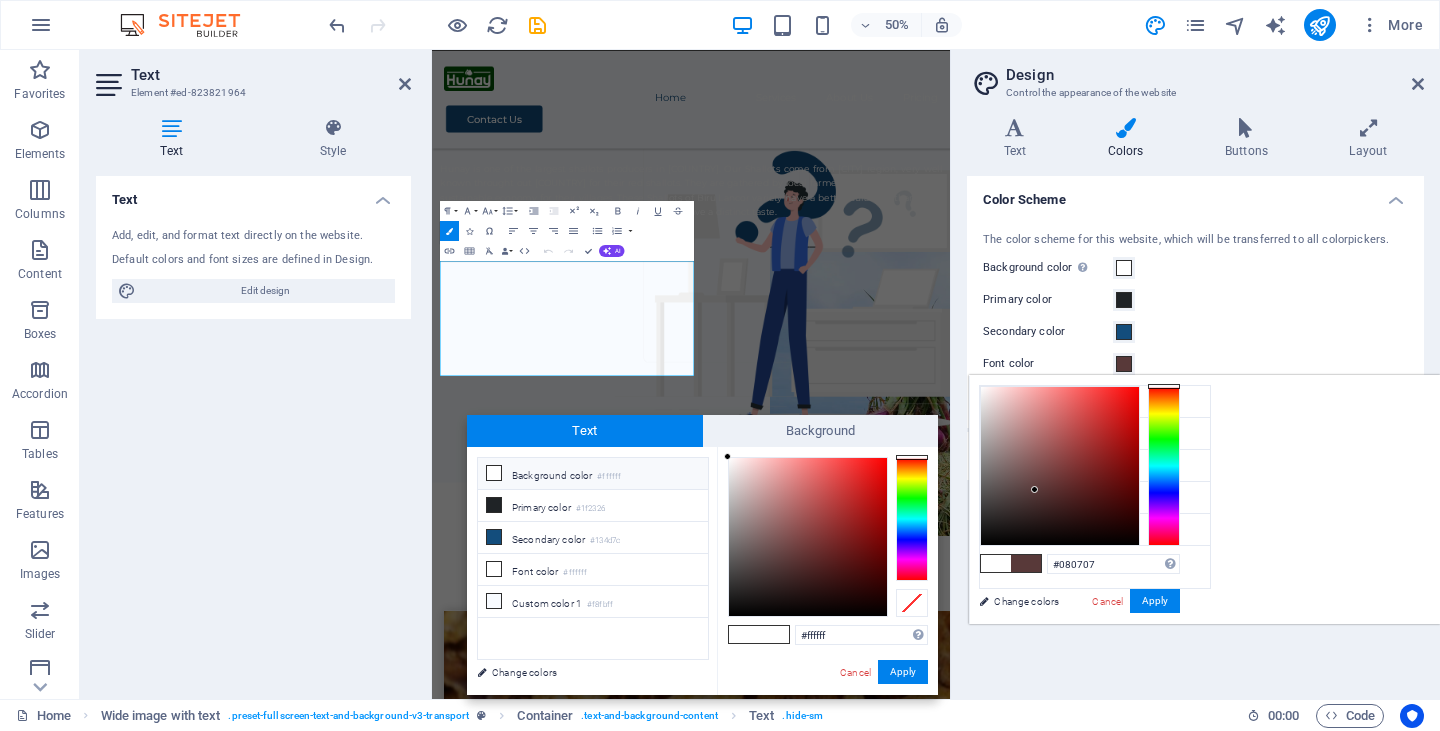 type on "#000000" 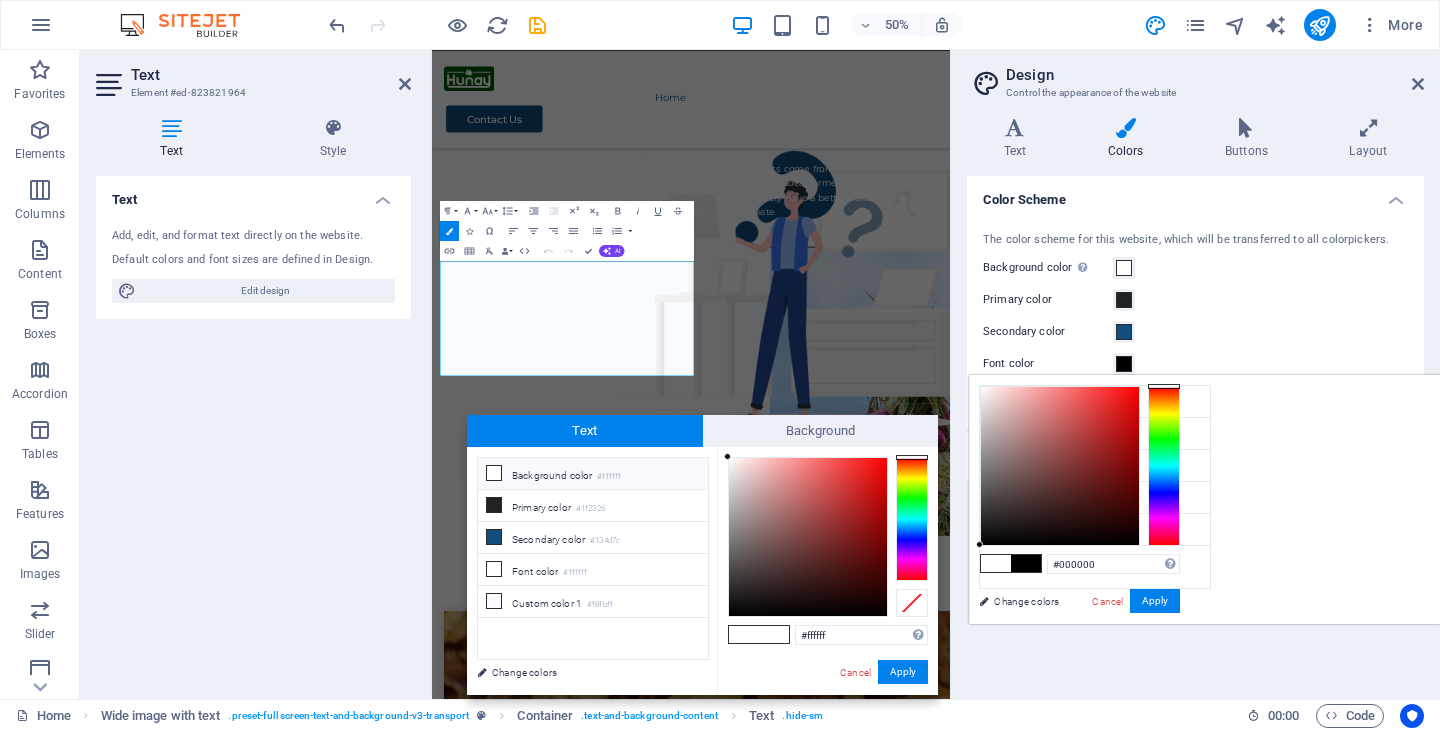 drag, startPoint x: 1285, startPoint y: 489, endPoint x: 1136, endPoint y: 663, distance: 229.07858 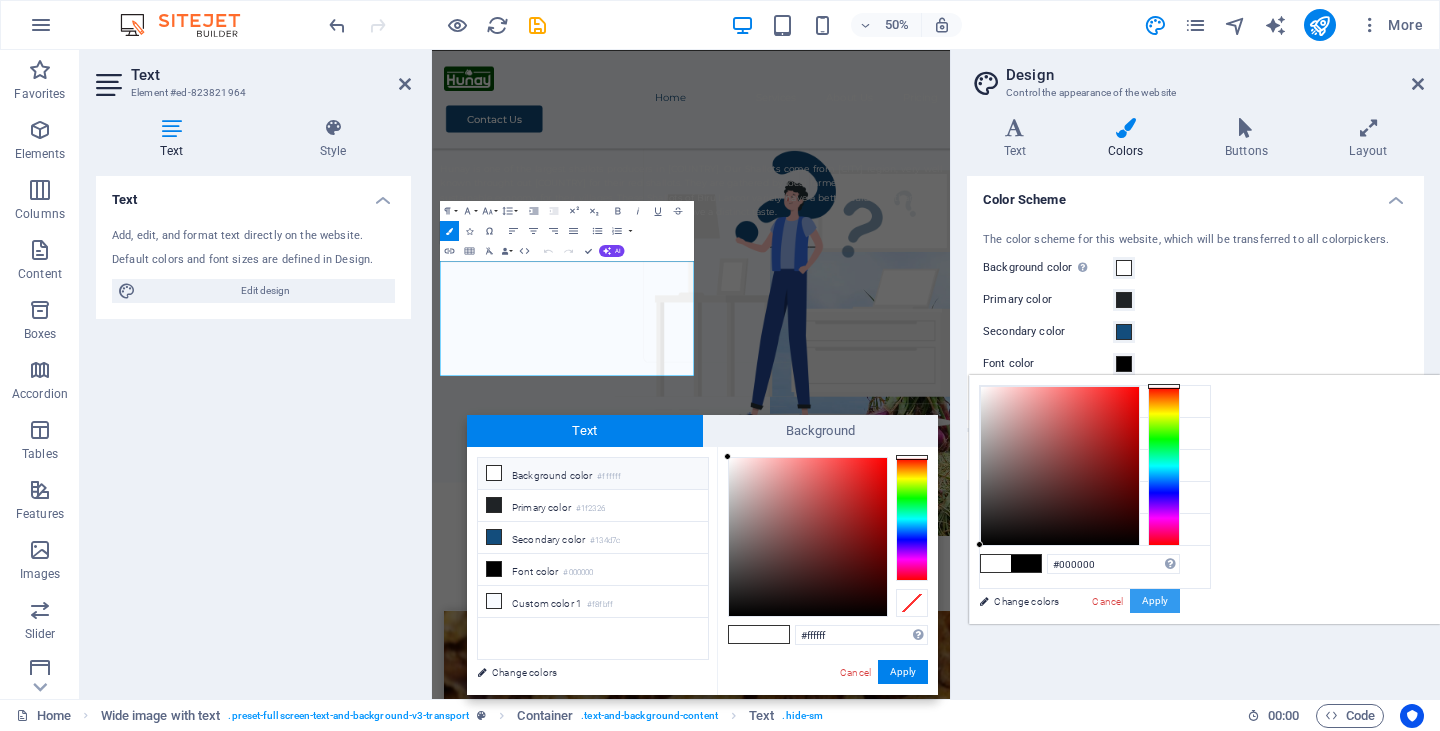 click on "Apply" at bounding box center (1155, 601) 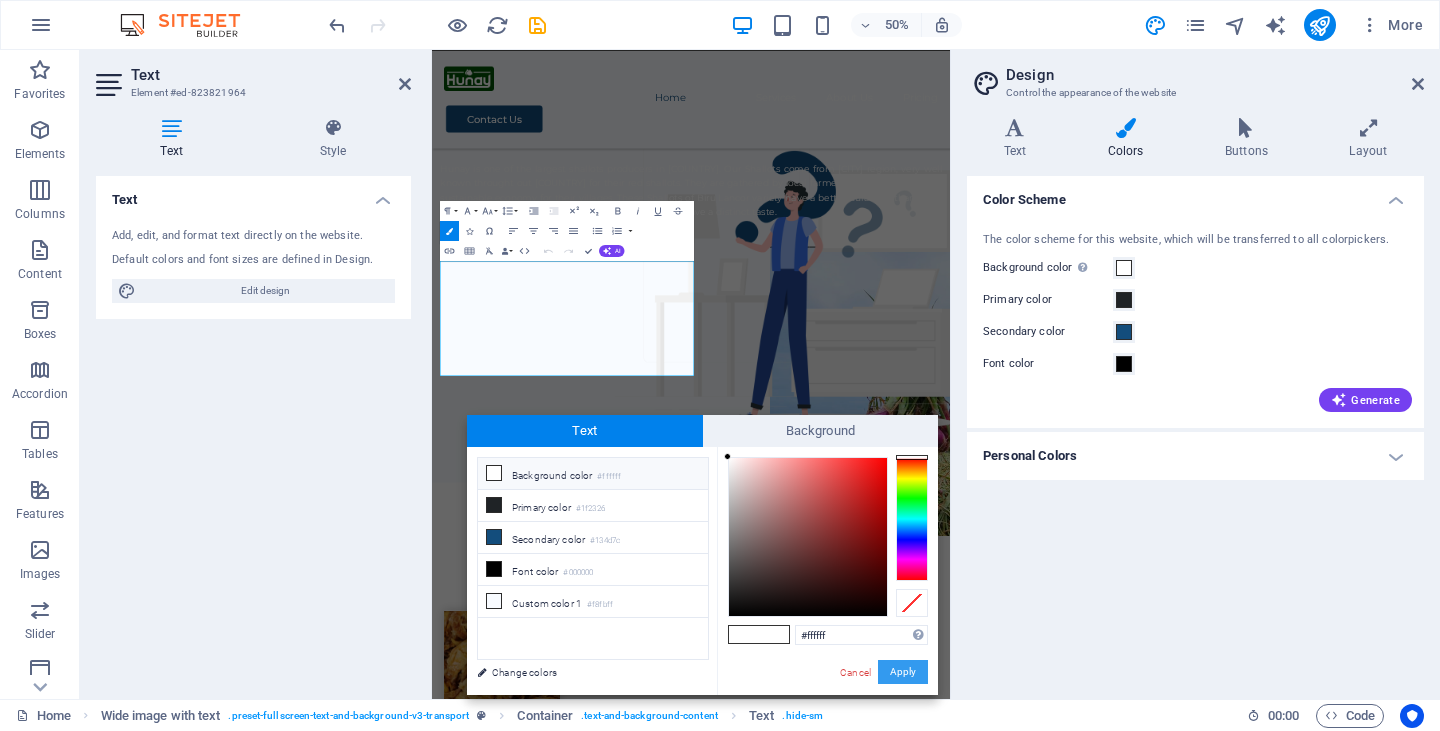 click on "Apply" at bounding box center [903, 672] 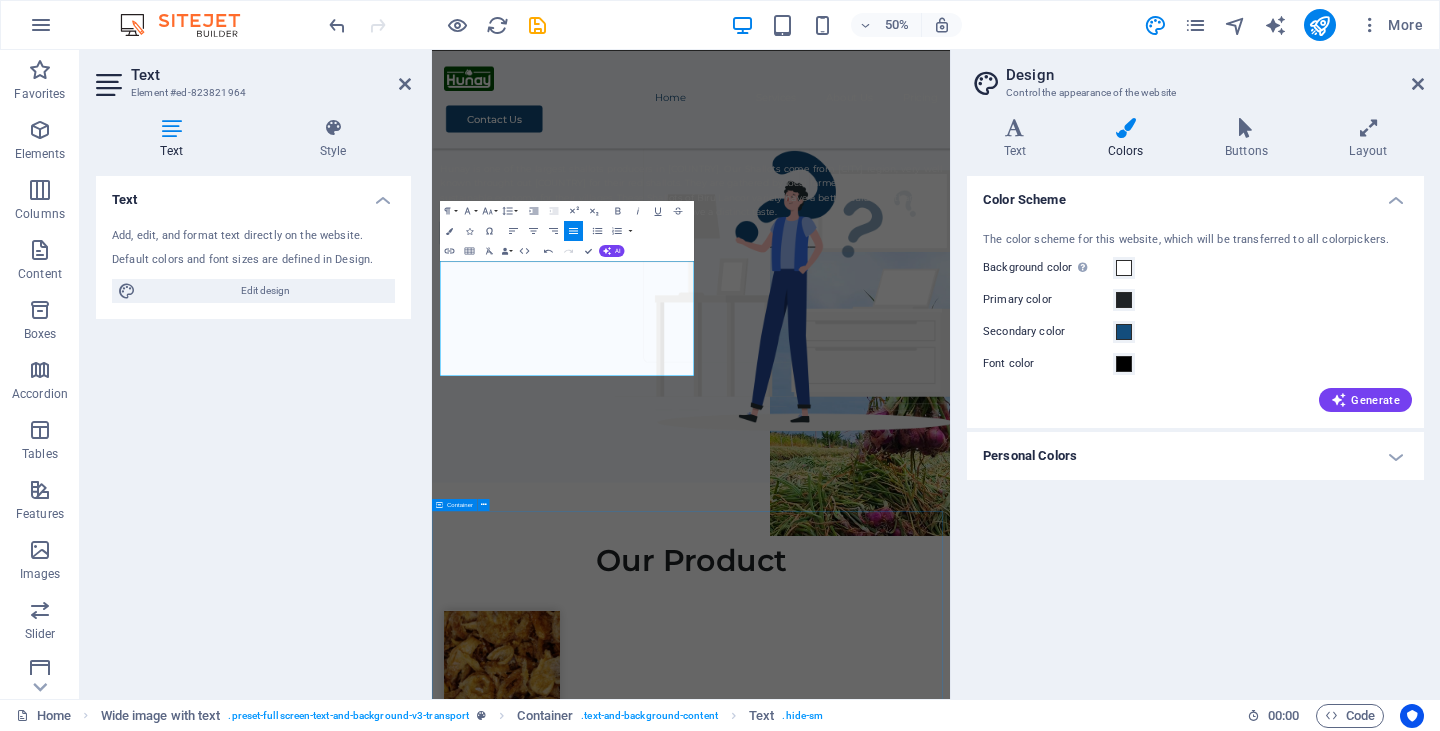 click on "Our Product FRIED SHALLOTS Lorem ipsum dolor sit amet, consectetur adipiscing elit. Packing Lorem ipsum dolor sit amet, consectetur adipiscing elit. Storage Lorem ipsum dolor sit amet, consectetur adipiscing elit. Assembly Lorem ipsum dolor sit amet, consectetur adipiscing elit." at bounding box center [950, 2205] 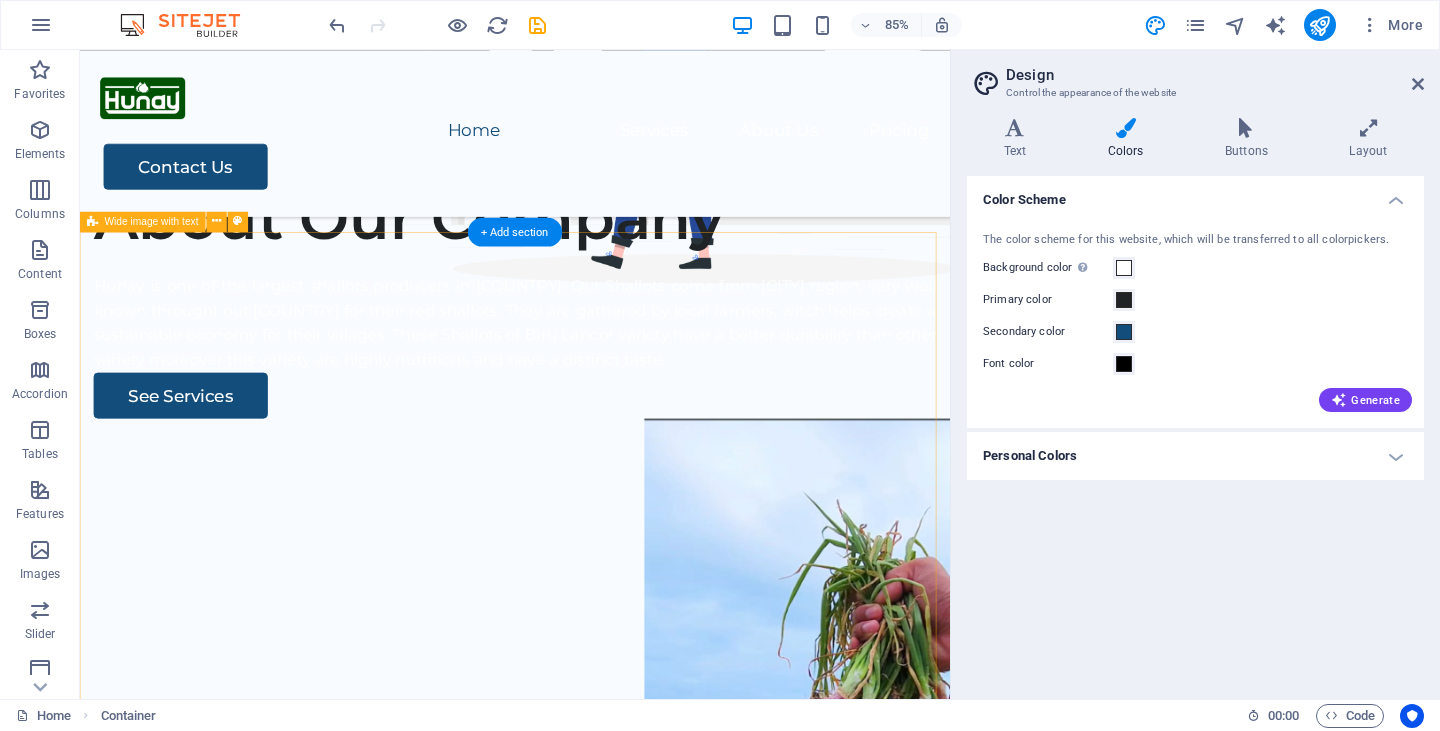 scroll, scrollTop: 540, scrollLeft: 0, axis: vertical 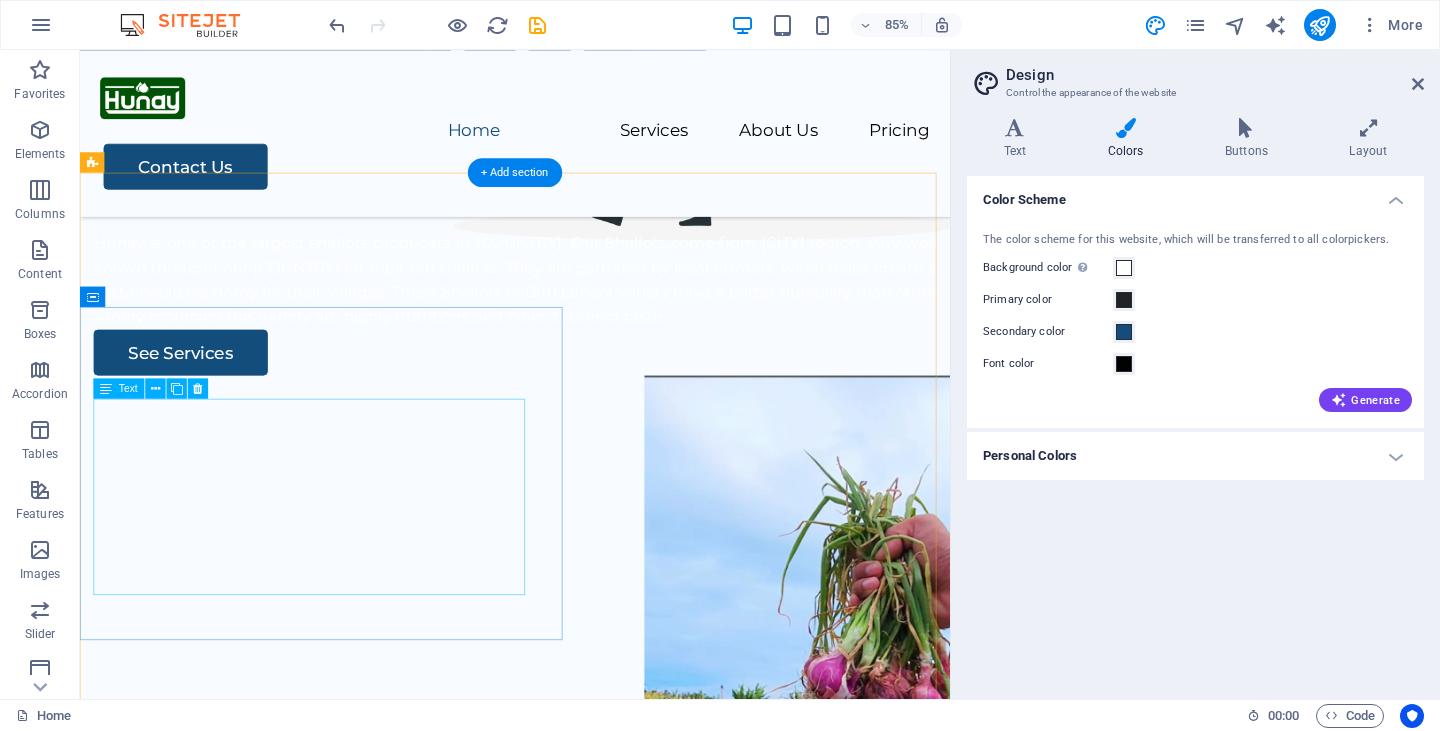 click on "Hunay is one of the largest shallots producers in [COUNTRY]. Our Shallots come from [CITY] region, very well known throught out [COUNTRY] for their red shallots. They are gathered by local farmers, witch helps create a sustainable economy for their villages. These Shallots of Biru Lancor variety have a better durabiliry than other variety moreover this variety are highly nutritions and have a distinct taste." at bounding box center [592, 320] 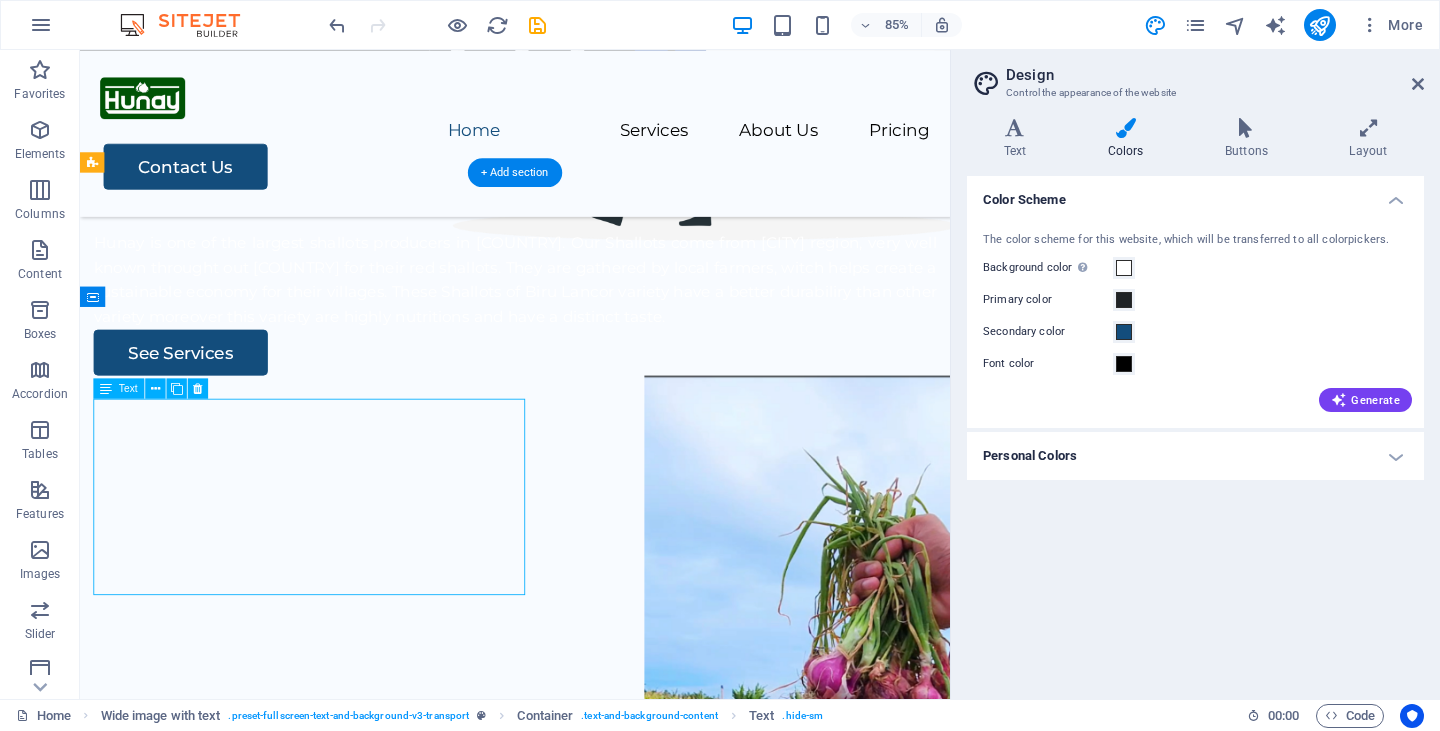 click on "Hunay is one of the largest shallots producers in [COUNTRY]. Our Shallots come from [CITY] region, very well known throught out [COUNTRY] for their red shallots. They are gathered by local farmers, witch helps create a sustainable economy for their villages. These Shallots of Biru Lancor variety have a better durabiliry than other variety moreover this variety are highly nutritions and have a distinct taste." at bounding box center (592, 320) 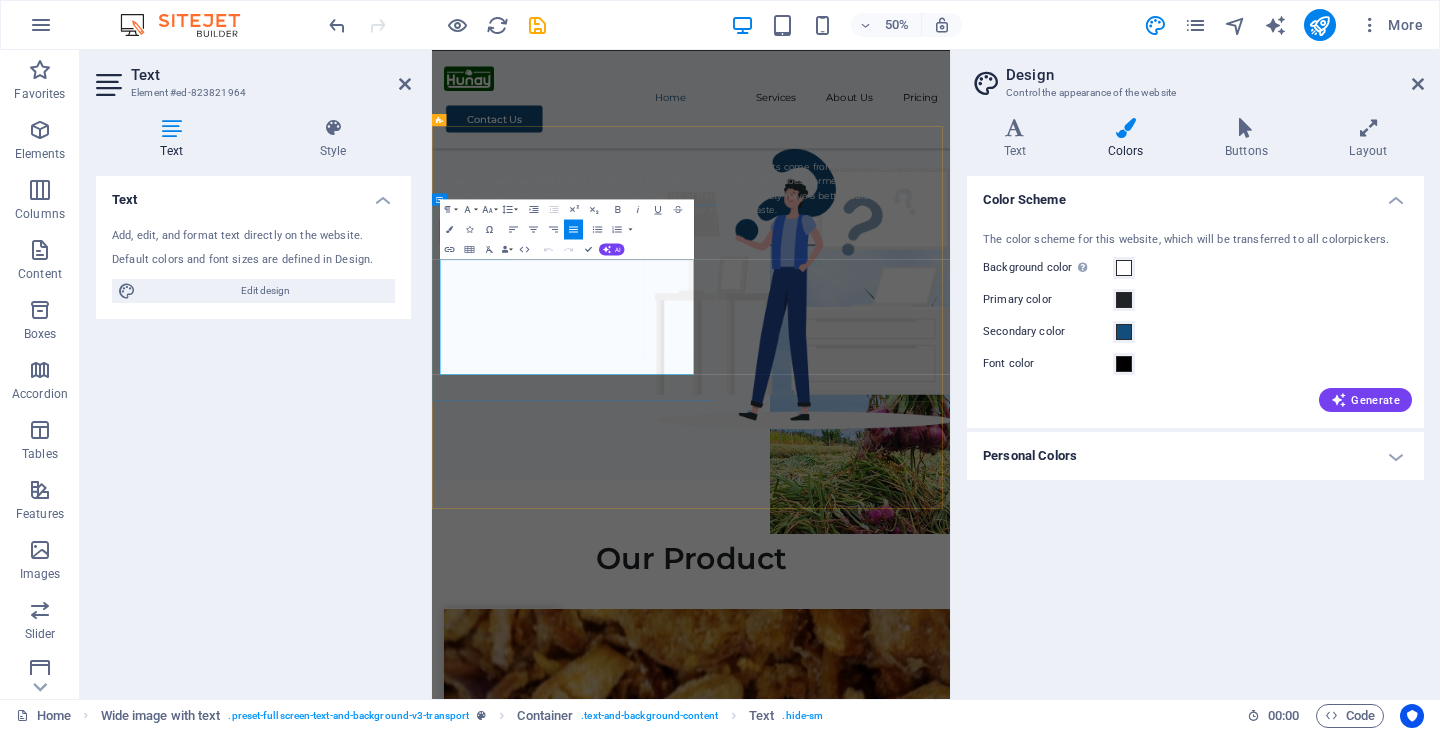 click on "Hunay is one of the largest shallots producers in [COUNTRY]. Our Shallots come from [CITY] region, very well known throught out [COUNTRY] for their red shallots. They are gathered by local farmers, witch helps create a sustainable economy for their villages. These Shallots of Biru Lancor variety have a better durabiliry than other variety moreover this variety are highly nutritions and have a distinct taste." at bounding box center (950, 326) 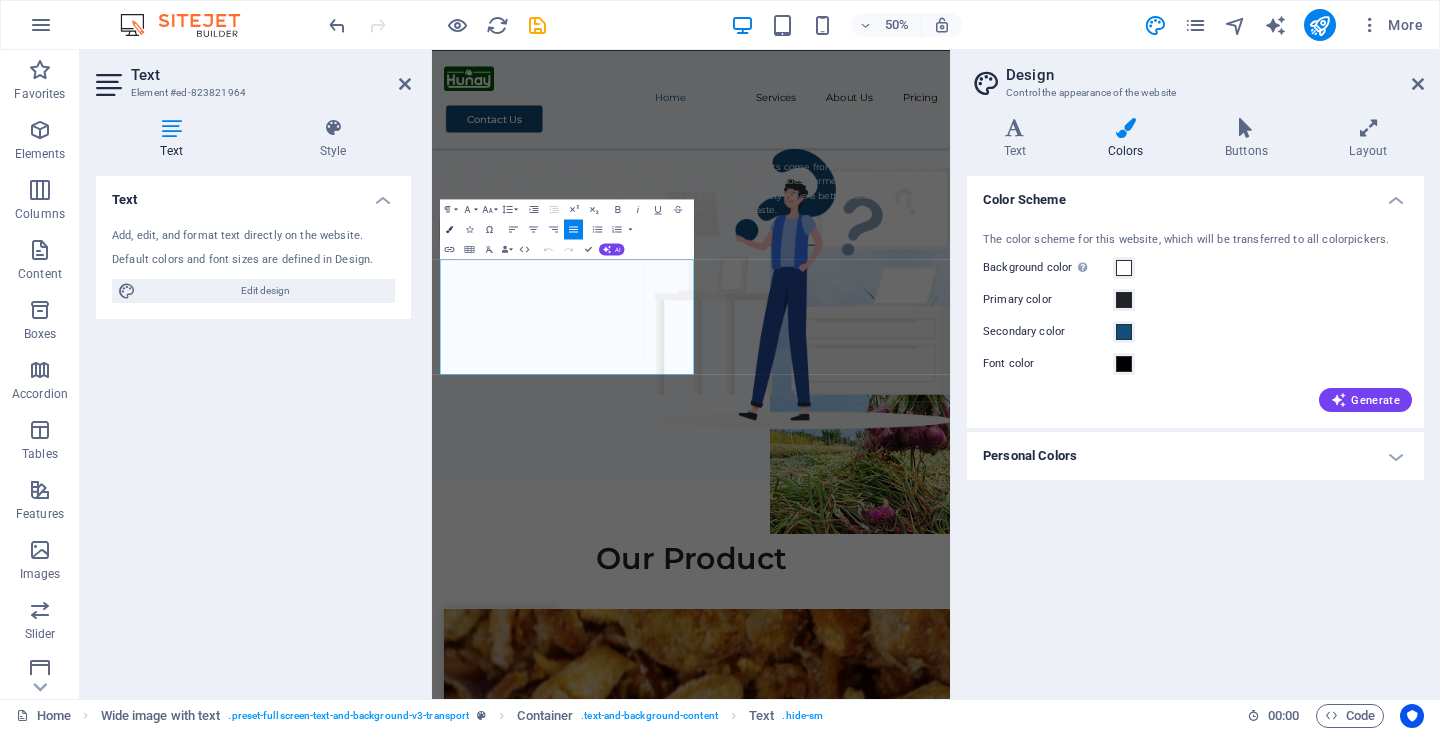 click on "Colors" at bounding box center [449, 229] 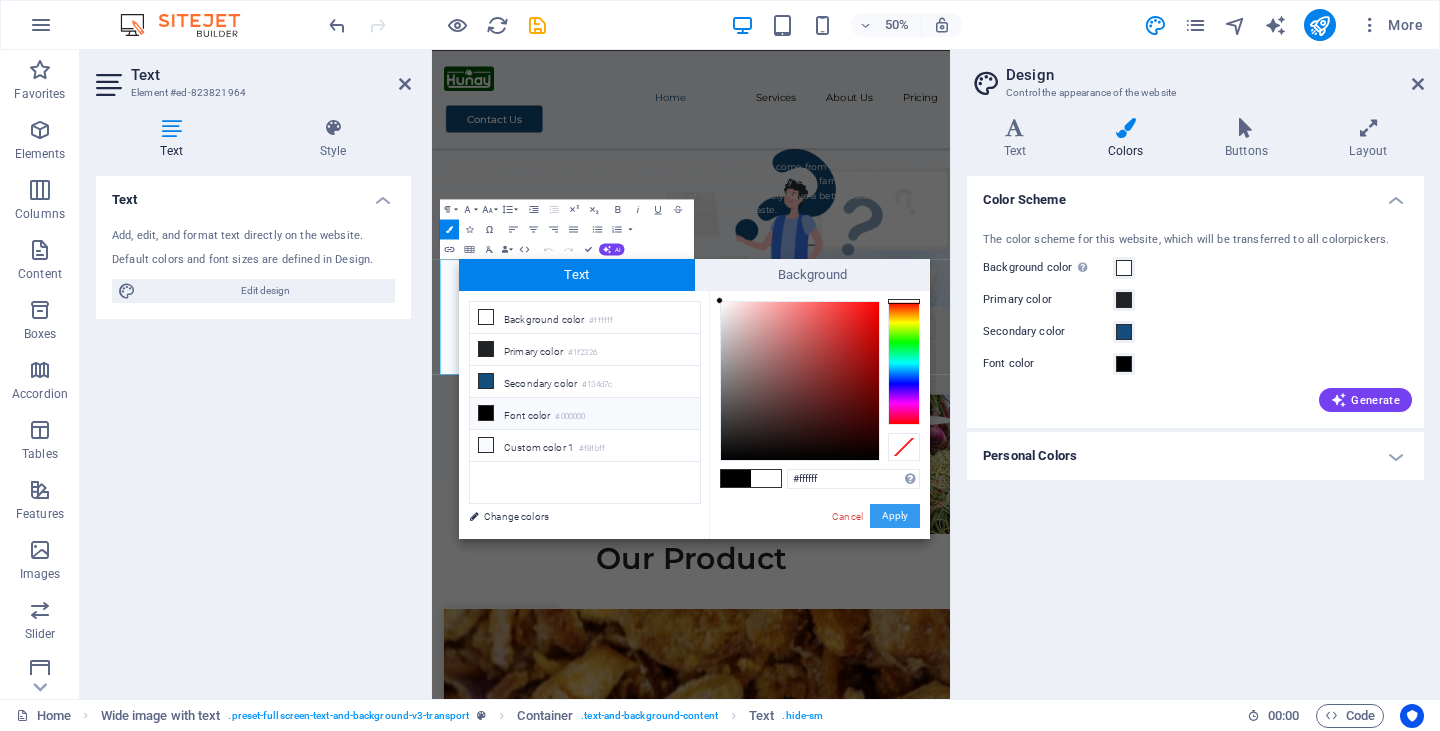 click on "Apply" at bounding box center [895, 516] 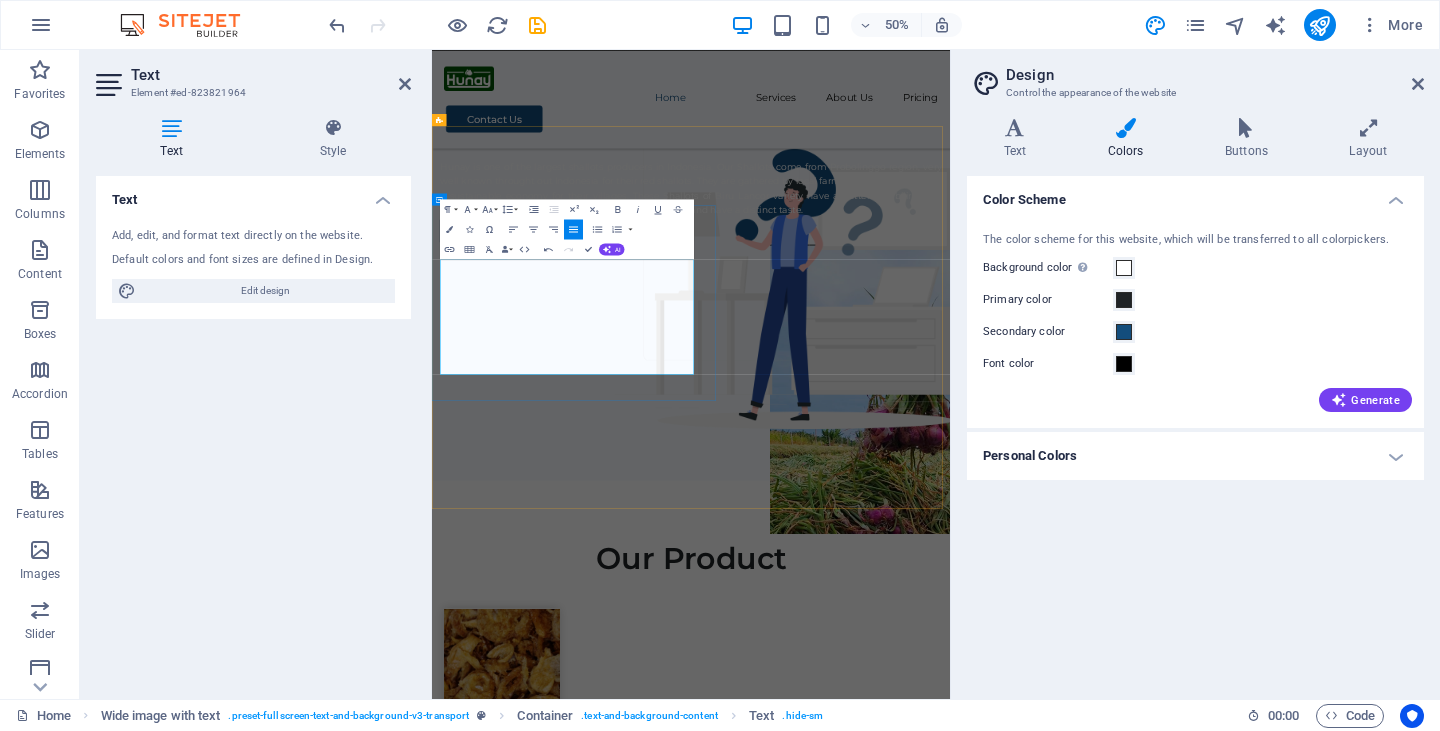 click on "Hunay is one of the largest shallots producers in Indonesia. Our Shallots come from Probolinggo region, very well known throught out Indonesia for their red shallots. They are gathered by local farmers, witch helps create a sustainable economy for ​ ​ their villages. These Shallots of Biru Lancor variety have a better durabiliry than other variety moreover this variety are highly nutritions and have a distinct taste." at bounding box center [950, 326] 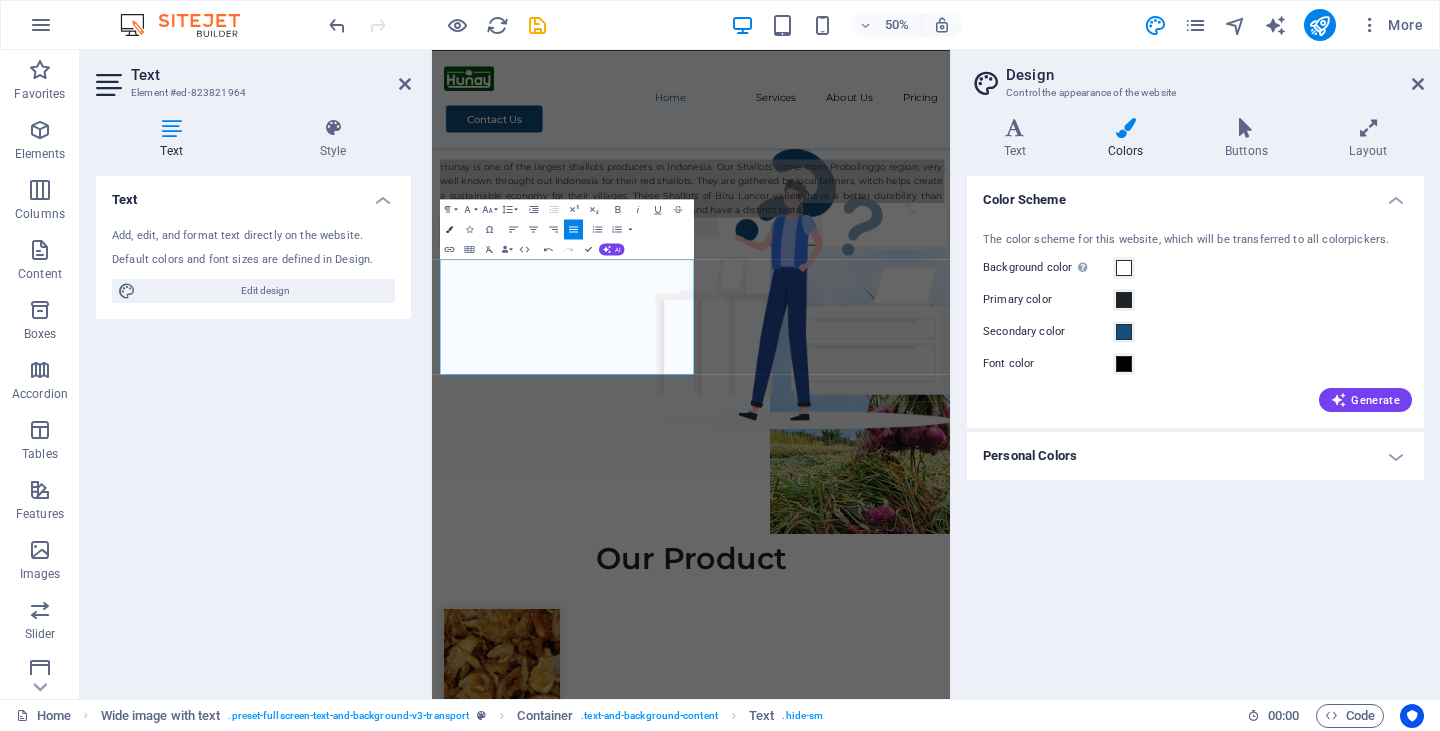 click on "Colors" at bounding box center [449, 229] 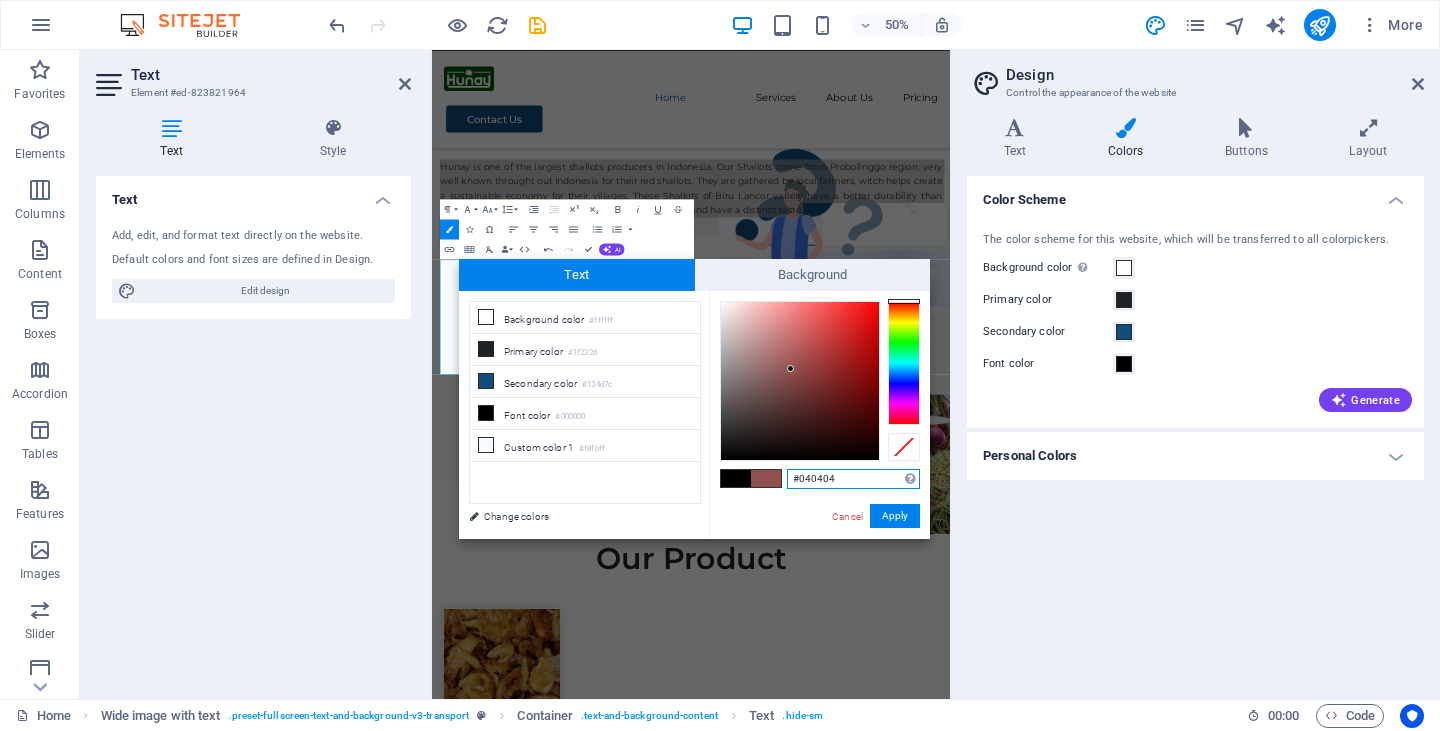 type on "#000000" 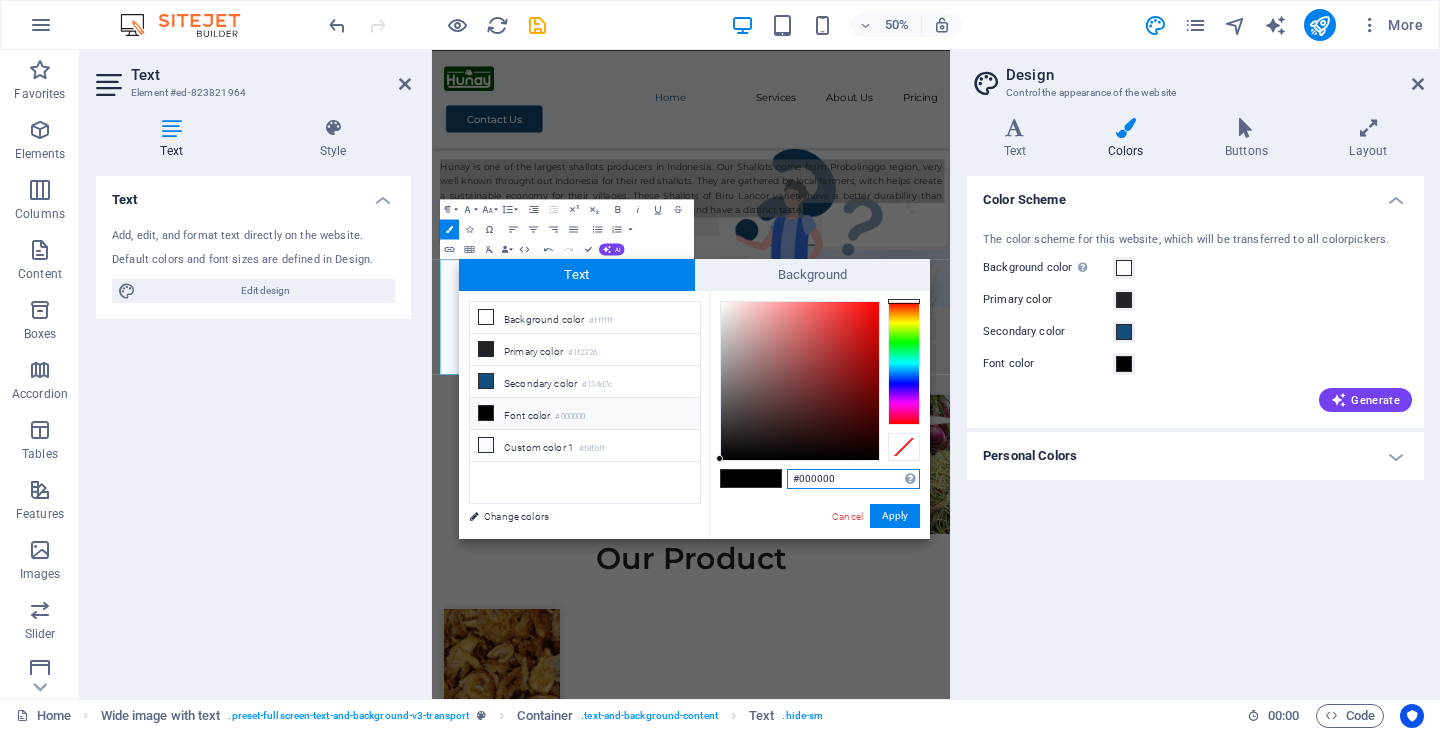 drag, startPoint x: 791, startPoint y: 369, endPoint x: 385, endPoint y: 983, distance: 736.0924 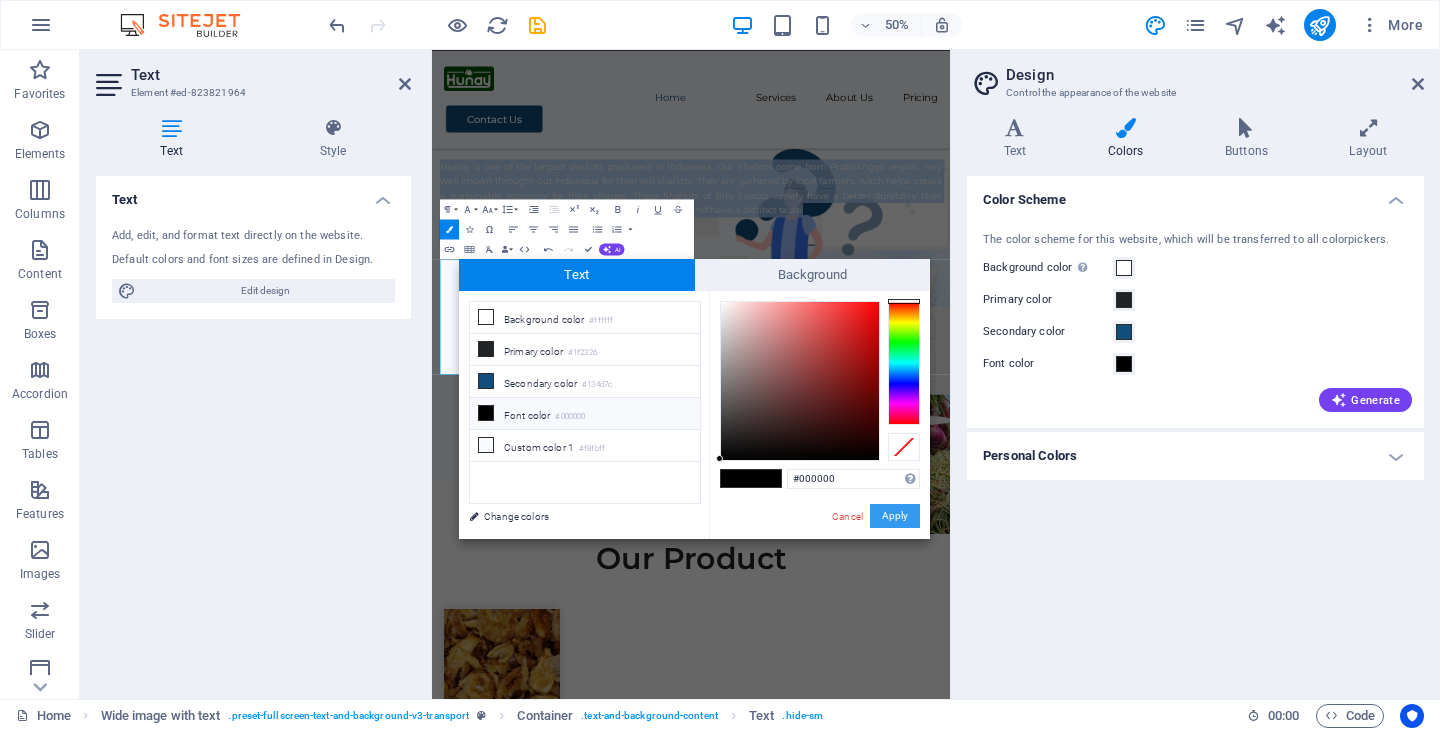 click on "Apply" at bounding box center (895, 516) 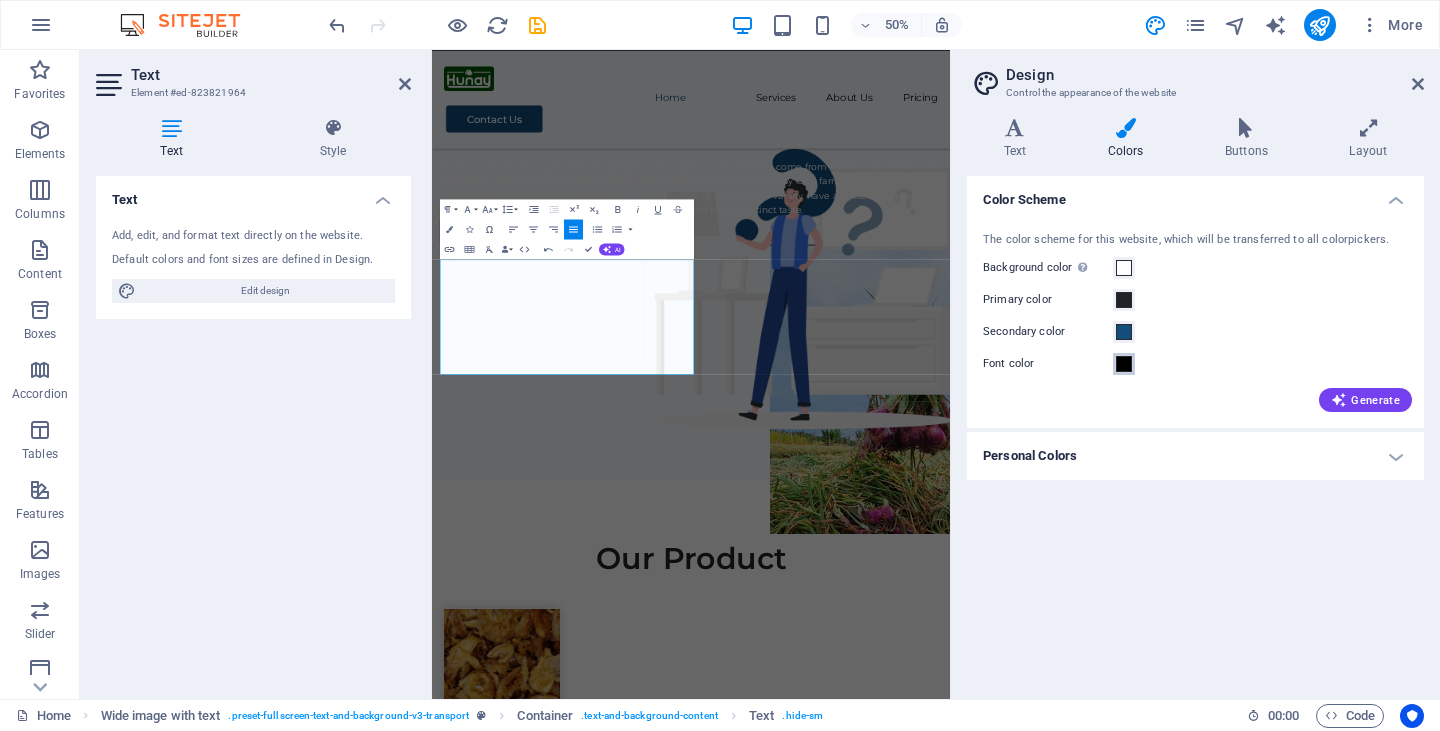 click at bounding box center (1124, 364) 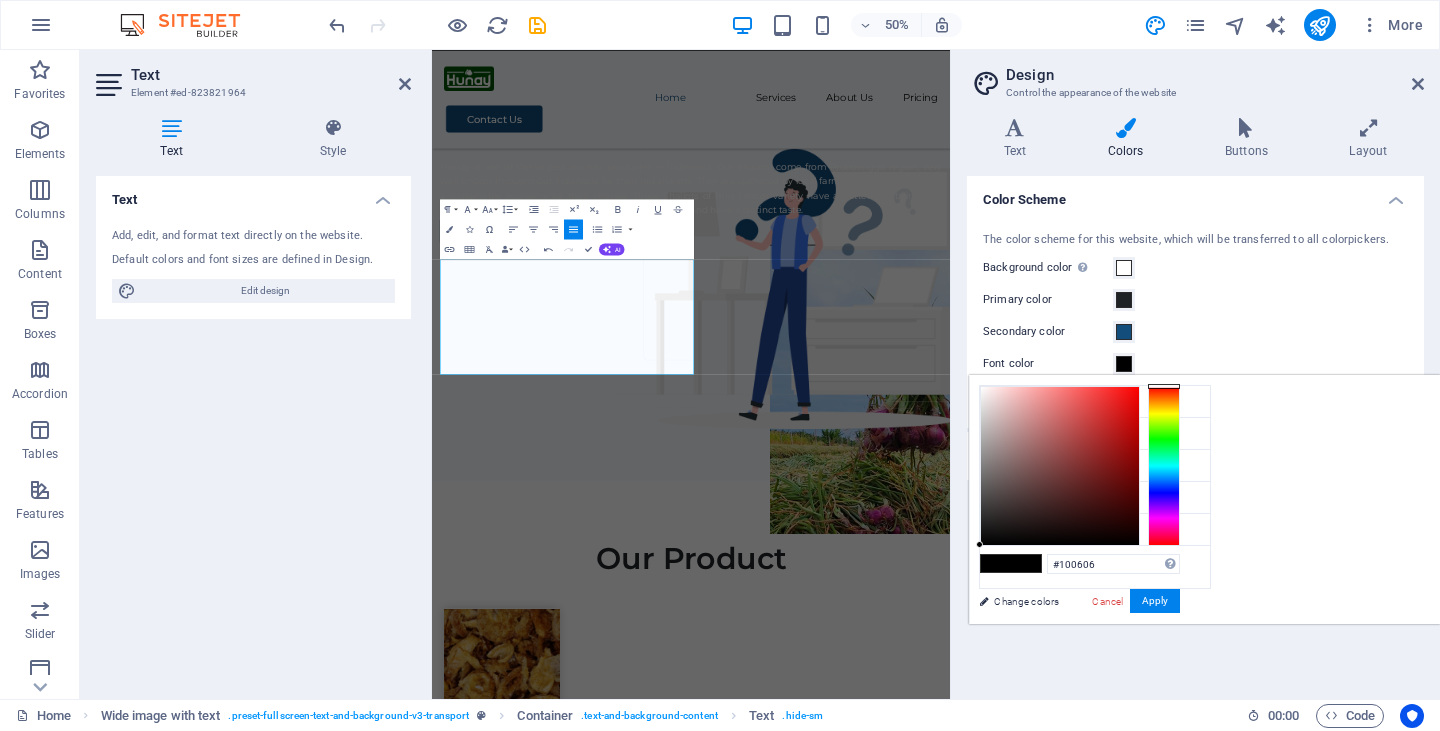click at bounding box center (1060, 466) 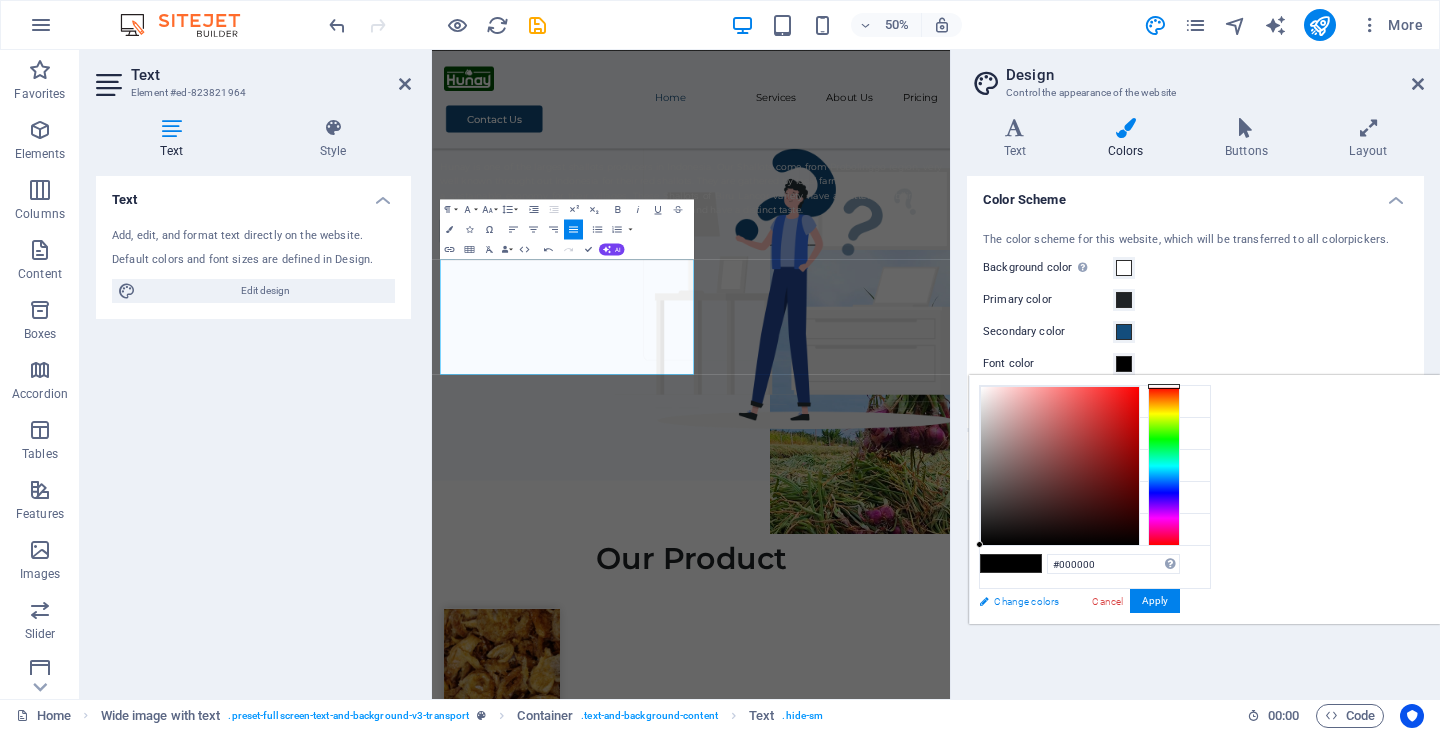 drag, startPoint x: 1286, startPoint y: 499, endPoint x: 1138, endPoint y: 597, distance: 177.50493 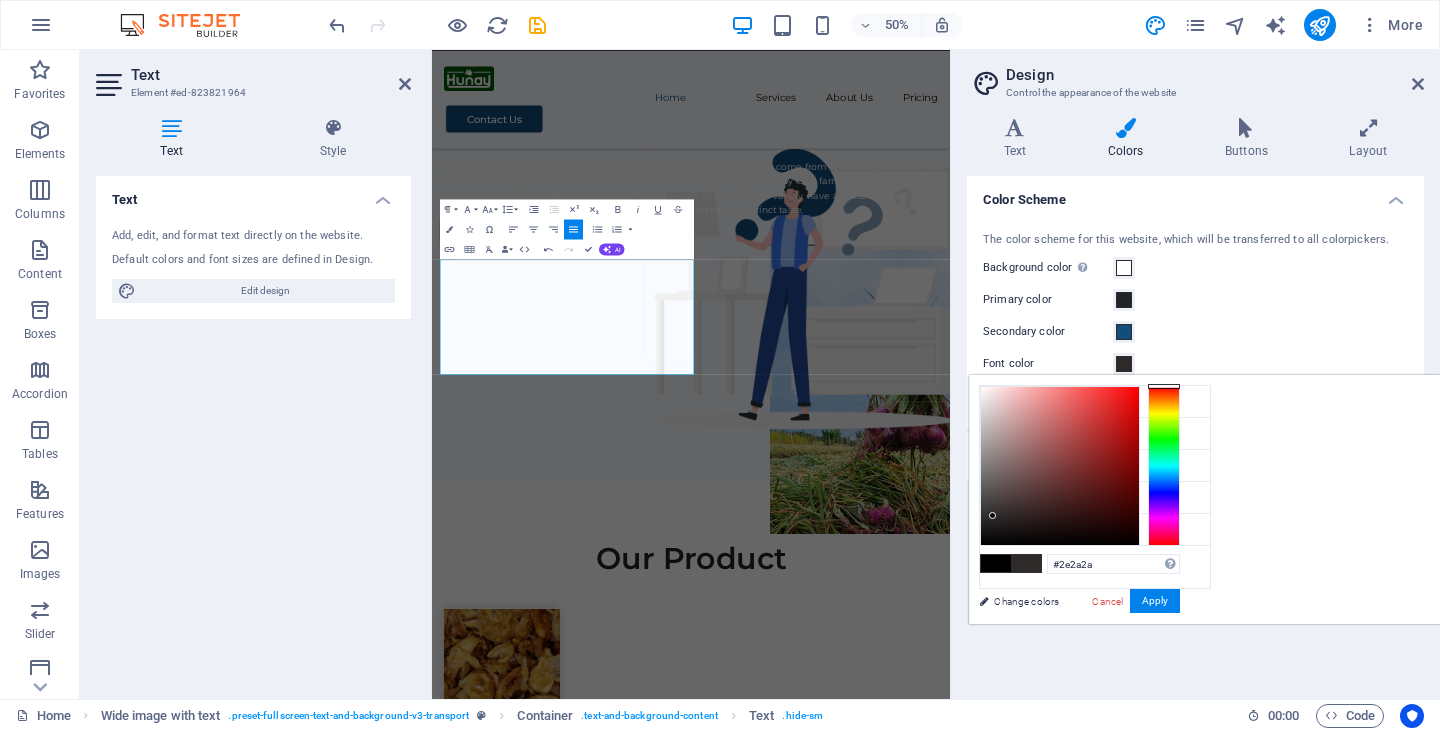 type on "#000000" 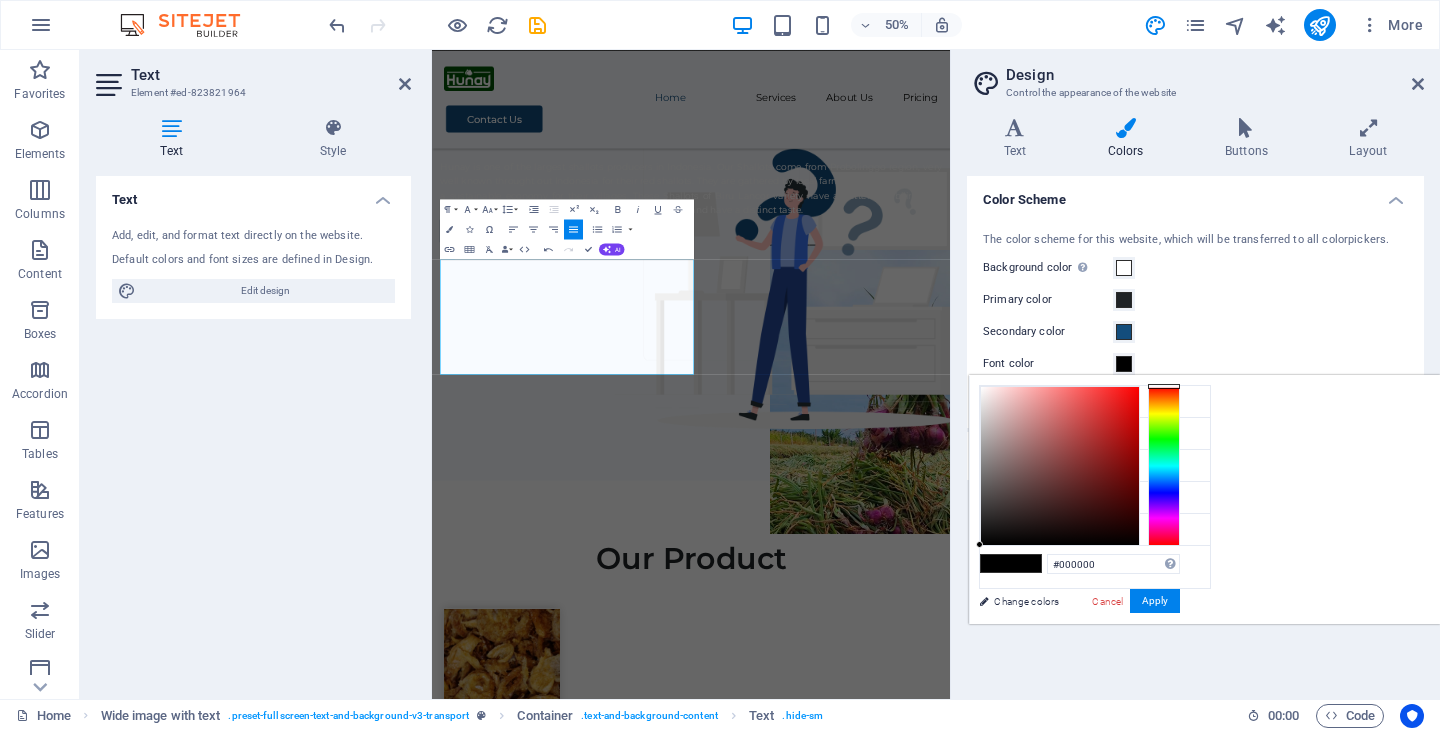 drag, startPoint x: 1243, startPoint y: 515, endPoint x: 1158, endPoint y: 647, distance: 157 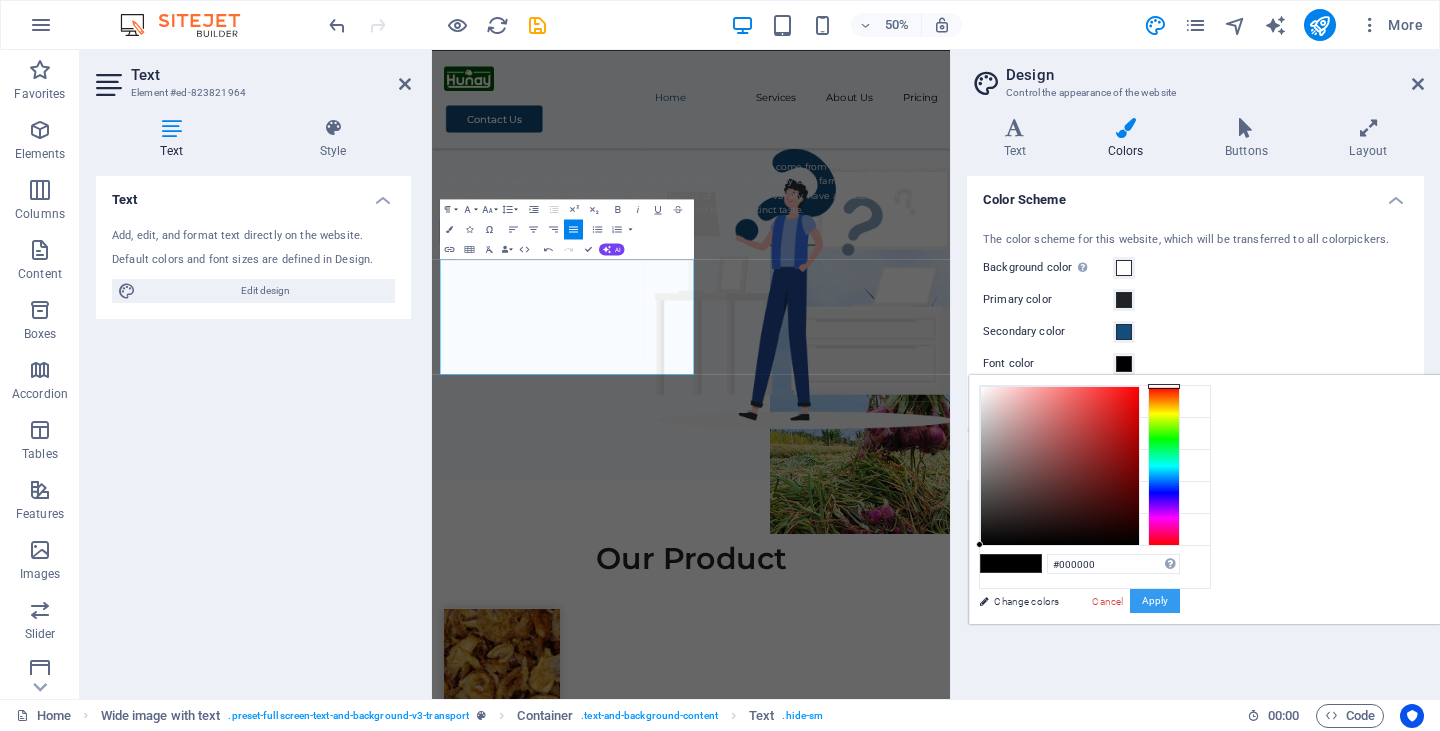click on "Apply" at bounding box center (1155, 601) 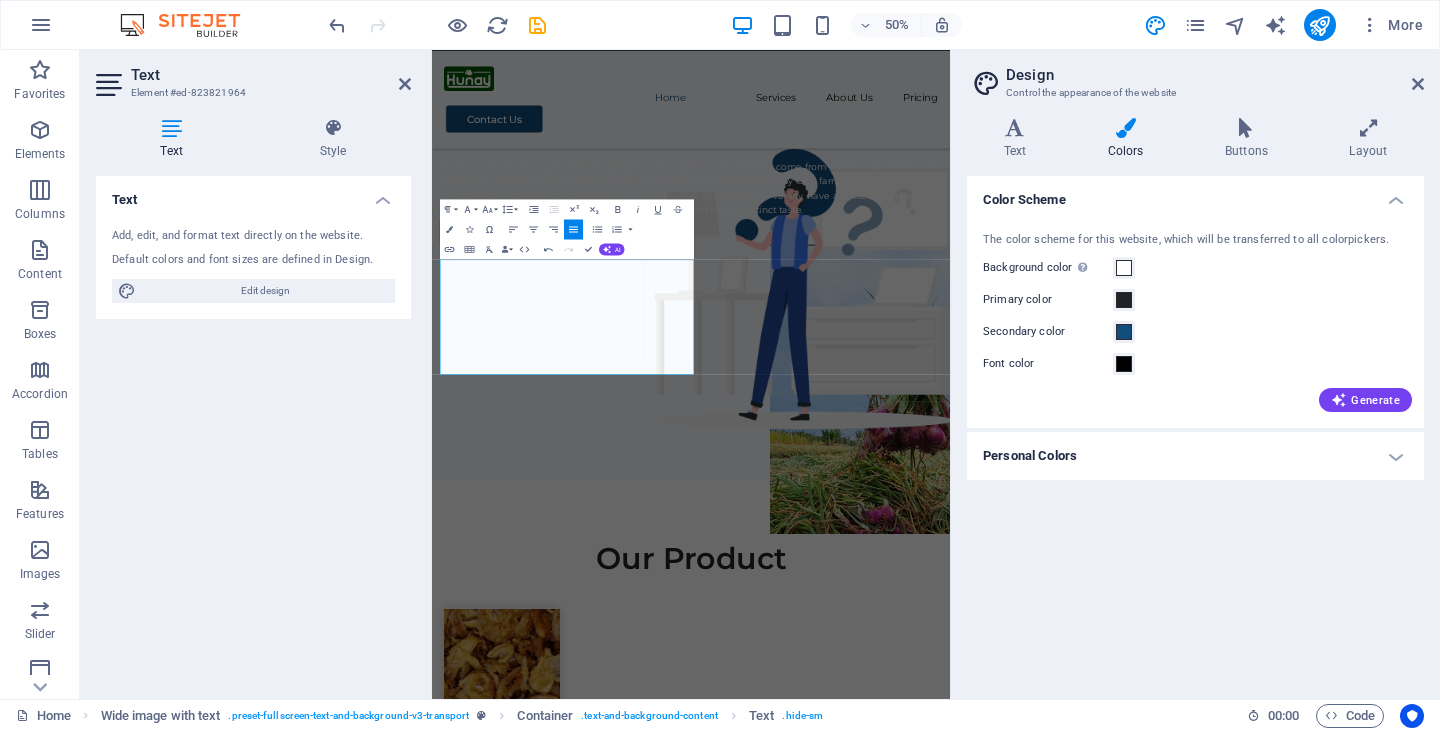 click on "Personal Colors" at bounding box center [1195, 456] 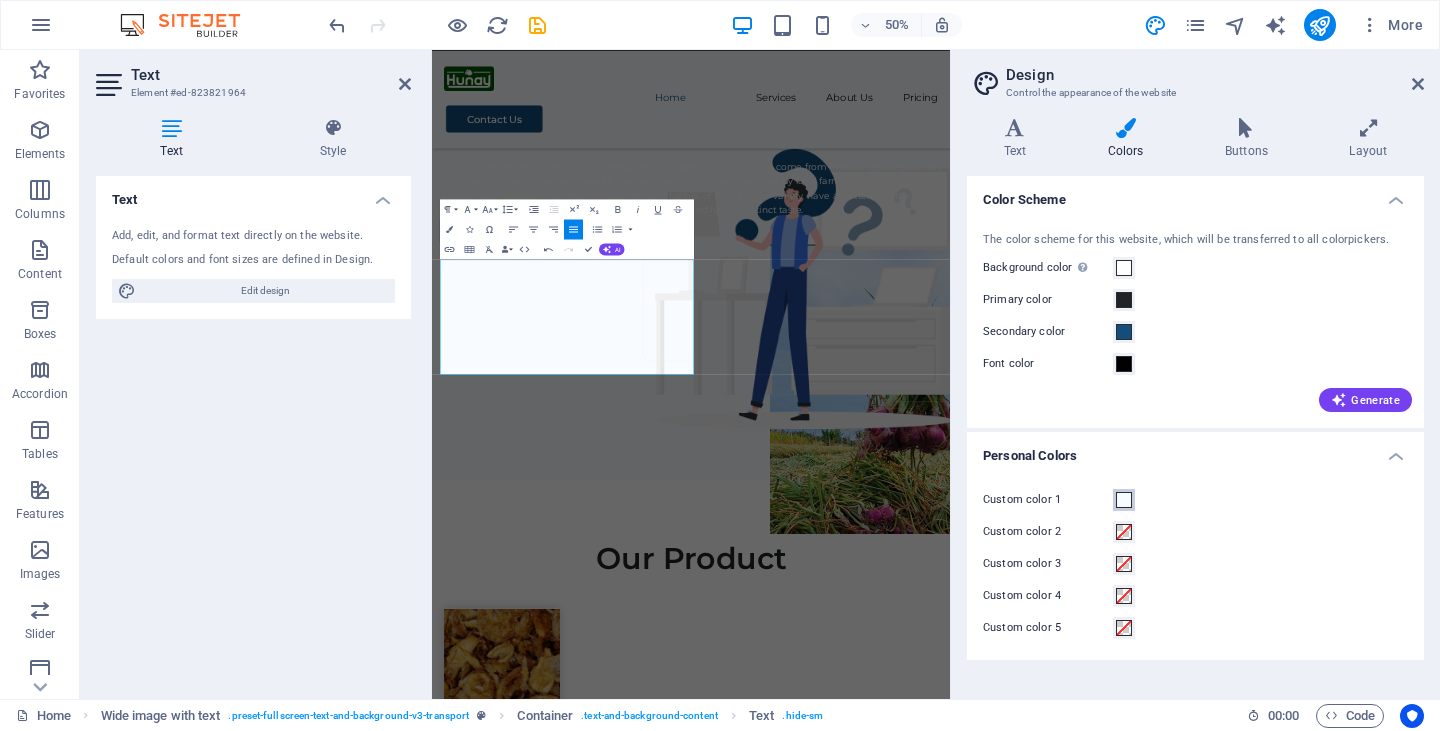 click at bounding box center (1124, 500) 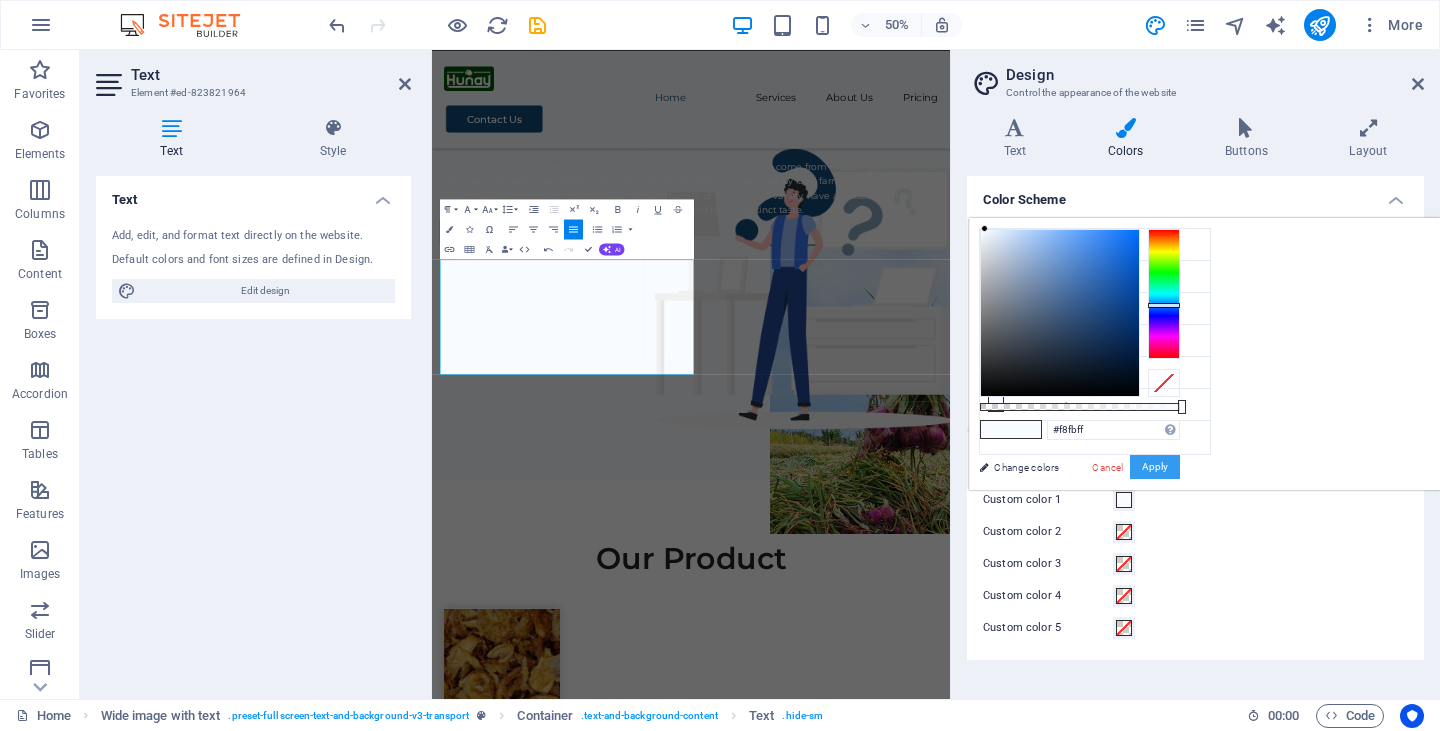 click on "Apply" at bounding box center (1155, 467) 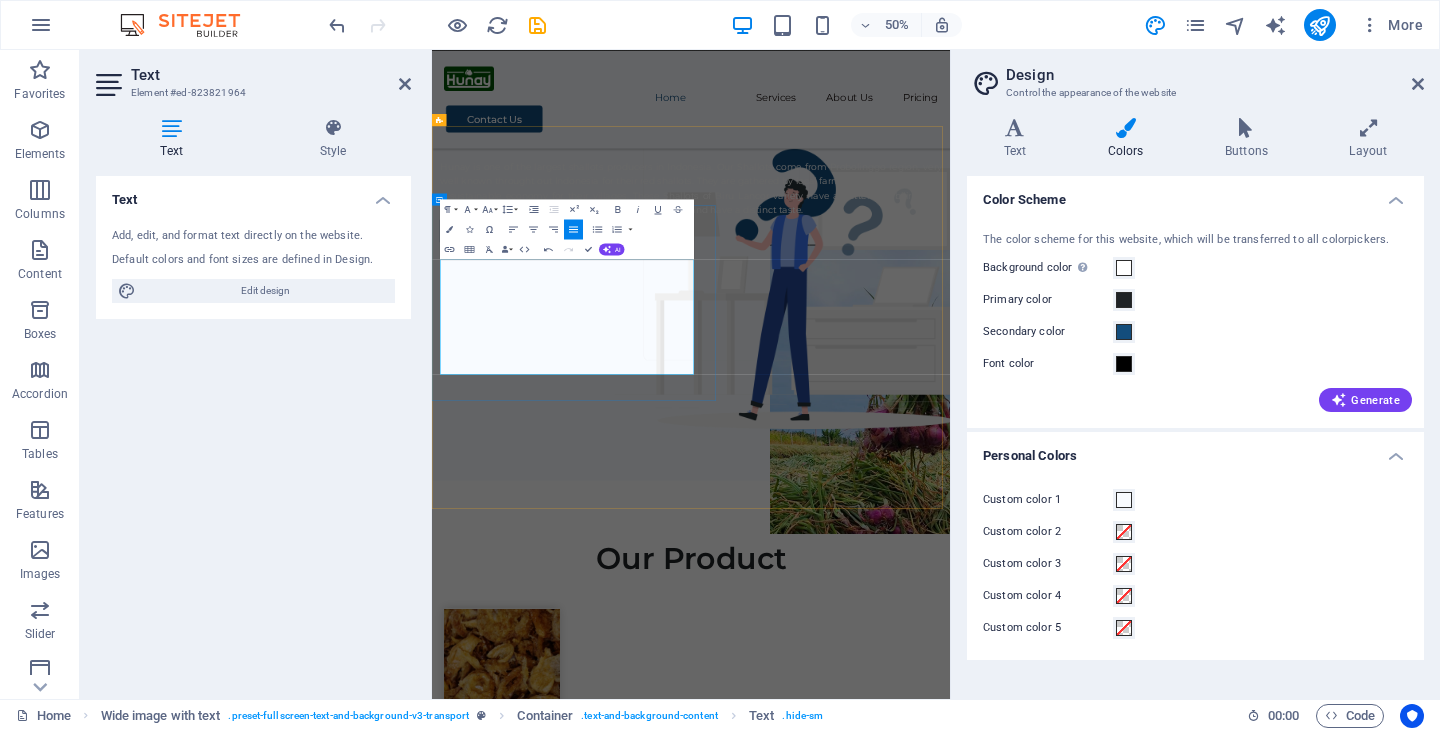 click on "Hunay is one of the largest shallots producers in Indonesia. Our Shallots come from Probolinggo region, very well known throught out Indonesia for their red shallots. They are gathered by local farmers, witch helps create a sustainable economy for ​​their villages. These Shallots of Biru Lancor variety have a better durabiliry than other variety moreover this variety are highly nutritions and have a distinct taste." at bounding box center (950, 326) 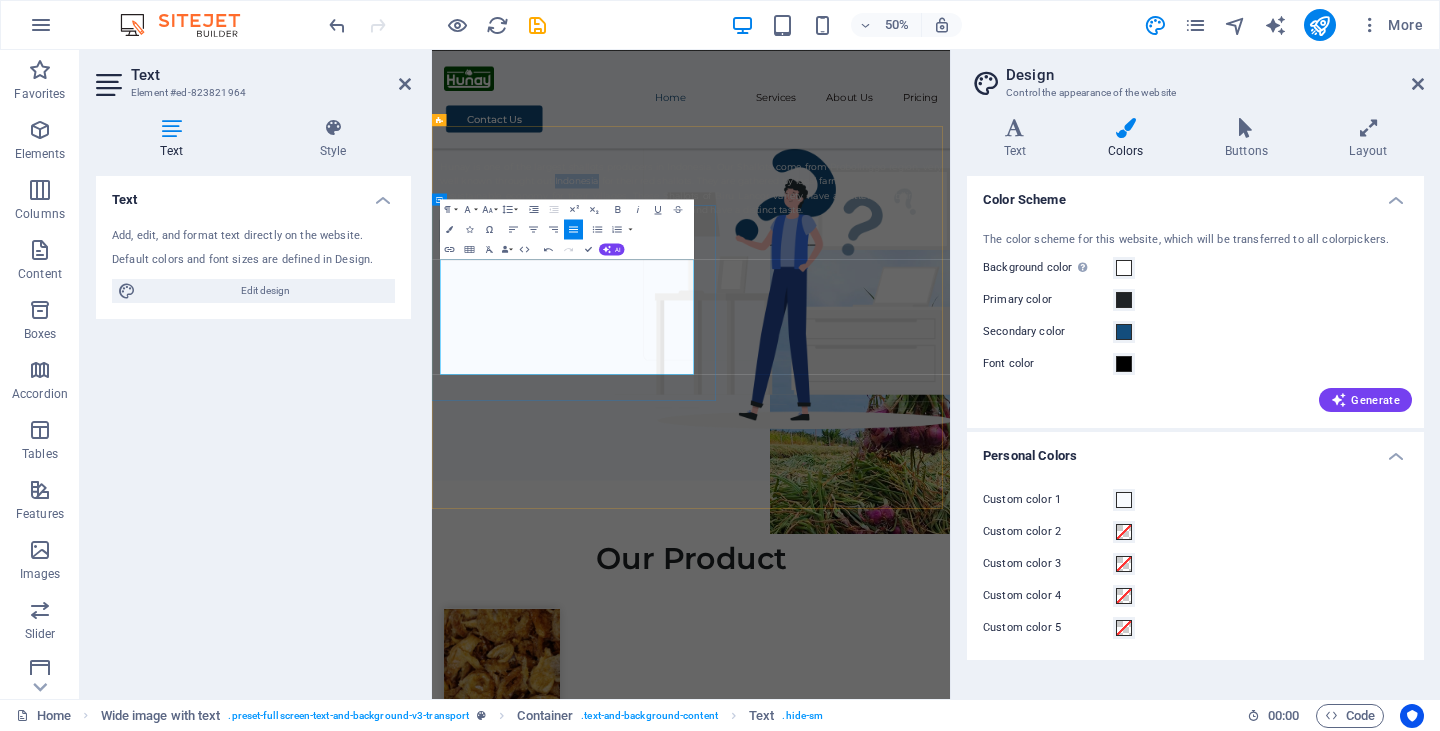 click on "Hunay is one of the largest shallots producers in Indonesia. Our Shallots come from Probolinggo region, very well known throught out Indonesia for their red shallots. They are gathered by local farmers, witch helps create a sustainable economy for ​​their villages. These Shallots of Biru Lancor variety have a better durabiliry than other variety moreover this variety are highly nutritions and have a distinct taste." at bounding box center [950, 326] 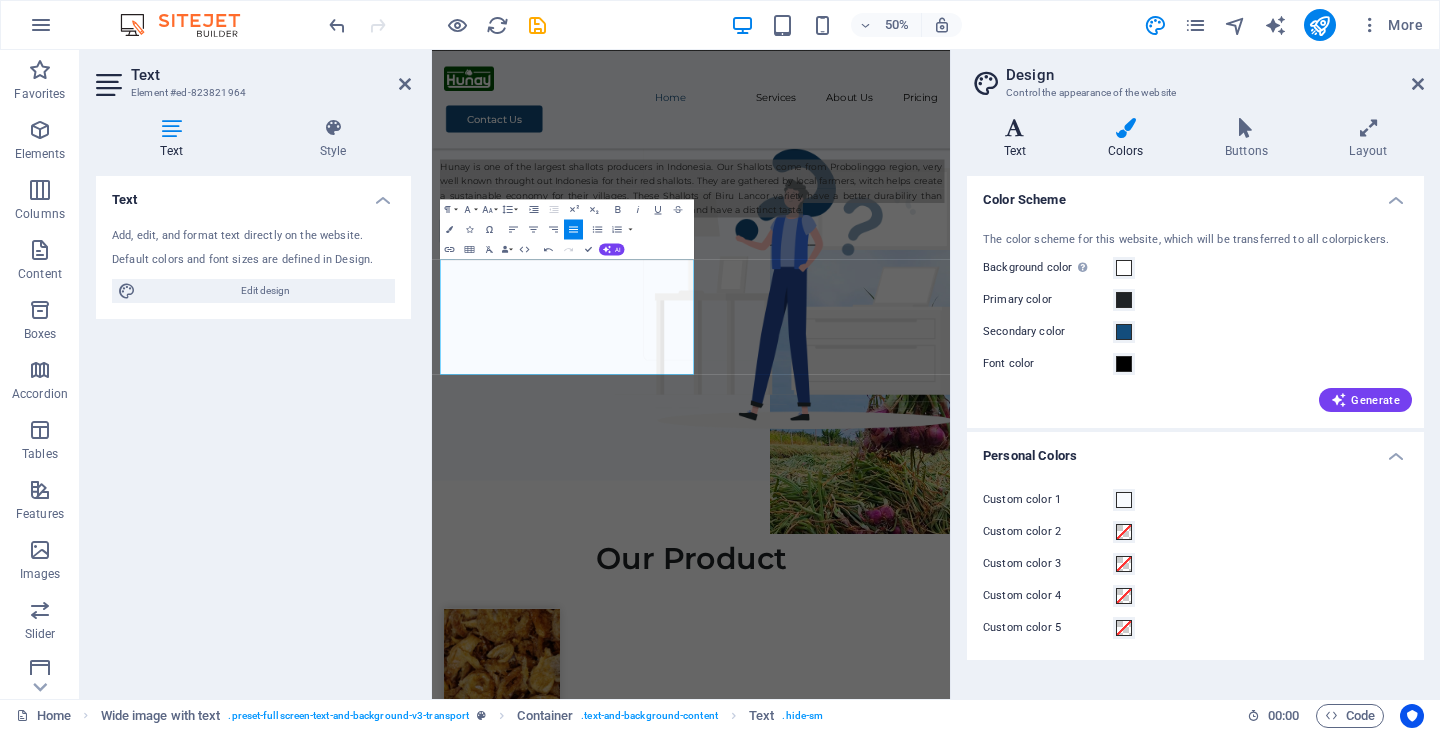 click at bounding box center (1015, 128) 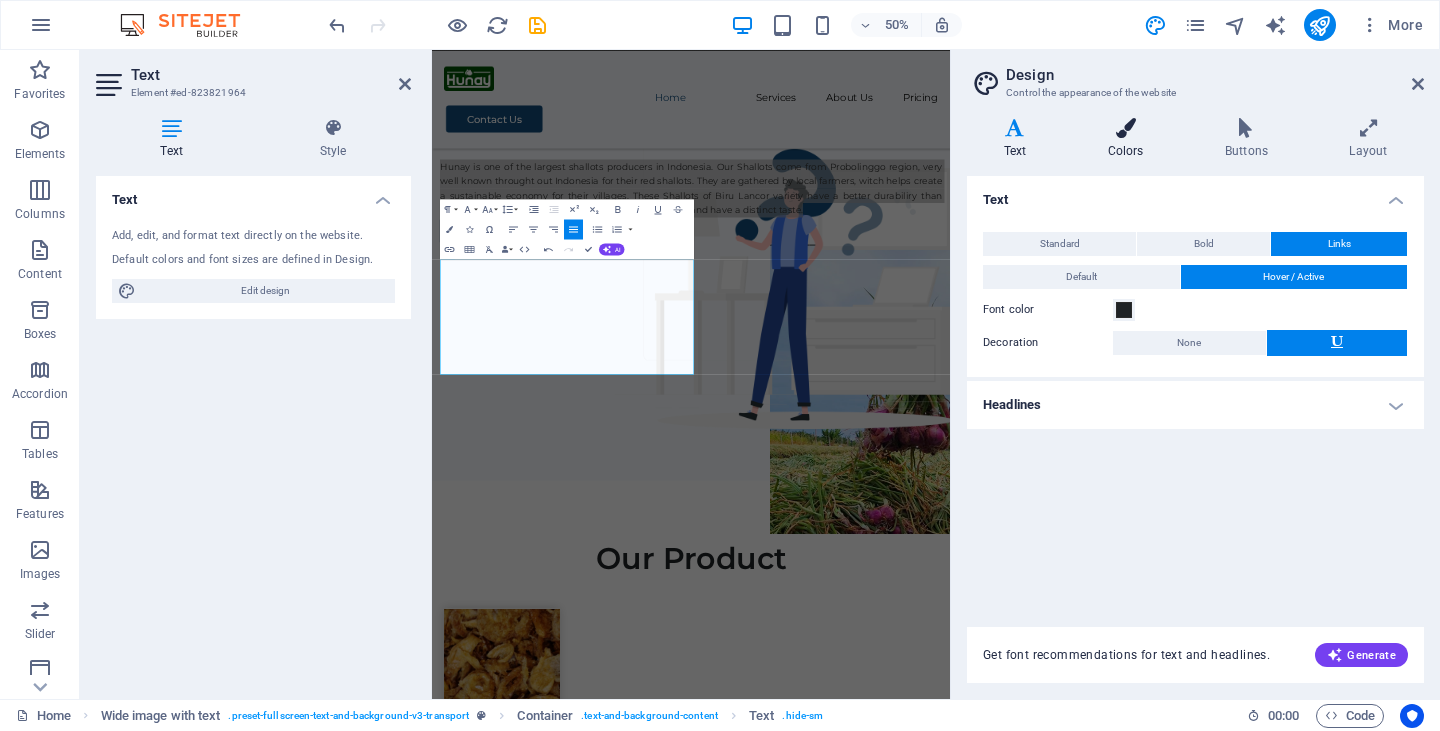 click at bounding box center [1125, 128] 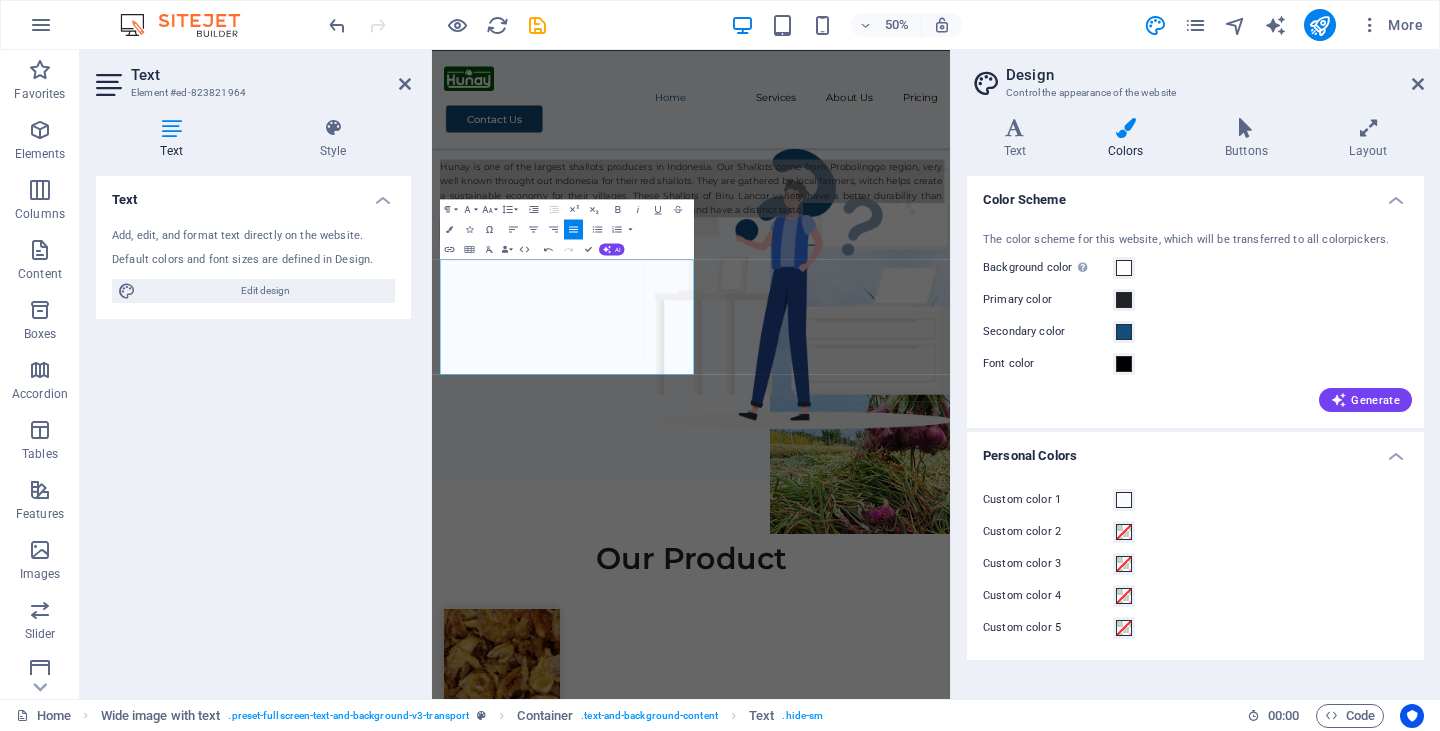 click on "Font color" at bounding box center (1048, 364) 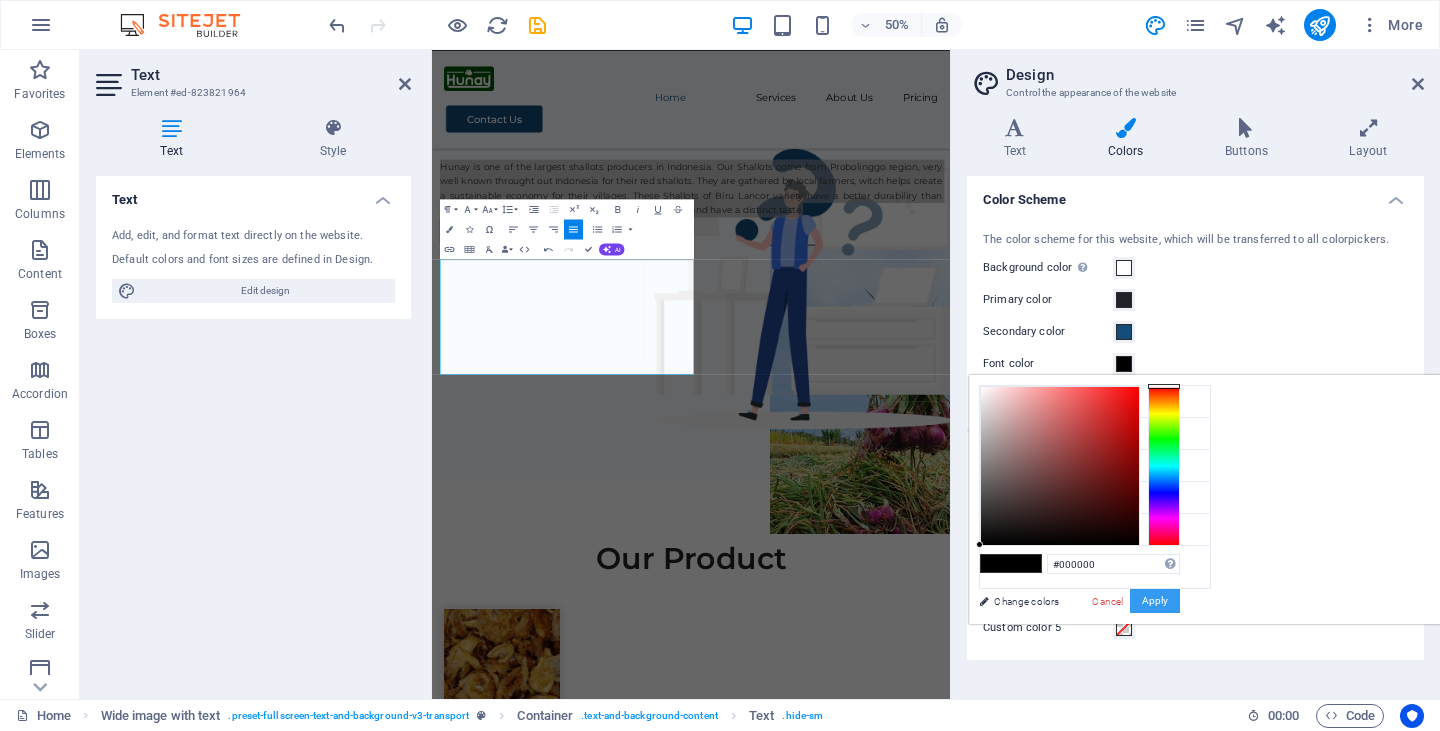 click on "Apply" at bounding box center [1155, 601] 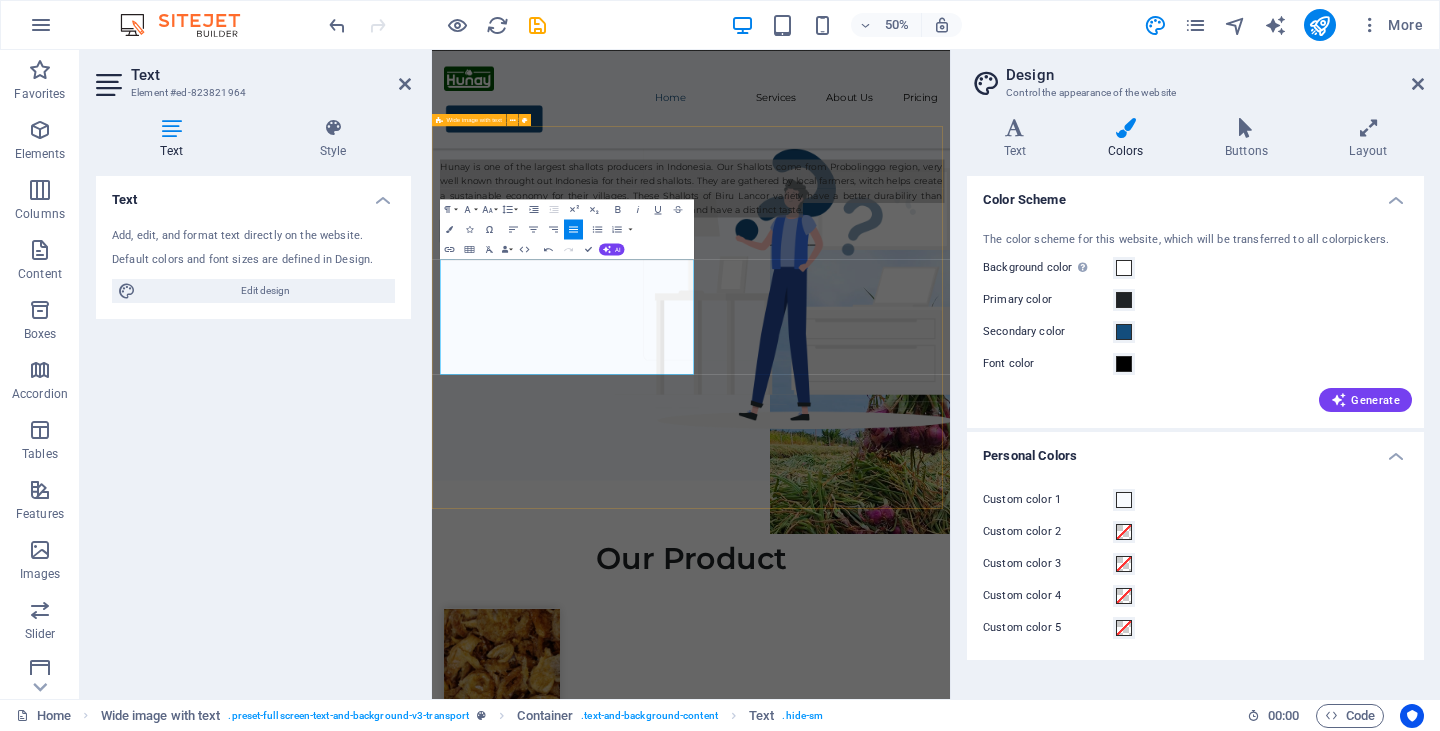 click on "About Our Company ​ ​ Hunay is one of the largest shallots producers in Indonesia. Our Shallots come from Probolinggo region, very well known throught out Indonesia for their red shallots. They are gathered by local farmers, witch helps create a sustainable economy for ​​their villages. These Shallots of Biru Lancor variety have a better durabiliry than other variety moreover this variety are highly nutritions and have a distinct taste. ​ See Services" at bounding box center (950, 528) 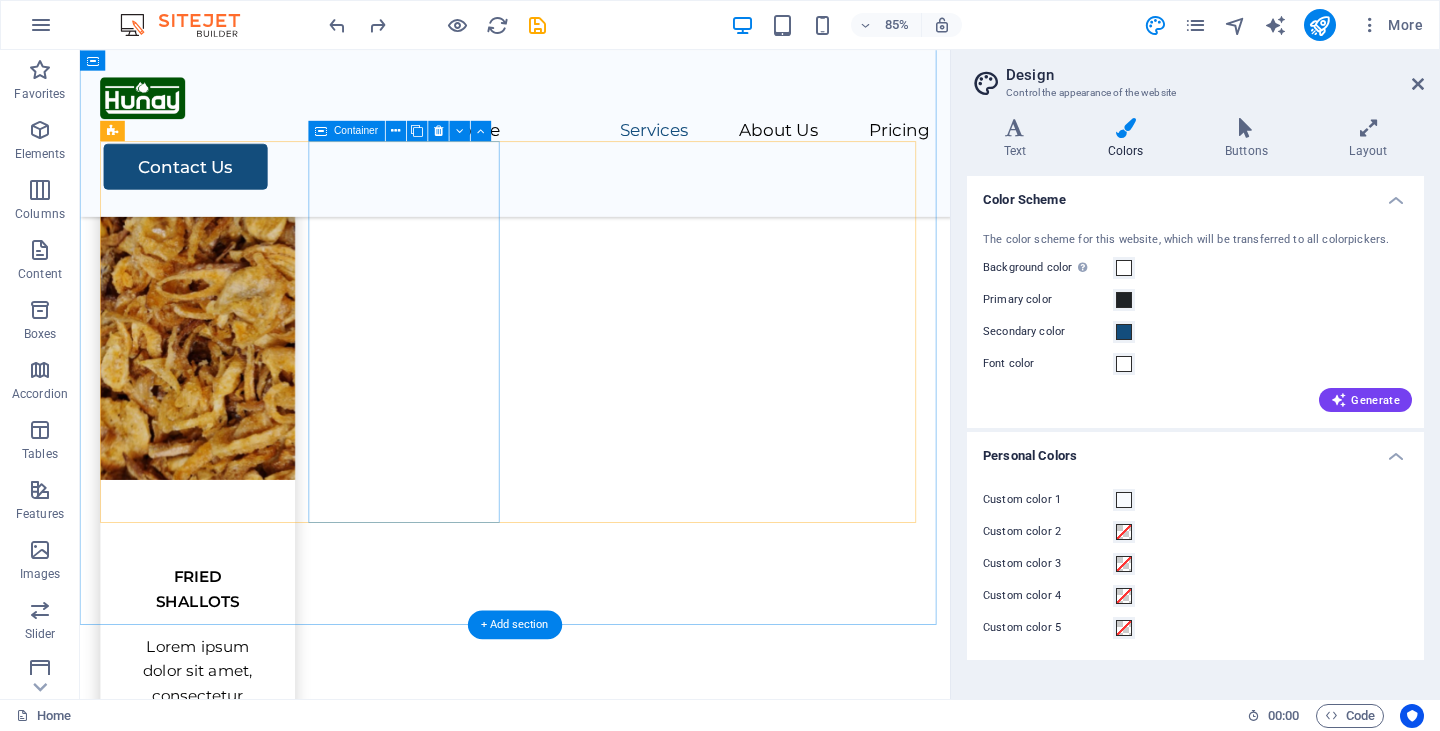 scroll, scrollTop: 1597, scrollLeft: 0, axis: vertical 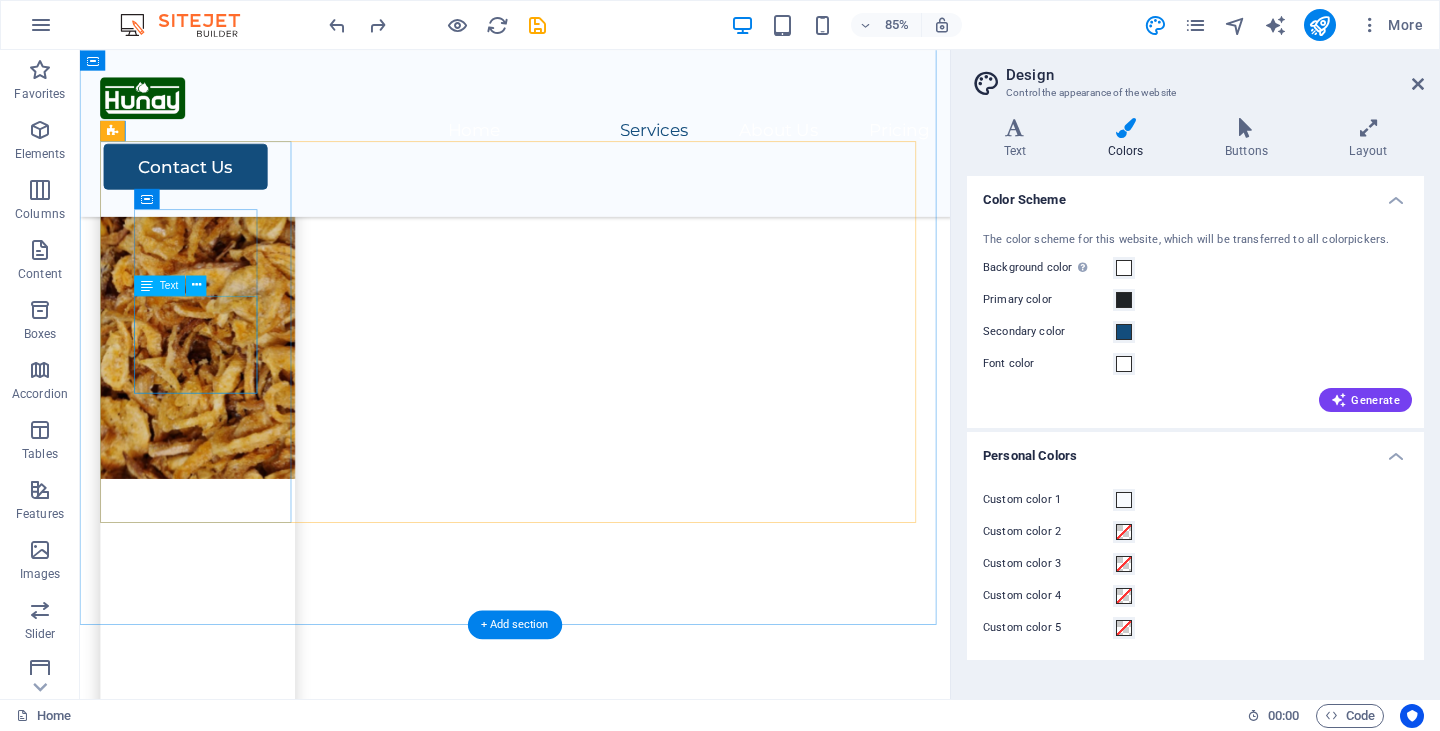 click on "Lorem ipsum dolor sit amet, consectetur adipiscing elit." at bounding box center (218, 793) 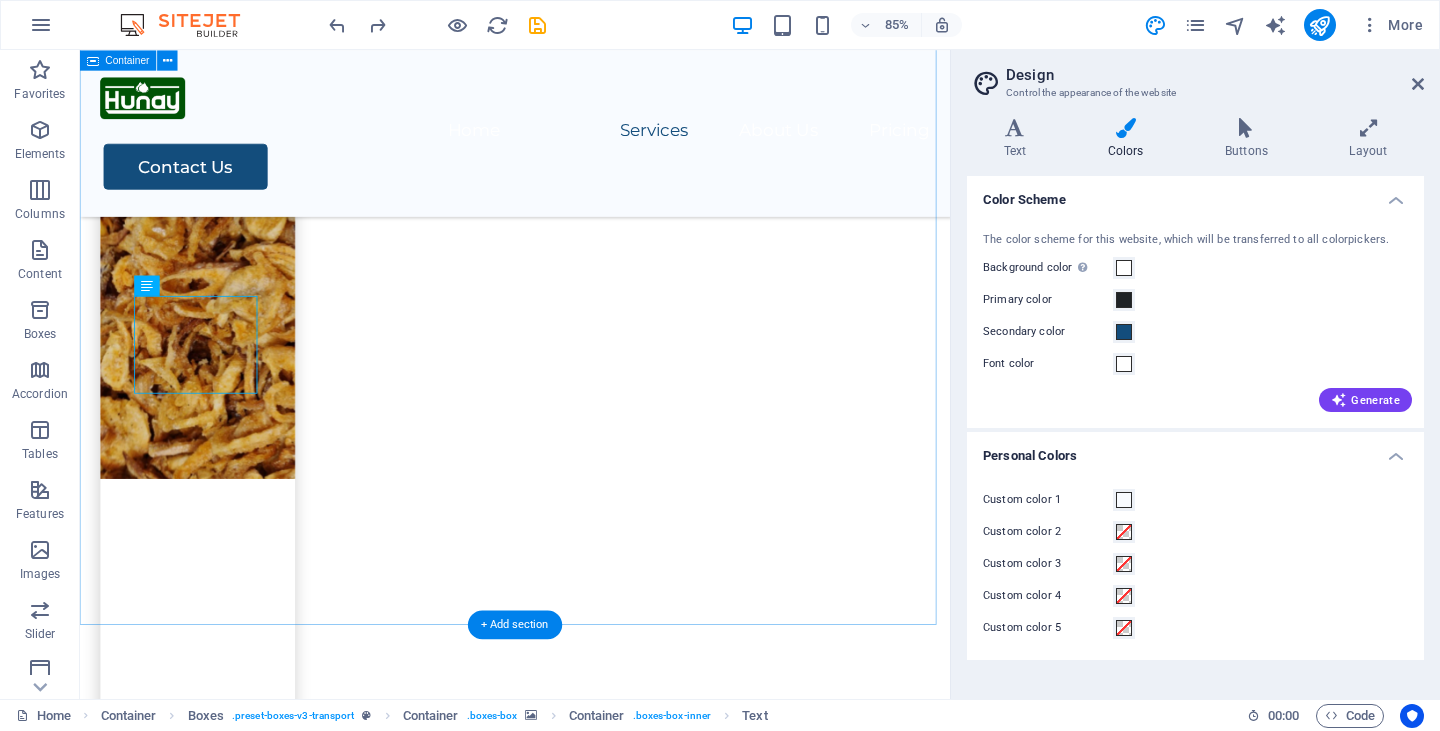 click on "Our Product FRIED SHALLOTS Lorem ipsum dolor sit amet, consectetur adipiscing elit. Packing Lorem ipsum dolor sit amet, consectetur adipiscing elit. Storage Lorem ipsum dolor sit amet, consectetur adipiscing elit. Assembly Lorem ipsum dolor sit amet, consectetur adipiscing elit." at bounding box center [592, 1138] 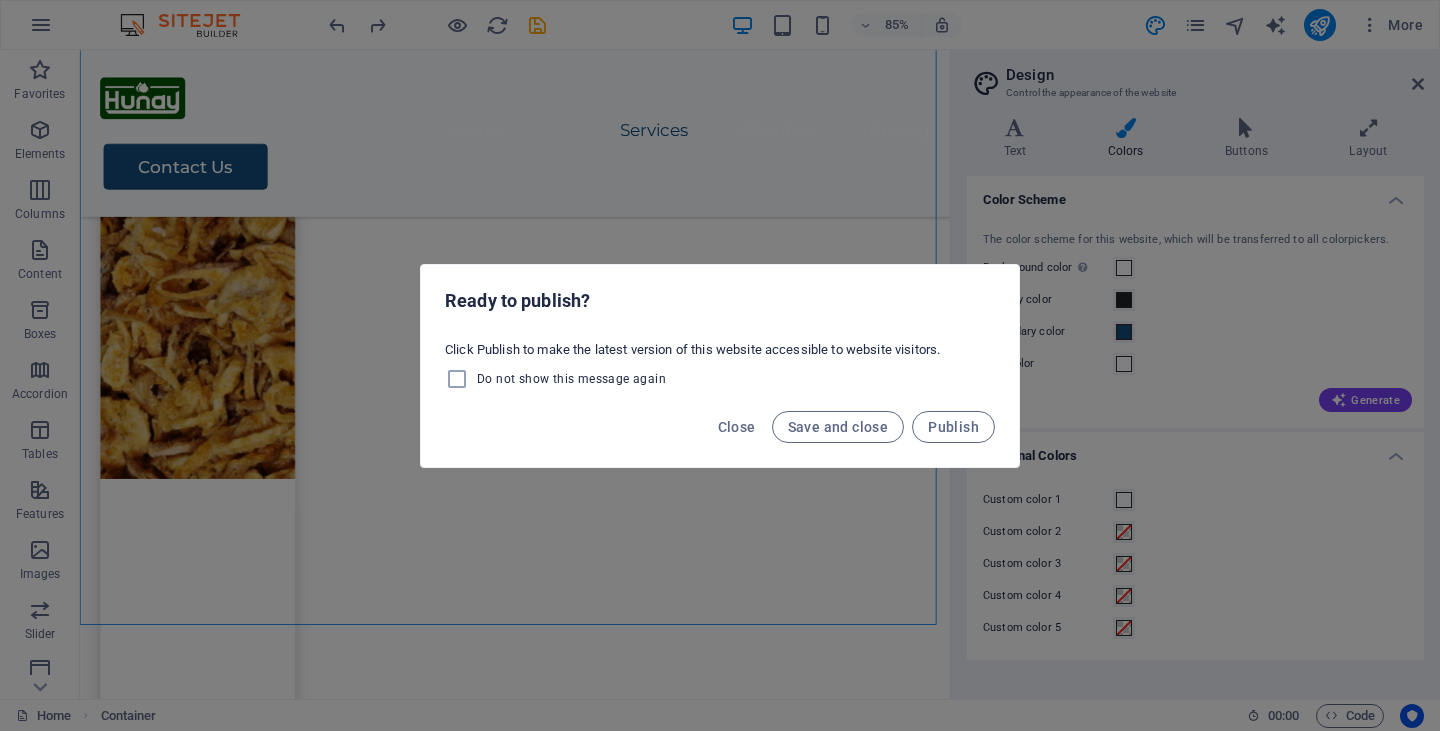 click on "Ready to publish? Click Publish to make the latest version of this website accessible to website visitors. Do not show this message again Close Save and close Publish" at bounding box center (720, 365) 